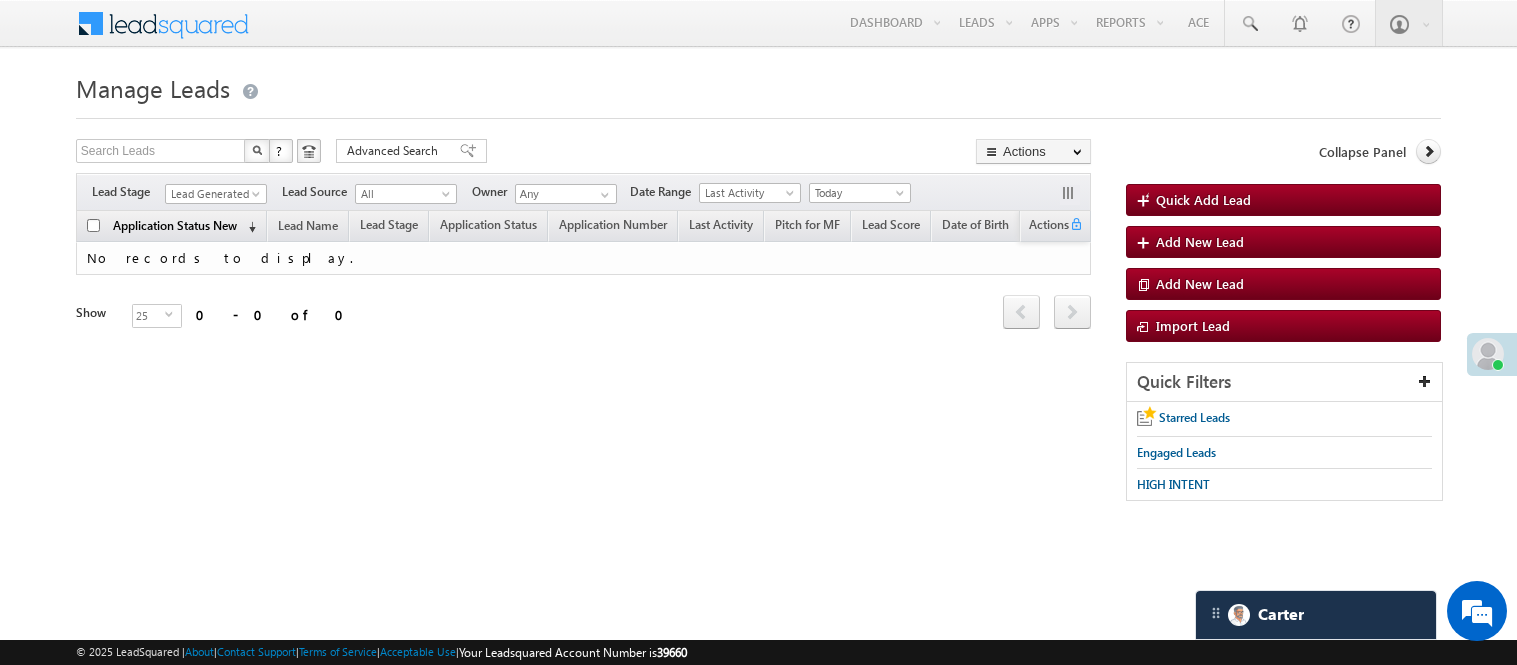 scroll, scrollTop: 0, scrollLeft: 0, axis: both 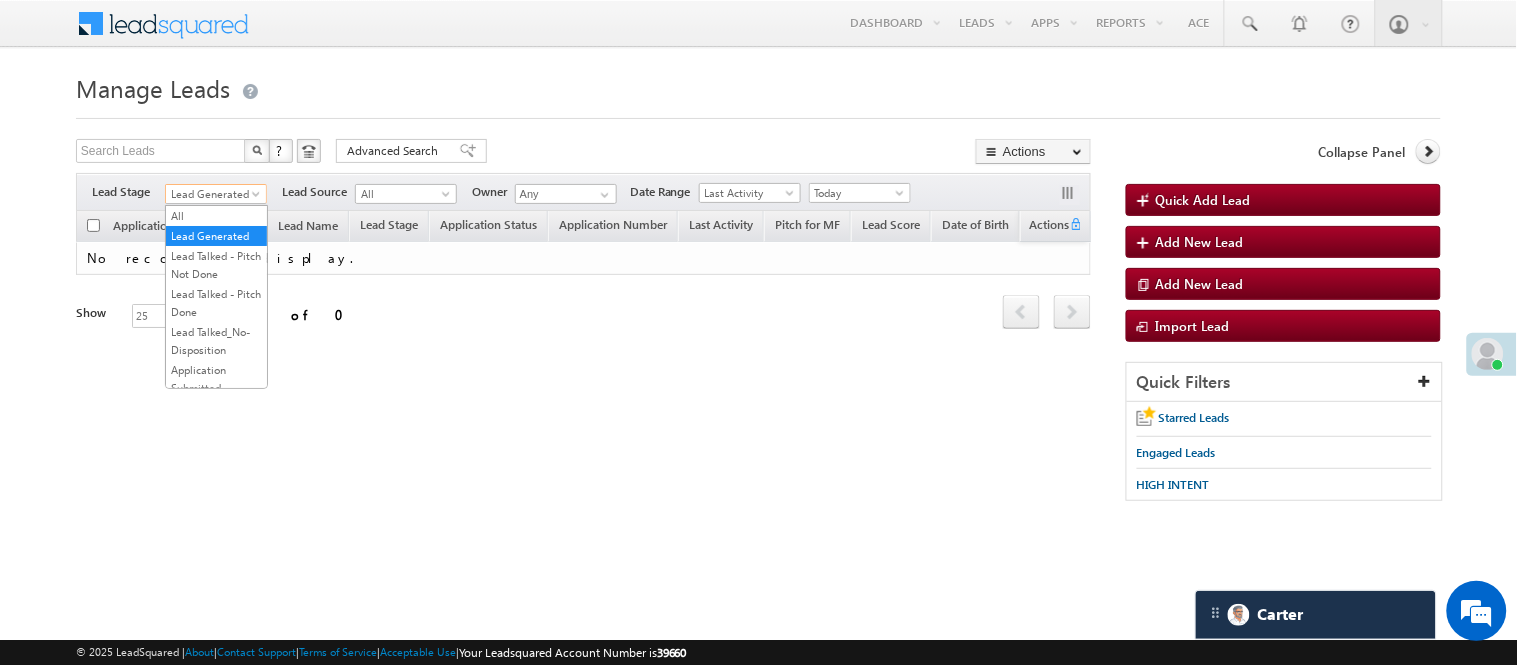 click on "Lead Generated" at bounding box center (213, 194) 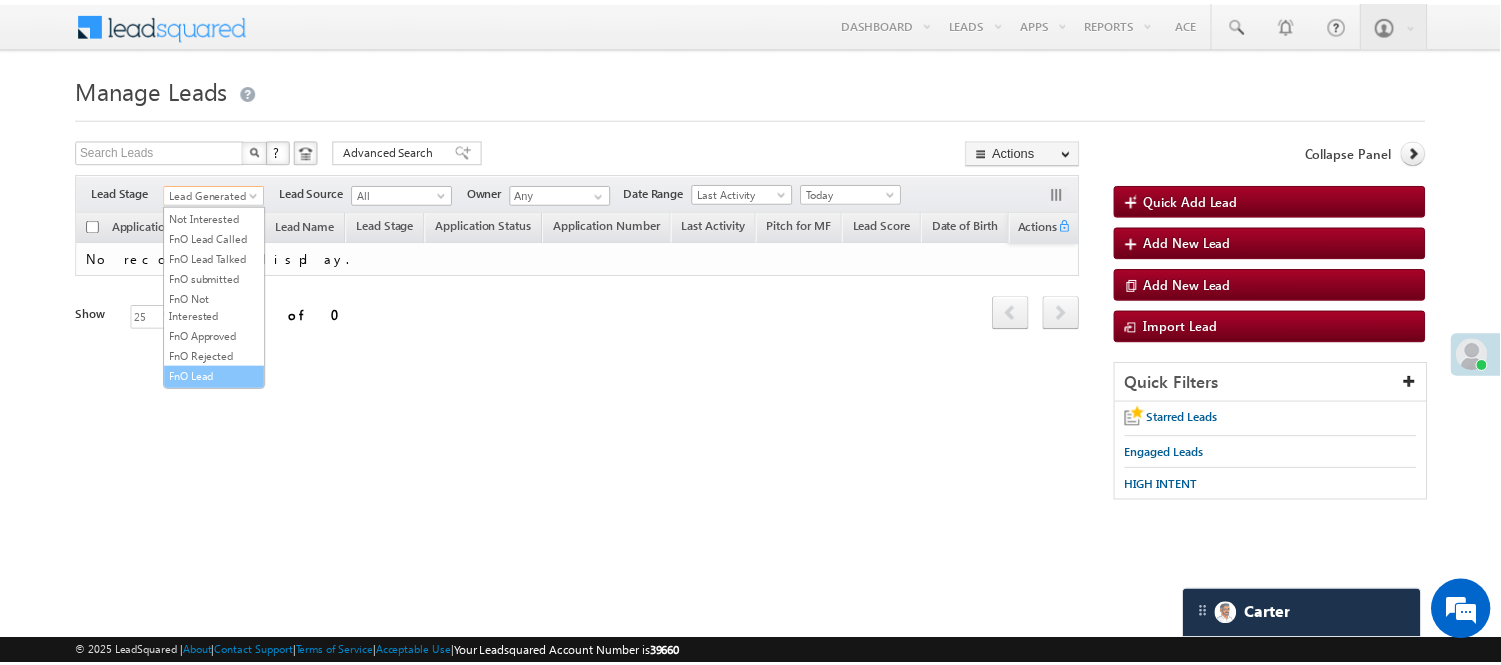 scroll, scrollTop: 222, scrollLeft: 0, axis: vertical 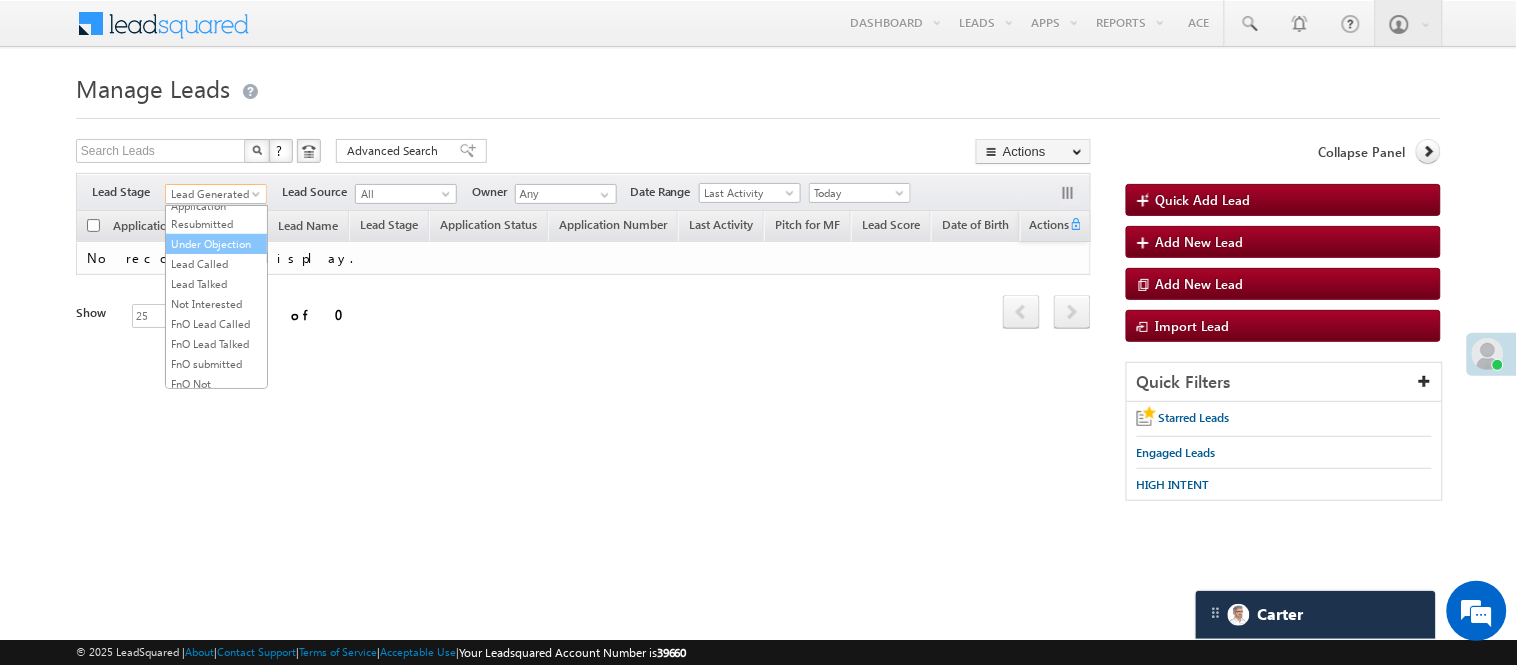click on "Under Objection" at bounding box center (216, 244) 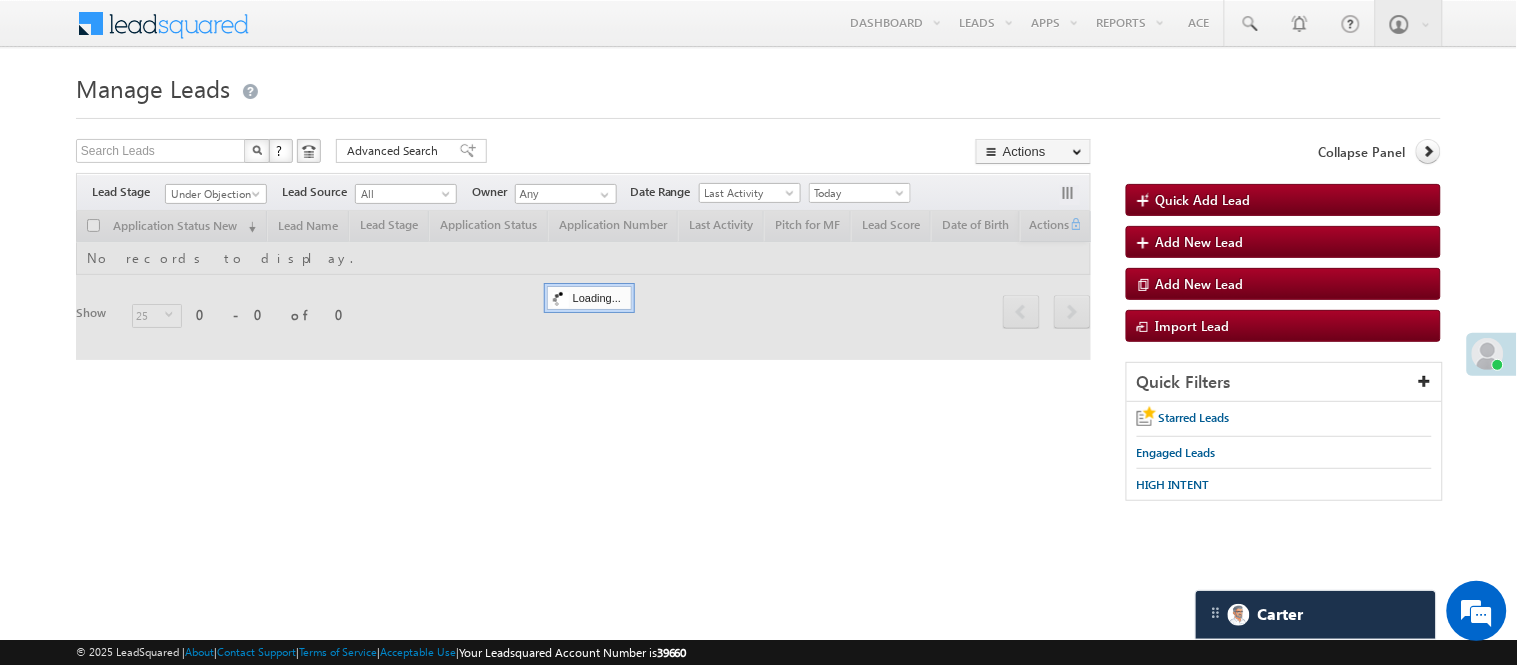 click at bounding box center [758, 112] 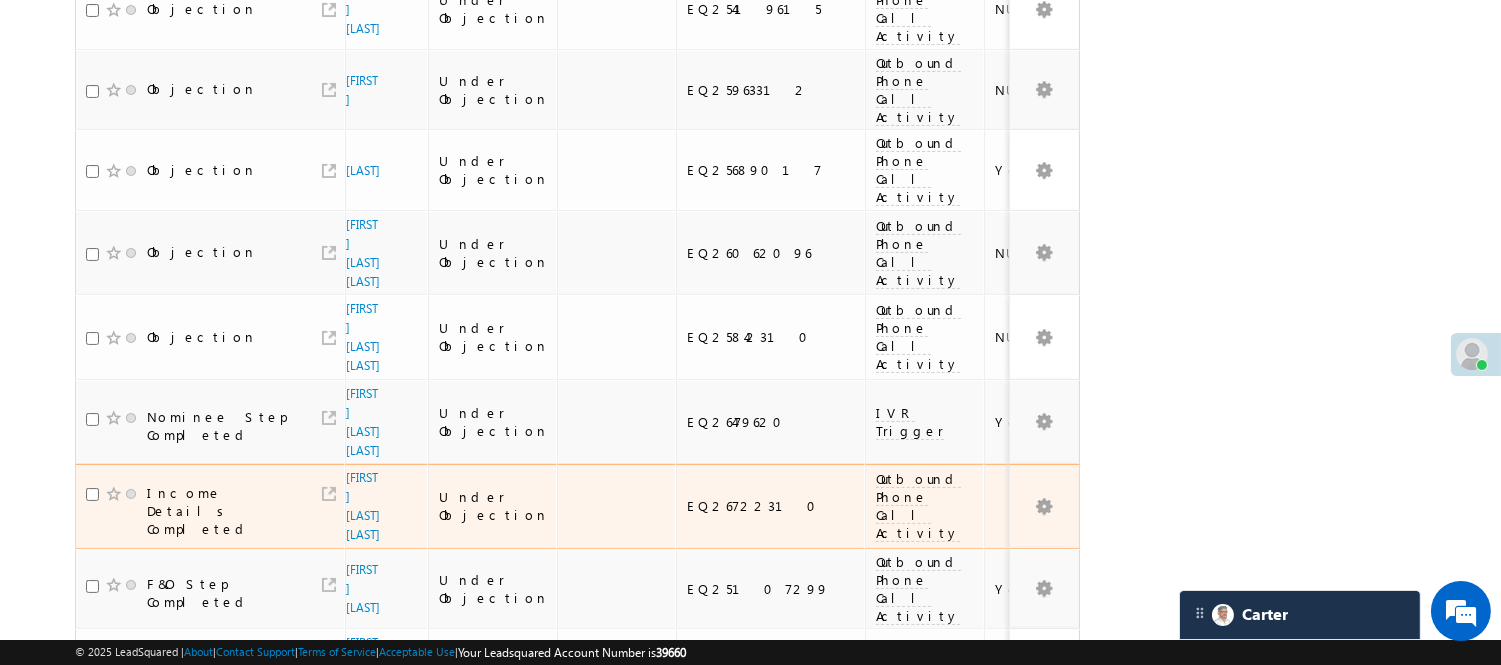 scroll, scrollTop: 555, scrollLeft: 0, axis: vertical 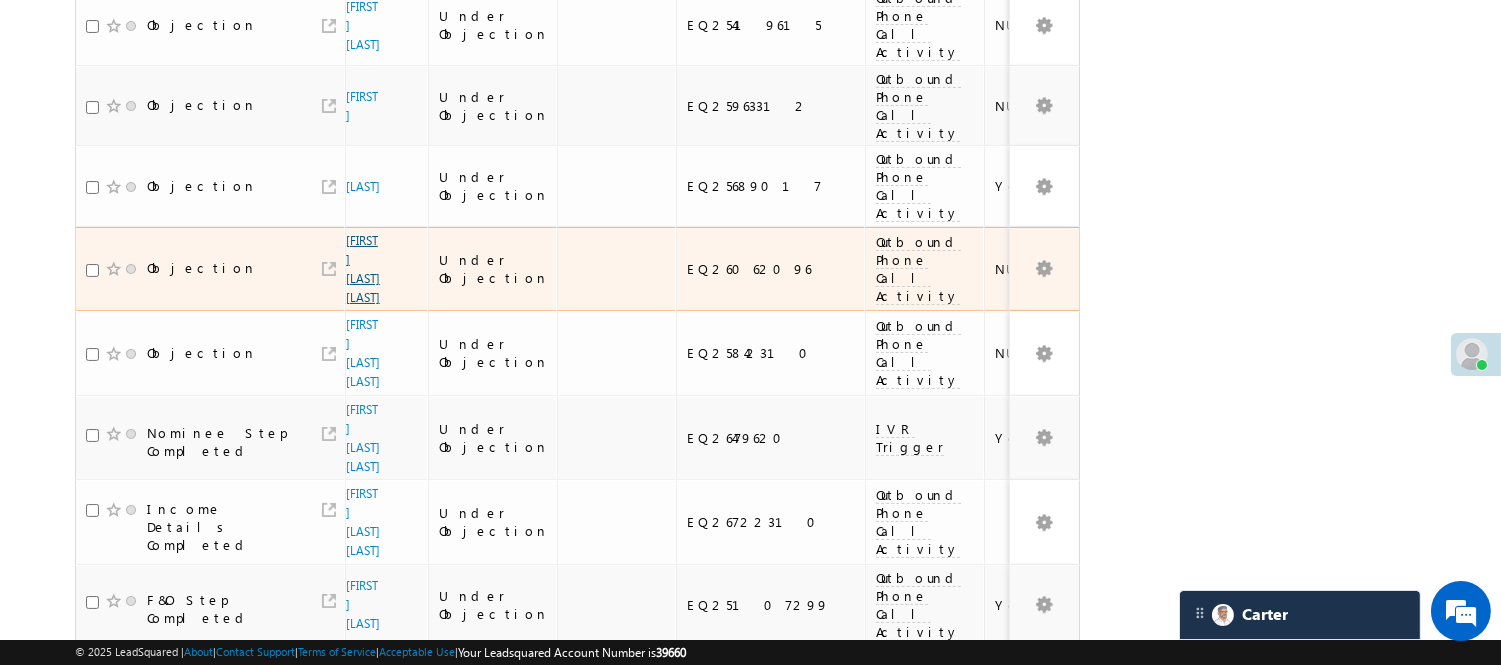 click on "Swapnil bhimrao pawar" at bounding box center (363, 269) 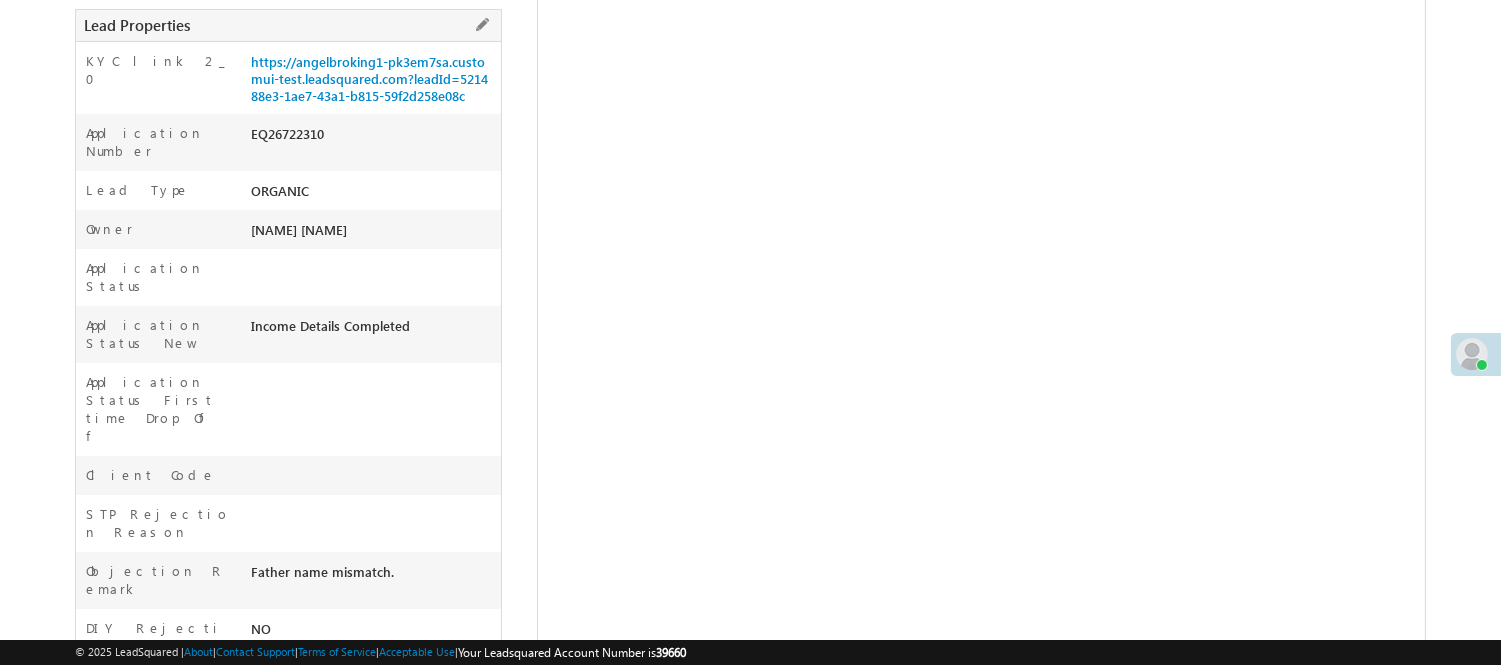 scroll, scrollTop: 444, scrollLeft: 0, axis: vertical 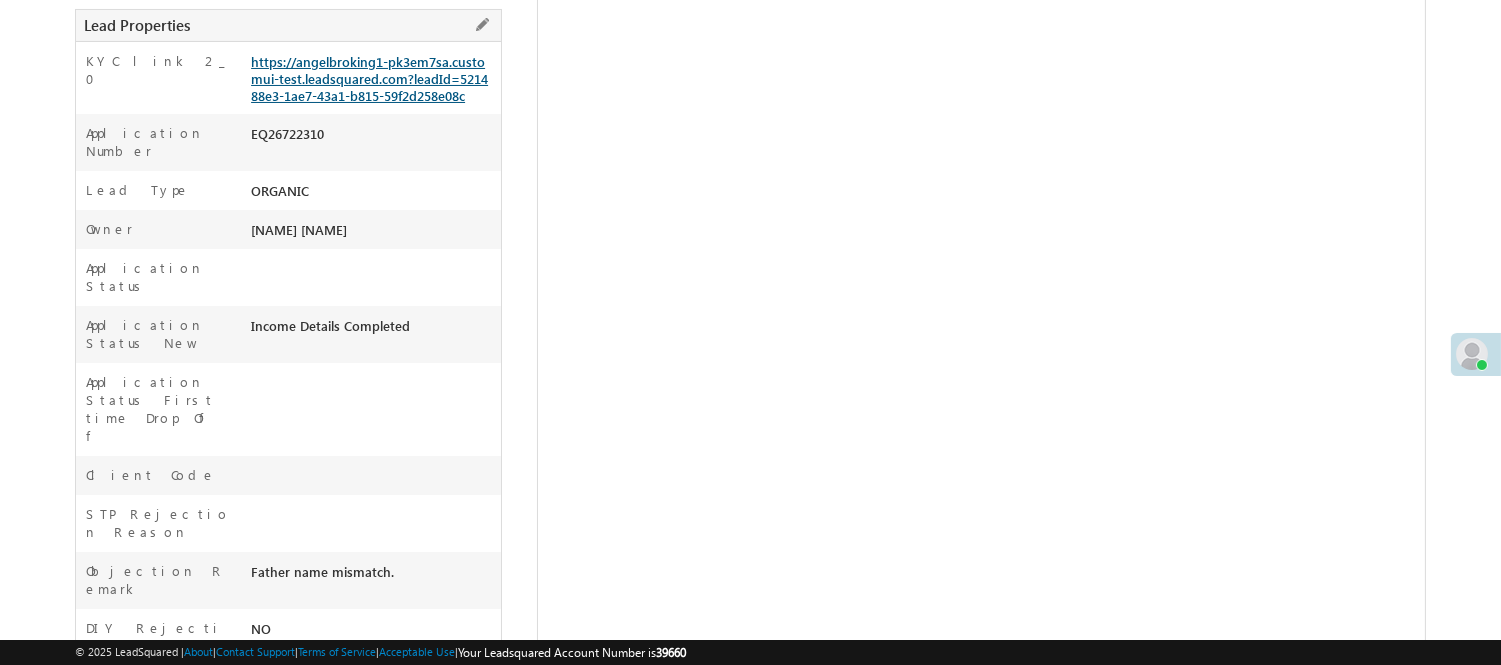 click on "https://angelbroking1-pk3em7sa.customui-test.leadsquared.com?leadId=521488e3-1ae7-43a1-b815-59f2d258e08c" at bounding box center [369, 78] 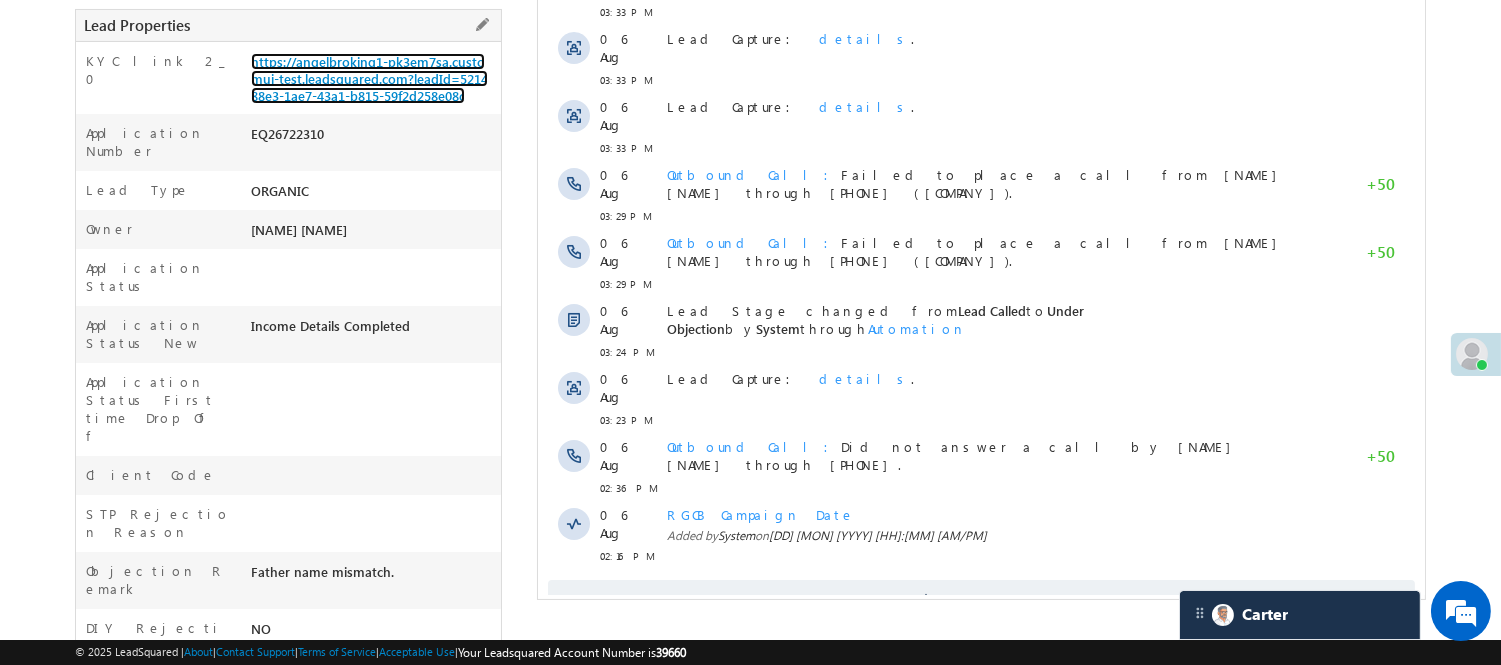 scroll, scrollTop: 0, scrollLeft: 0, axis: both 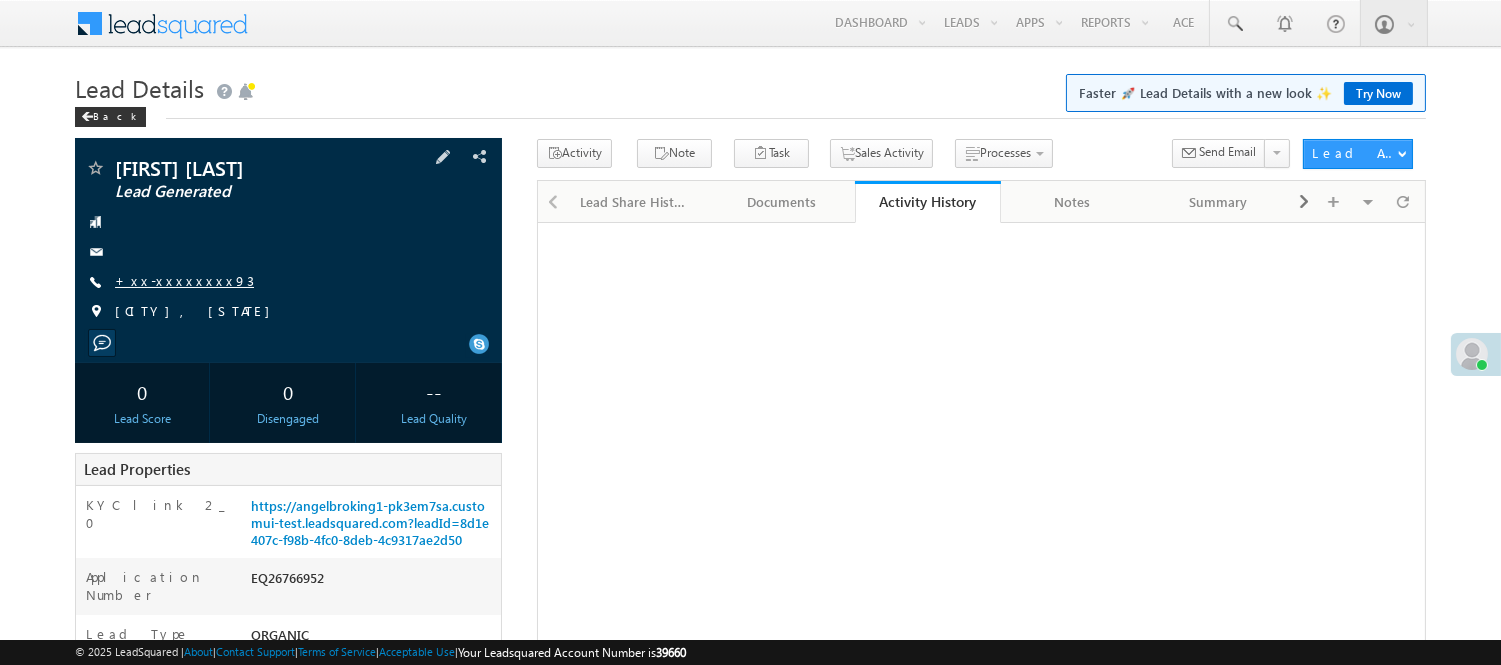 click on "+xx-xxxxxxxx93" at bounding box center (184, 280) 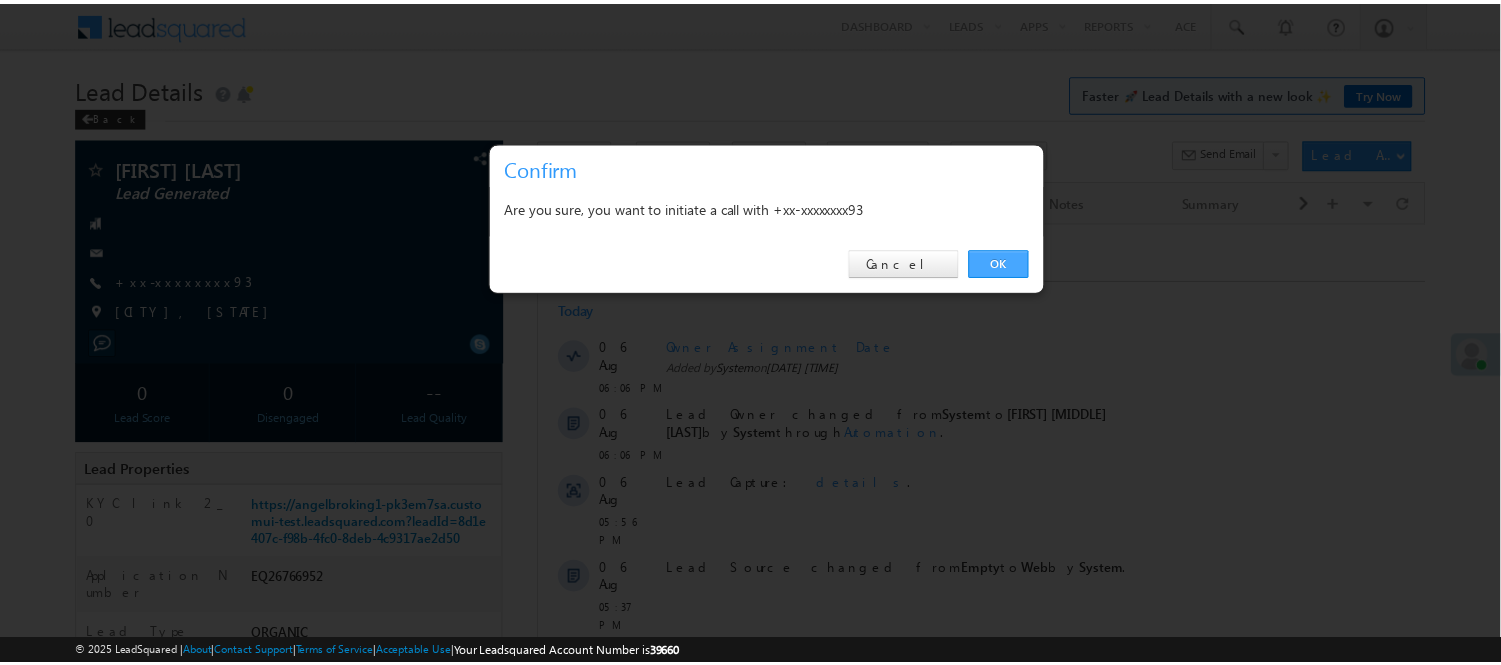 scroll, scrollTop: 0, scrollLeft: 0, axis: both 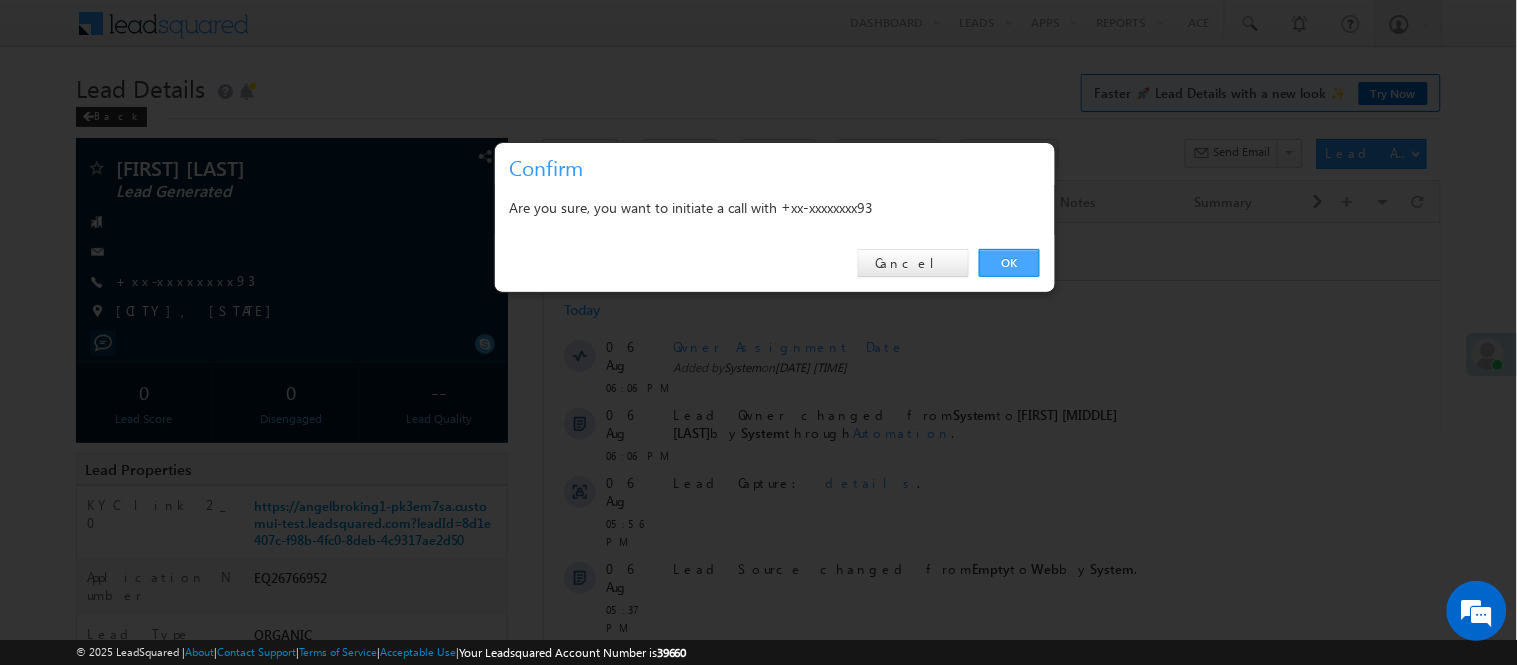 click on "OK" at bounding box center (1009, 263) 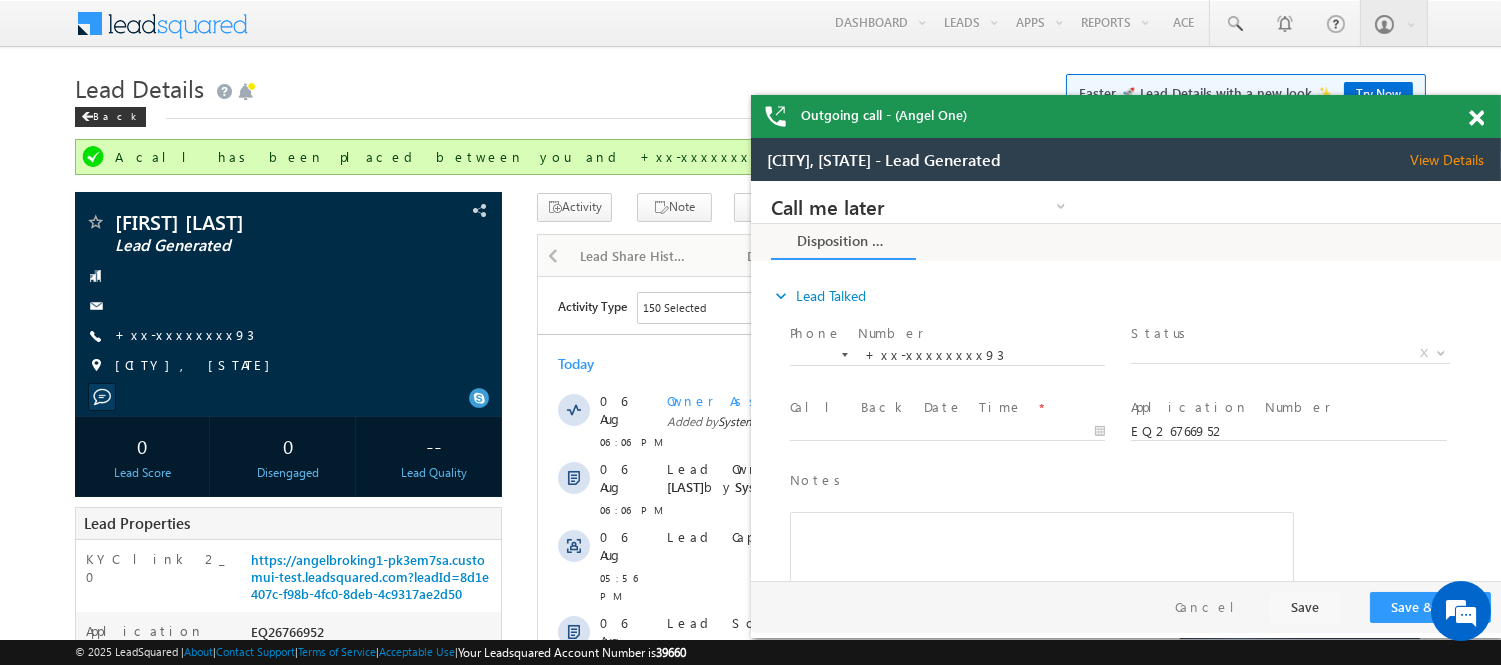 scroll, scrollTop: 0, scrollLeft: 0, axis: both 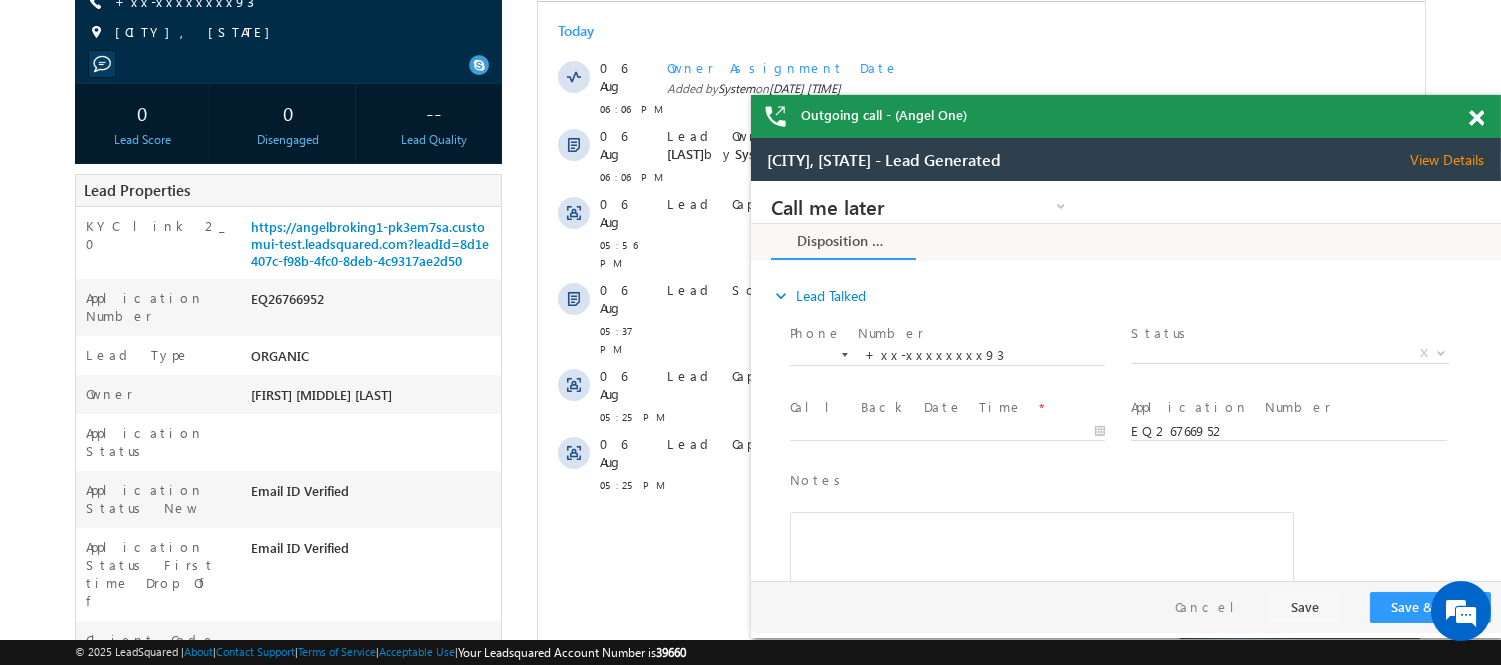 click at bounding box center [1476, 118] 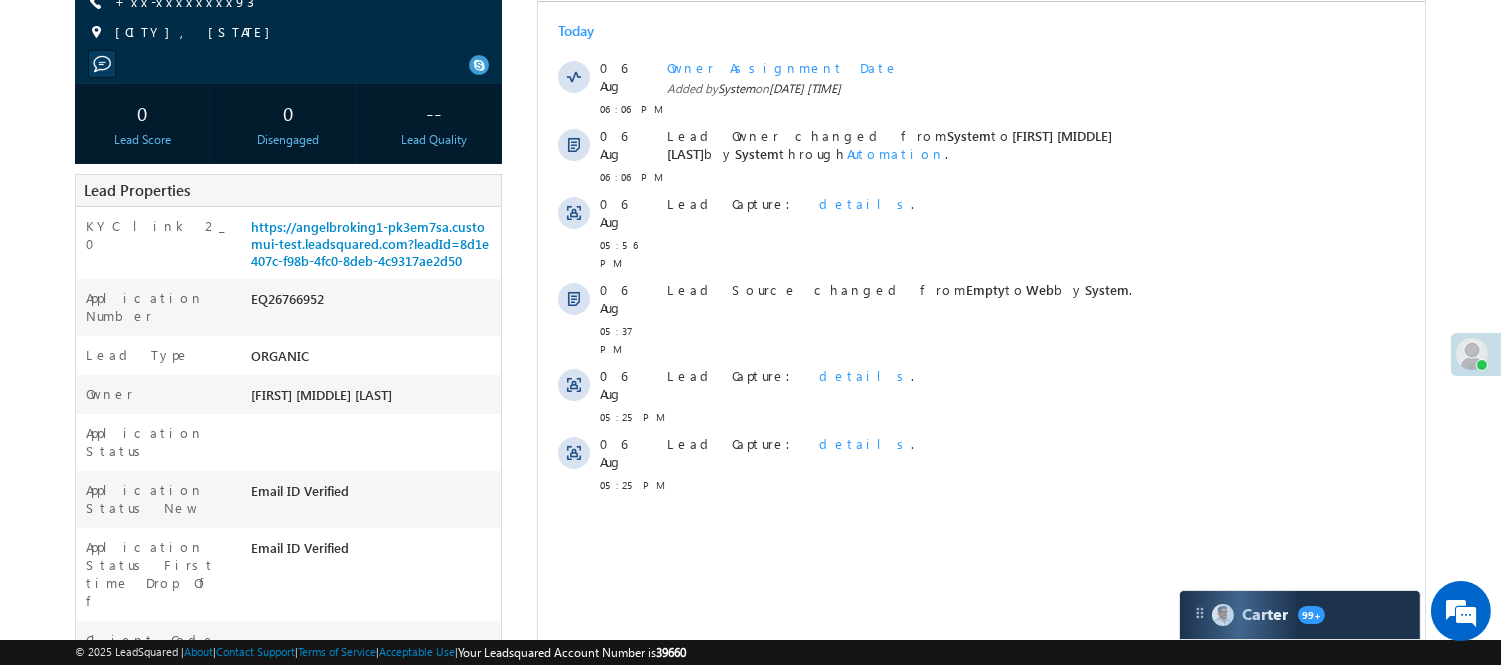 scroll, scrollTop: 15, scrollLeft: 0, axis: vertical 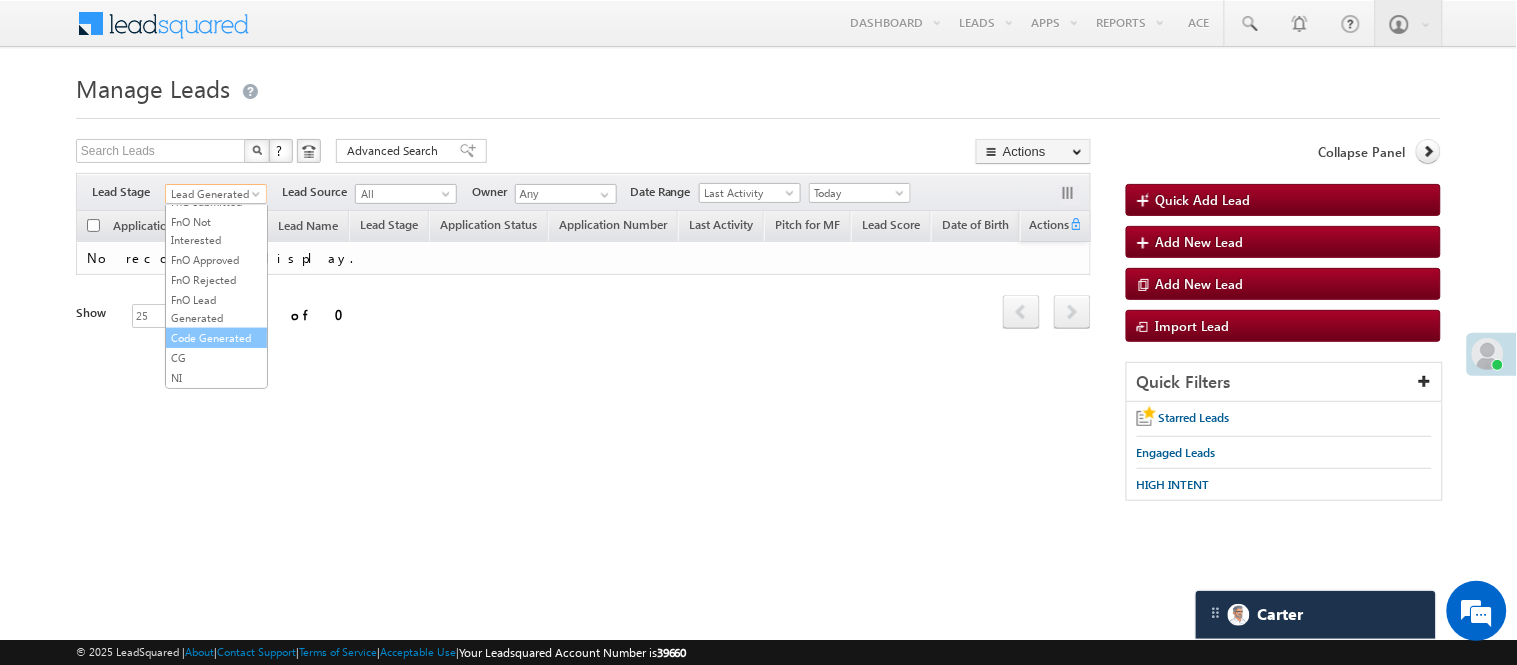 click on "Code Generated" at bounding box center (216, 338) 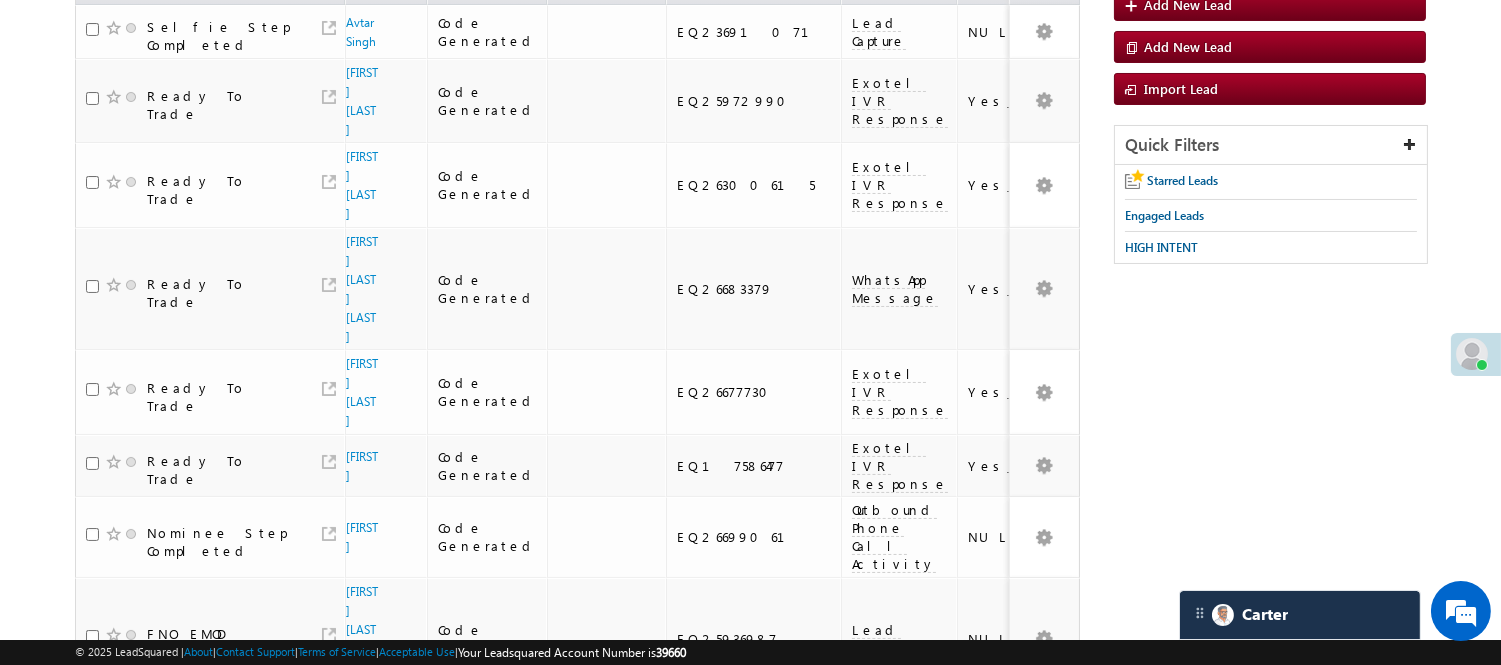 scroll, scrollTop: 0, scrollLeft: 0, axis: both 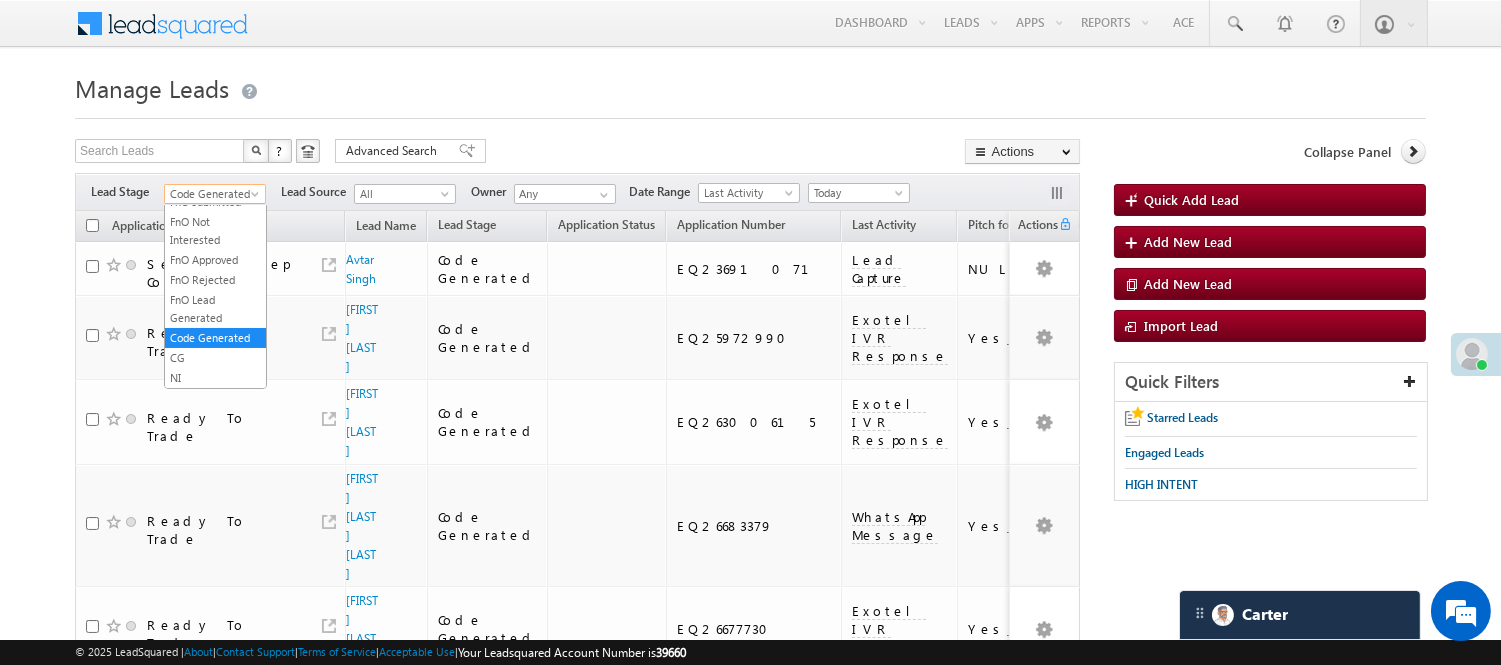 click on "Code Generated" at bounding box center [212, 194] 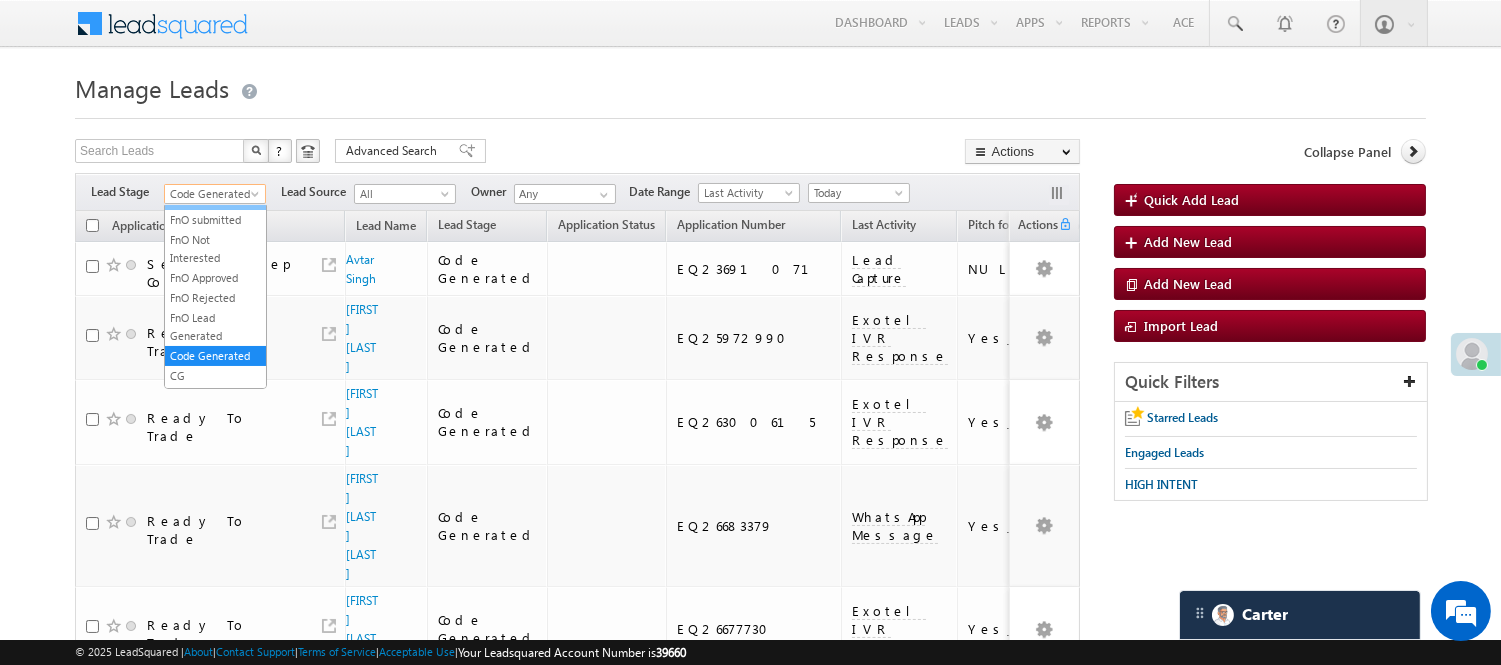 scroll, scrollTop: 163, scrollLeft: 0, axis: vertical 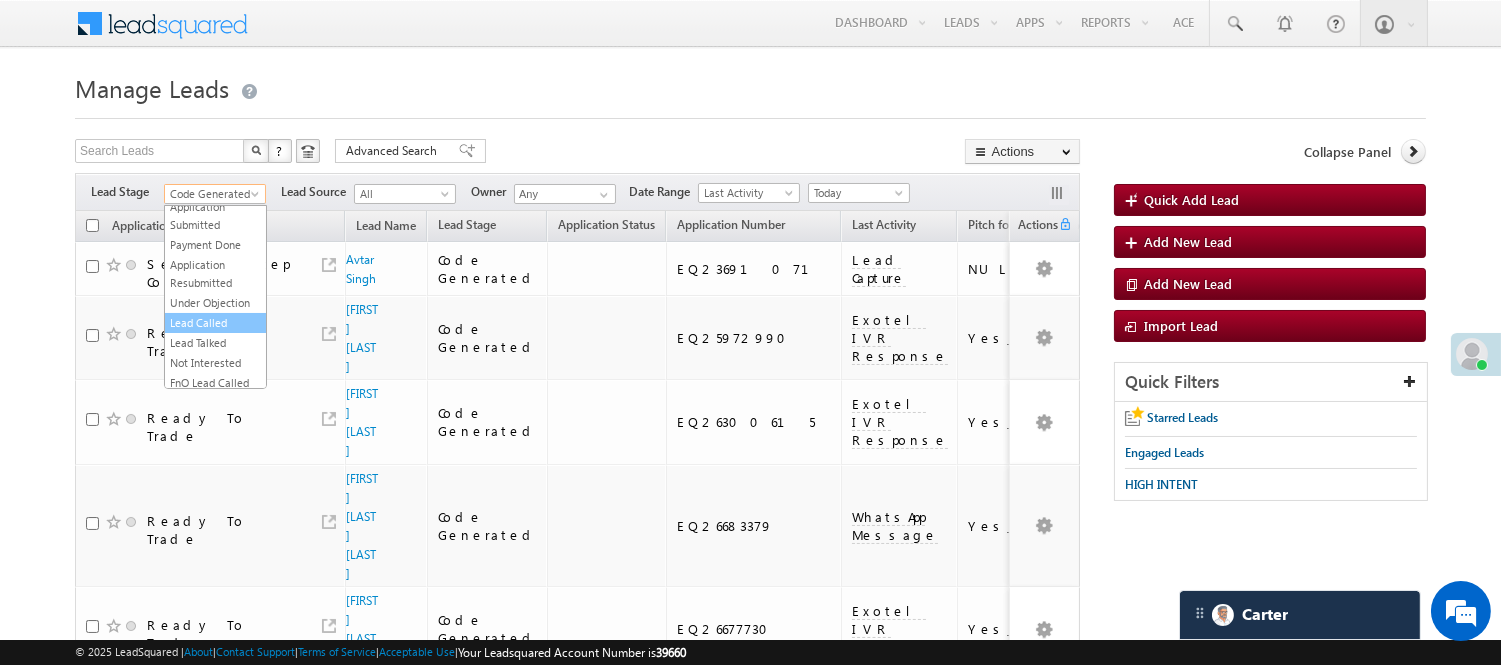 click on "Lead Called" at bounding box center [215, 323] 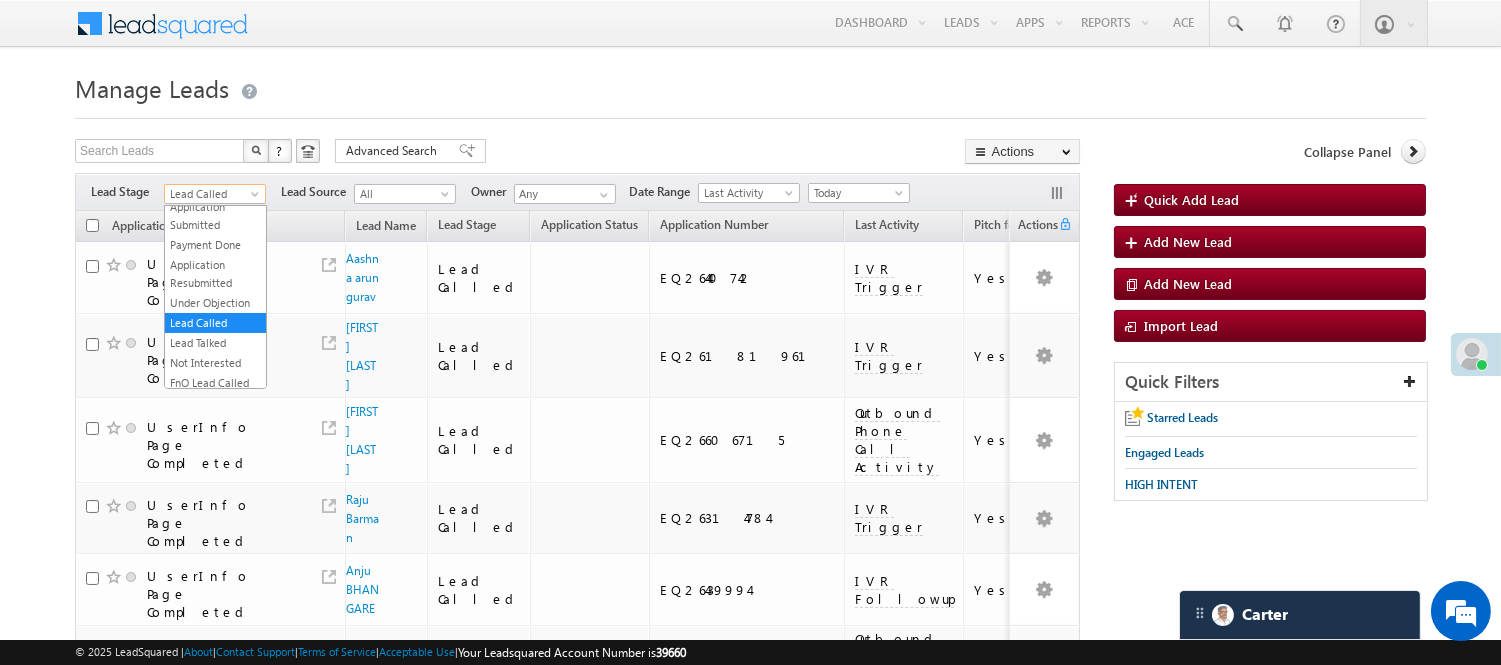click on "Lead Called" at bounding box center (212, 194) 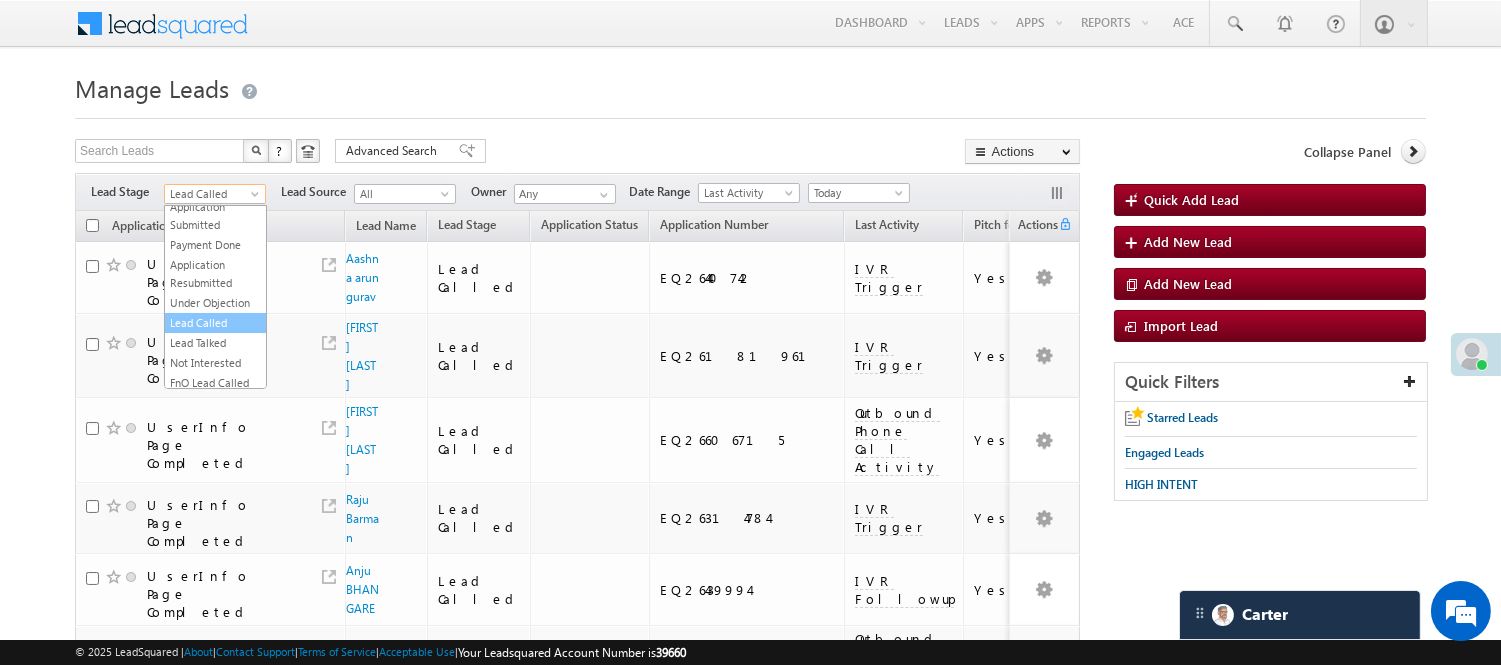 scroll, scrollTop: 274, scrollLeft: 0, axis: vertical 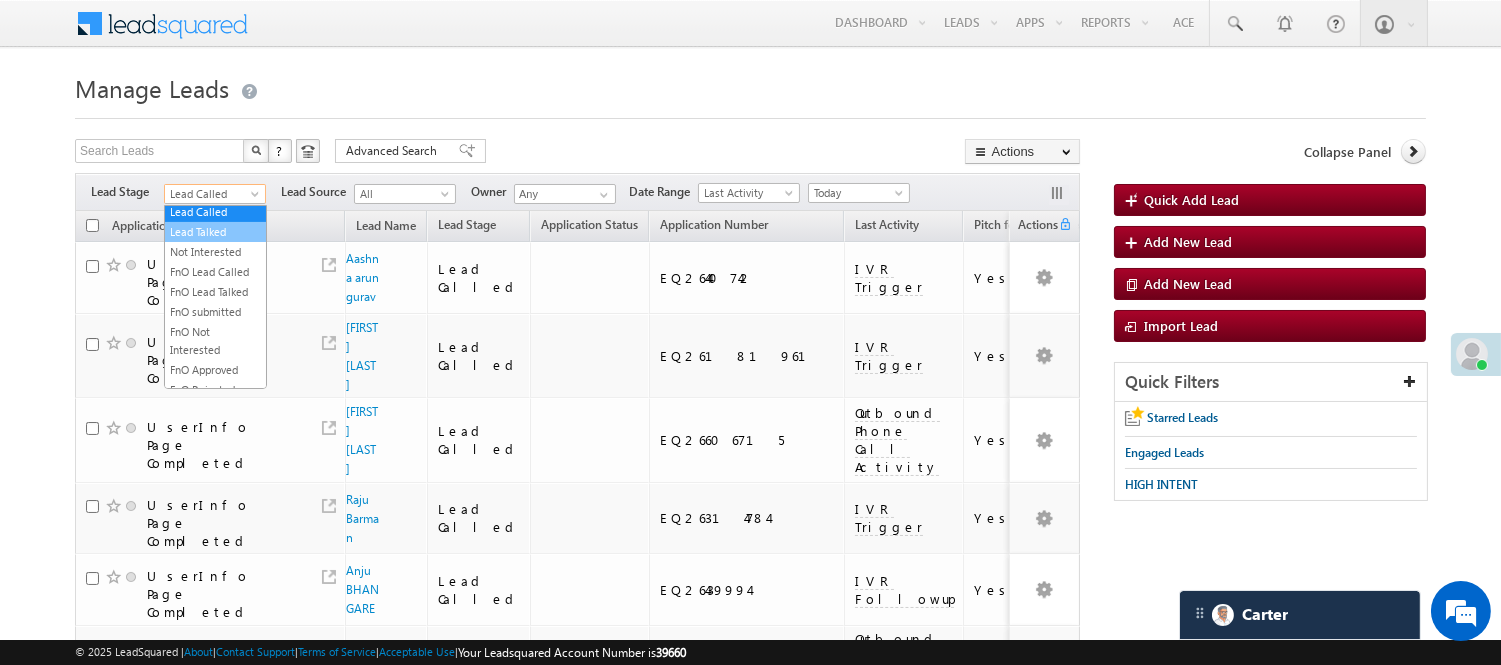 click on "Lead Talked" at bounding box center (215, 232) 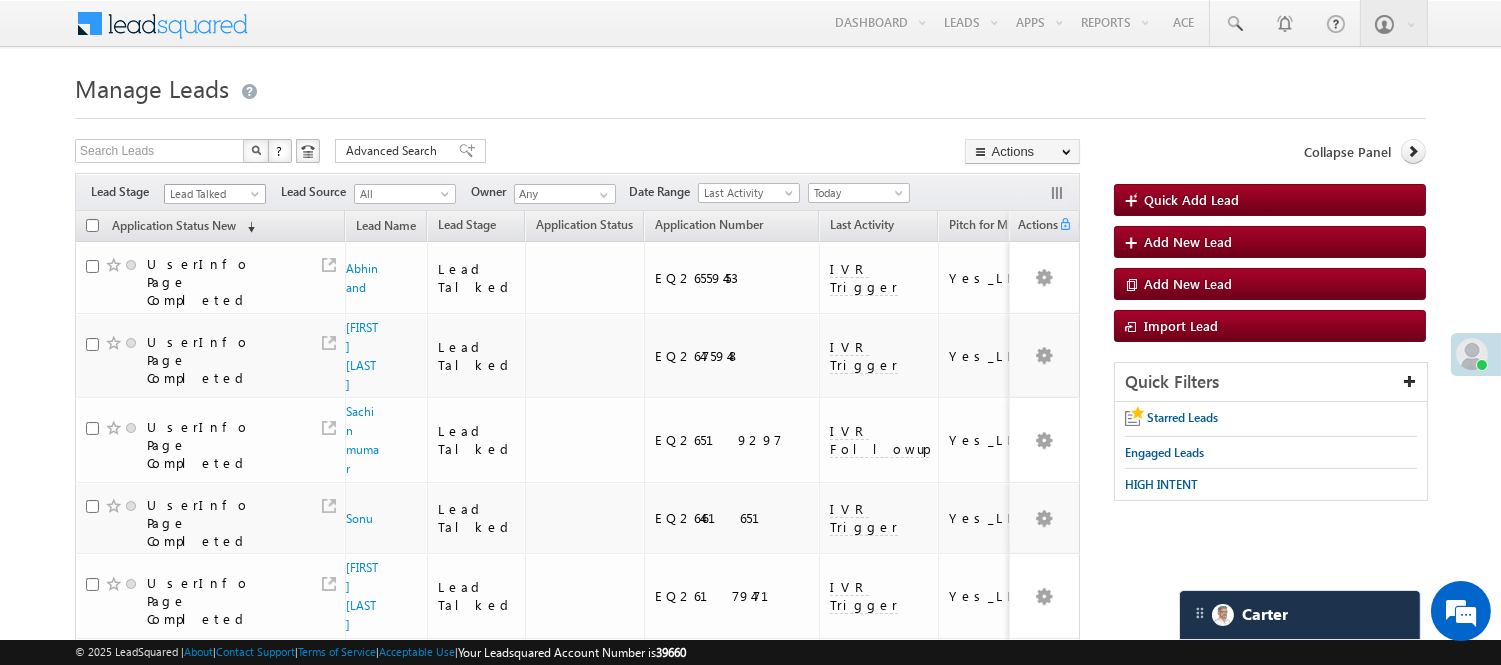 click on "Lead Talked" at bounding box center (212, 194) 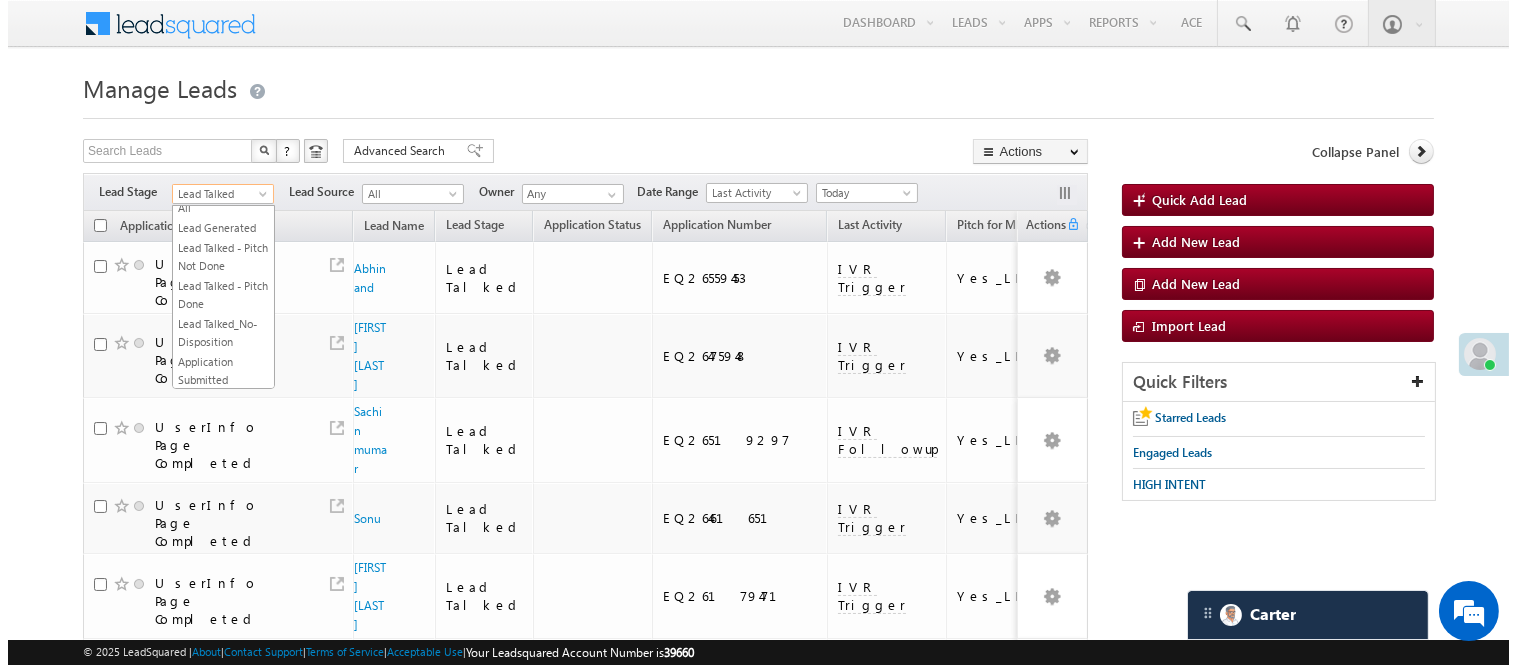scroll, scrollTop: 0, scrollLeft: 0, axis: both 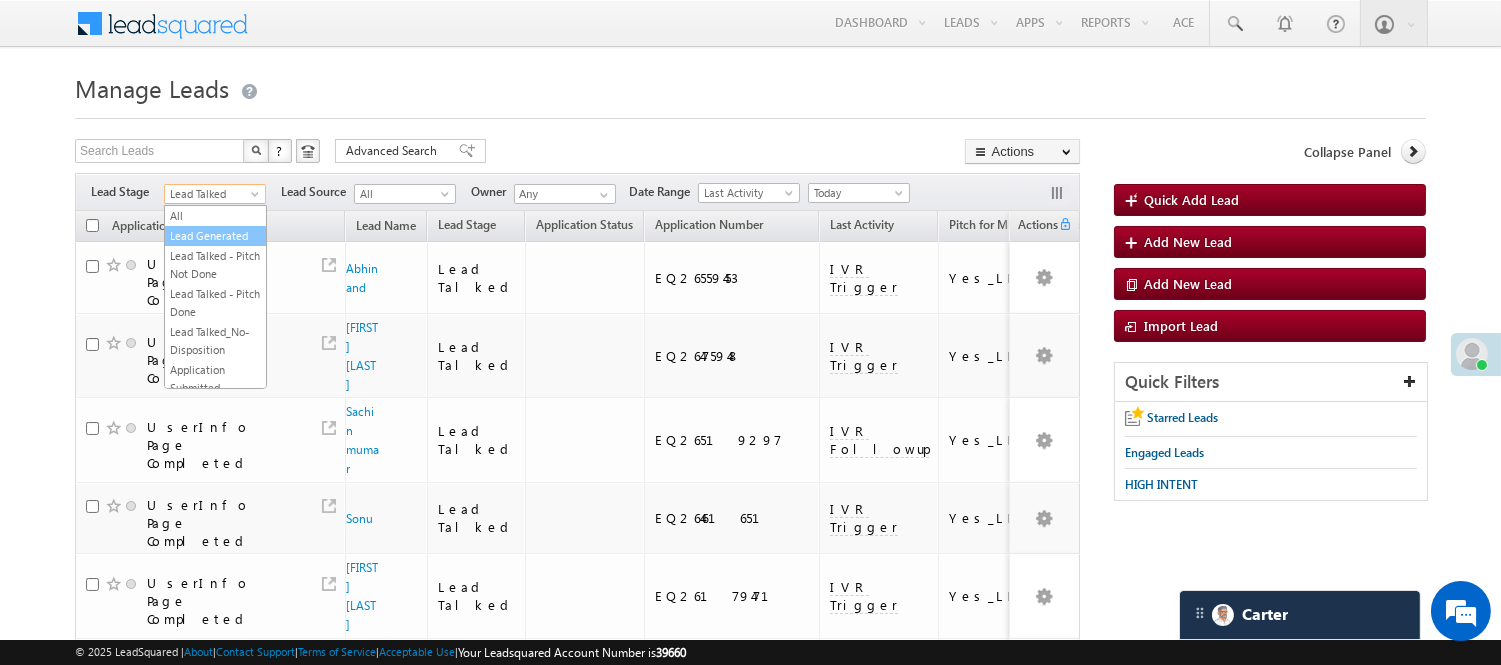 click on "Lead Generated" at bounding box center (215, 236) 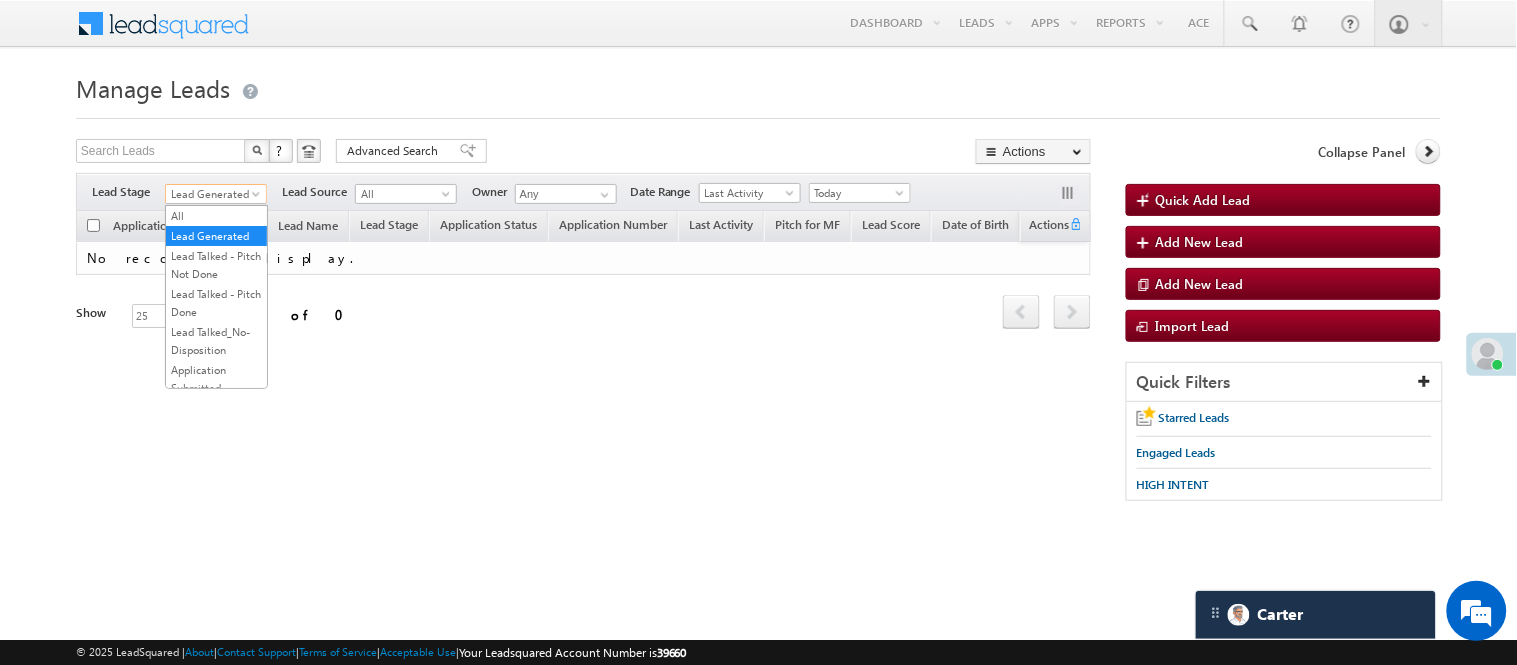 click on "Lead Generated" at bounding box center [213, 194] 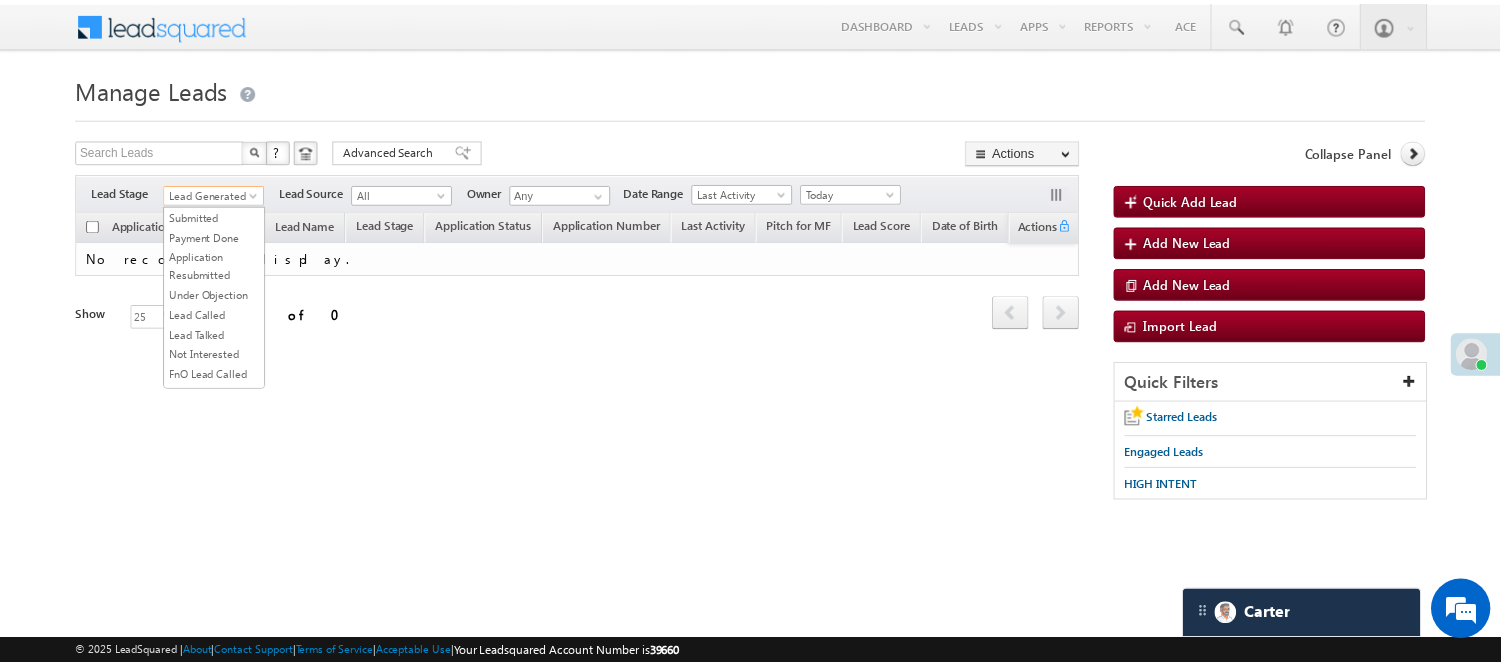 scroll, scrollTop: 163, scrollLeft: 0, axis: vertical 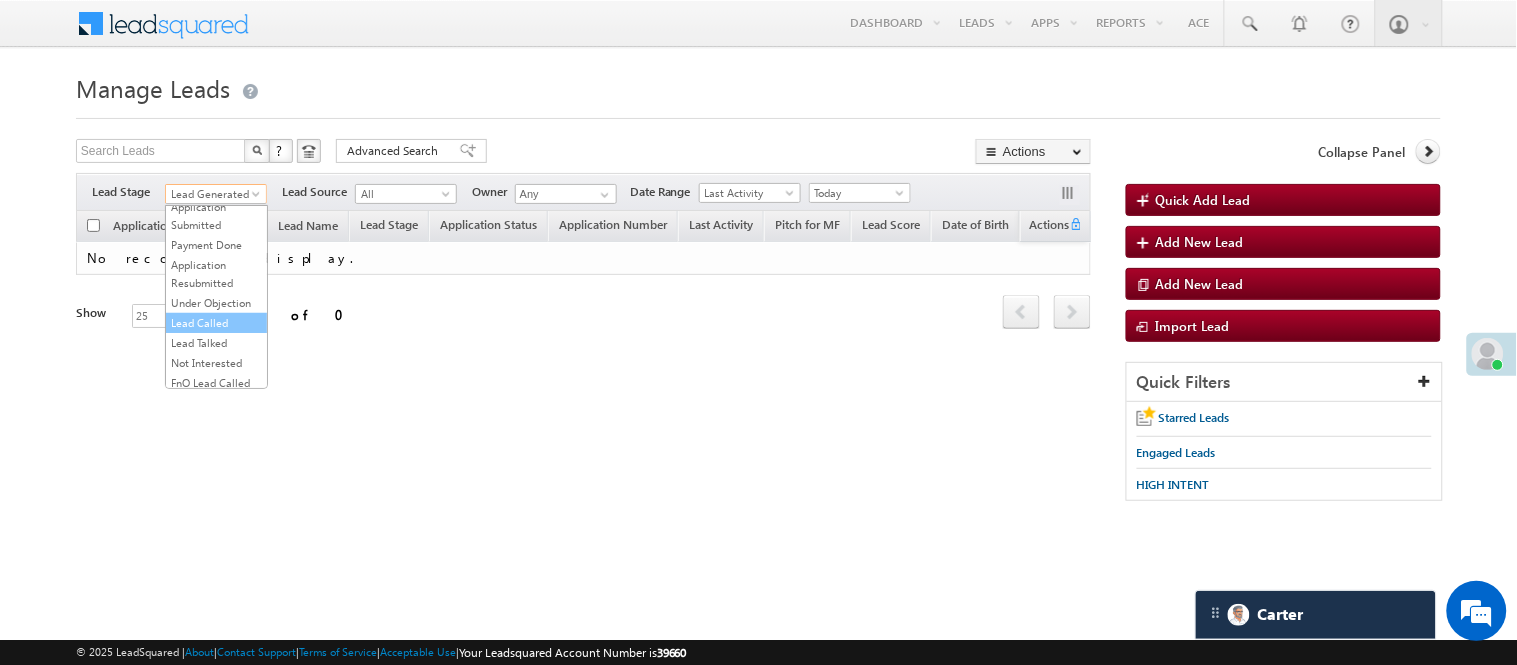 click on "Lead Called" at bounding box center [216, 323] 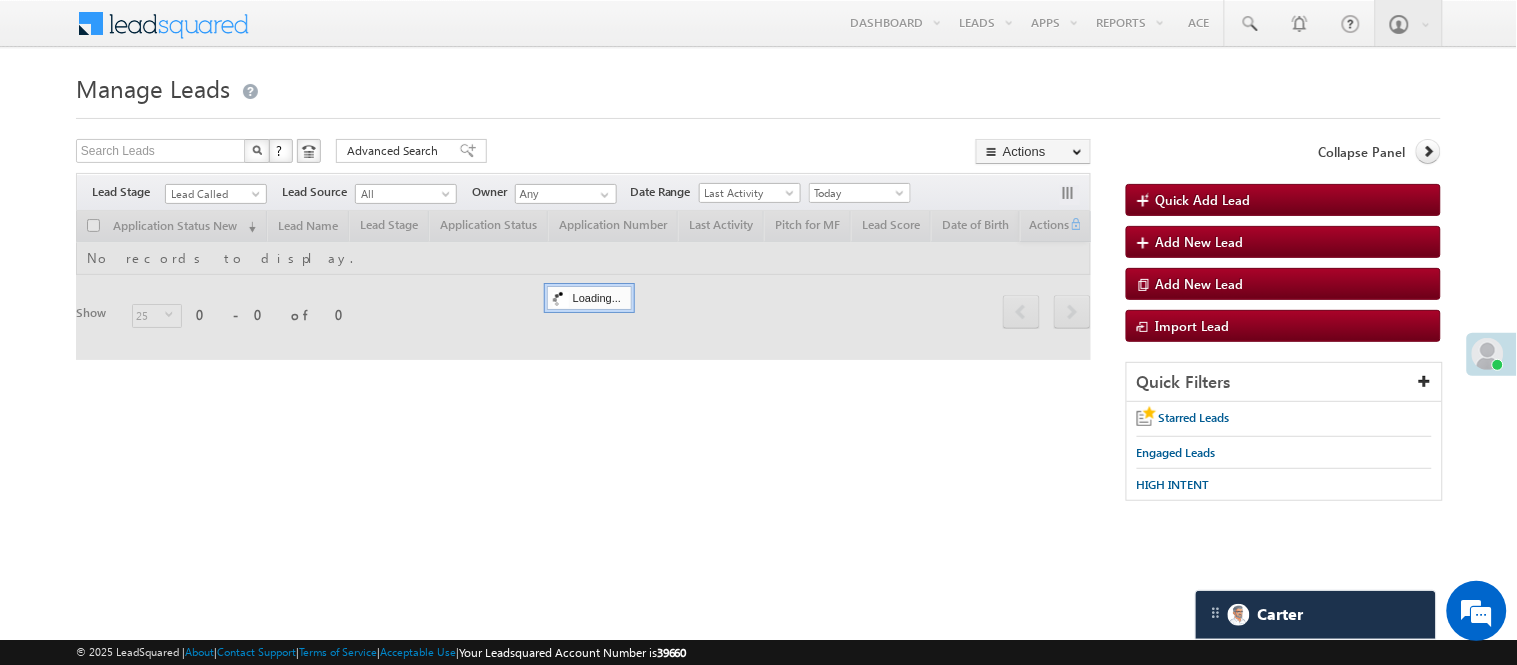 click on "Manage Leads" at bounding box center (758, 86) 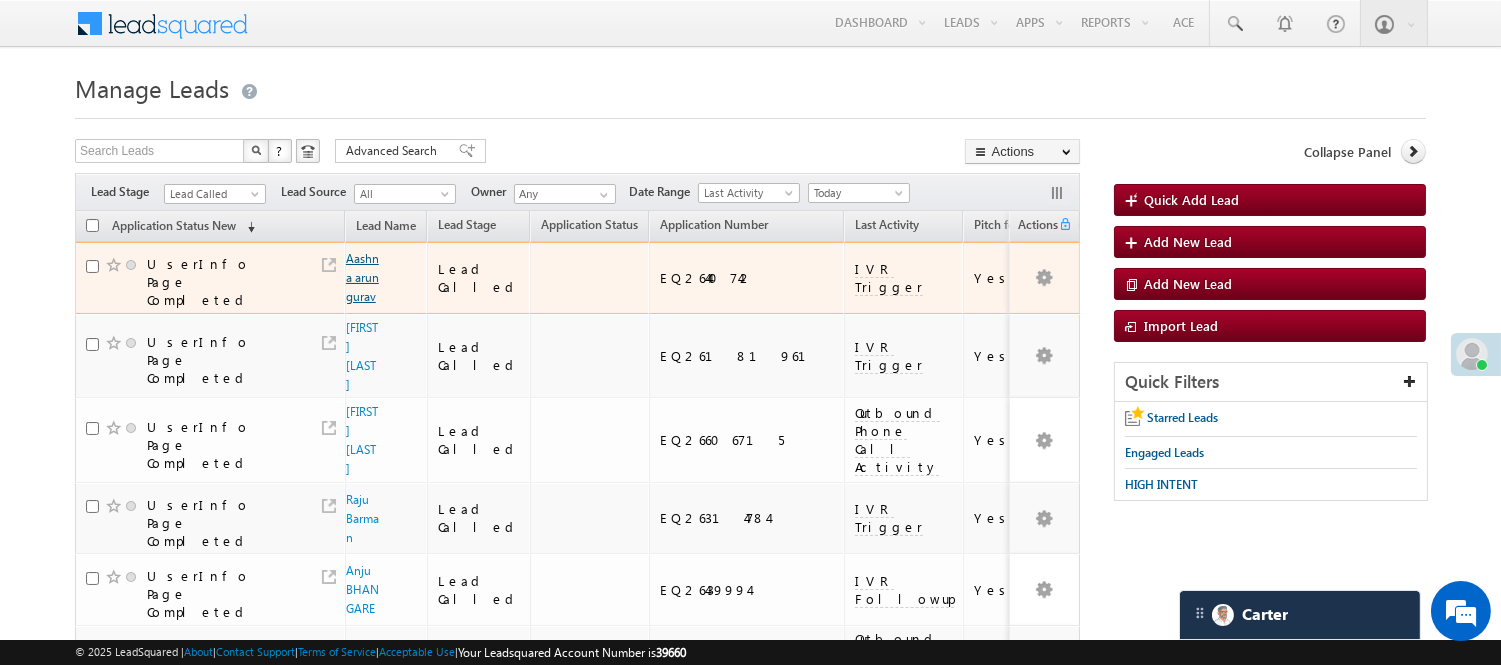 click on "Aashna arun gurav" at bounding box center [362, 277] 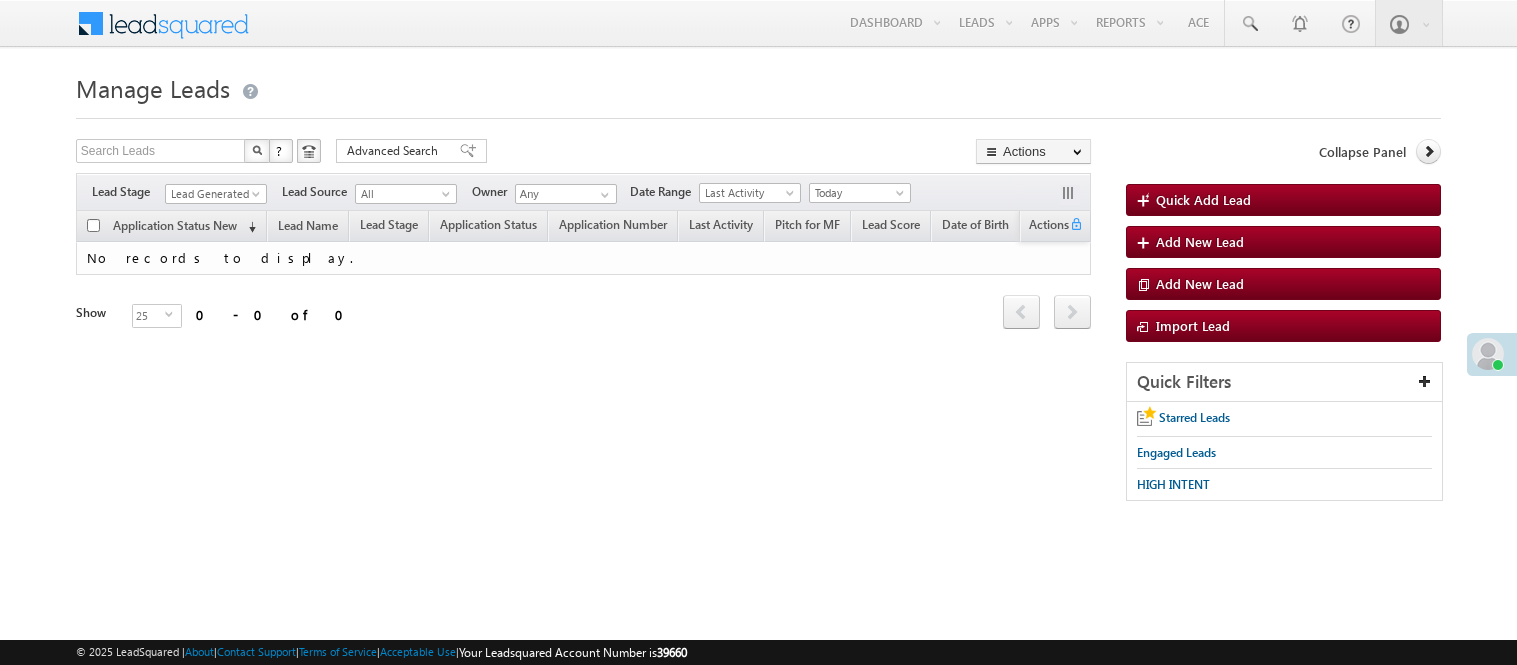 scroll, scrollTop: 0, scrollLeft: 0, axis: both 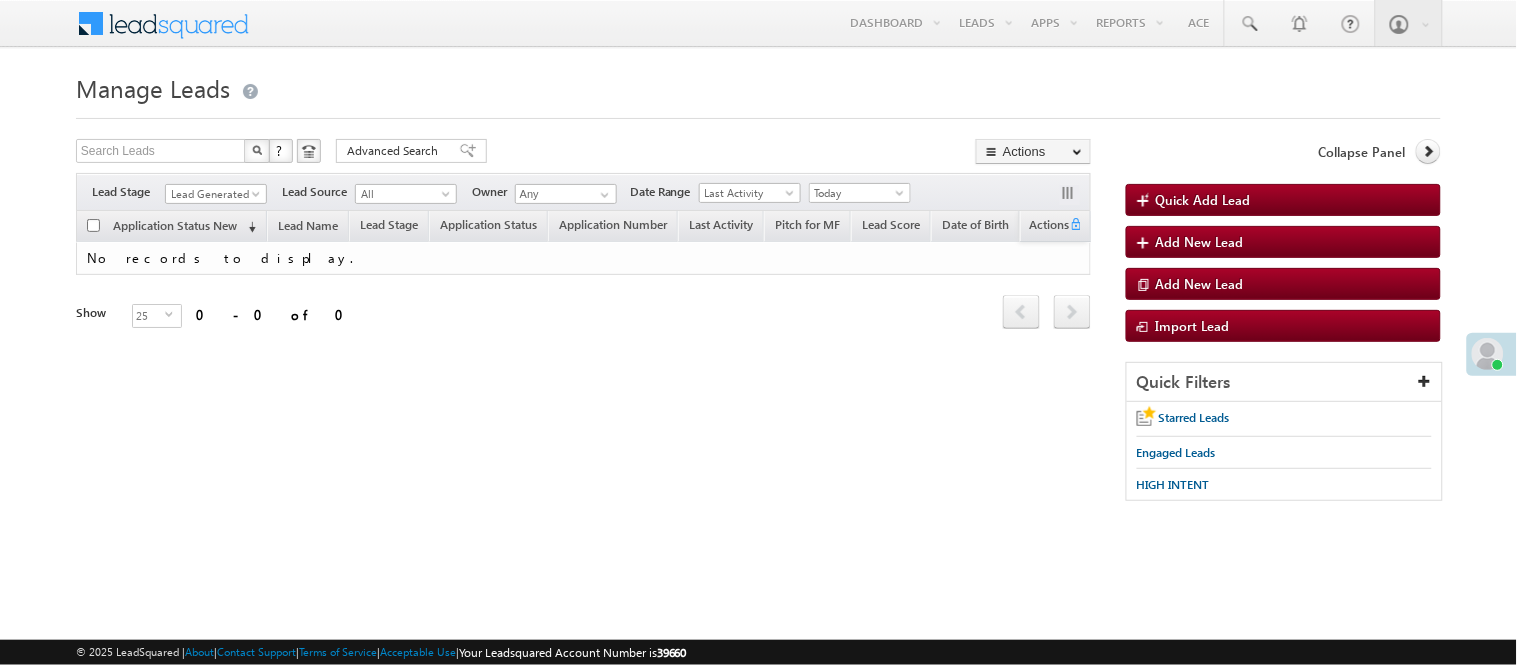 click on "Filters
Lead Stage
Lead Generated Lead Generated
Lead Source
All All
Owner
Any Any
Go" at bounding box center (583, 192) 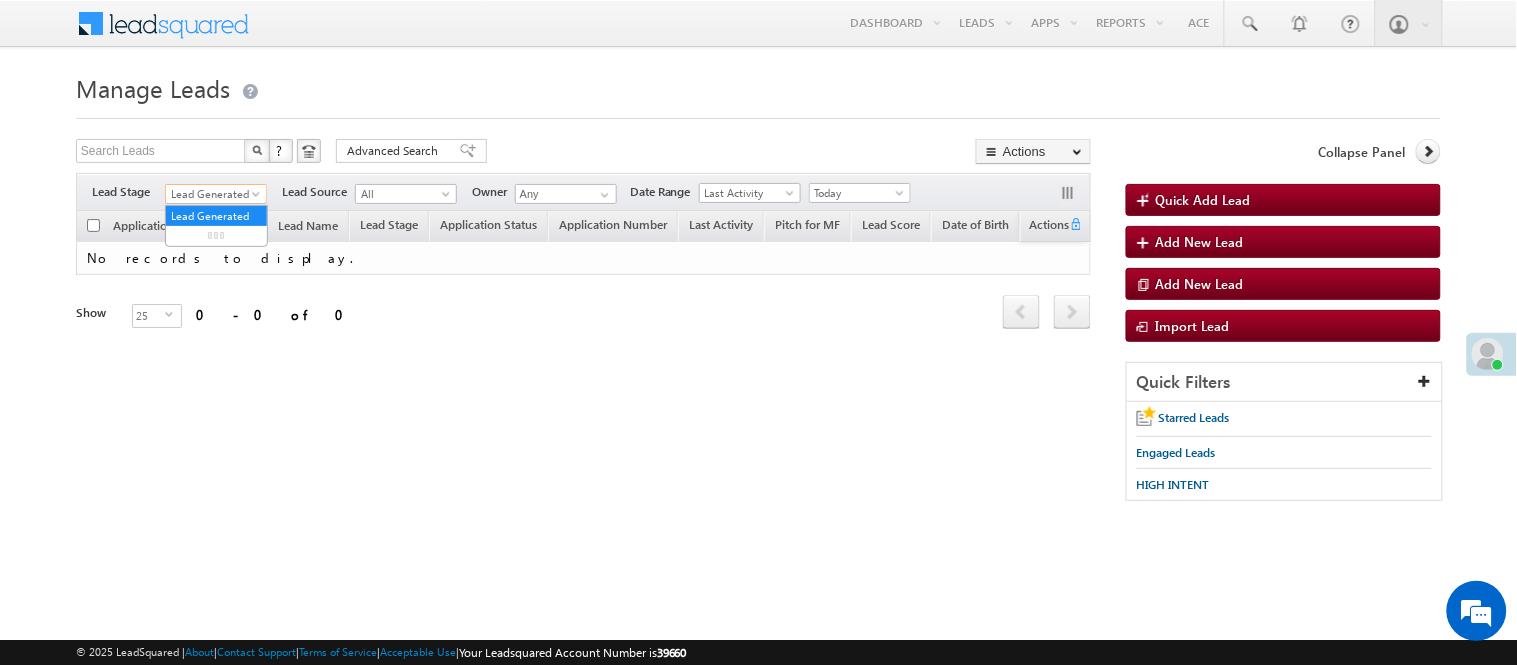 click on "Lead Generated" at bounding box center (213, 194) 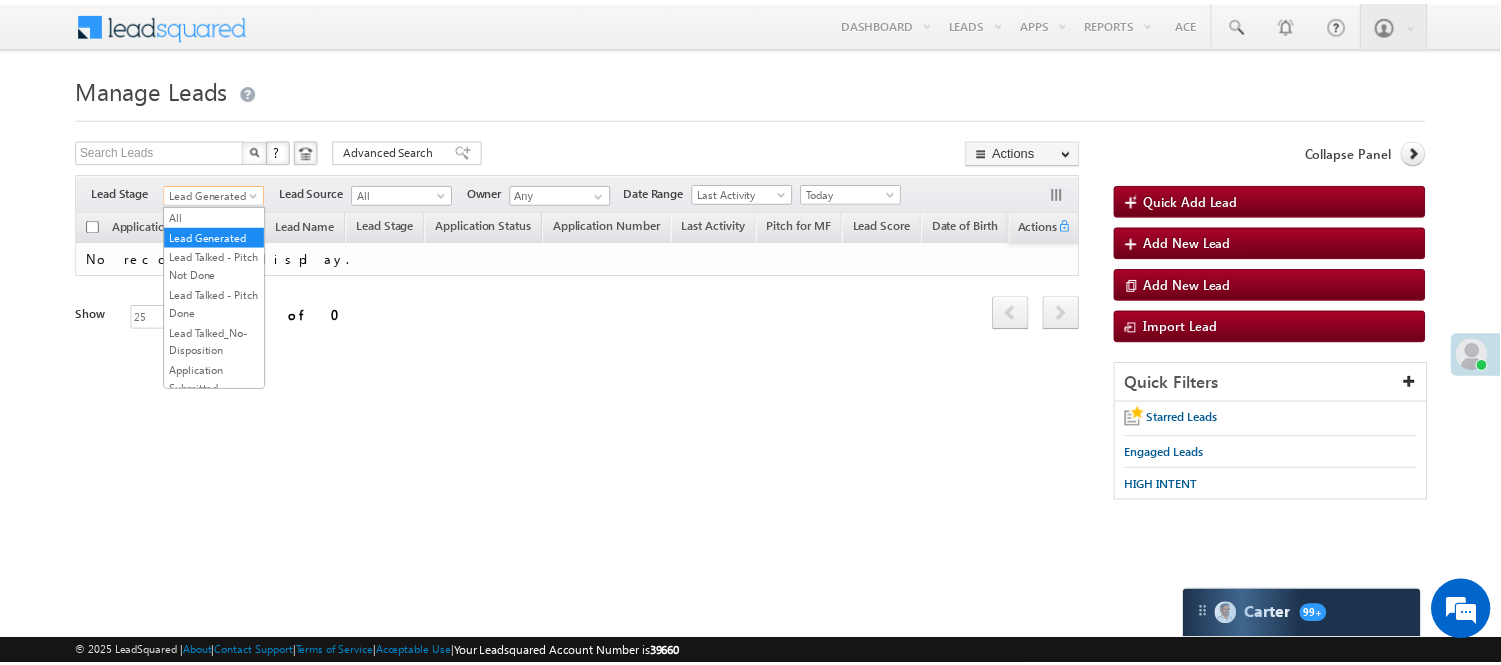 scroll, scrollTop: 496, scrollLeft: 0, axis: vertical 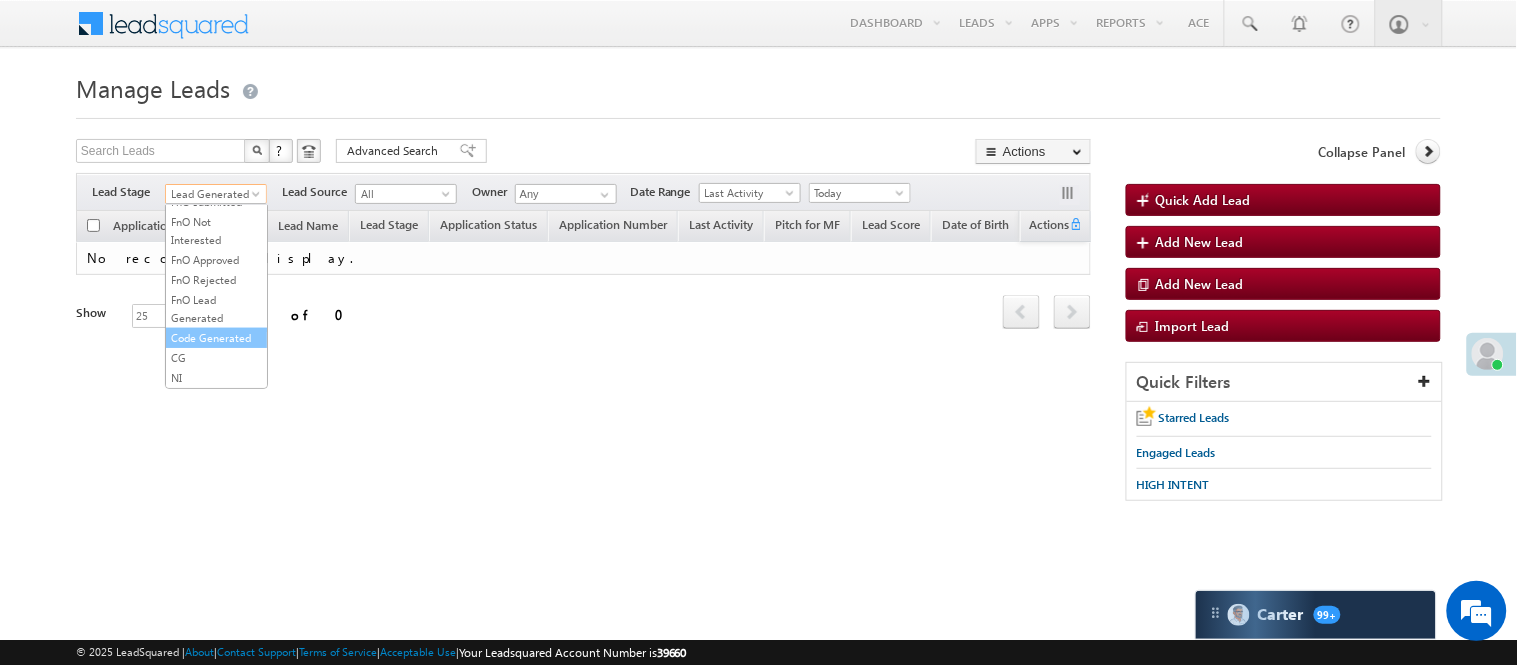 click on "Code Generated" at bounding box center [216, 338] 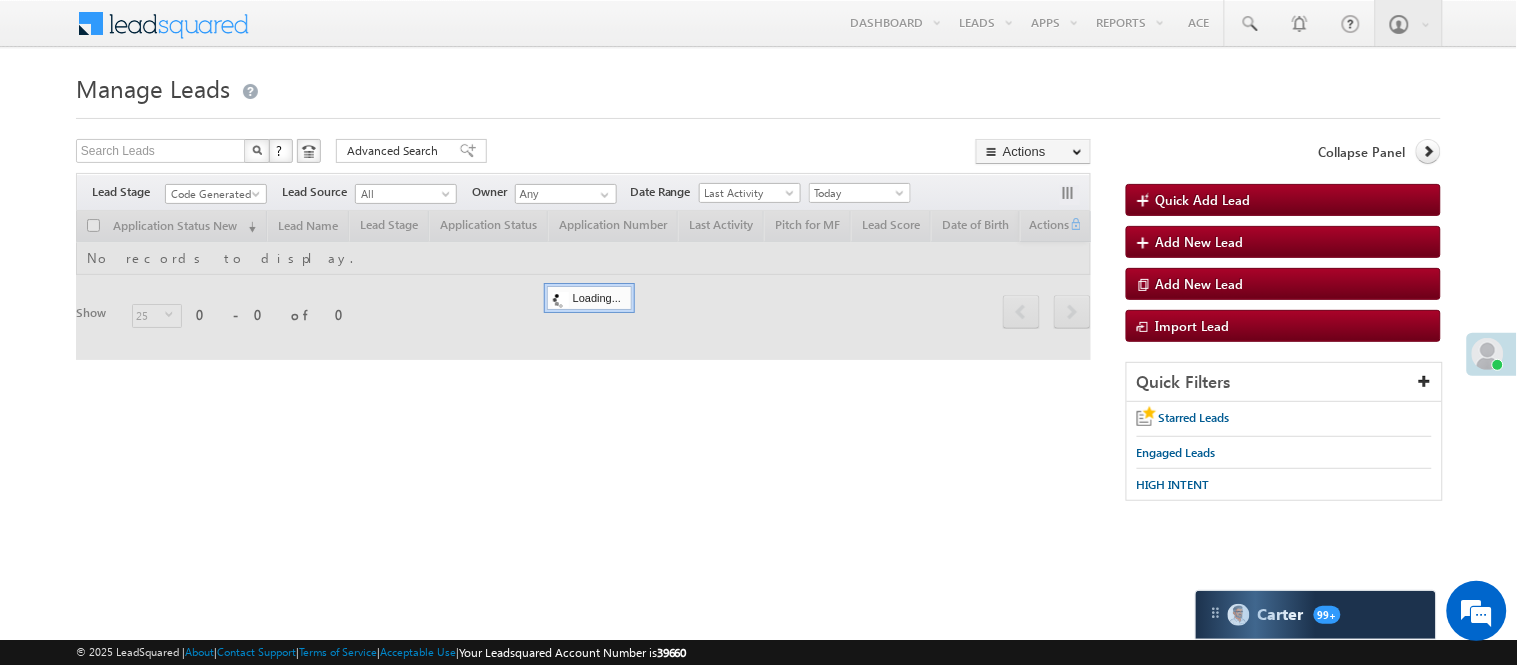 click at bounding box center (758, 112) 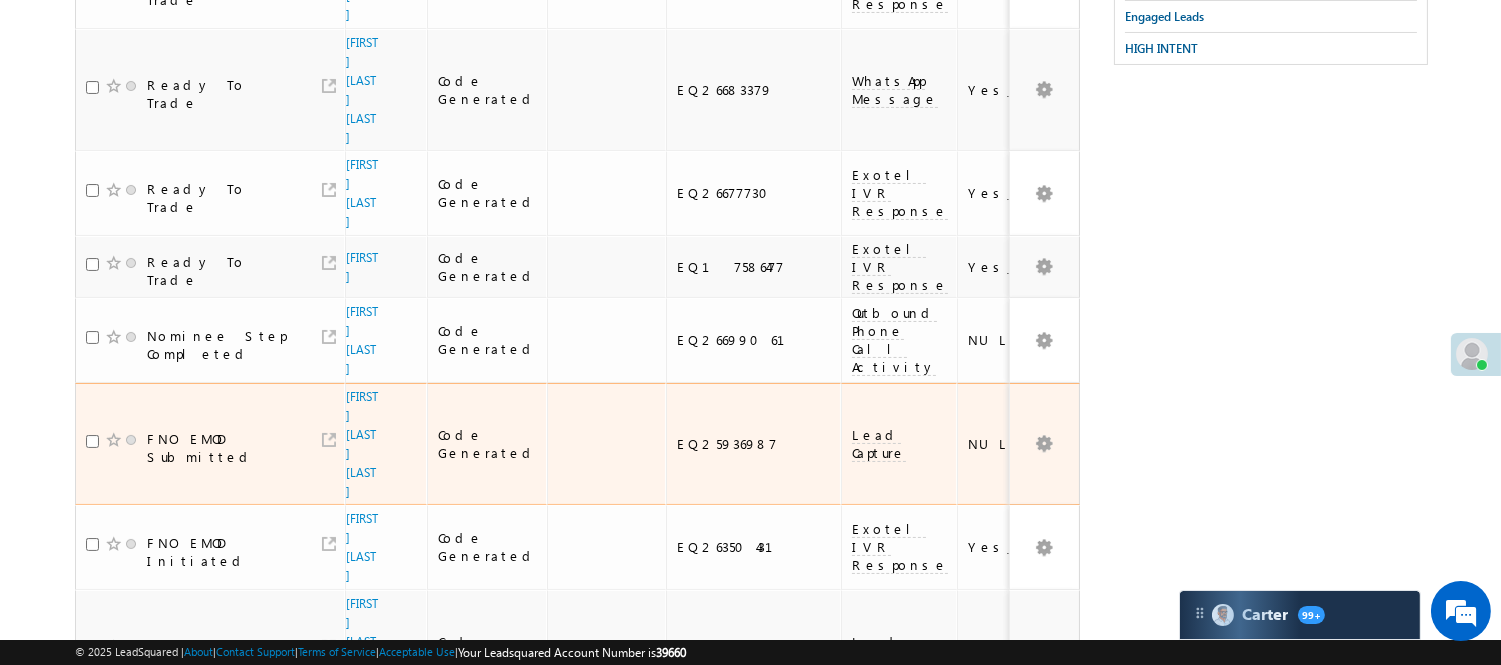 scroll, scrollTop: 912, scrollLeft: 0, axis: vertical 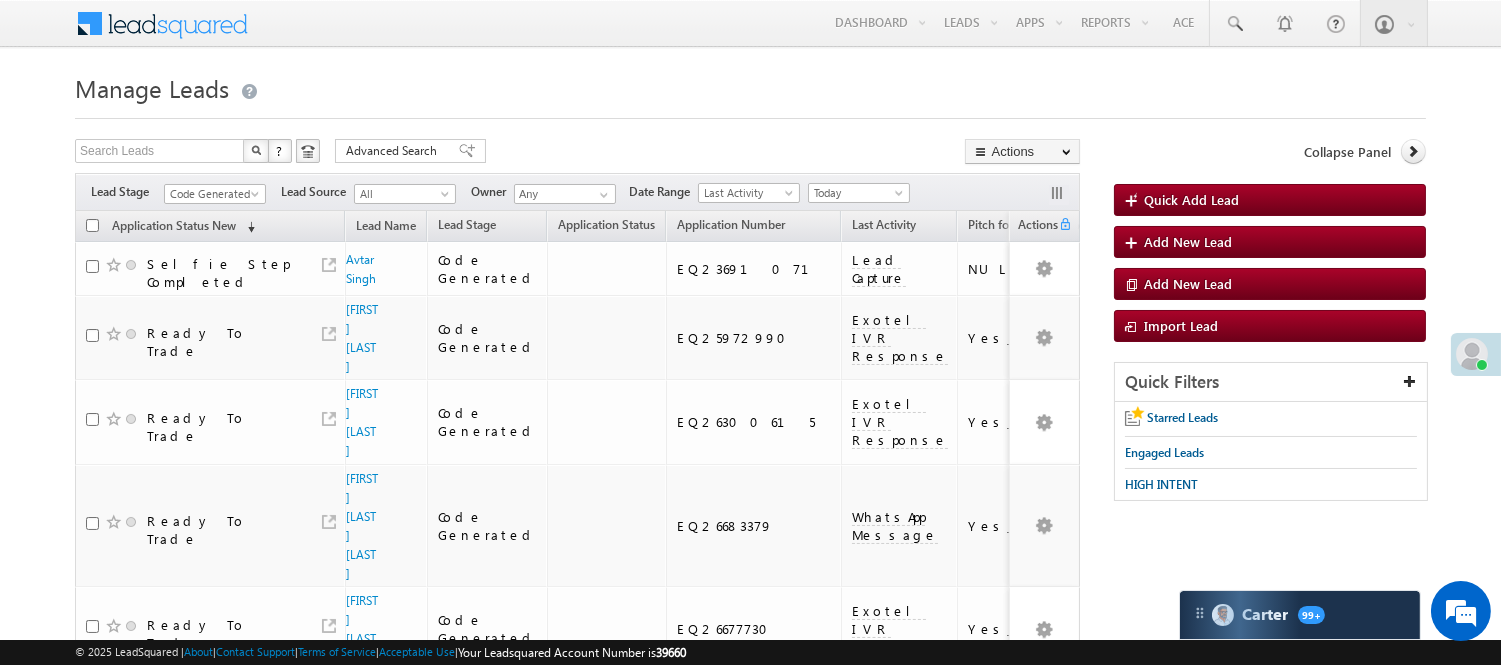click on "Code Generated" at bounding box center (212, 194) 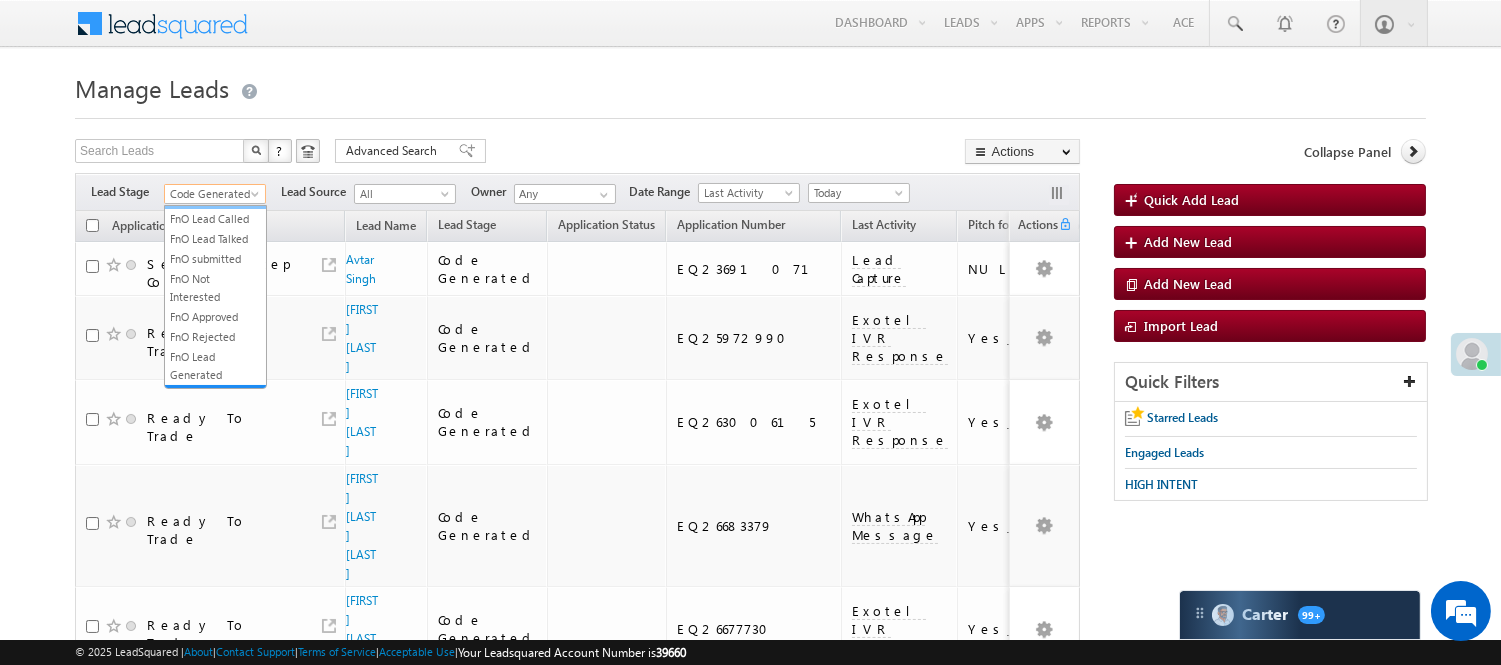 scroll, scrollTop: 333, scrollLeft: 0, axis: vertical 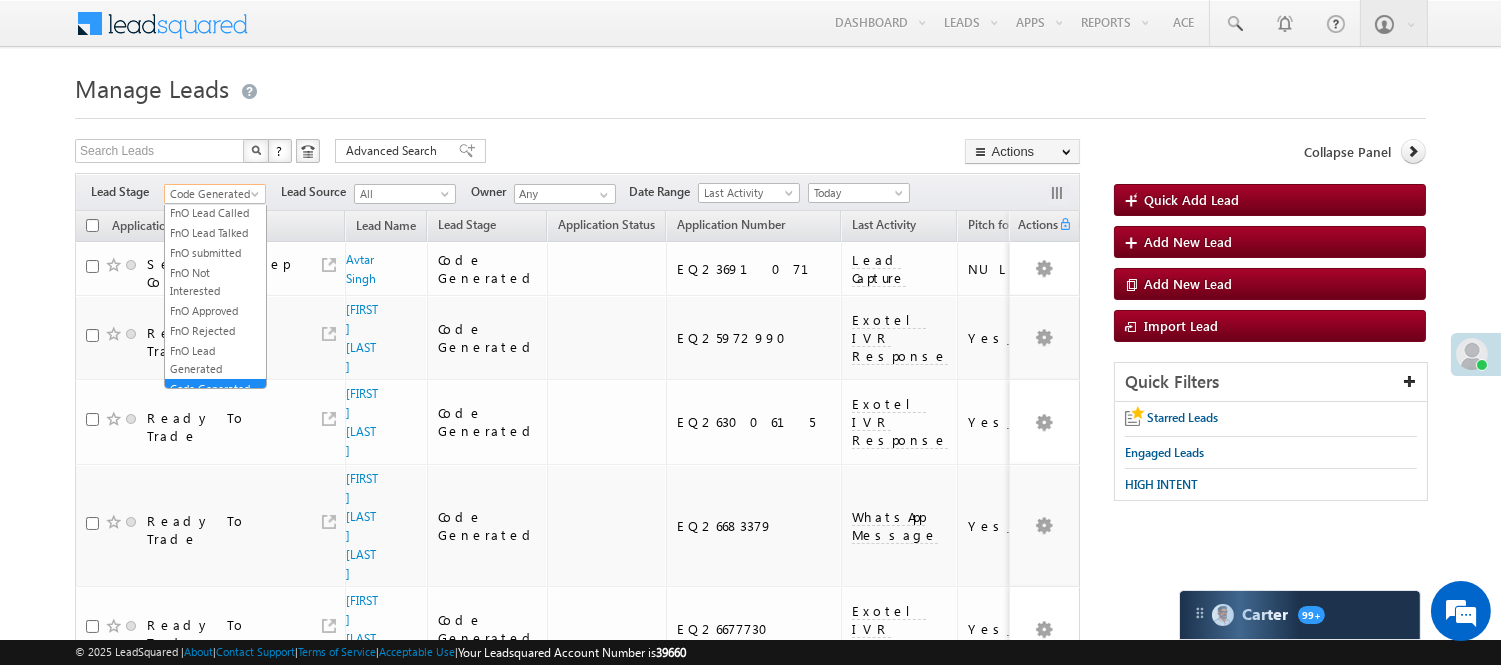 click on "Lead Talked" at bounding box center (215, 173) 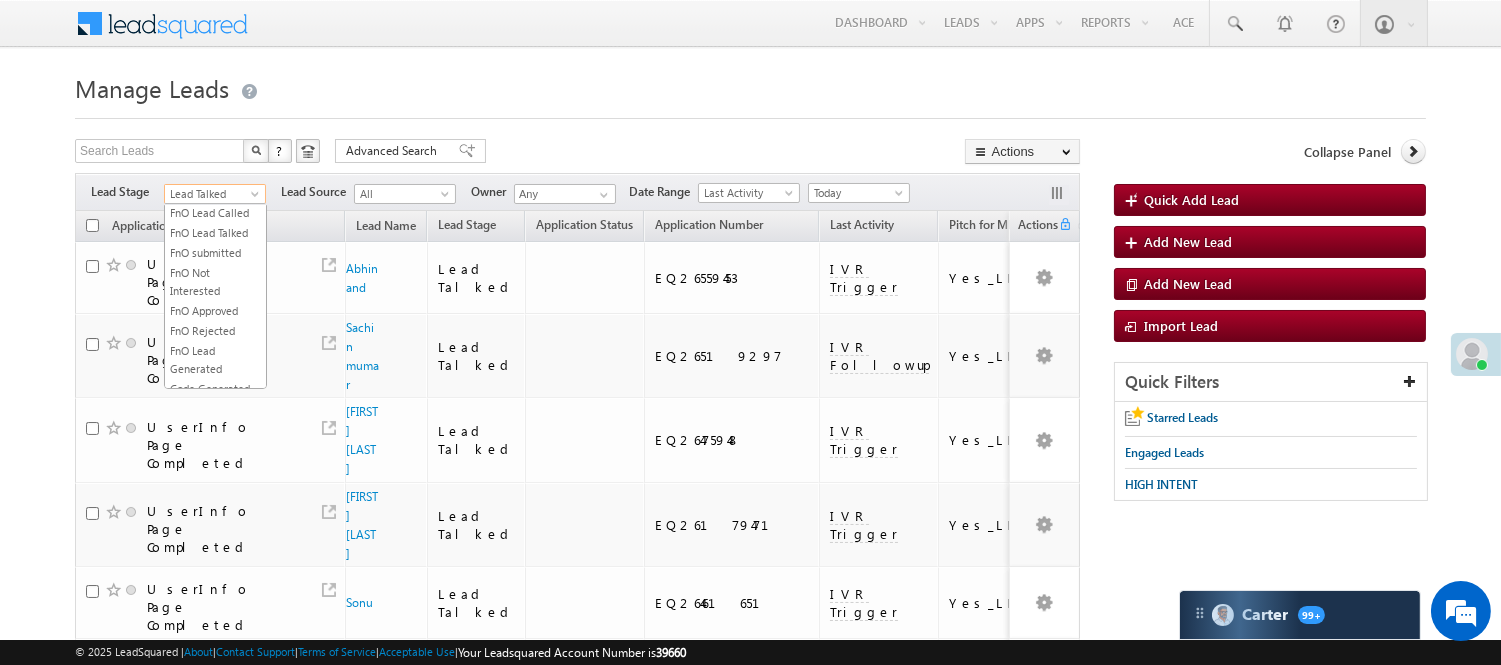 click on "Lead Talked" at bounding box center [212, 194] 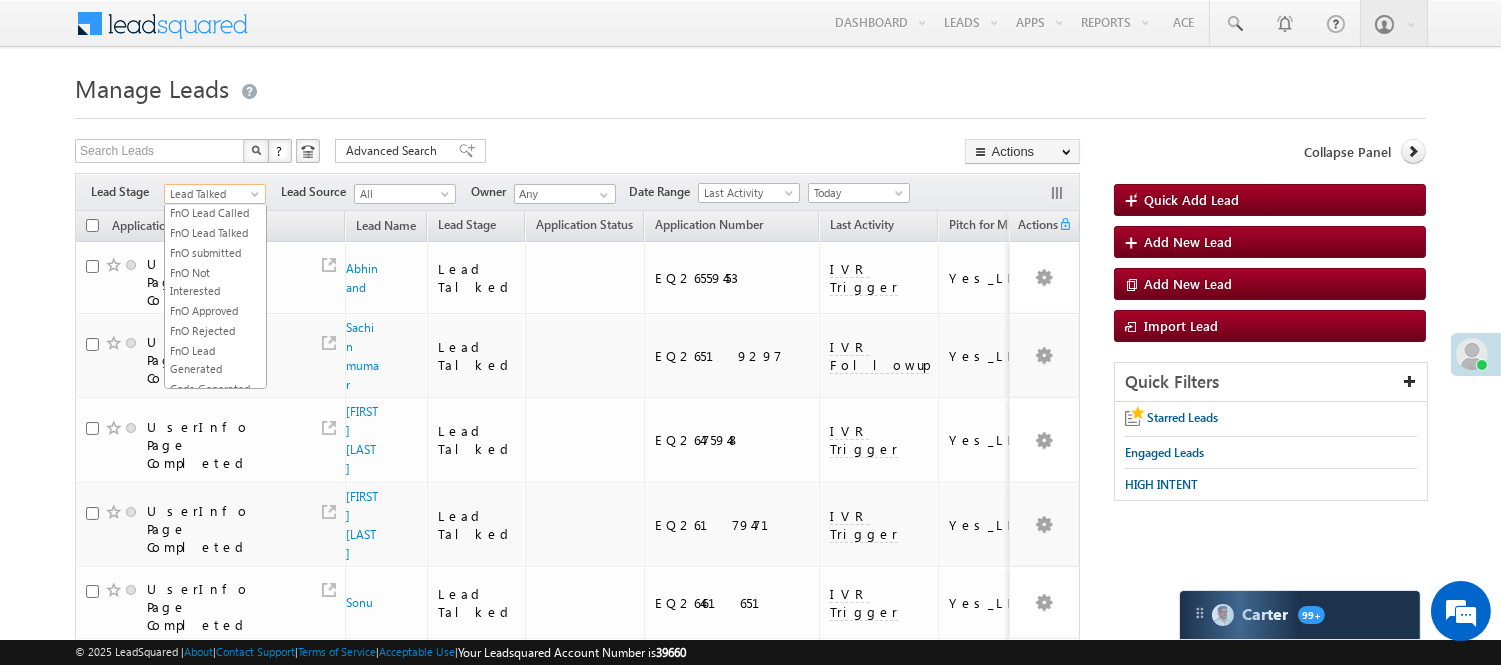 click on "Lead Called" at bounding box center [215, 153] 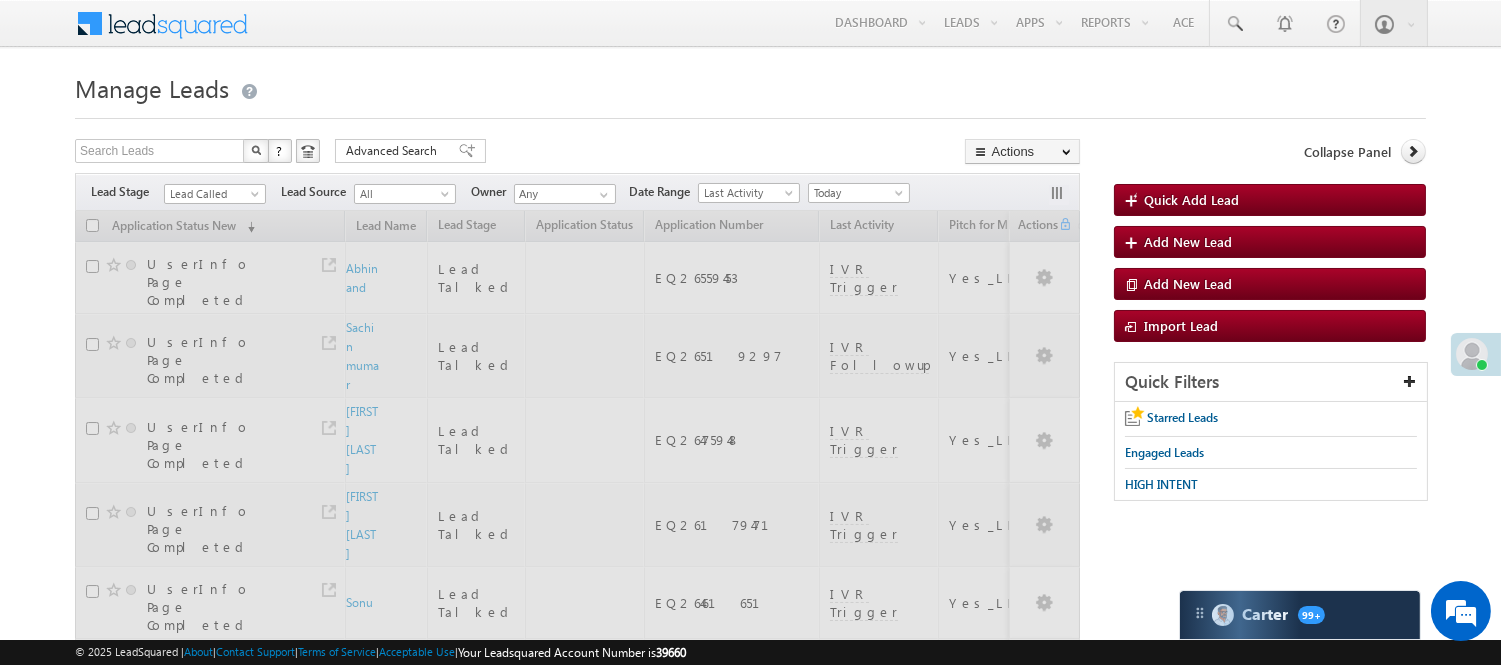click on "Manage Leads
Quick Add Lead
Search Leads X ?   118 results found
Advanced Search
Advanced Search
Actions Actions" at bounding box center (750, 1216) 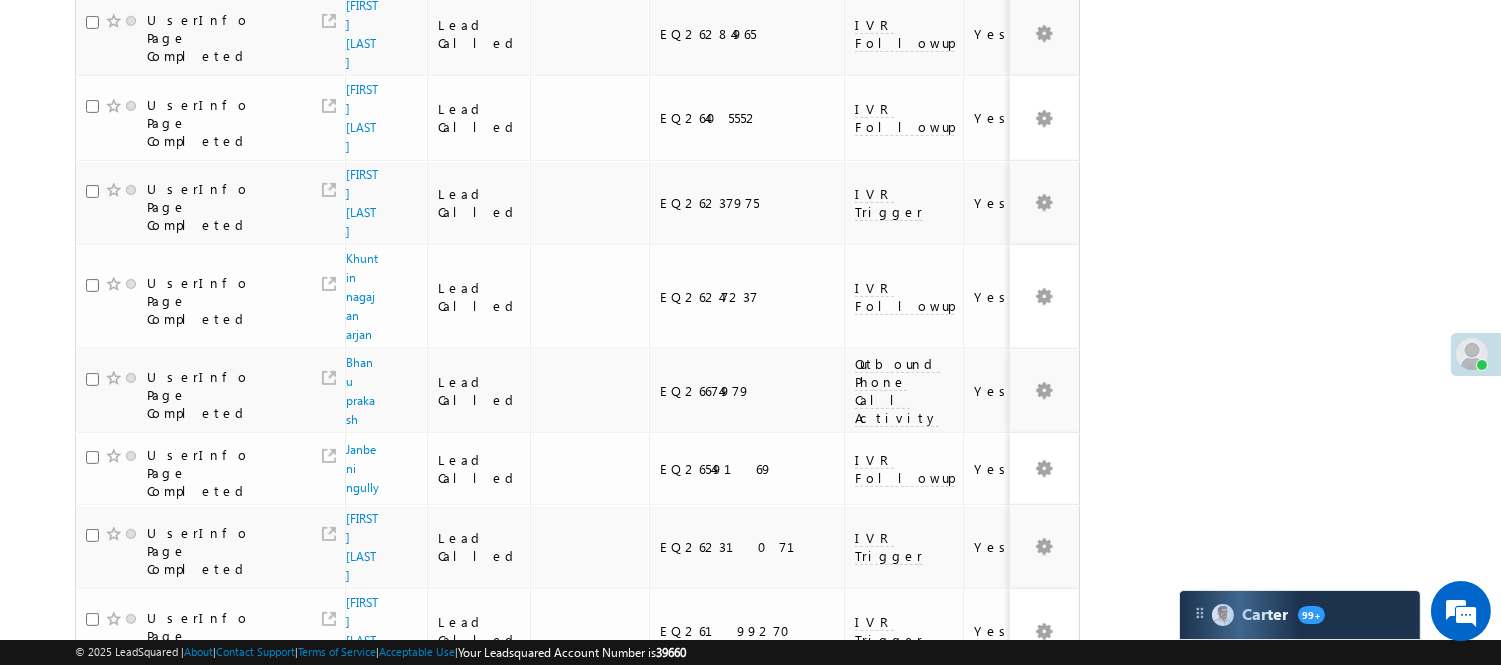 scroll, scrollTop: 1345, scrollLeft: 0, axis: vertical 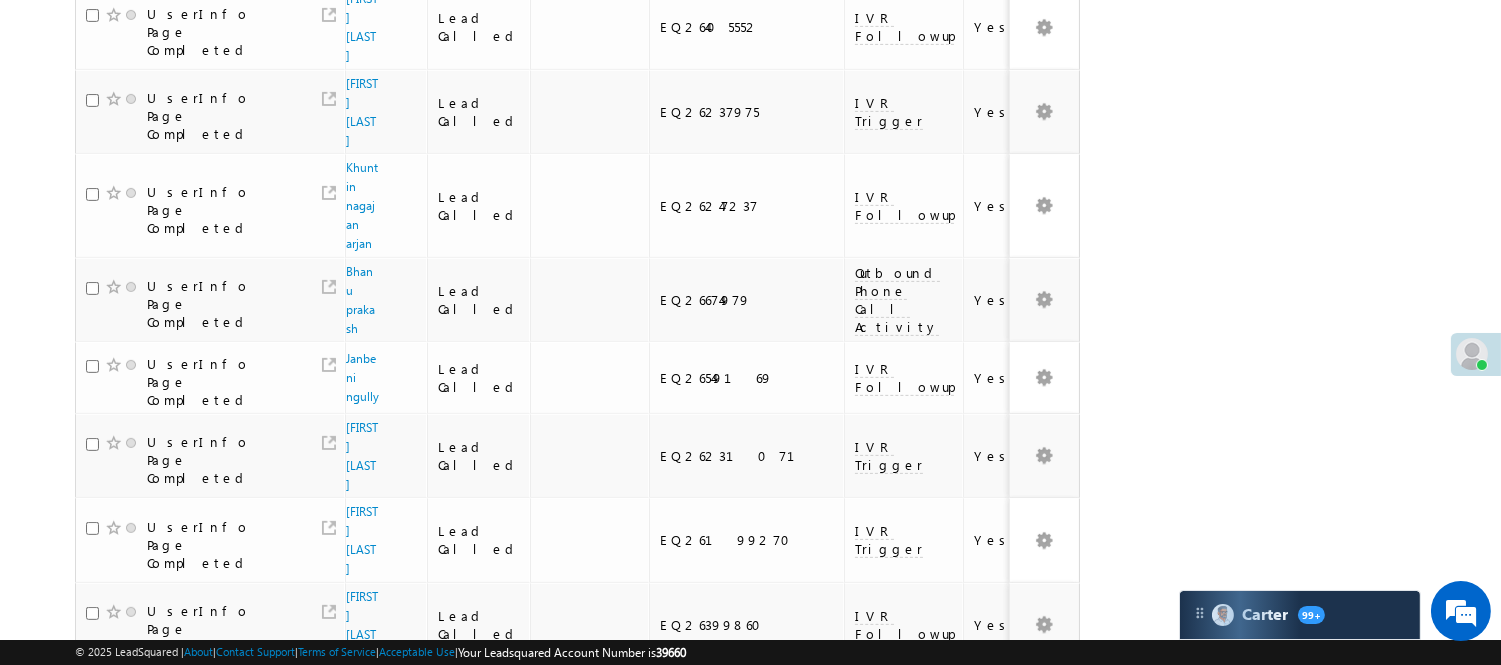 click on "3" at bounding box center [898, 933] 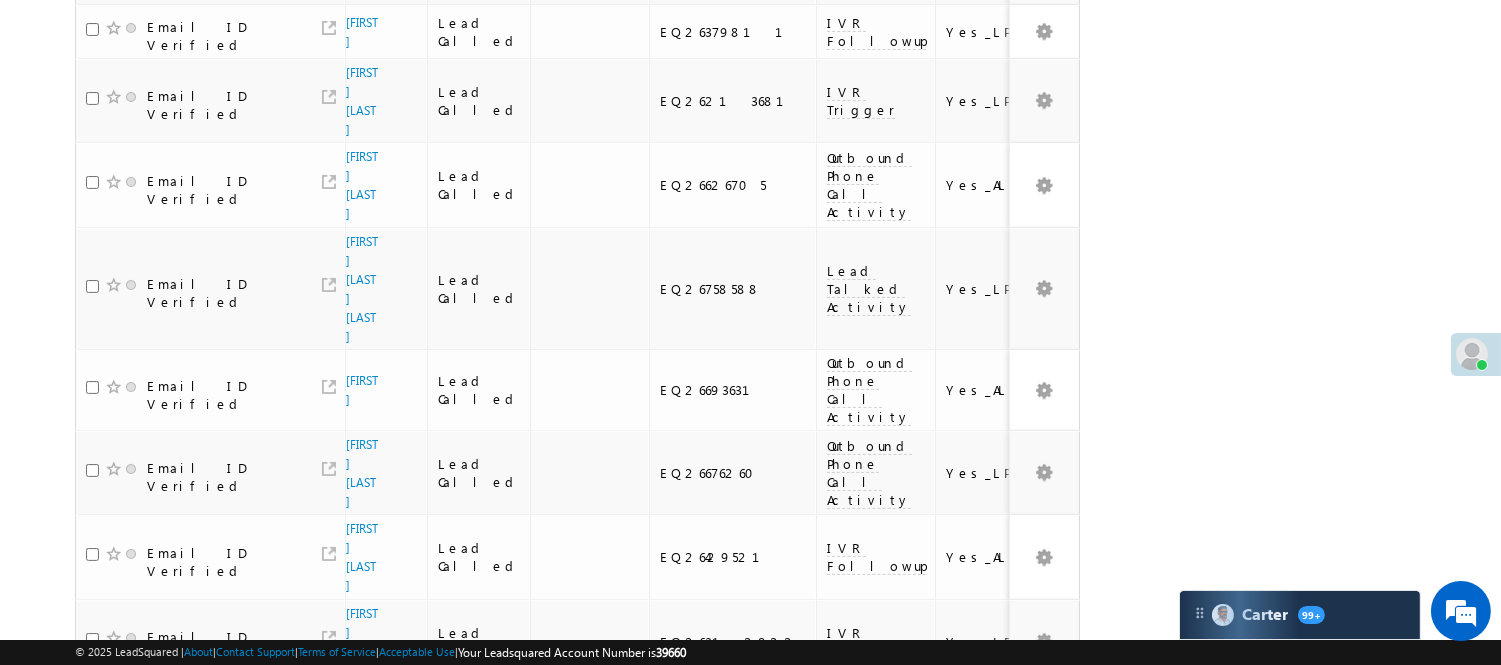 scroll, scrollTop: 181, scrollLeft: 0, axis: vertical 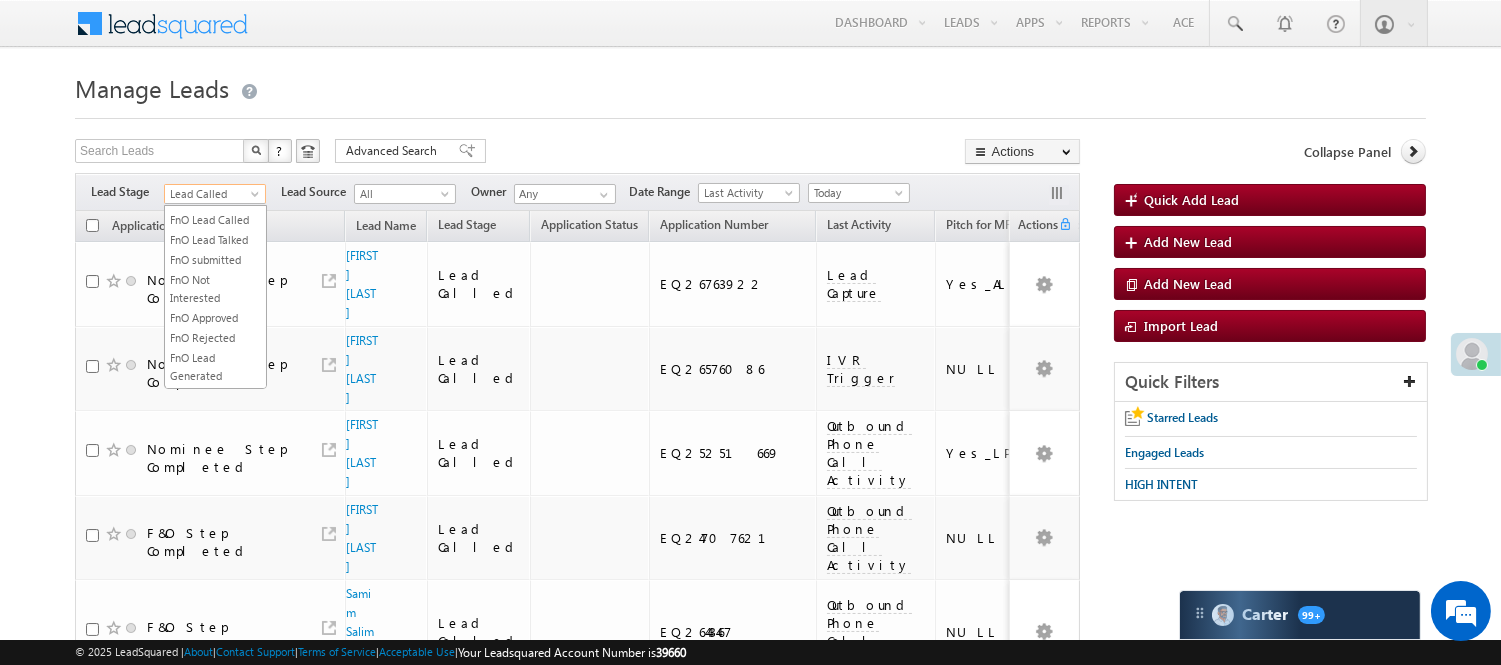 click on "Lead Called" at bounding box center [212, 194] 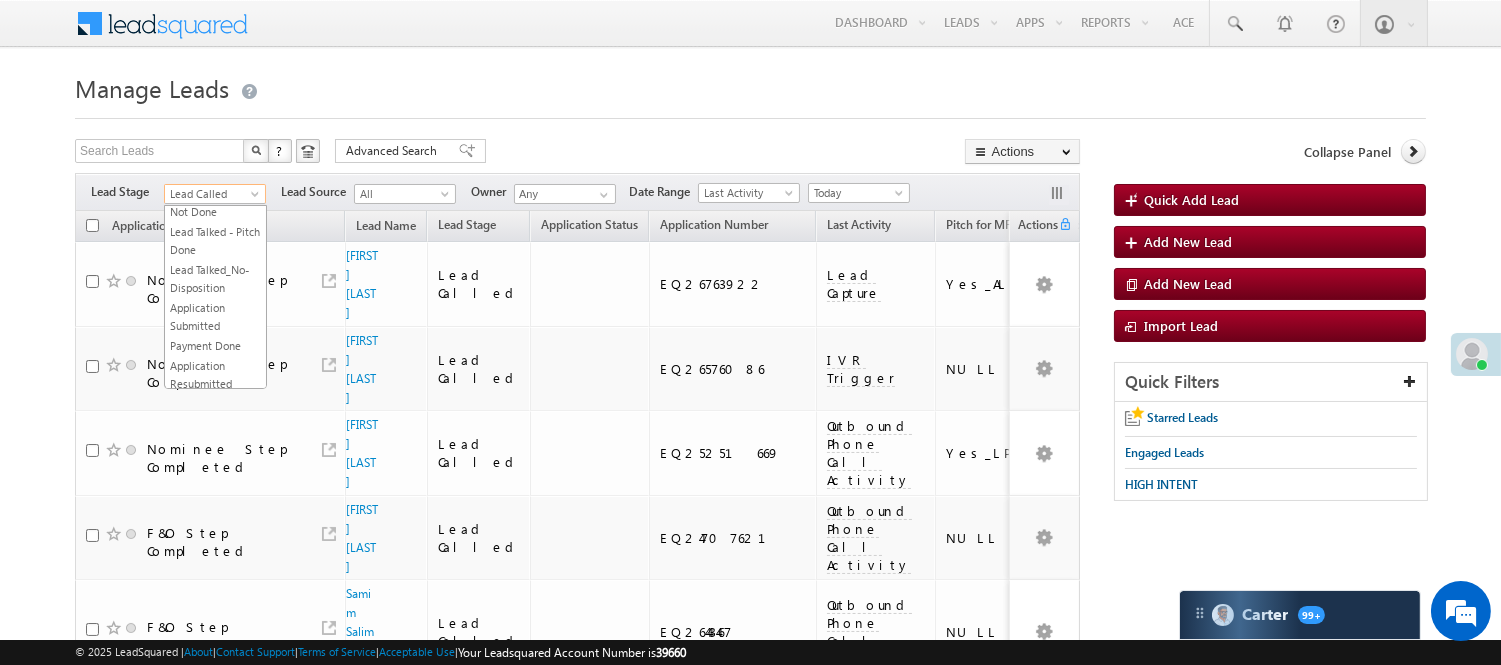 scroll, scrollTop: 0, scrollLeft: 0, axis: both 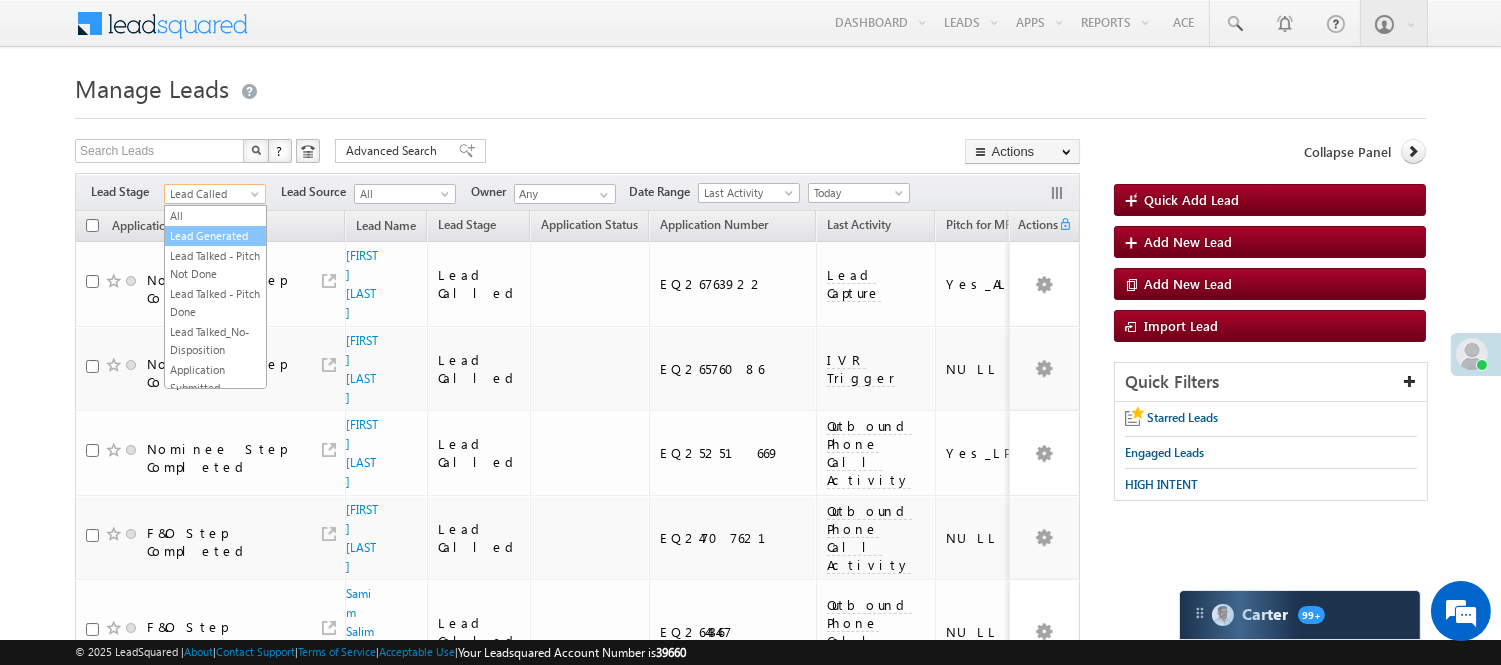 click on "Lead Generated" at bounding box center (215, 236) 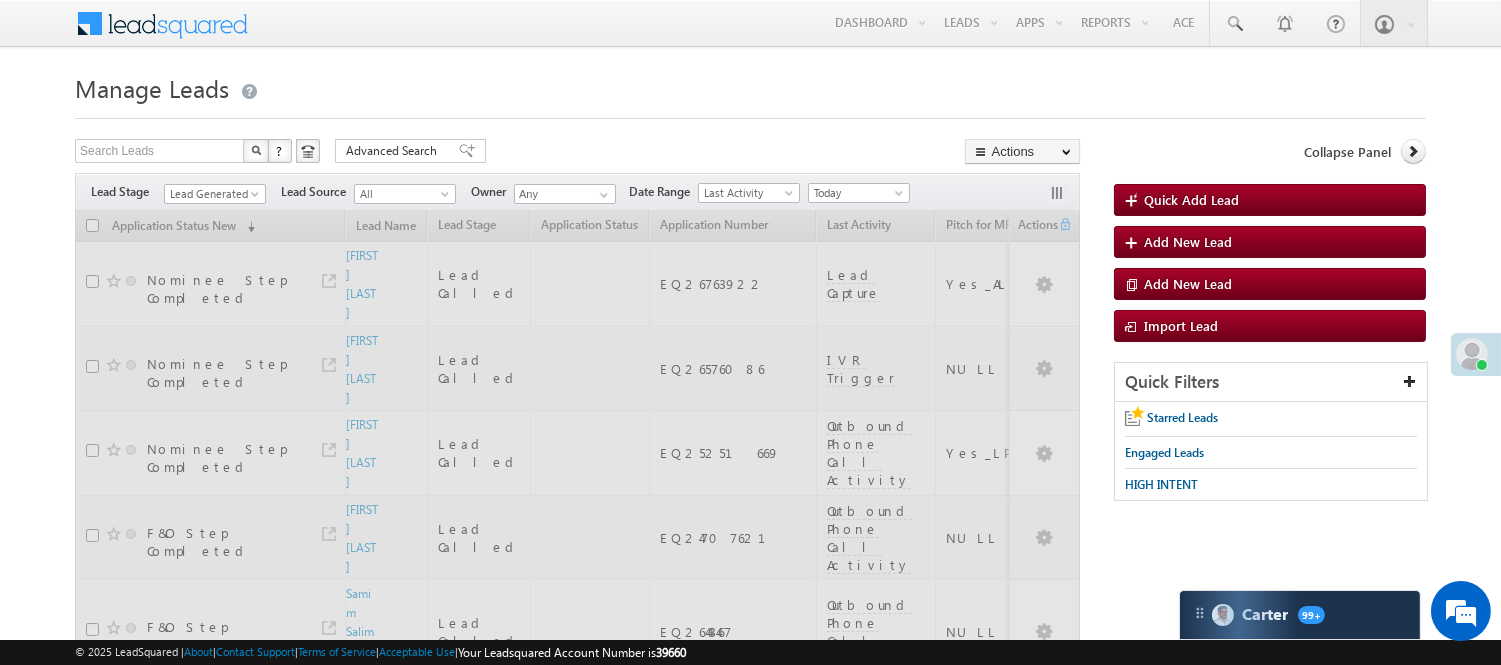 click on "Manage Leads
Quick Add Lead
Search Leads X ?   135 results found
Advanced Search
Advanced Search
Actions Actions" at bounding box center (750, 1266) 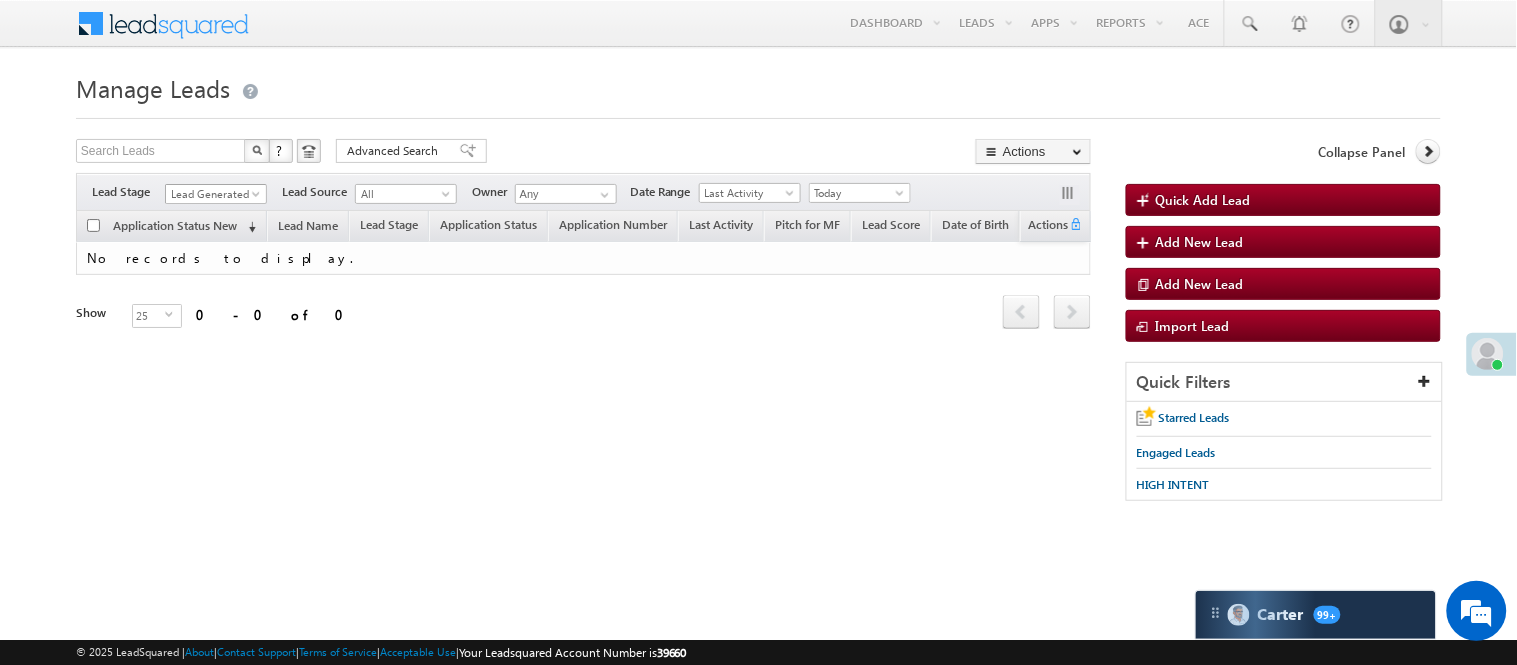 click on "Lead Generated" at bounding box center [213, 194] 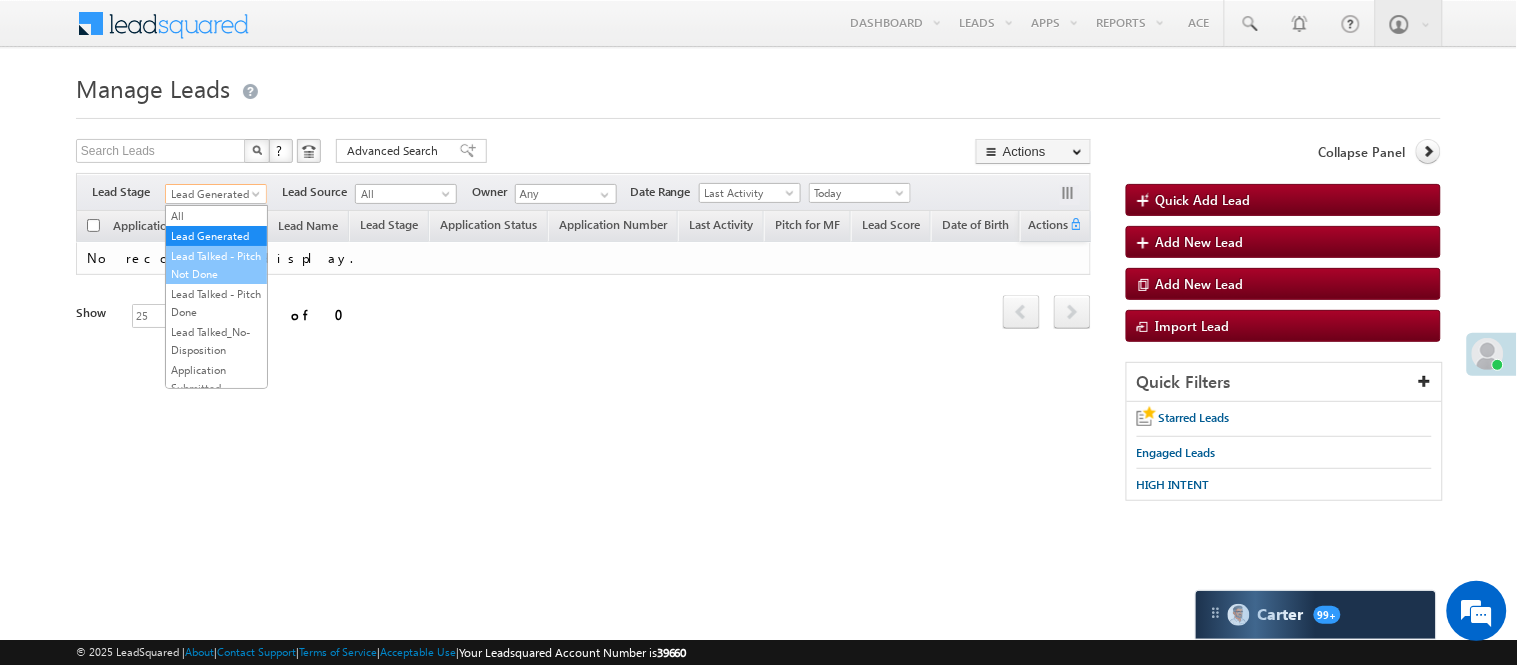 click on "Lead Talked - Pitch Not Done" at bounding box center (216, 265) 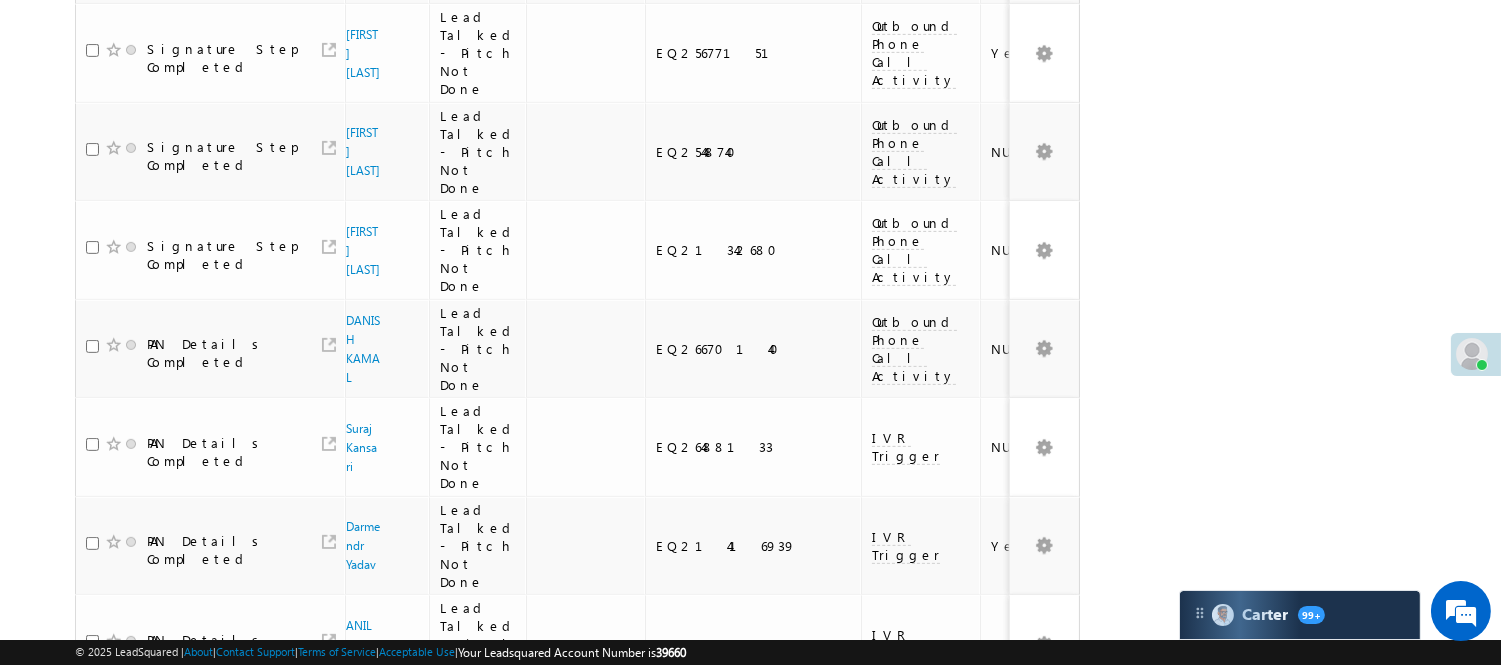 scroll, scrollTop: 1801, scrollLeft: 0, axis: vertical 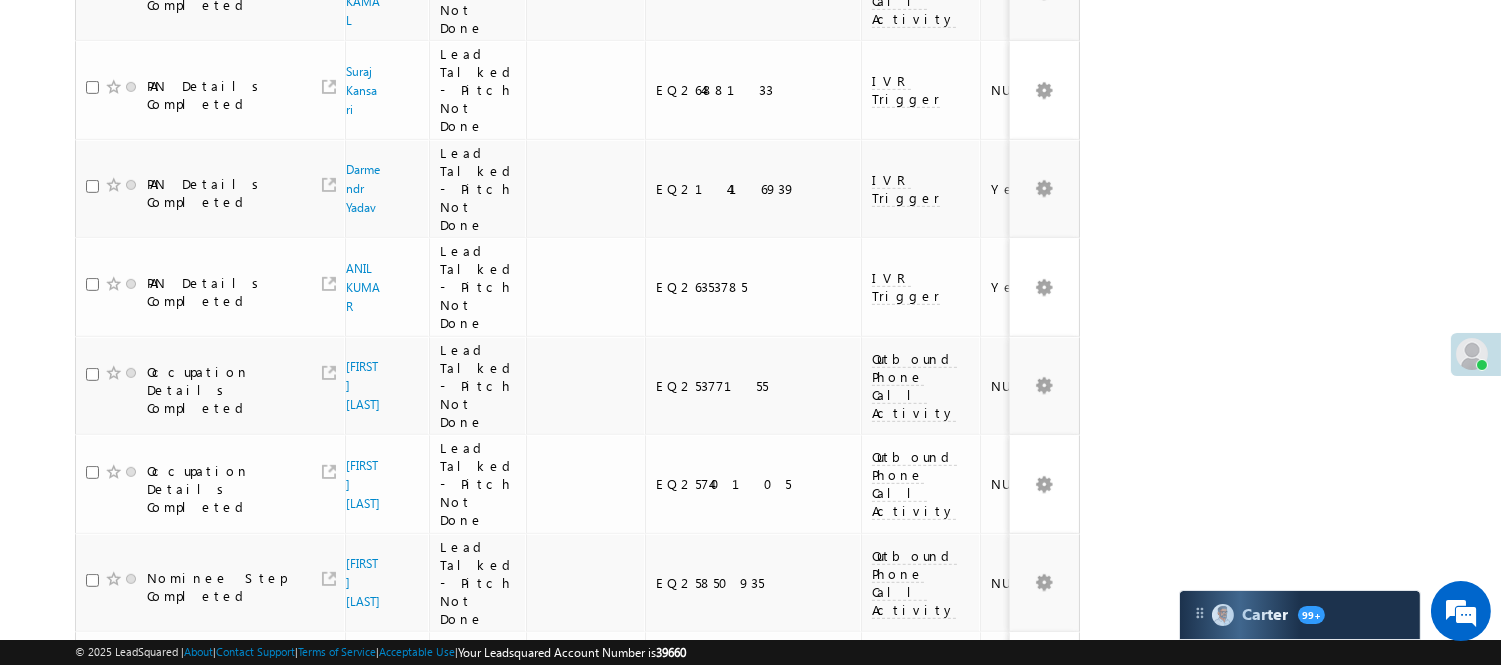 click on "2" at bounding box center [978, 966] 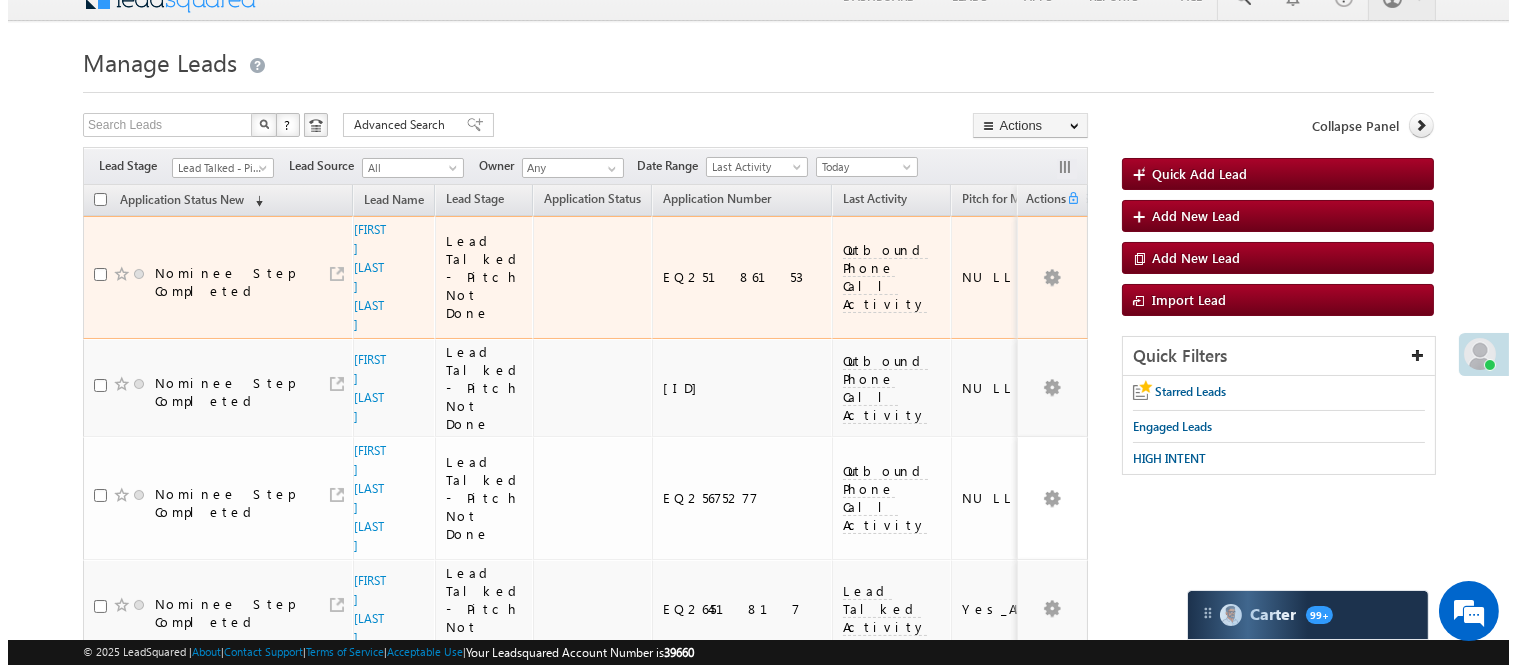scroll, scrollTop: 0, scrollLeft: 0, axis: both 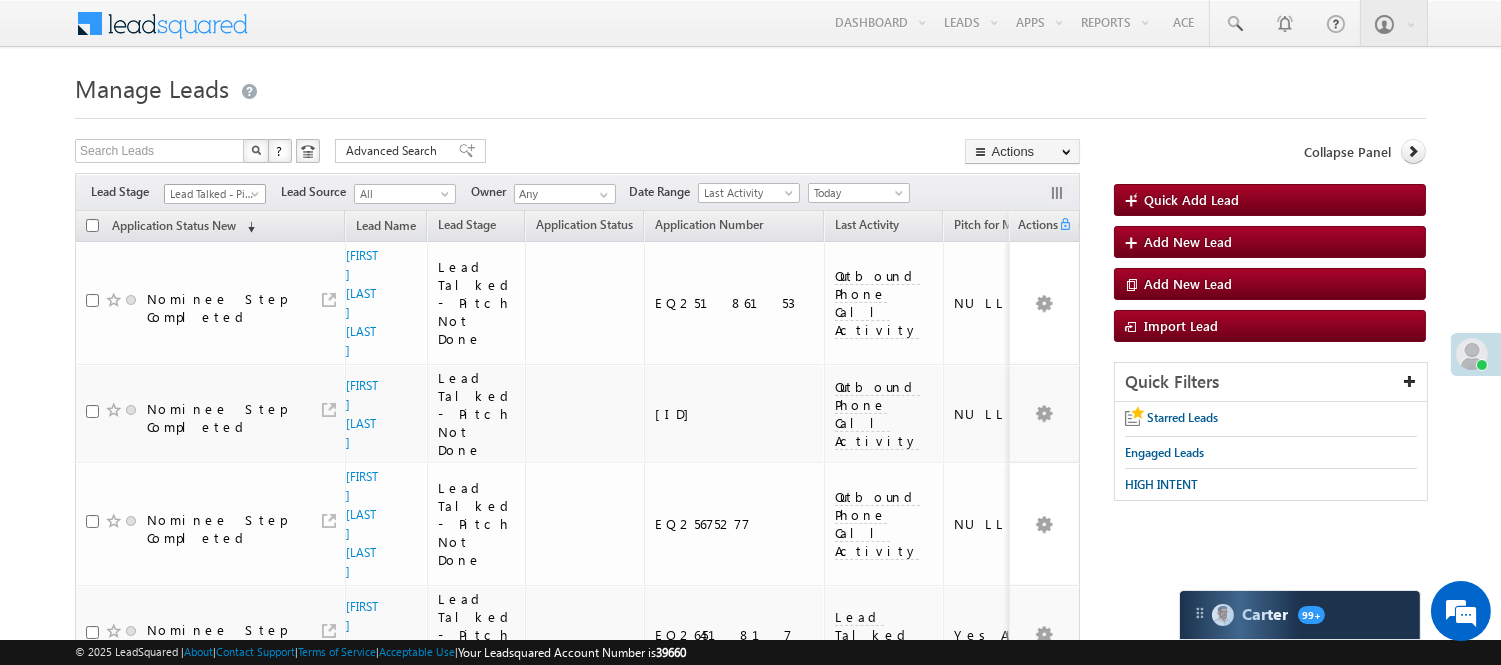 click on "Lead Talked - Pitch Not Done" at bounding box center [212, 194] 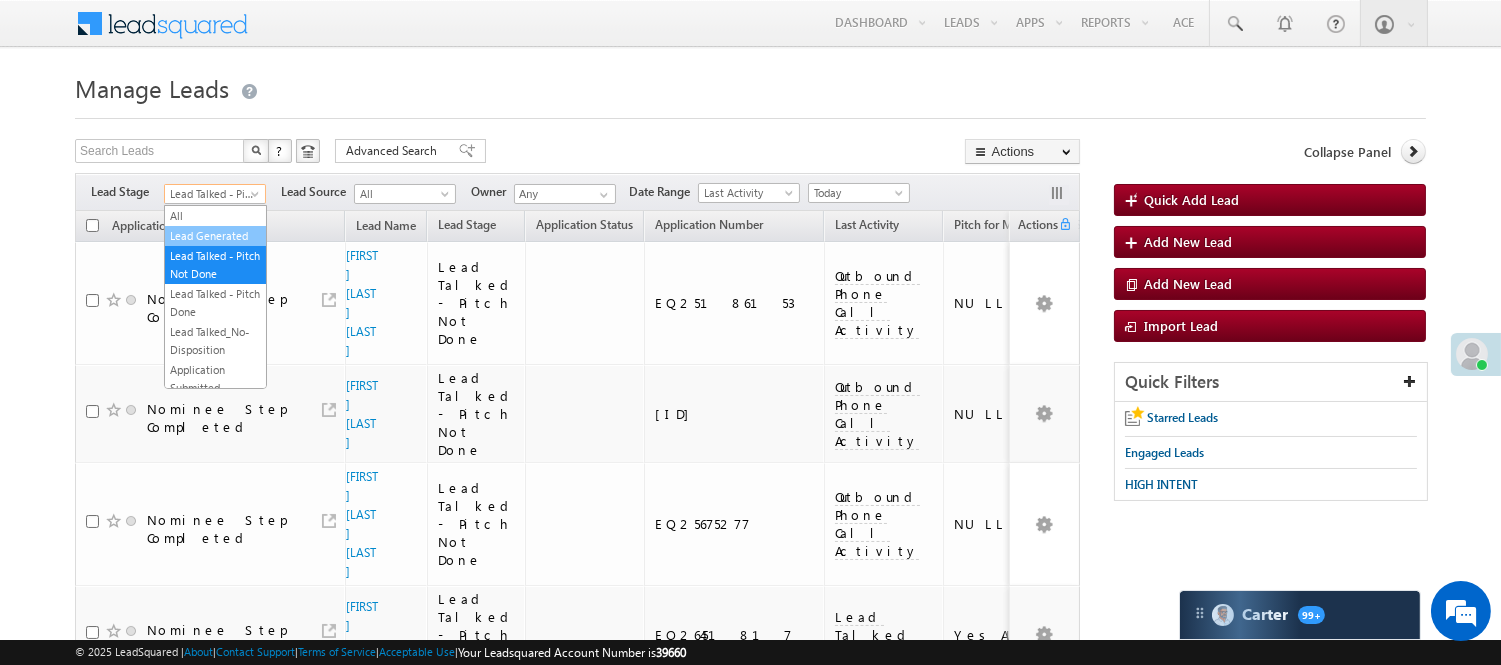 click on "Lead Generated" at bounding box center [215, 236] 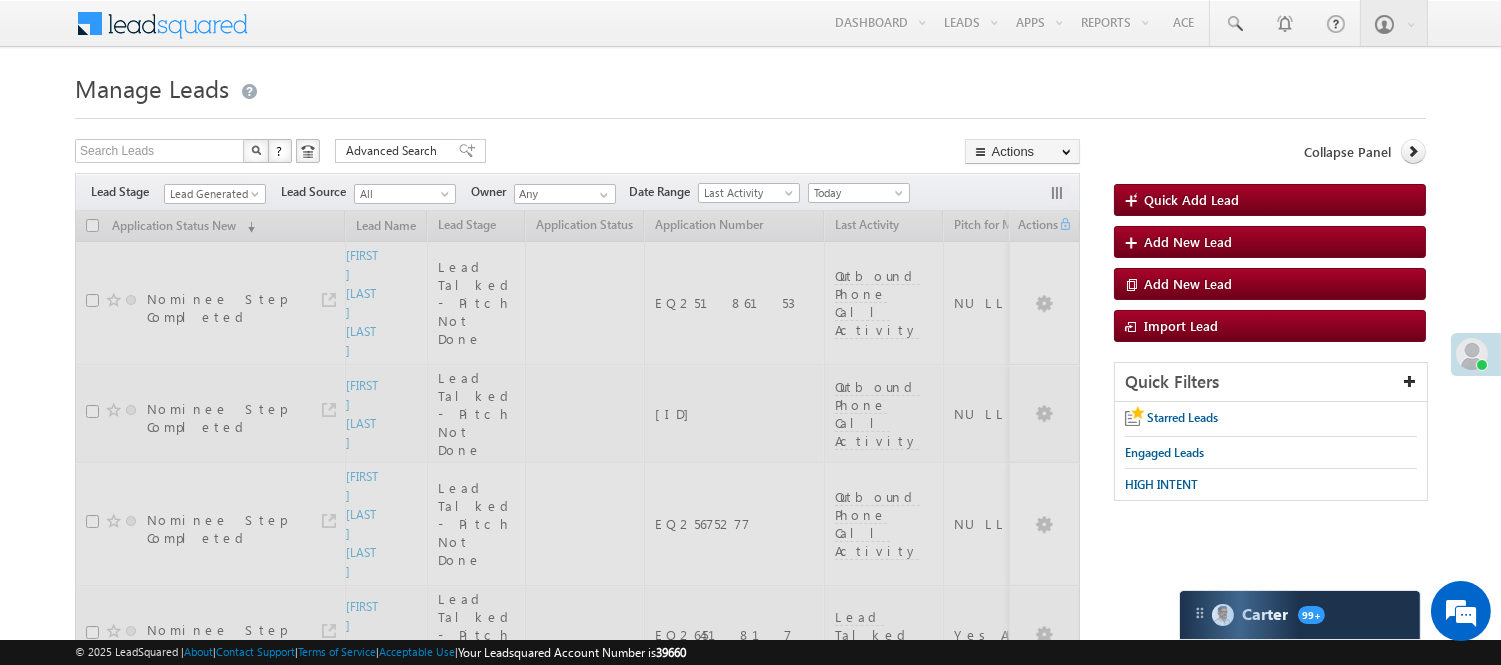 click at bounding box center (750, 112) 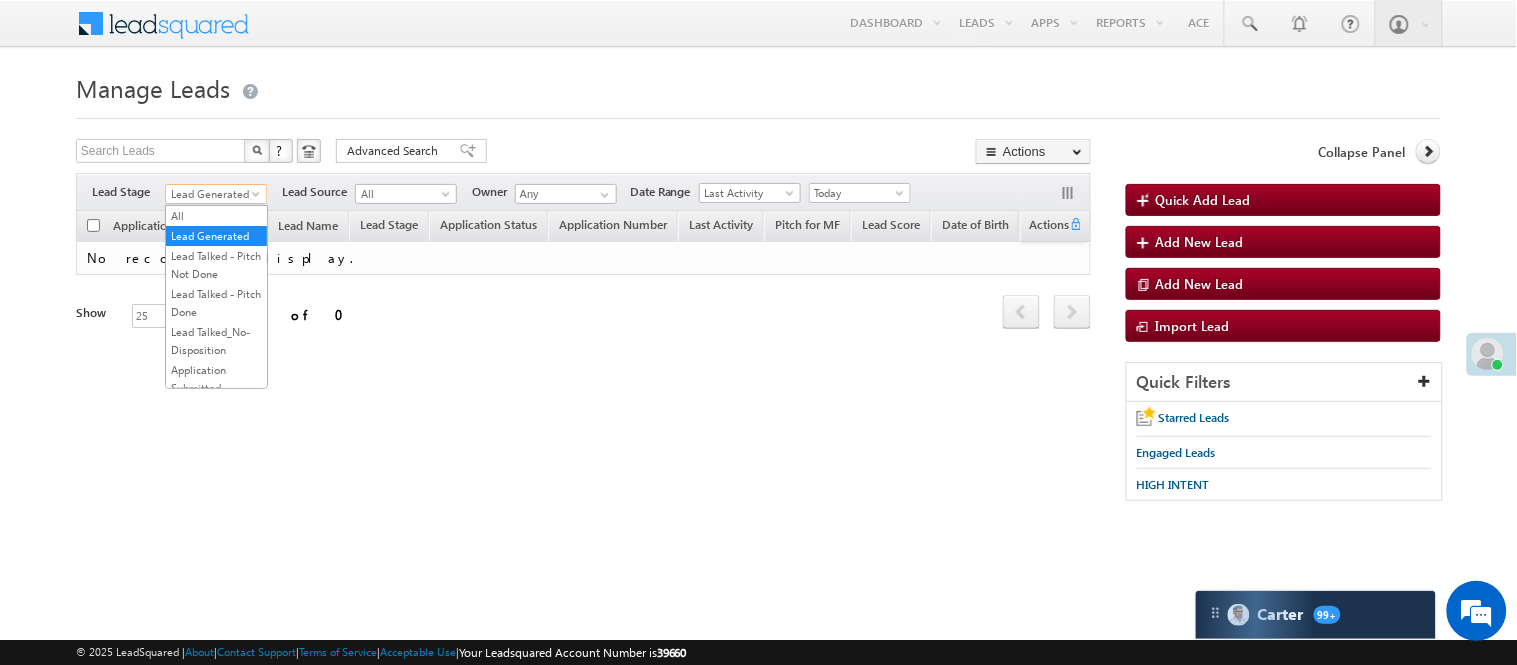 click on "Lead Generated" at bounding box center (213, 194) 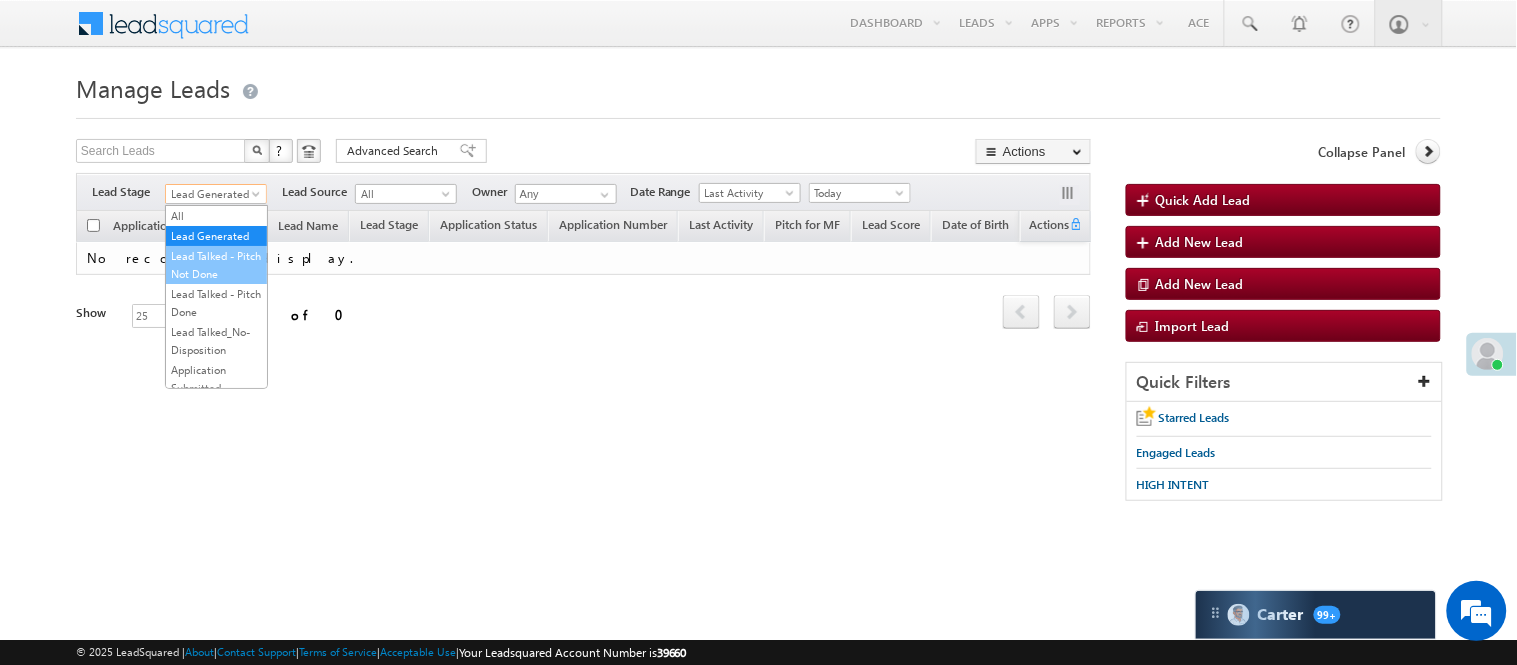 click on "Lead Talked - Pitch Not Done" at bounding box center [216, 265] 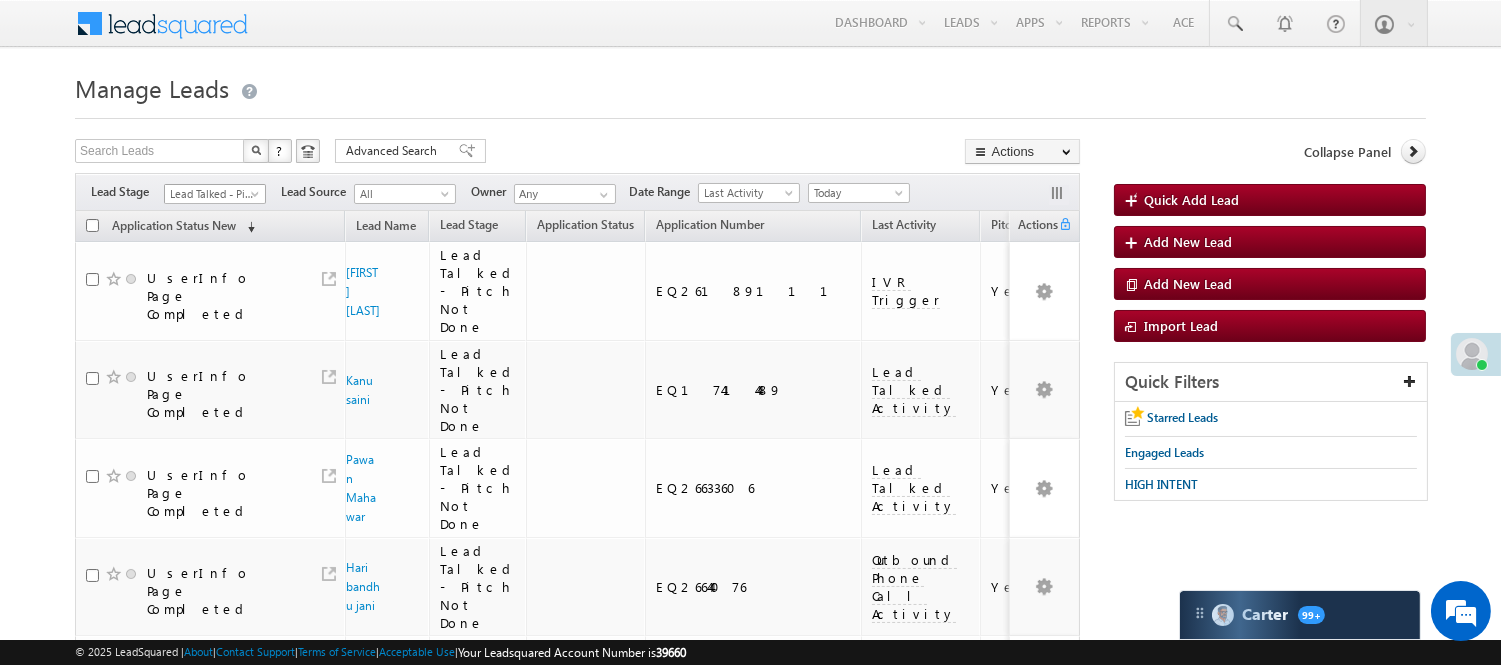 click on "Lead Talked - Pitch Not Done" at bounding box center (212, 194) 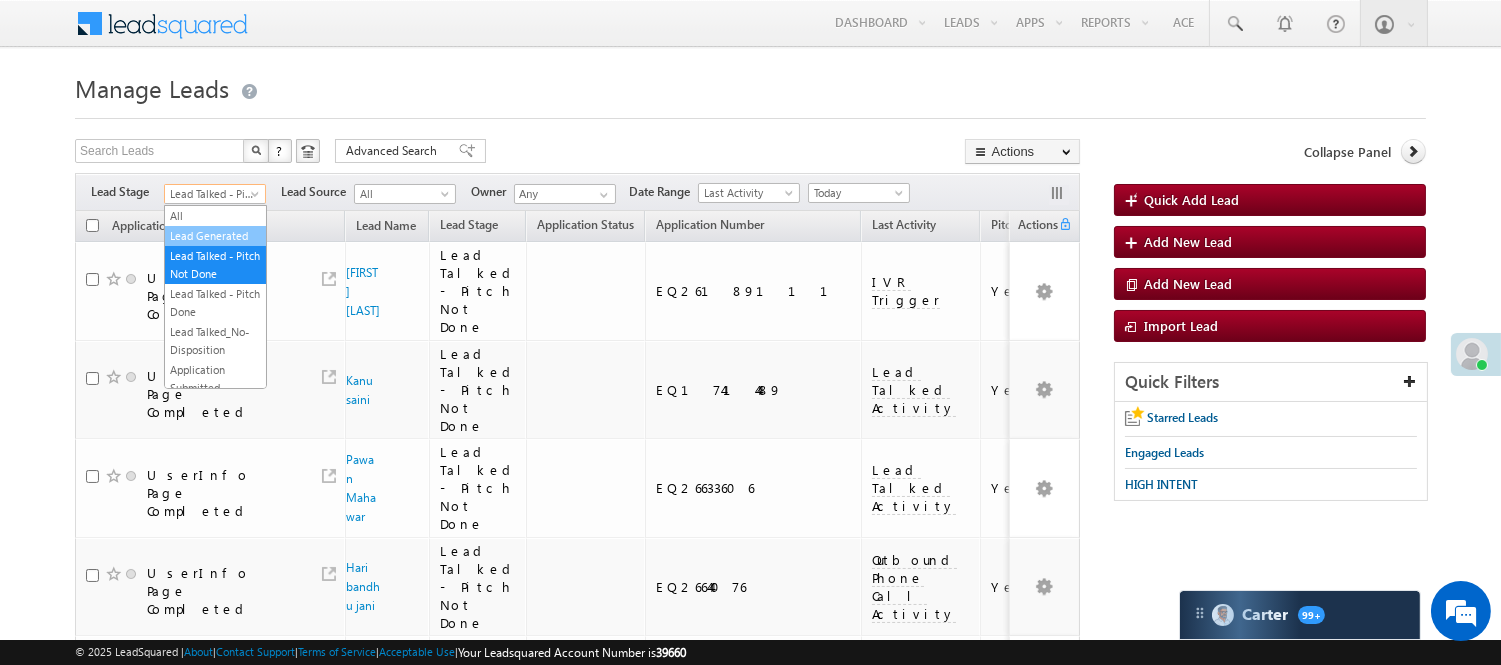 click on "Lead Generated" at bounding box center [215, 236] 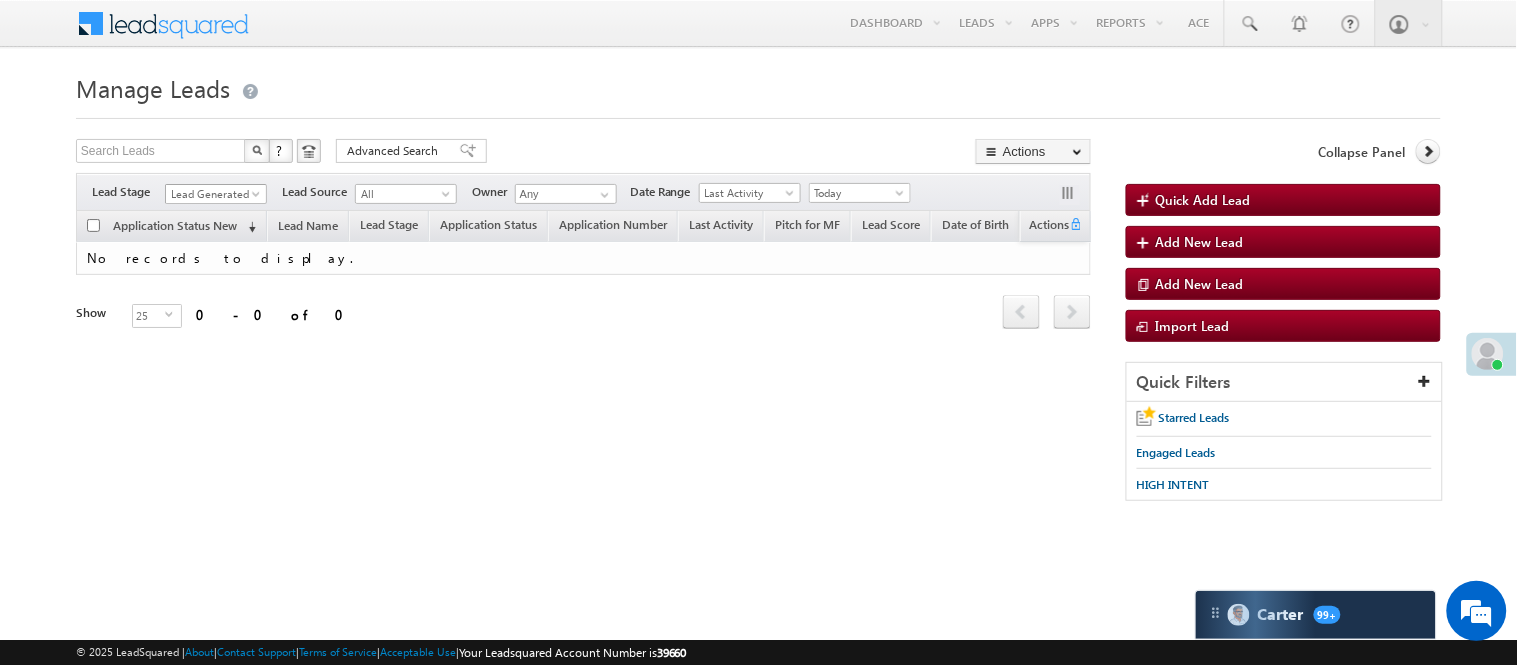 click on "Lead Generated" at bounding box center [213, 194] 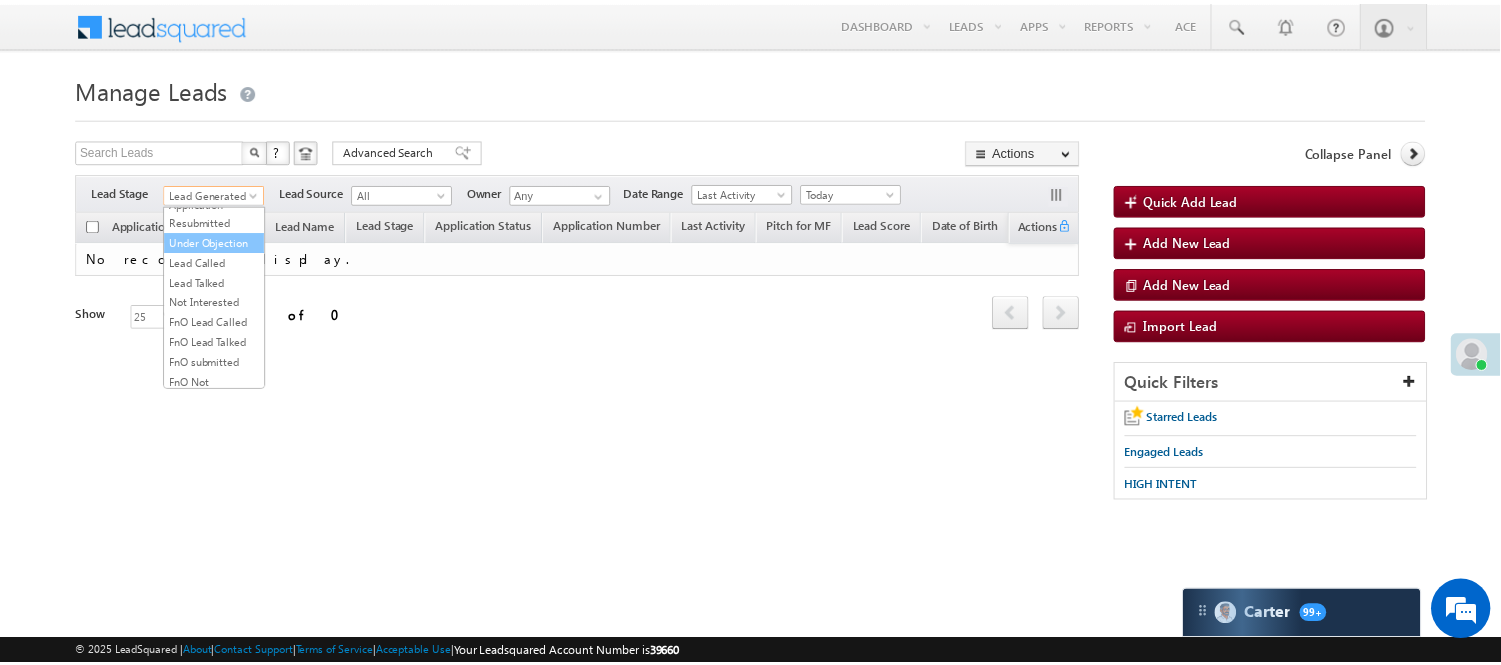 scroll, scrollTop: 222, scrollLeft: 0, axis: vertical 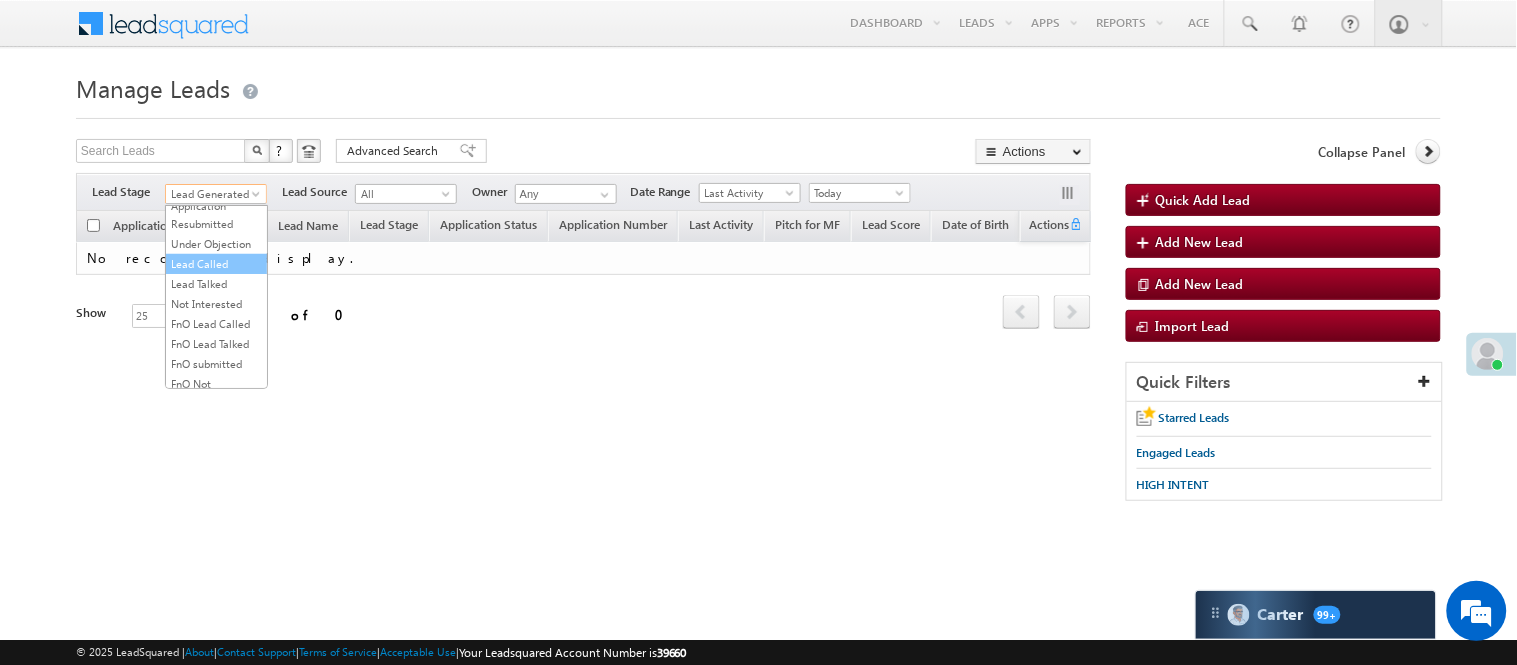 click on "Lead Called" at bounding box center [216, 264] 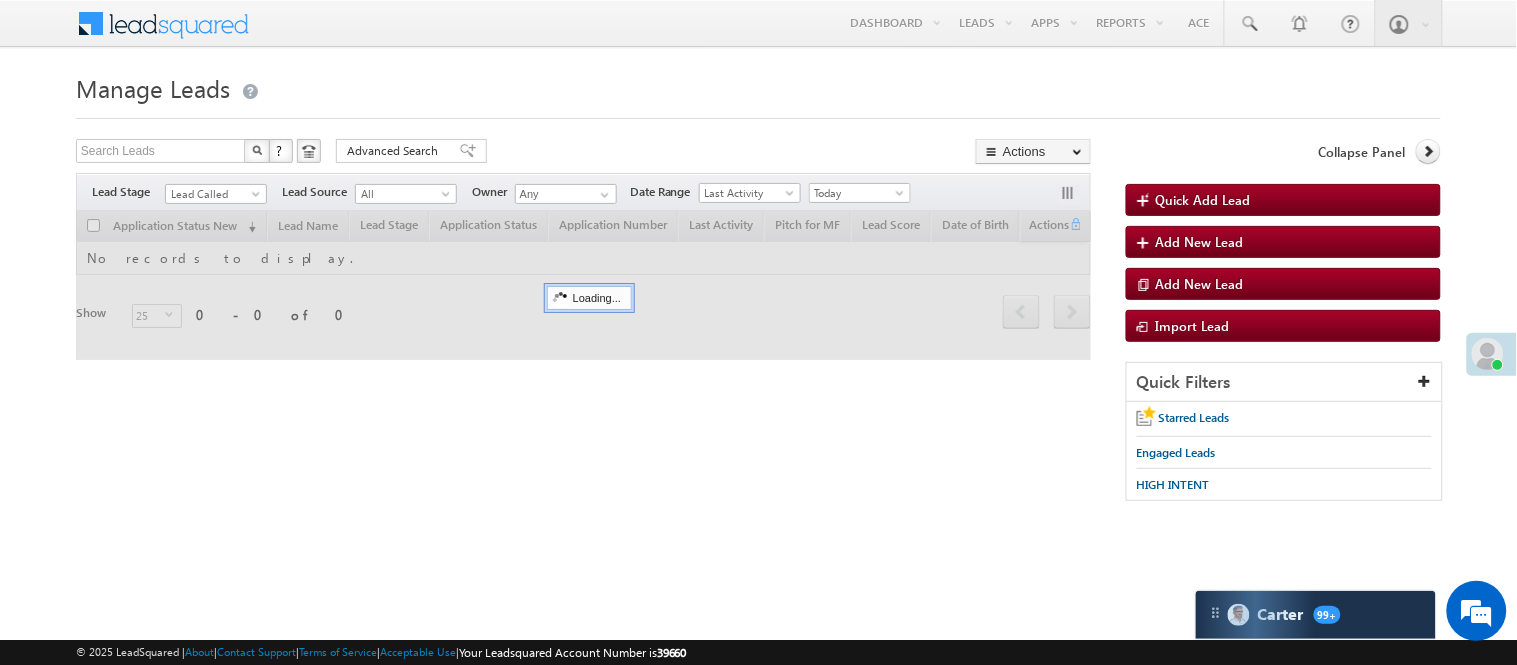 click on "Search Leads X ?   0 results found
Advanced Search
Advanced Search
Advanced search results
Actions Export Leads Reset all Filters
Actions Export Leads Bulk Update Send Email Add to List Add Activity Change Owner Change Stage Delete Merge Leads" at bounding box center (583, 153) 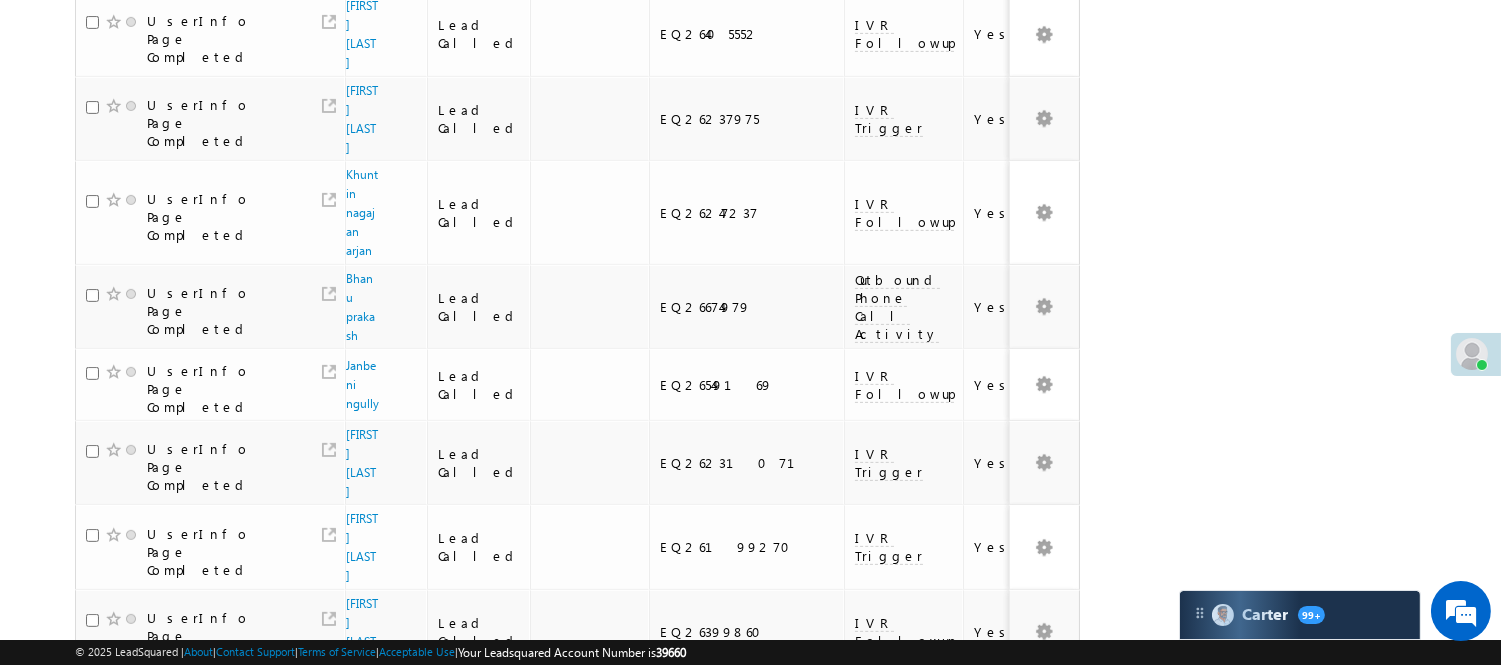 scroll, scrollTop: 1345, scrollLeft: 0, axis: vertical 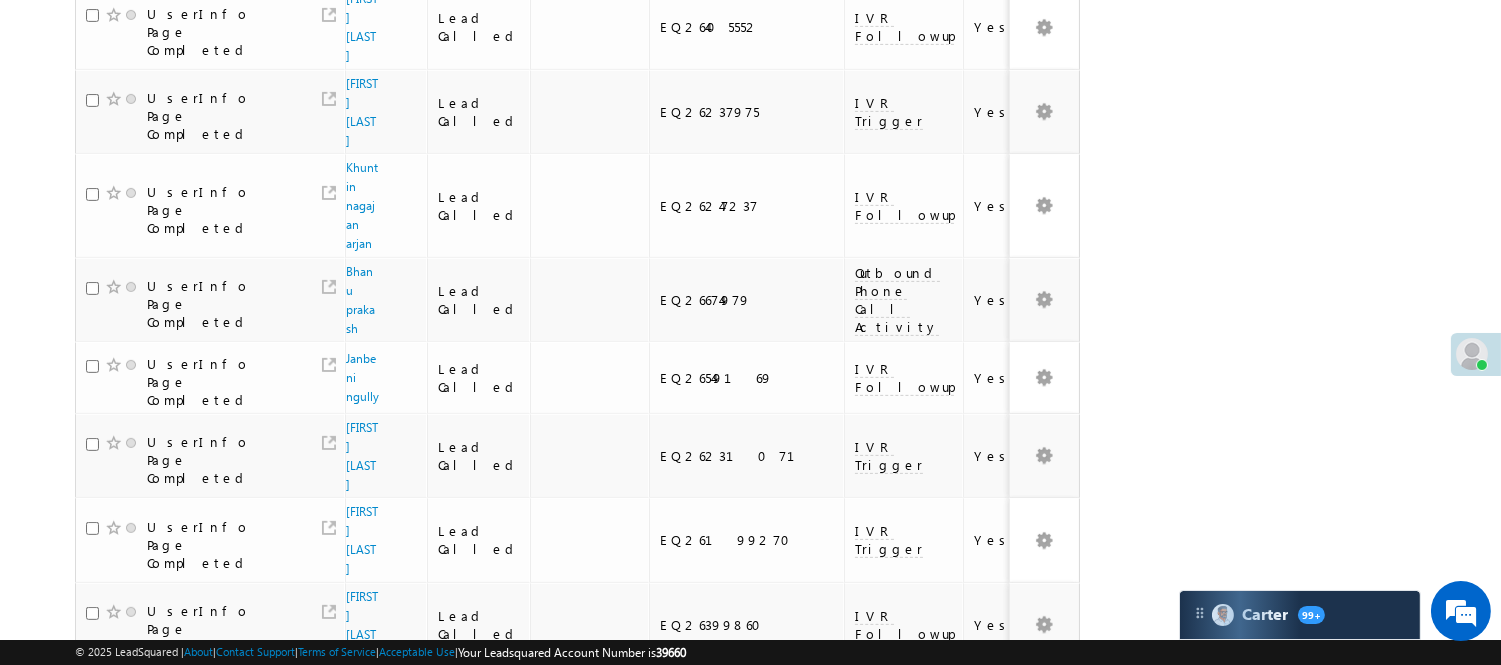 click on "2" at bounding box center [858, 933] 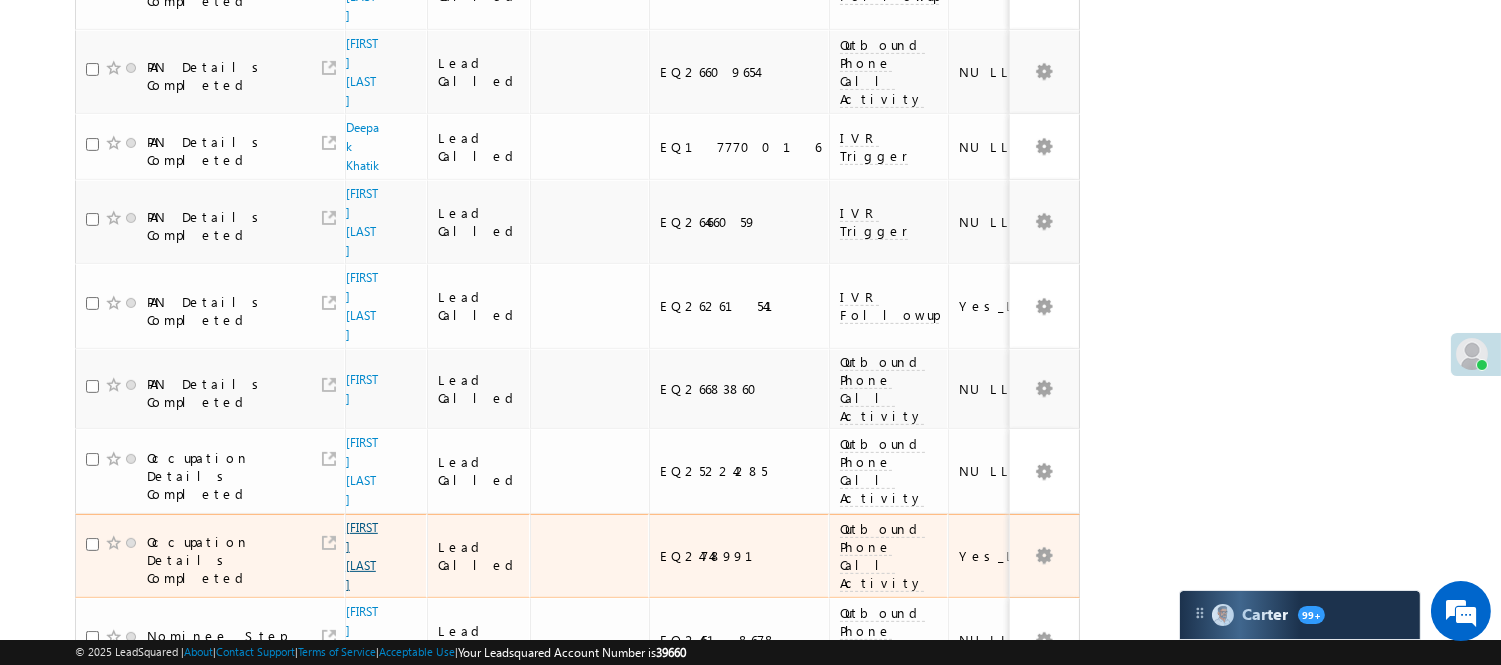 click on "RAVI SHARMA" at bounding box center (362, 556) 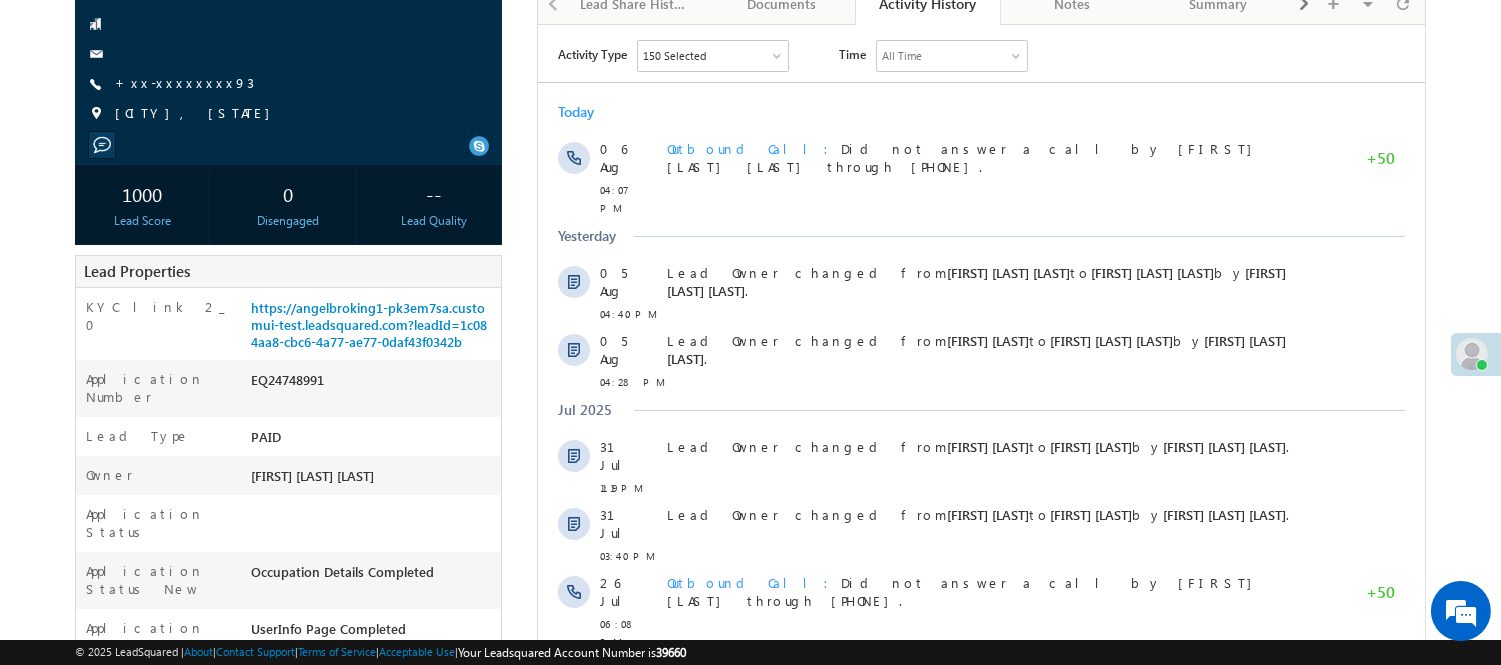 scroll, scrollTop: 222, scrollLeft: 0, axis: vertical 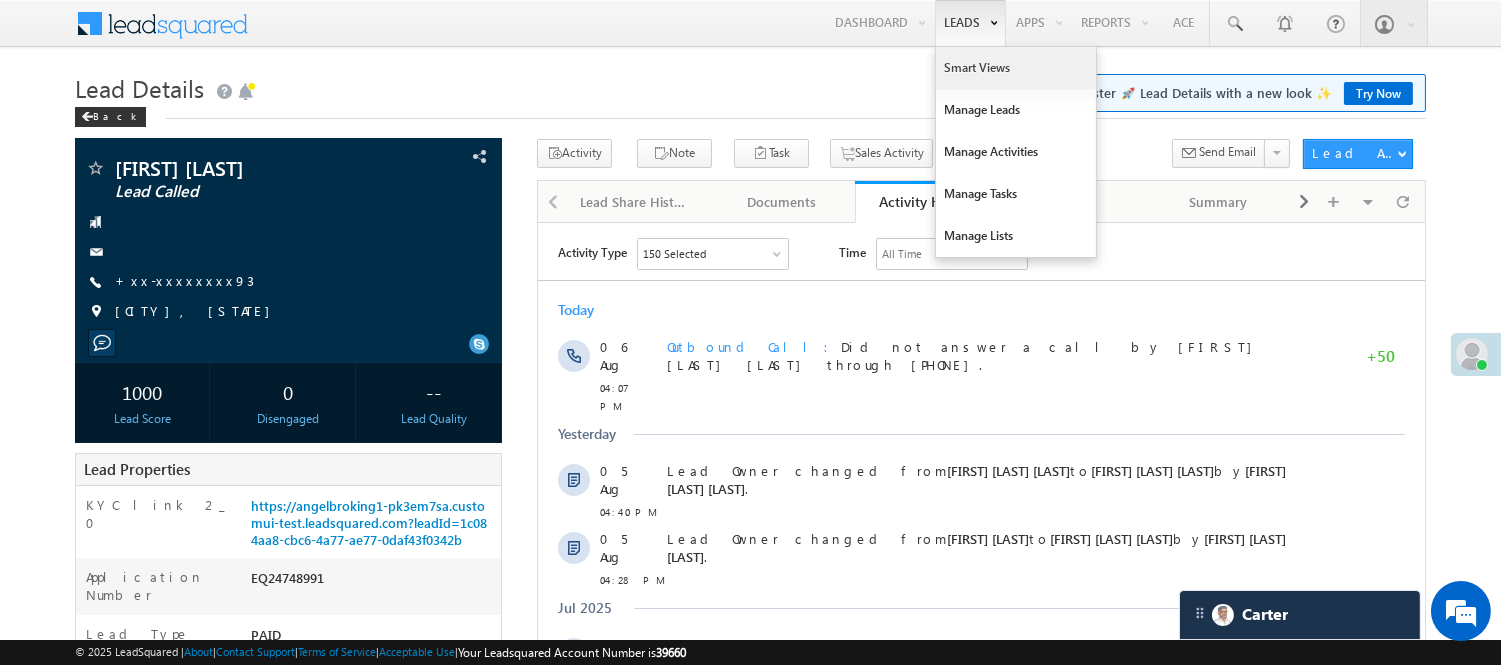 click on "Smart Views" at bounding box center (1016, 68) 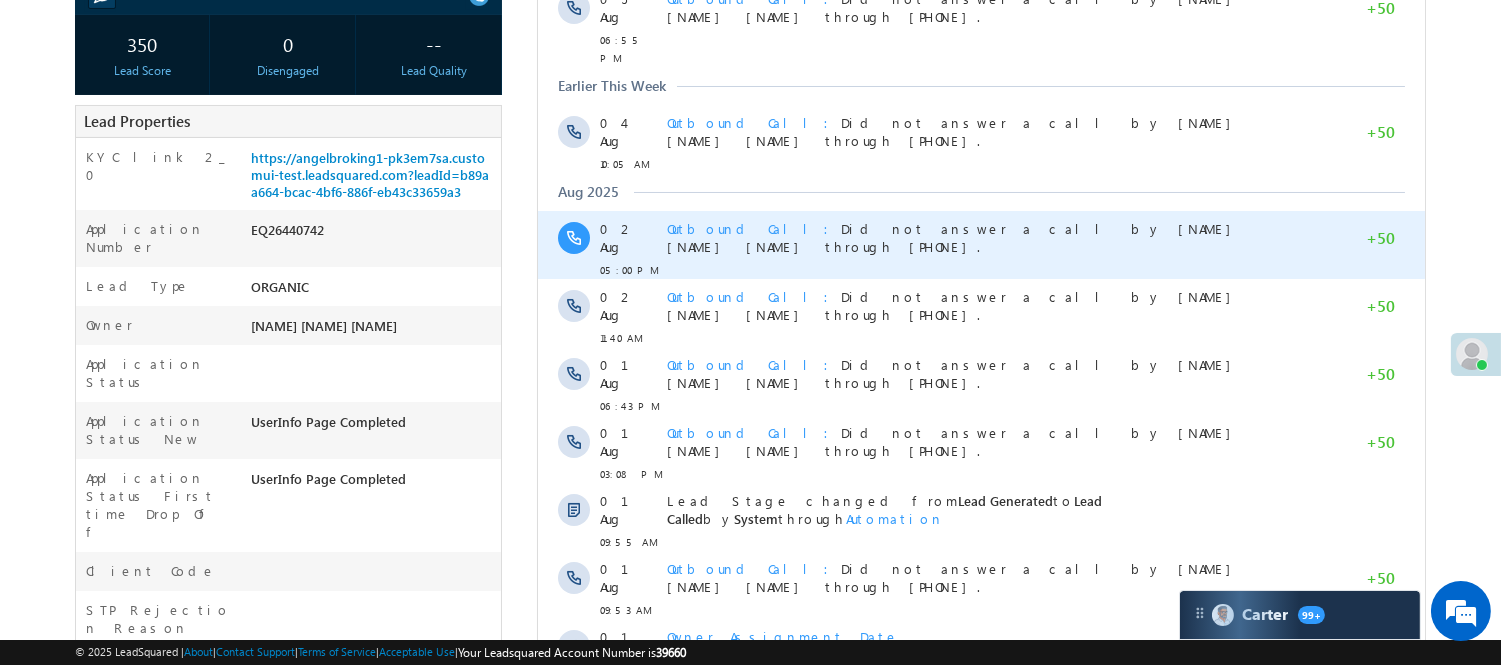 scroll, scrollTop: 0, scrollLeft: 0, axis: both 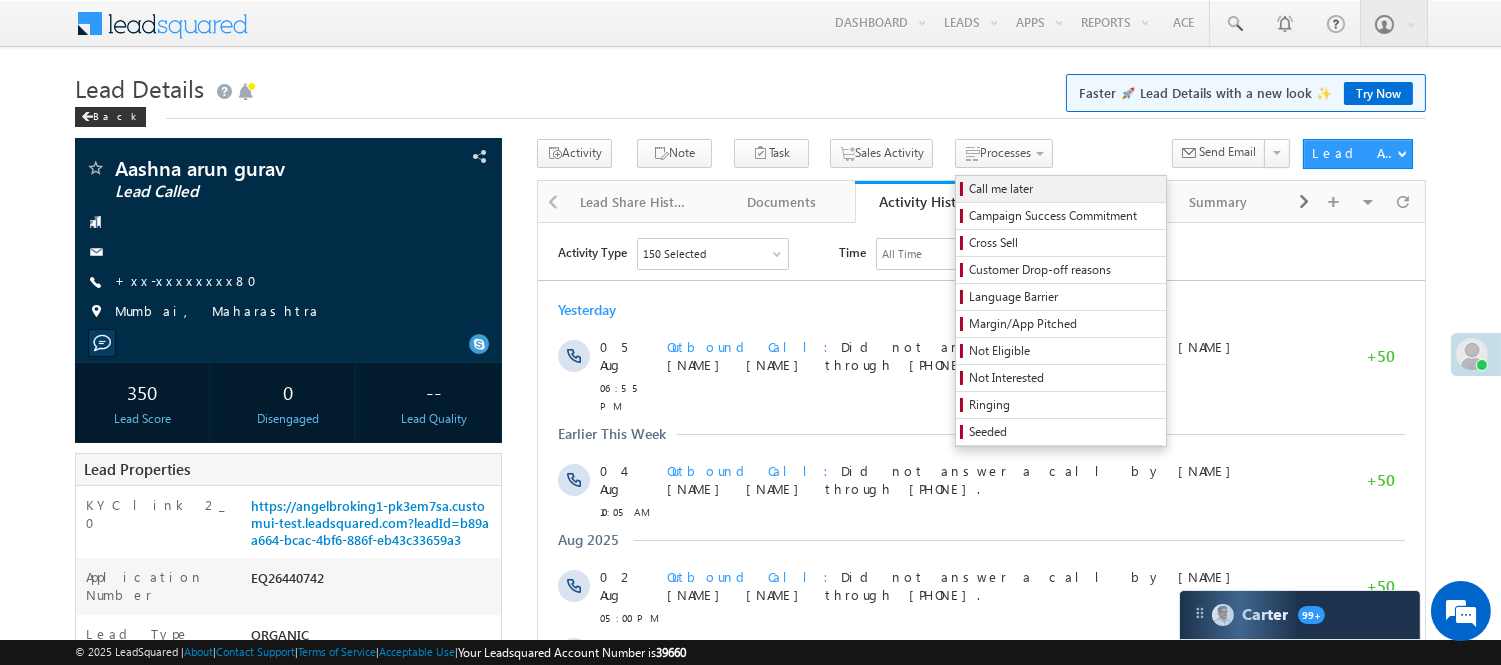 click on "Call me later" at bounding box center (1064, 189) 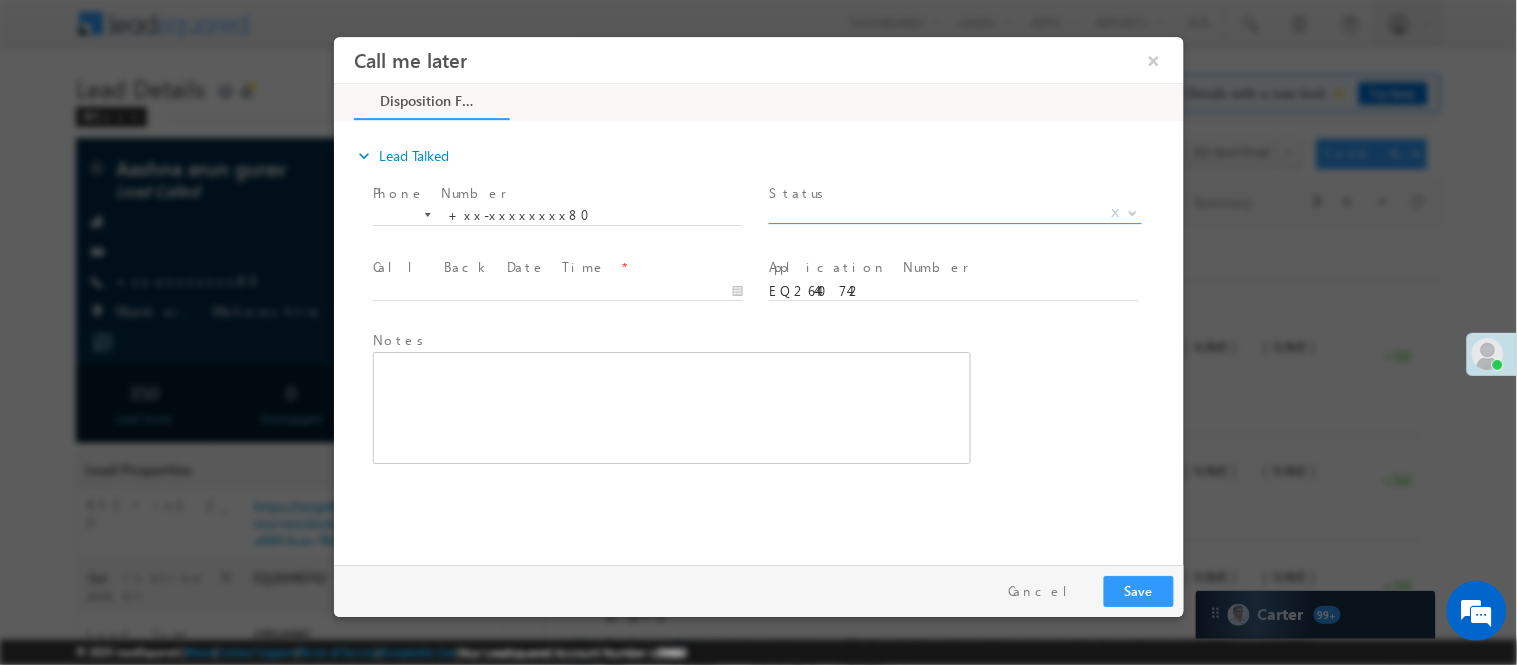 scroll, scrollTop: 0, scrollLeft: 0, axis: both 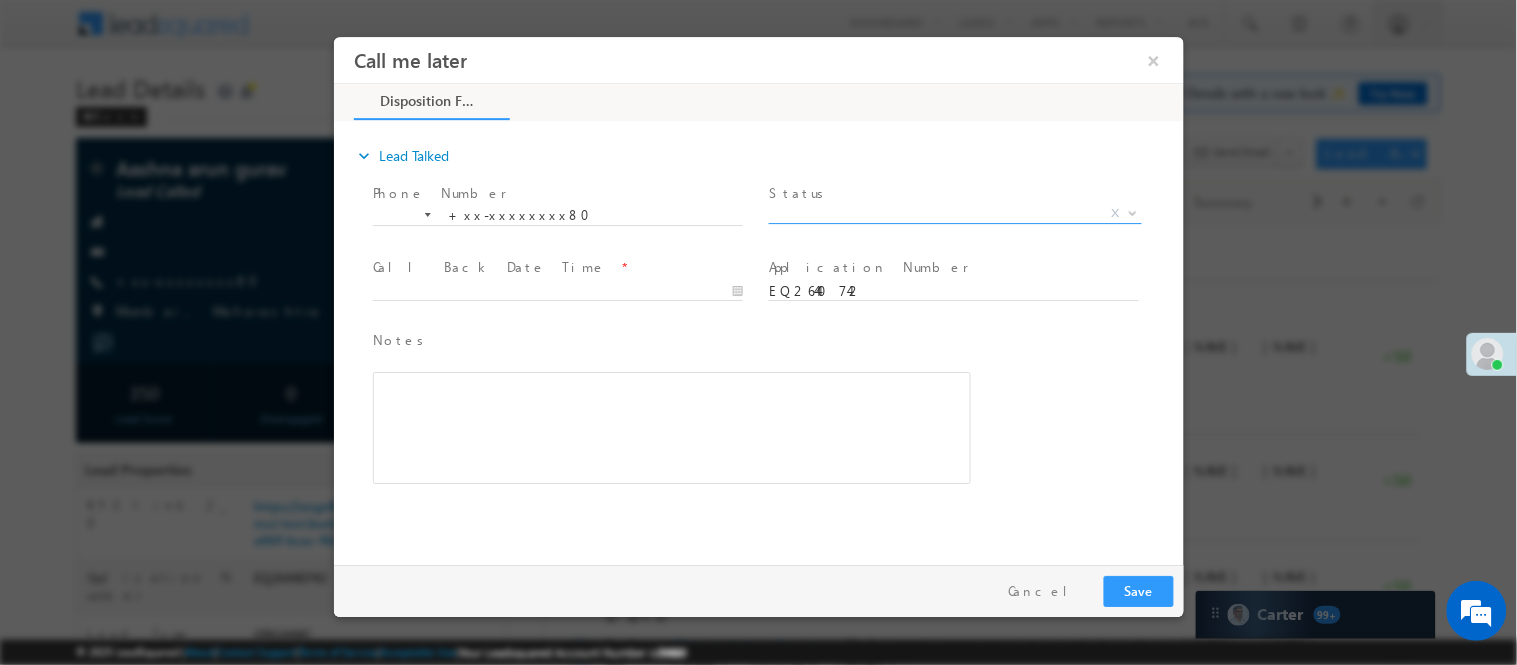 click on "X" at bounding box center (954, 213) 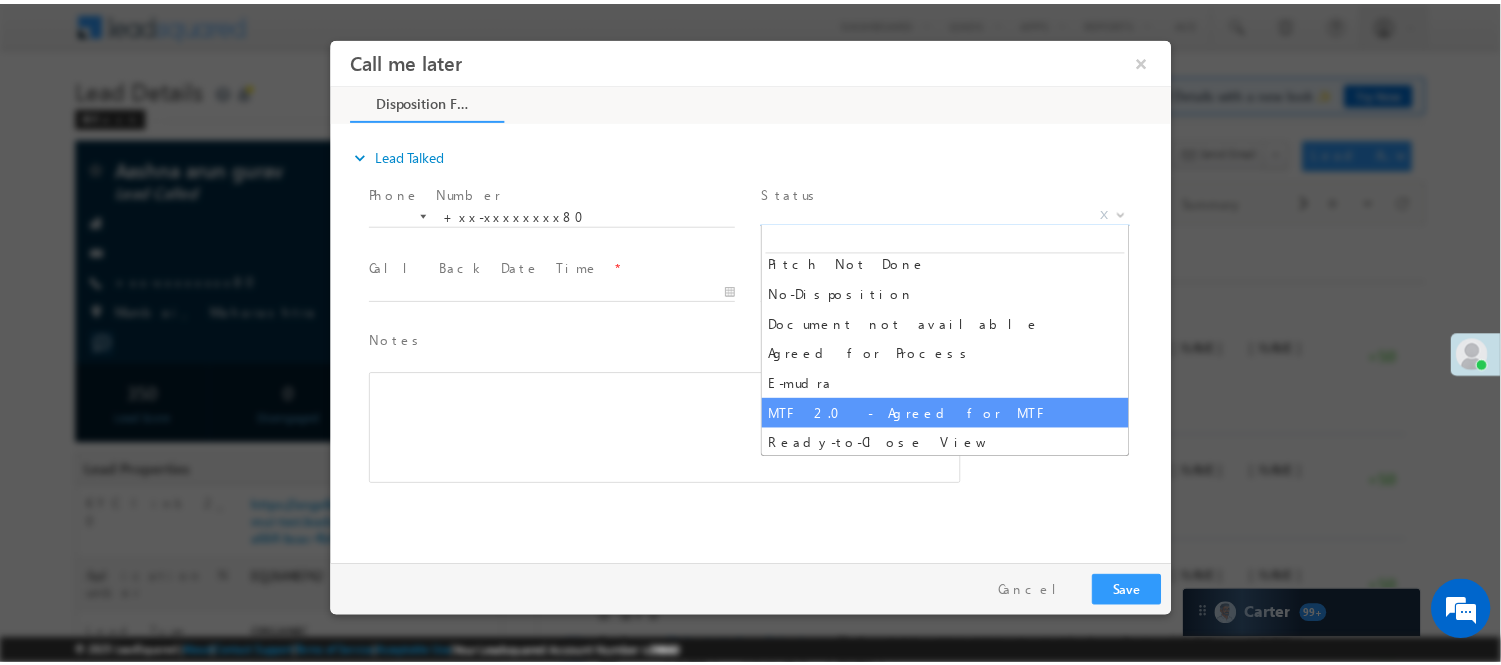scroll, scrollTop: 70, scrollLeft: 0, axis: vertical 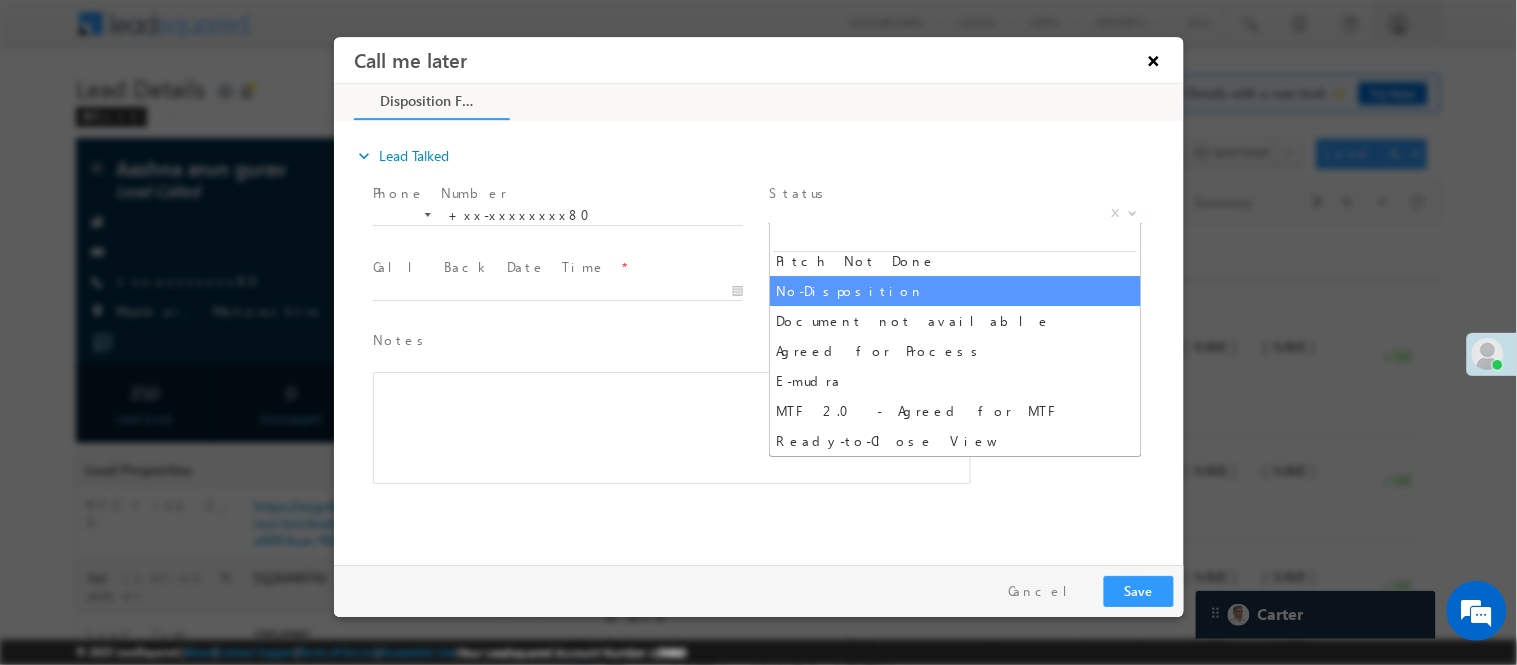 click on "×" at bounding box center (1153, 59) 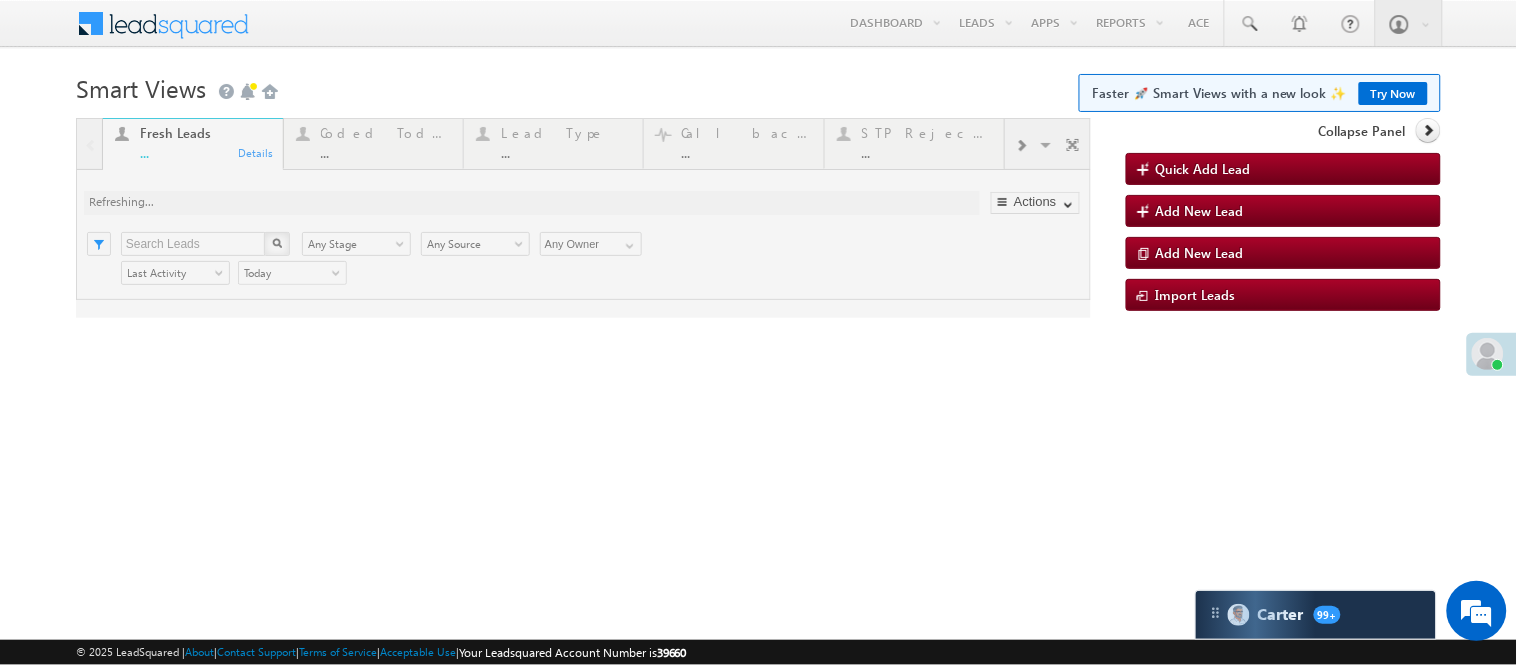 scroll, scrollTop: 0, scrollLeft: 0, axis: both 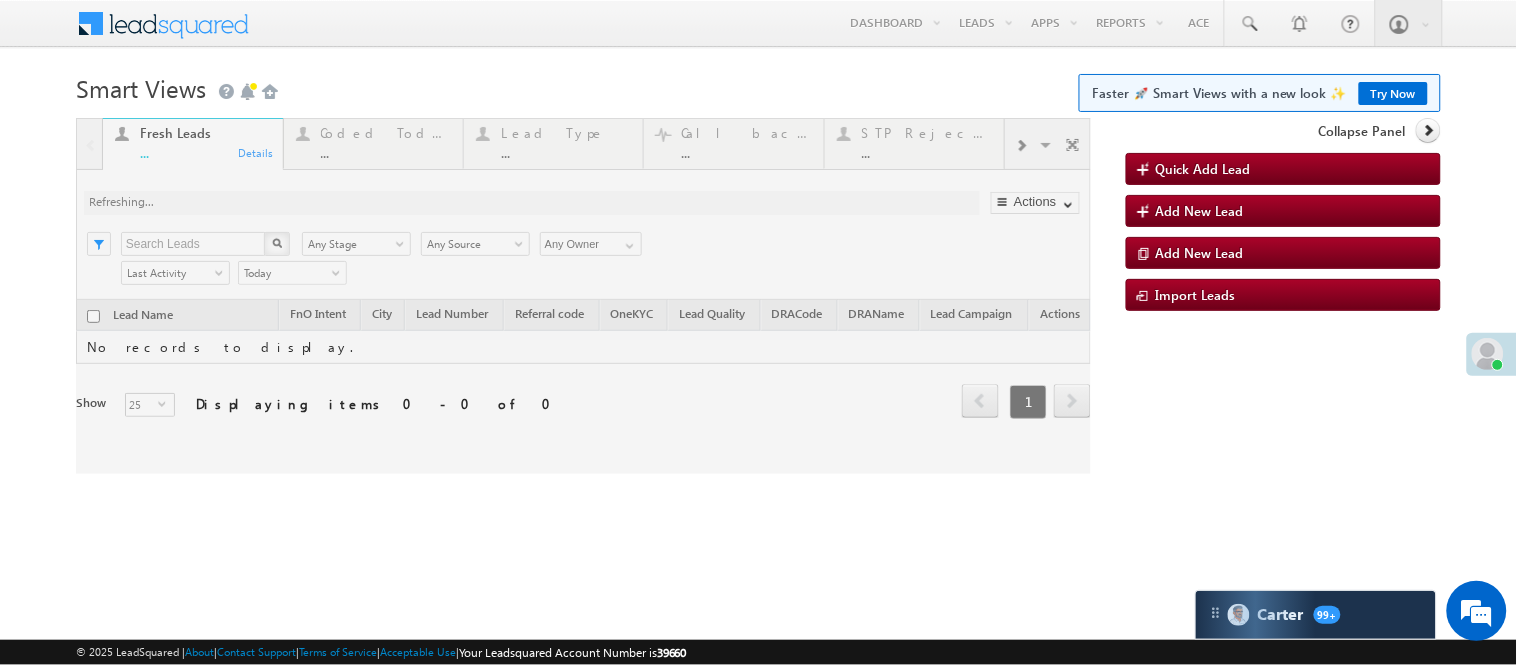 click at bounding box center [583, 296] 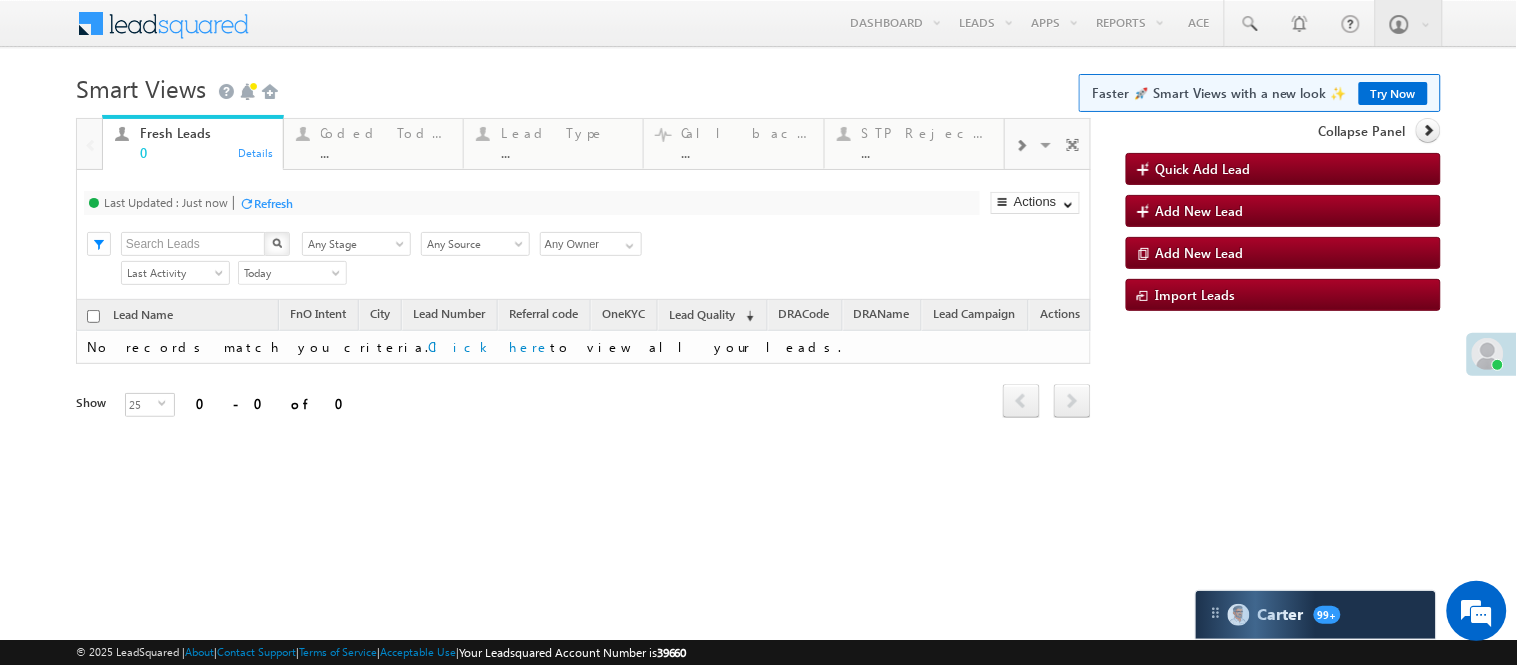 scroll, scrollTop: 0, scrollLeft: 0, axis: both 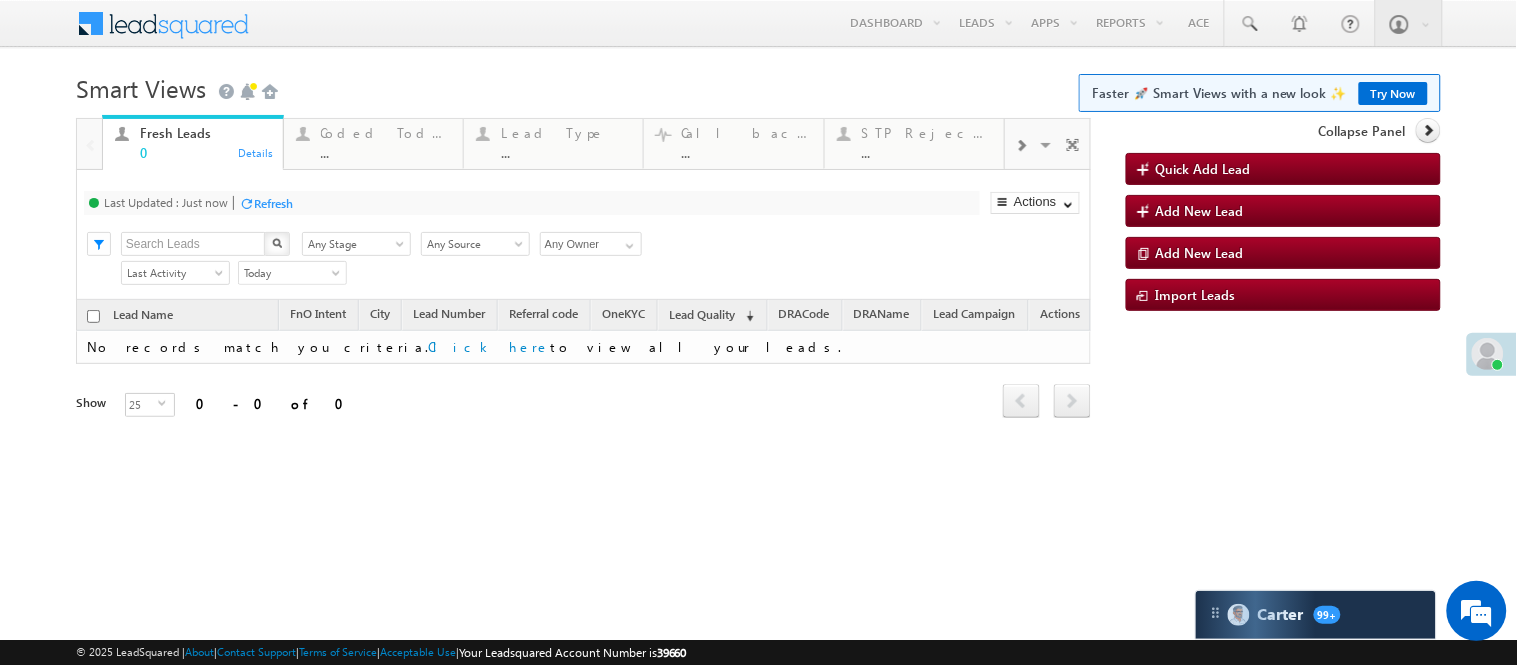 click at bounding box center (1021, 144) 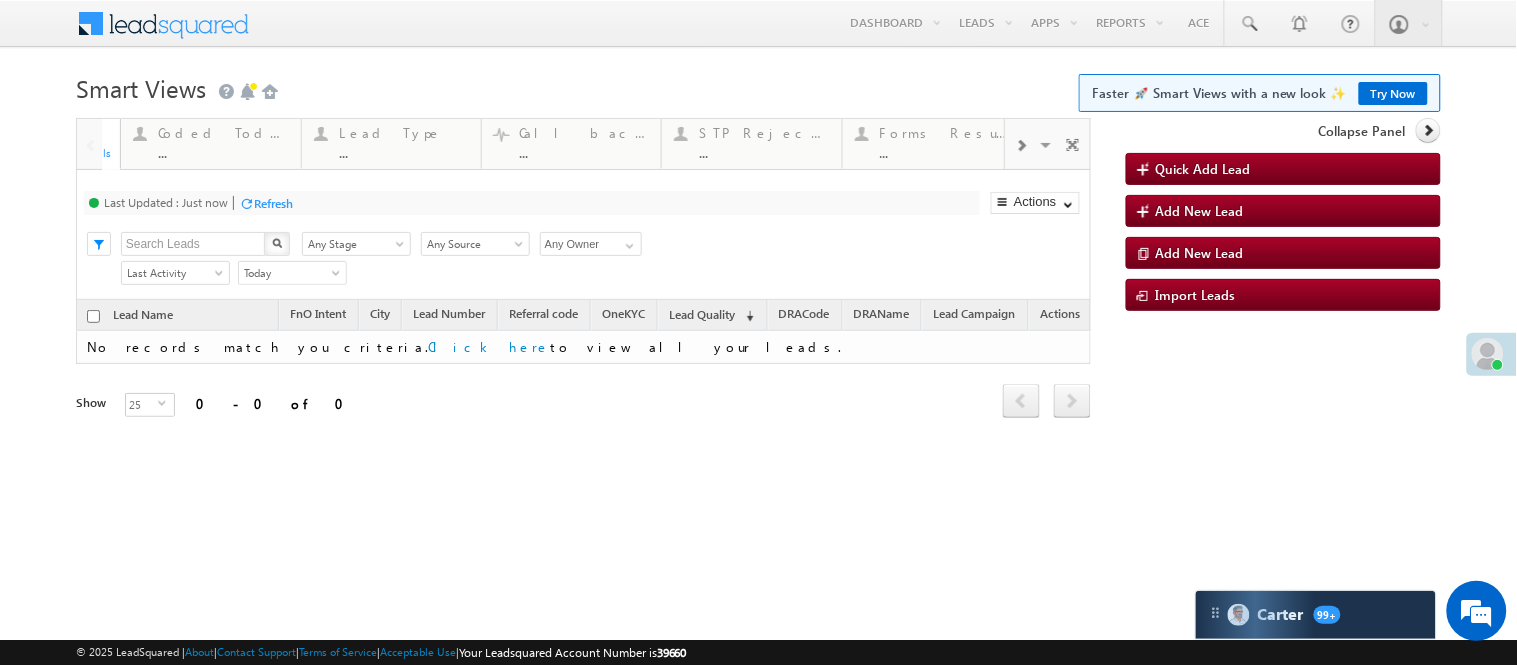 click at bounding box center [1021, 144] 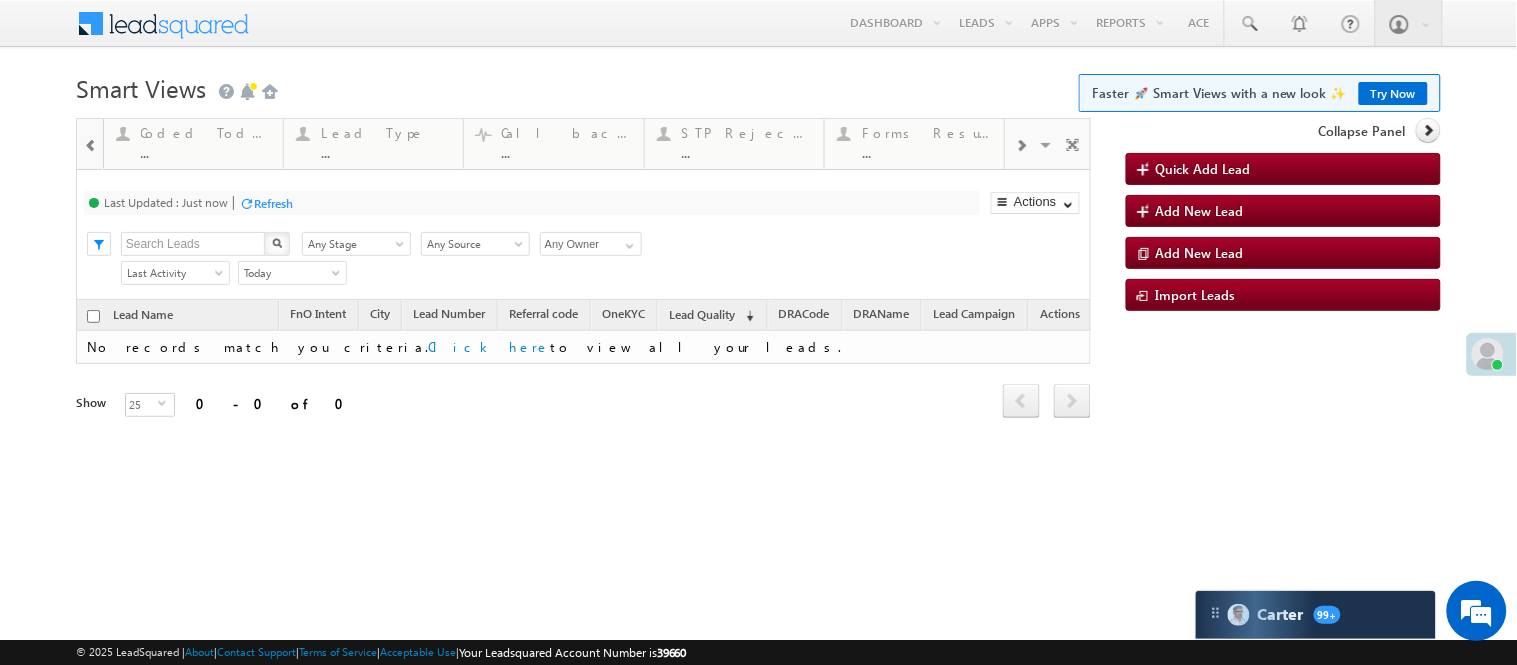 click at bounding box center [1021, 144] 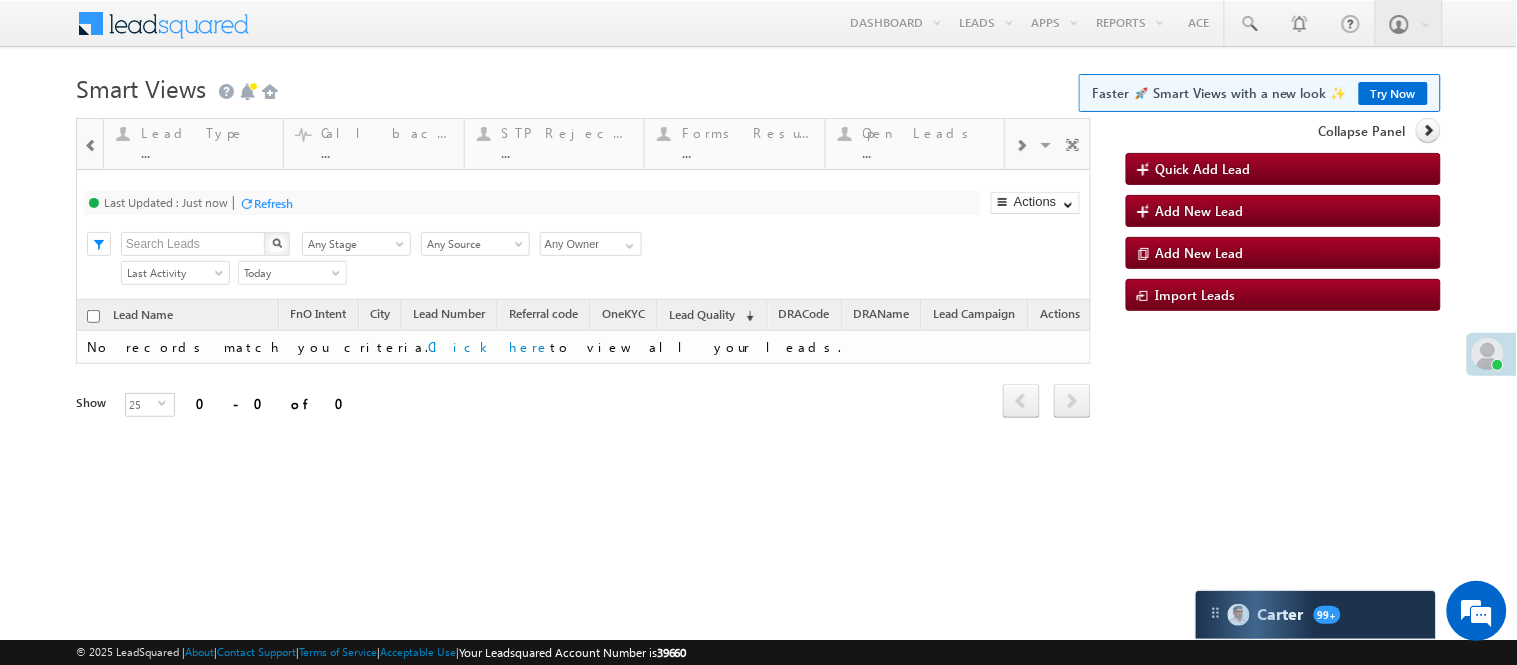 click at bounding box center (1021, 144) 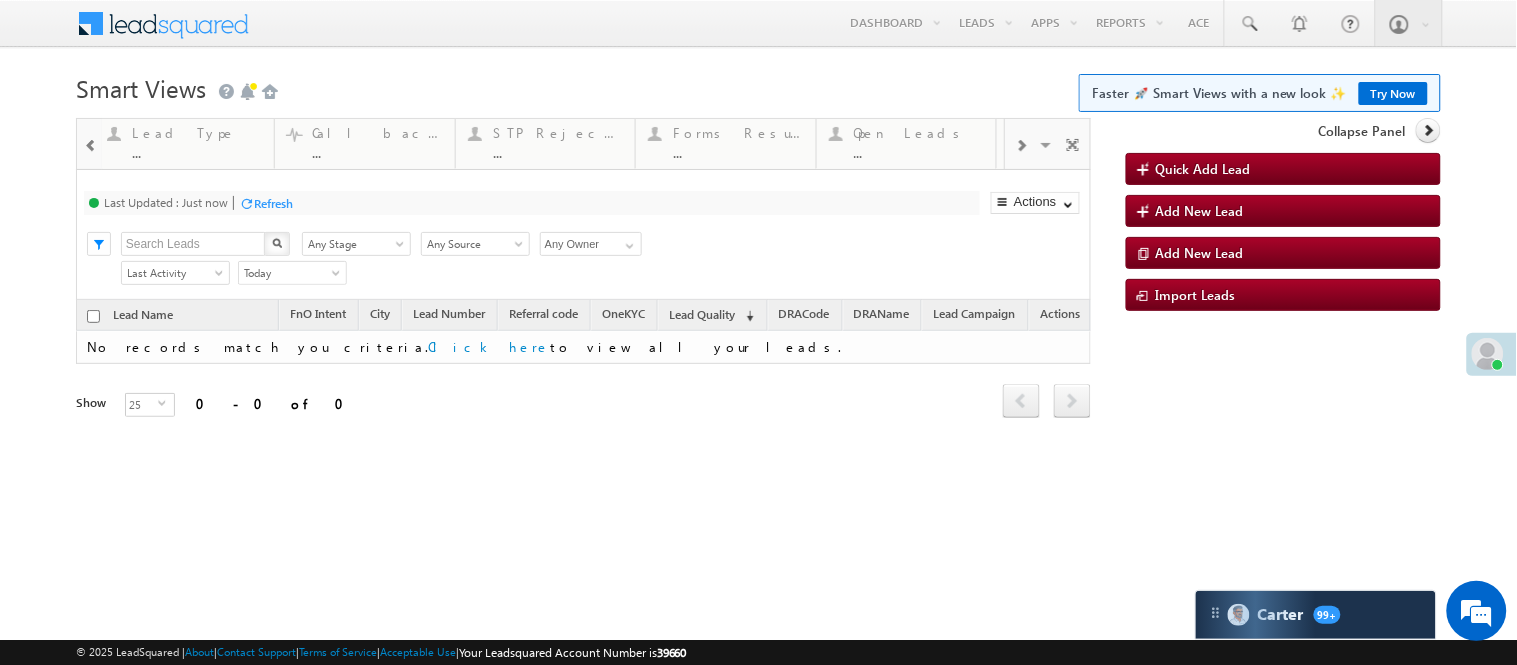 click at bounding box center [1021, 144] 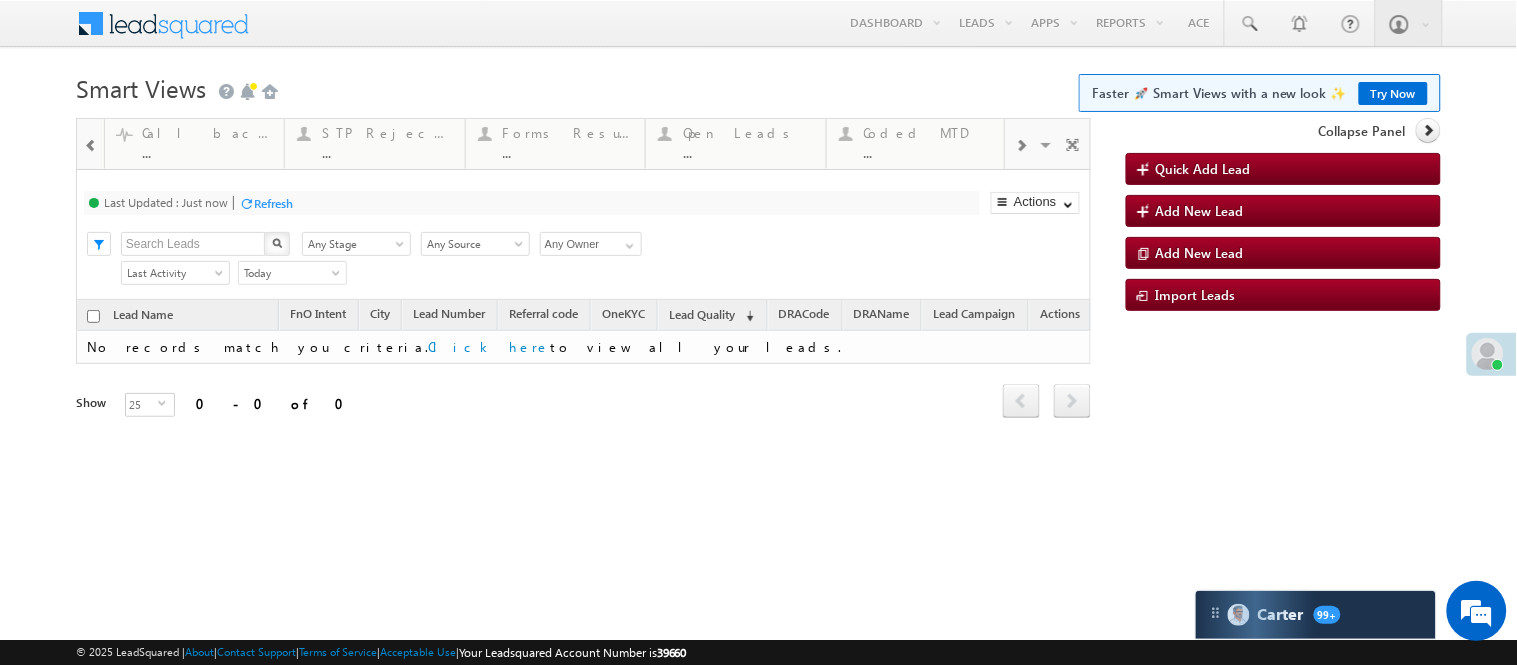 click at bounding box center (1021, 144) 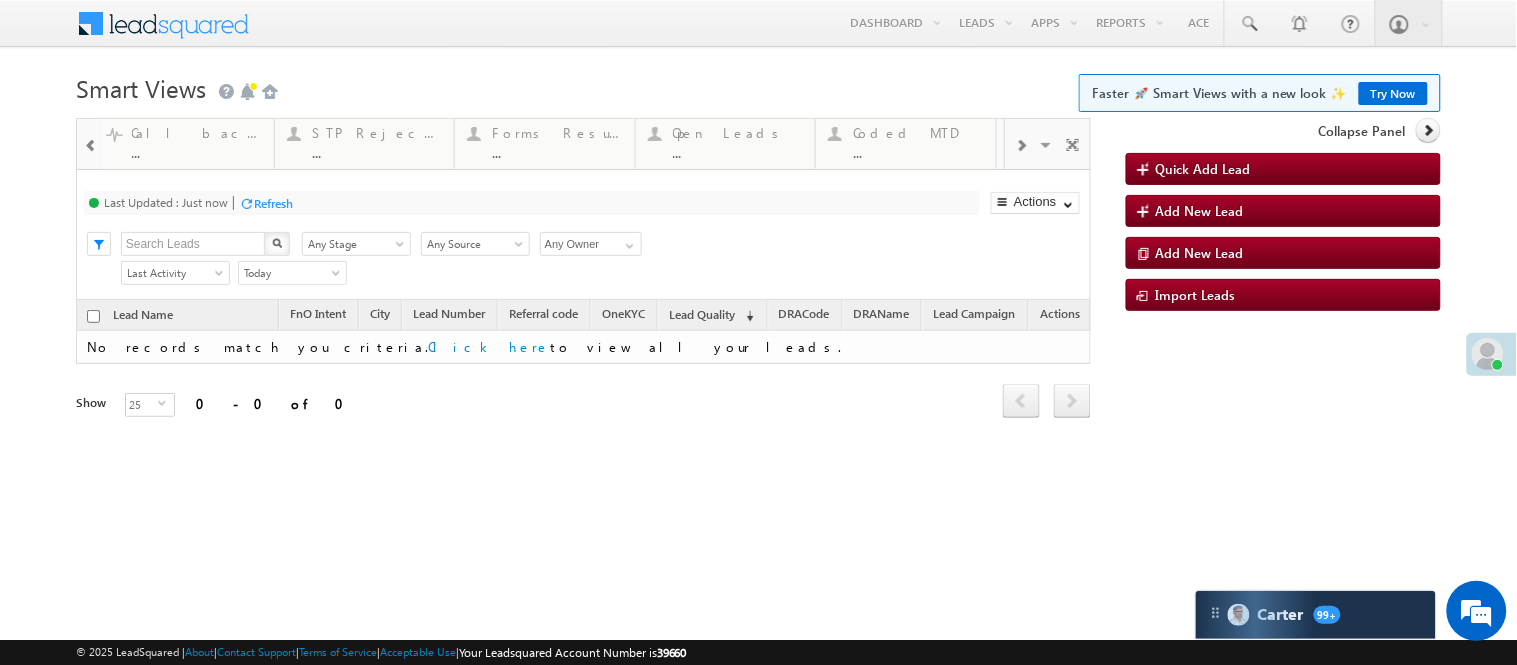 click at bounding box center (1021, 144) 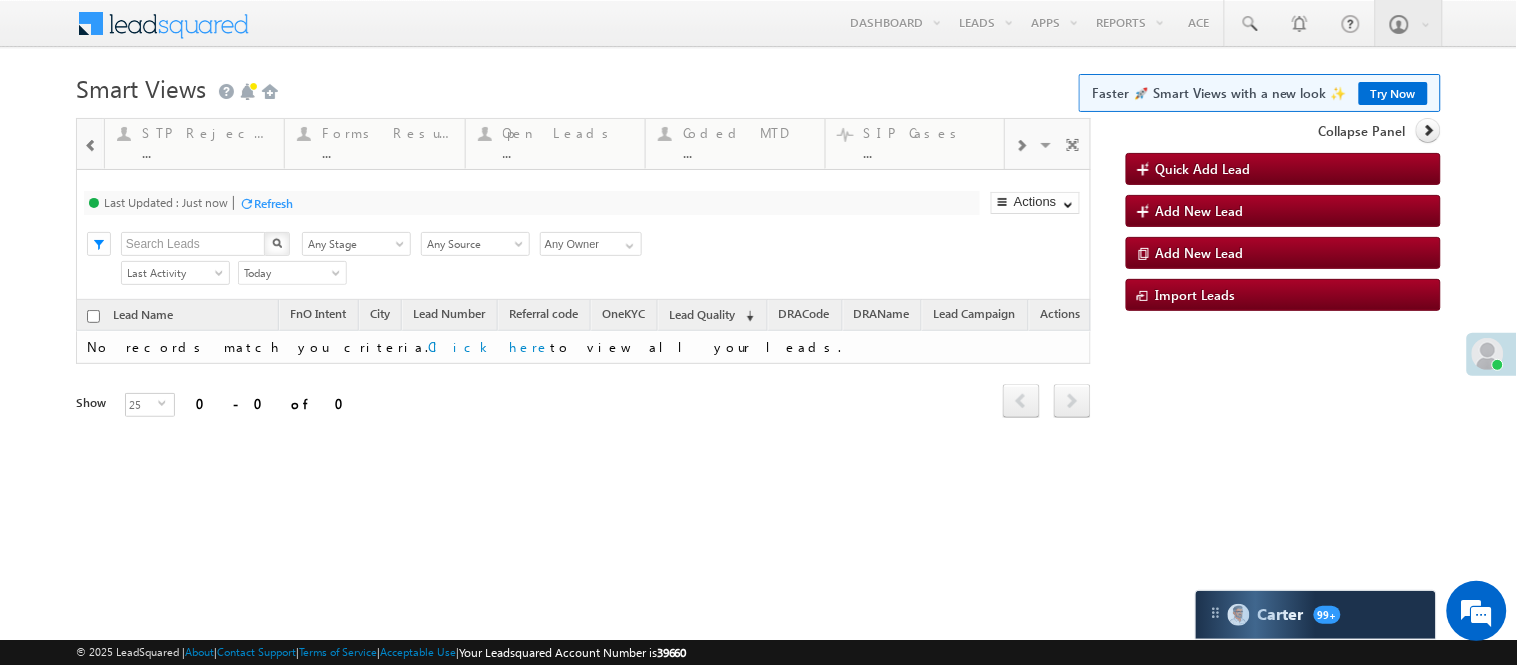 click at bounding box center (1021, 144) 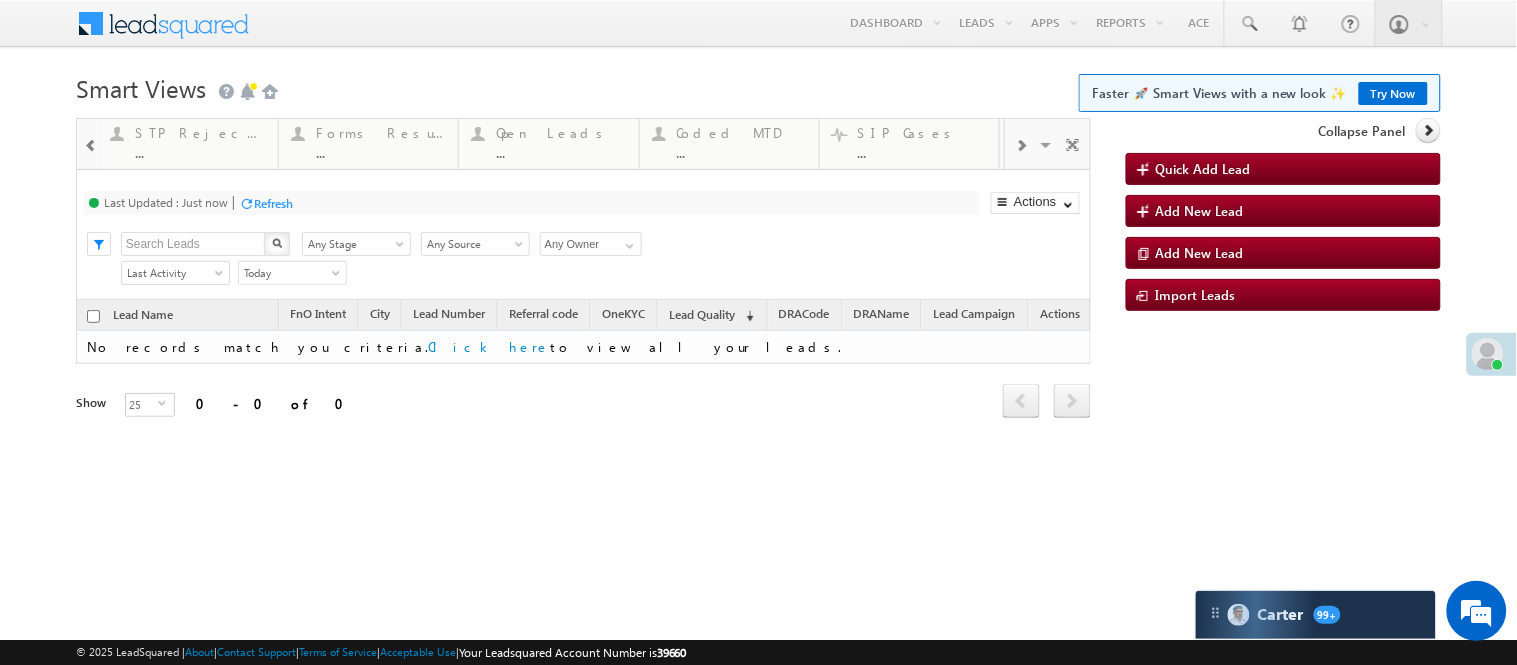 click at bounding box center (1021, 144) 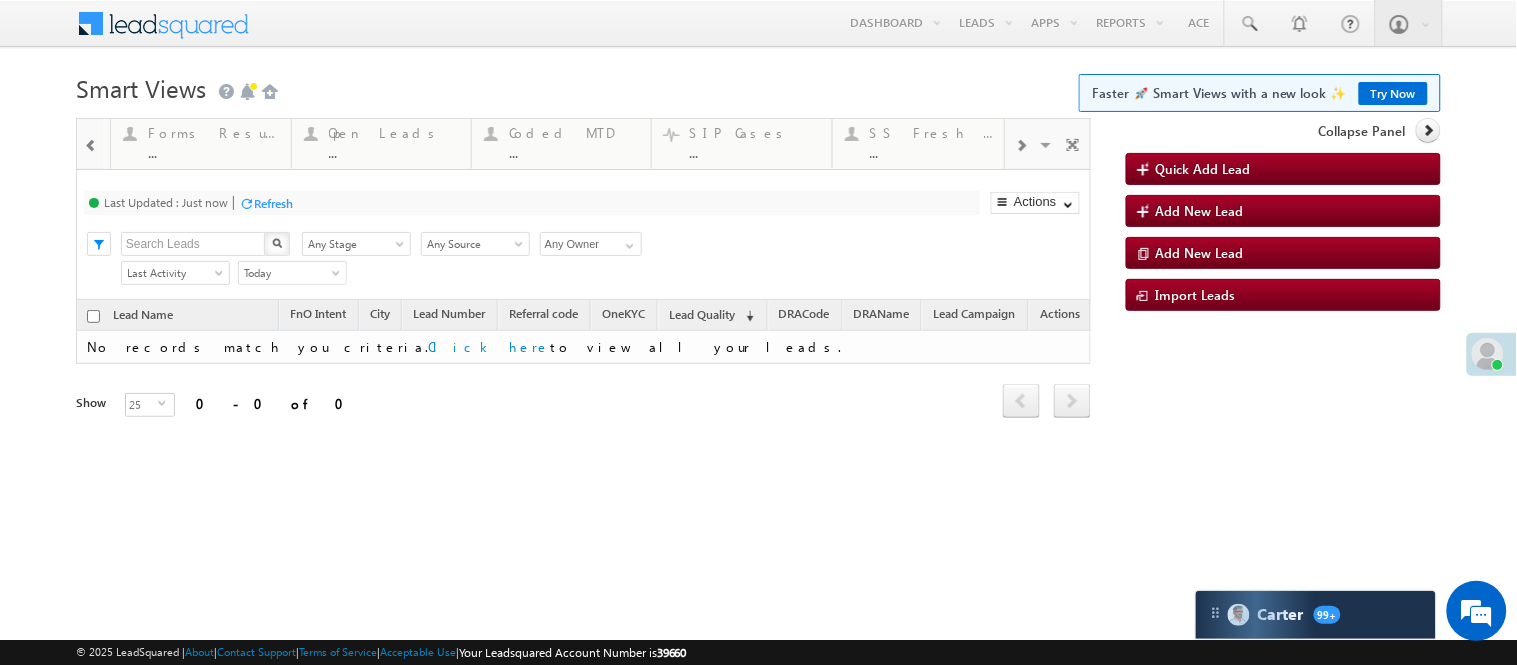 click at bounding box center (1021, 144) 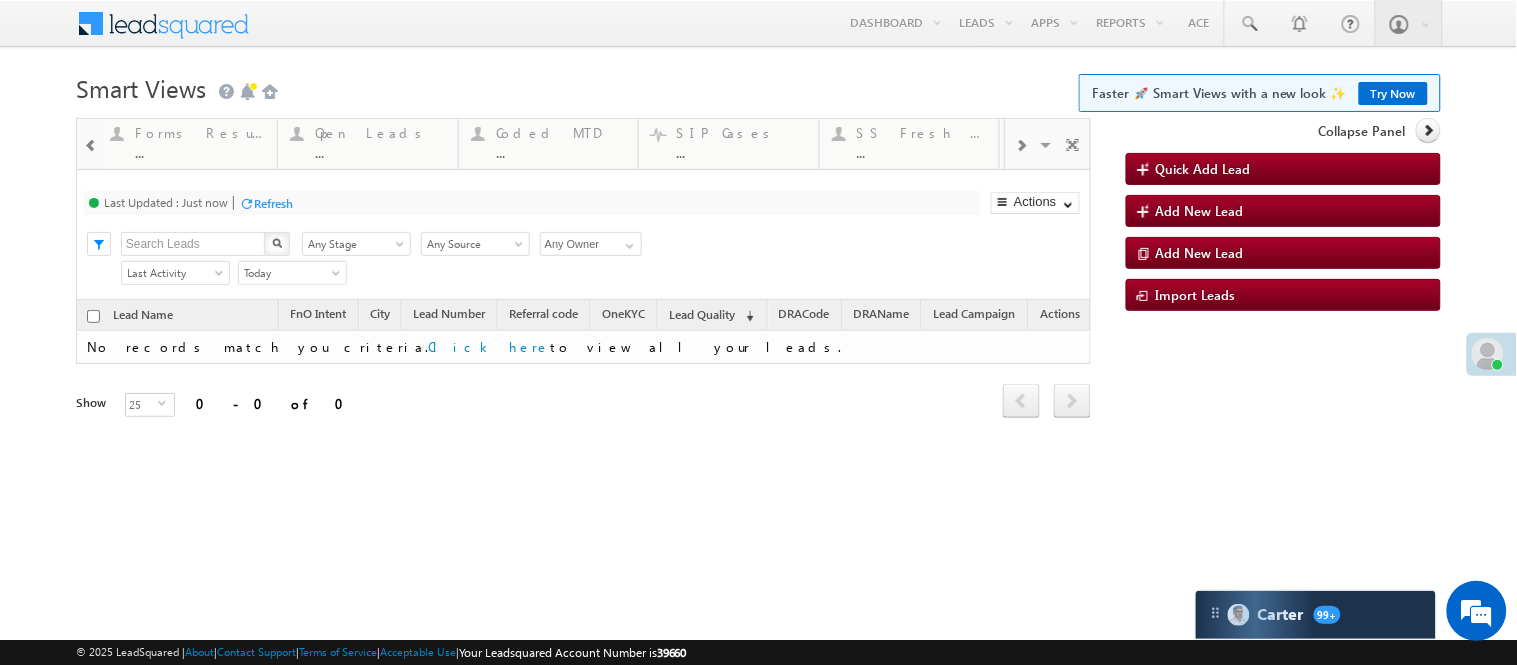 click at bounding box center (1021, 144) 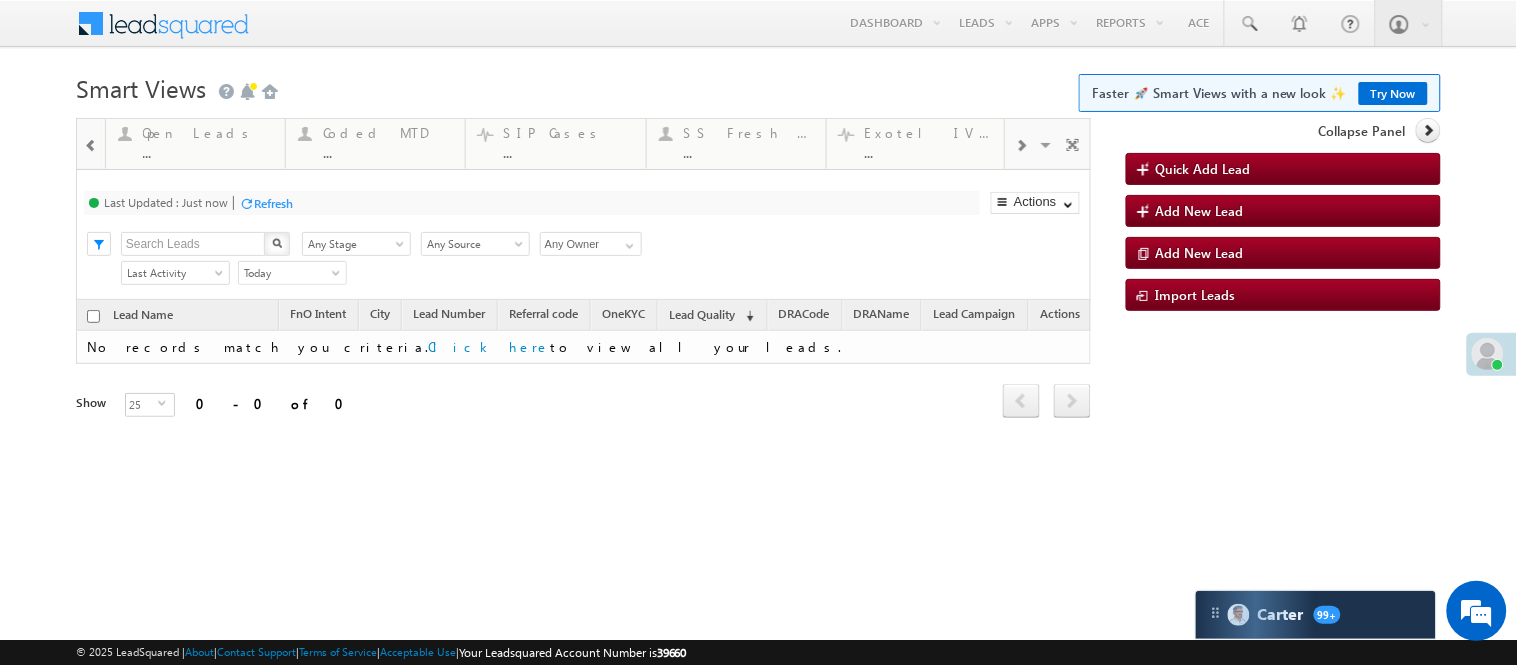 click at bounding box center [1021, 144] 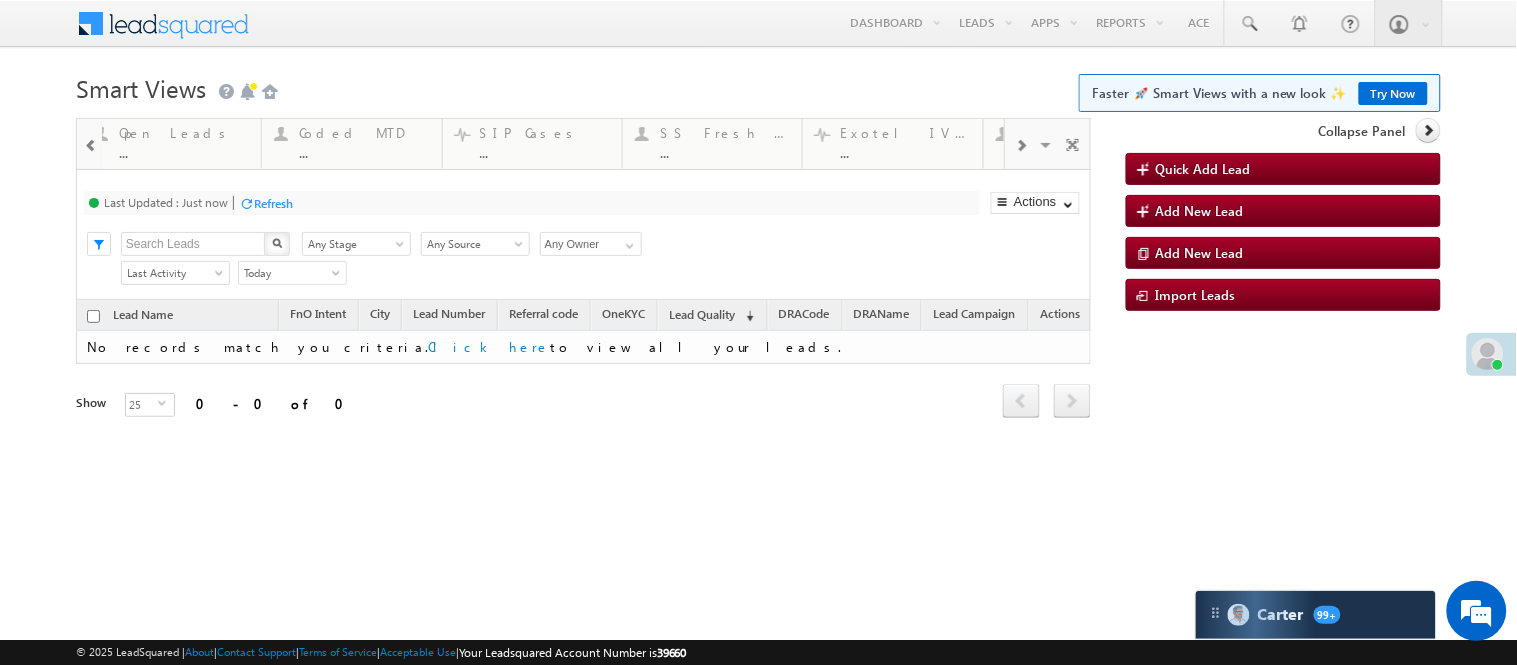 click at bounding box center (1021, 144) 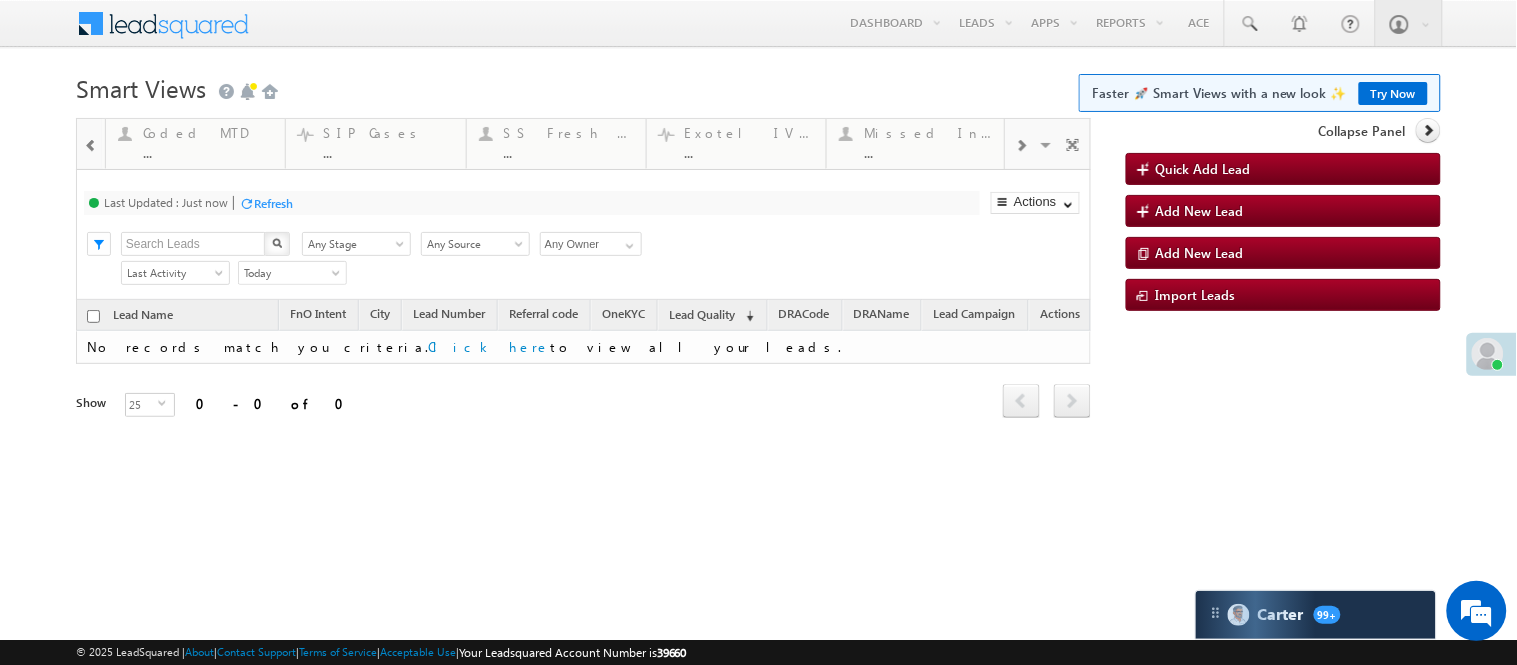 click at bounding box center (1021, 144) 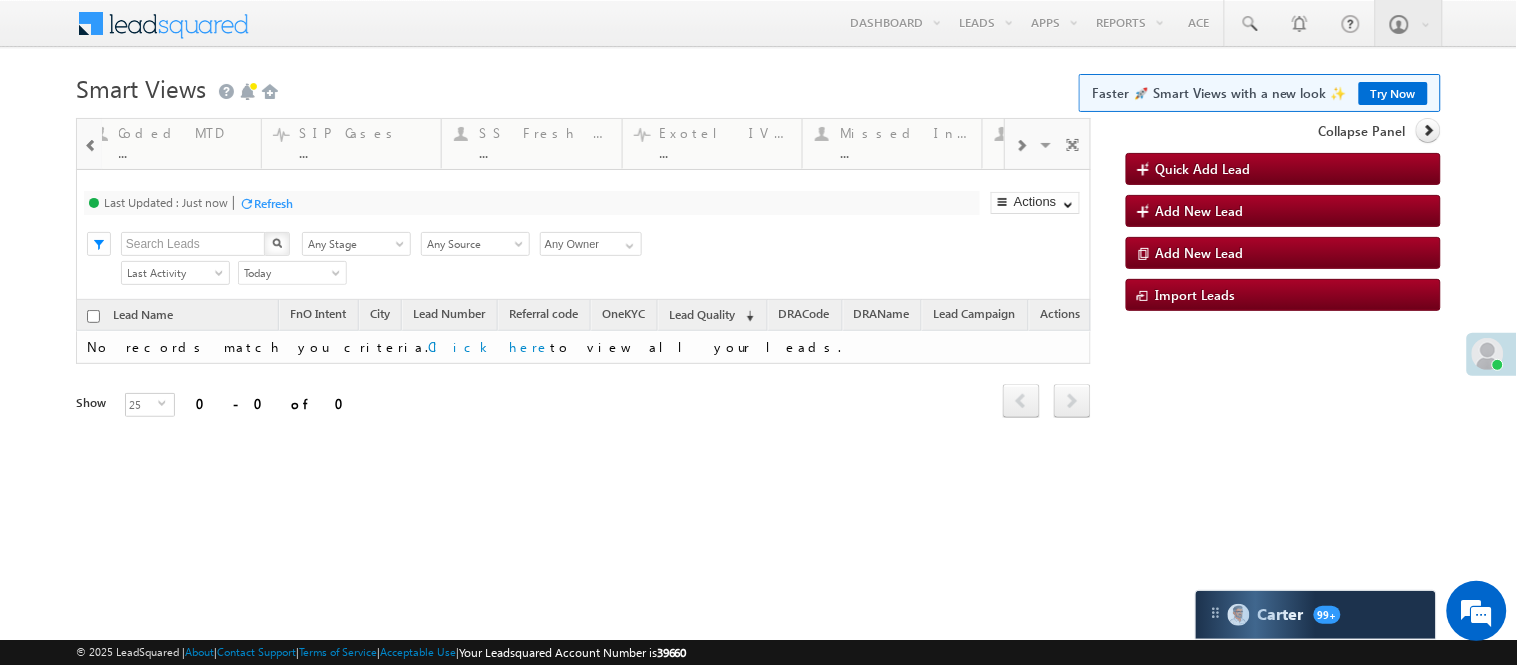 click at bounding box center [1021, 144] 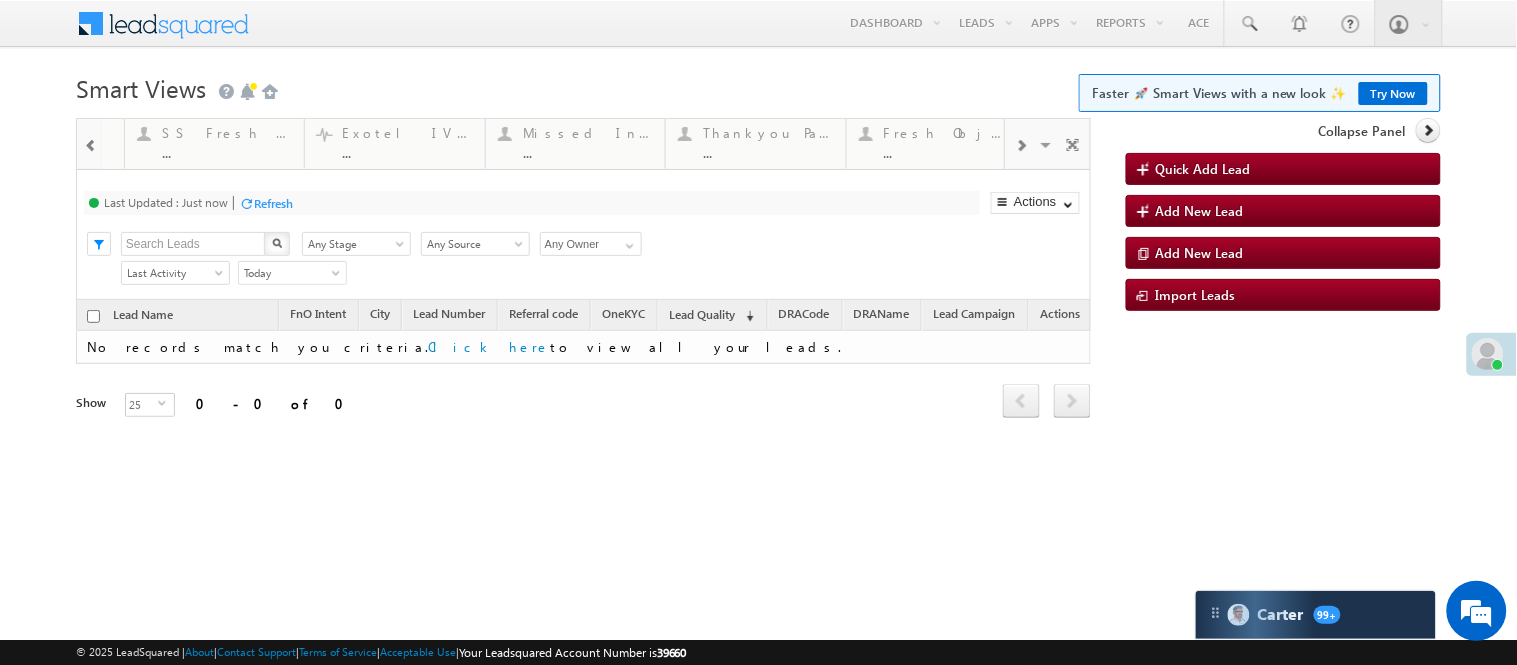 click at bounding box center [1021, 144] 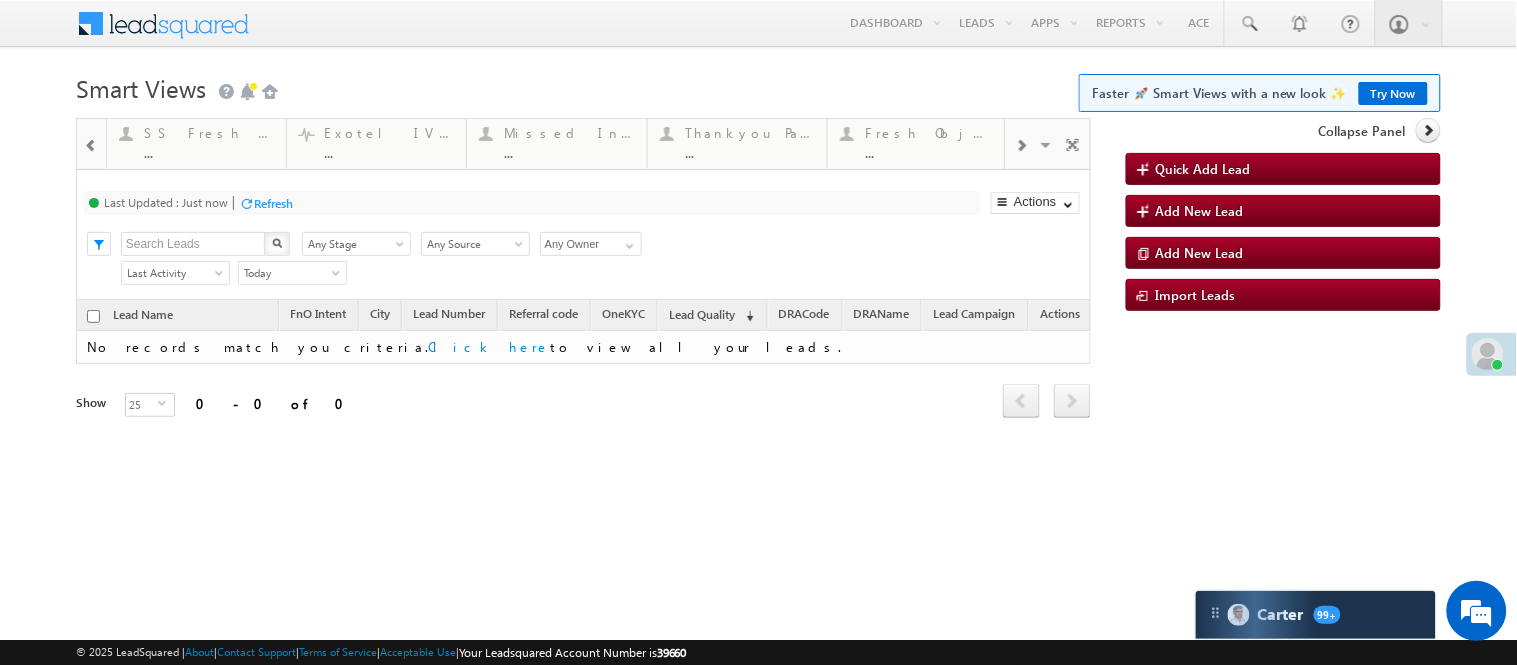 click at bounding box center (1021, 144) 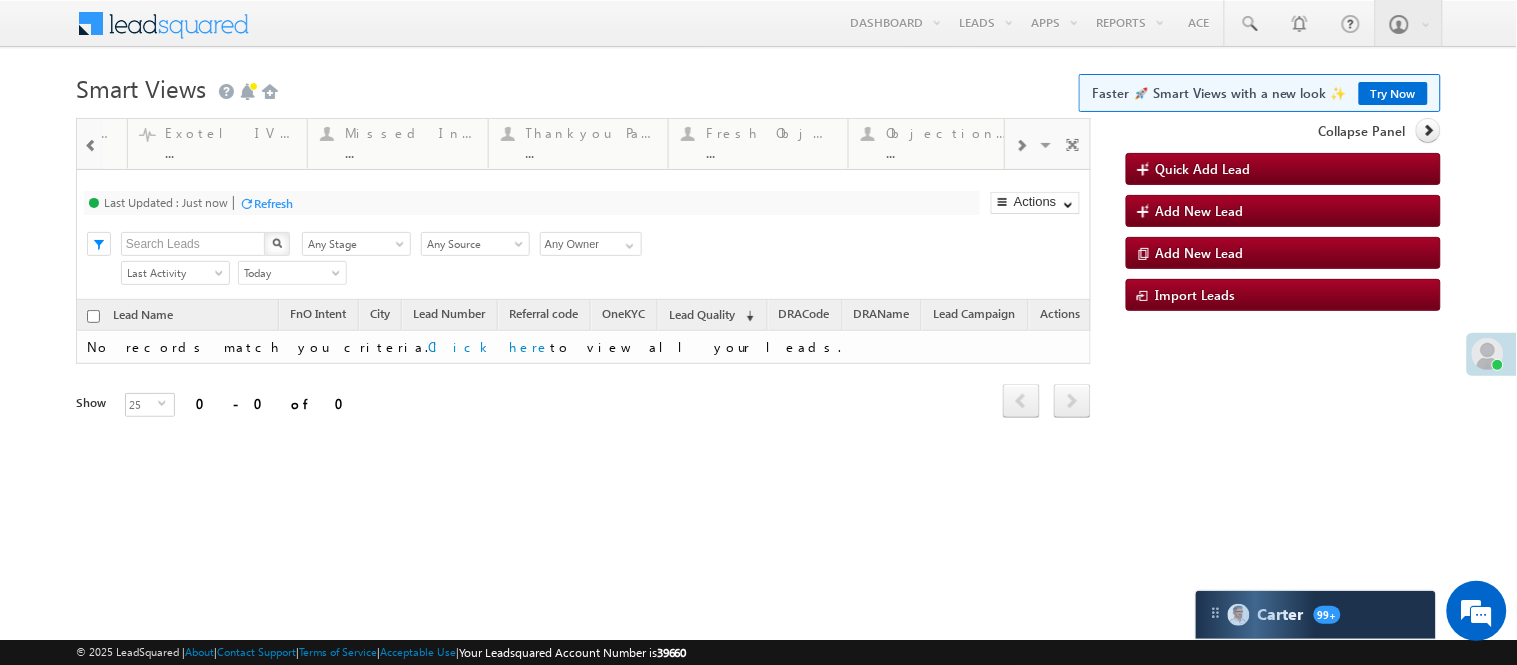 click at bounding box center (1021, 144) 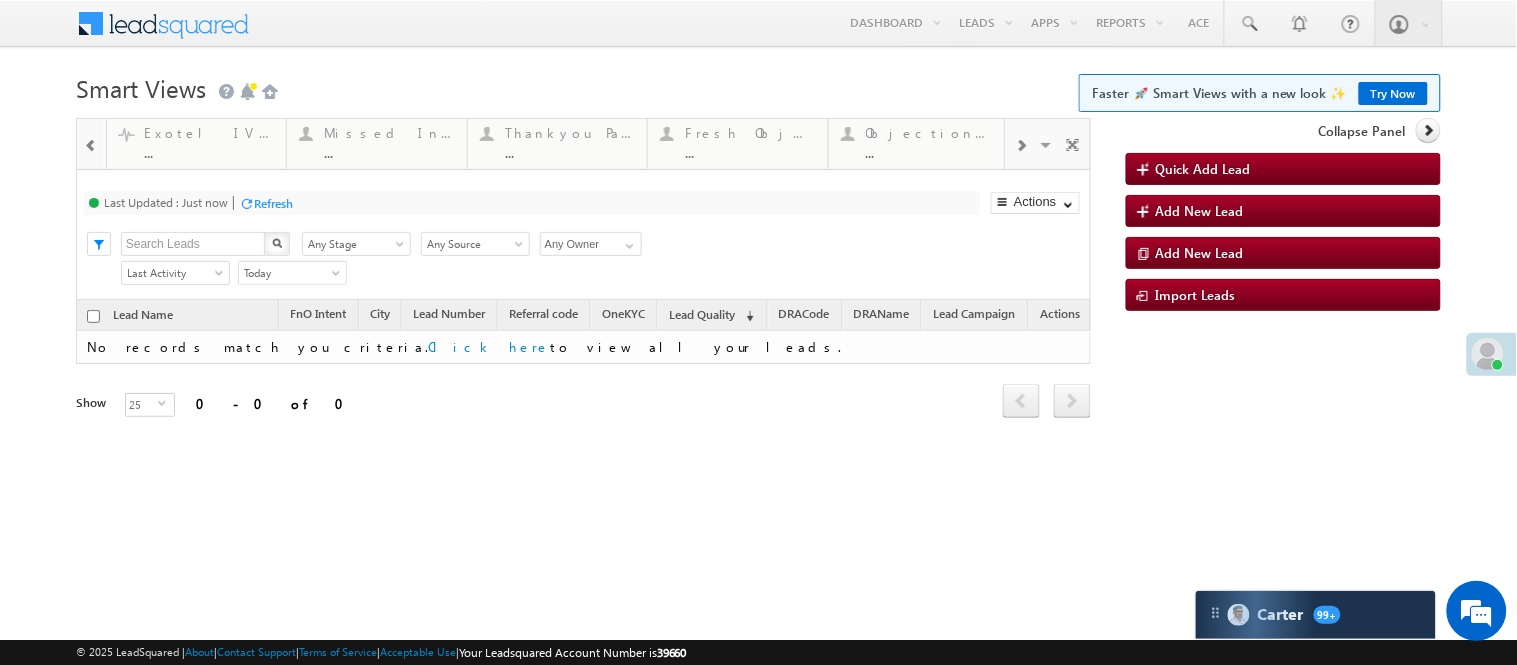 click at bounding box center (1021, 144) 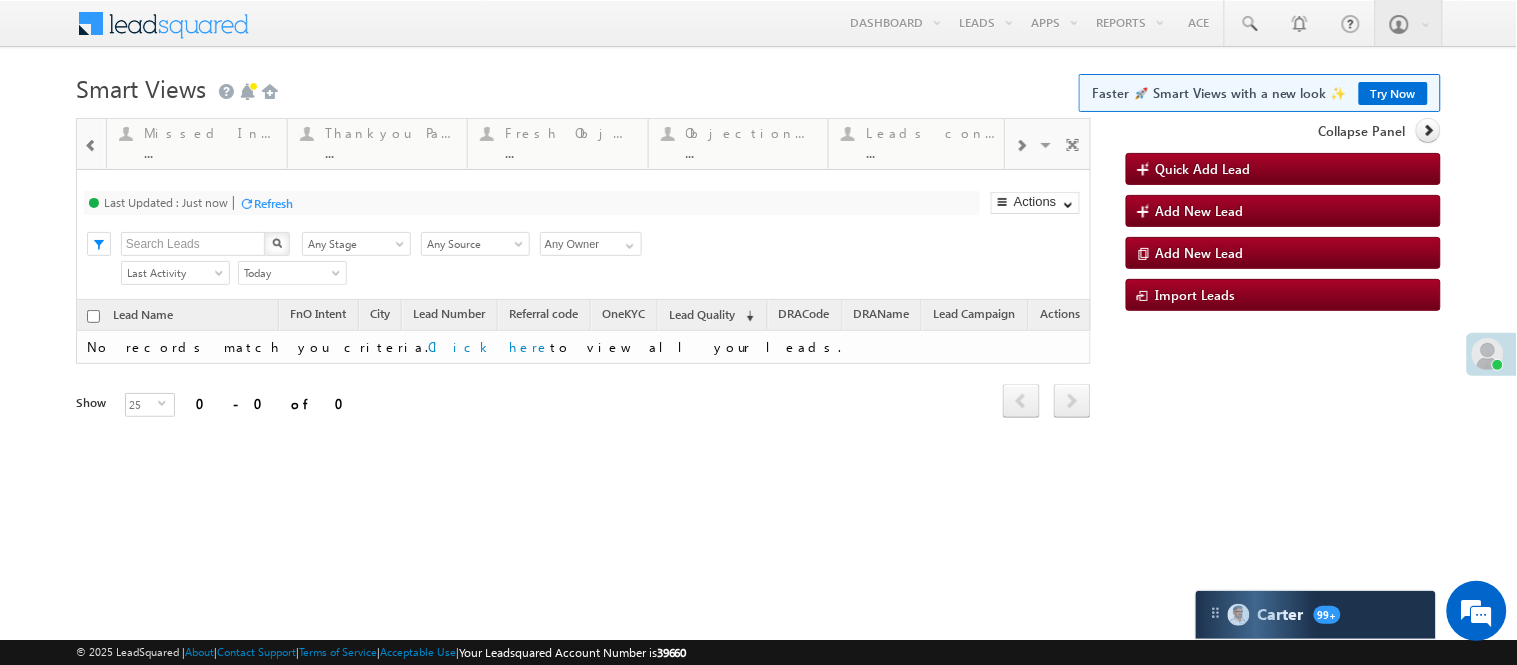 click at bounding box center (1021, 144) 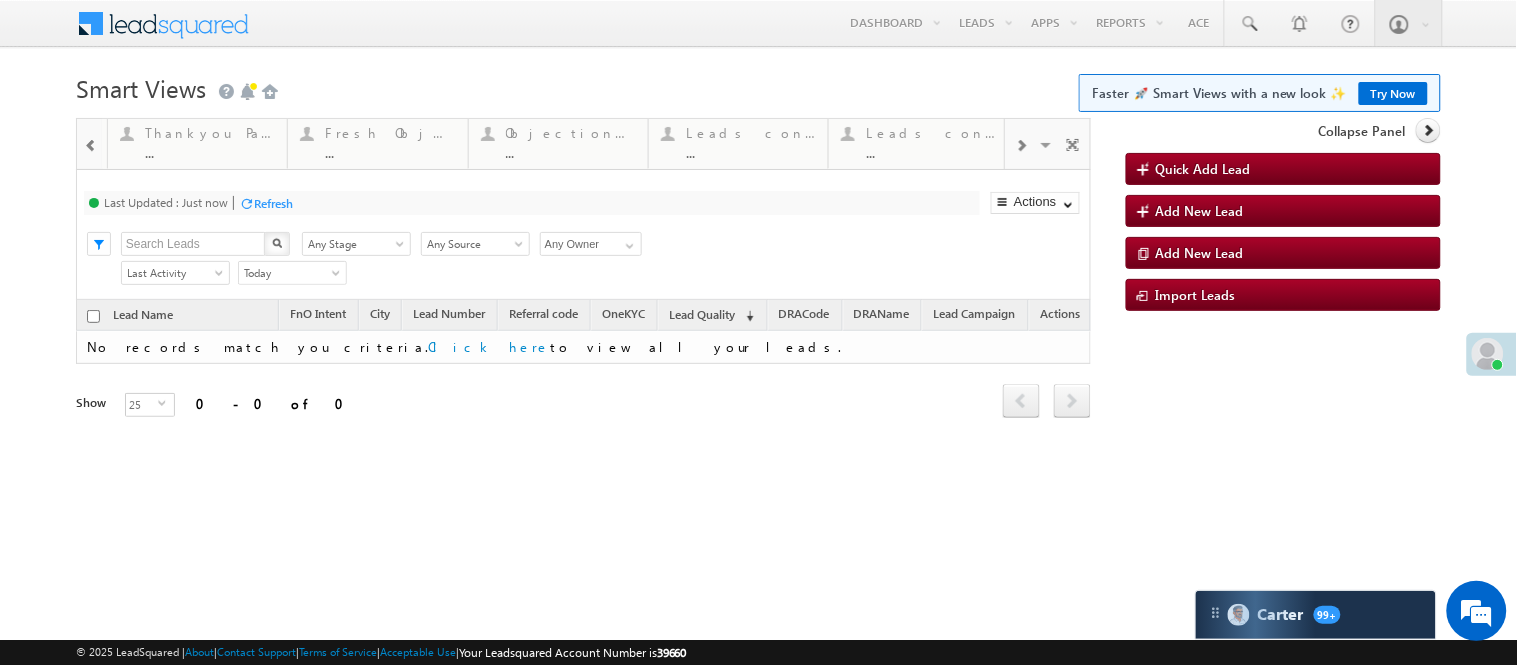 click at bounding box center [1021, 144] 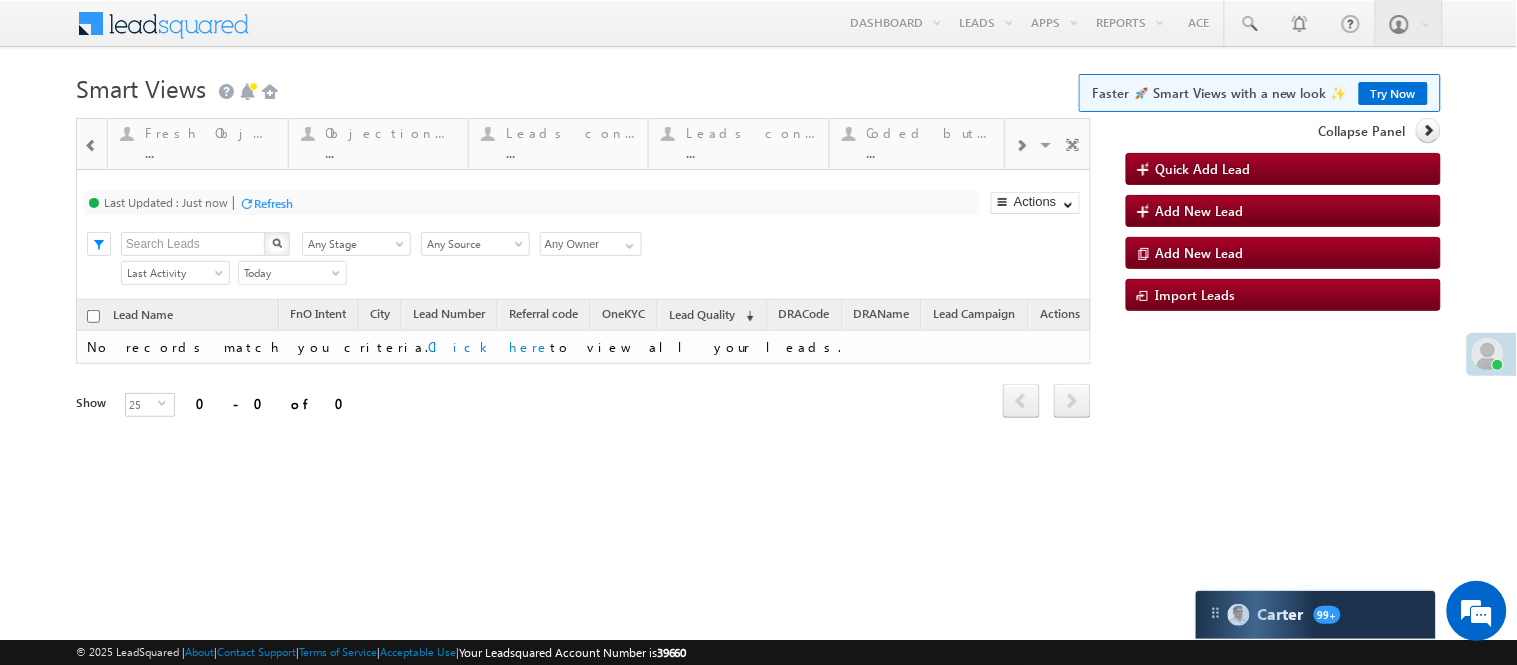 click at bounding box center [1021, 144] 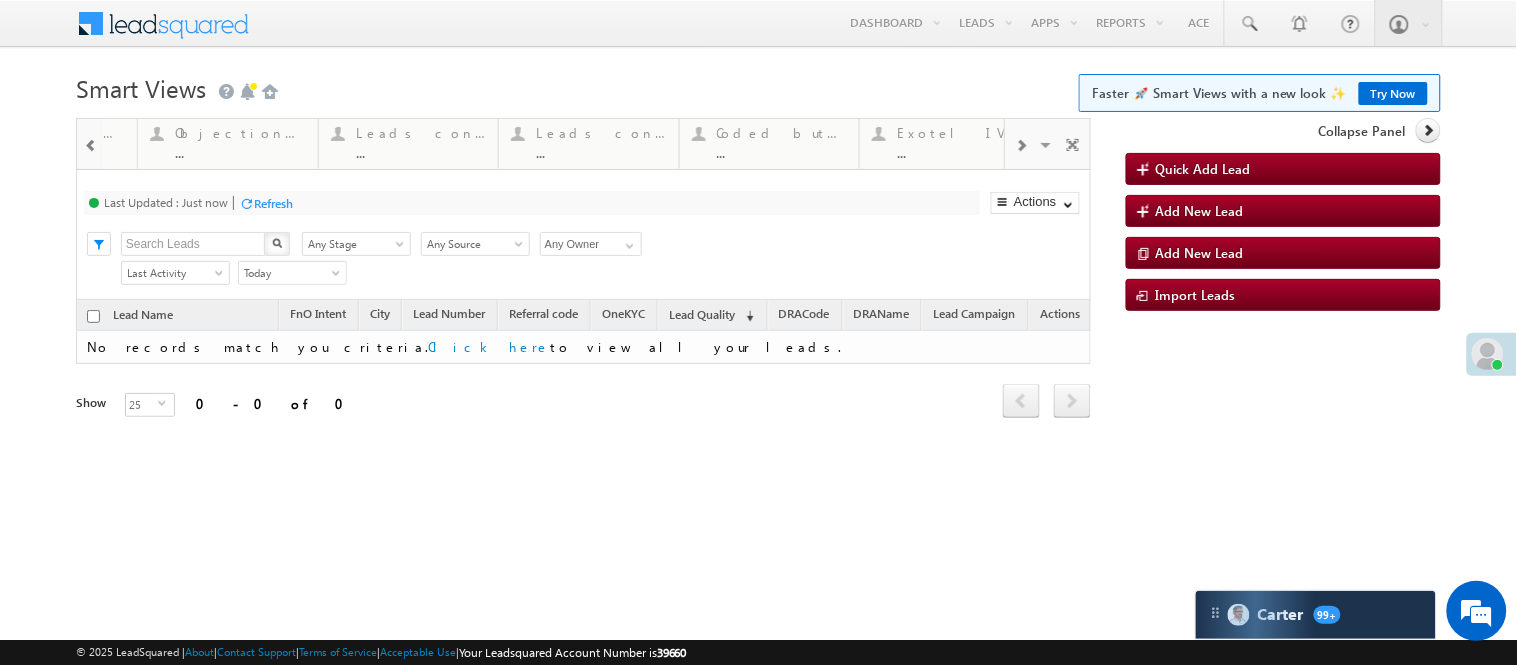 click at bounding box center [1021, 144] 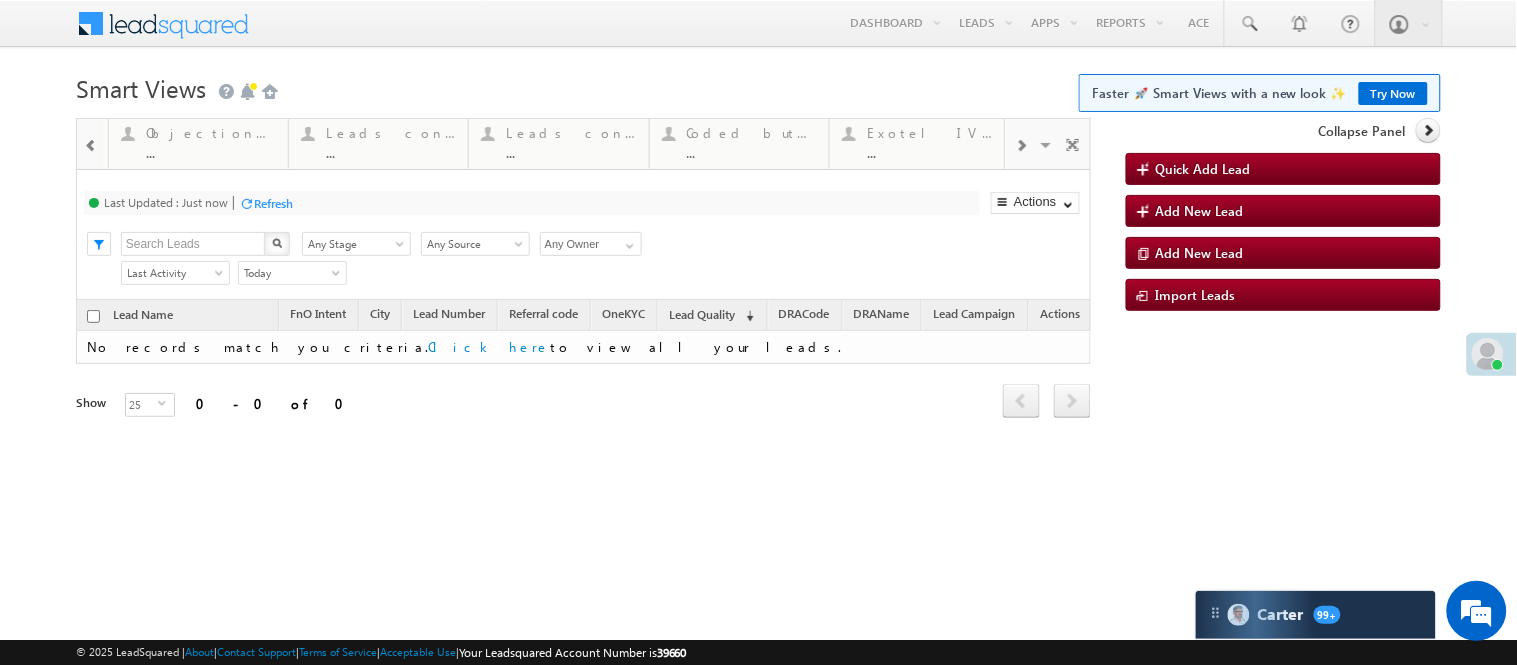 click at bounding box center (1021, 144) 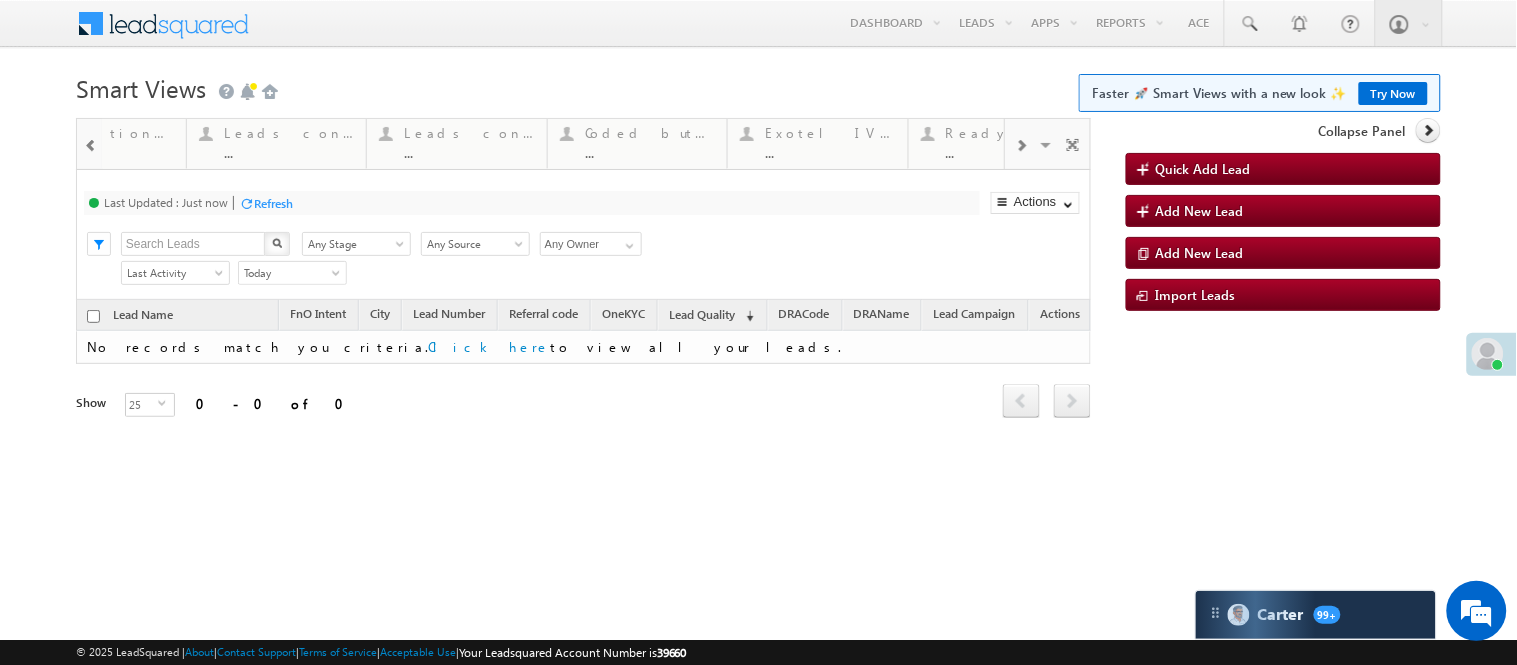 click at bounding box center (1021, 144) 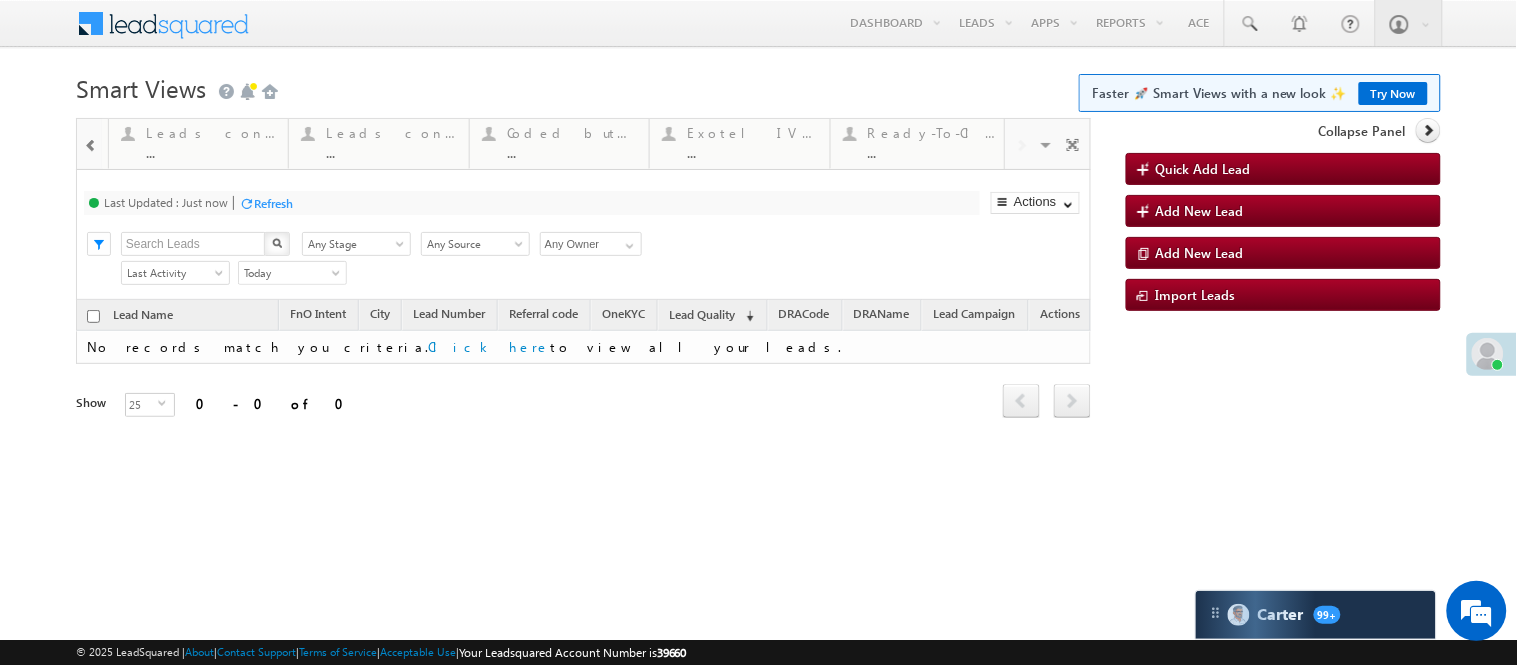 click on "Visible Tabs Fresh Leads Default Coded Today Default Lead Type Default Call backs Default STP Rejection Reason Default Forms Resubmitted Default Open Leads Default Coded MTD Default SIP Cases Default SS Fresh Lead Distribution Default Exotel IVR 2.1 Default Missed Incoming Calls Default Thankyou Page leads Default Fresh Objection Cases Default Objections Cases Default Leads connected post coding Default Leads connected pre coding Default Coded but no Recording Default Exotel IVR 2.0 Default Ready-To-Close View Default RESTORE DEFAULT TABS ADD NEW TAB" at bounding box center [1048, 143] 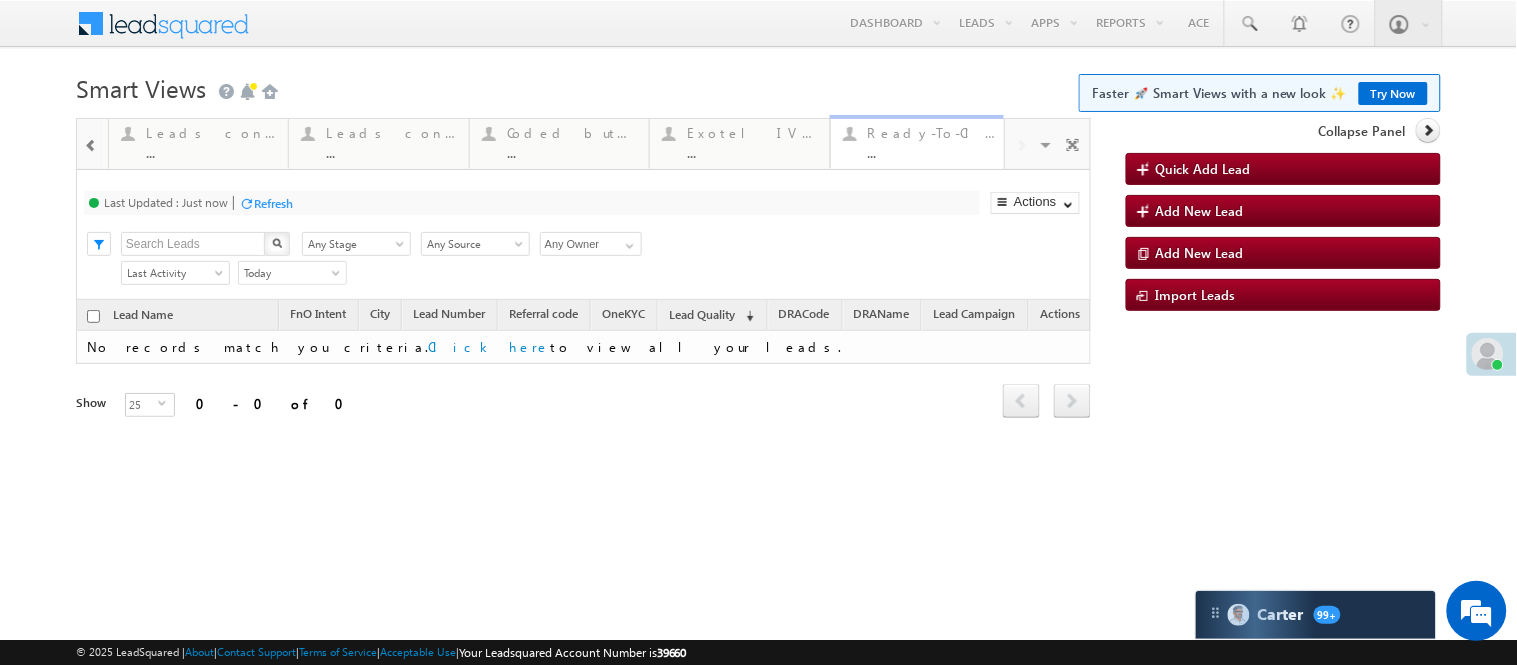 click on "Ready-To-Close View ..." at bounding box center [932, 140] 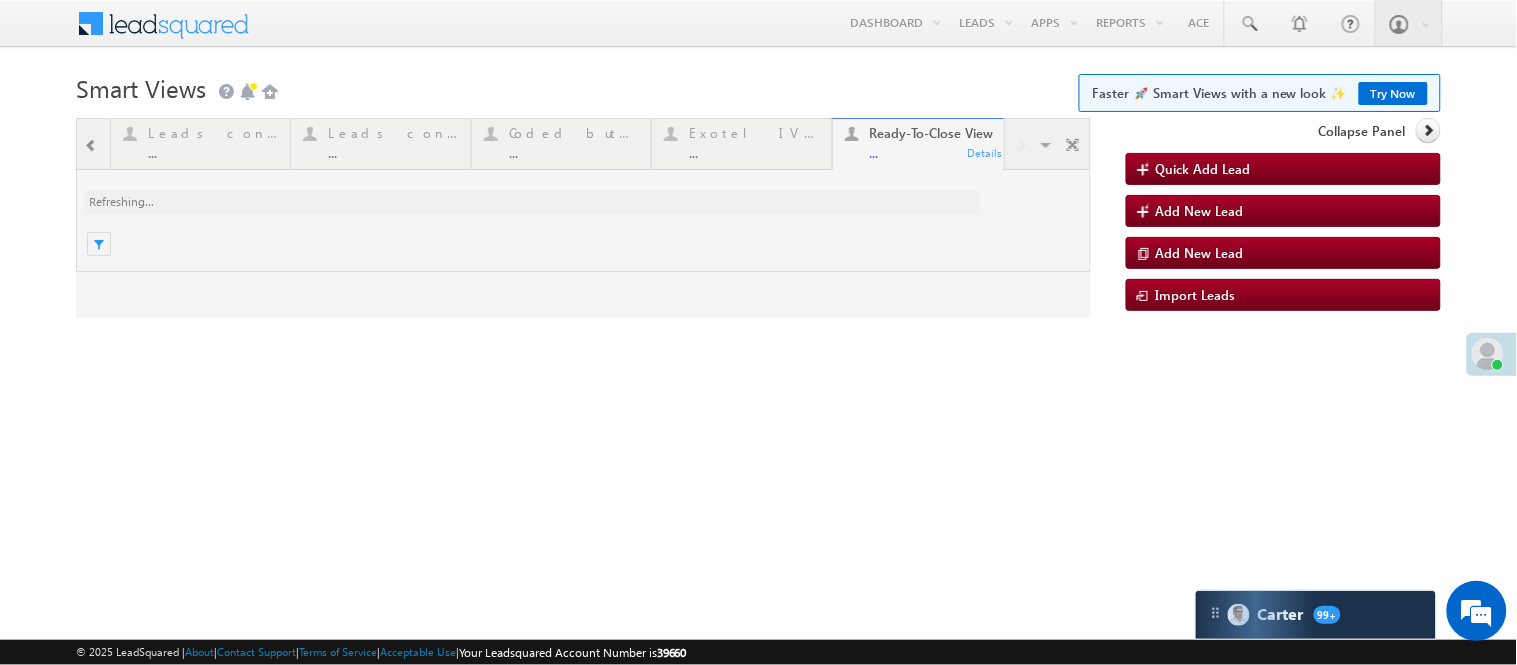 scroll, scrollTop: 0, scrollLeft: 0, axis: both 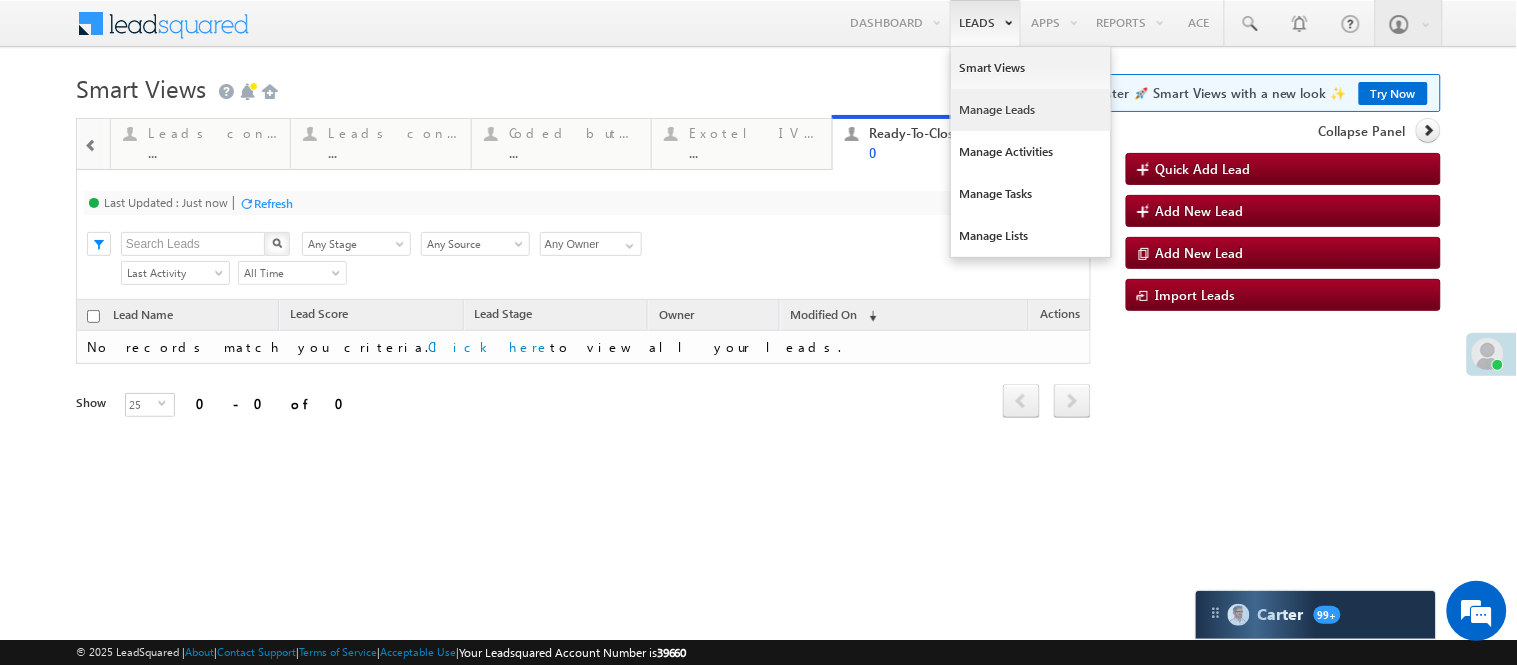 click on "Manage Leads" at bounding box center (1031, 110) 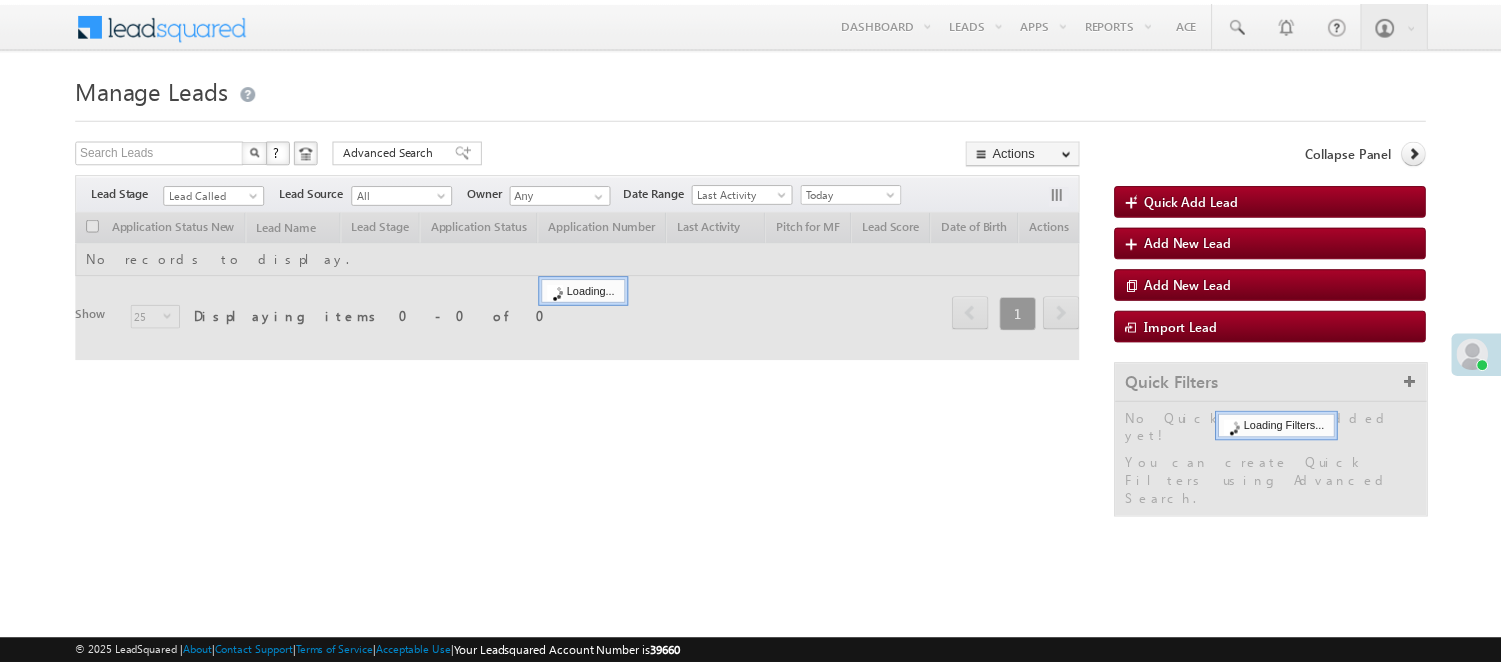 scroll, scrollTop: 0, scrollLeft: 0, axis: both 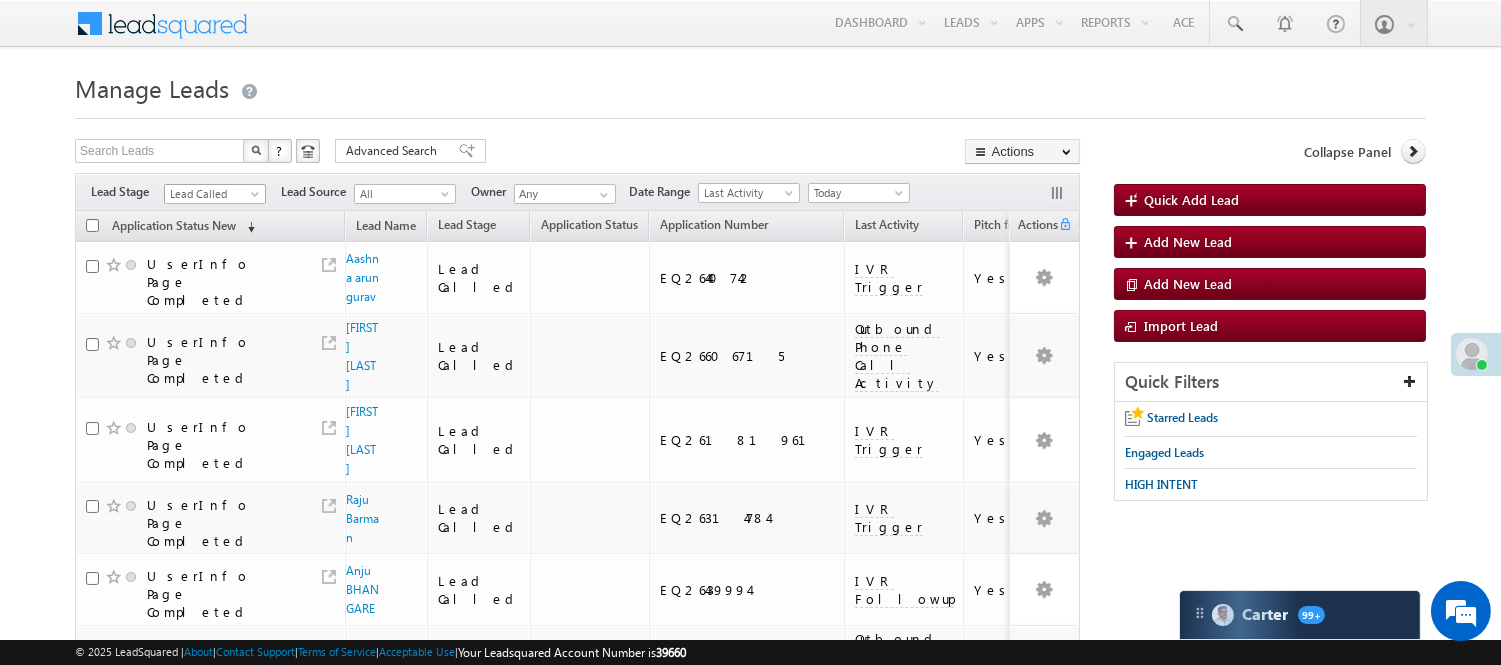 click on "Lead Called" at bounding box center [212, 194] 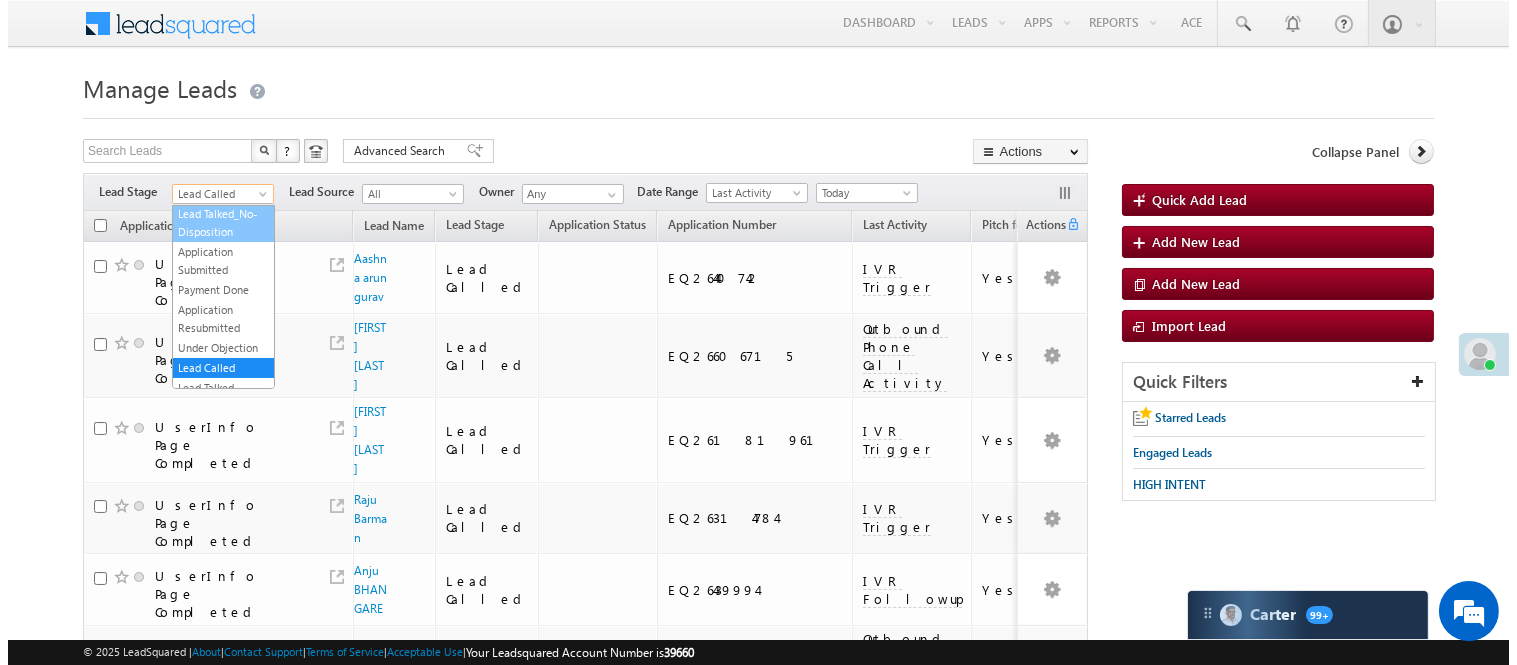 scroll, scrollTop: 0, scrollLeft: 0, axis: both 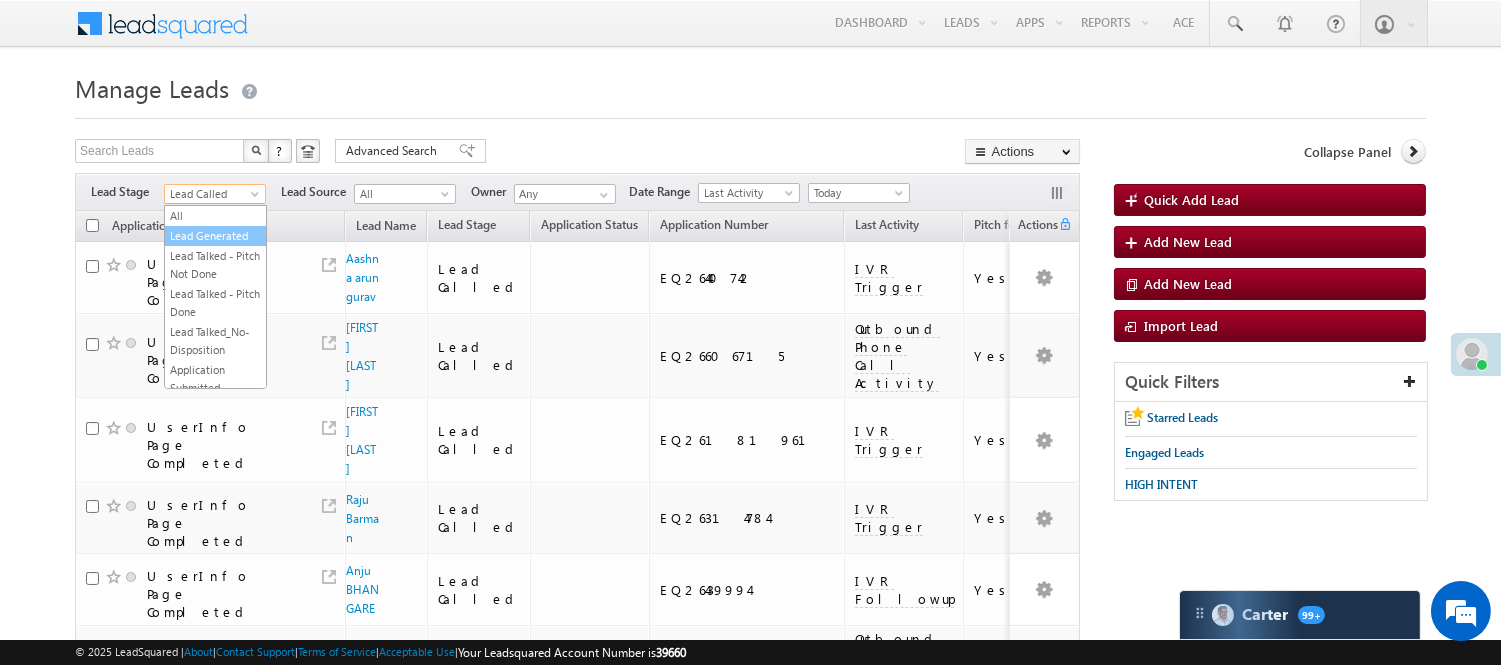 click on "Lead Generated" at bounding box center [215, 236] 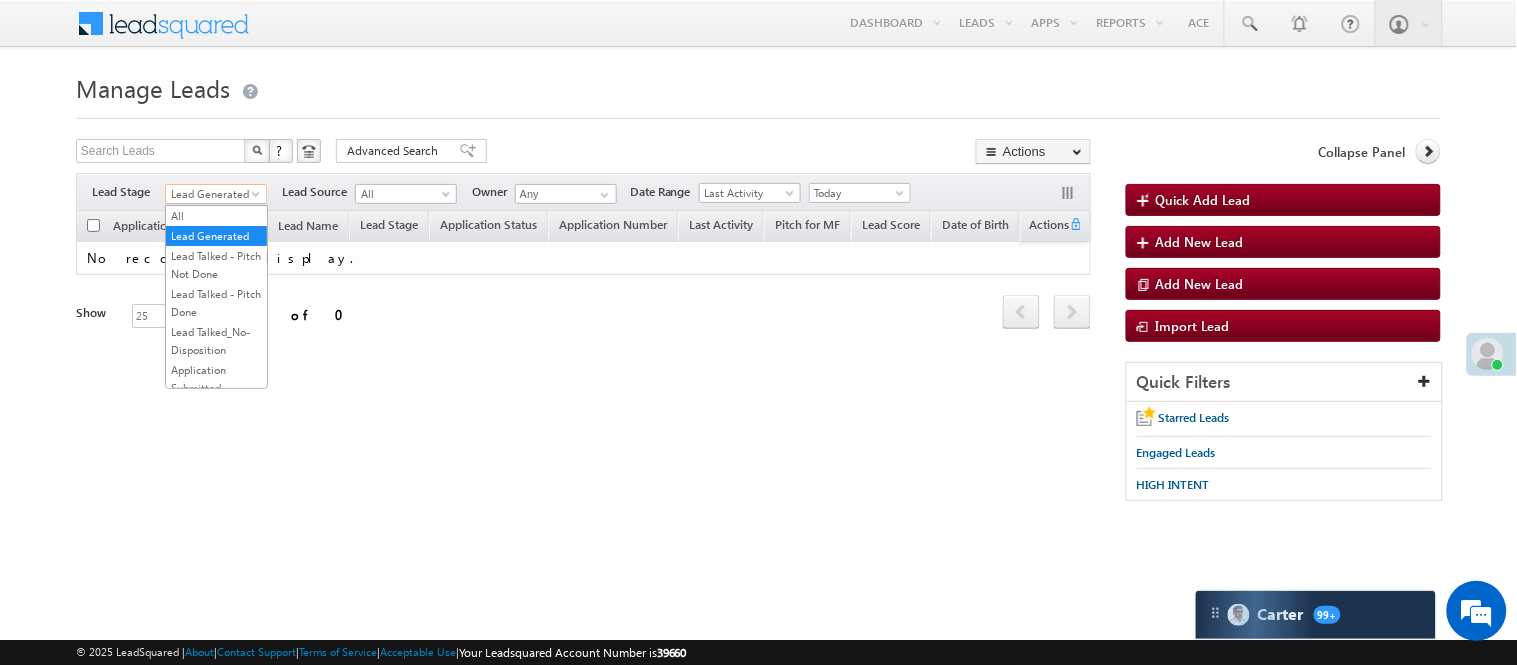 click on "Lead Generated" at bounding box center [213, 194] 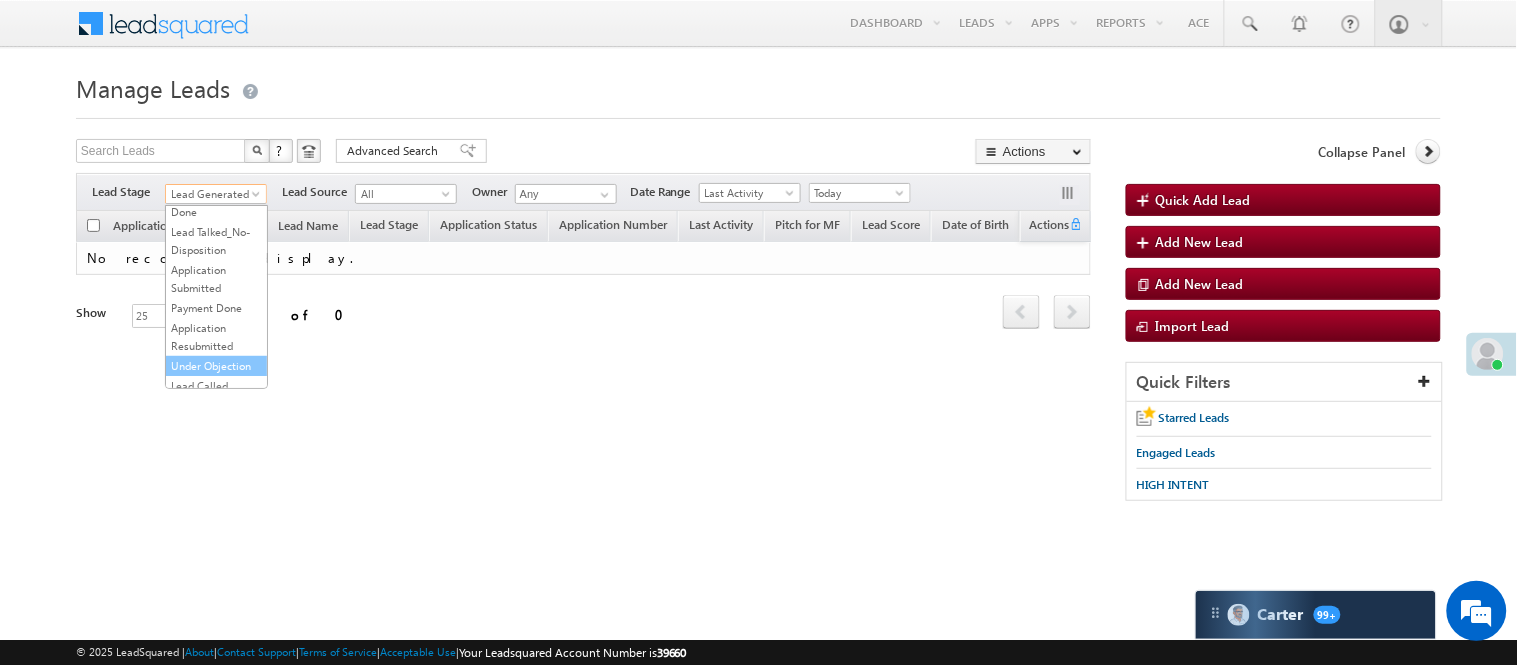scroll, scrollTop: 222, scrollLeft: 0, axis: vertical 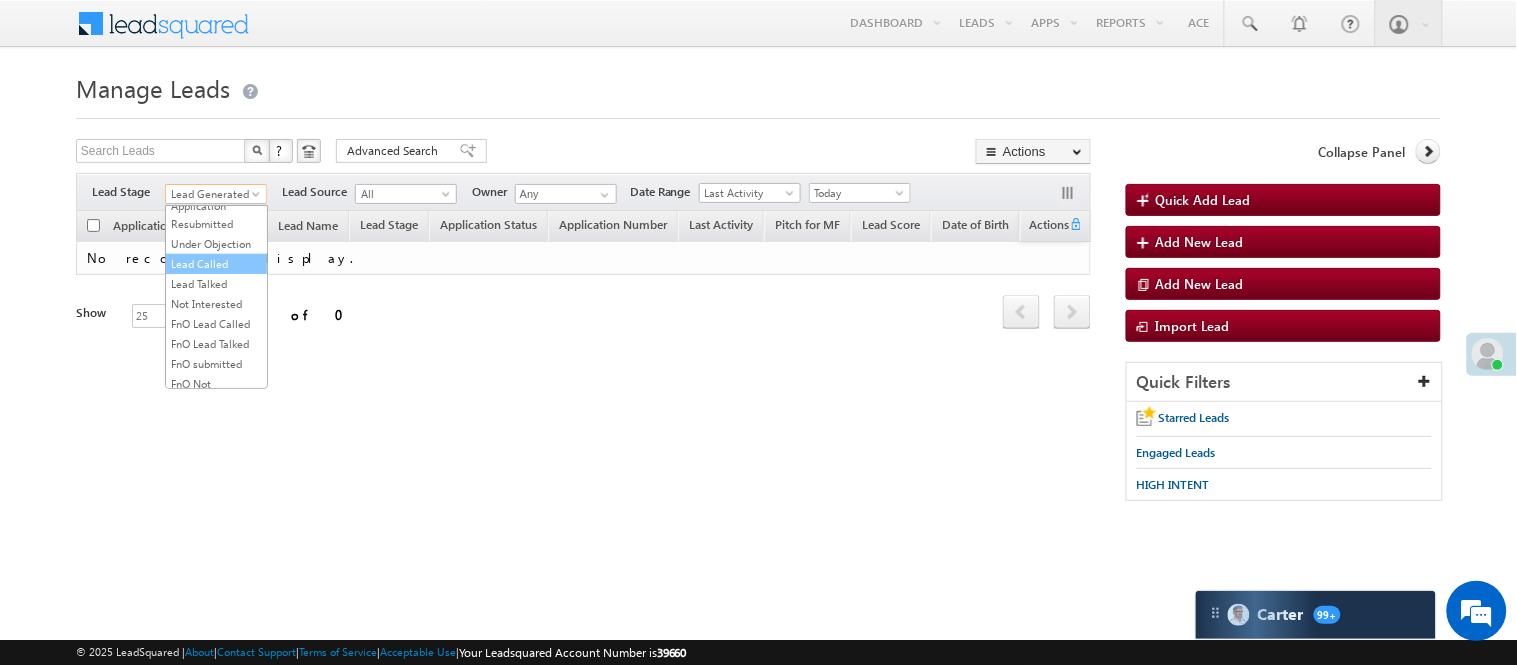 click on "Lead Called" at bounding box center (216, 264) 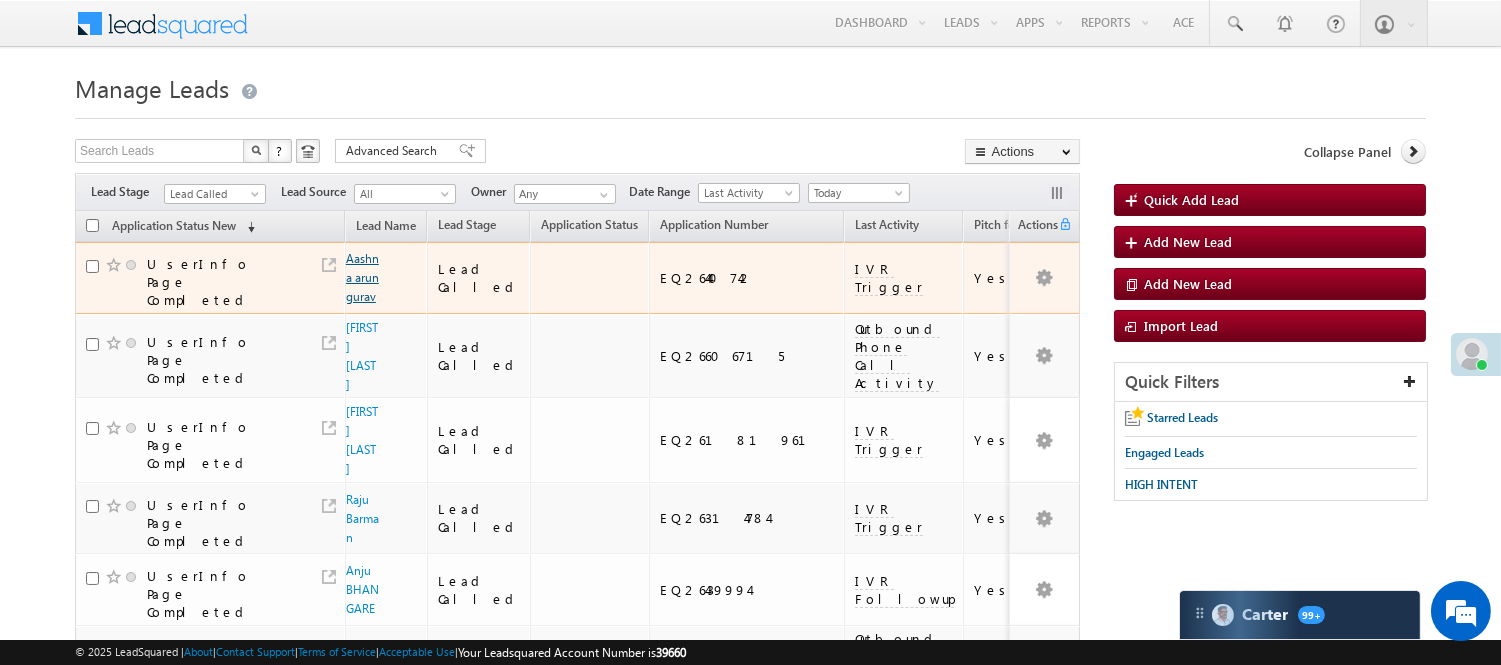 click on "Aashna arun gurav" at bounding box center (362, 277) 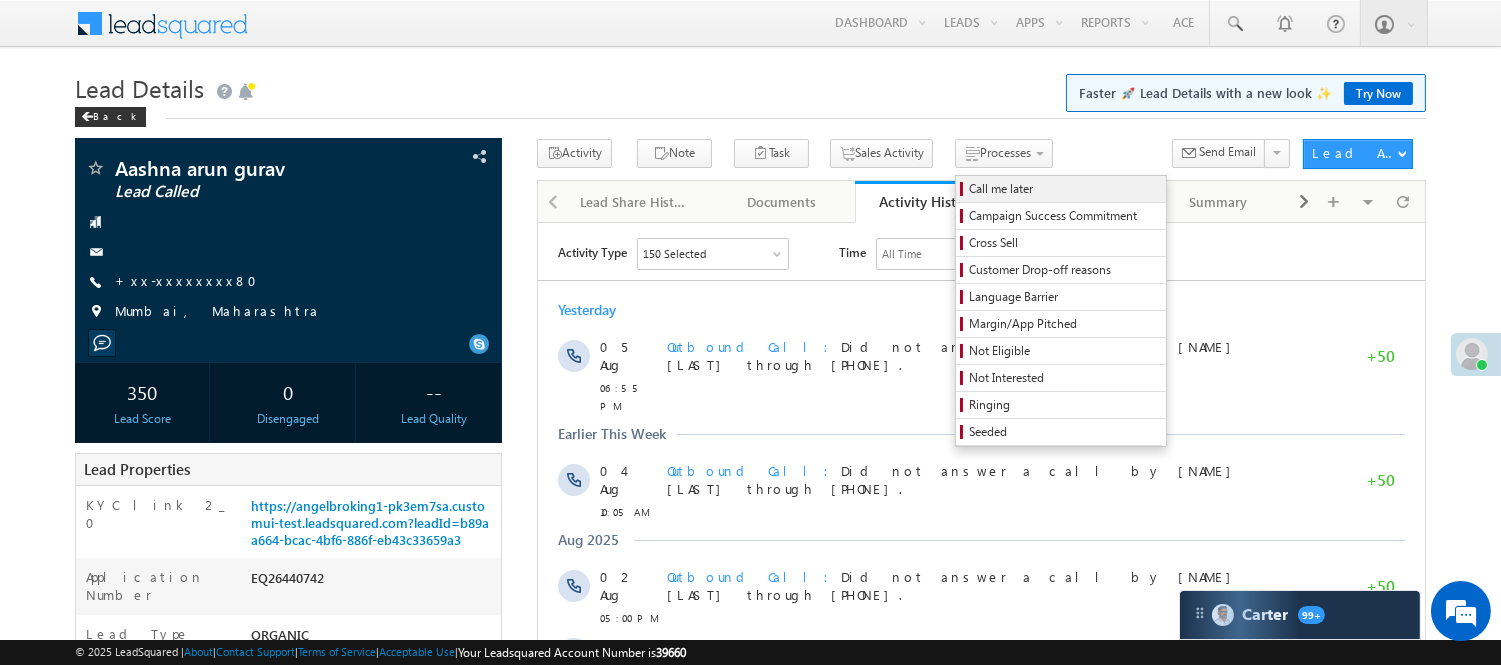 scroll, scrollTop: 0, scrollLeft: 0, axis: both 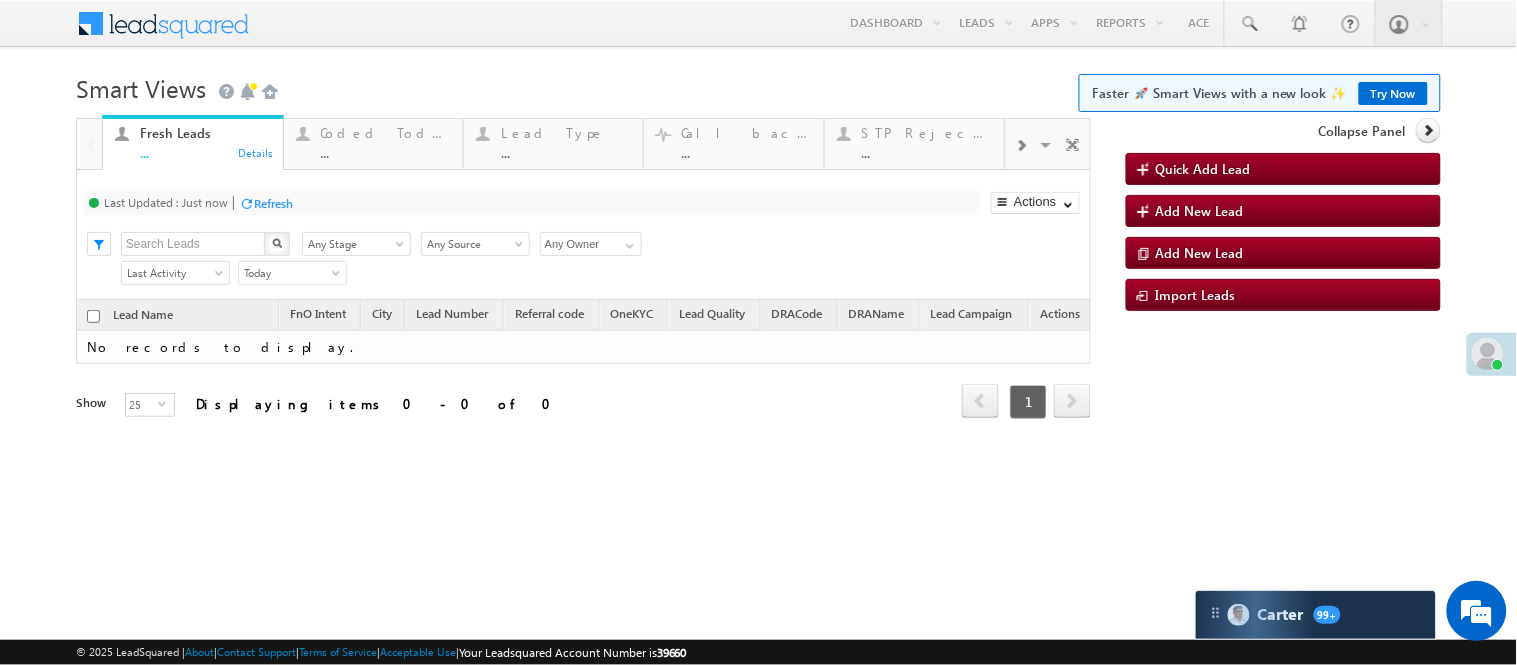 click at bounding box center (1021, 146) 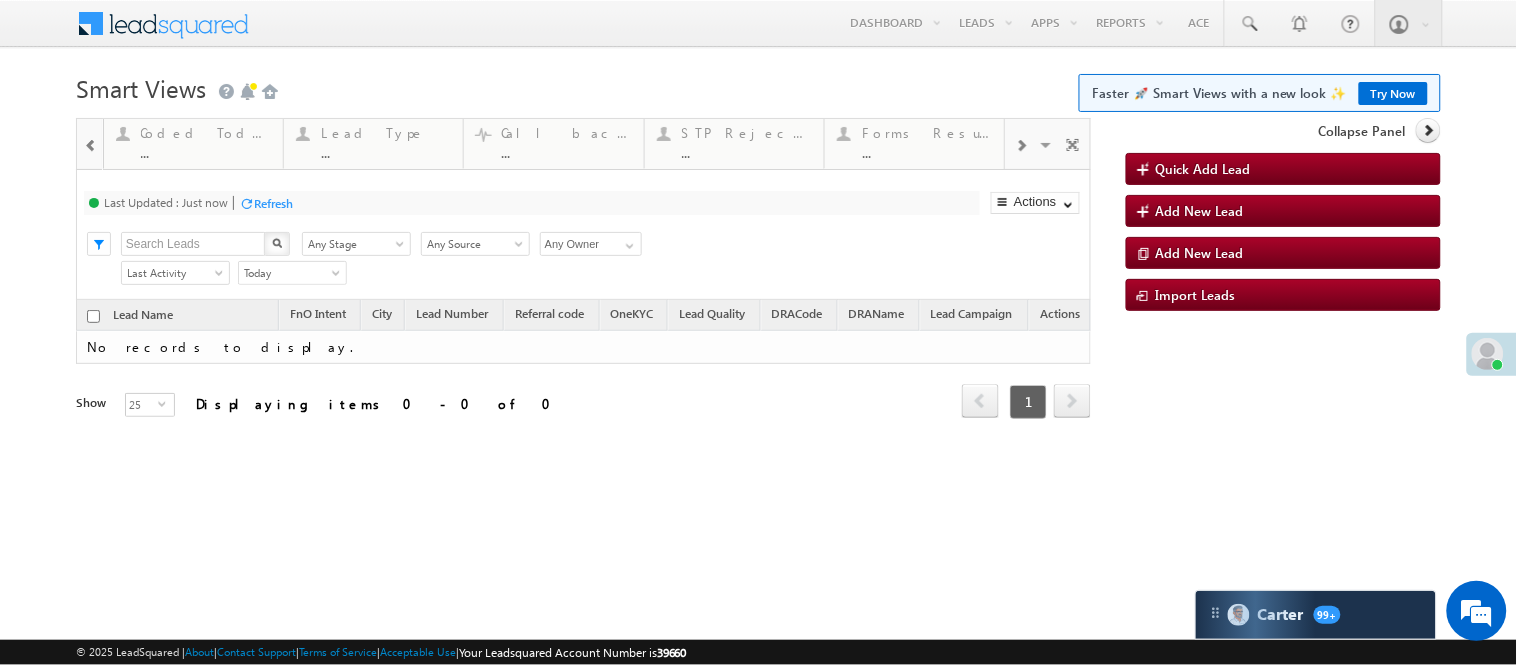 click at bounding box center (1021, 146) 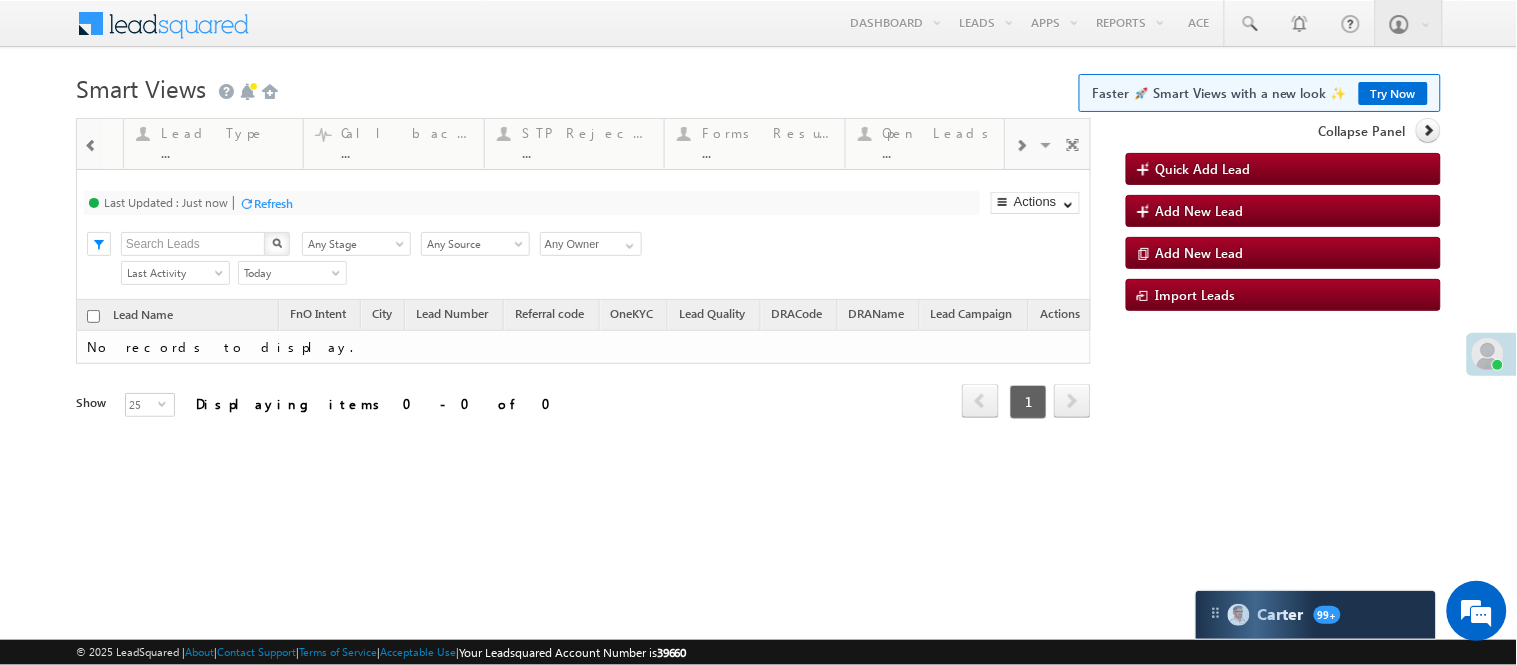 click at bounding box center [1021, 146] 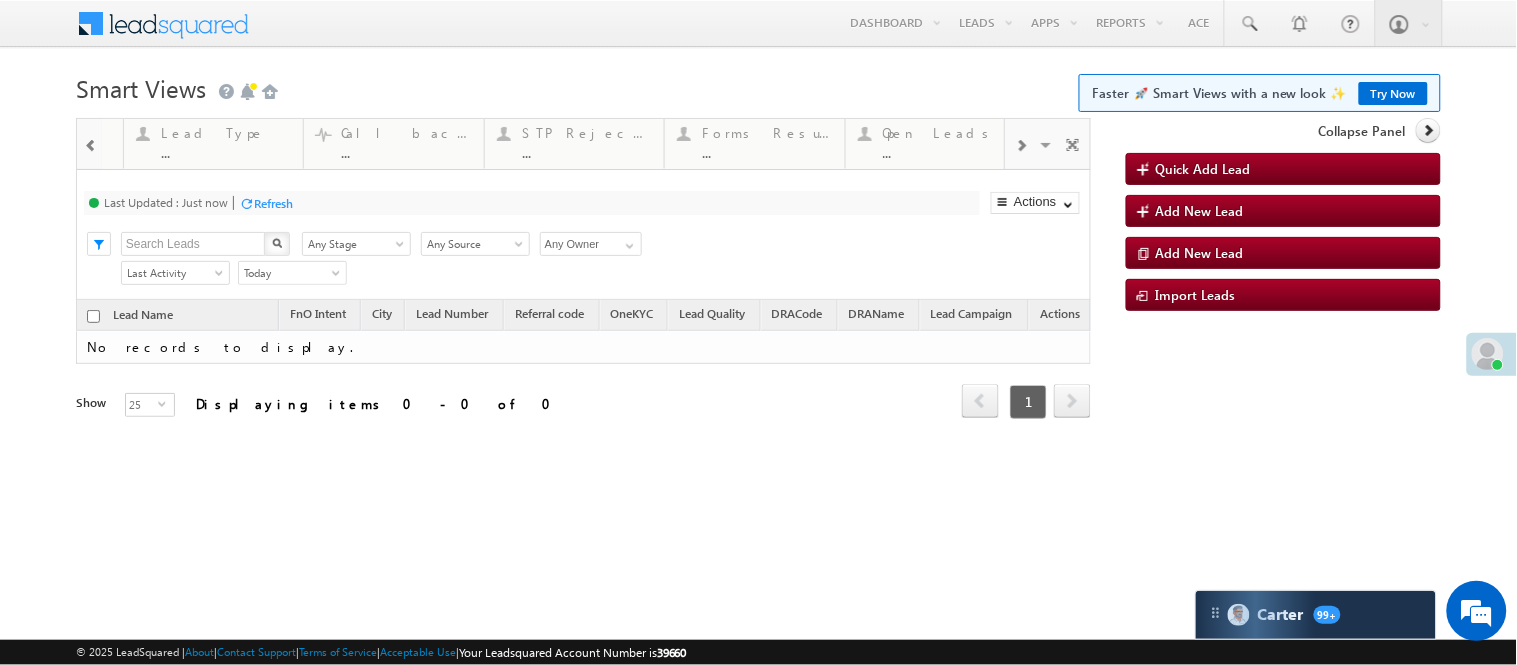 click at bounding box center (1021, 146) 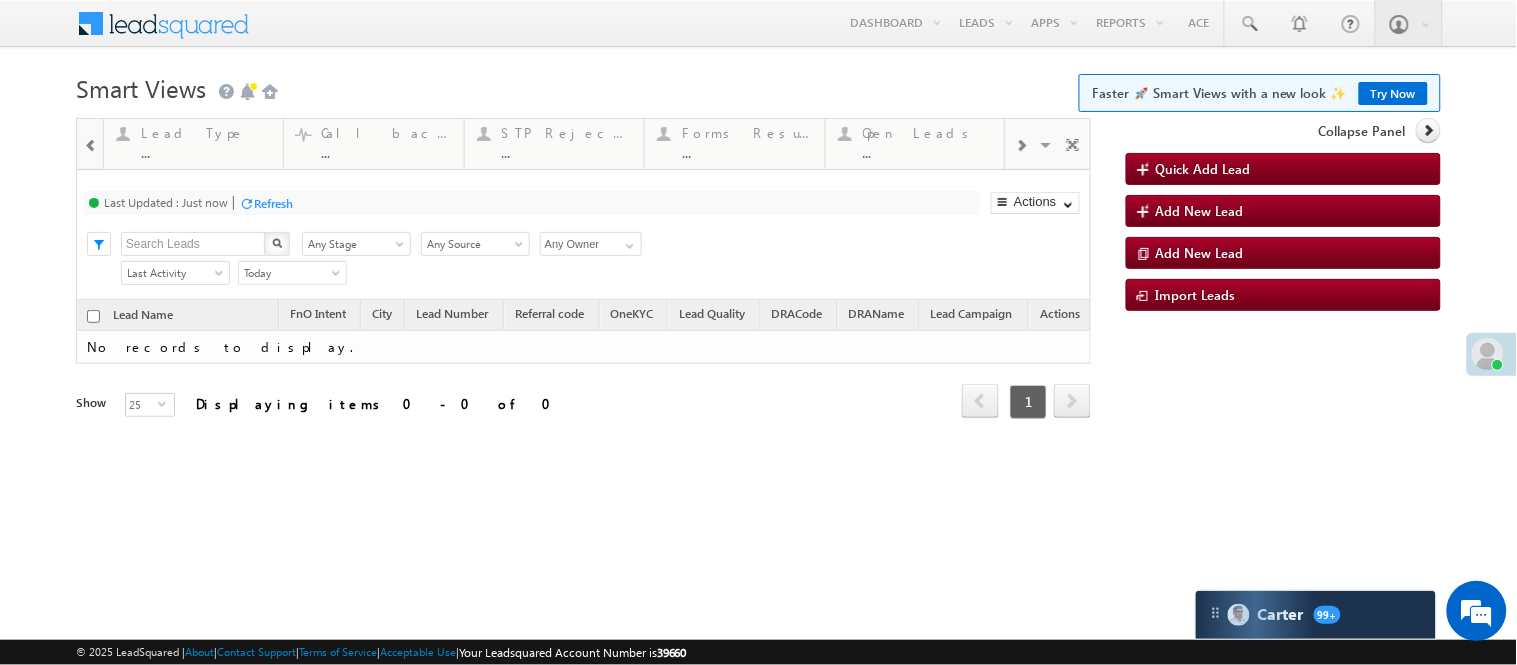 click at bounding box center [1021, 146] 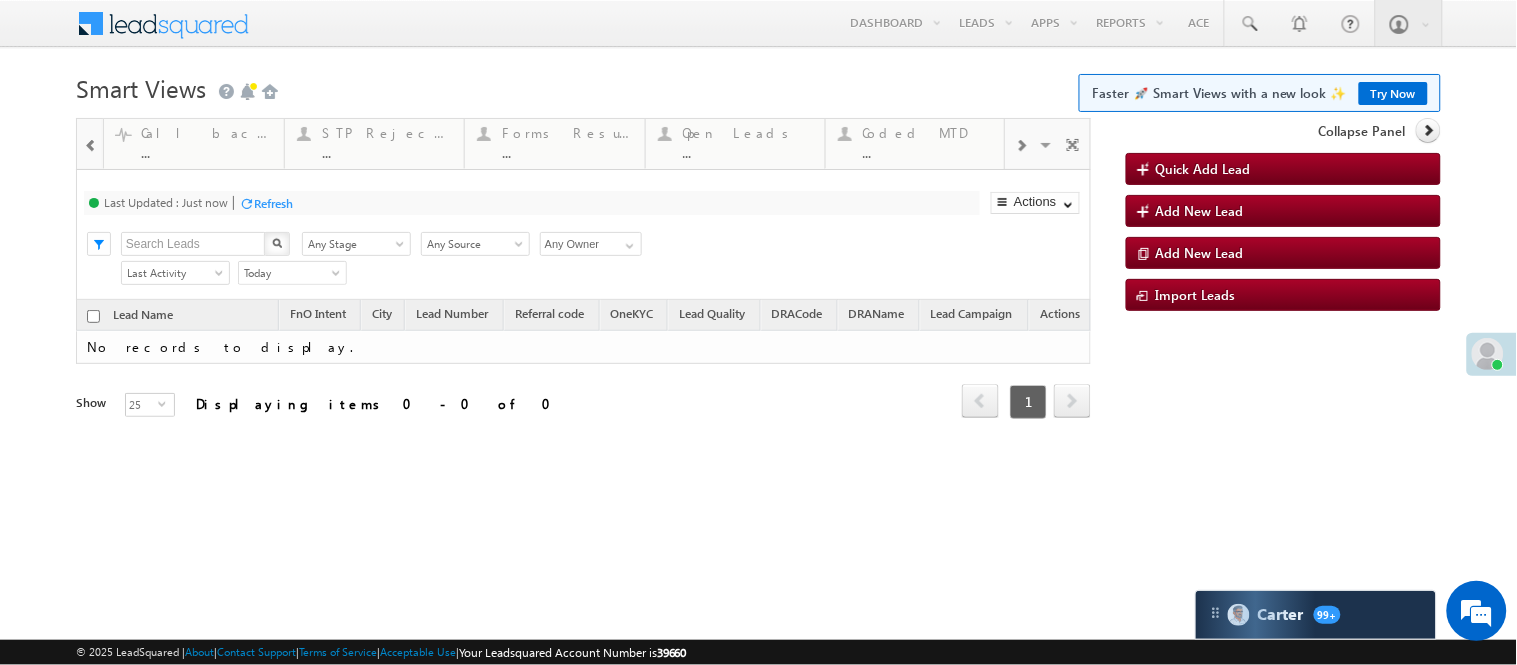 click at bounding box center [1021, 146] 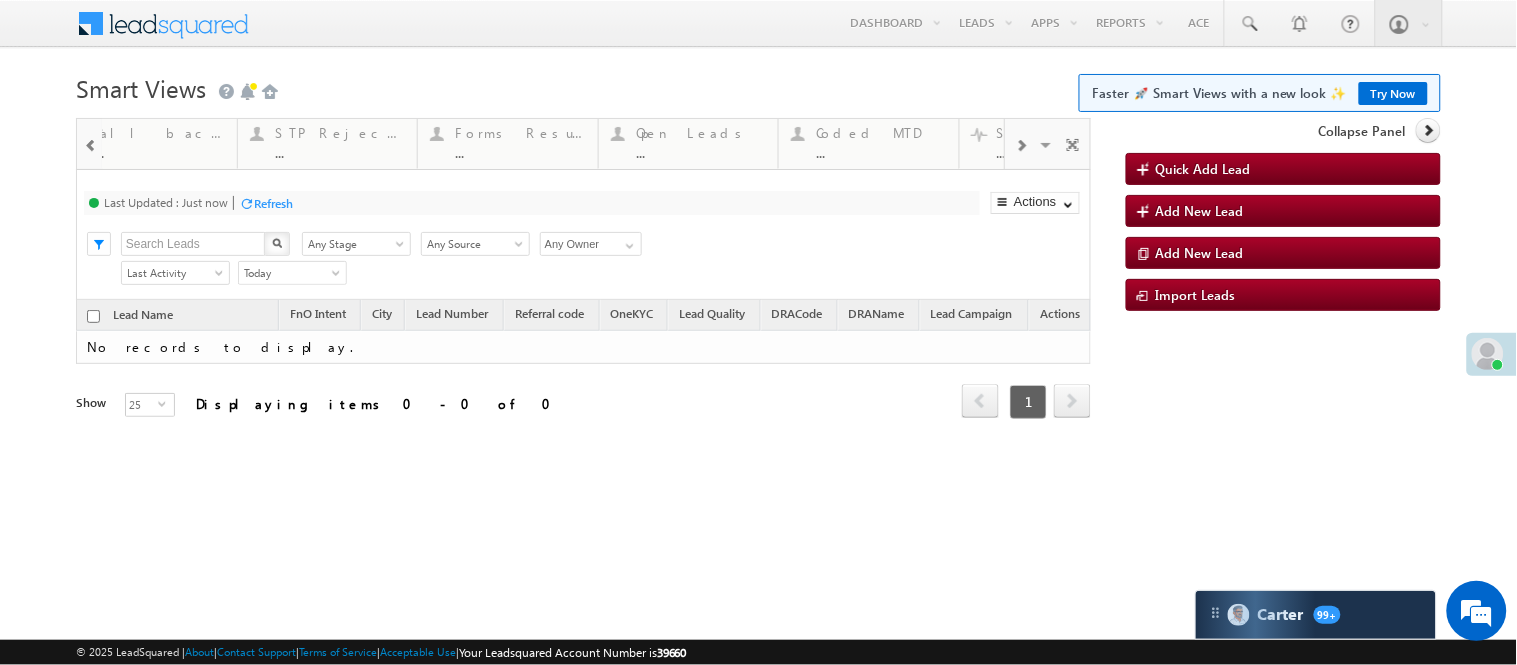 click at bounding box center (1021, 146) 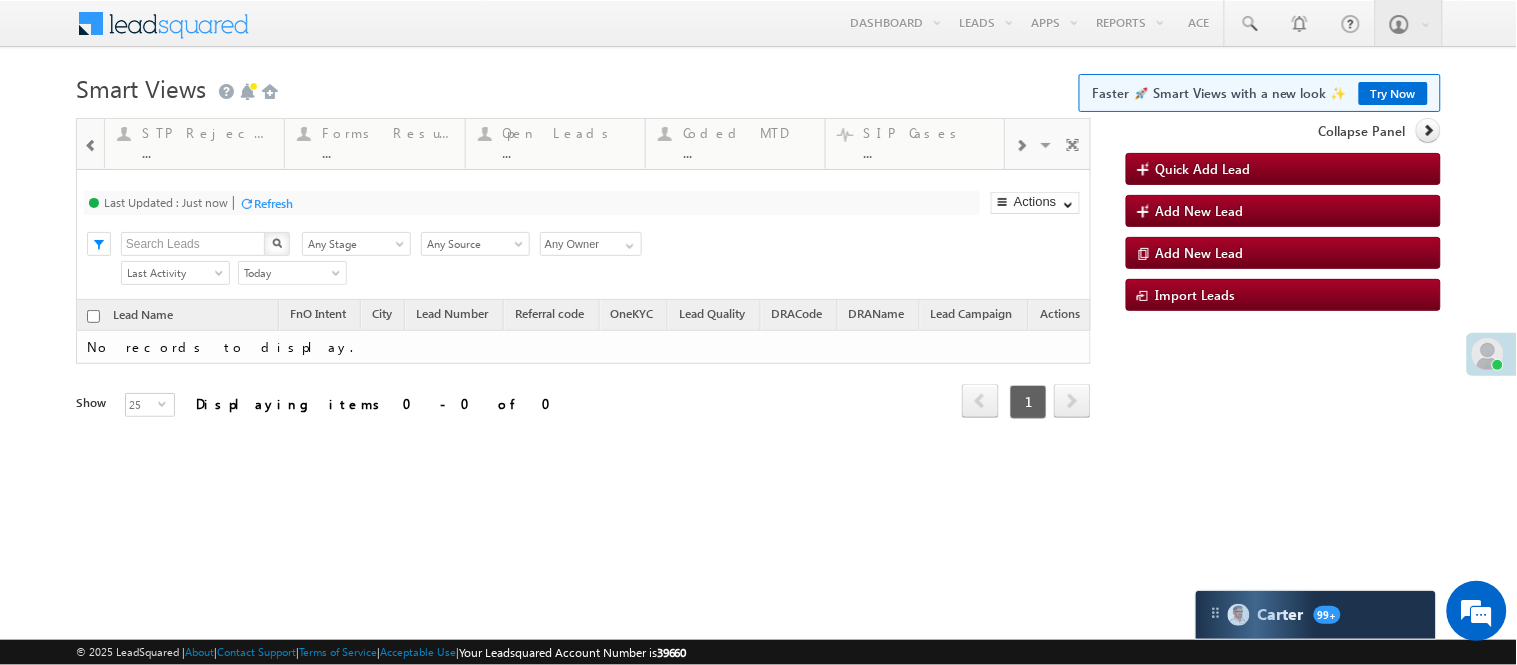 click at bounding box center [1021, 146] 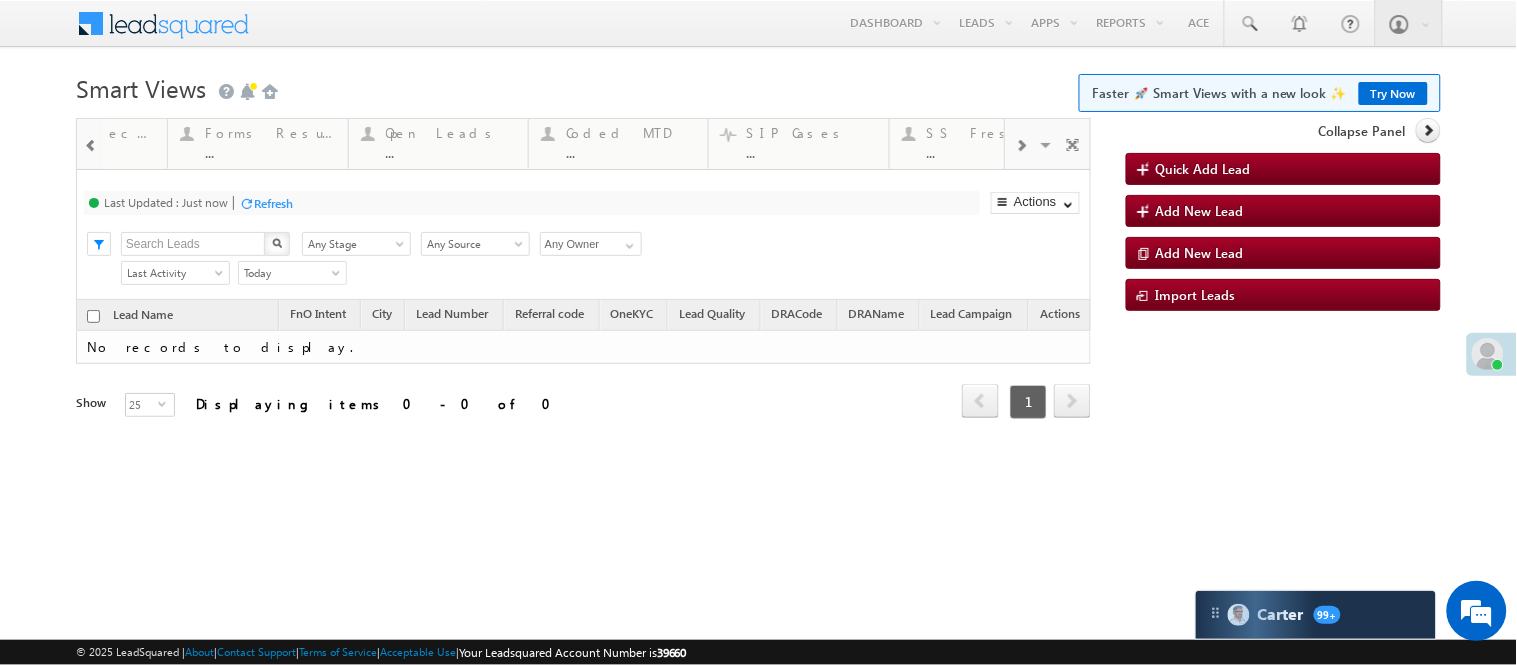 click at bounding box center (1021, 146) 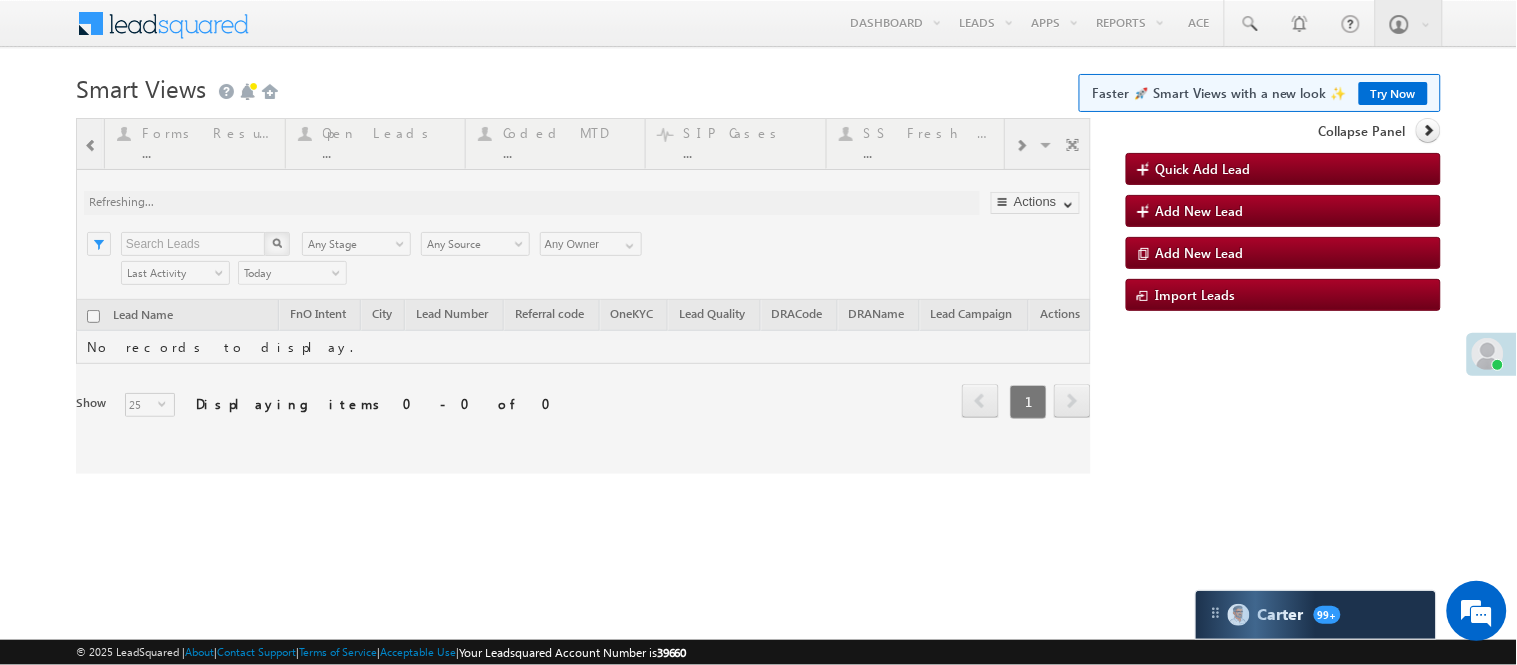 click at bounding box center (583, 296) 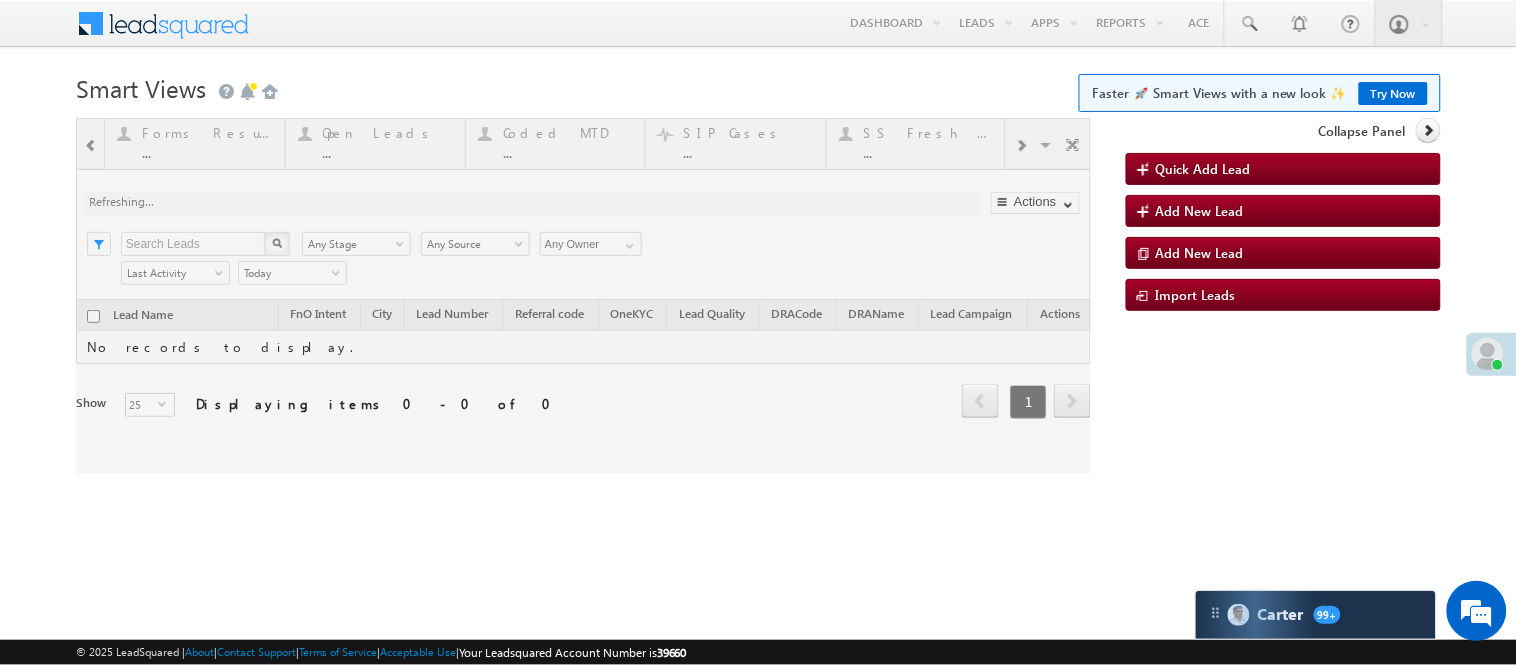 click at bounding box center (583, 296) 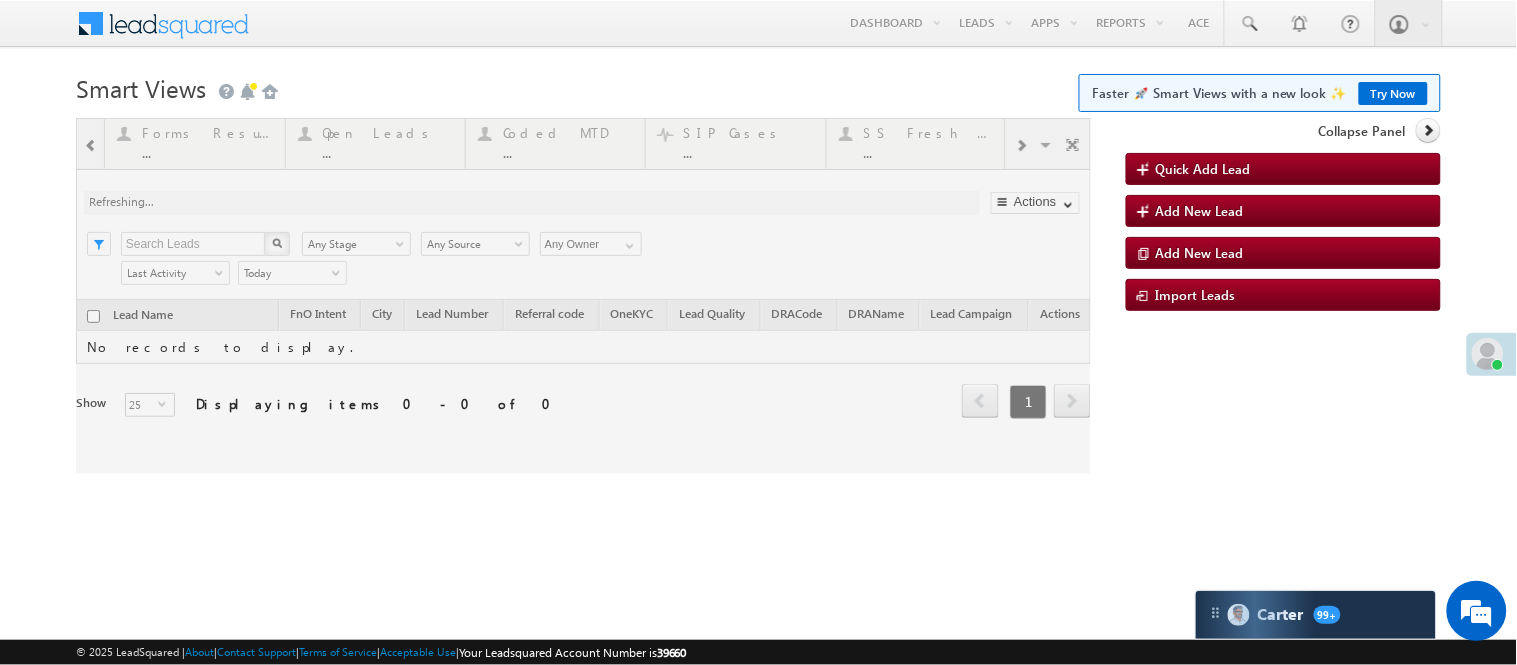 click at bounding box center [583, 296] 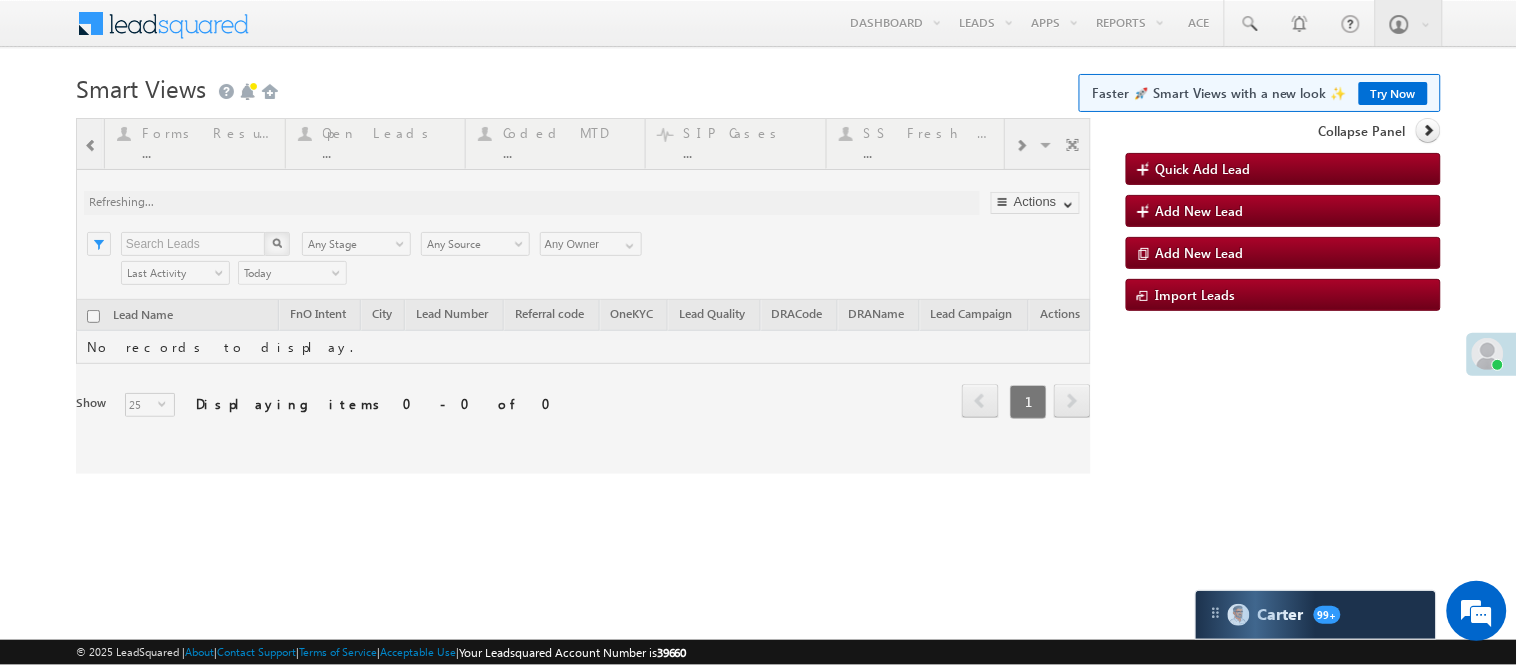 click at bounding box center [583, 296] 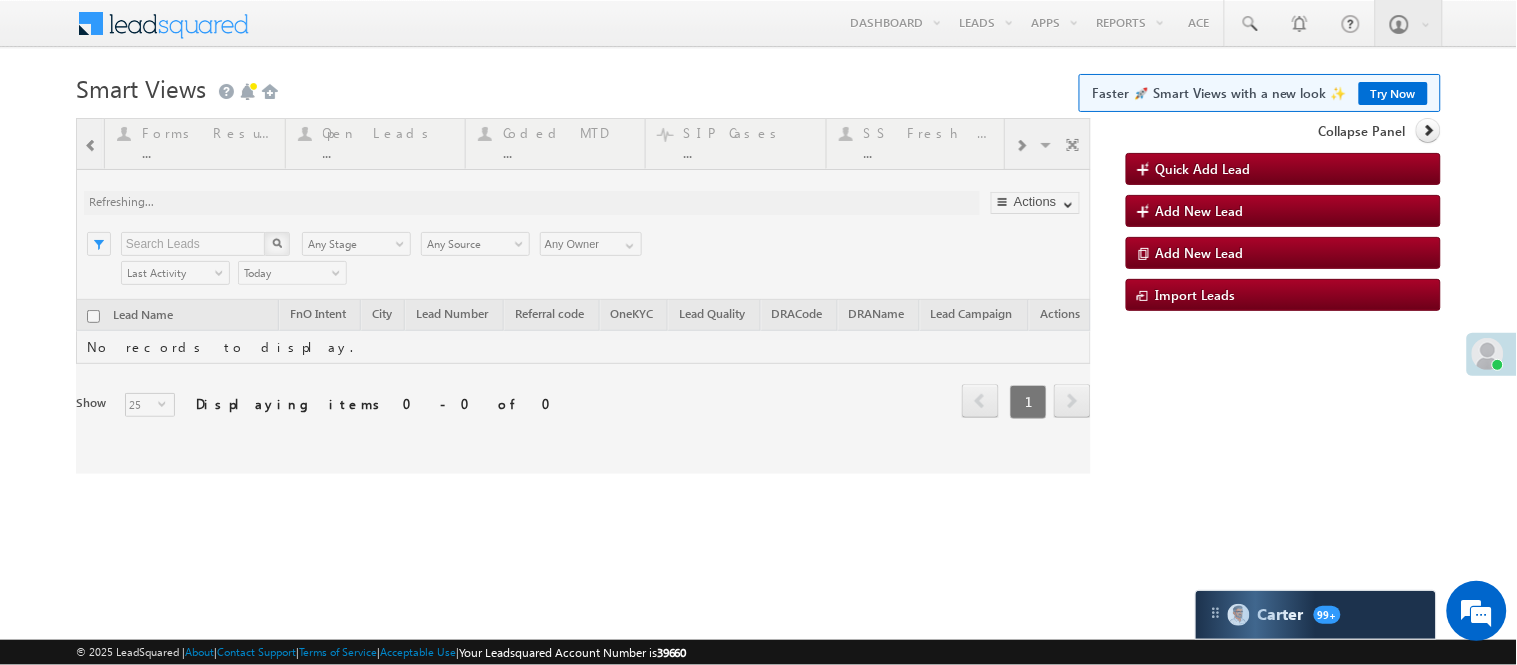 click at bounding box center [583, 296] 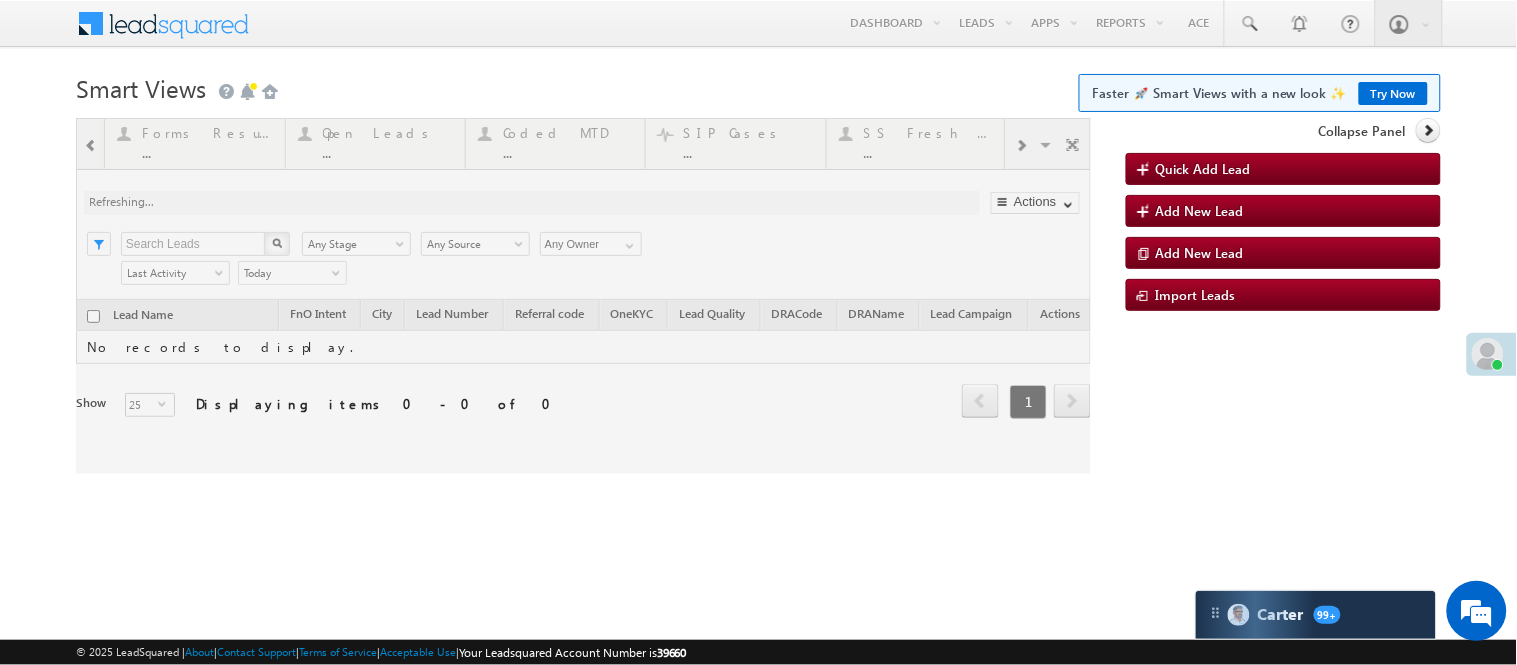click at bounding box center [583, 296] 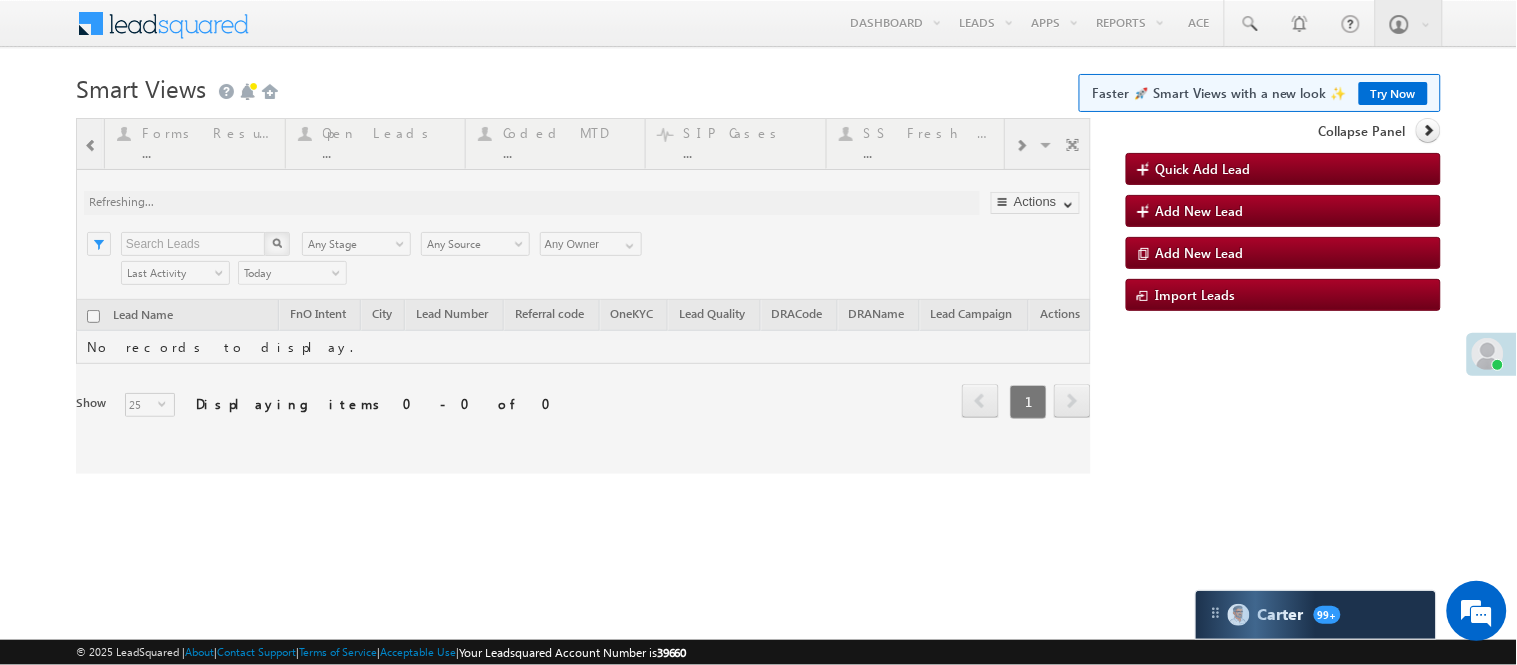 click at bounding box center [583, 296] 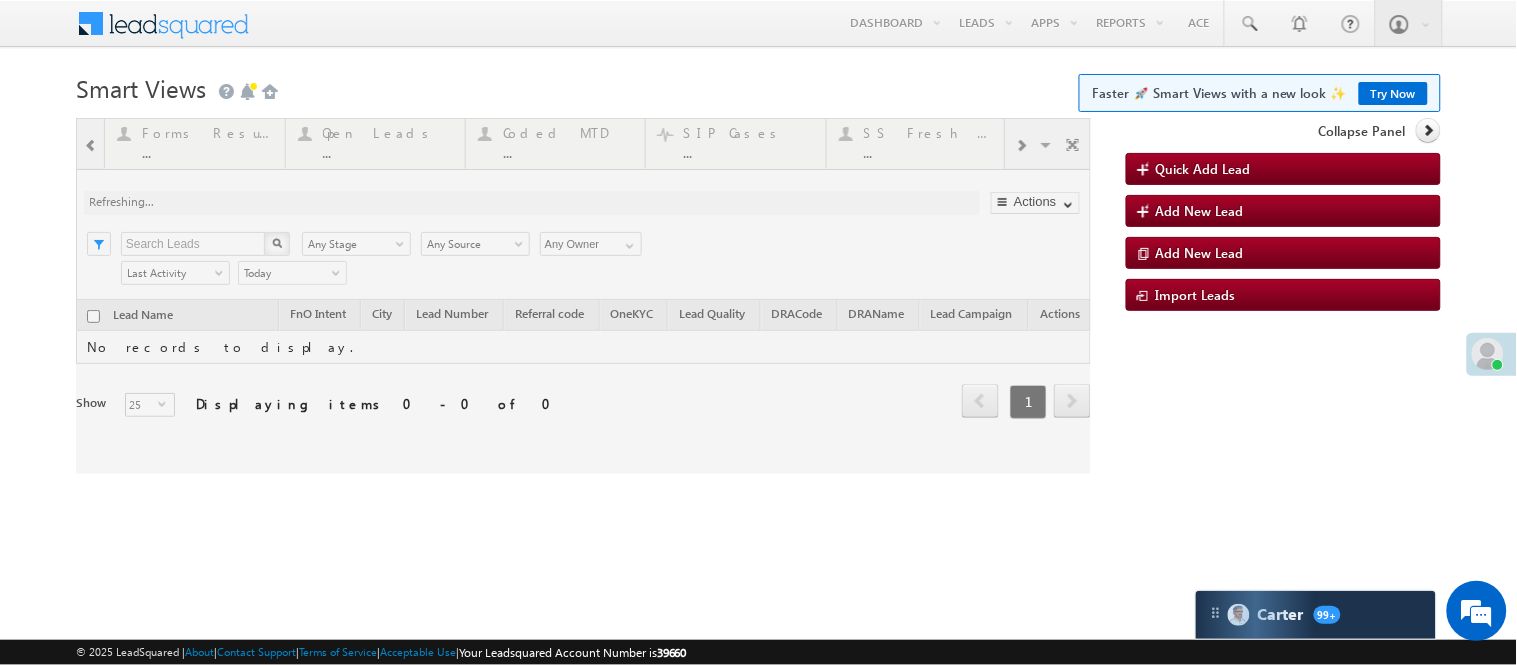 click at bounding box center [583, 296] 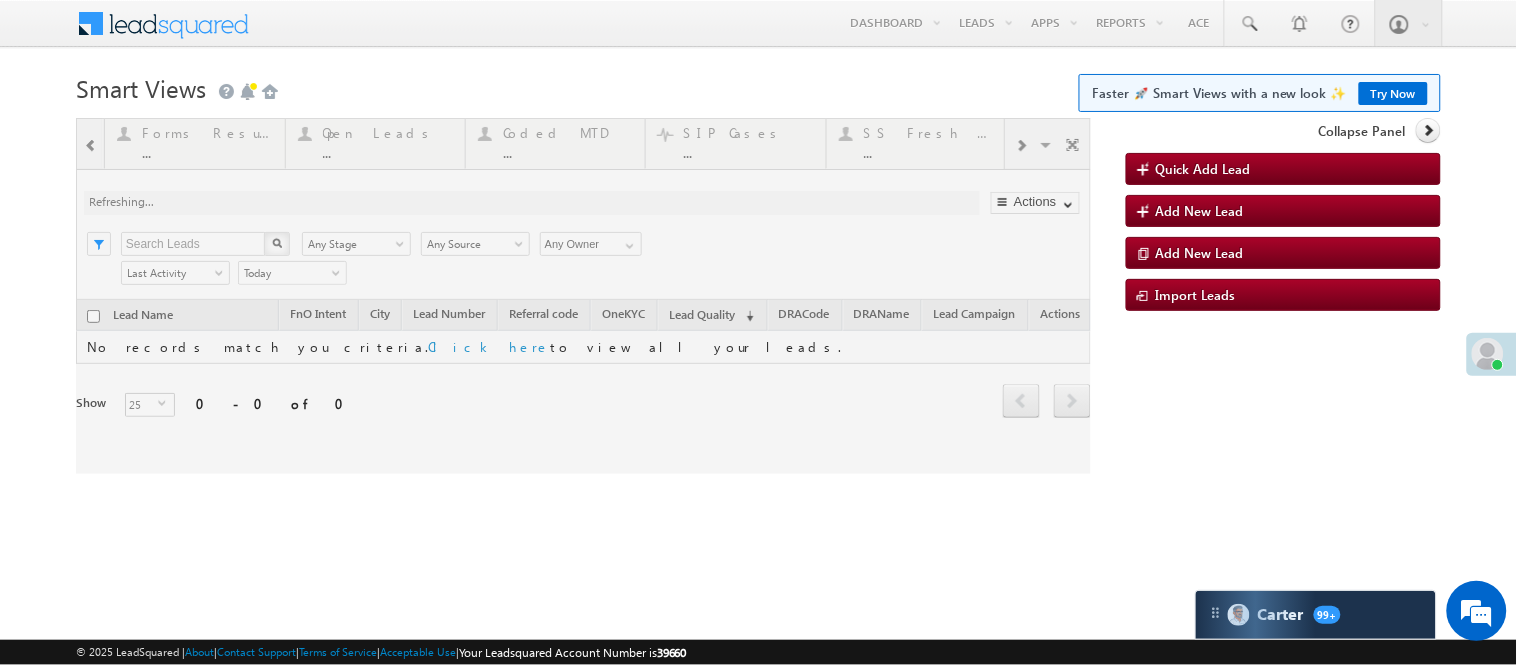 scroll, scrollTop: 0, scrollLeft: 0, axis: both 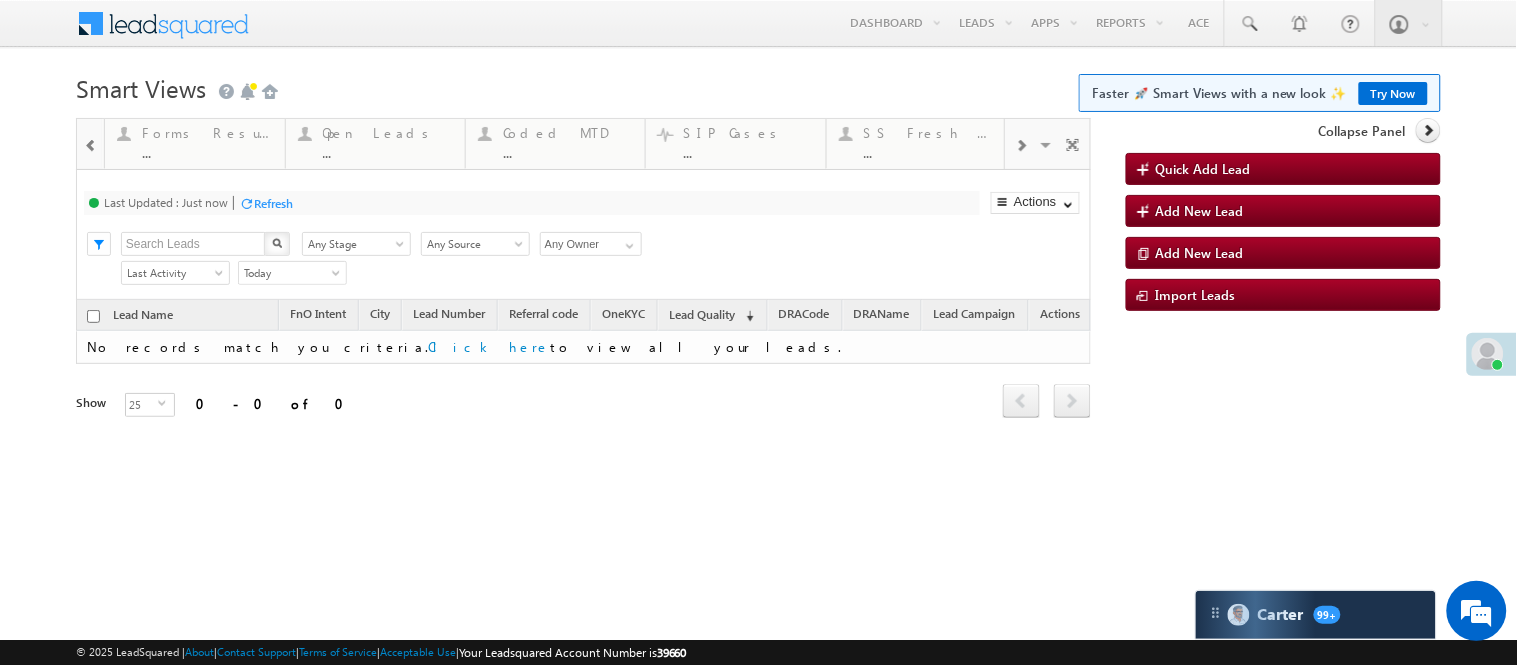click at bounding box center [1021, 144] 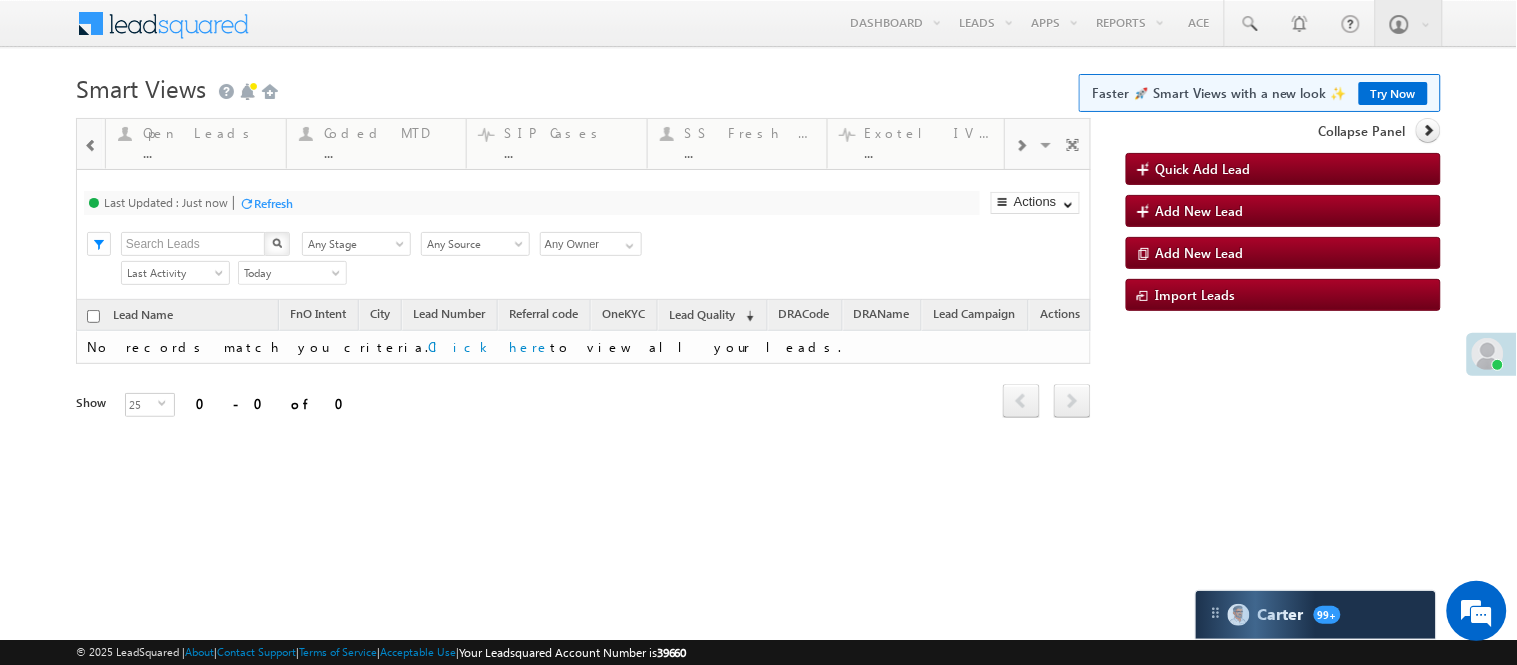 click at bounding box center (1021, 144) 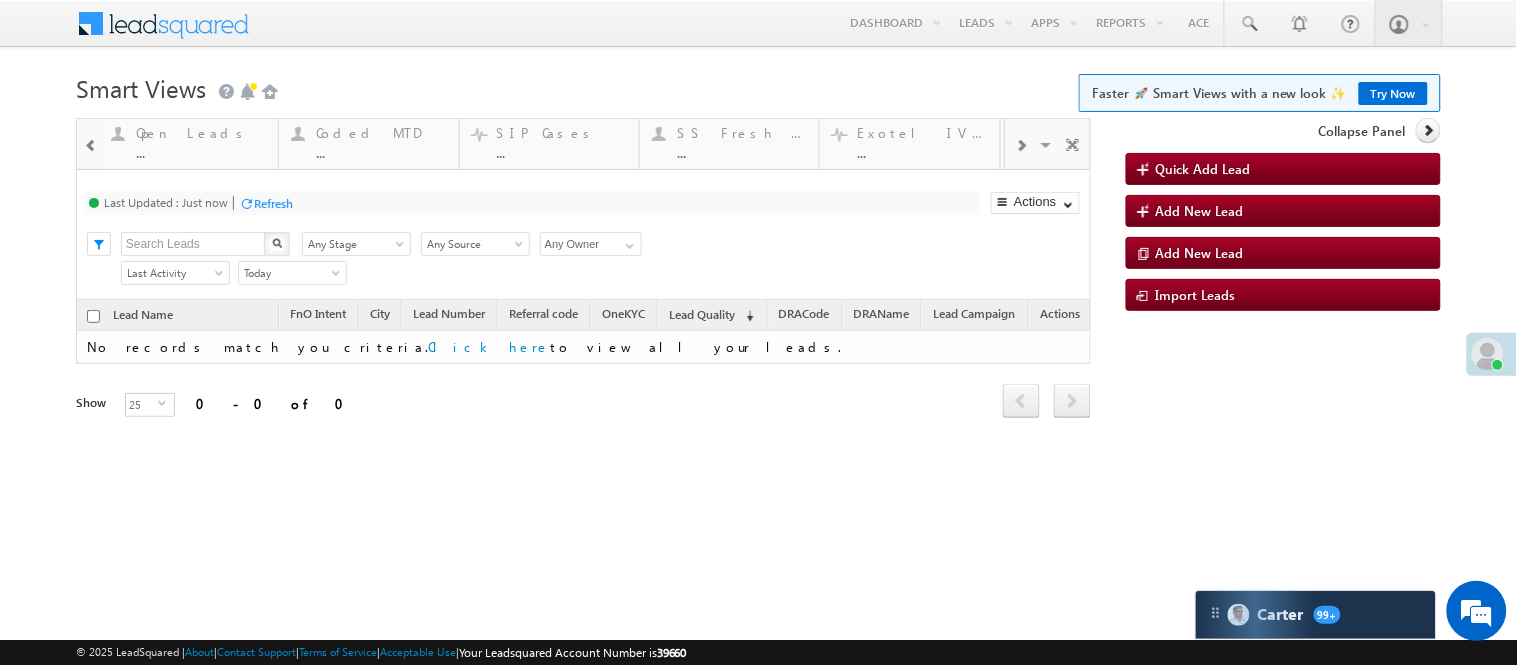 click at bounding box center [1021, 144] 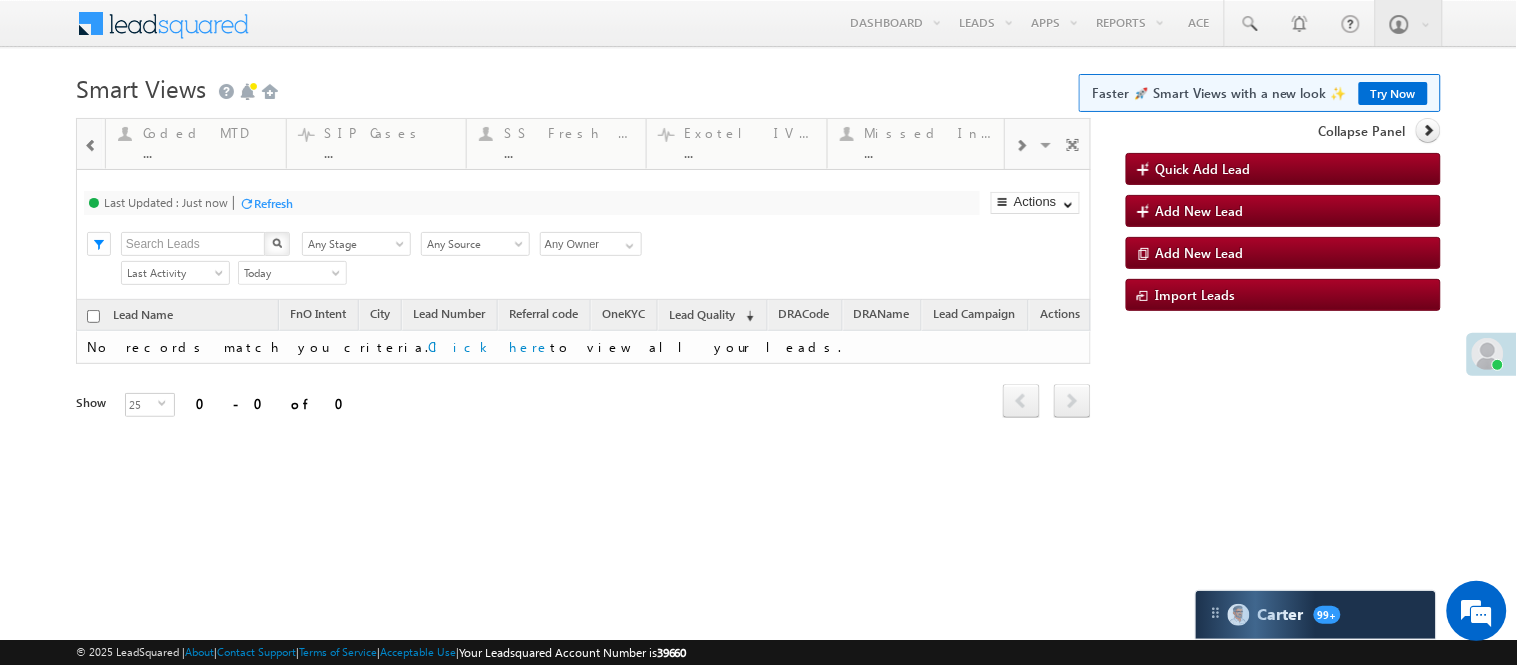 click at bounding box center [1021, 144] 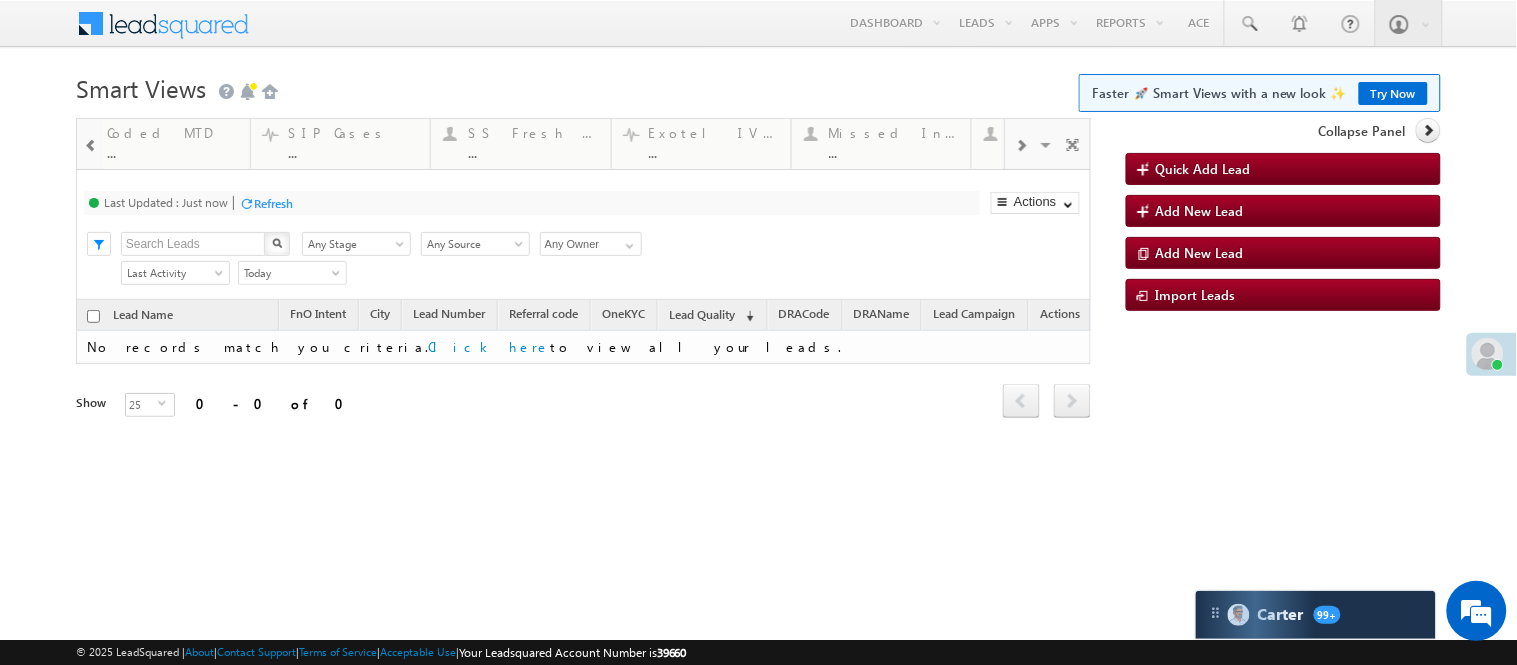 click at bounding box center (1021, 144) 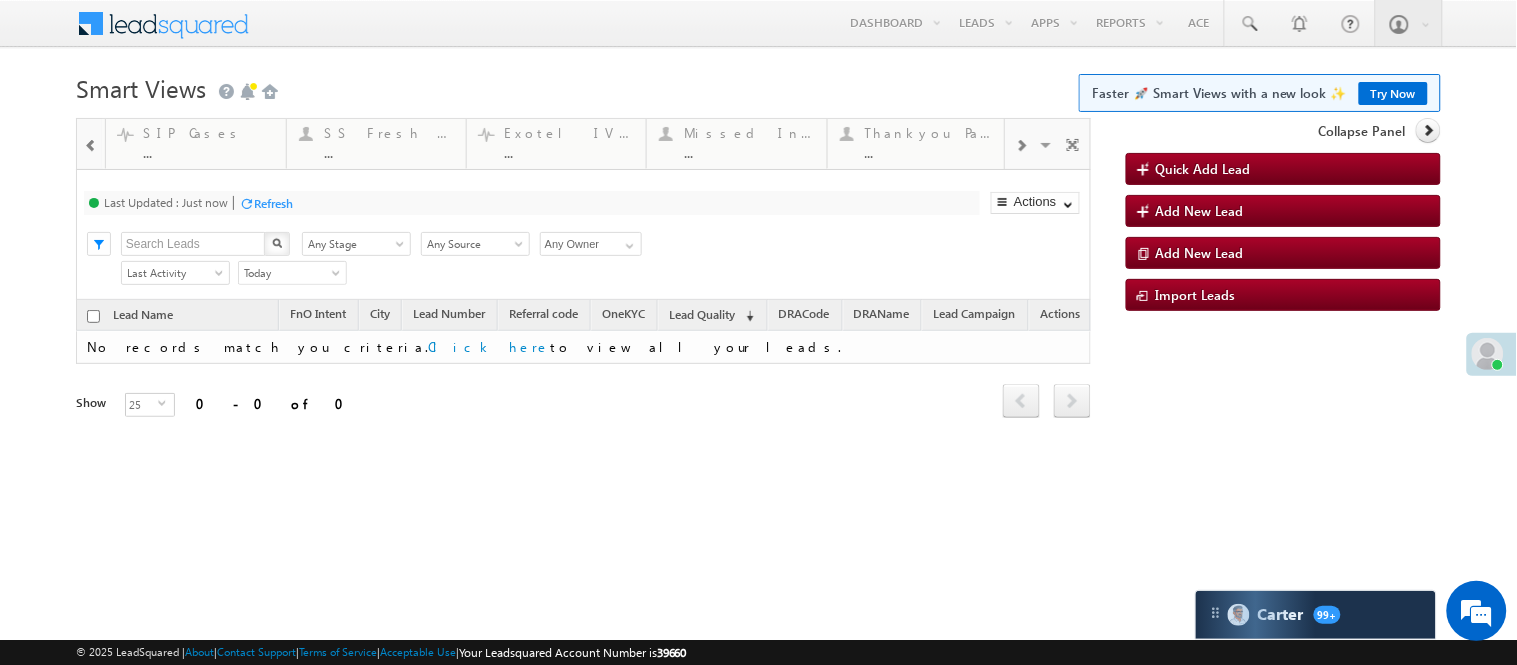 click at bounding box center [1021, 144] 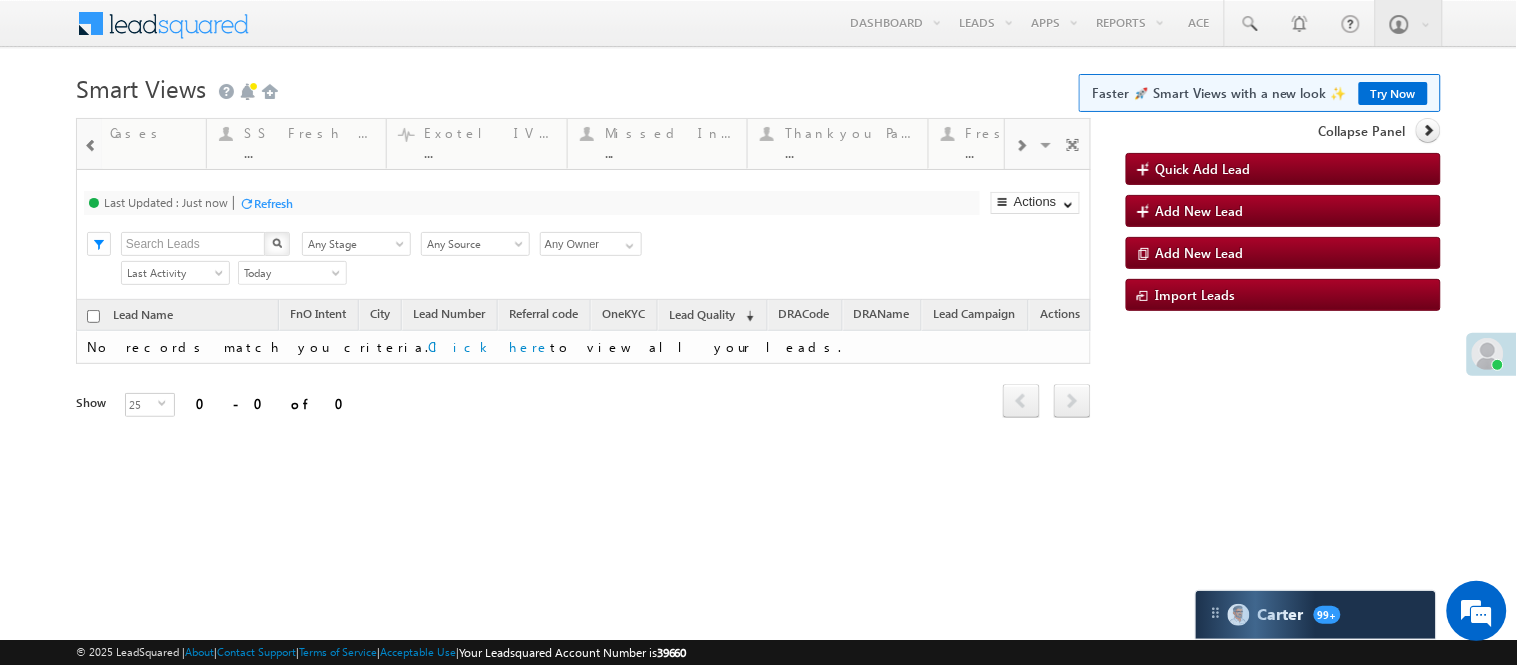 click at bounding box center (1021, 144) 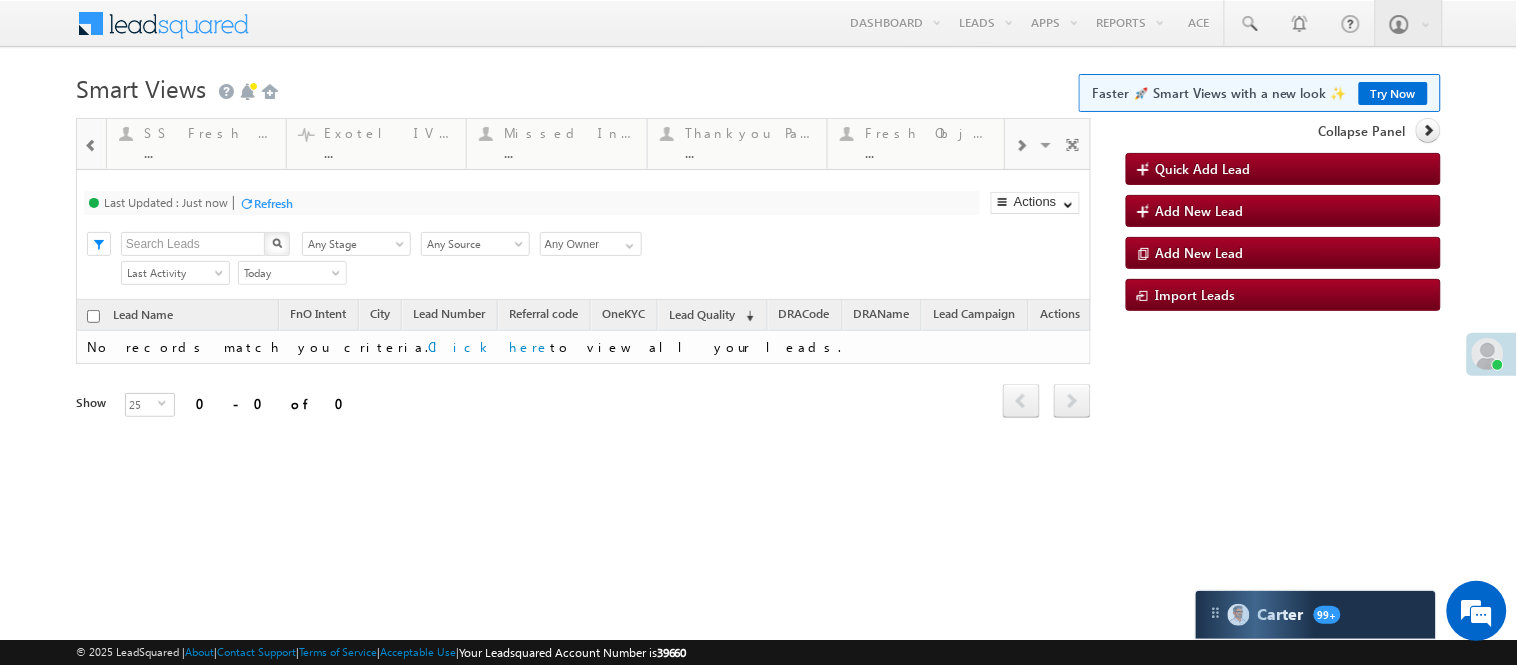 click at bounding box center (1021, 144) 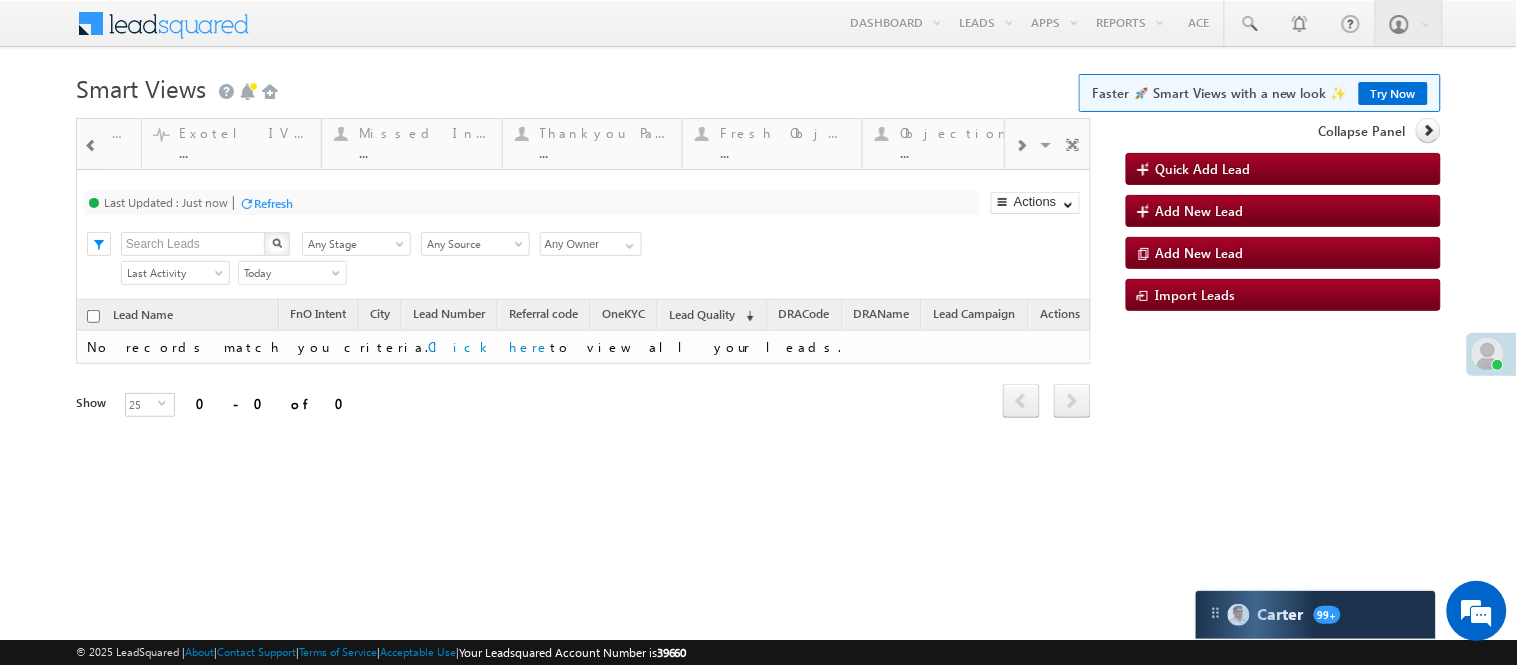 click at bounding box center (1021, 144) 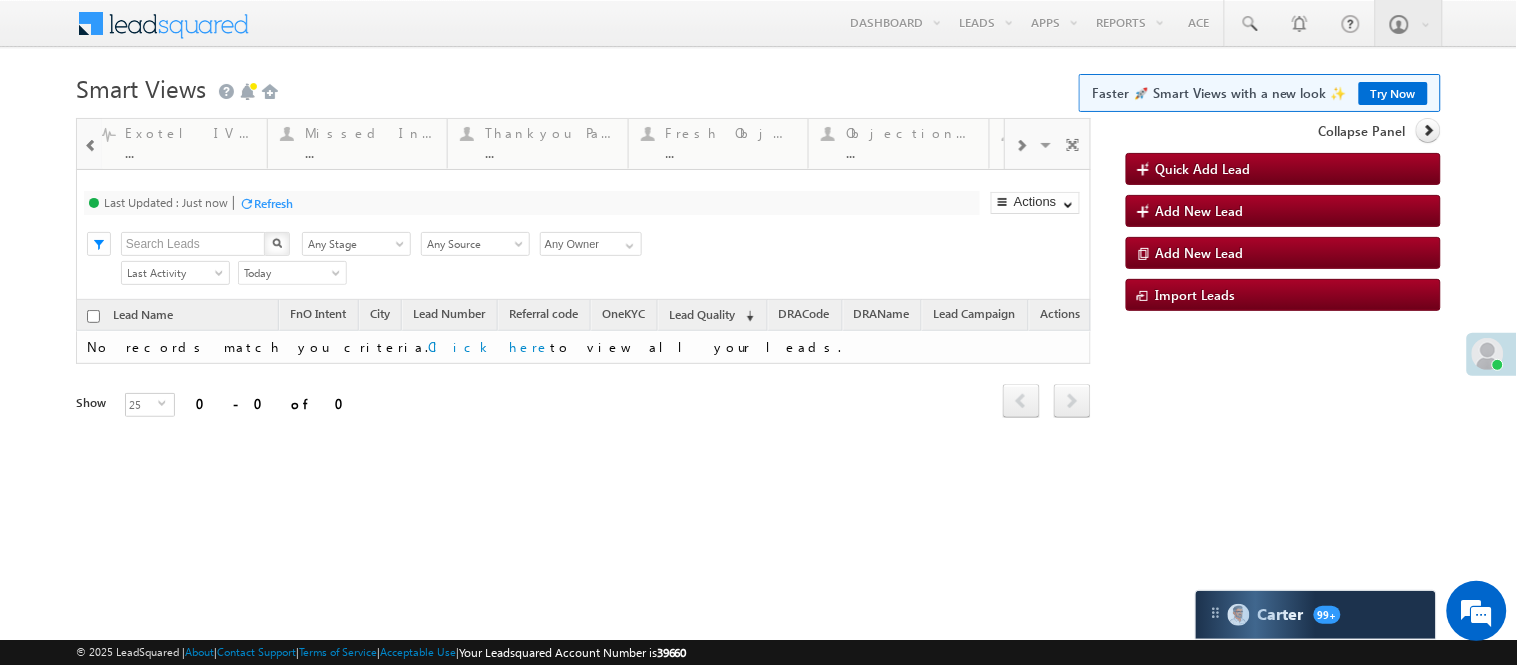 click at bounding box center (1021, 144) 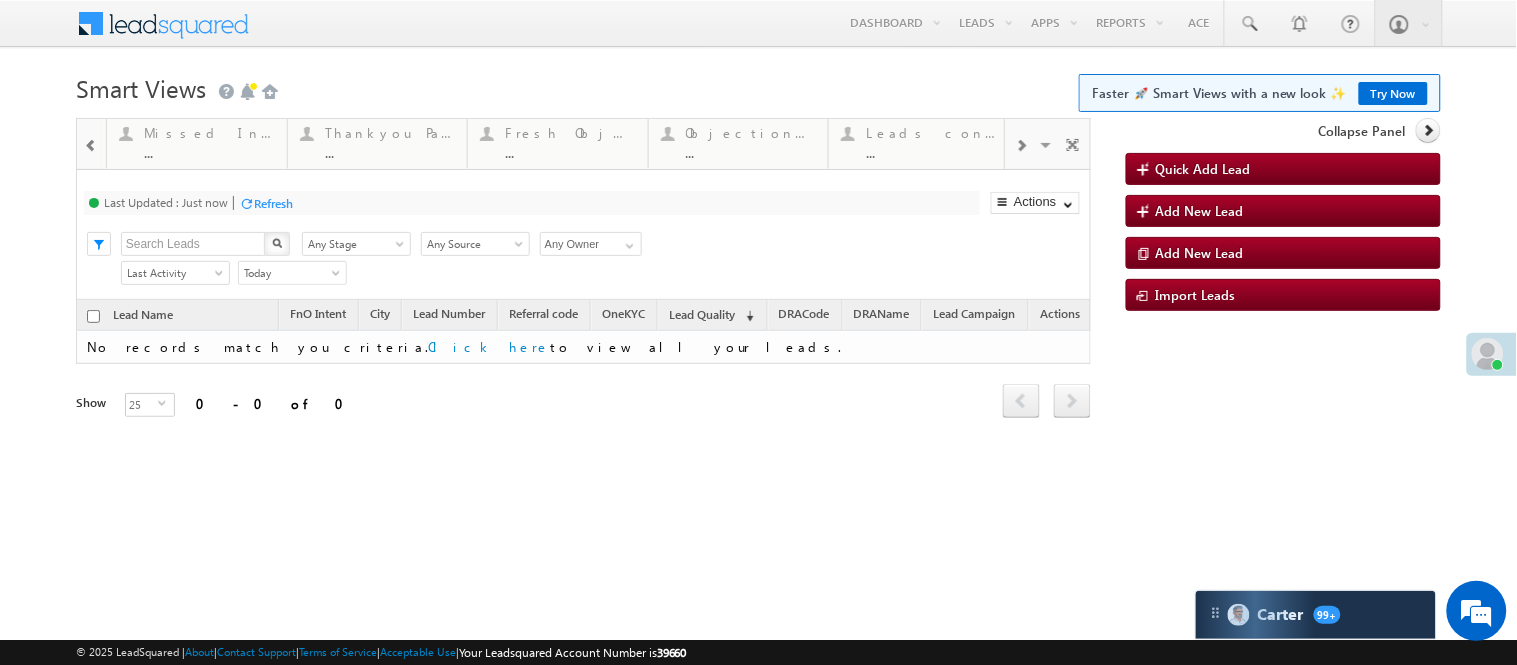click at bounding box center (1021, 144) 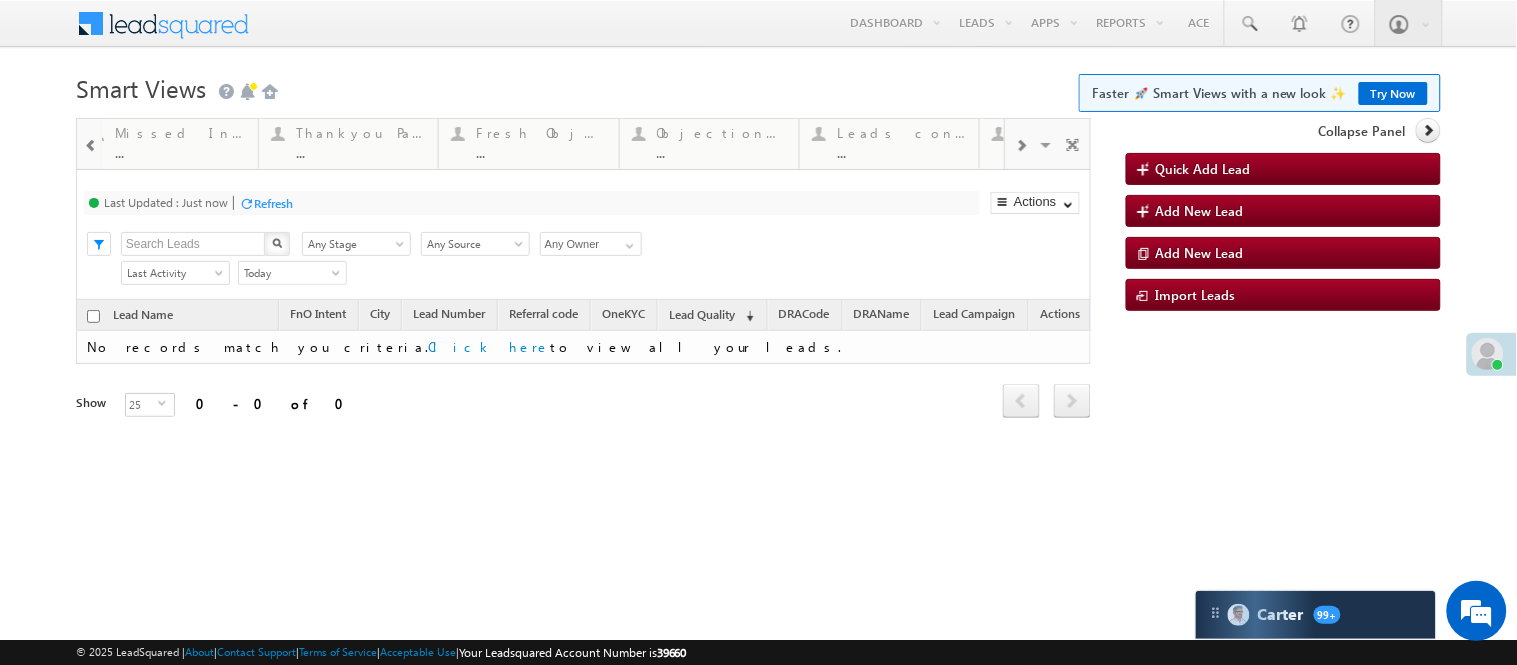 click at bounding box center (1021, 144) 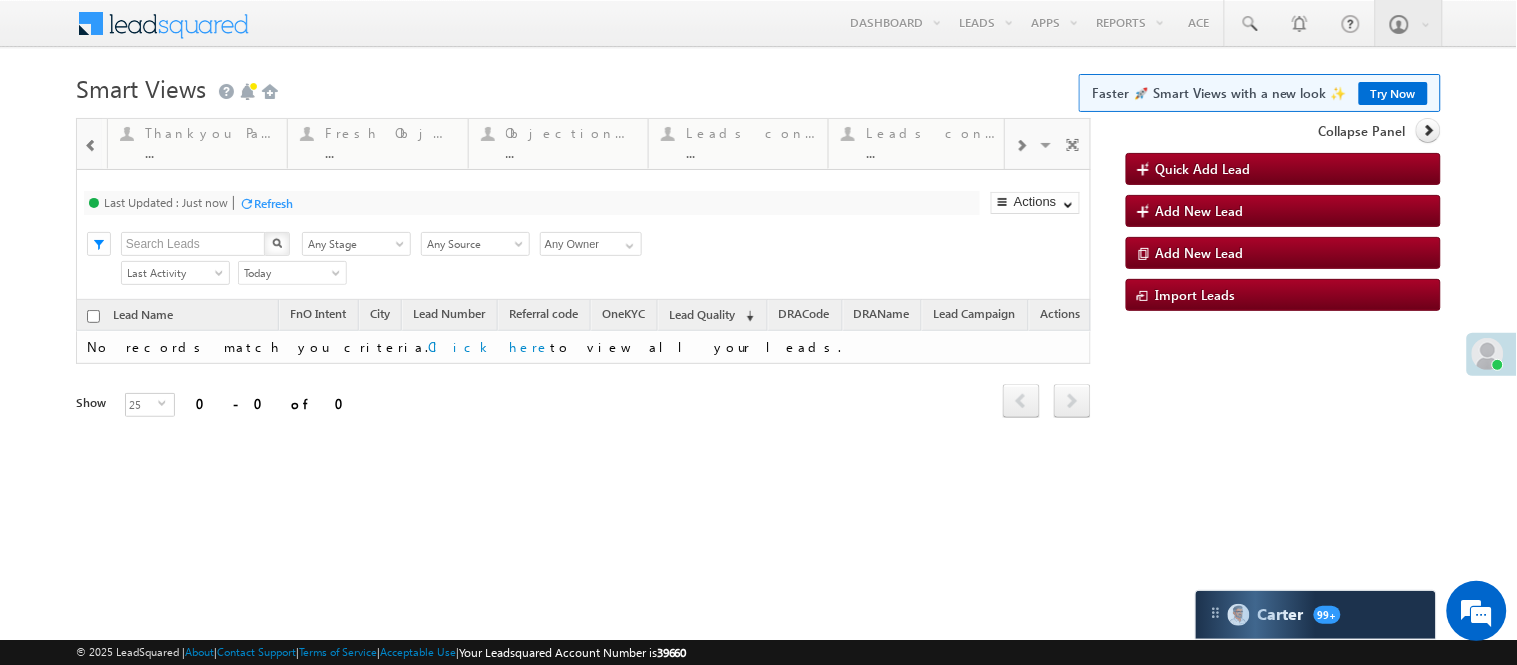 click at bounding box center (1021, 146) 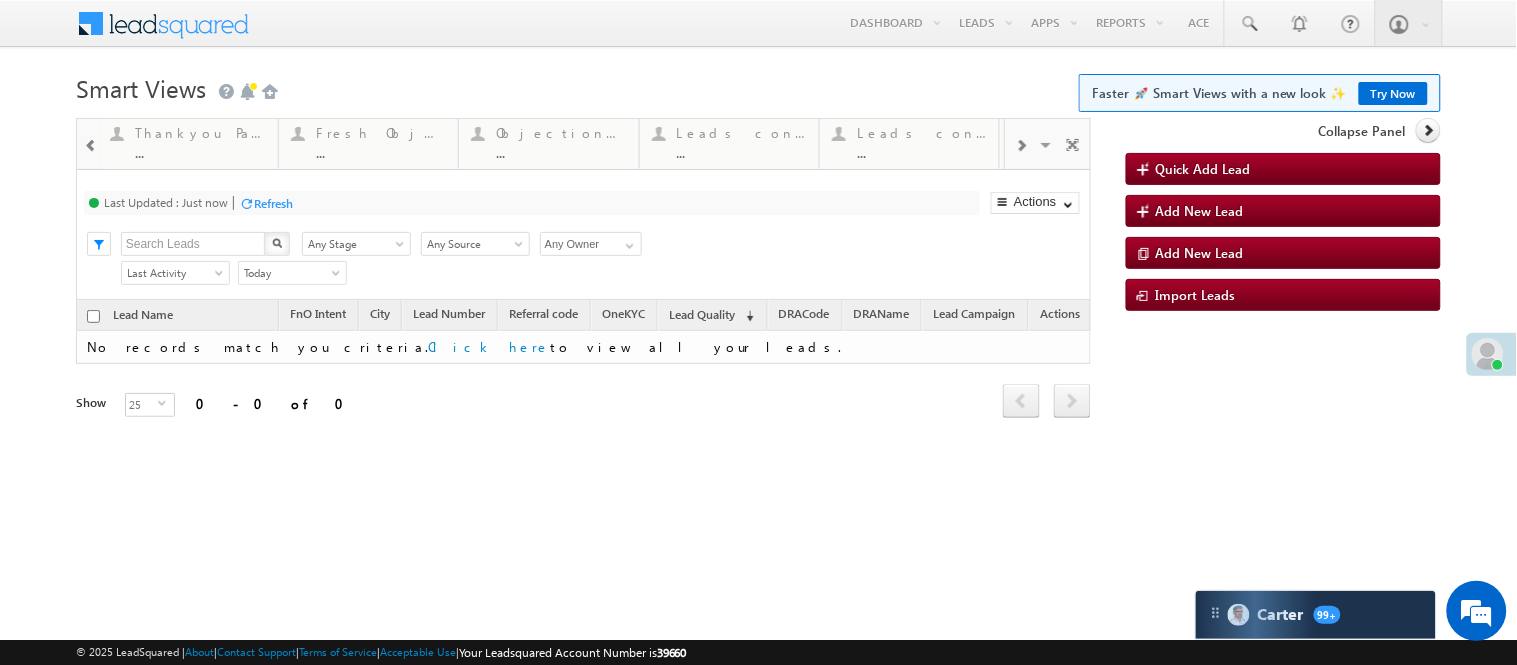 click at bounding box center (1021, 146) 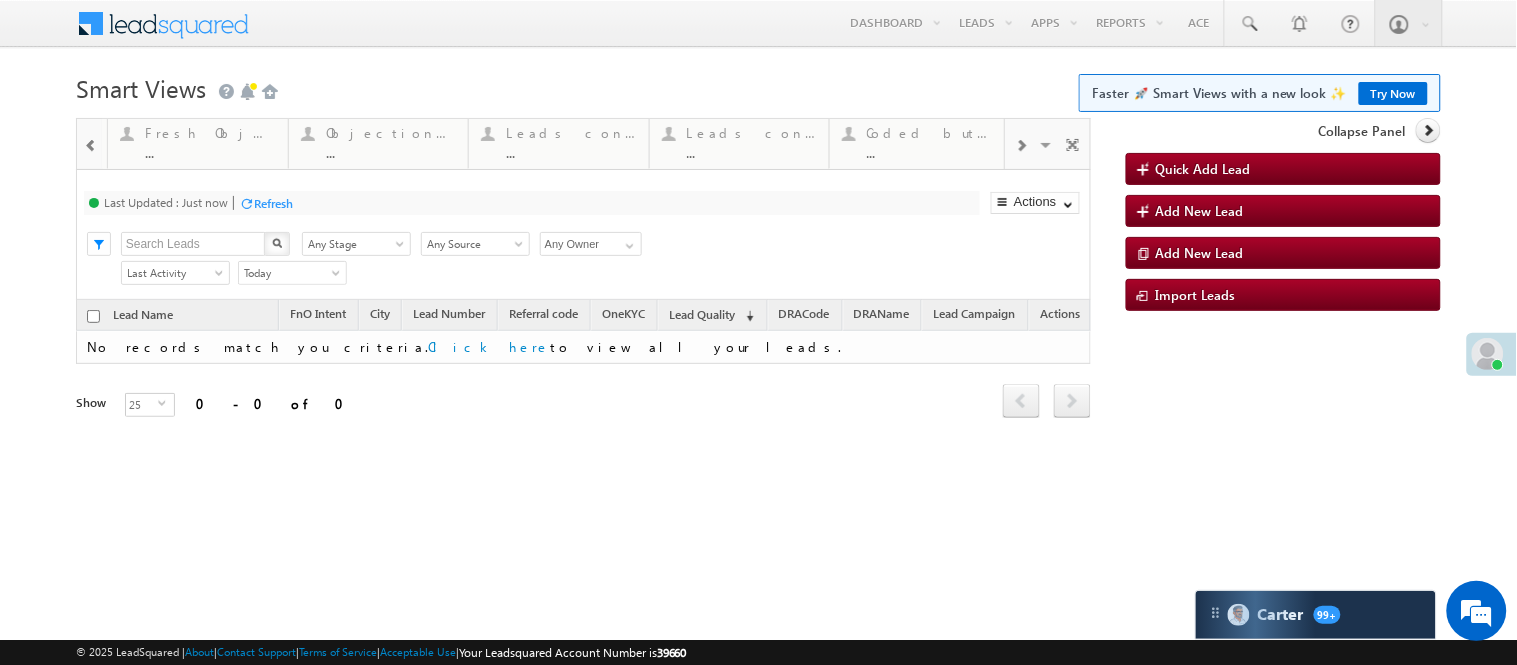 click at bounding box center [1021, 146] 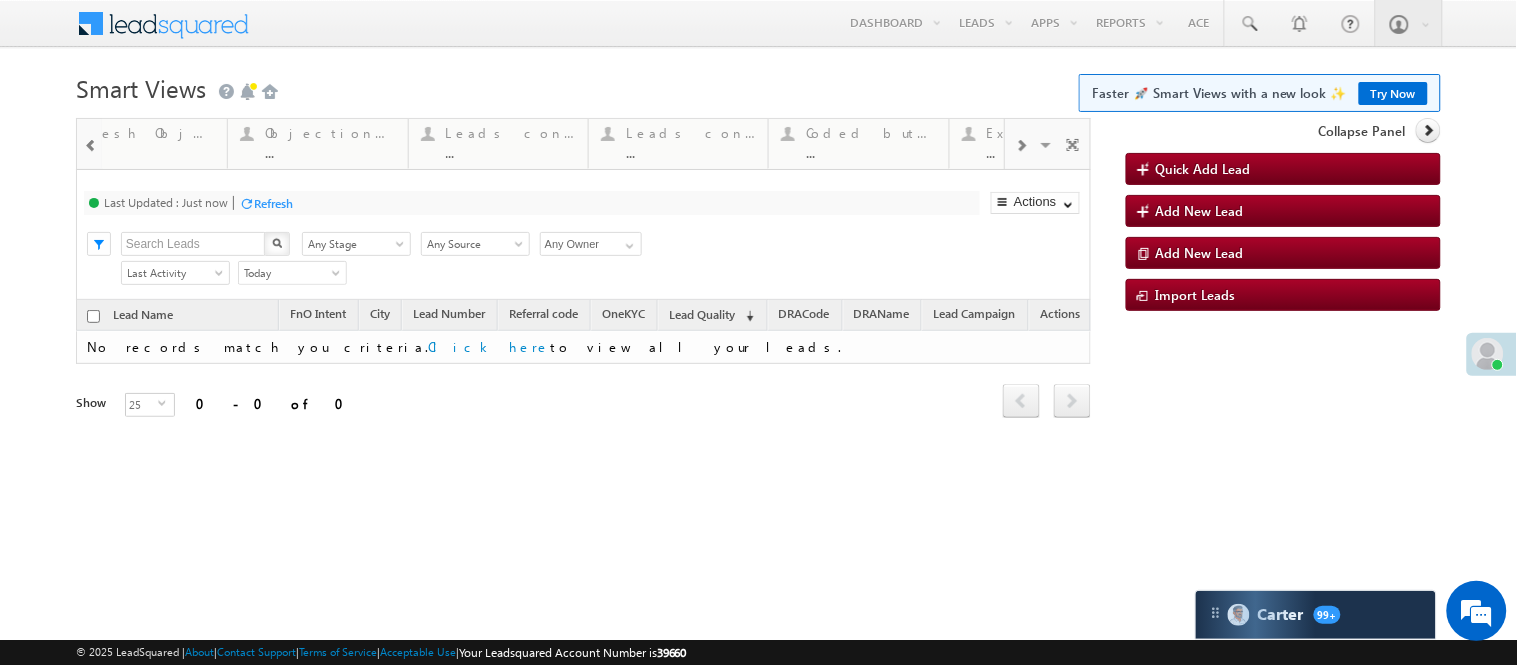 click at bounding box center [1021, 146] 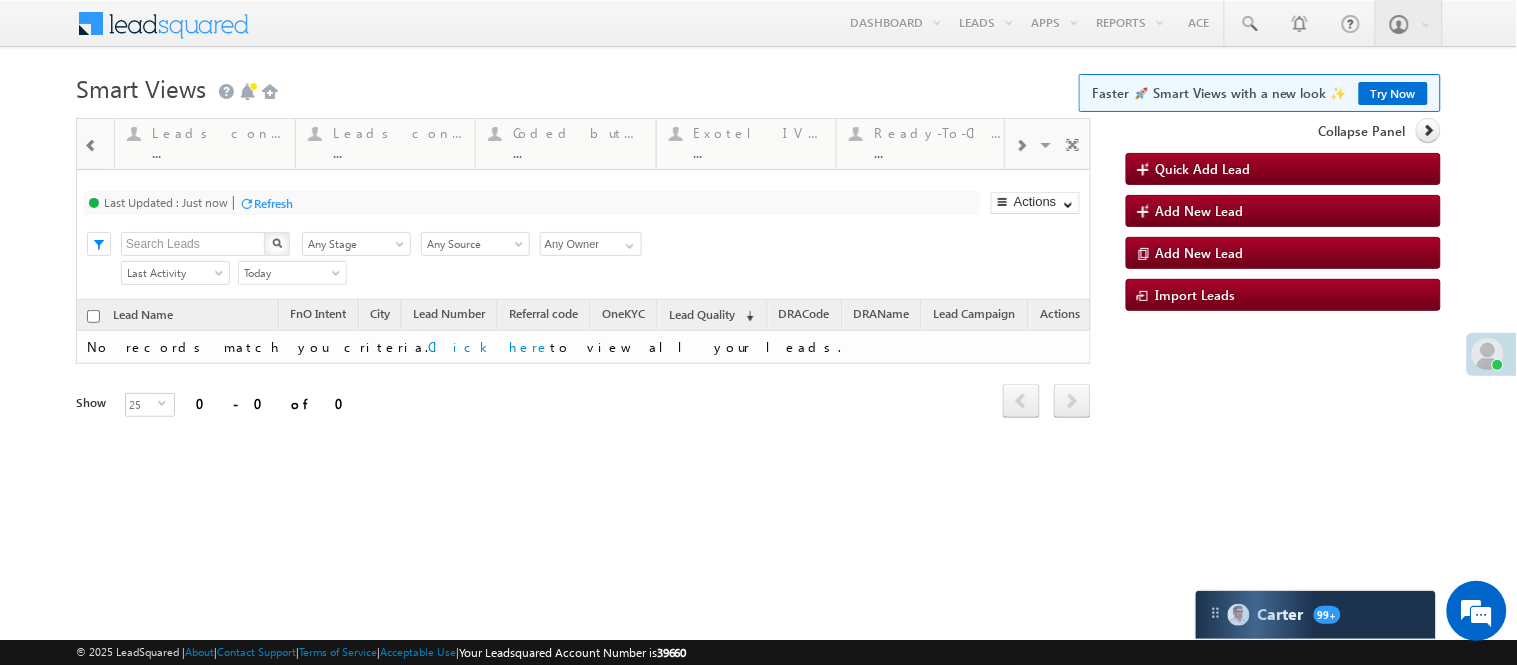 click on "Visible Tabs Fresh Leads Default Coded Today Default Lead Type Default Call backs Default STP Rejection Reason Default Forms Resubmitted Default Open Leads Default Coded MTD Default SIP Cases Default SS Fresh Lead Distribution Default Exotel IVR 2.1 Default Missed Incoming Calls Default Thankyou Page leads Default Fresh Objection Cases Default Objections Cases Default Leads connected post coding Default Leads connected pre coding Default Coded but no Recording Default Exotel IVR 2.0 Default Ready-To-Close View Default RESTORE DEFAULT TABS ADD NEW TAB" at bounding box center (1048, 143) 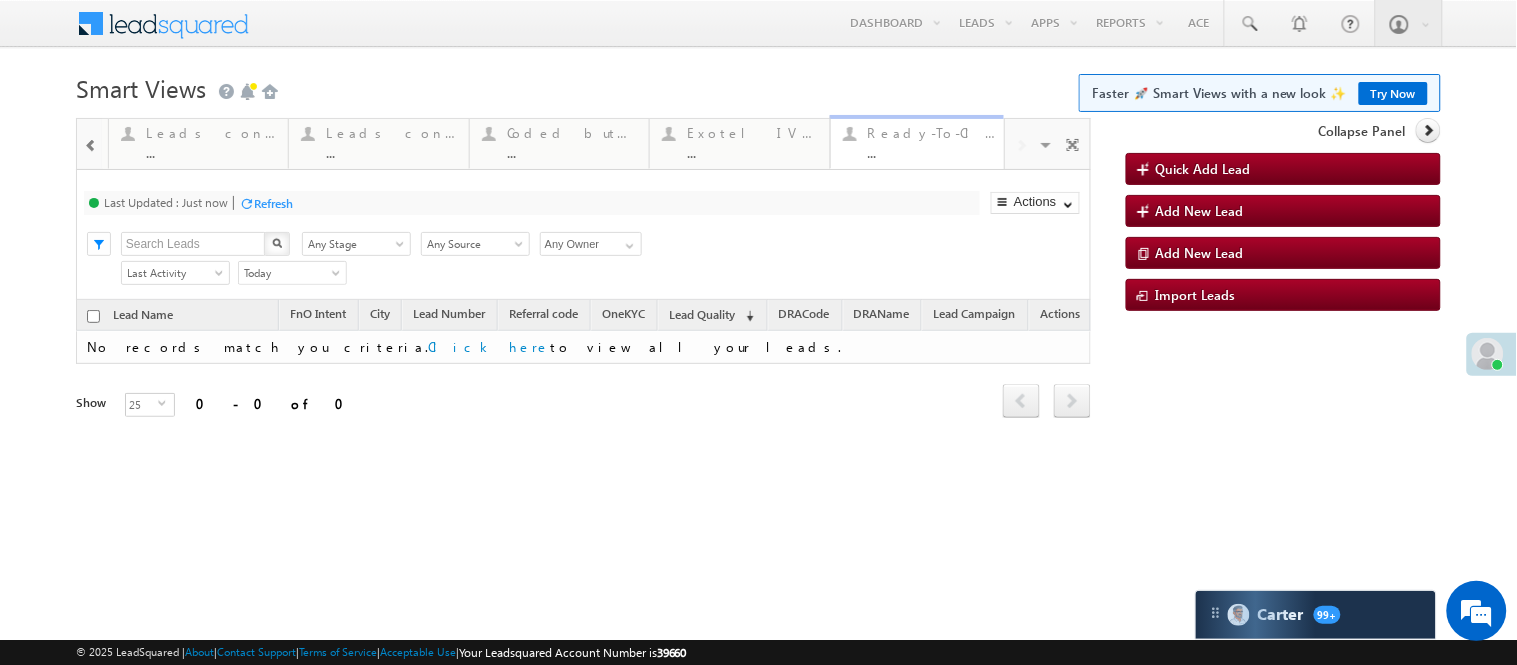 click on "Ready-To-Close View" at bounding box center (932, 133) 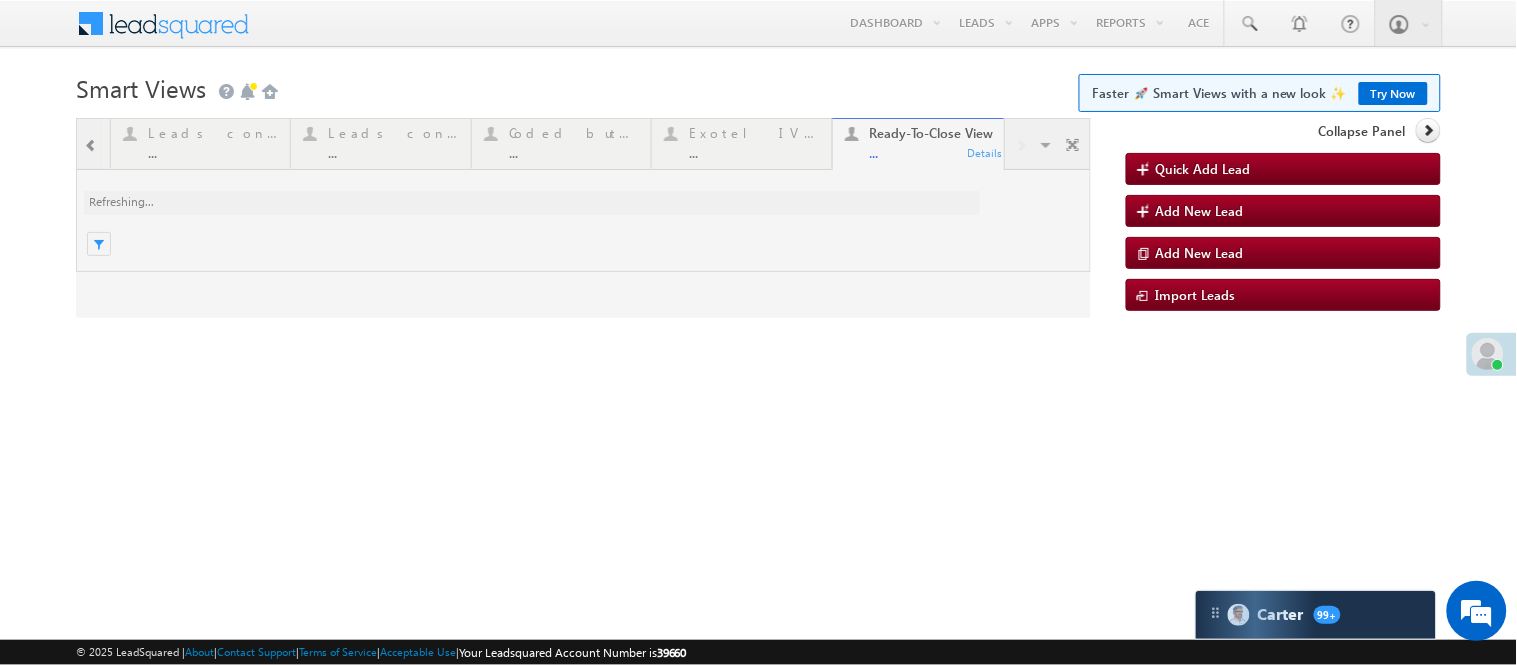 scroll, scrollTop: 0, scrollLeft: 0, axis: both 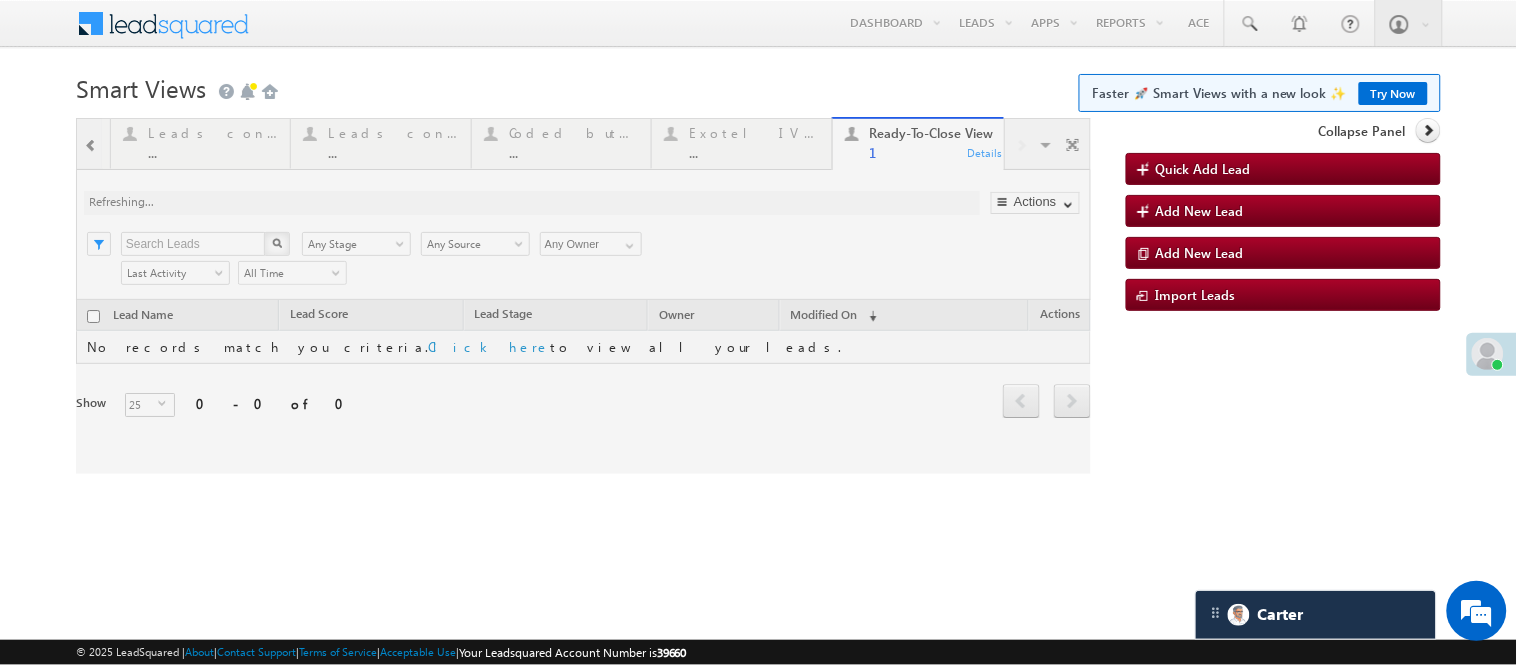 click on "Smart Views Getting Started Faster 🚀 Smart Views with a new look ✨ Try Now" at bounding box center (758, 86) 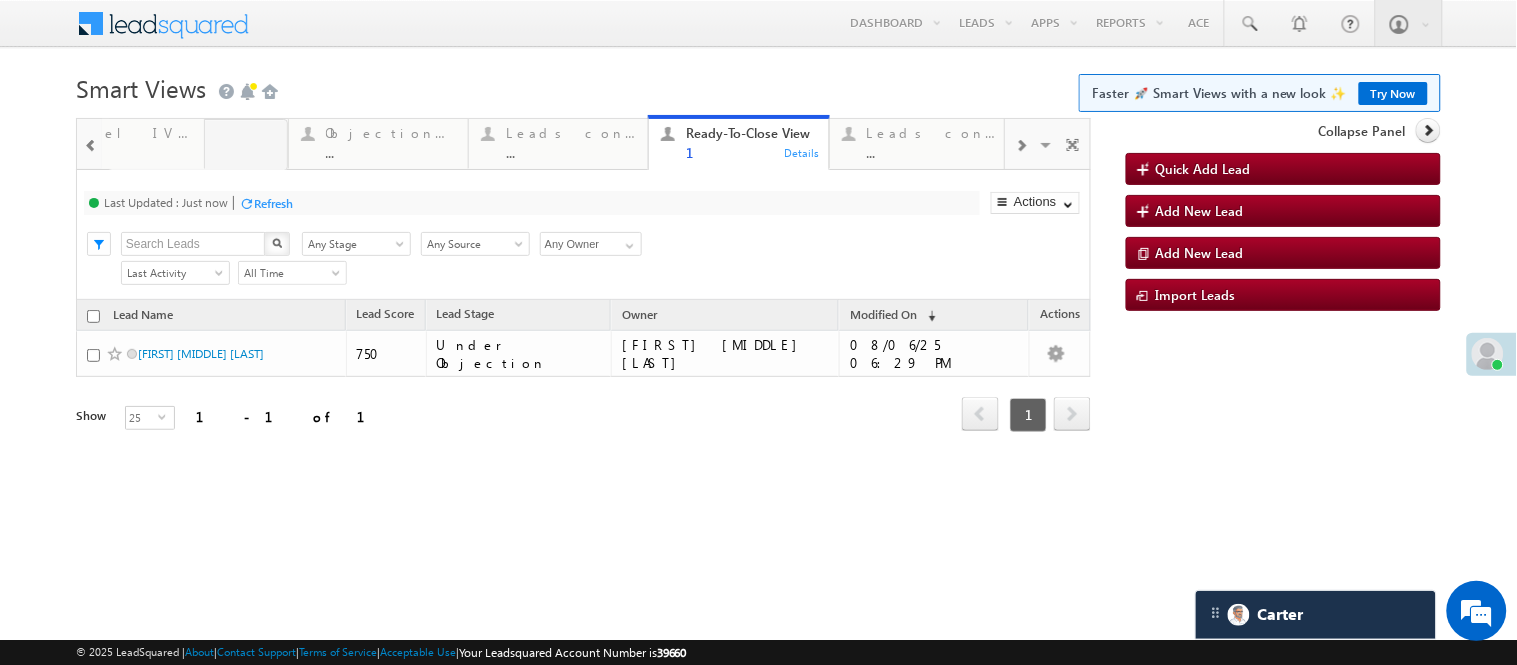 drag, startPoint x: 917, startPoint y: 142, endPoint x: 110, endPoint y: 175, distance: 807.67444 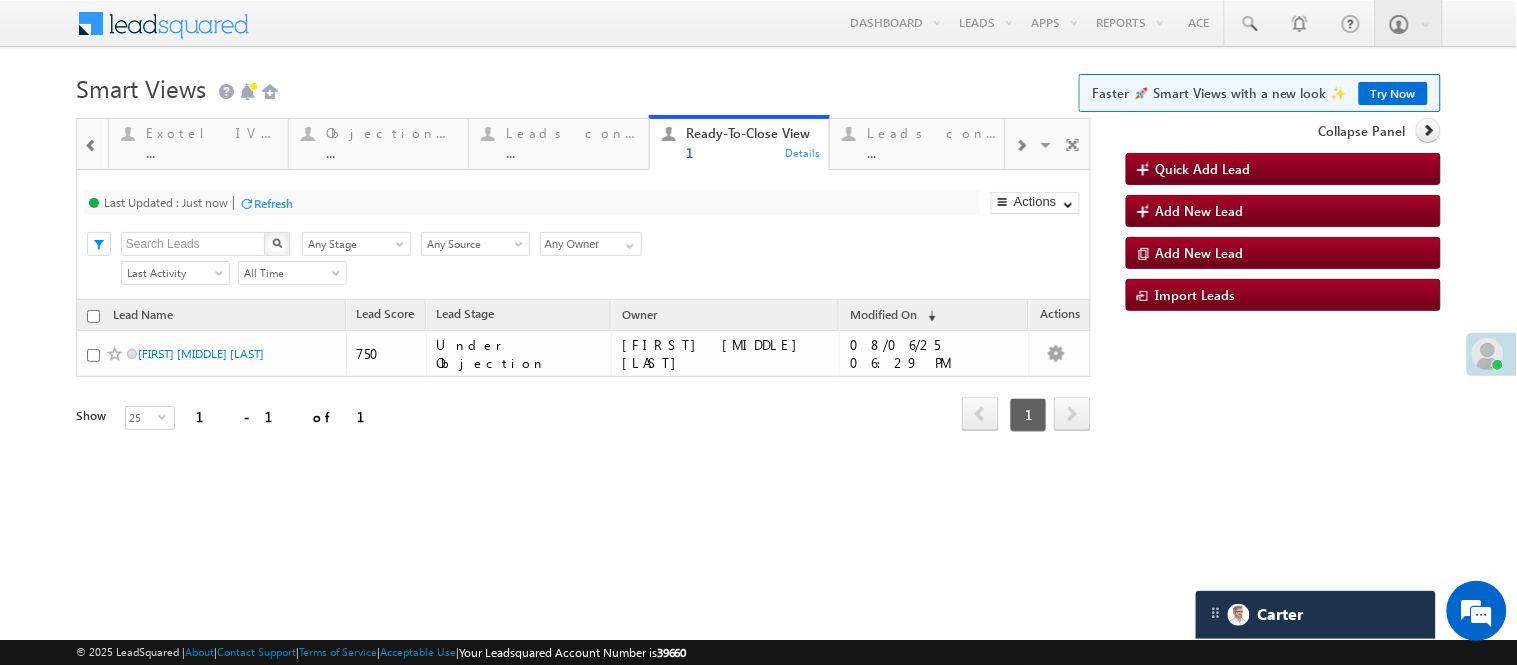 click at bounding box center (91, 146) 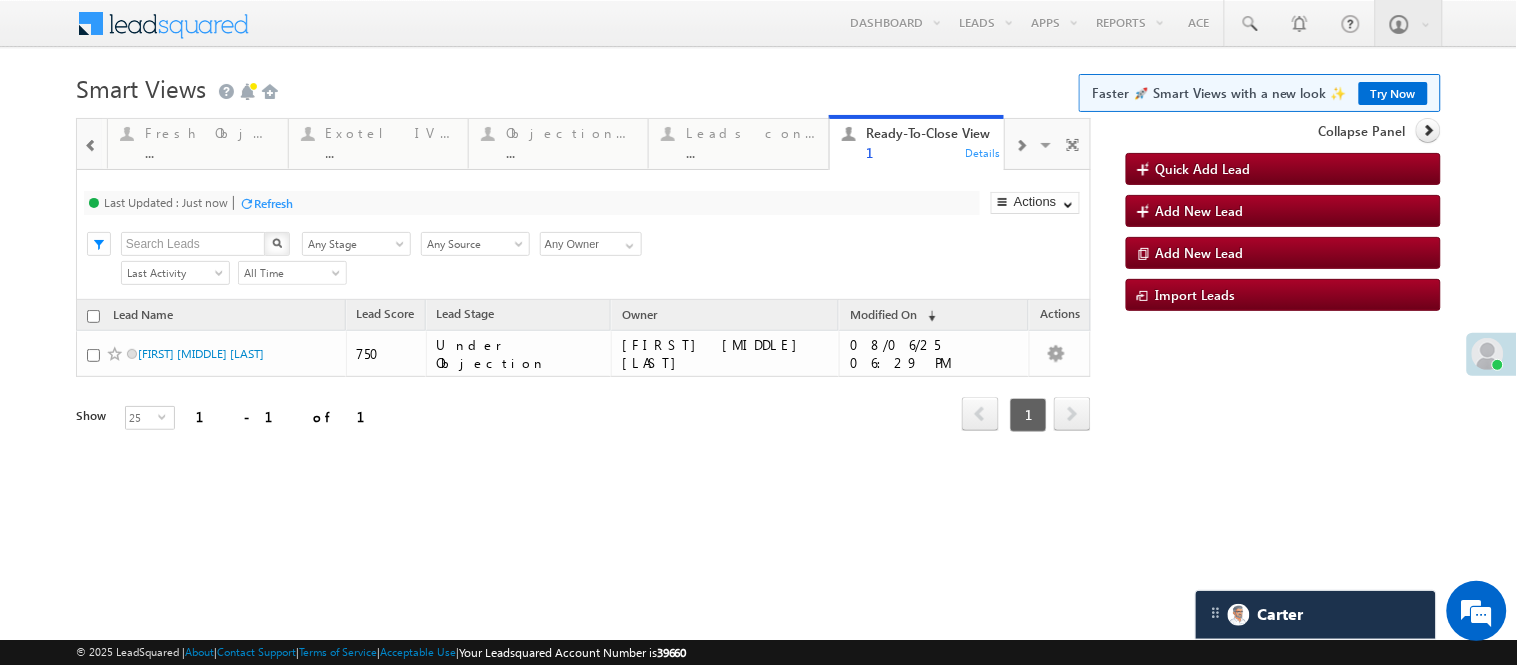 click at bounding box center [91, 146] 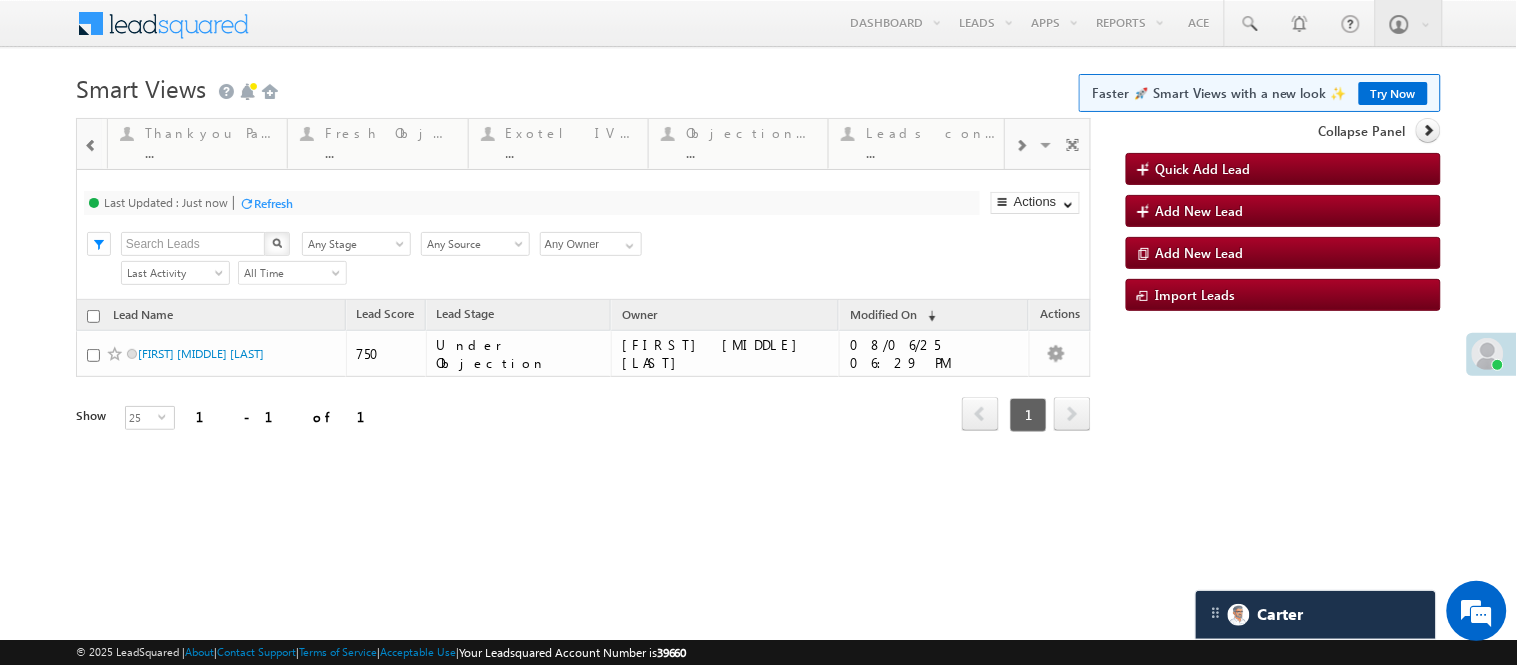 click at bounding box center (91, 146) 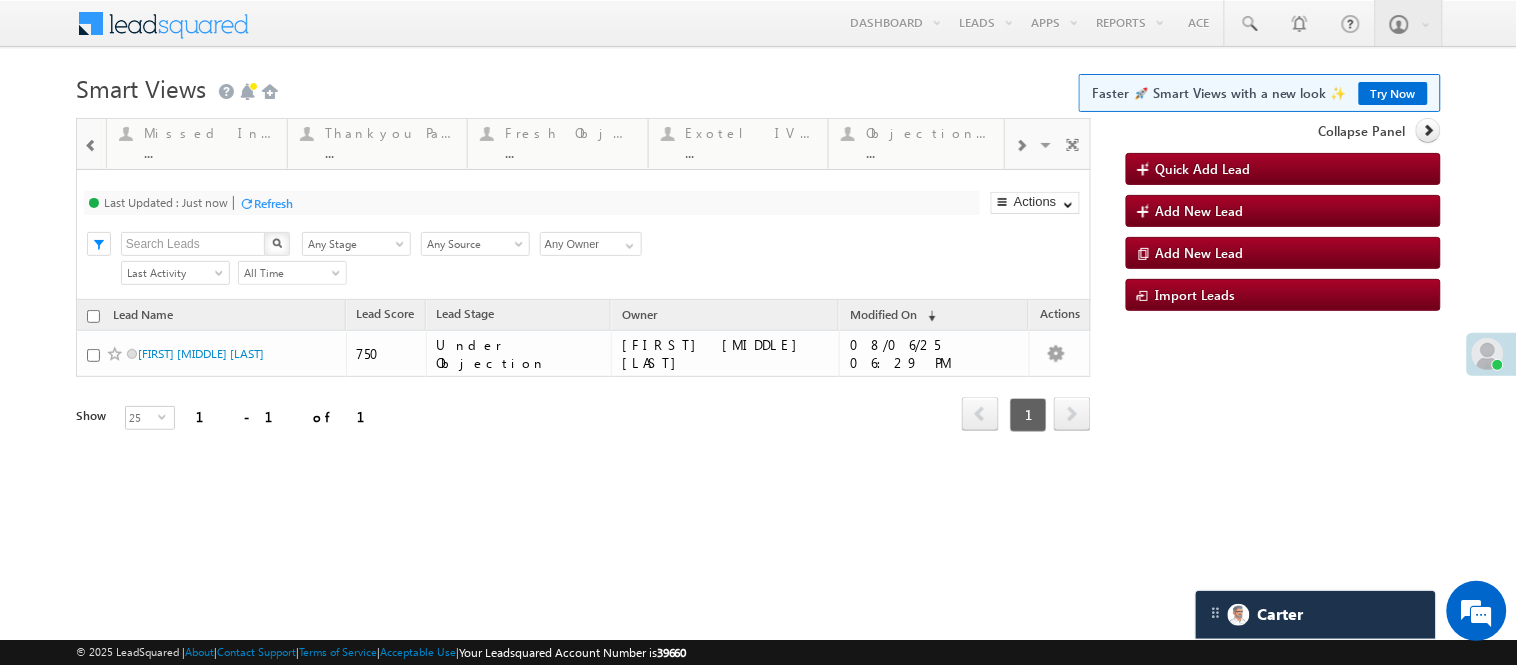 click at bounding box center [91, 146] 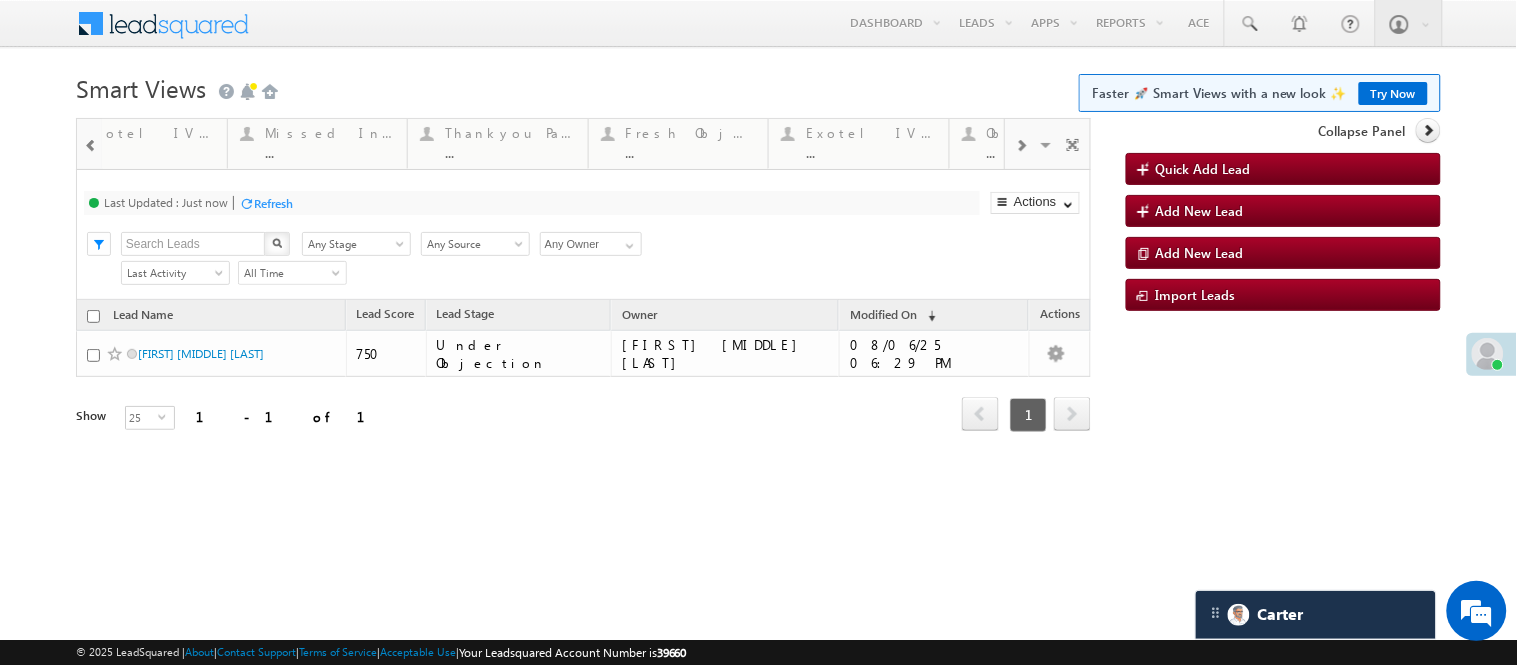 click at bounding box center (91, 146) 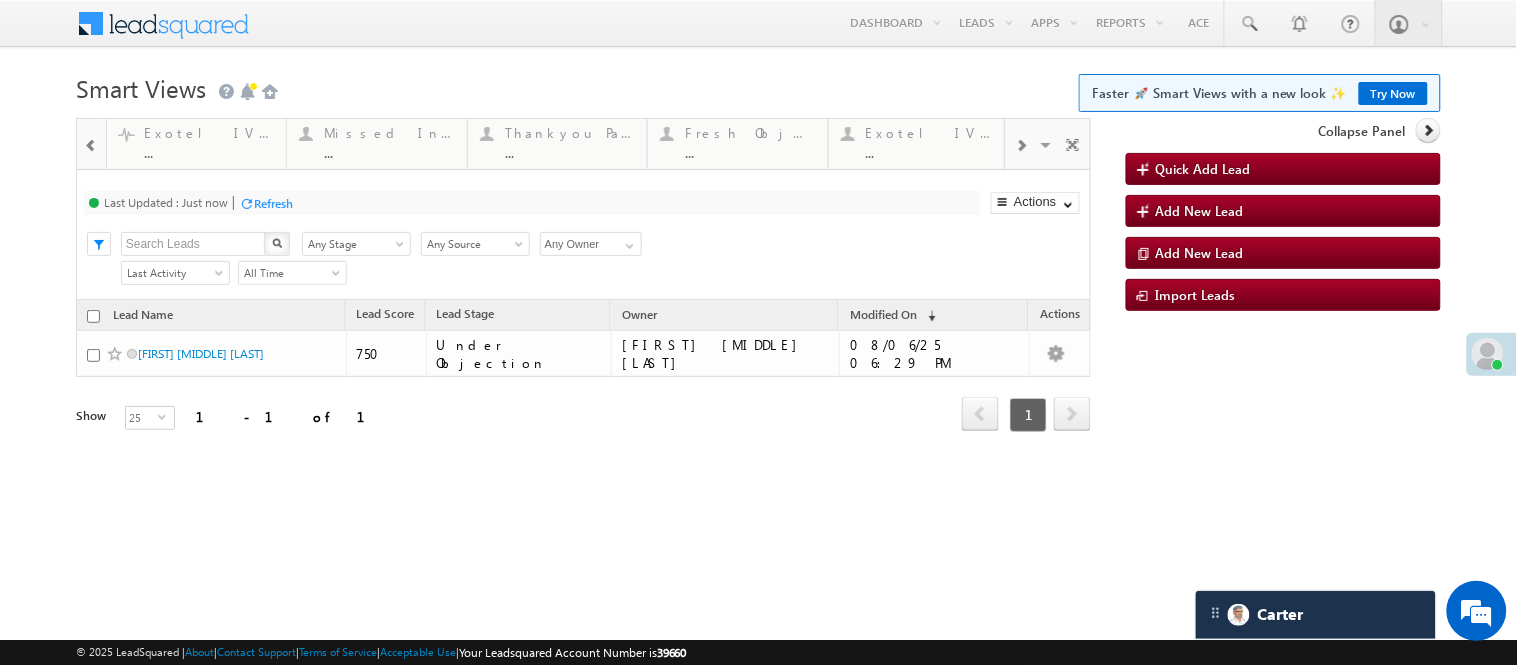 click at bounding box center [91, 146] 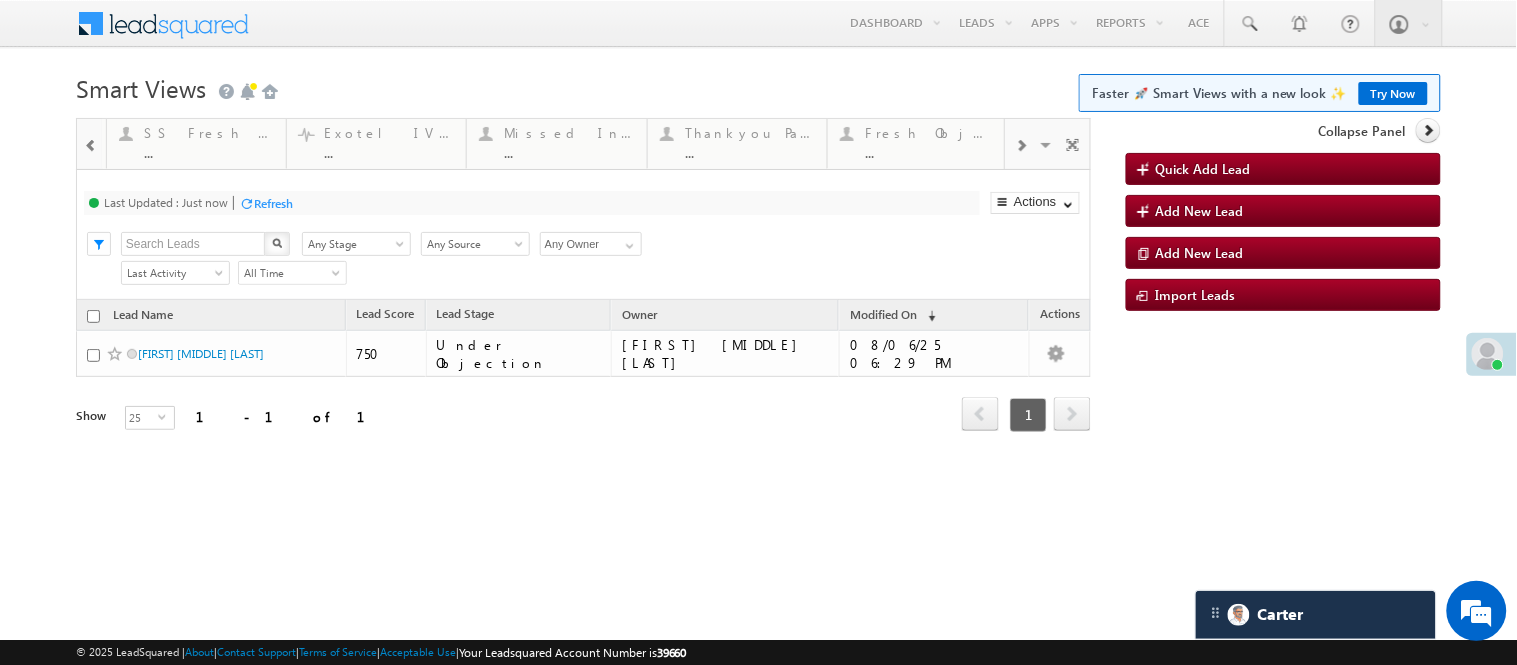 click at bounding box center (91, 146) 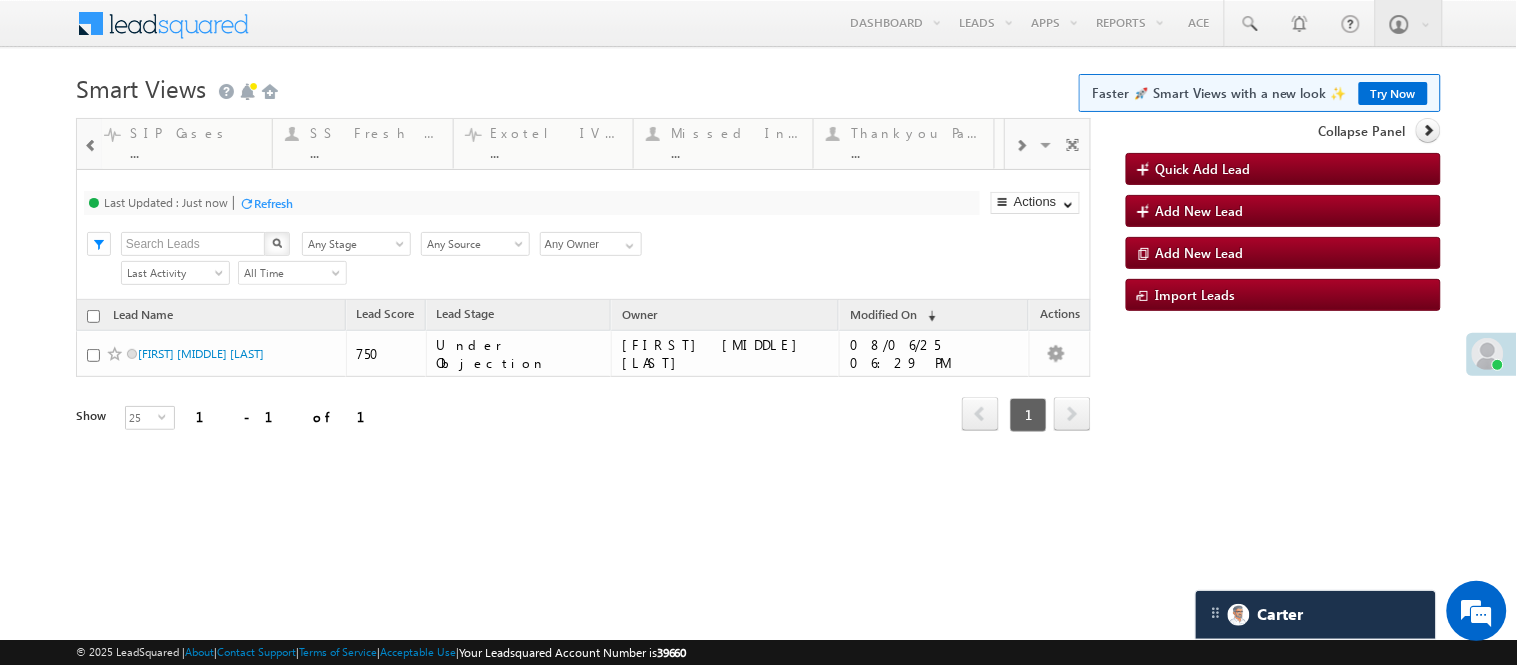 click at bounding box center (91, 146) 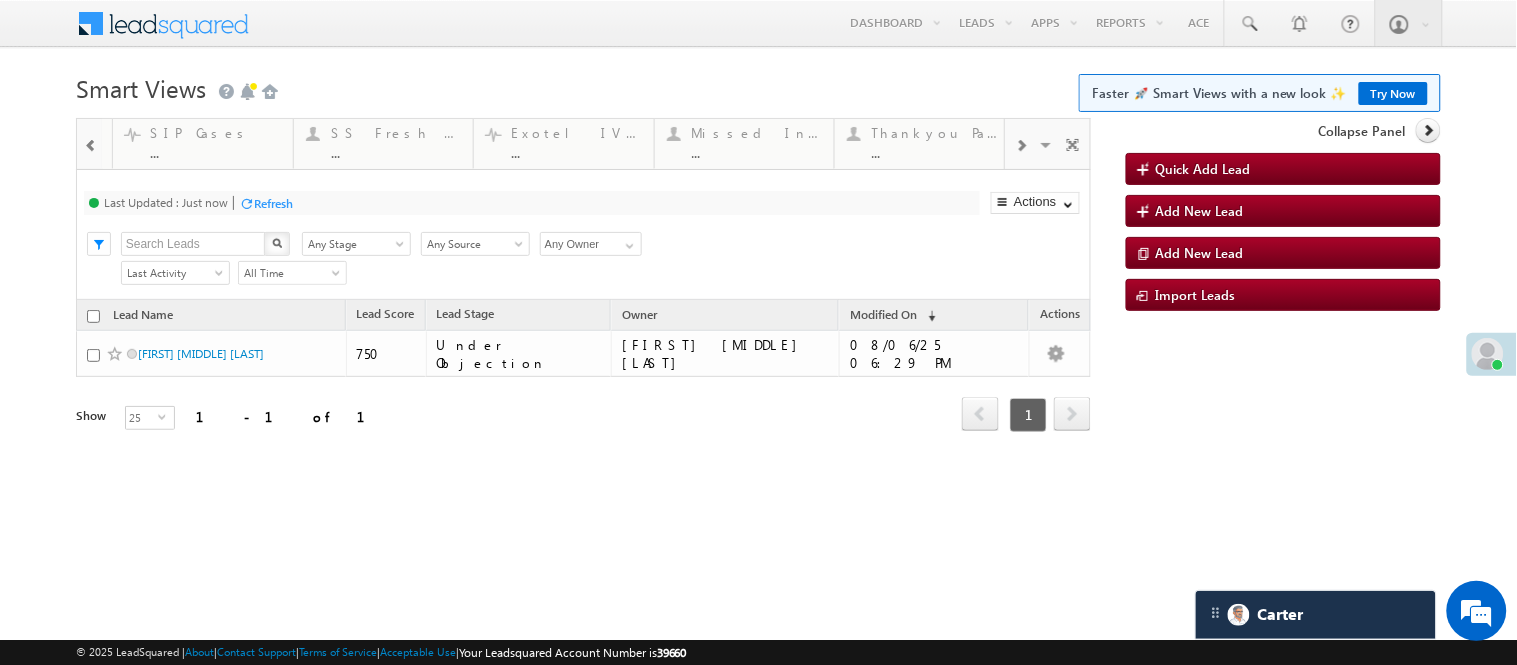 click at bounding box center [91, 146] 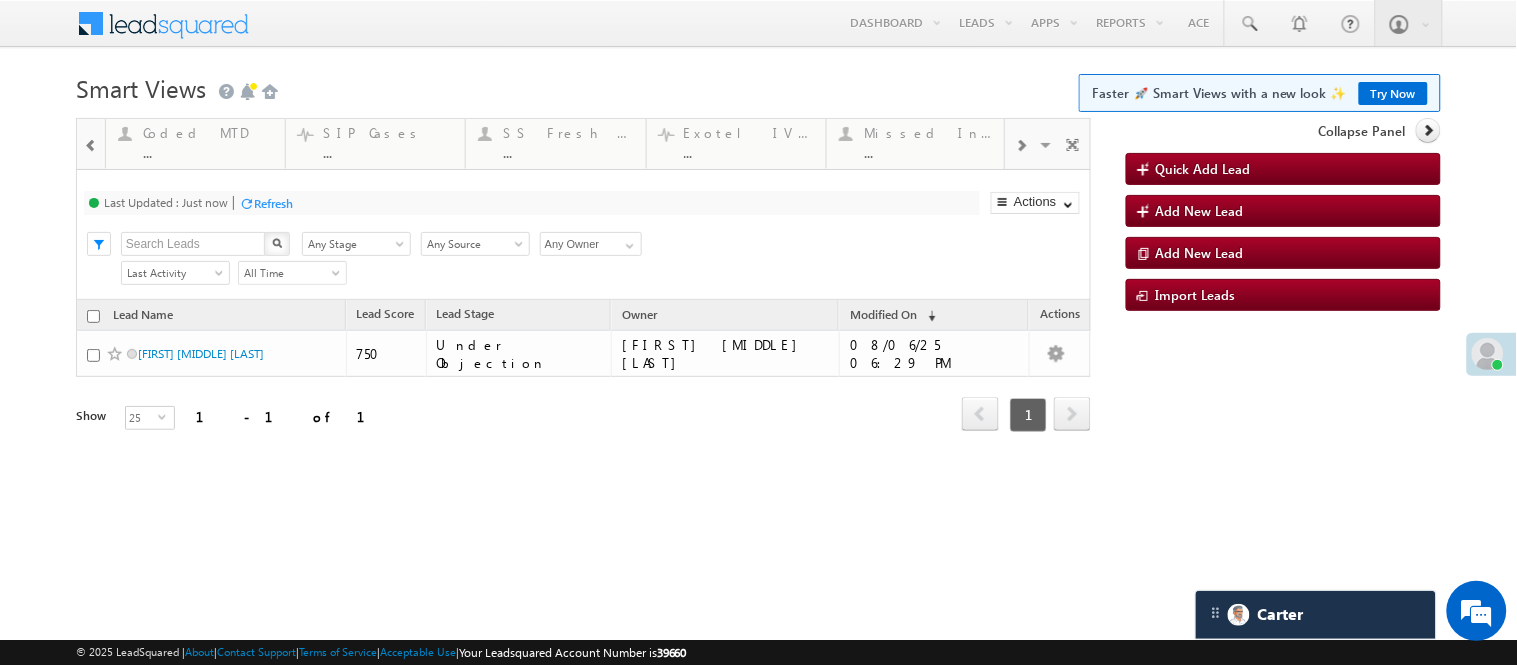 click at bounding box center [91, 146] 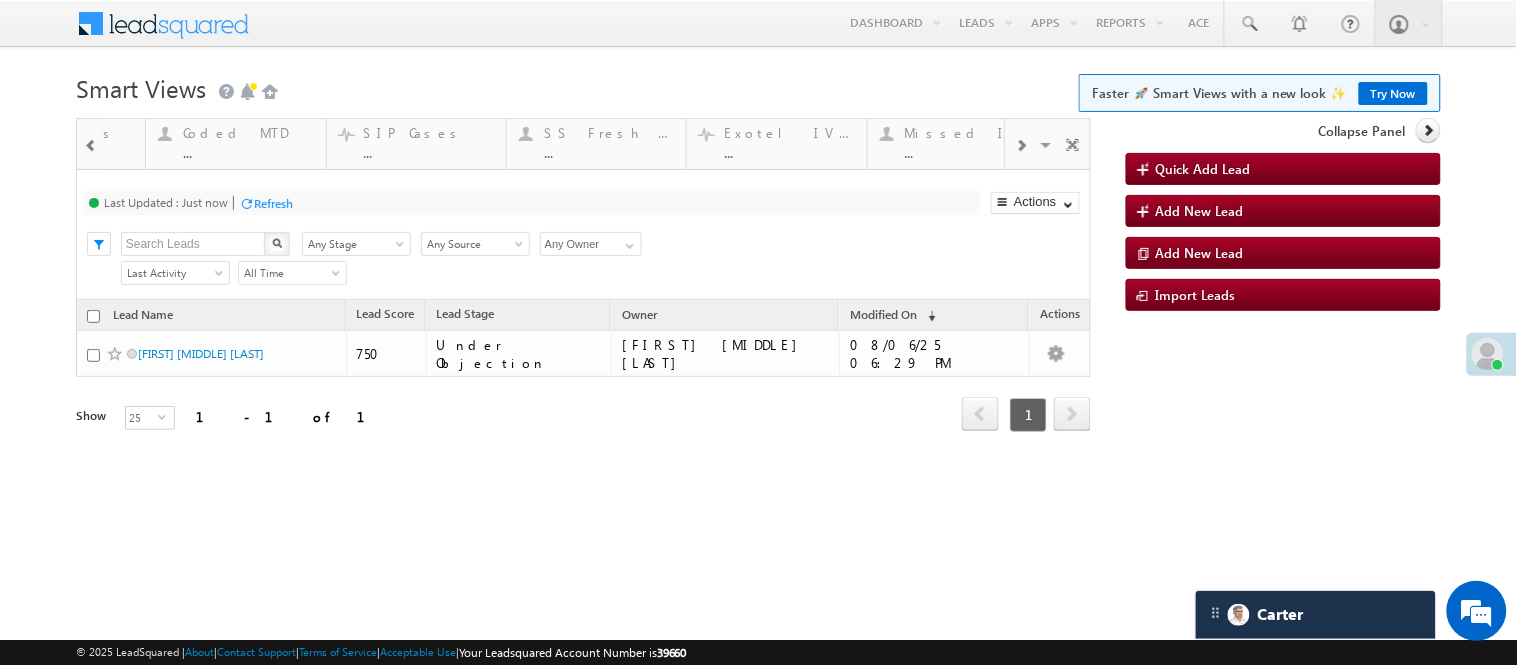 click at bounding box center (91, 146) 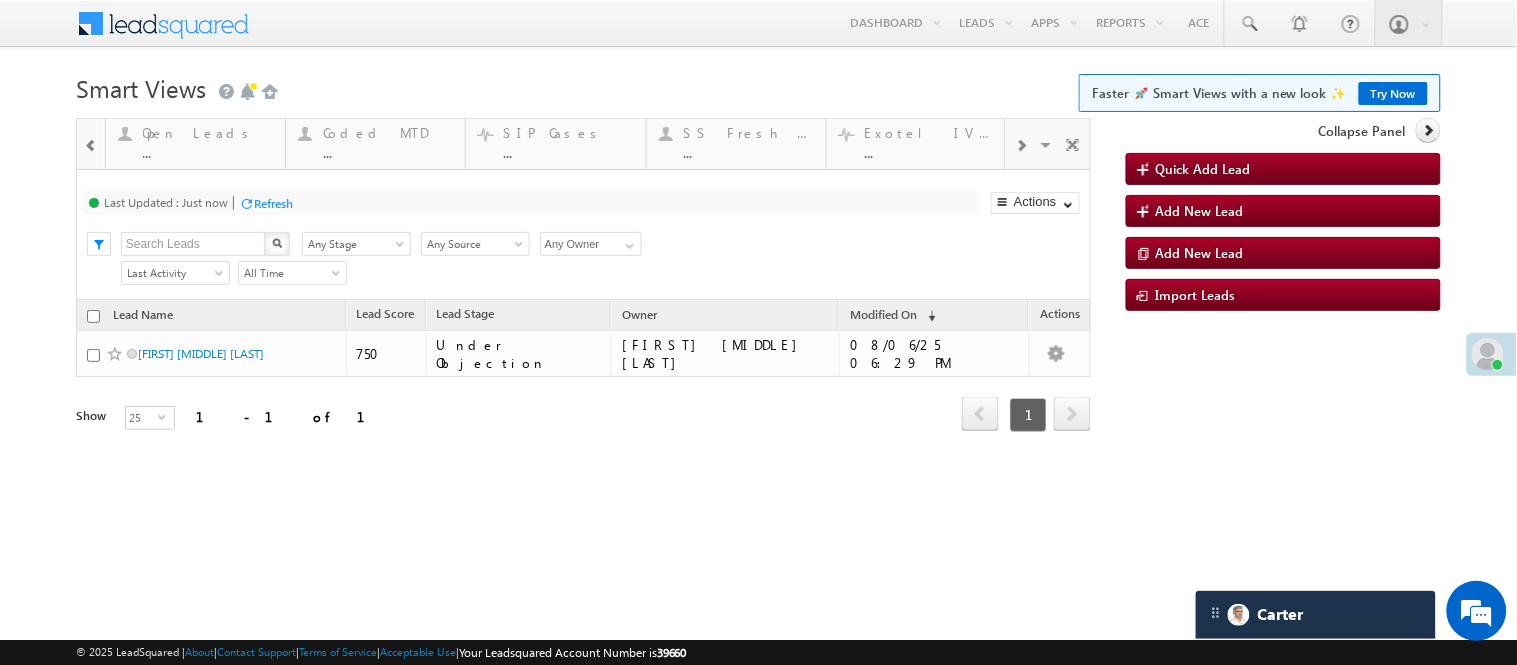 click at bounding box center [91, 146] 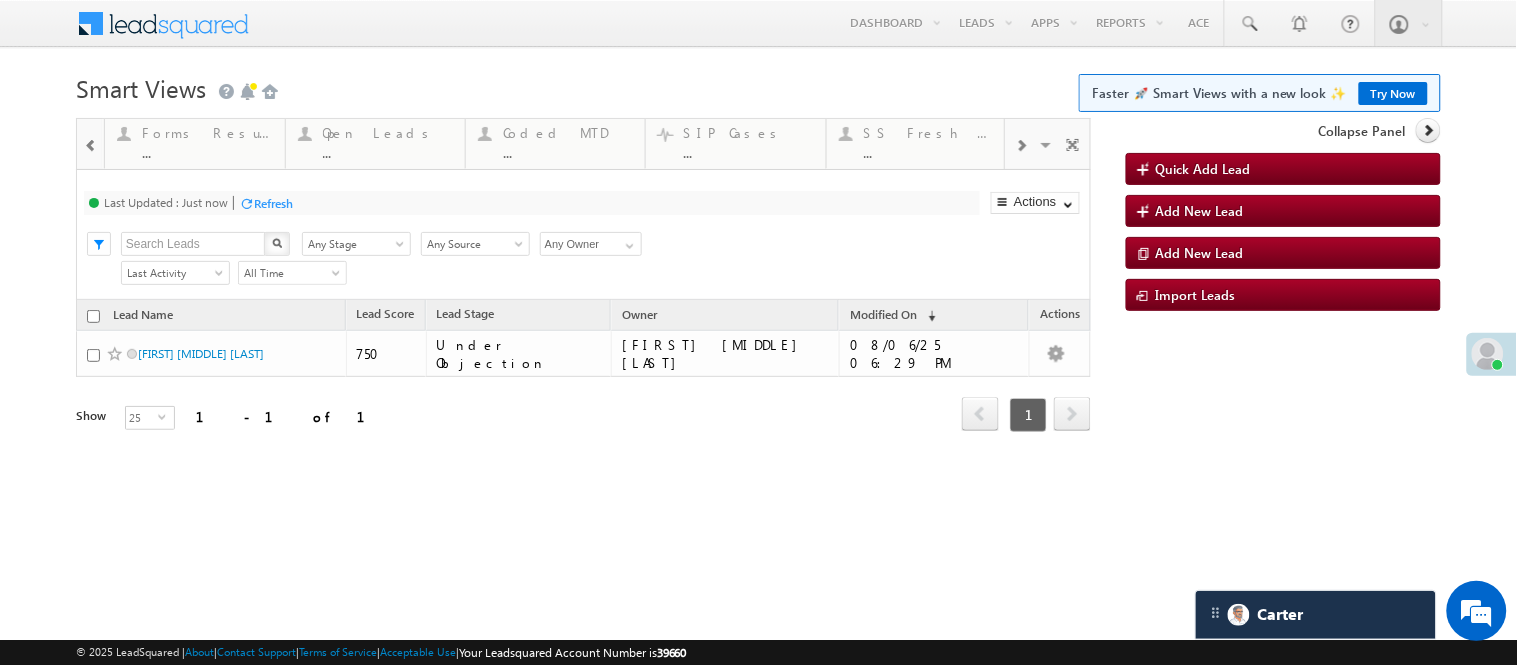 click at bounding box center [91, 146] 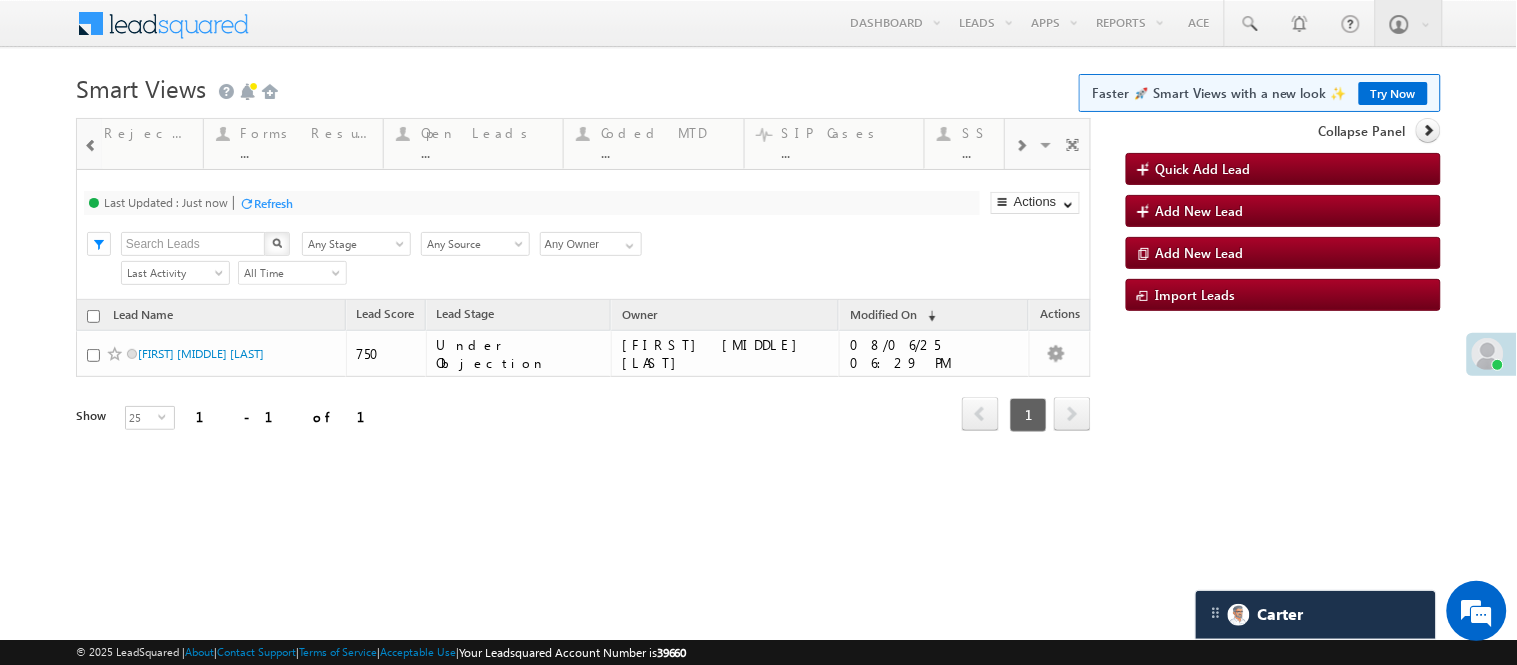 click at bounding box center (91, 146) 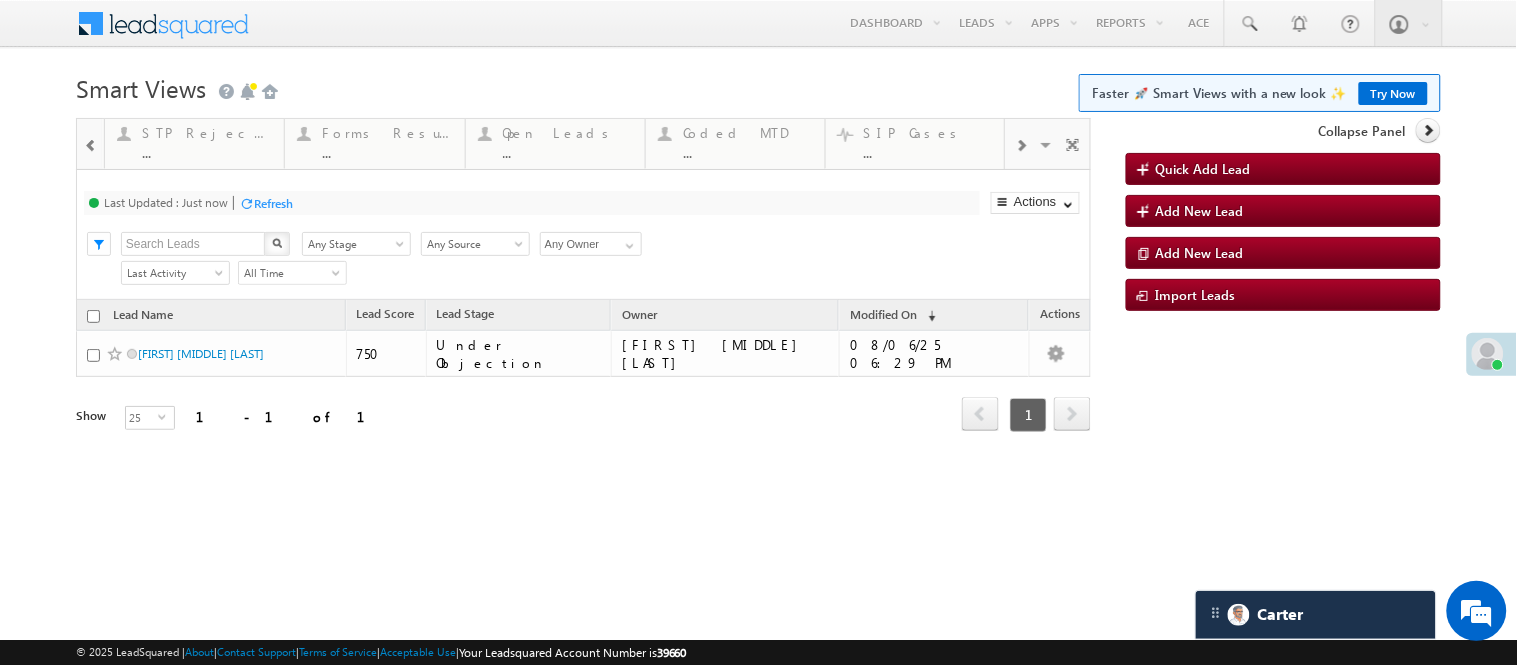 click at bounding box center [91, 146] 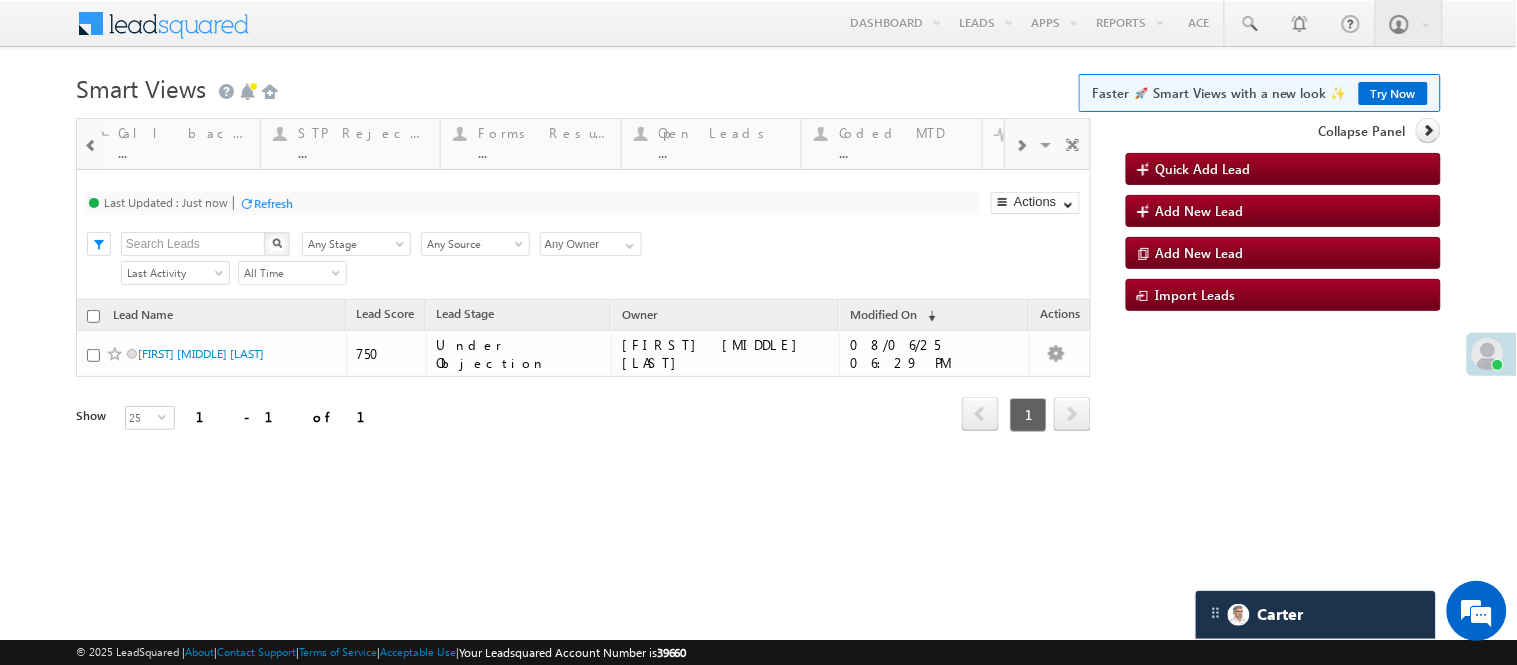 click at bounding box center [91, 146] 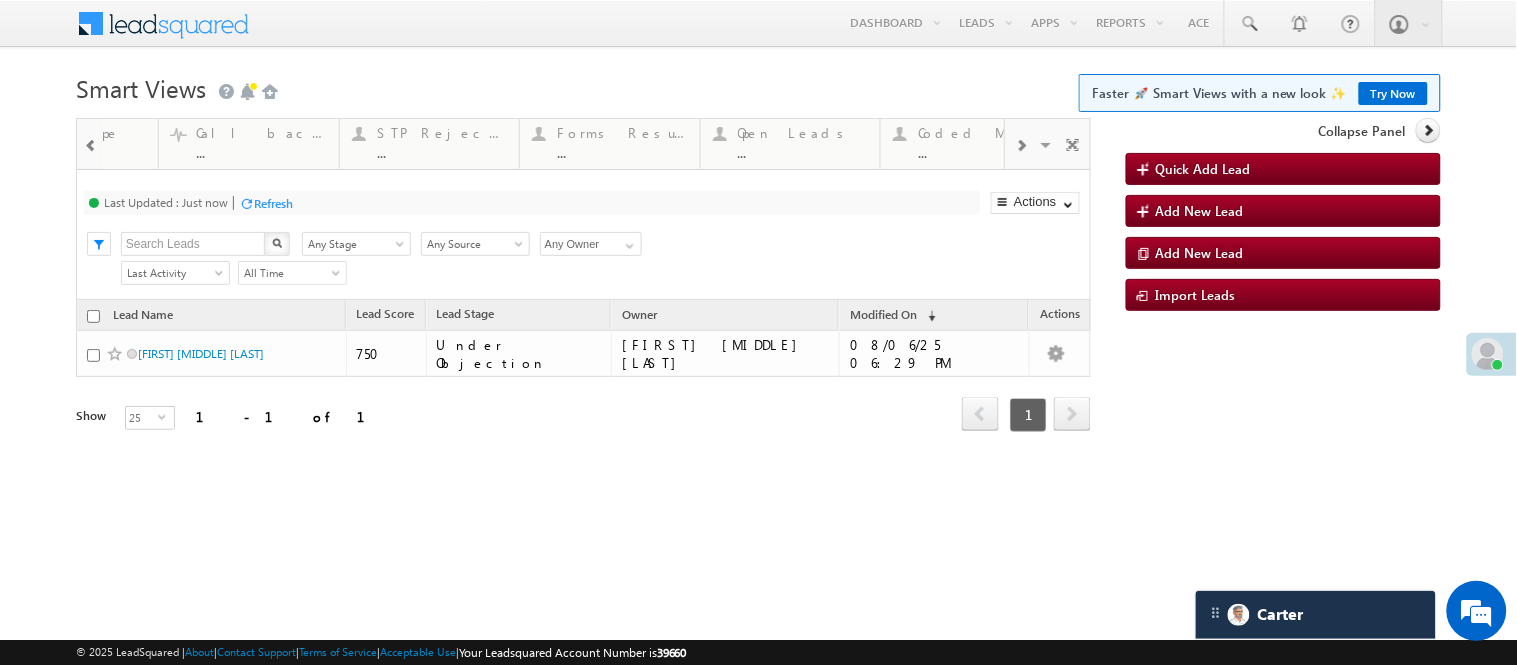 click at bounding box center [91, 146] 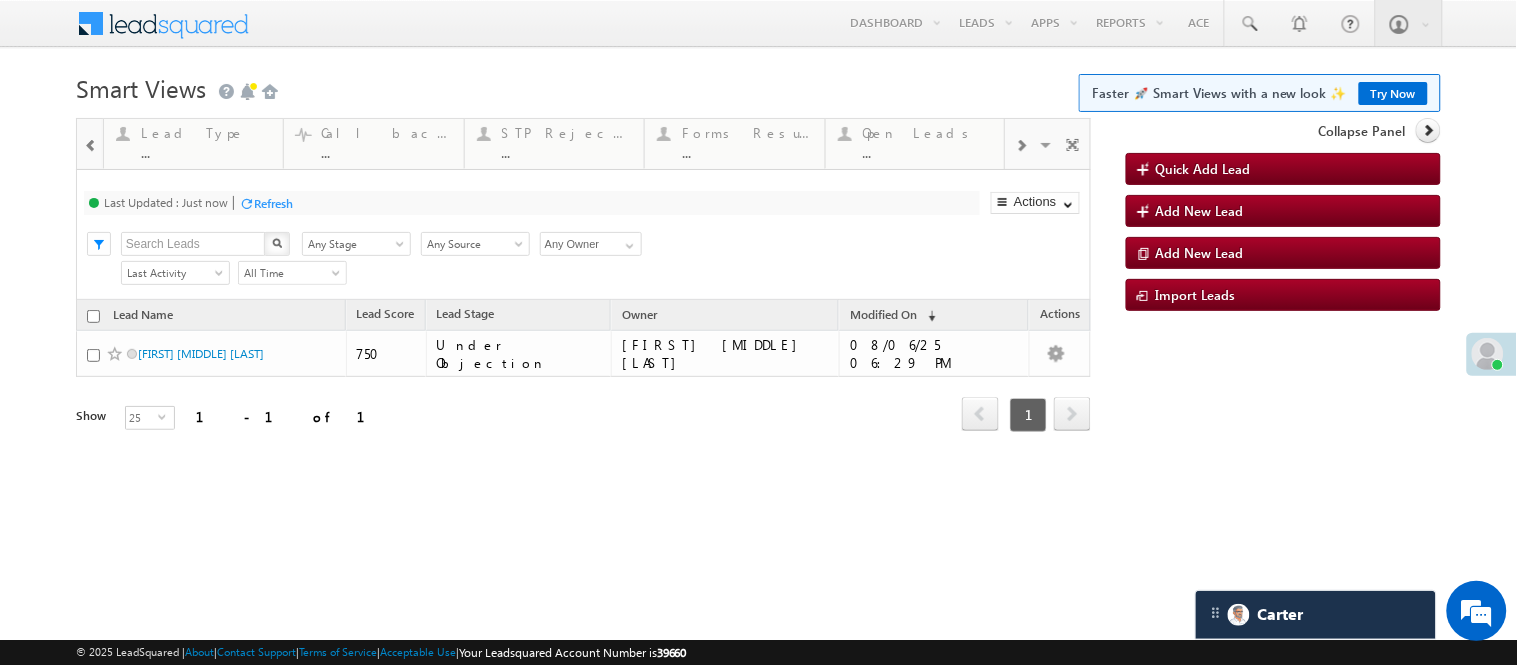 click at bounding box center (91, 146) 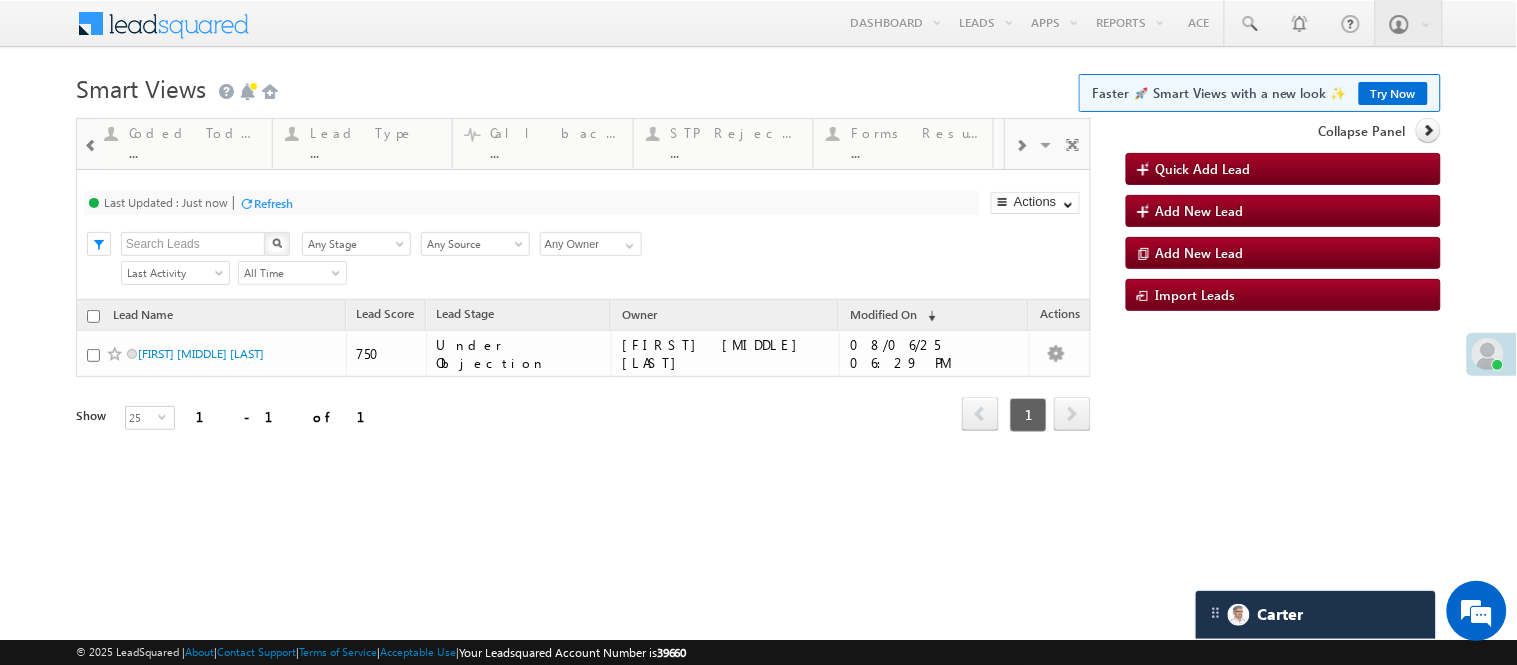 click at bounding box center [91, 146] 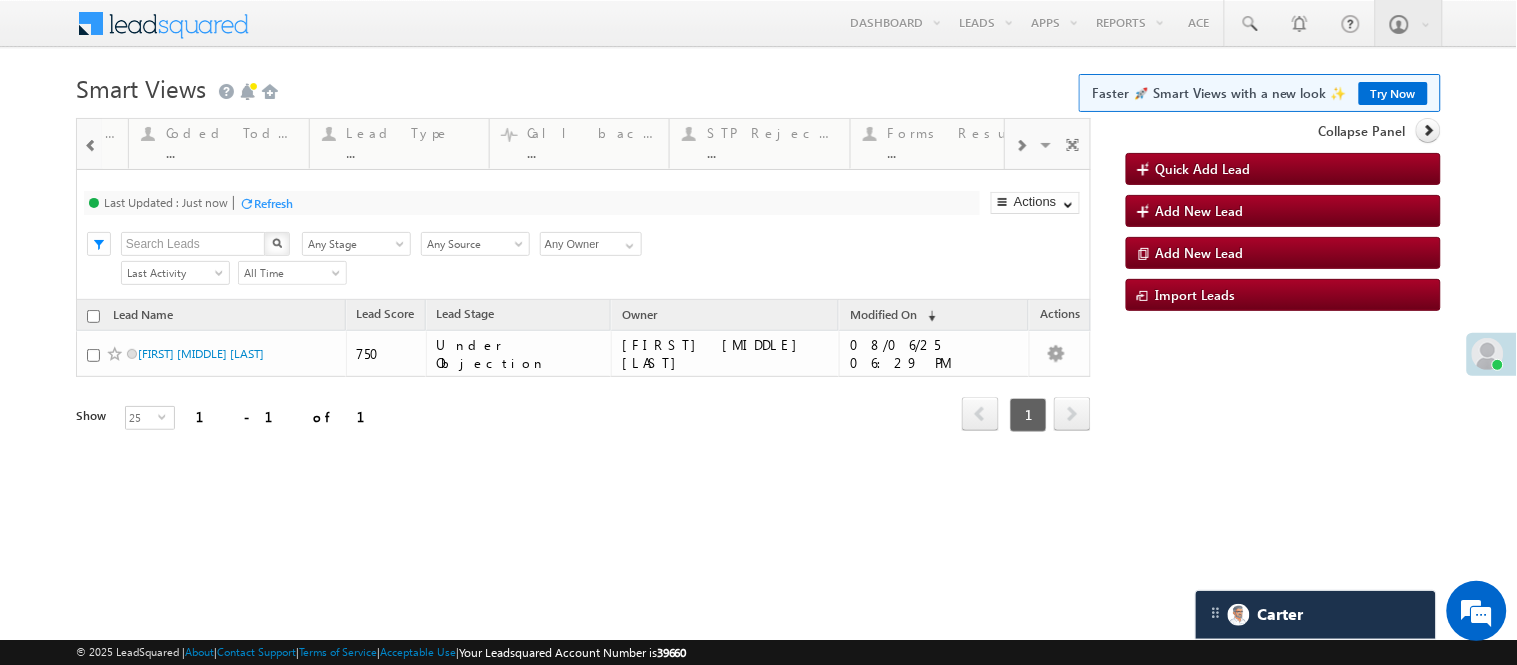 click at bounding box center [91, 146] 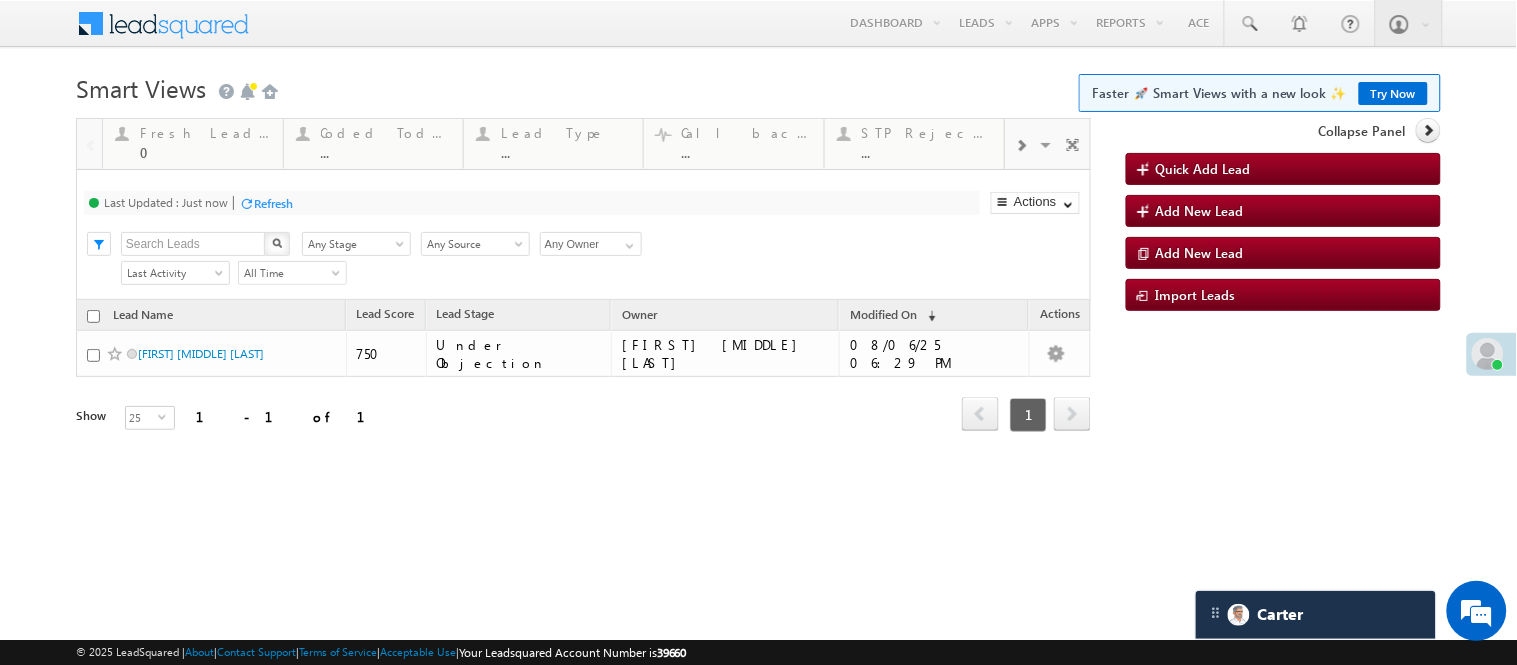 click at bounding box center (89, 143) 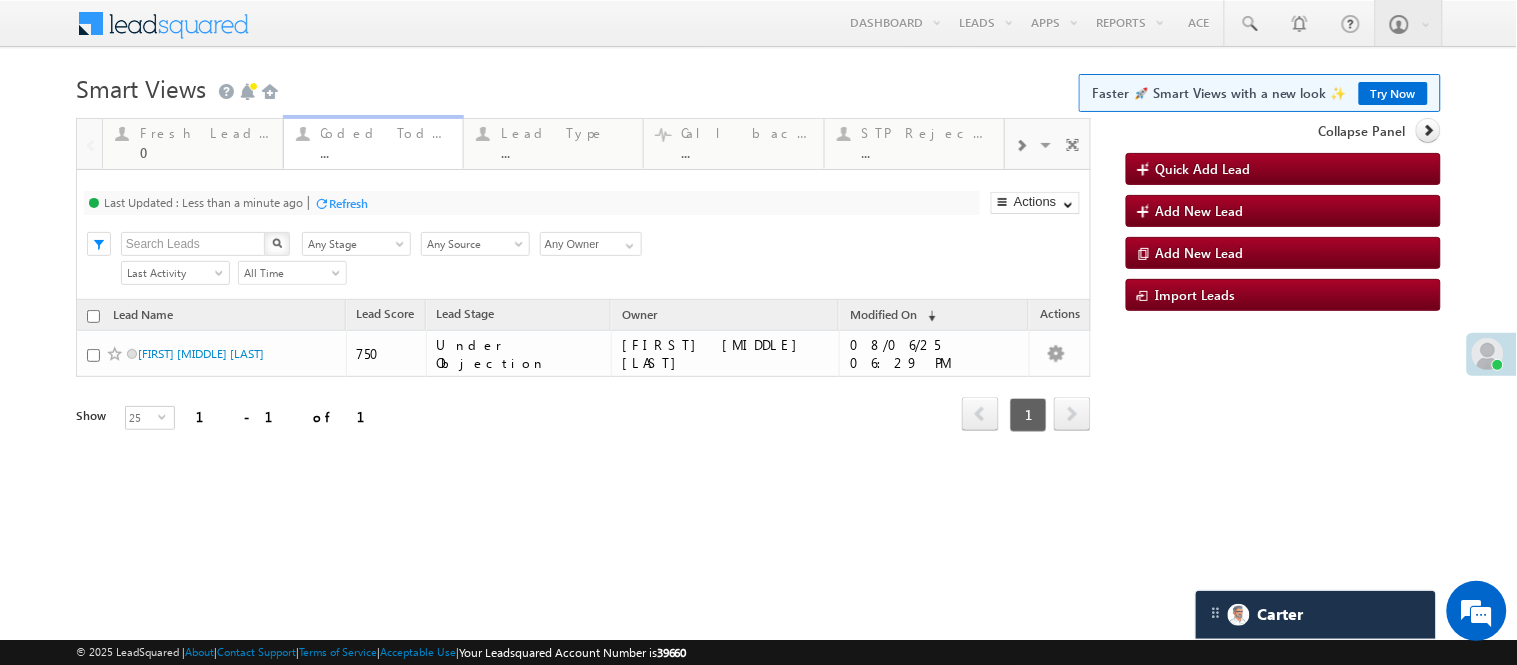 click on "Coded Today ..." at bounding box center [386, 140] 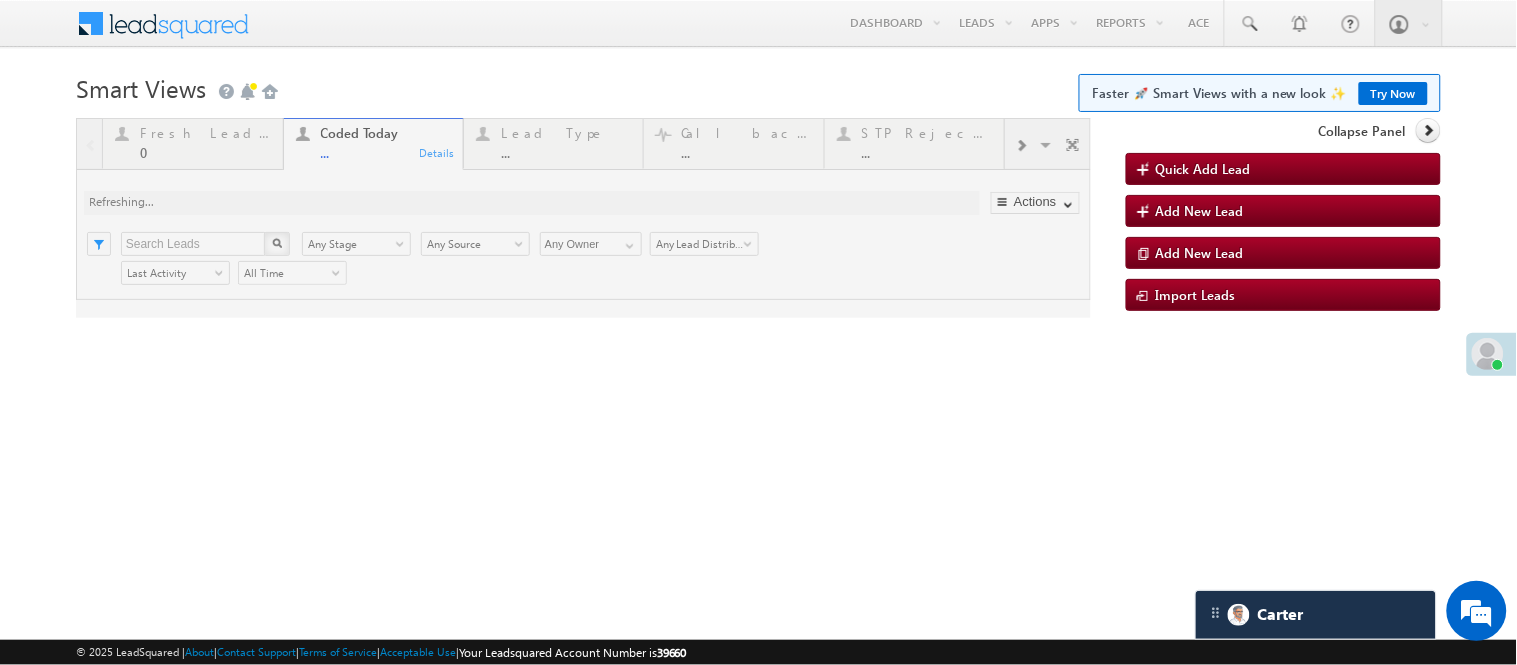 scroll, scrollTop: 0, scrollLeft: 0, axis: both 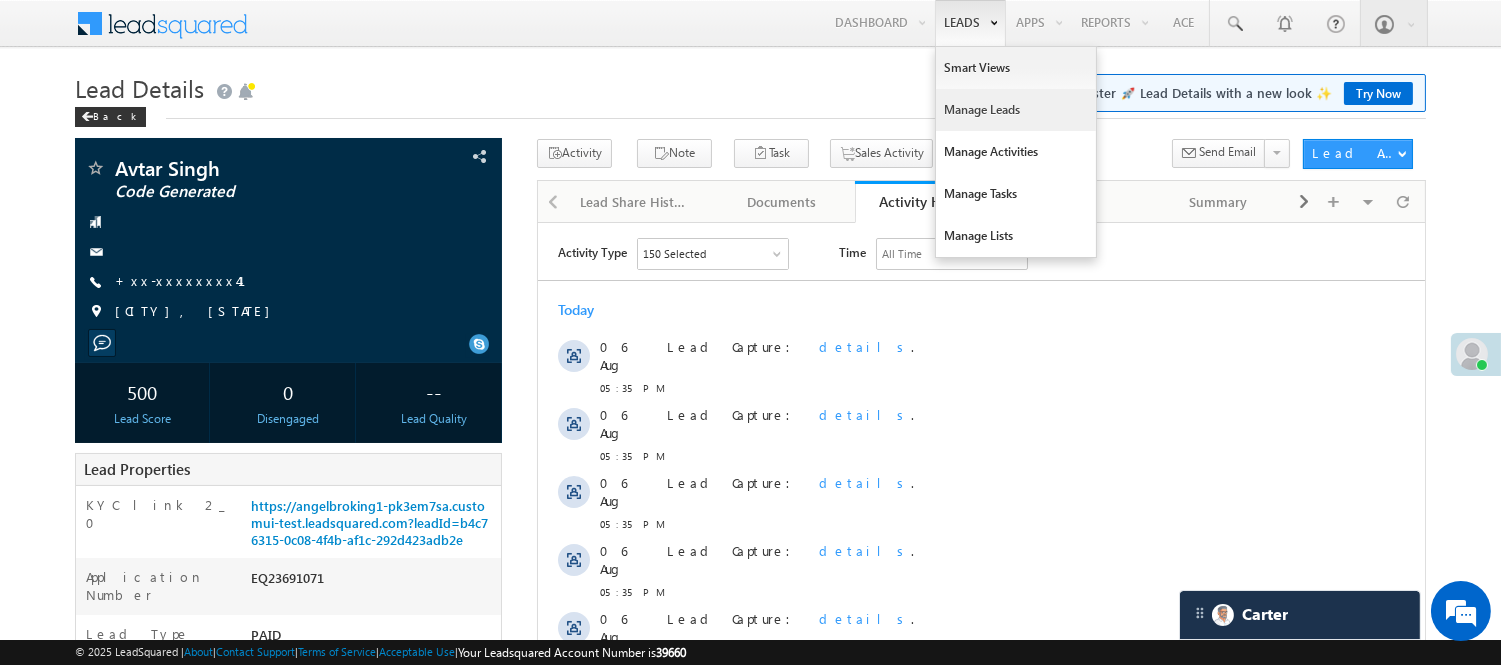 click on "Manage Leads" at bounding box center (1016, 110) 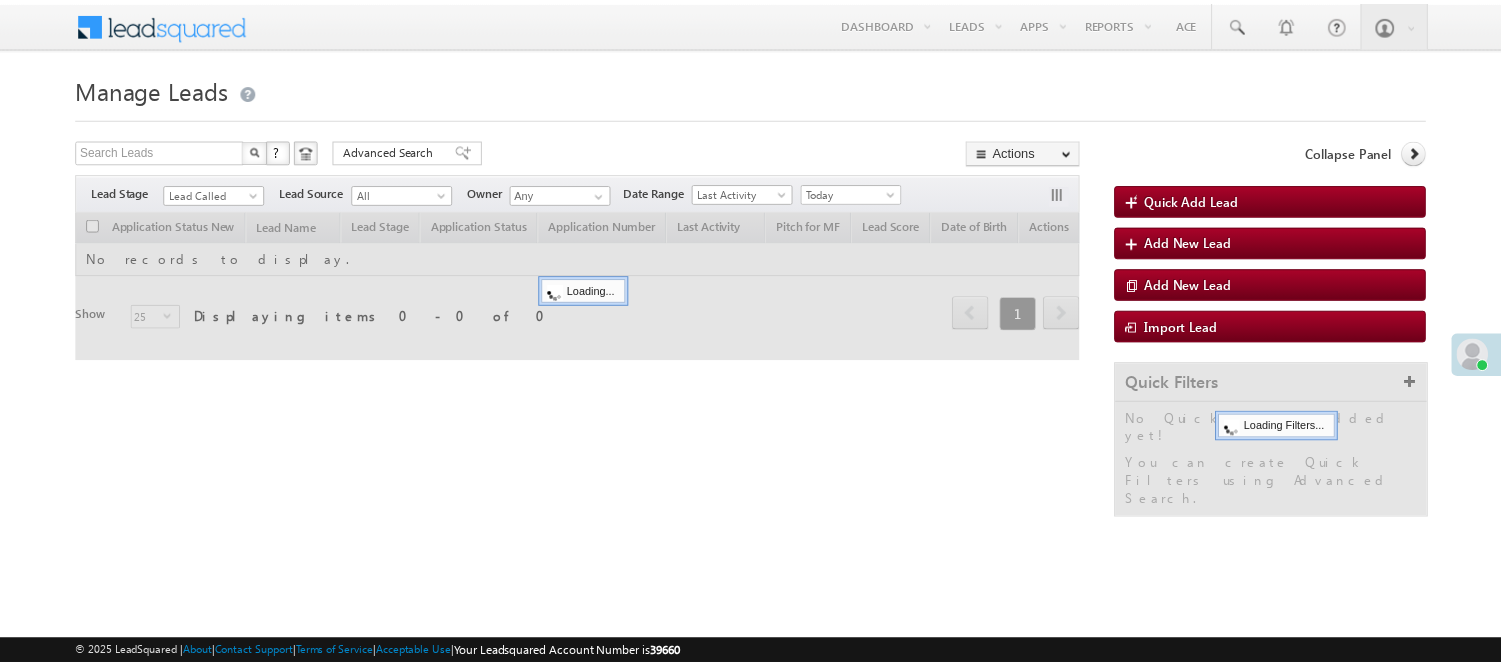 scroll, scrollTop: 0, scrollLeft: 0, axis: both 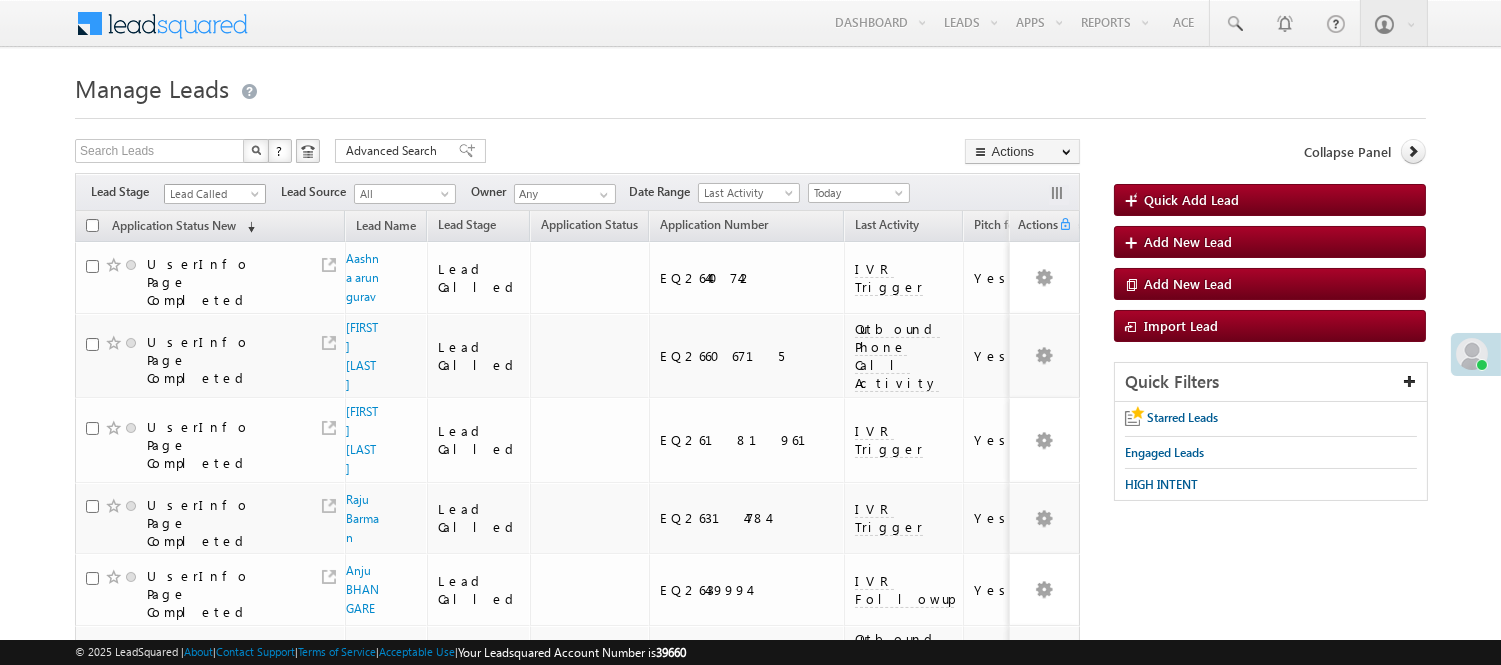 click on "Lead Called" at bounding box center [212, 194] 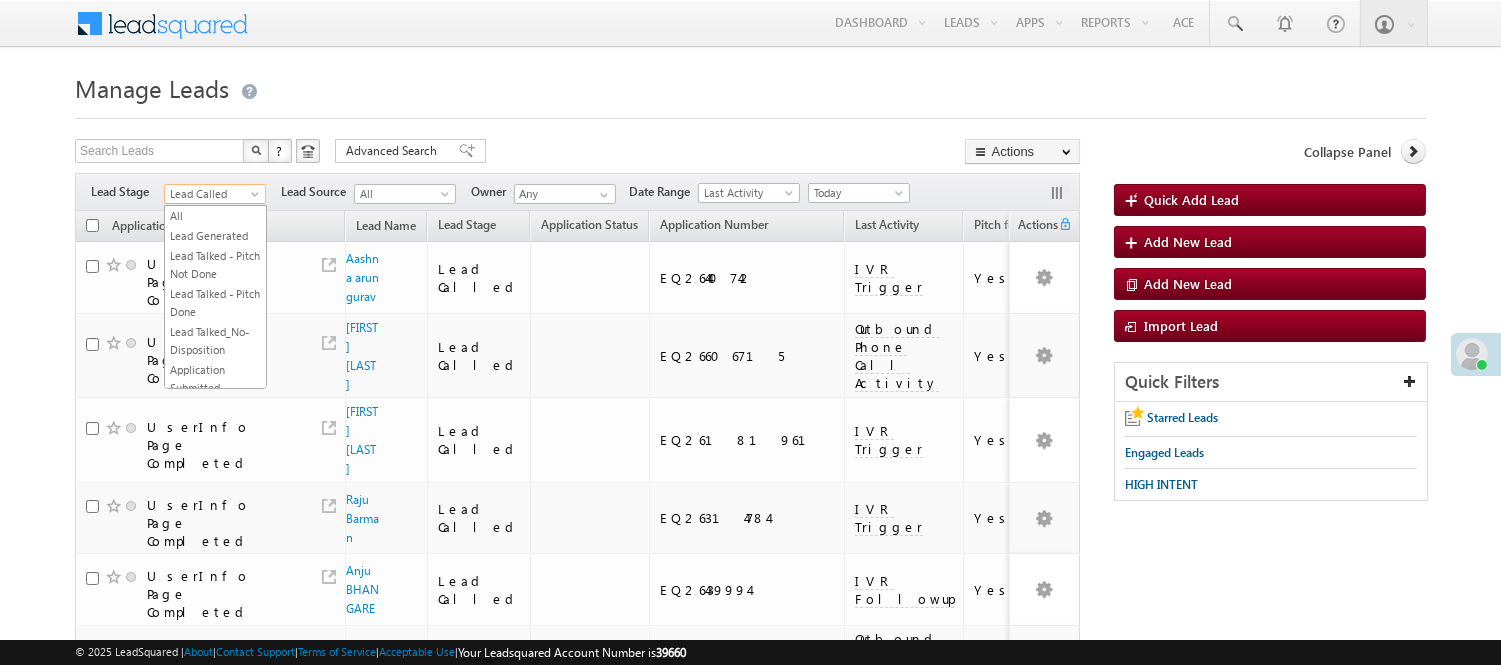 scroll, scrollTop: 666, scrollLeft: 0, axis: vertical 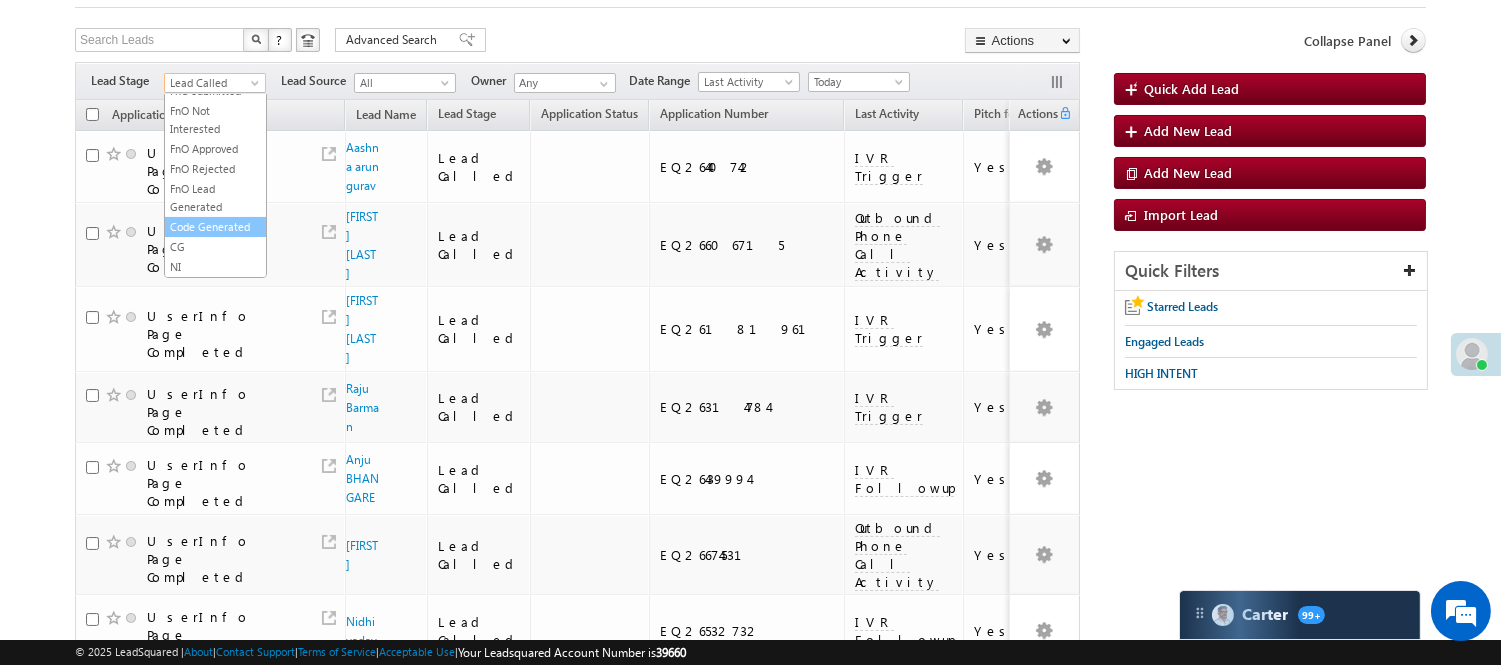 click on "Code Generated" at bounding box center (215, 227) 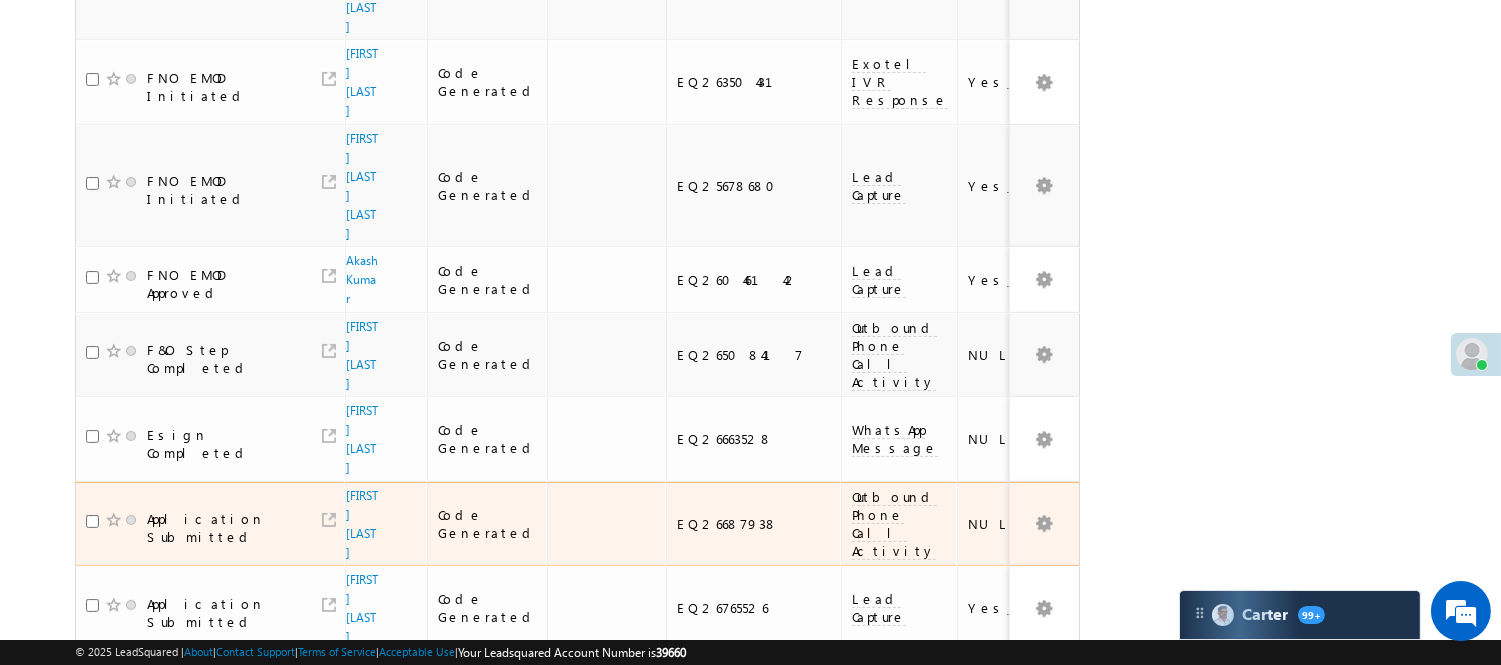 scroll, scrollTop: 912, scrollLeft: 0, axis: vertical 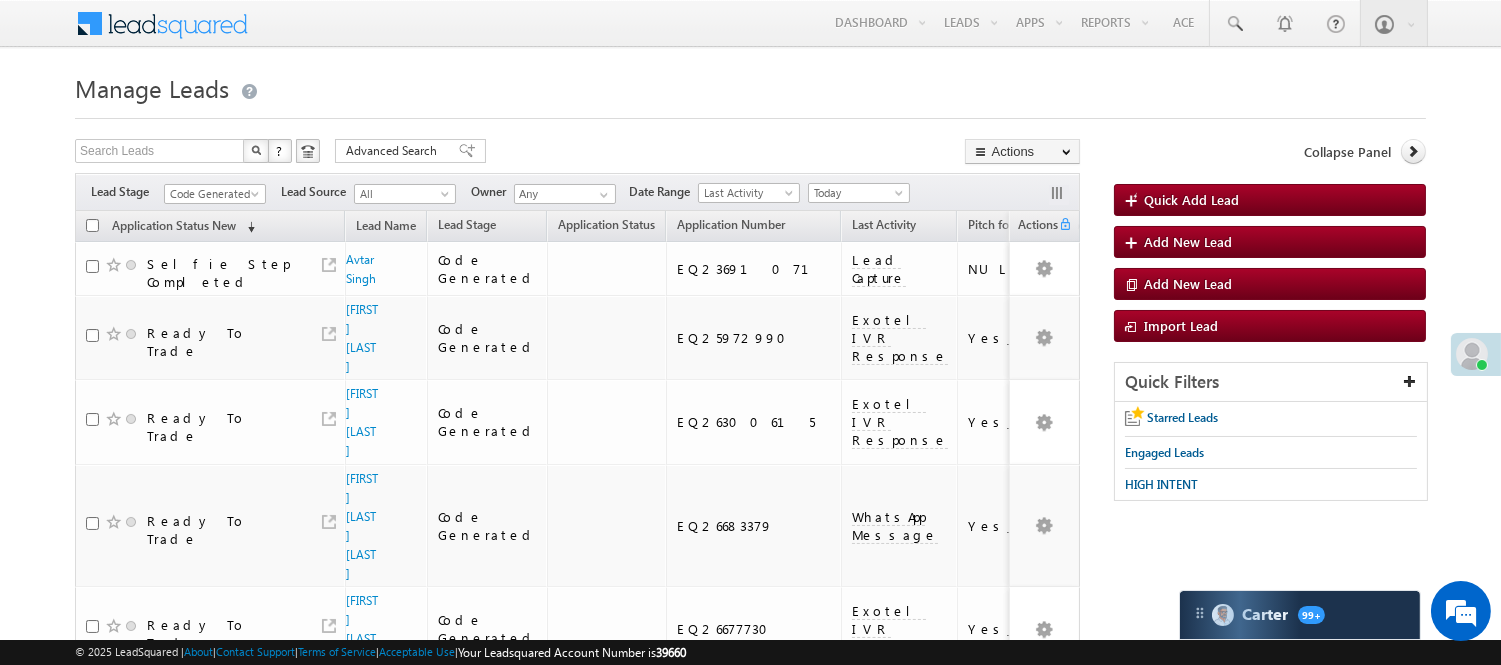 click on "Filters
Lead Stage
All Lead Generated Lead Talked - Pitch Not Done Lead Talked - Pitch Done Lead Talked_No-Disposition Application Submitted Payment Done Application Resubmitted Under Objection Lead Called Lead Talked Not Interested FnO Lead Called FnO Lead Talked FnO submitted FnO Not Interested FnO Approved FnO Rejected FnO Lead Generated Code Generated CG NI Code Generated
Lead Source
All All
Owner Any Any" at bounding box center [577, 192] 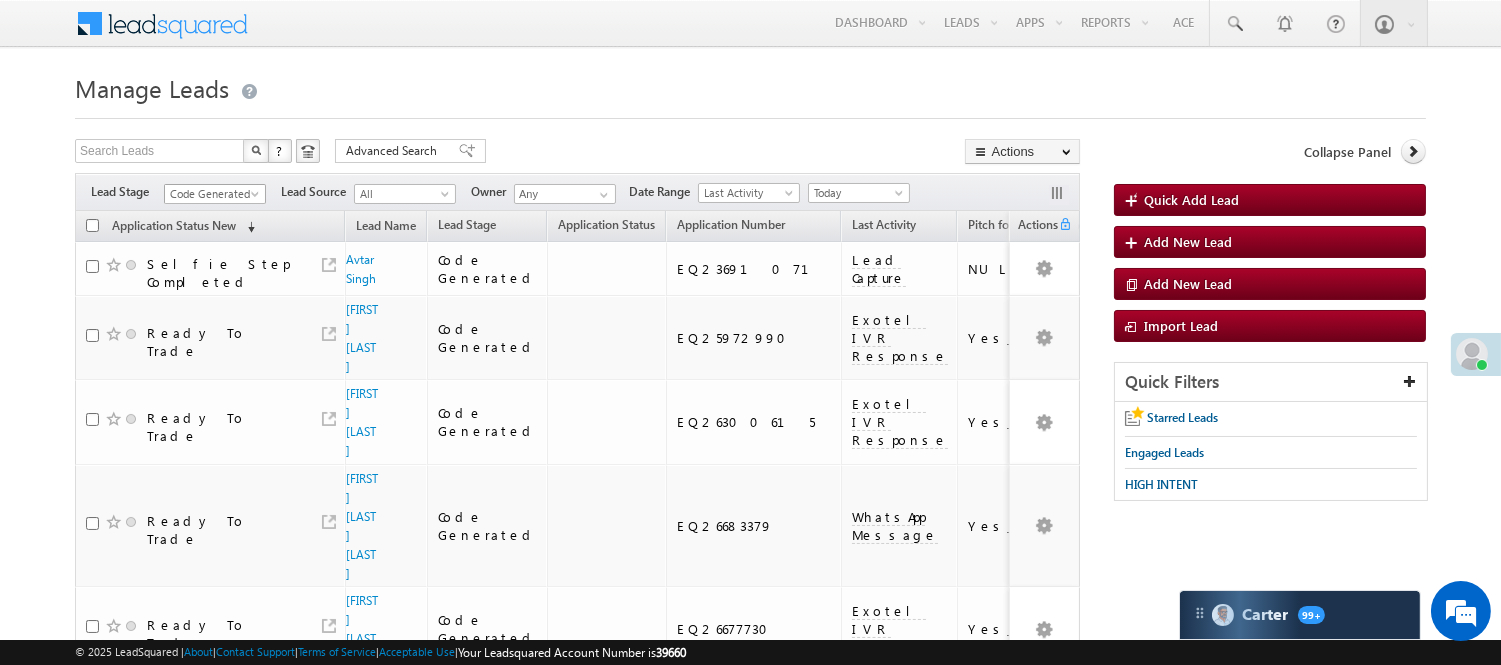 click on "Code Generated" at bounding box center [212, 194] 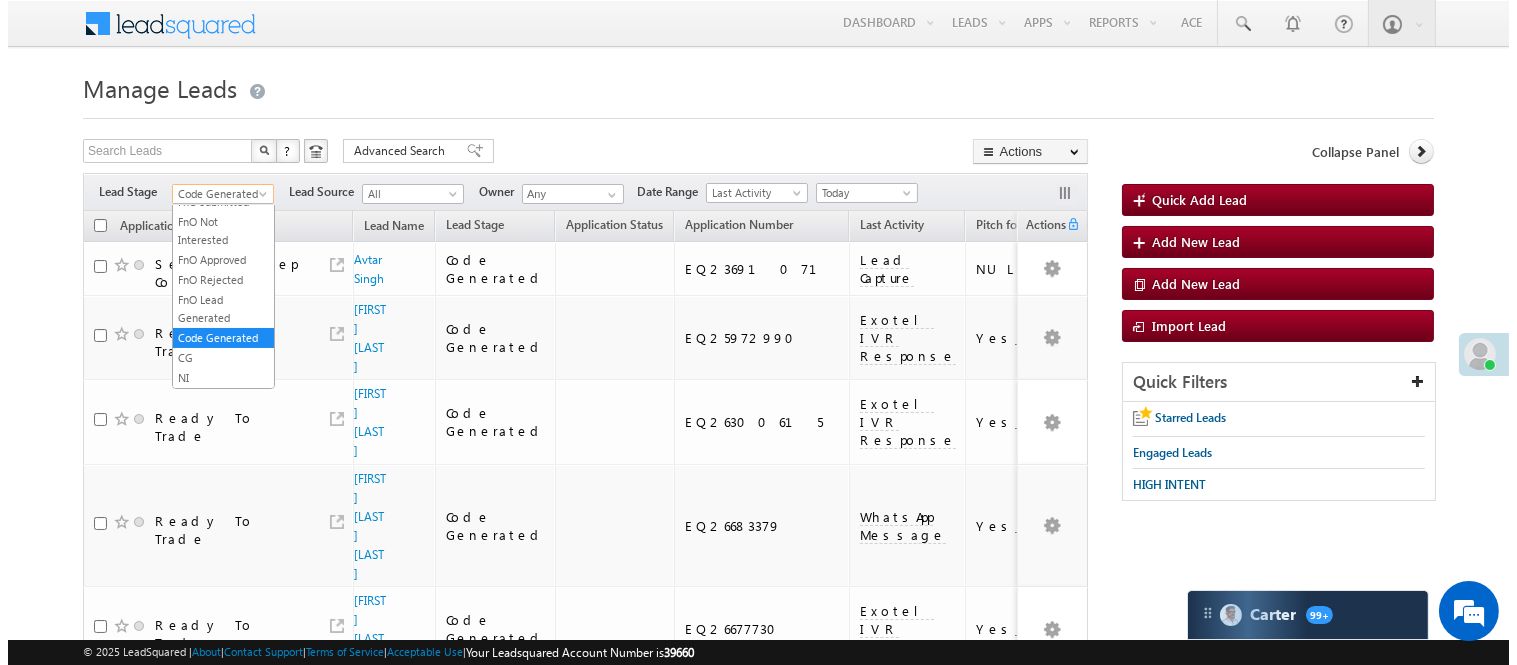 scroll, scrollTop: 0, scrollLeft: 0, axis: both 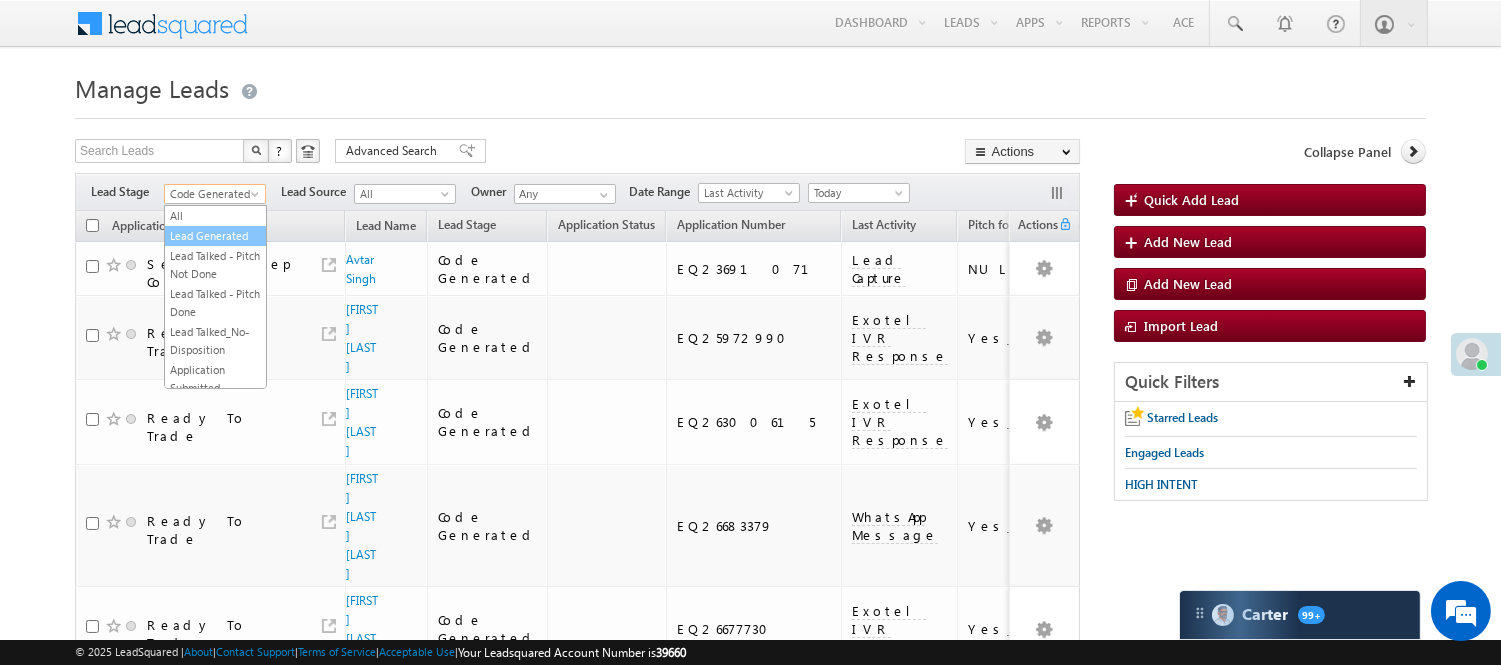 click on "Lead Generated" at bounding box center [215, 236] 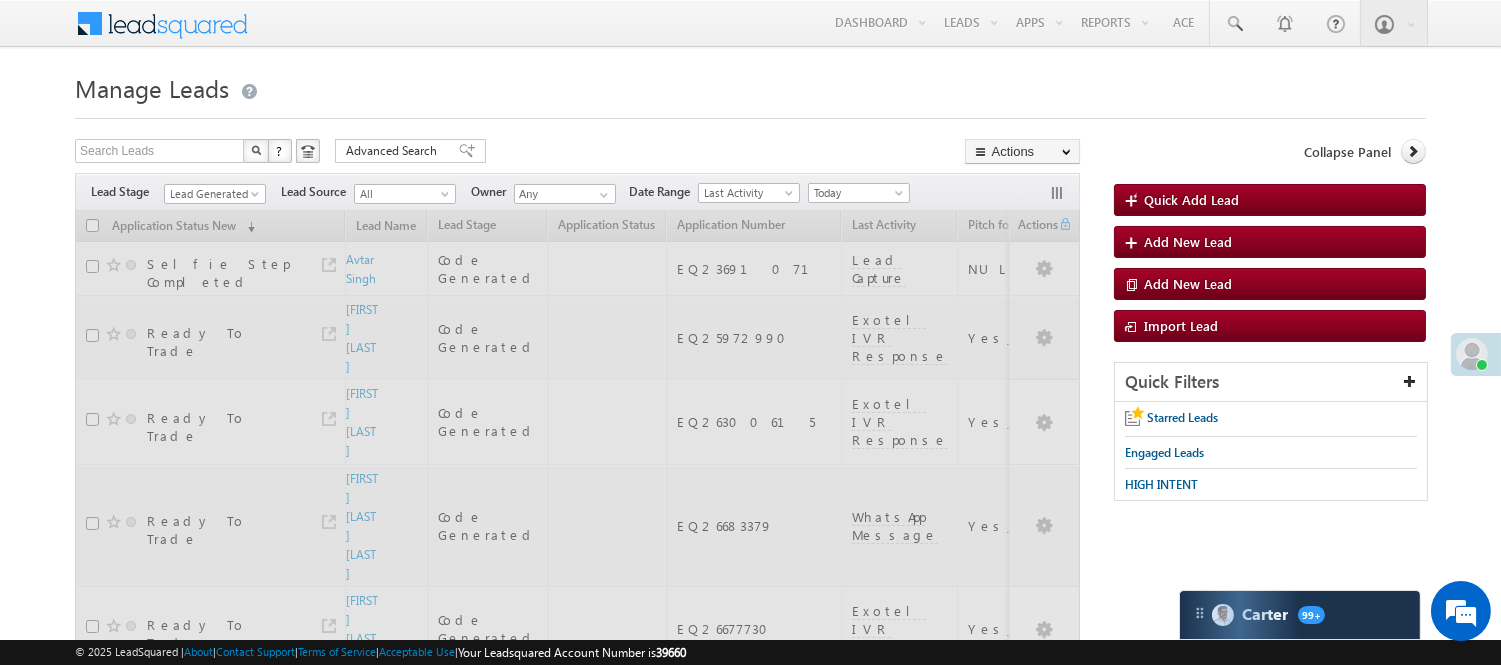 click on "Search Leads X ?   17 results found
Advanced Search
Advanced Search
Advanced search results
Actions Export Leads Reset all Filters
Actions Export Leads Bulk Update Send Email Add to List Add Activity Change Owner Change Stage Delete Merge Leads" at bounding box center [577, 153] 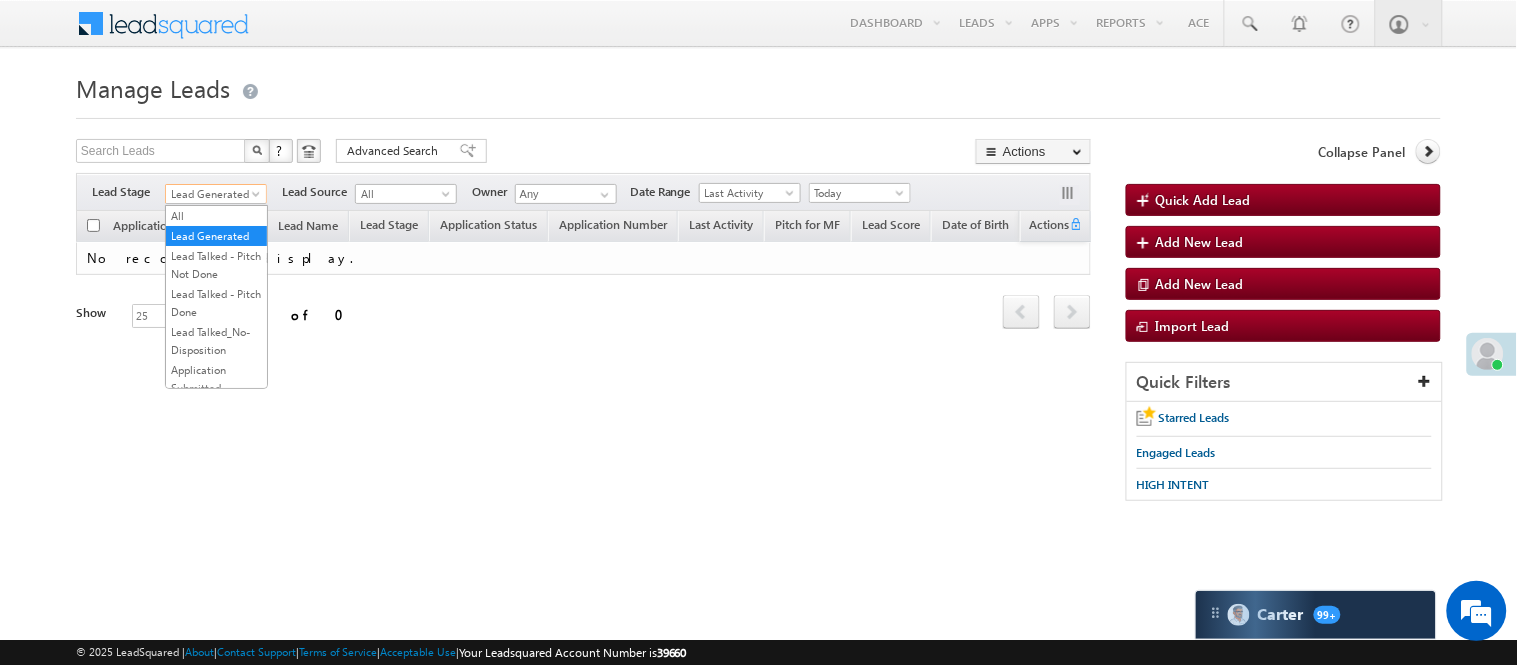 click on "Lead Generated" at bounding box center [213, 194] 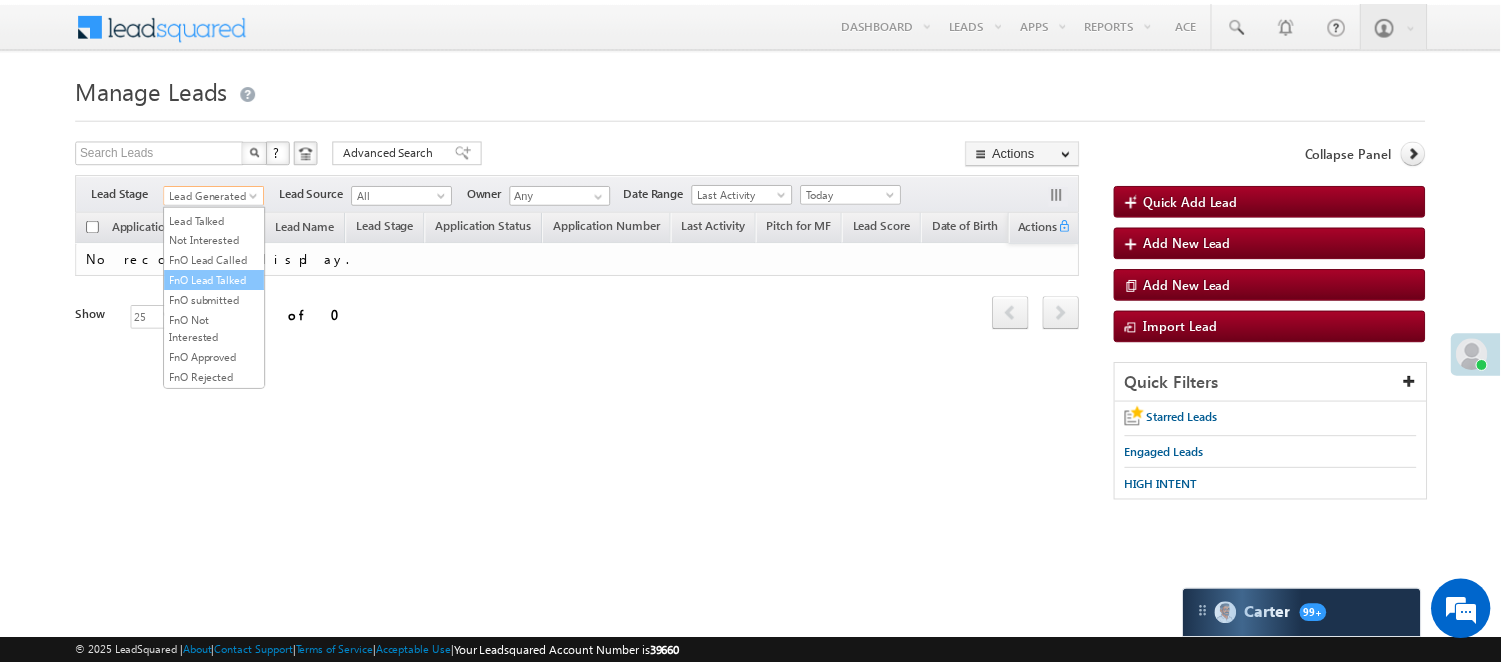 scroll, scrollTop: 274, scrollLeft: 0, axis: vertical 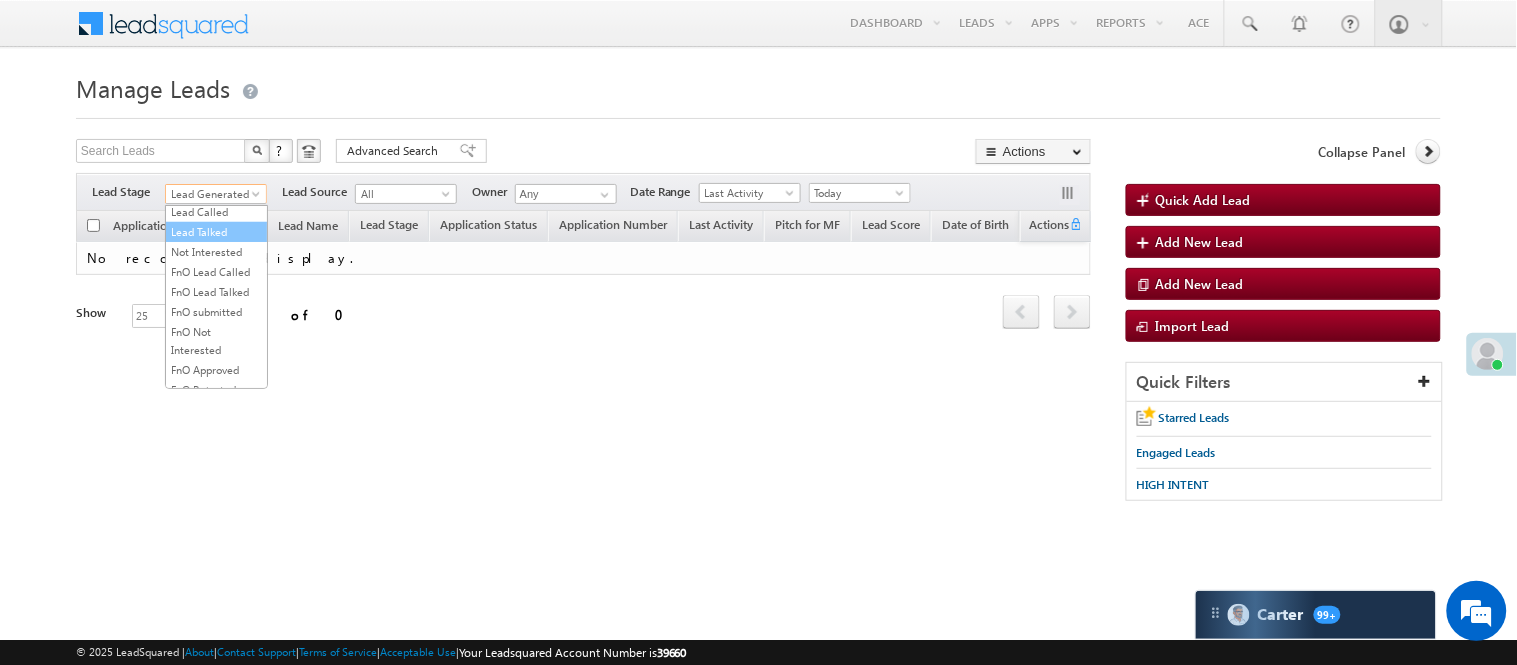 click on "Lead Talked" at bounding box center [216, 232] 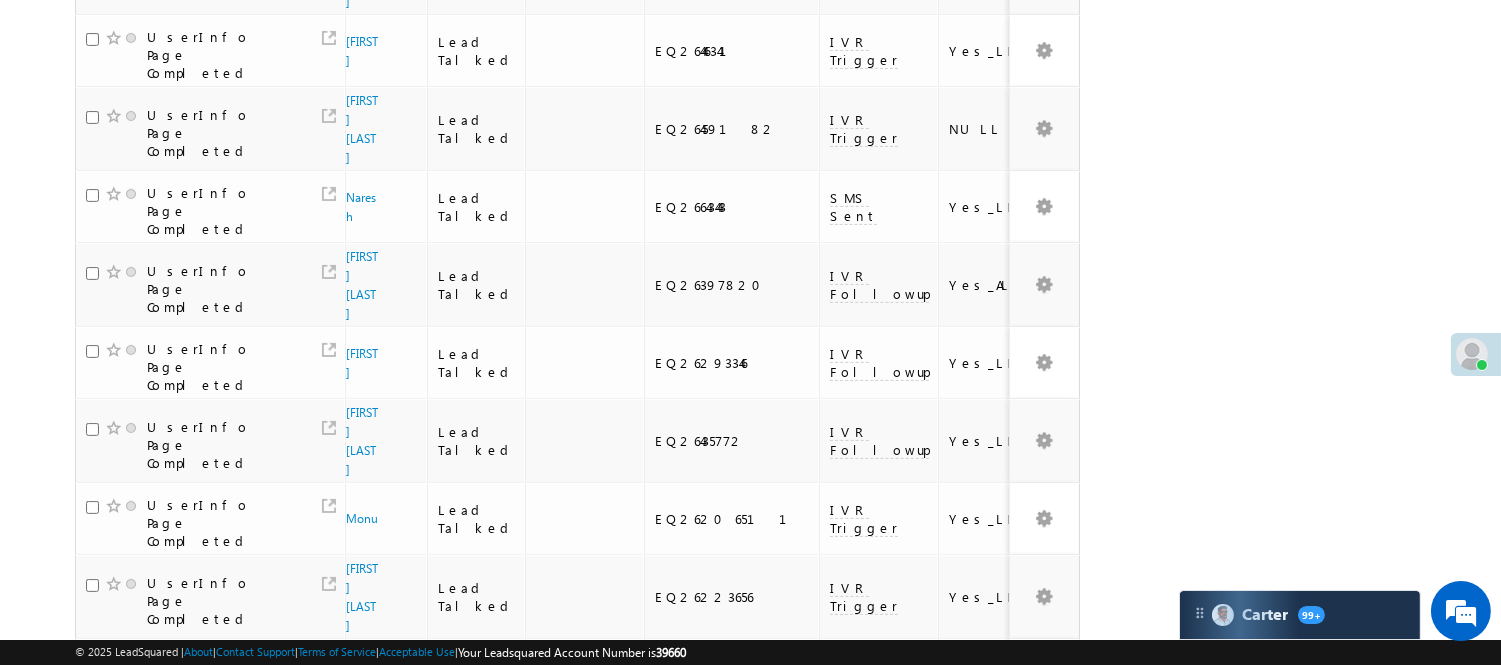 scroll, scrollTop: 1203, scrollLeft: 0, axis: vertical 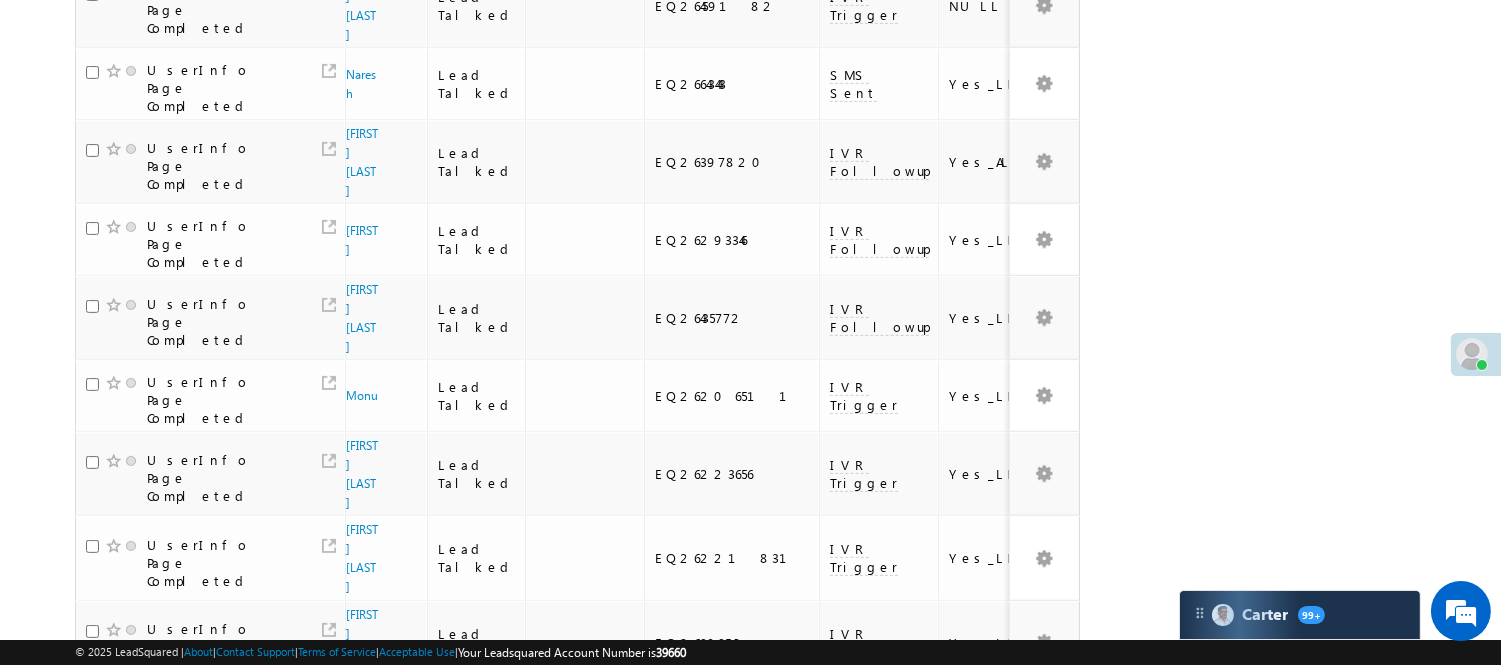 click on "3" at bounding box center [938, 1129] 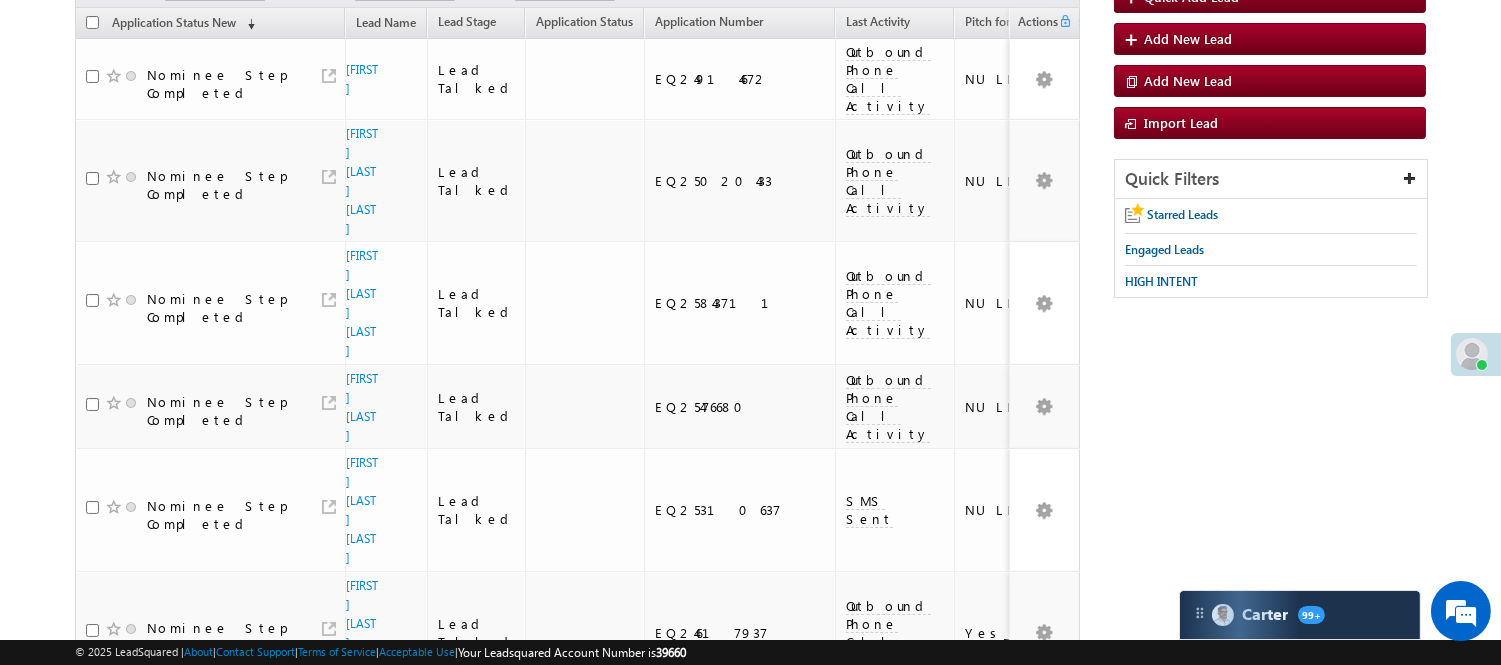 scroll, scrollTop: 0, scrollLeft: 0, axis: both 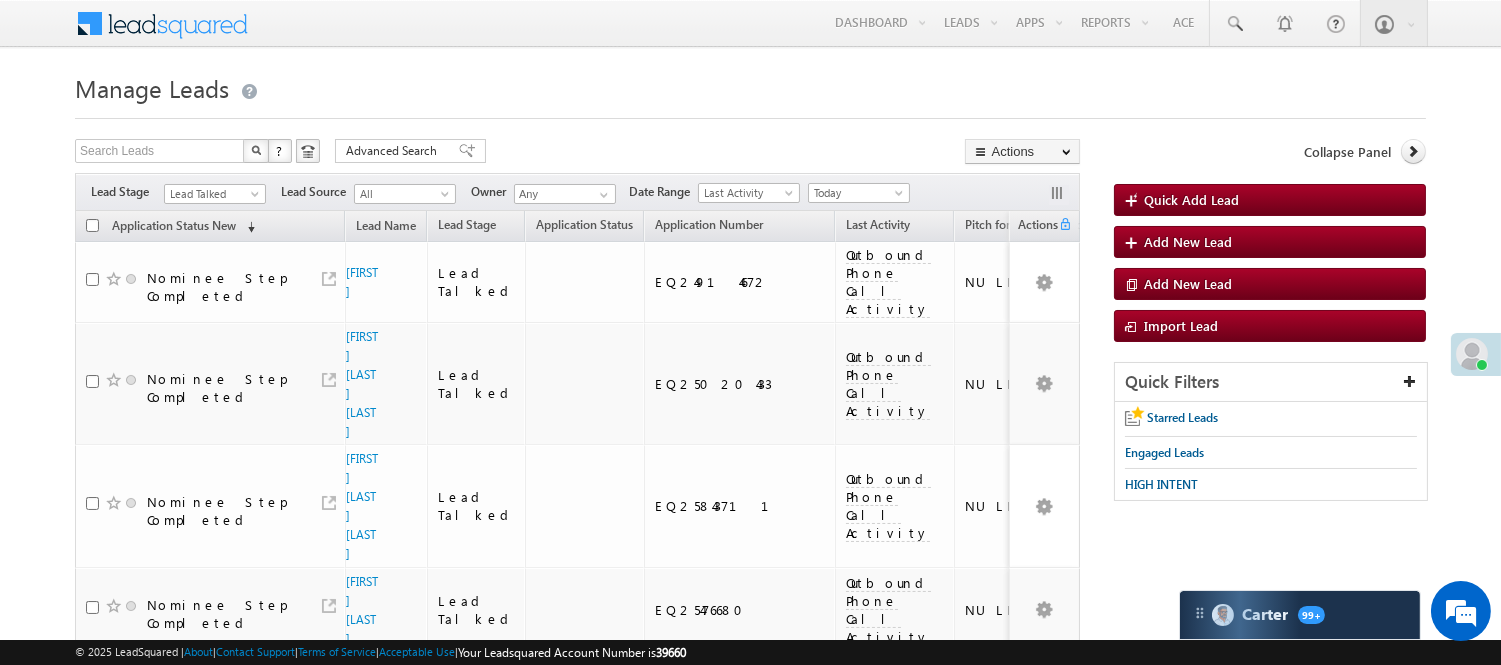 click on "Filters
Lead Stage
All Lead Generated Lead Talked - Pitch Not Done Lead Talked - Pitch Done Lead Talked_No-Disposition Application Submitted Payment Done Application Resubmitted Under Objection Lead Called Lead Talked Not Interested FnO Lead Called FnO Lead Talked FnO submitted FnO Not Interested FnO Approved FnO Rejected FnO Lead Generated Code Generated CG NI Lead Talked
Lead Source
All All
Owner Any Any Go" at bounding box center [577, 192] 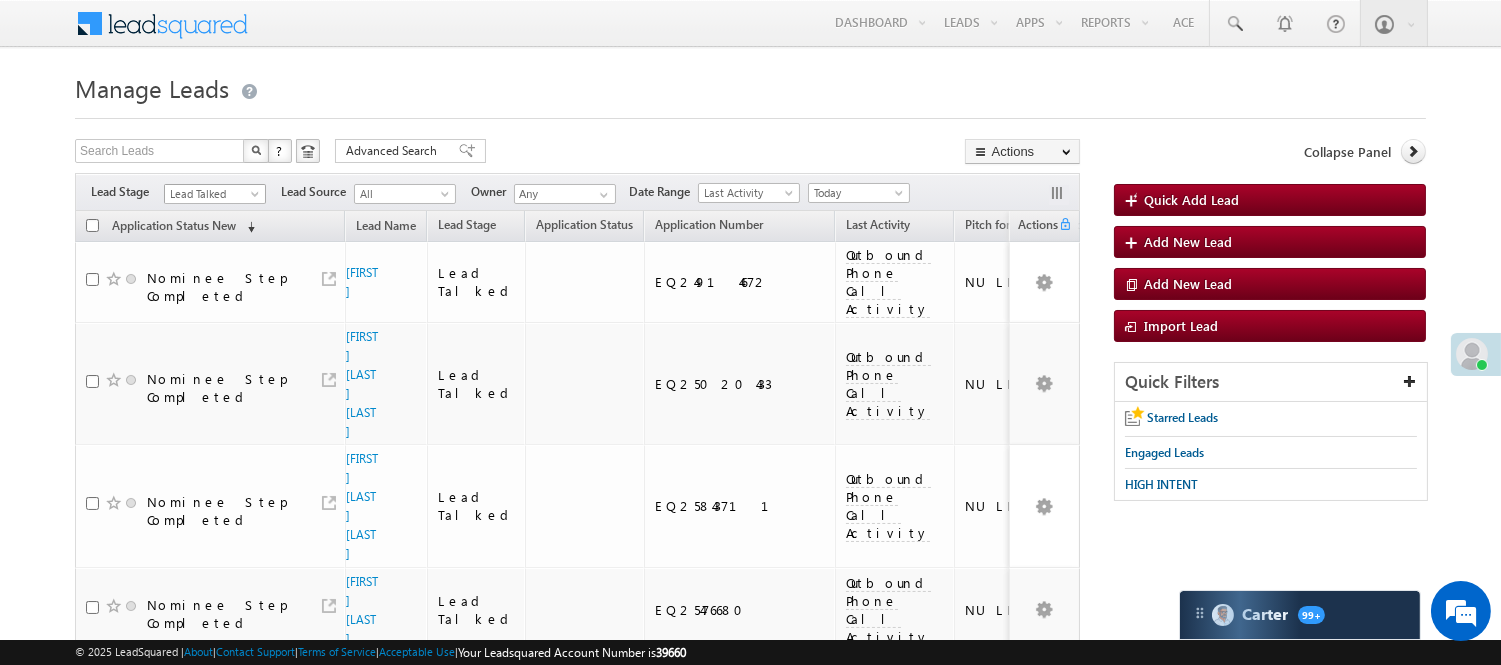click on "Lead Talked" at bounding box center [212, 194] 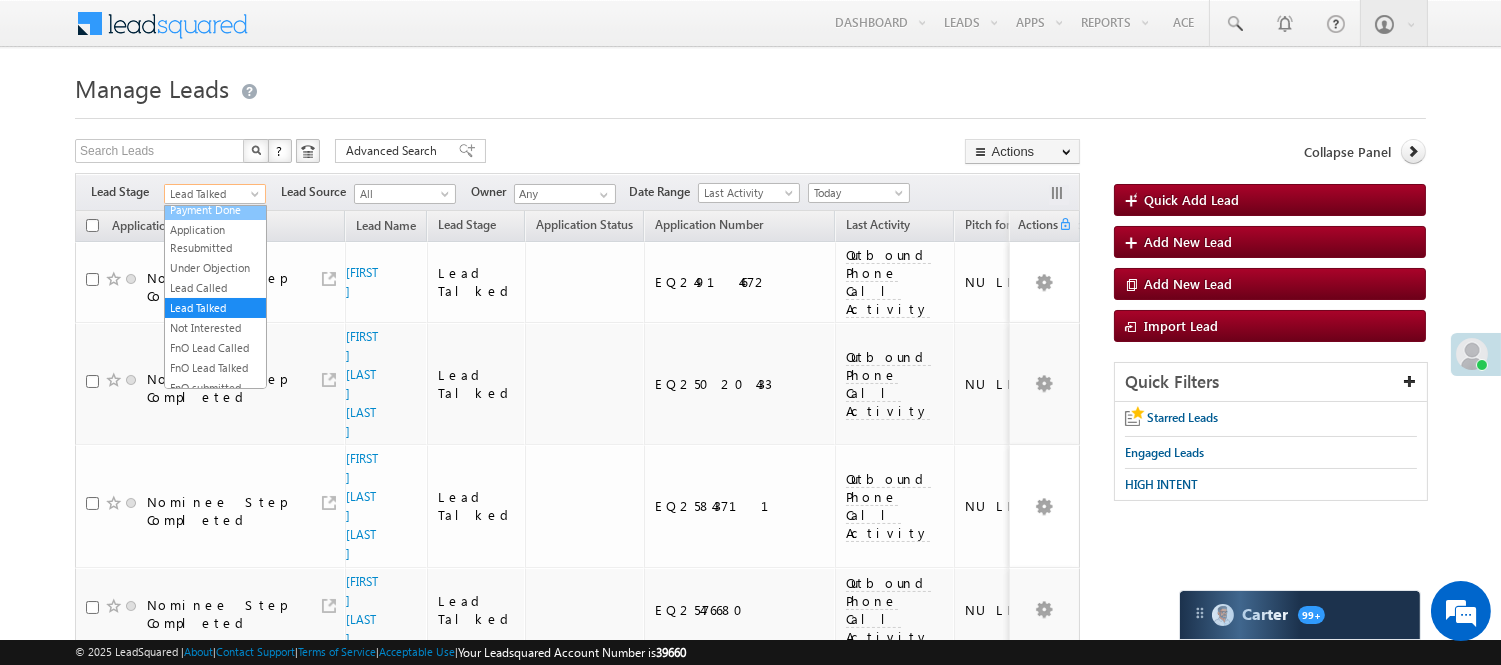 scroll, scrollTop: 163, scrollLeft: 0, axis: vertical 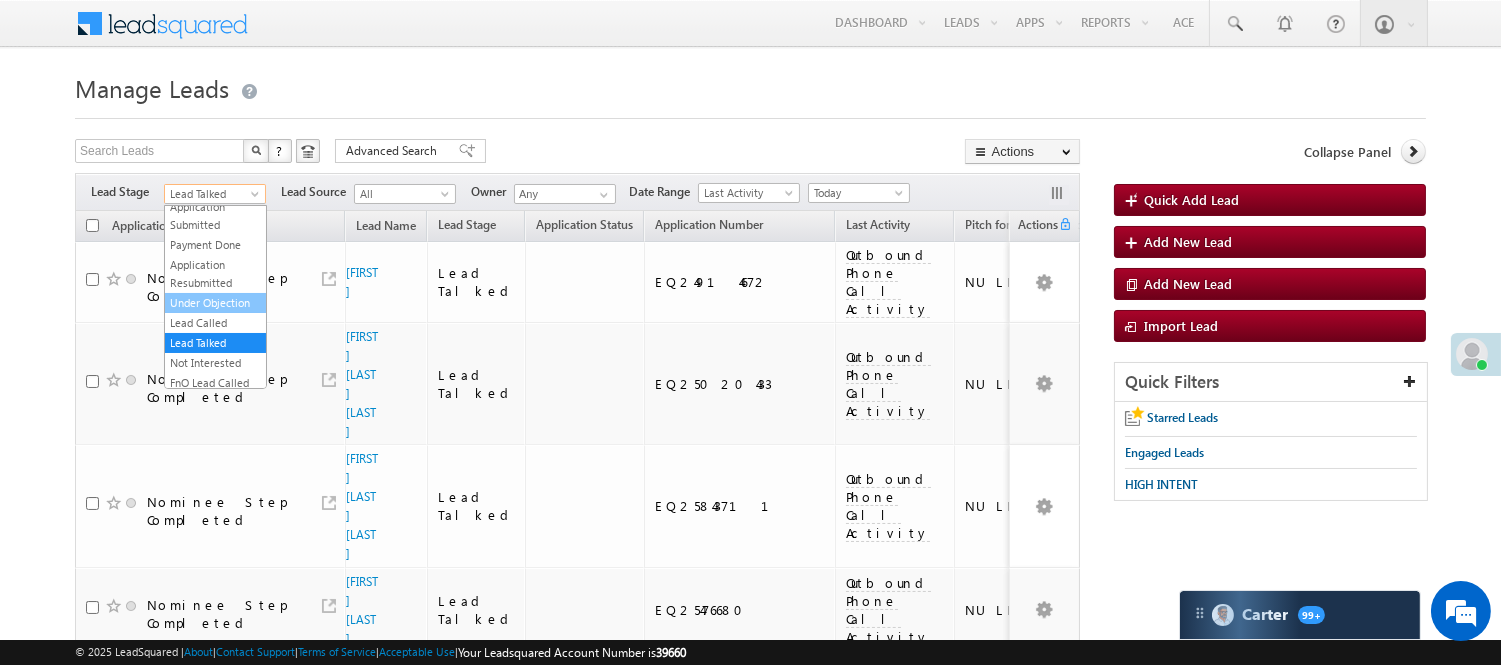 click on "Under Objection" at bounding box center [215, 303] 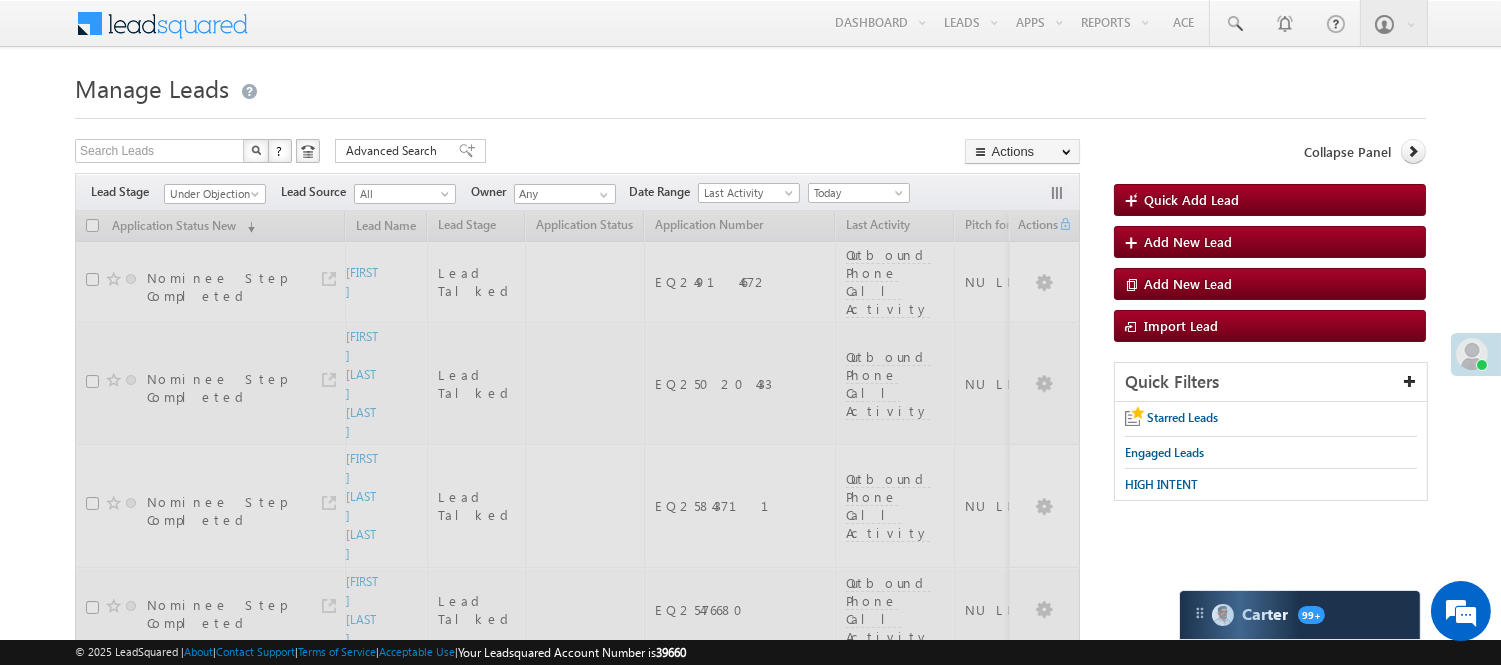 click on "Manage Leads
Quick Add Lead
Search Leads X ?   123 results found
Advanced Search
Advanced Search
Actions Actions" at bounding box center [750, 1360] 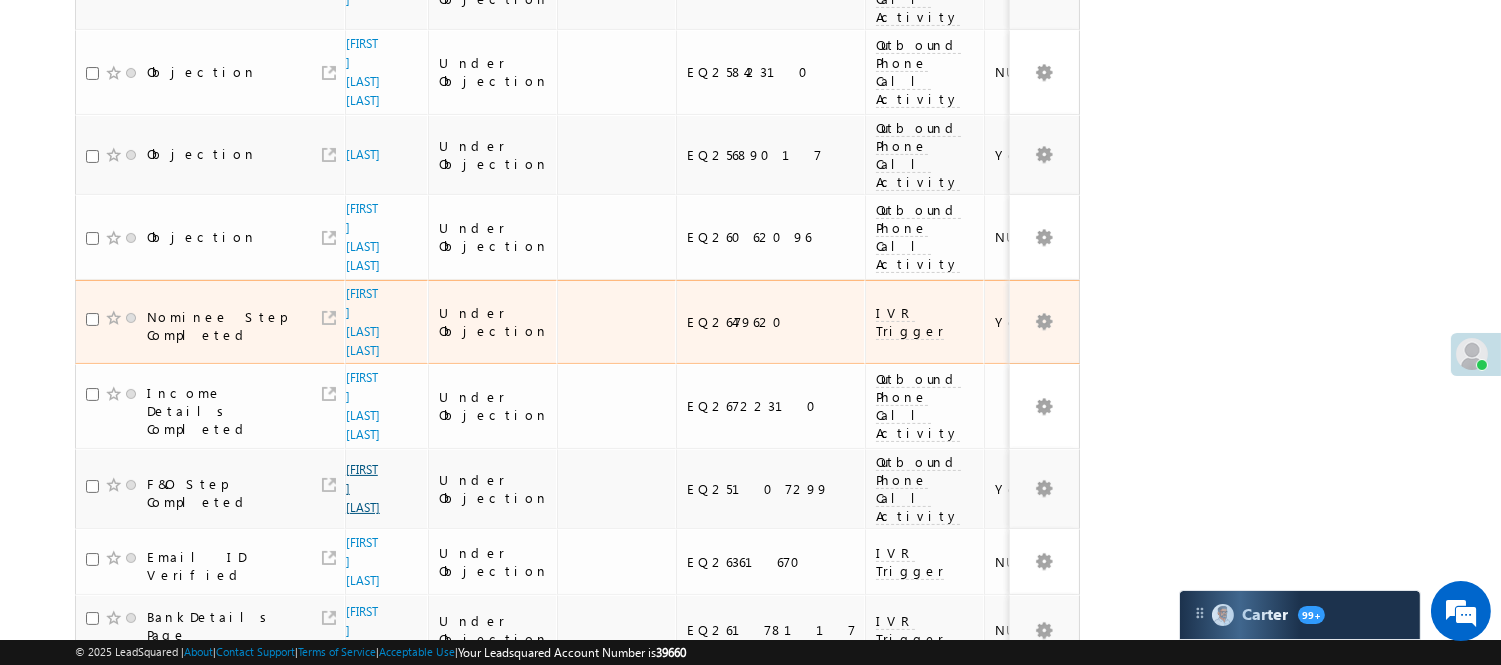 scroll, scrollTop: 555, scrollLeft: 0, axis: vertical 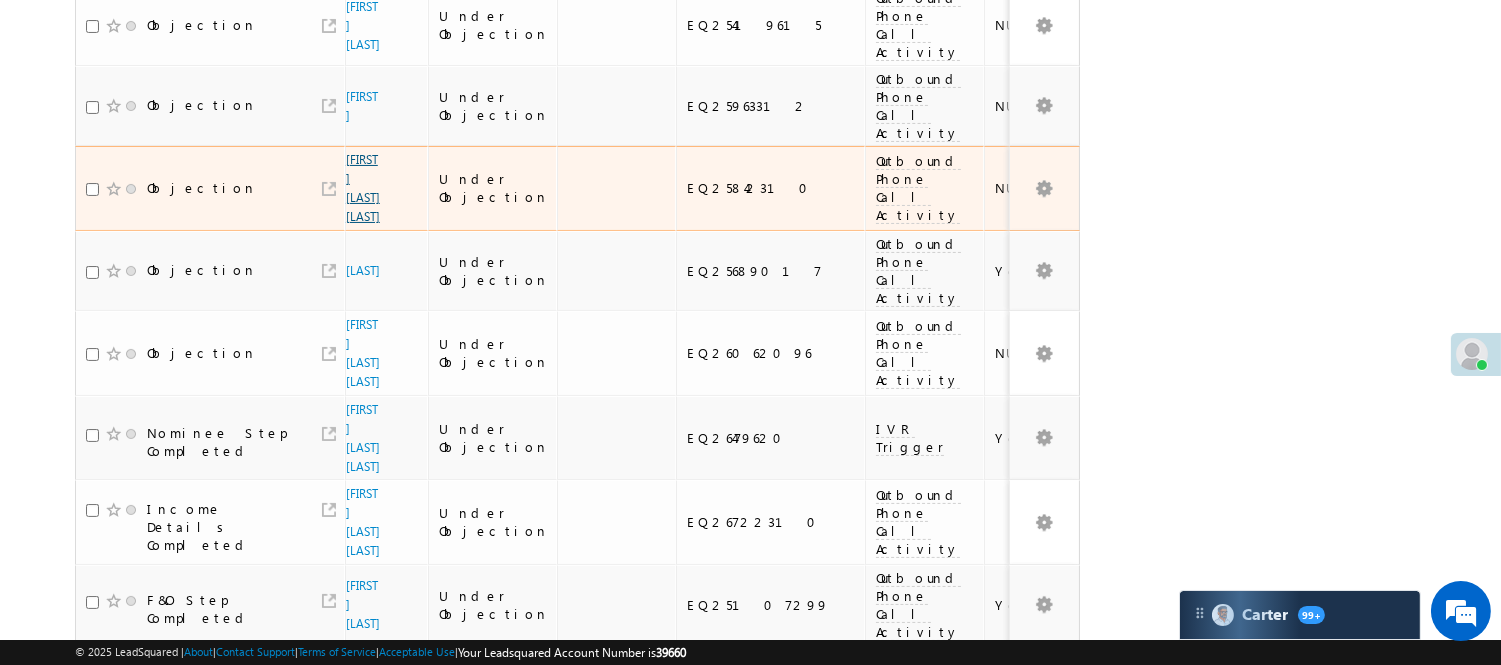 click on "[FIRST] [LAST] [LAST]" at bounding box center [363, 188] 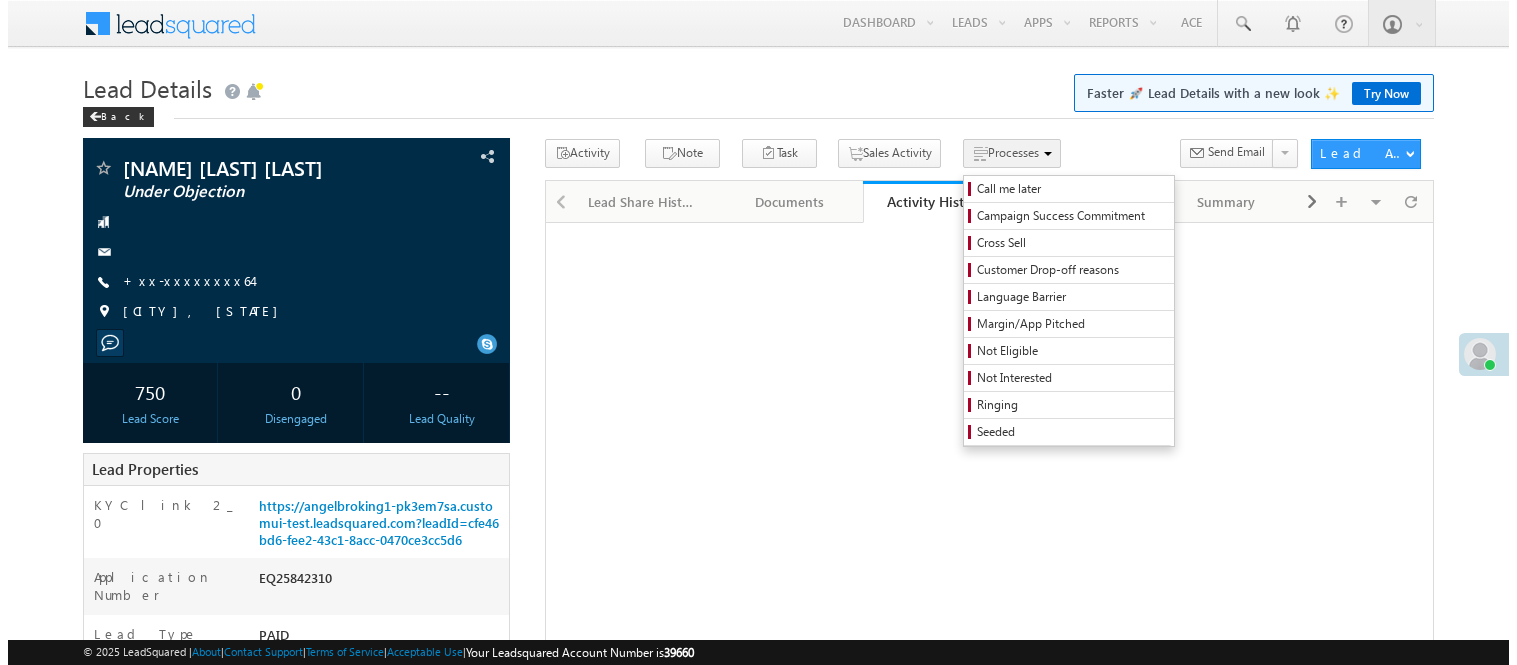 scroll, scrollTop: 0, scrollLeft: 0, axis: both 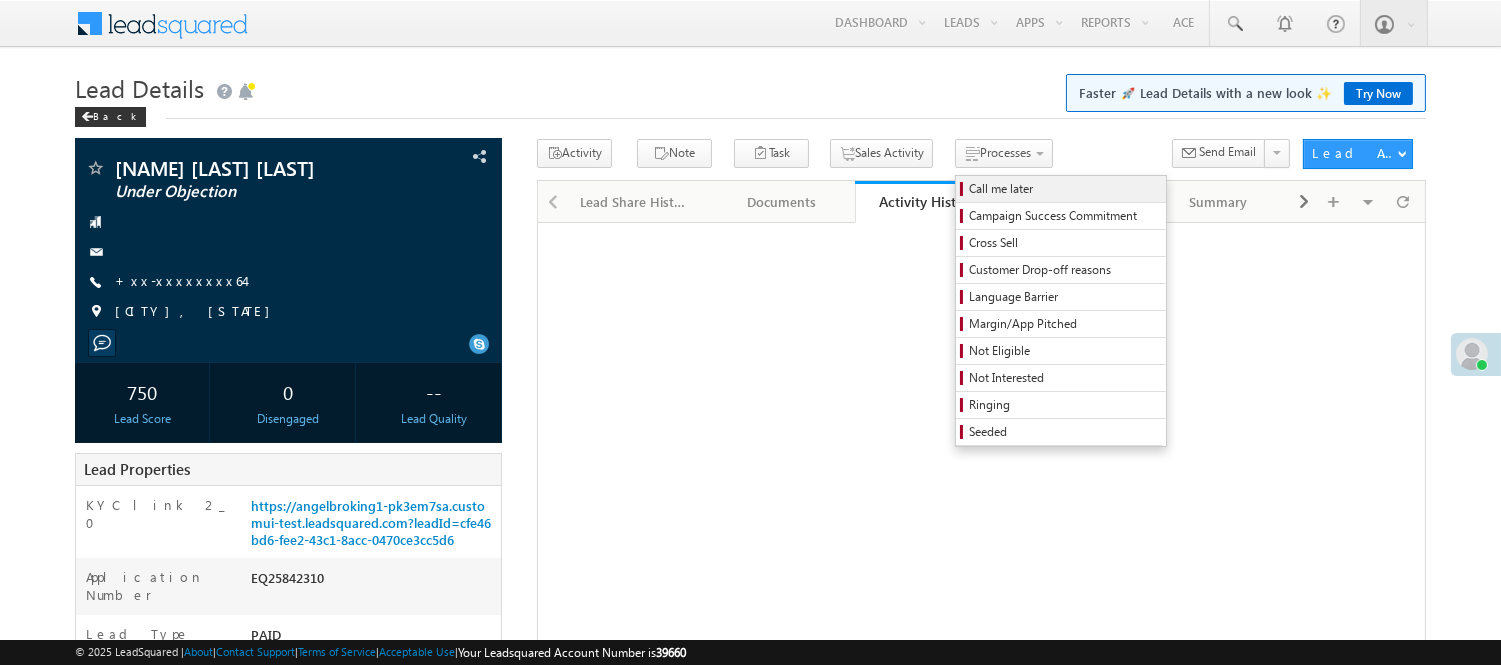 click on "Call me later" at bounding box center (1064, 189) 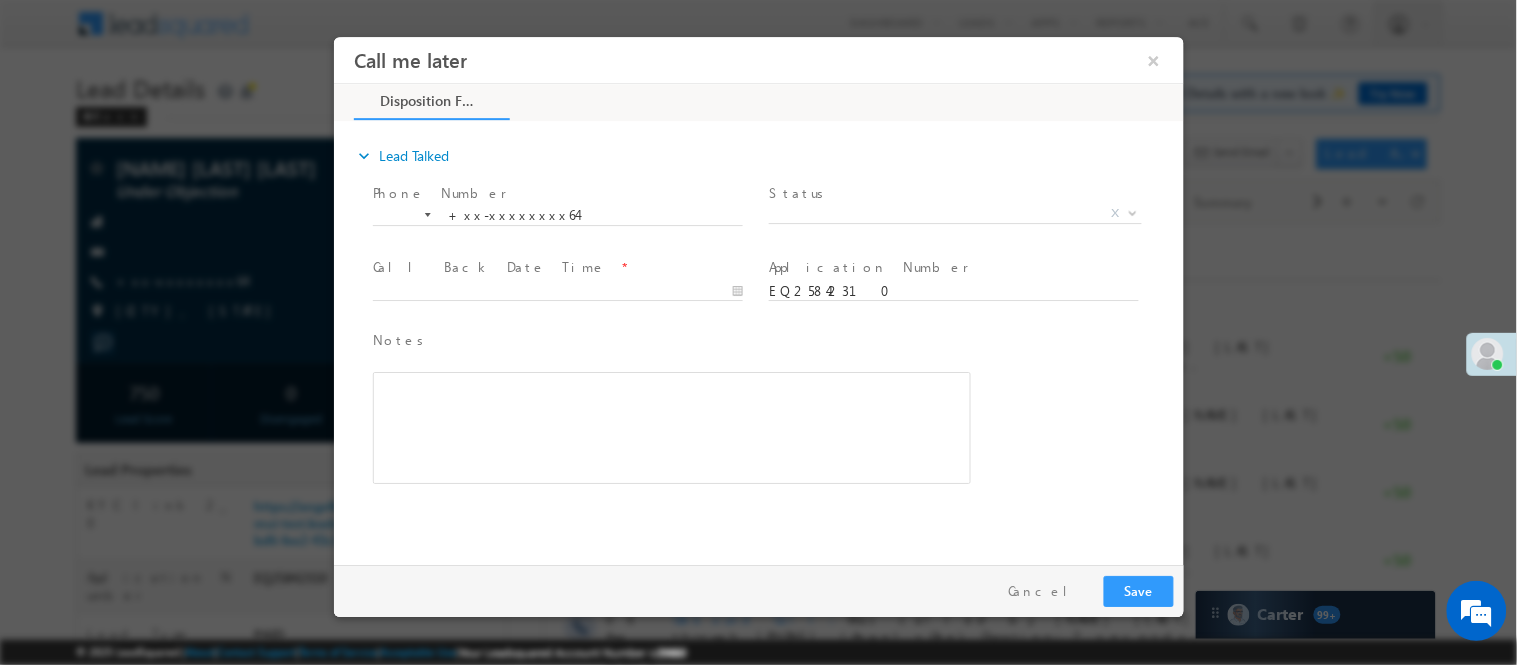 scroll, scrollTop: 0, scrollLeft: 0, axis: both 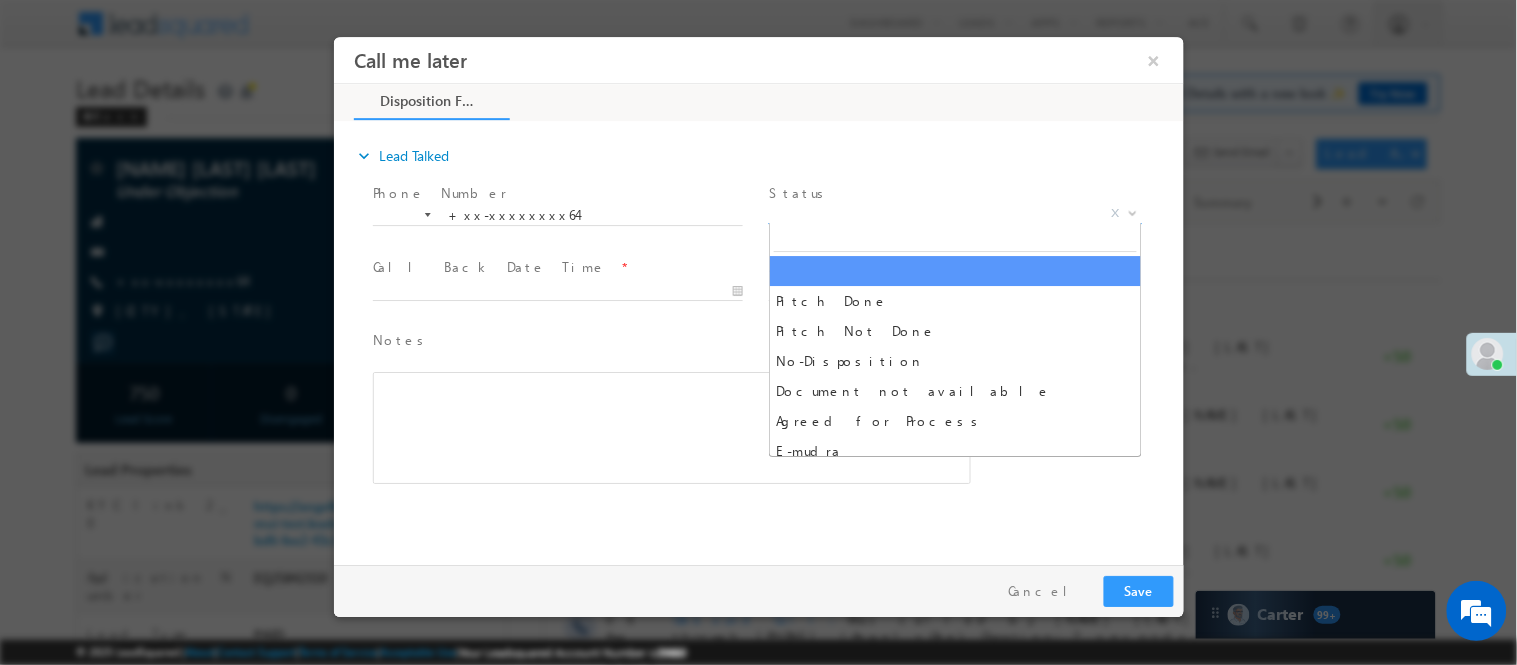 click on "X" at bounding box center (954, 213) 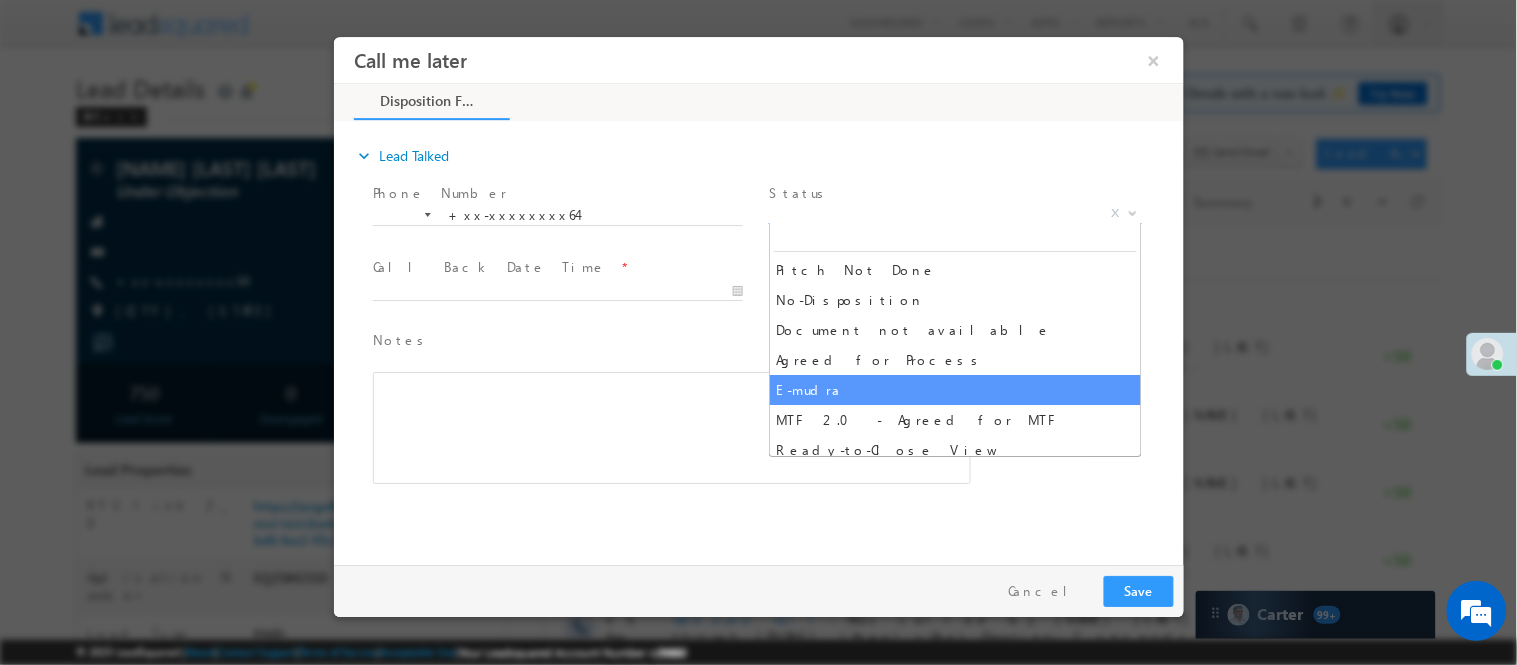 scroll, scrollTop: 70, scrollLeft: 0, axis: vertical 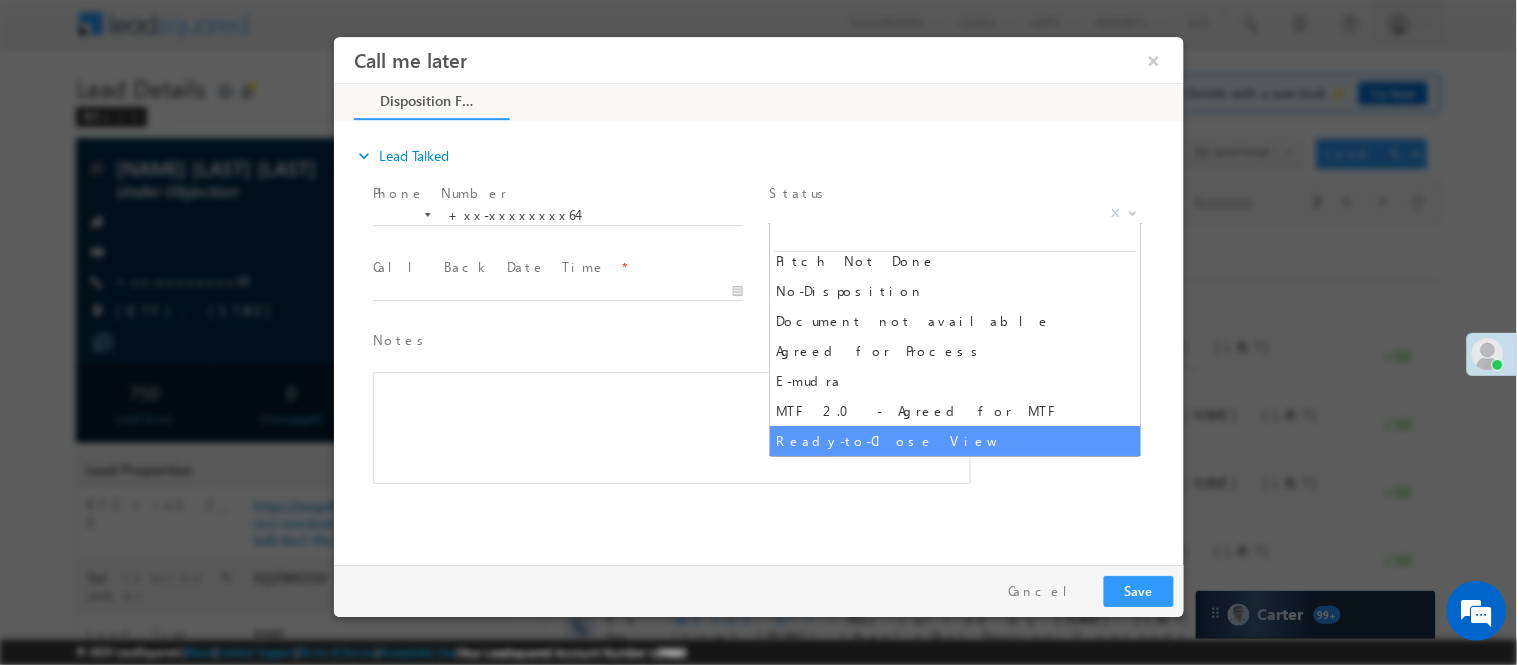select on "Ready-to-Close View" 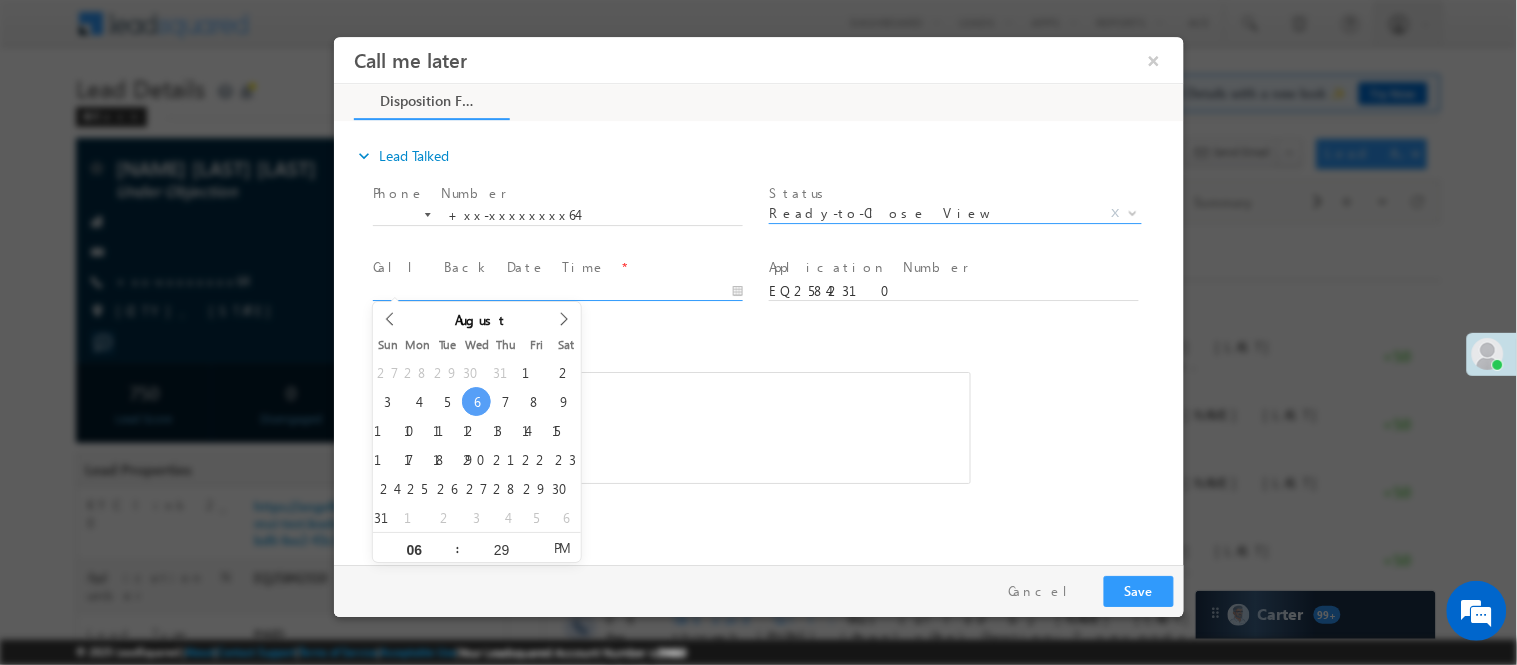 type on "08/06/25 6:29 PM" 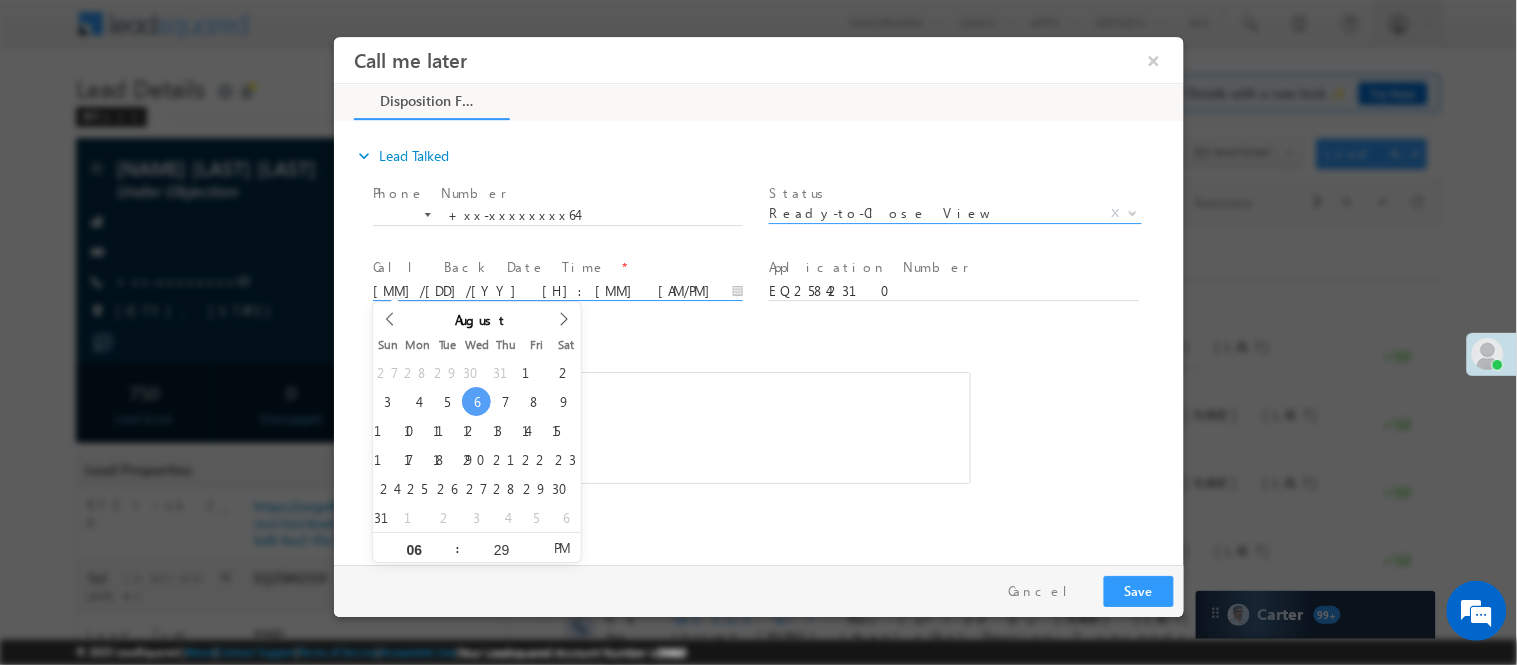 click on "08/06/25 6:29 PM" at bounding box center [557, 291] 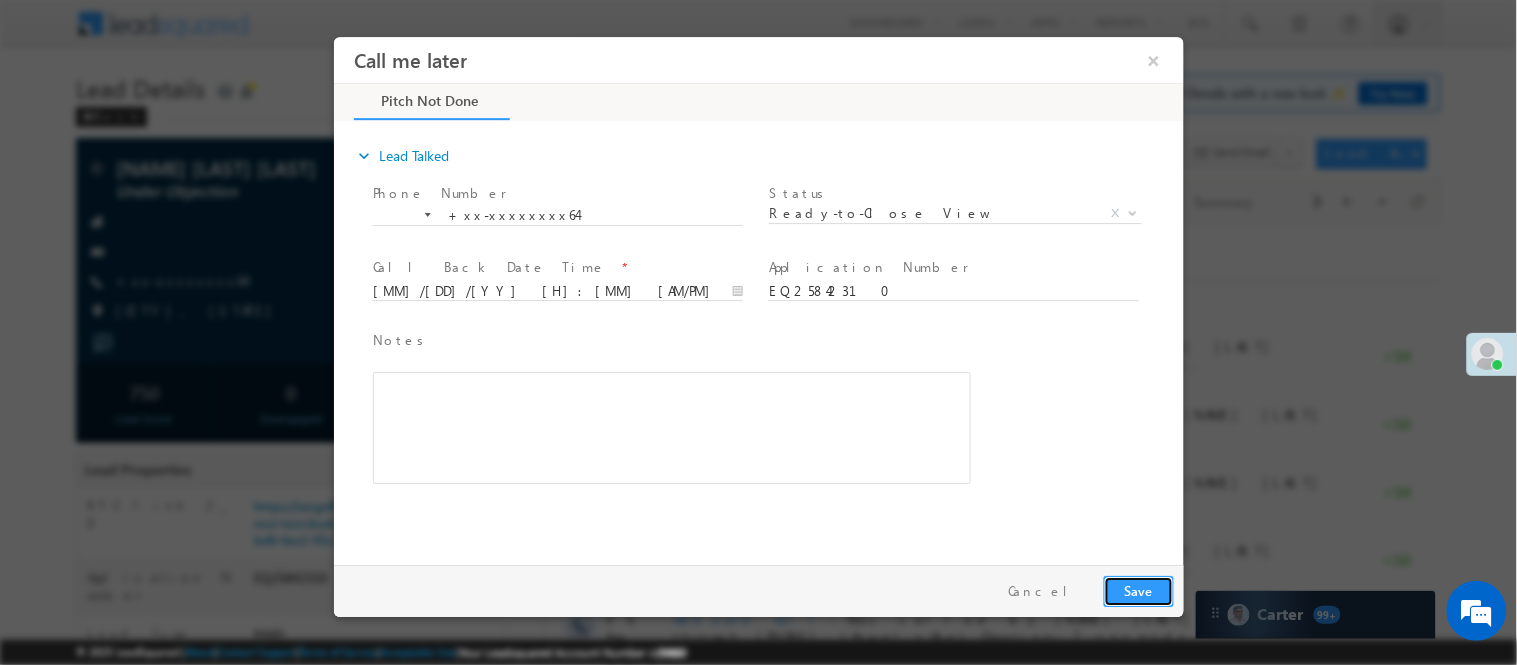 click on "Save" at bounding box center (1138, 590) 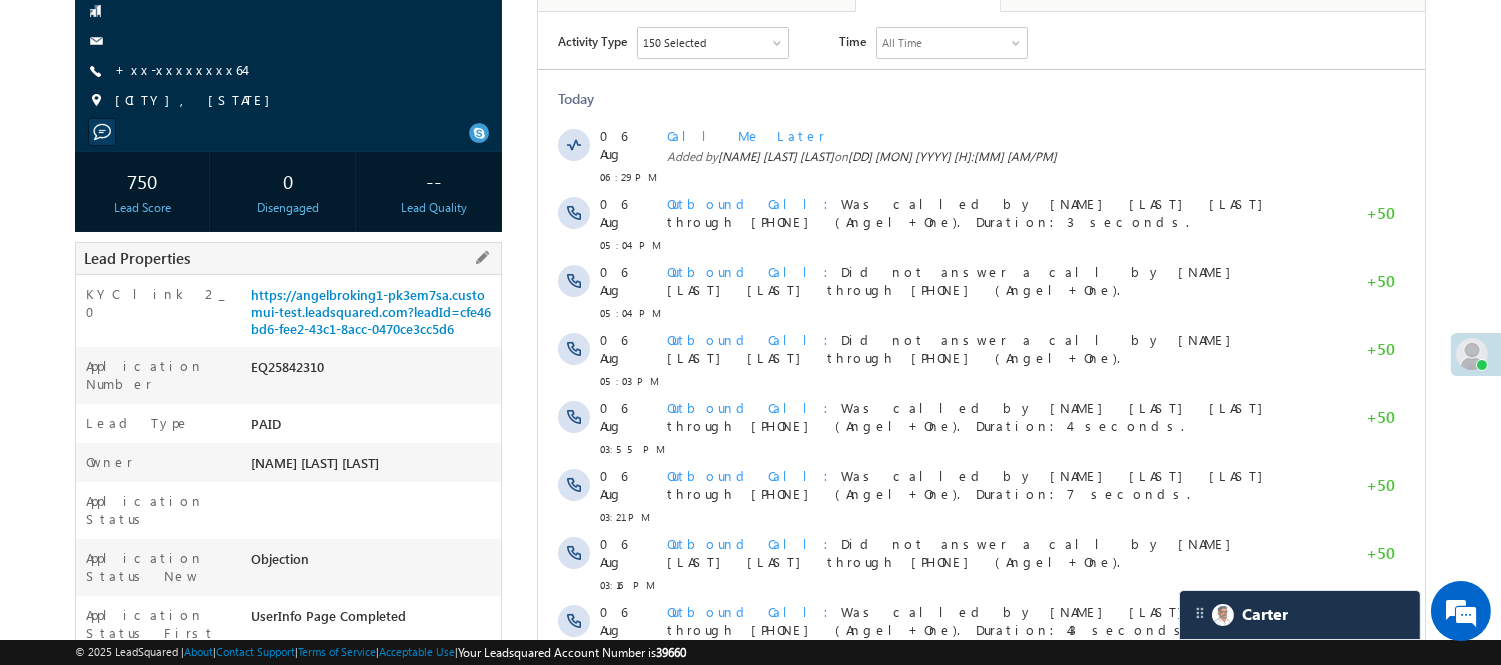 scroll, scrollTop: 111, scrollLeft: 0, axis: vertical 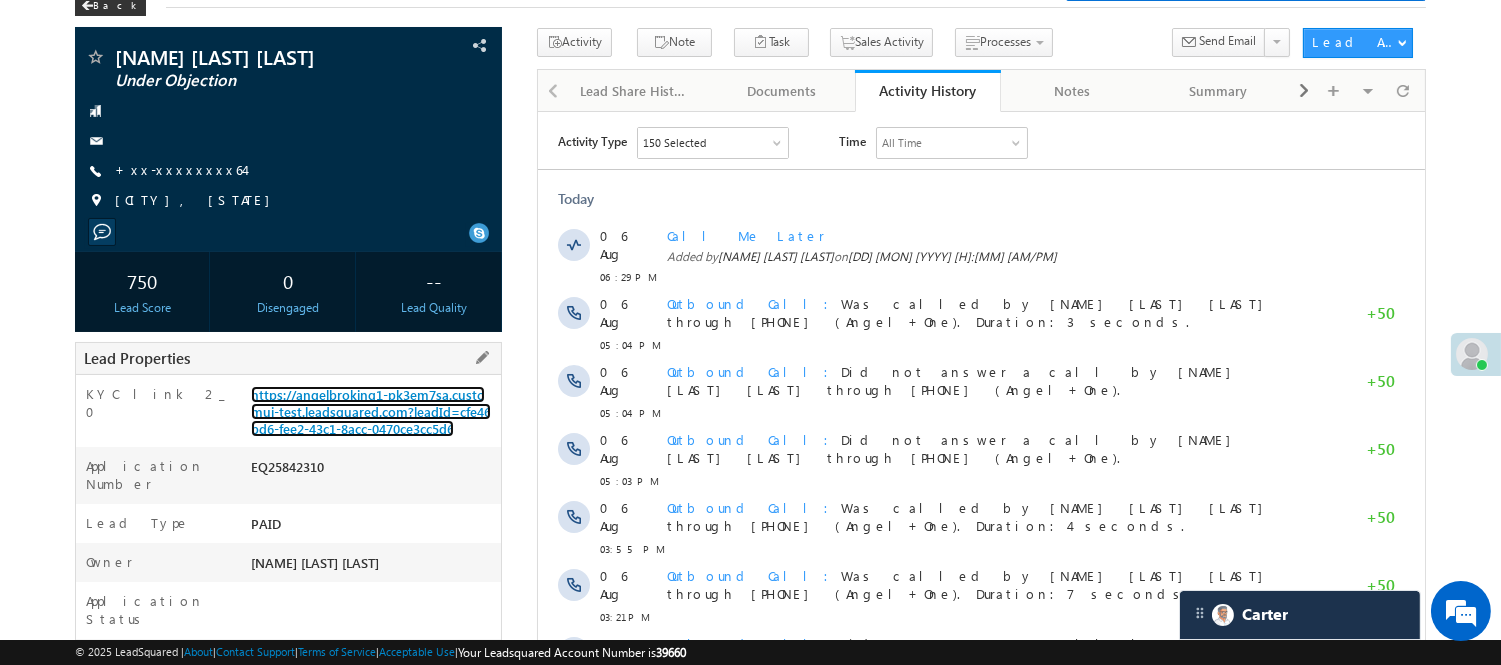 click on "https://angelbroking1-pk3em7sa.customui-test.leadsquared.com?leadId=cfe46bd6-fee2-43c1-8acc-0470ce3cc5d6" at bounding box center (371, 411) 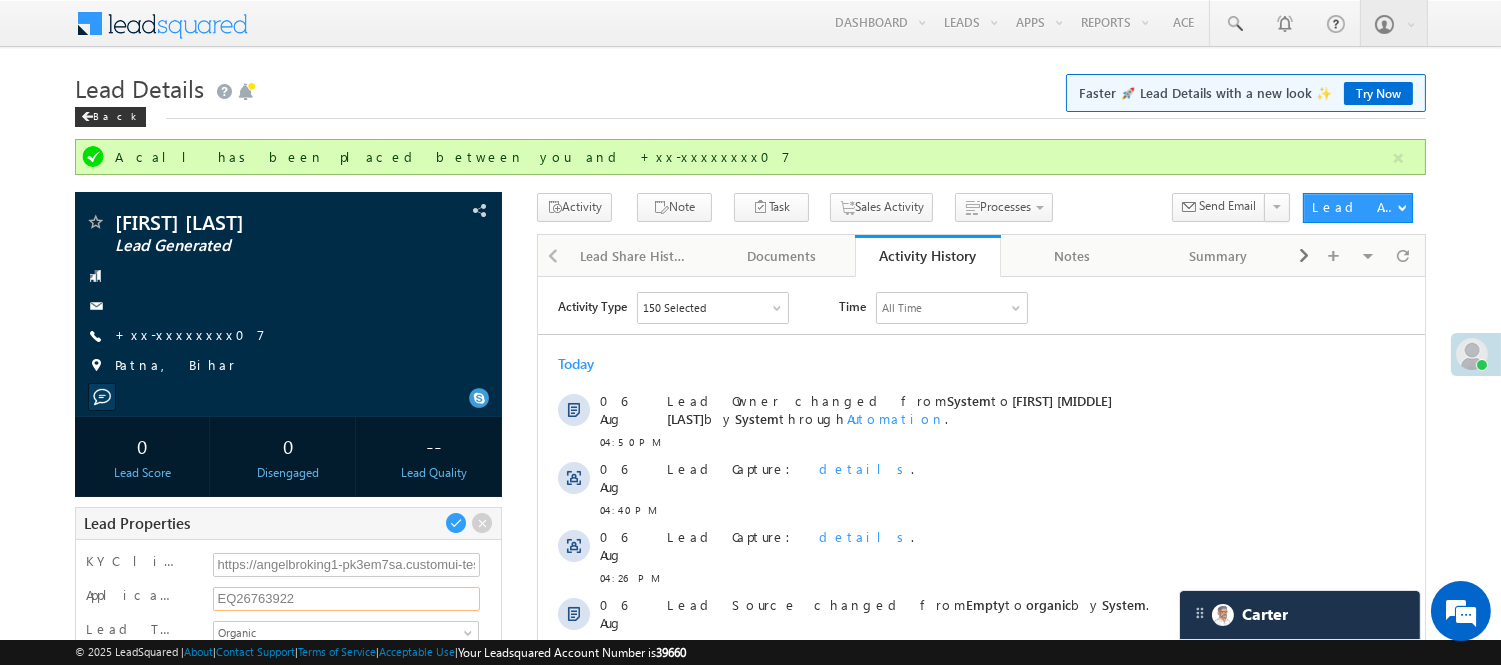 scroll, scrollTop: 0, scrollLeft: 0, axis: both 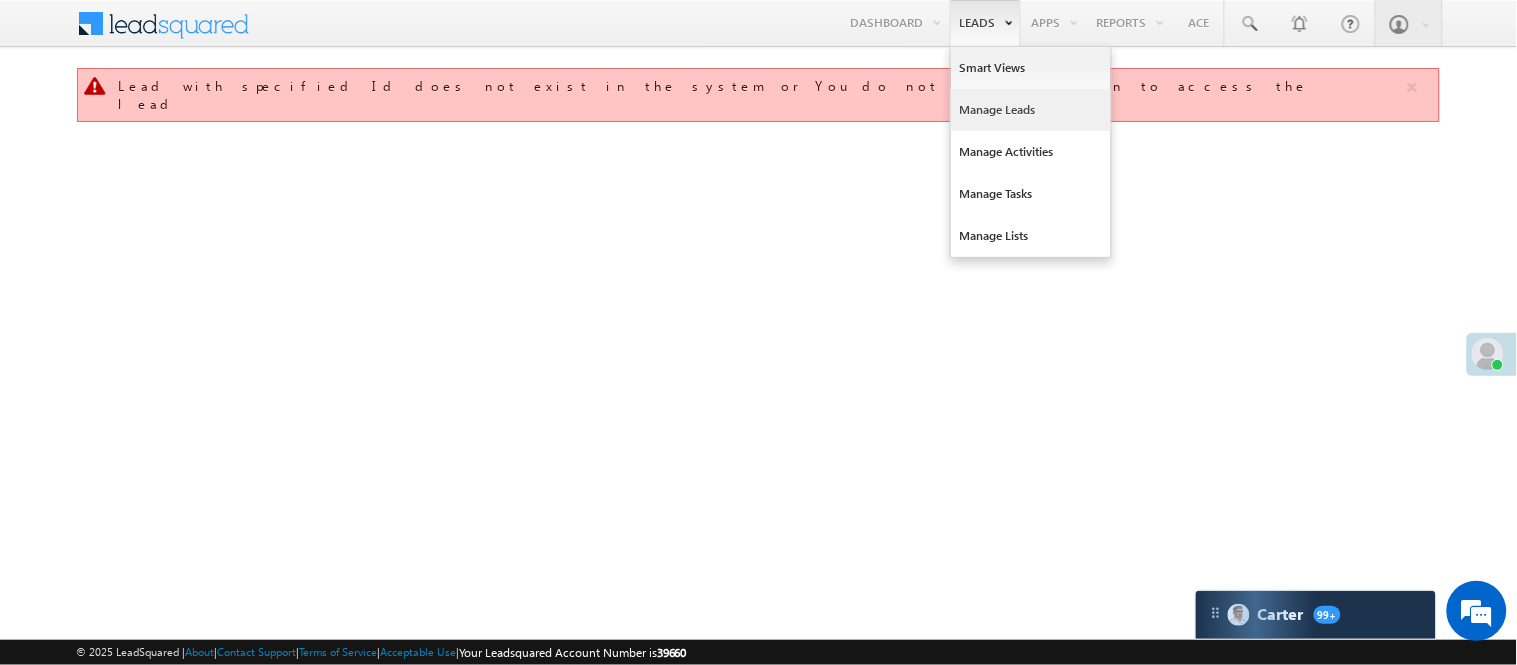 click on "Manage Leads" at bounding box center (1031, 110) 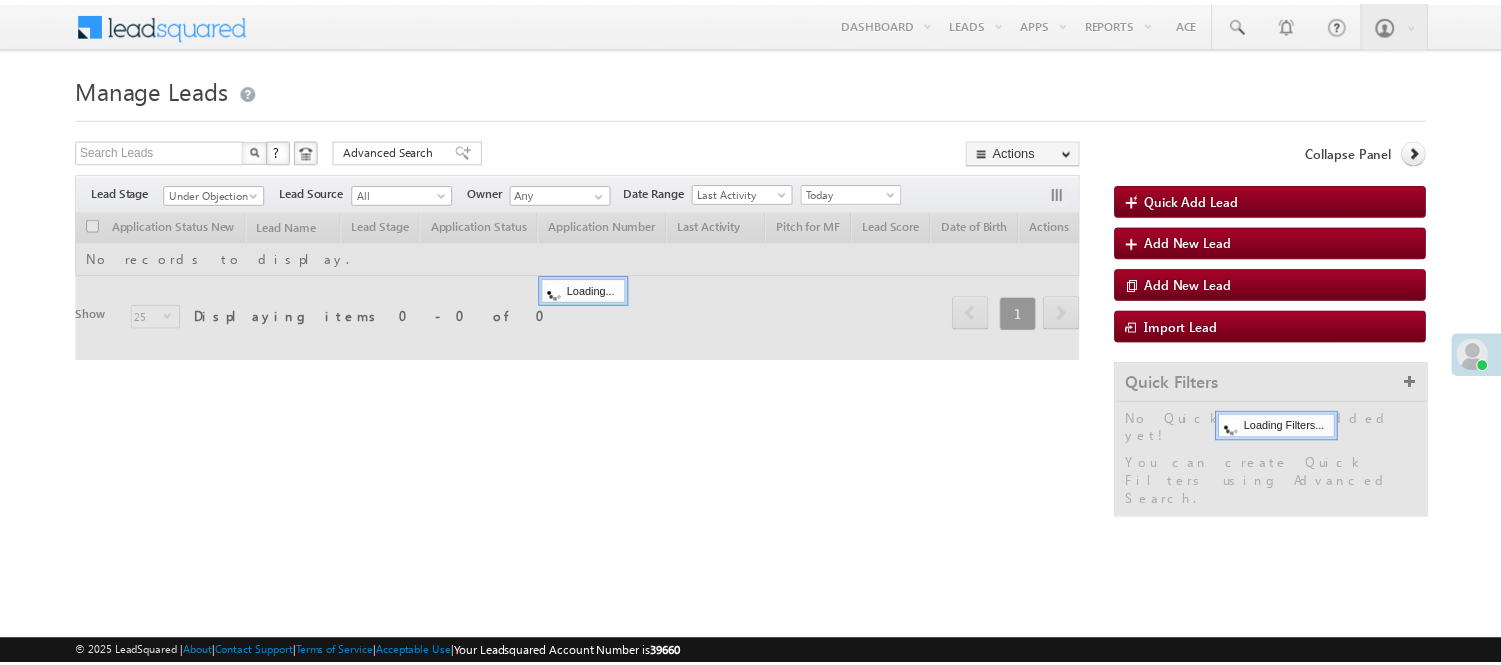 scroll, scrollTop: 0, scrollLeft: 0, axis: both 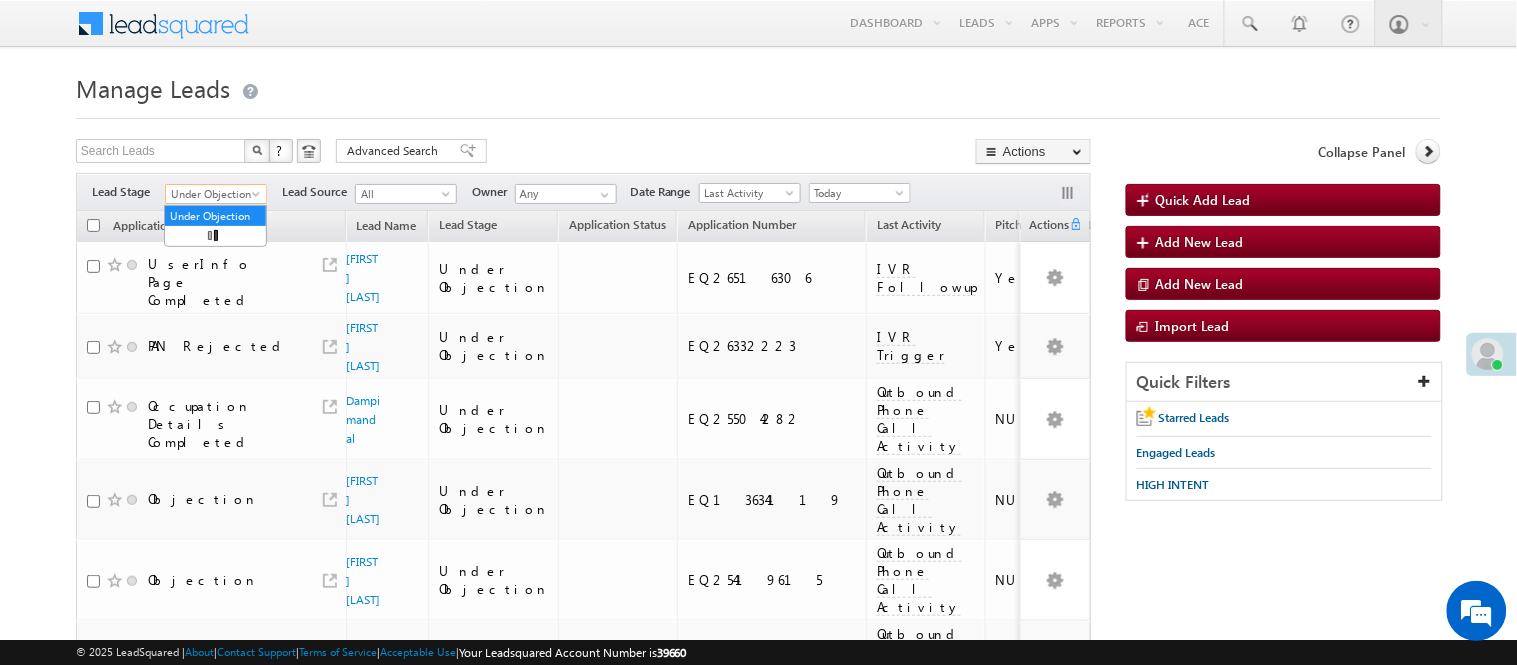 click on "Under Objection" at bounding box center [213, 194] 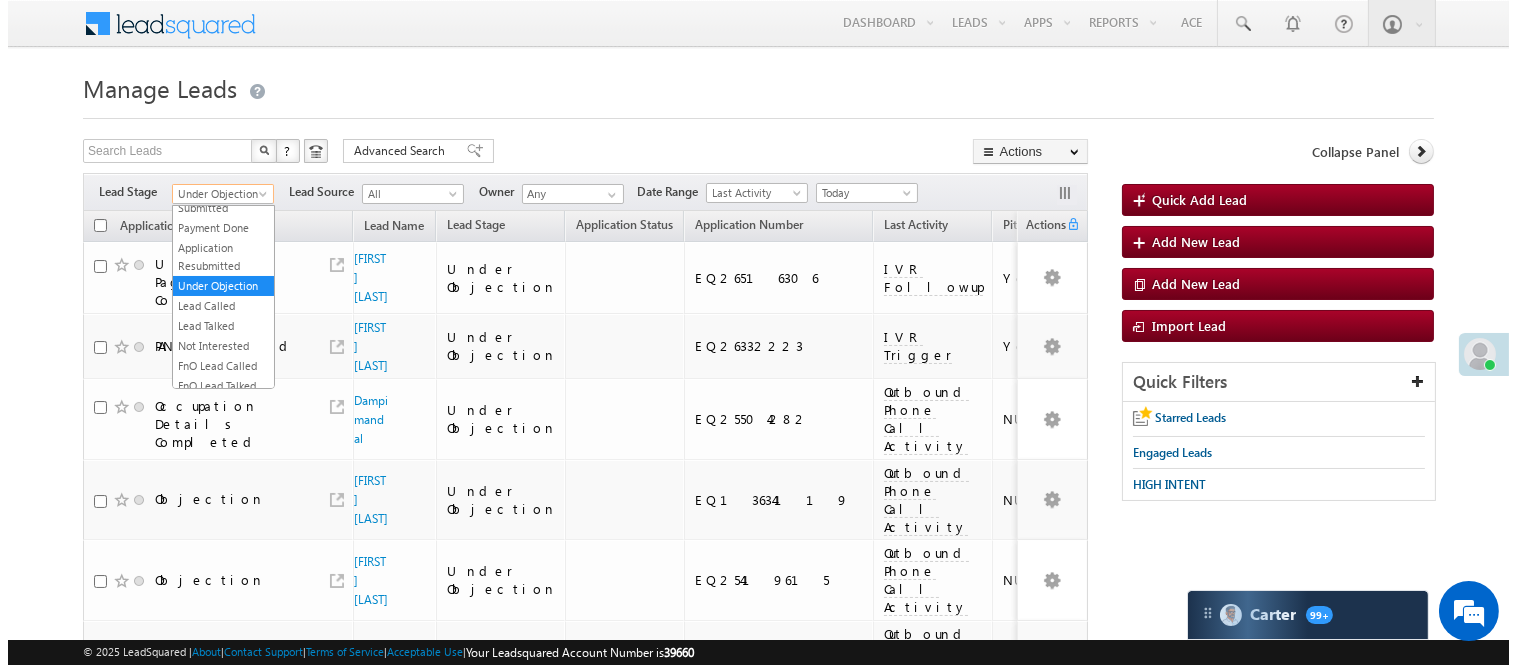 scroll, scrollTop: 0, scrollLeft: 0, axis: both 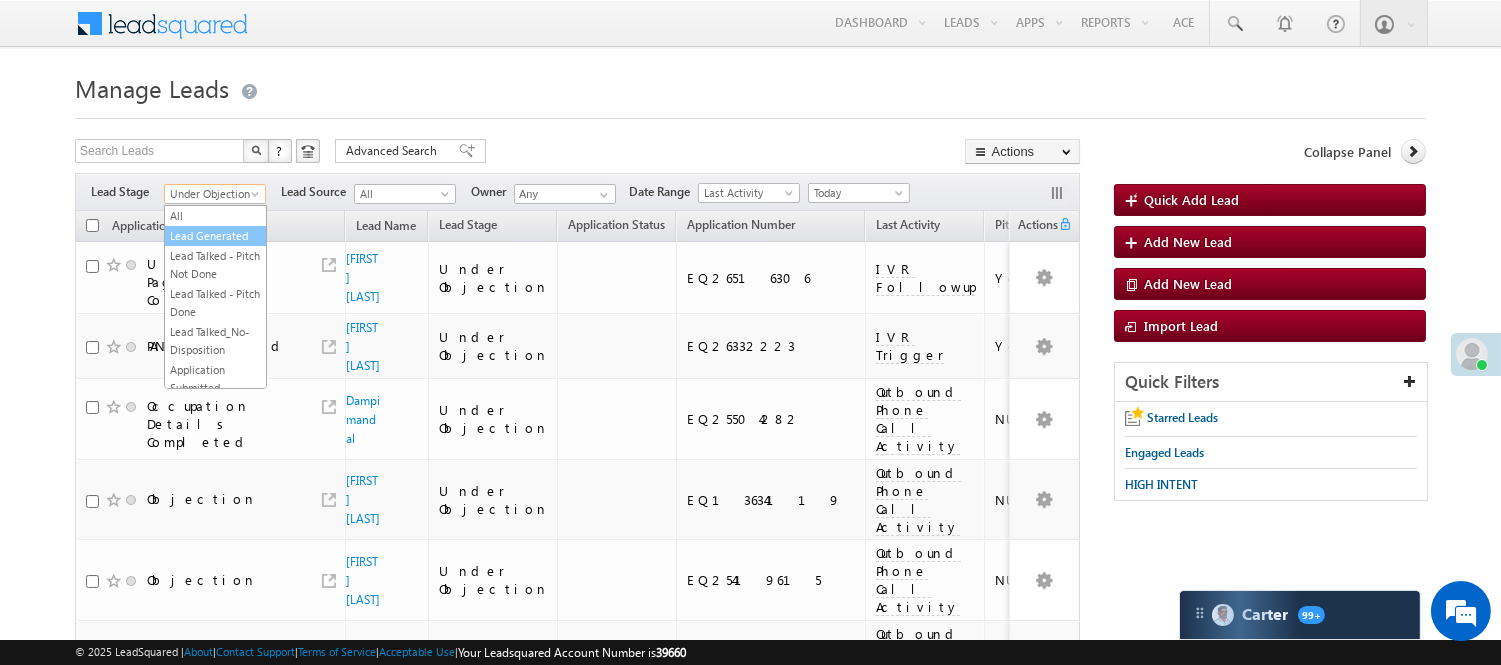 click on "Lead Generated" at bounding box center (215, 236) 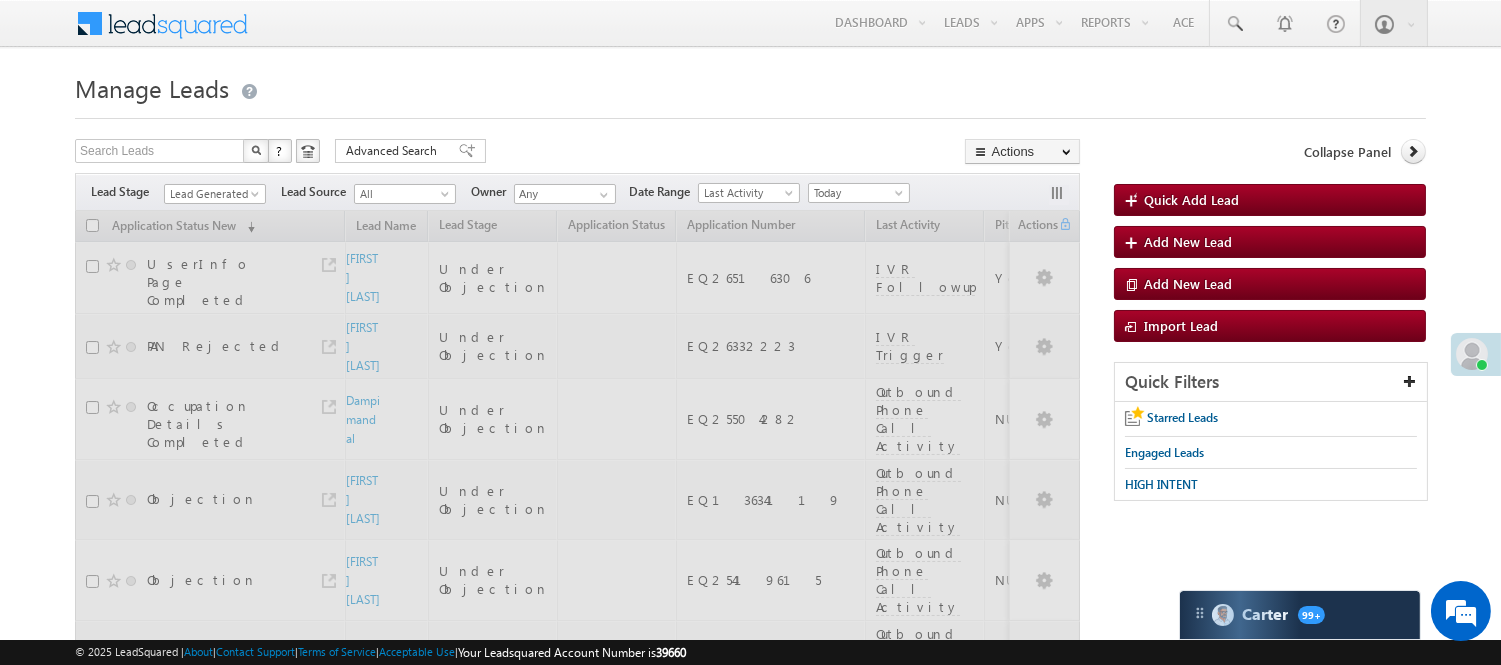 click on "Manage Leads" at bounding box center (750, 86) 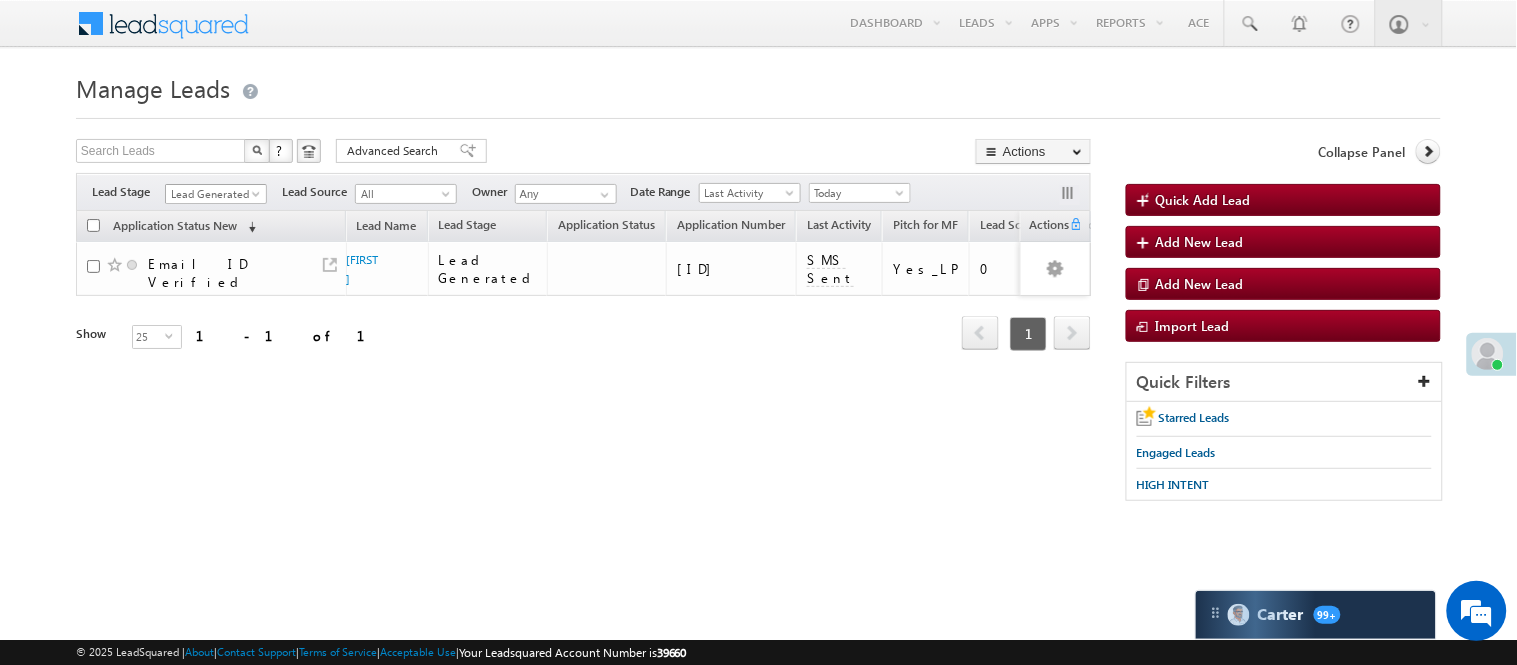 click on "Lead Generated" at bounding box center (213, 194) 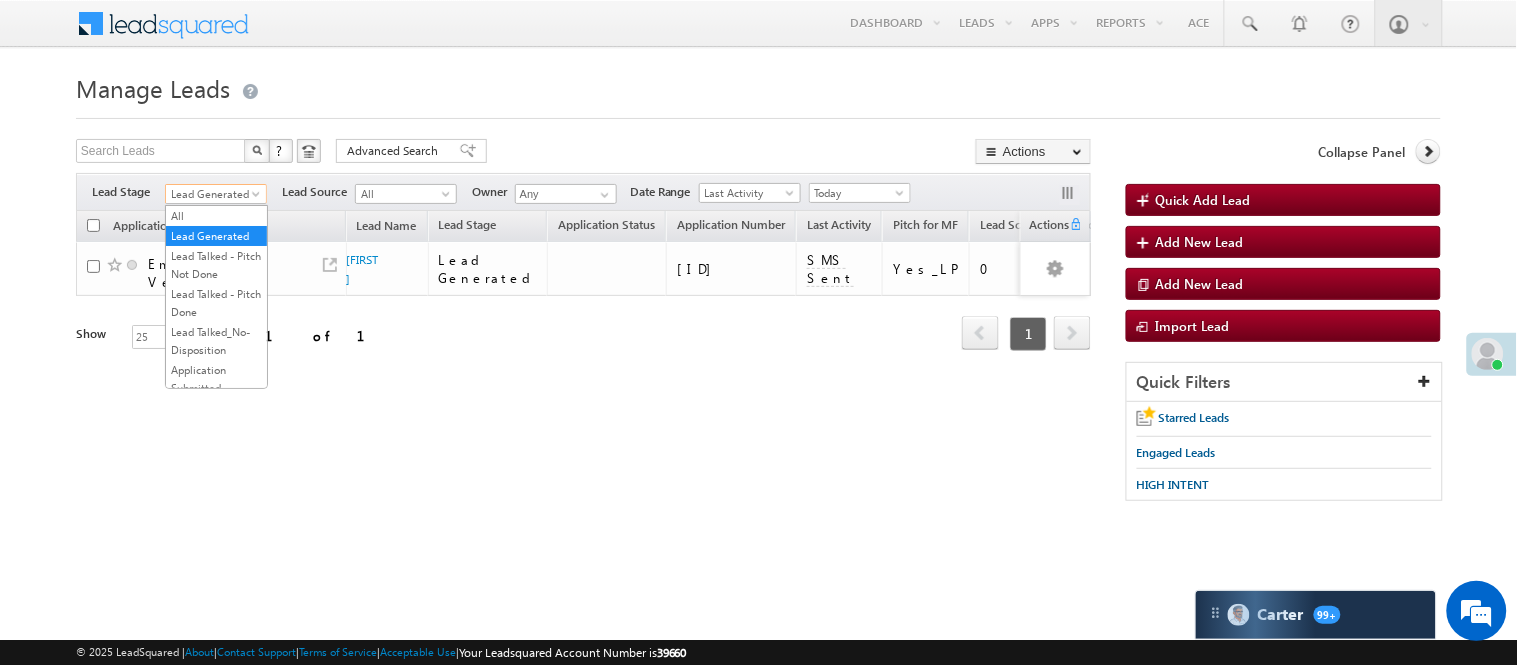 click on "Refresh first prev 1 next last 1 - 1 of 1" at bounding box center [583, 325] 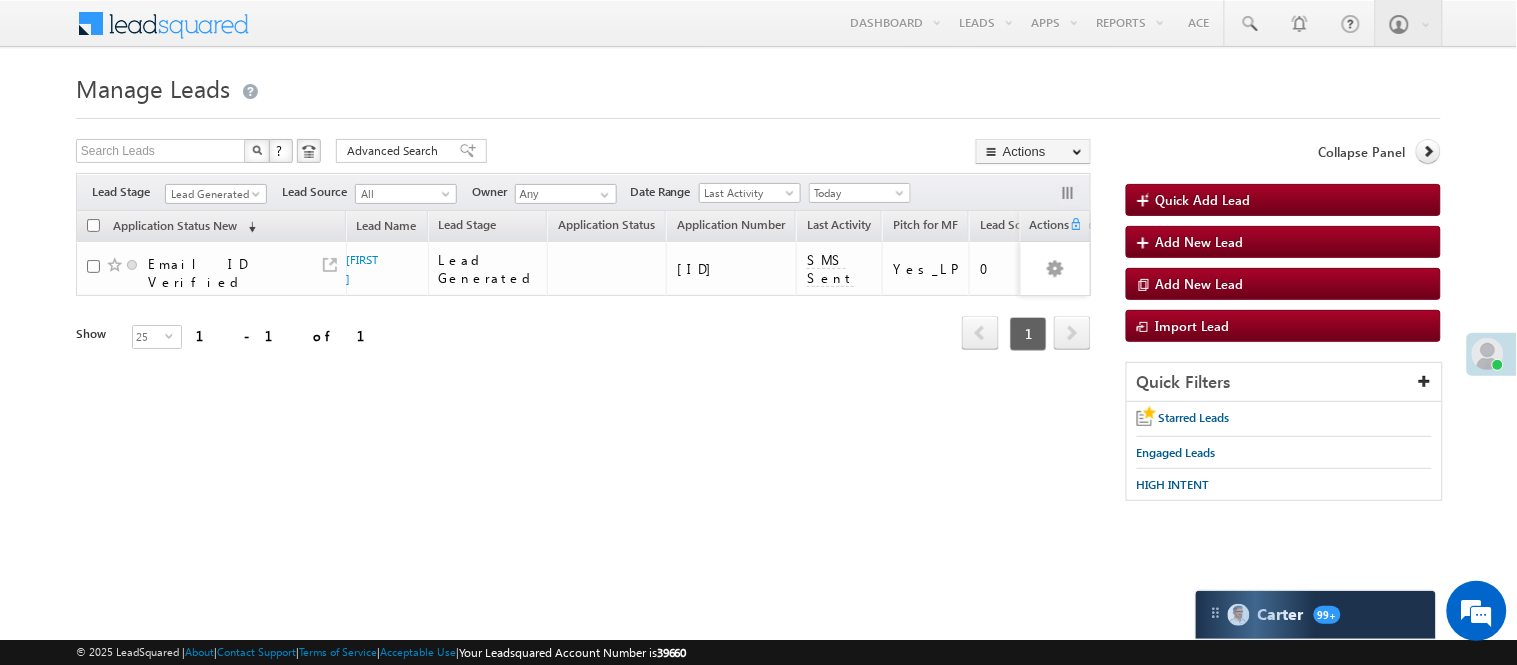 click on "Filters
Lead Stage
All Lead Generated Lead Talked - Pitch Not Done Lead Talked - Pitch Done Lead Talked_No-Disposition Application Submitted Payment Done Application Resubmitted Under Objection Lead Called Lead Talked Not Interested FnO Lead Called FnO Lead Talked FnO submitted FnO Not Interested FnO Approved FnO Rejected FnO Lead Generated Code Generated CG NI Lead Generated
Lead Source
All All
Owner Any Any" at bounding box center [583, 192] 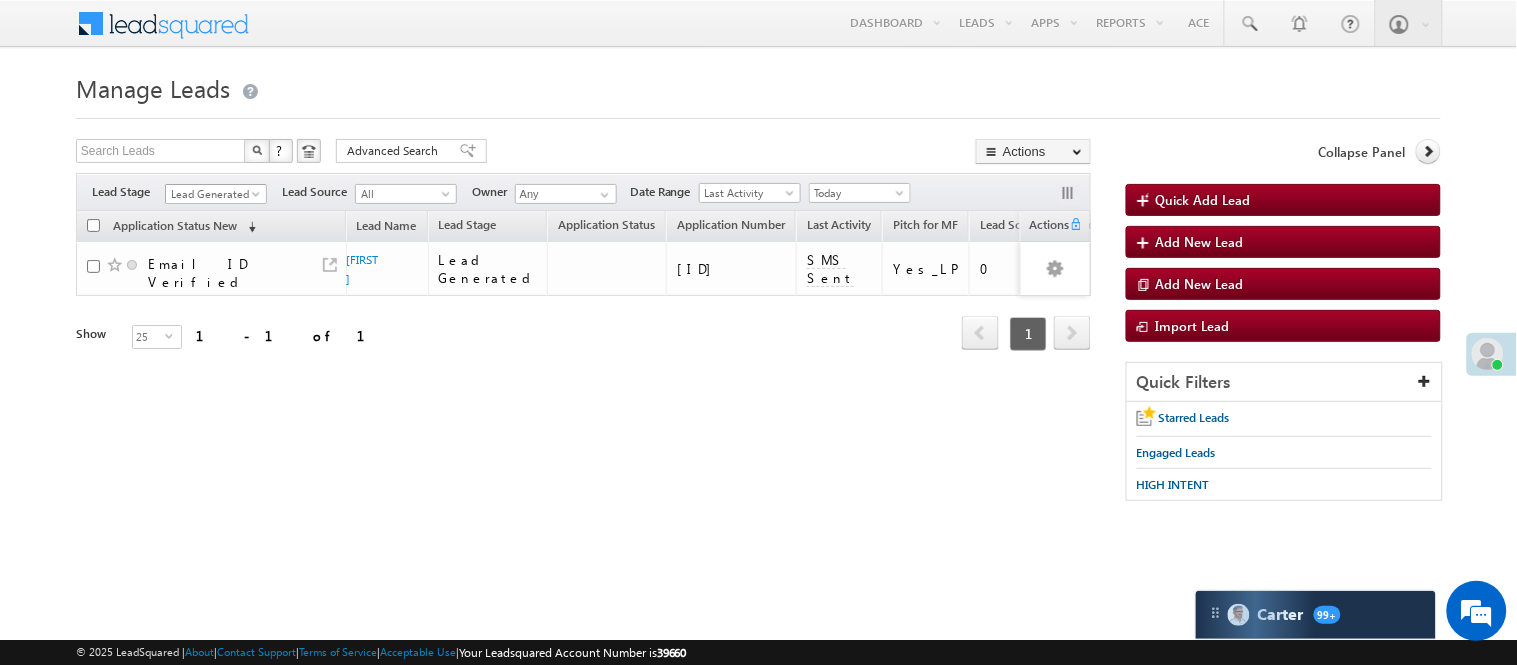click on "Lead Generated" at bounding box center [213, 194] 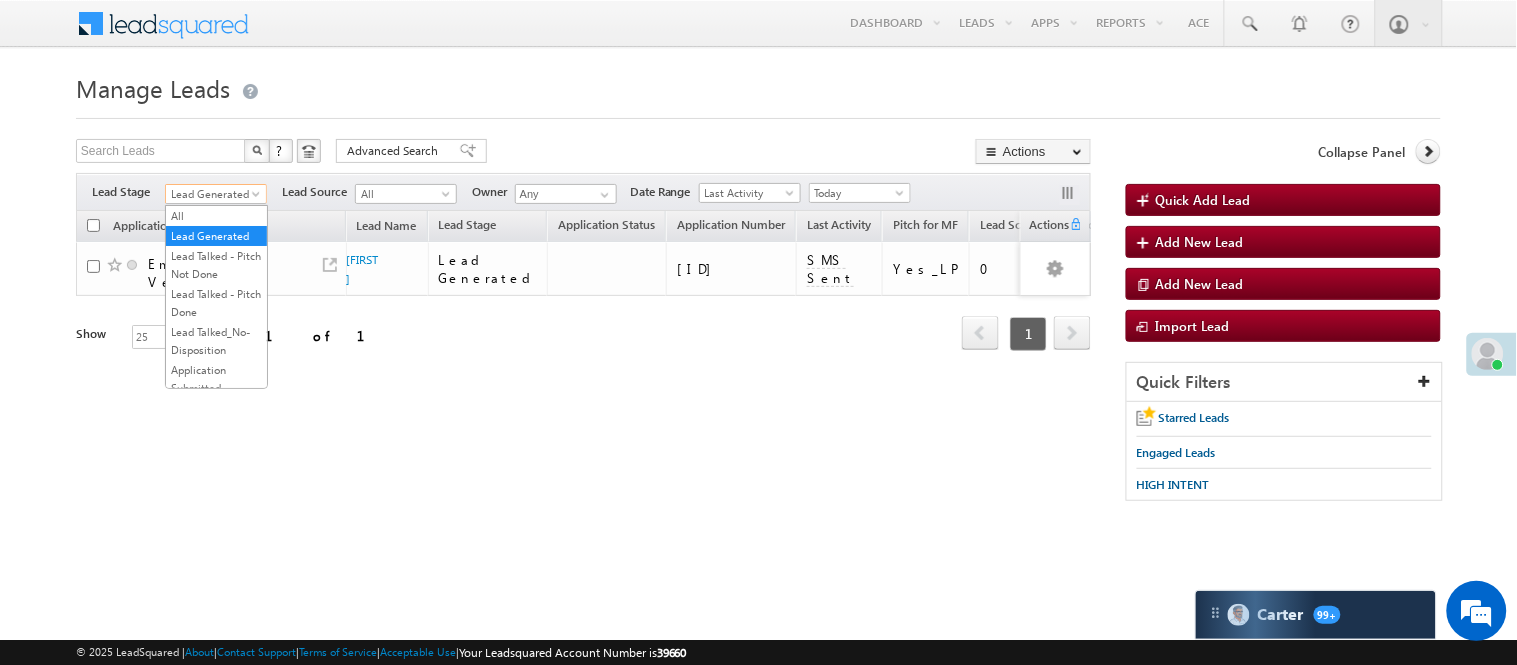 scroll, scrollTop: 496, scrollLeft: 0, axis: vertical 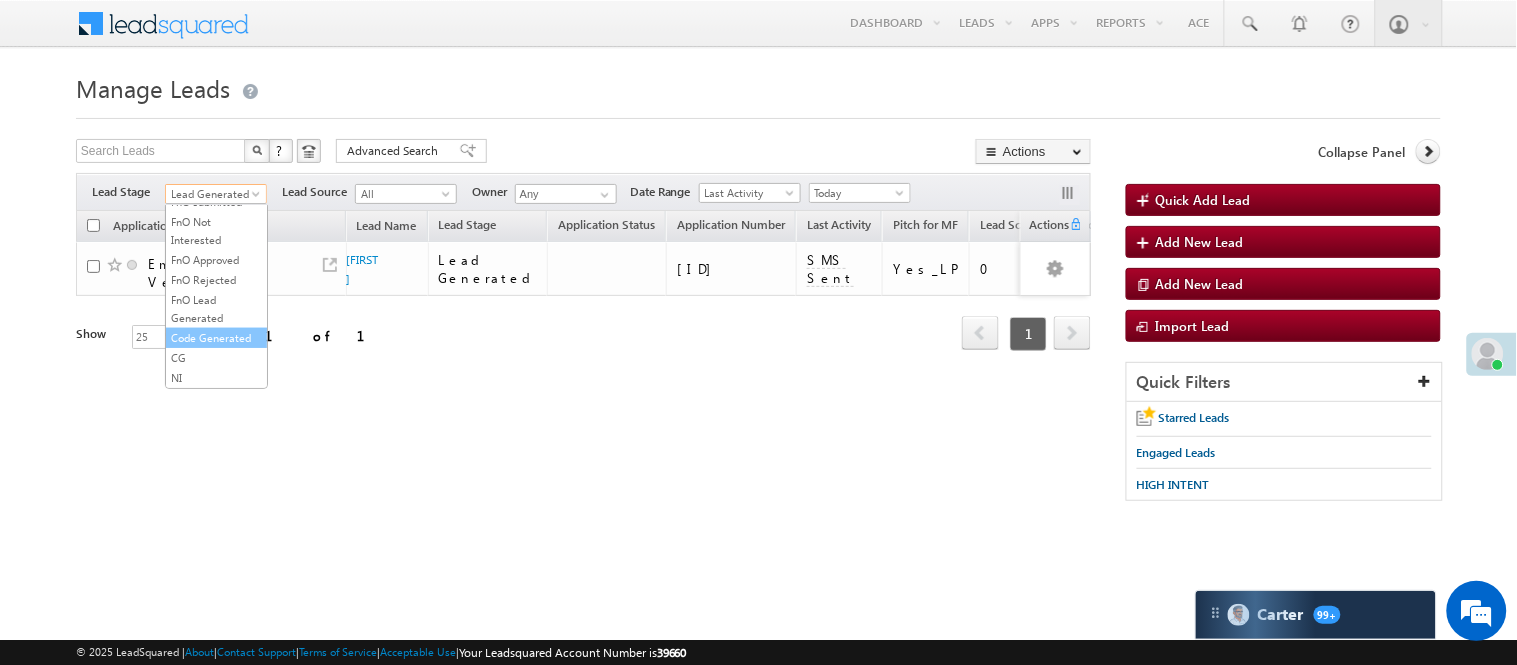 click on "Code Generated" at bounding box center [216, 338] 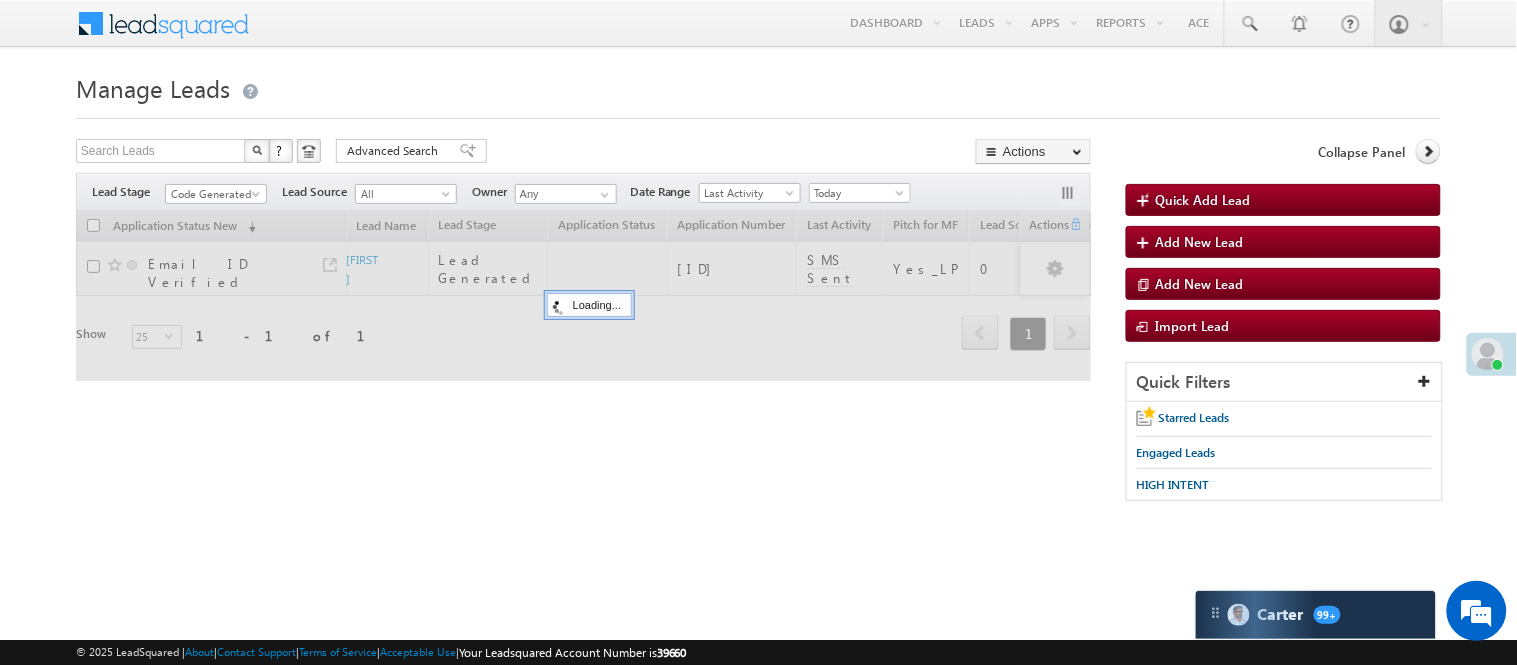 click at bounding box center [758, 112] 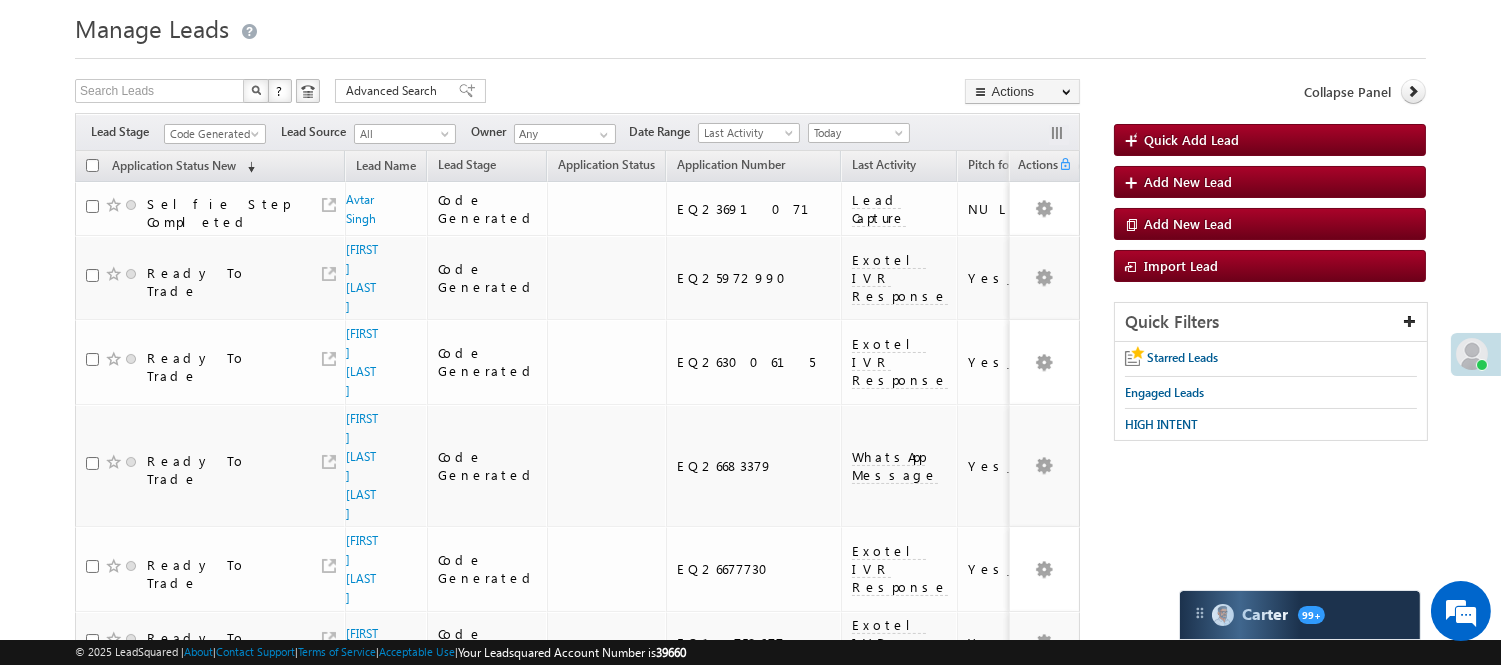 scroll, scrollTop: 23, scrollLeft: 0, axis: vertical 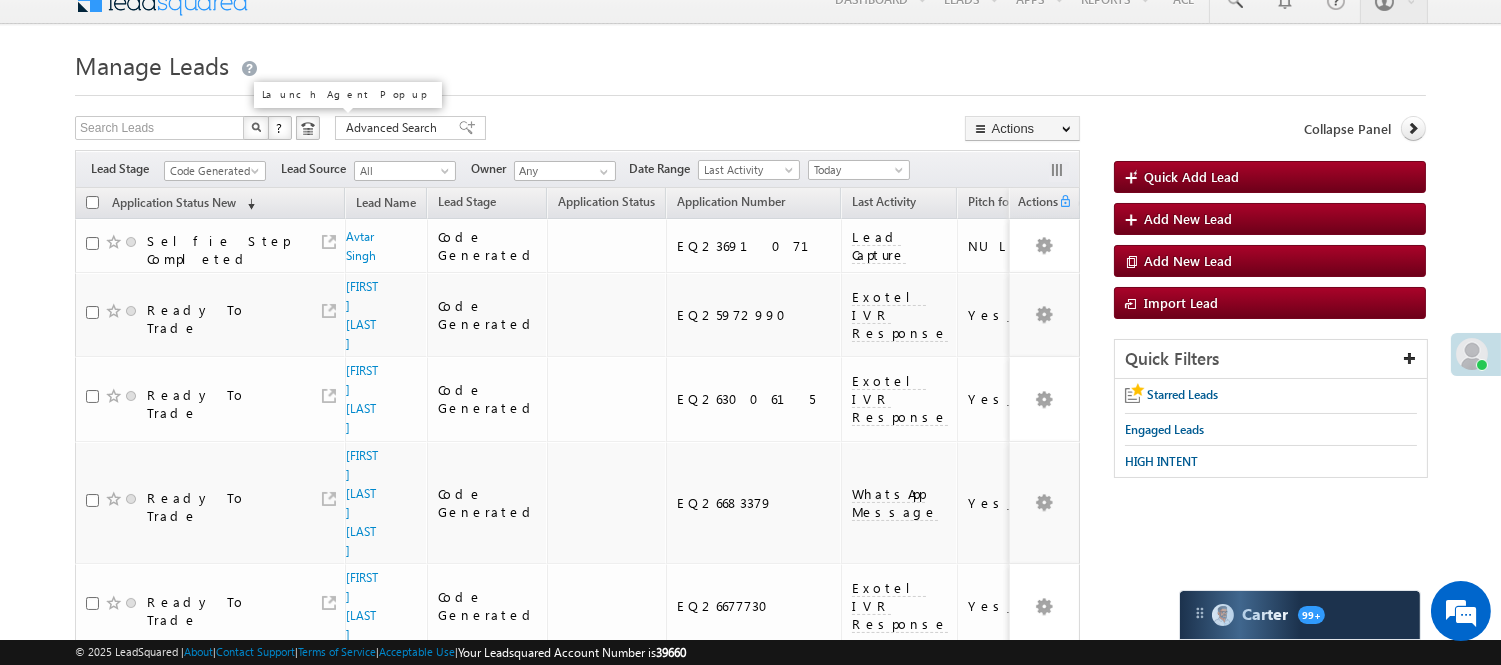 click on "Code Generated" at bounding box center [212, 171] 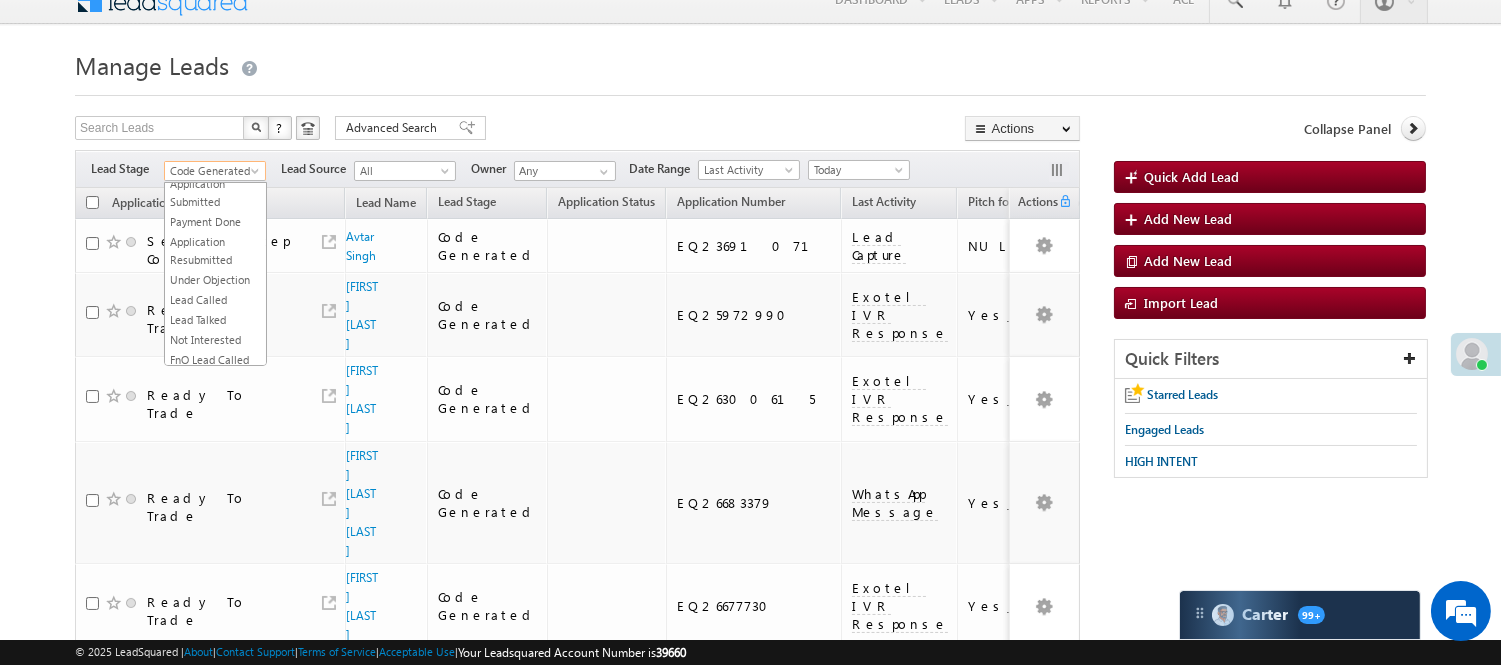 scroll, scrollTop: 0, scrollLeft: 0, axis: both 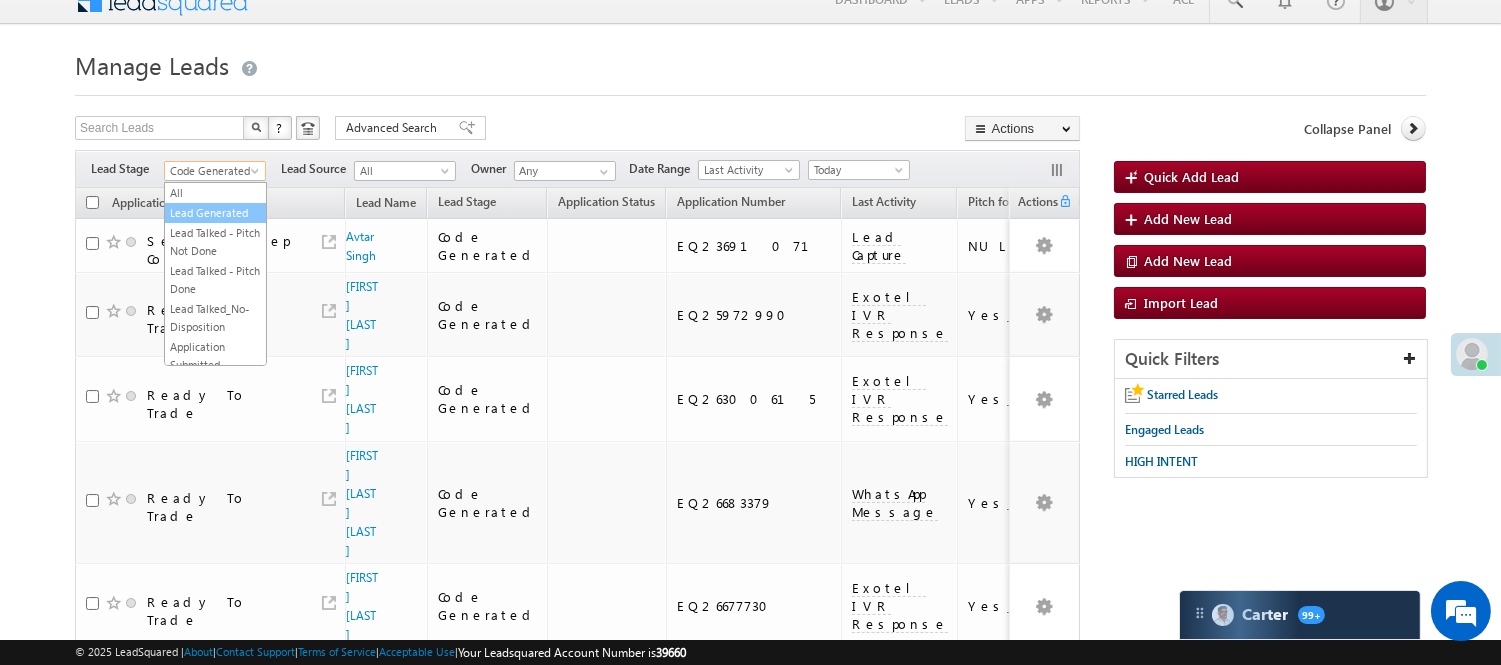 click on "Lead Generated" at bounding box center [215, 213] 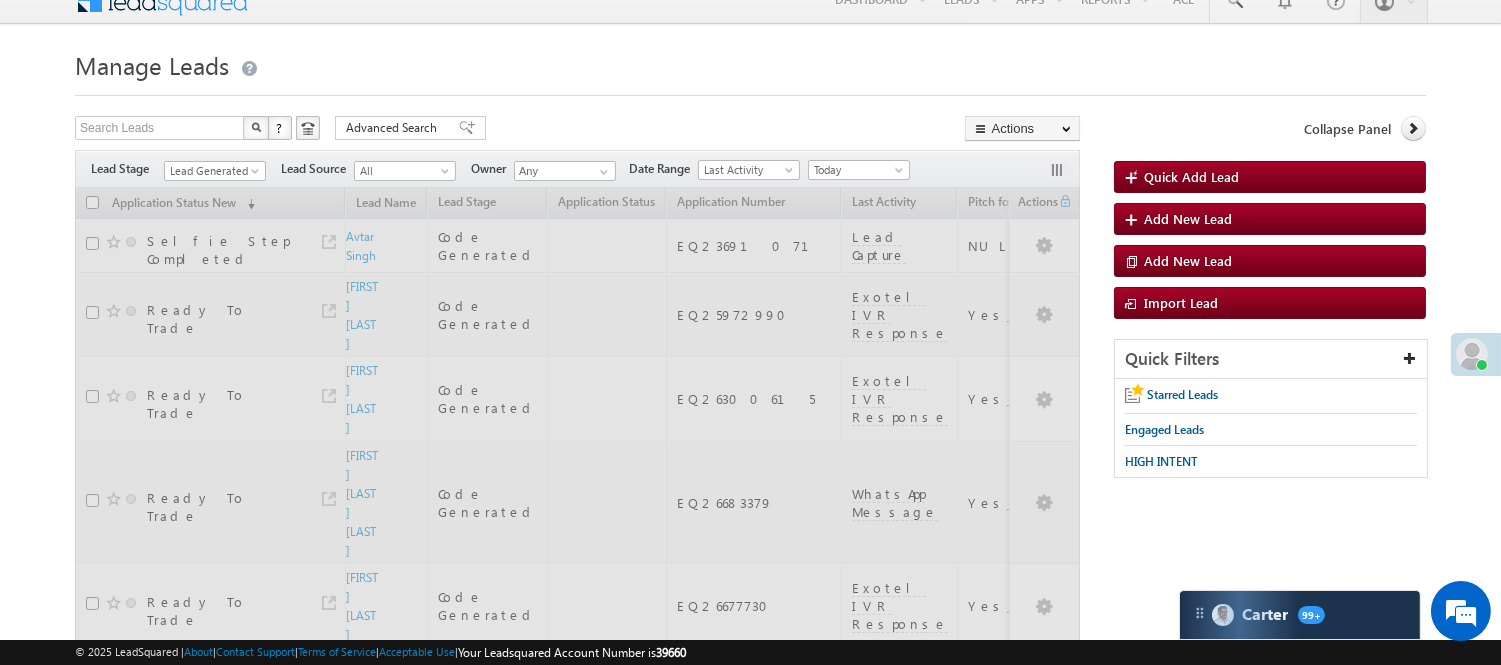 click on "Manage Leads
Quick Add Lead
Search Leads X ?   17 results found
Advanced Search
Advanced Search
Actions Actions" at bounding box center [750, 888] 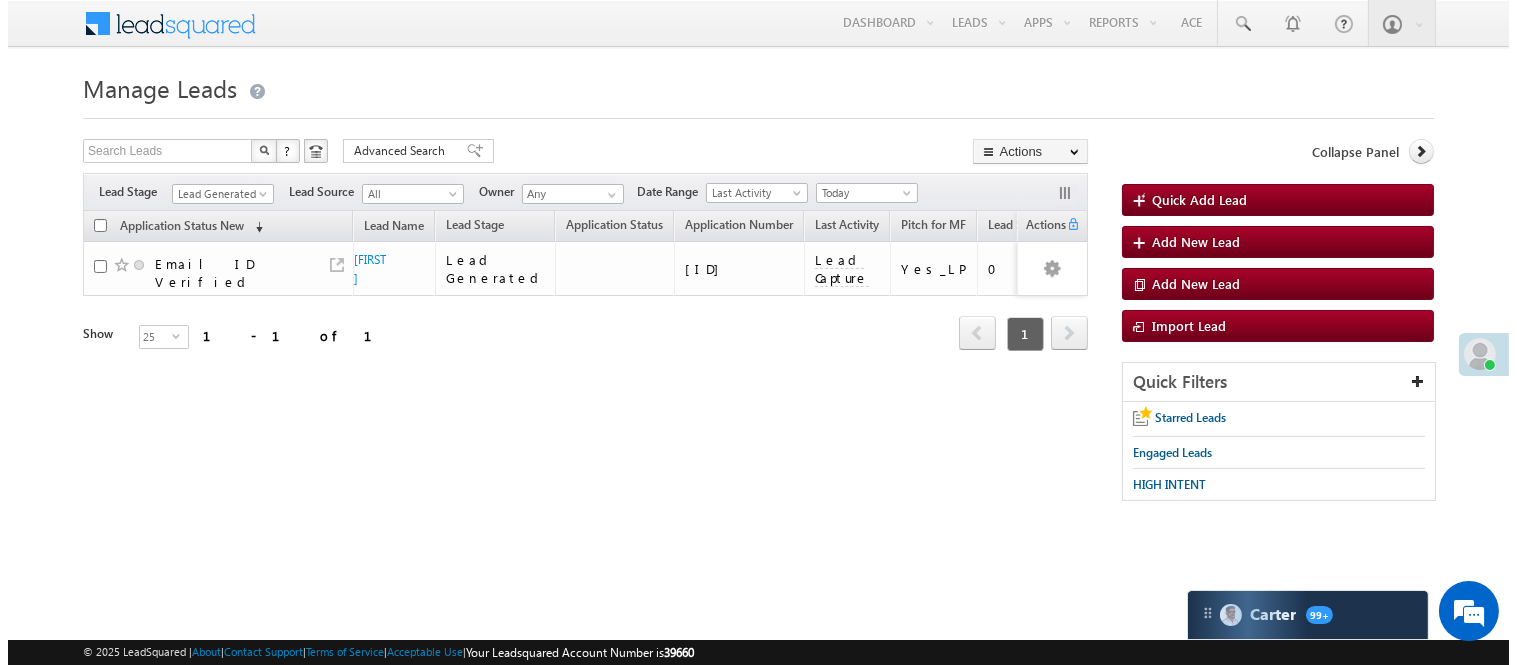 scroll, scrollTop: 0, scrollLeft: 0, axis: both 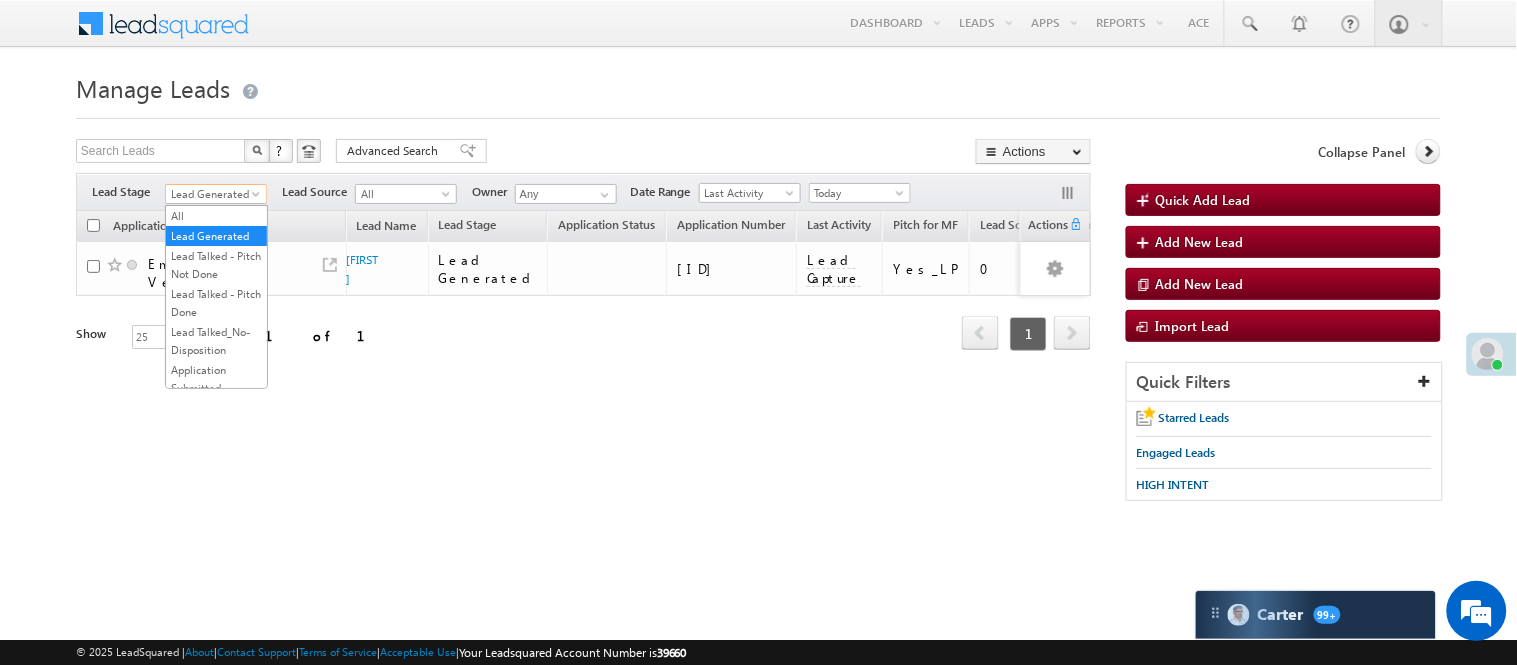 click on "Lead Generated" at bounding box center (213, 194) 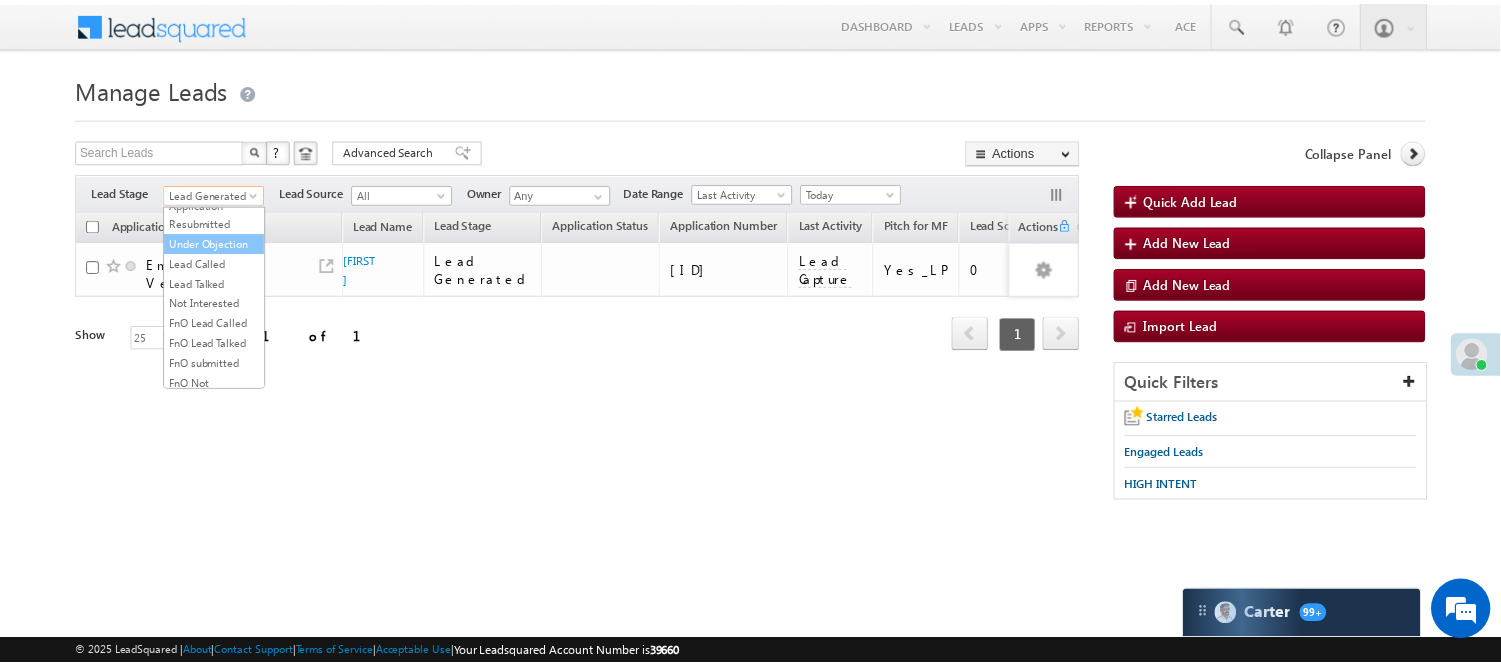 scroll, scrollTop: 222, scrollLeft: 0, axis: vertical 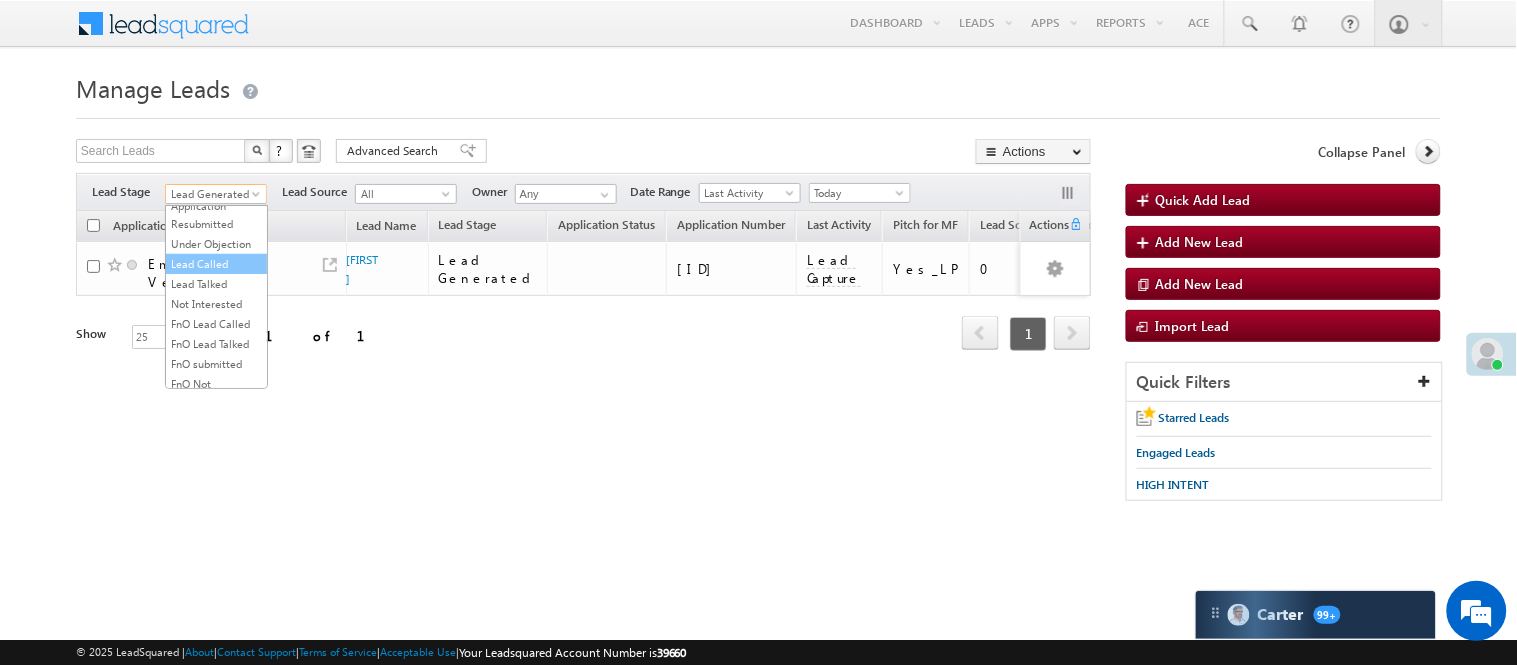 click on "Lead Called" at bounding box center (216, 264) 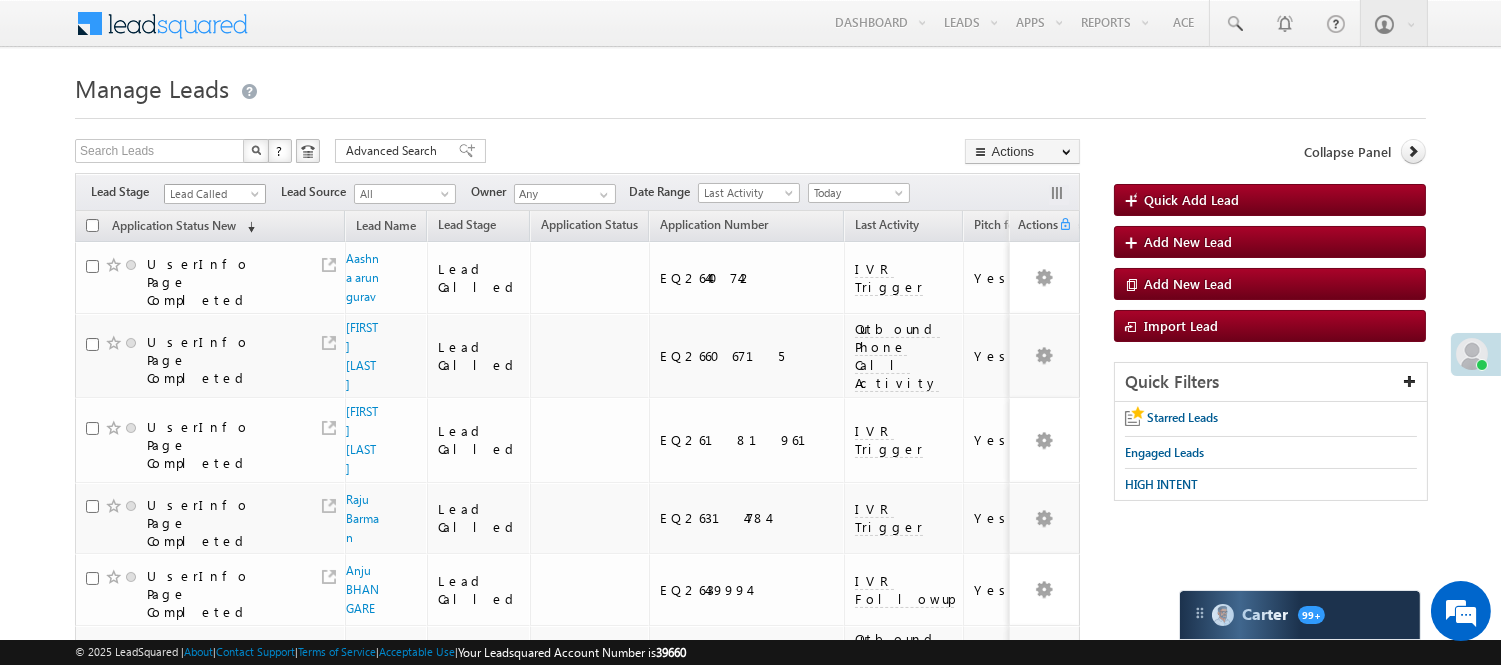 click on "Lead Called" at bounding box center [212, 194] 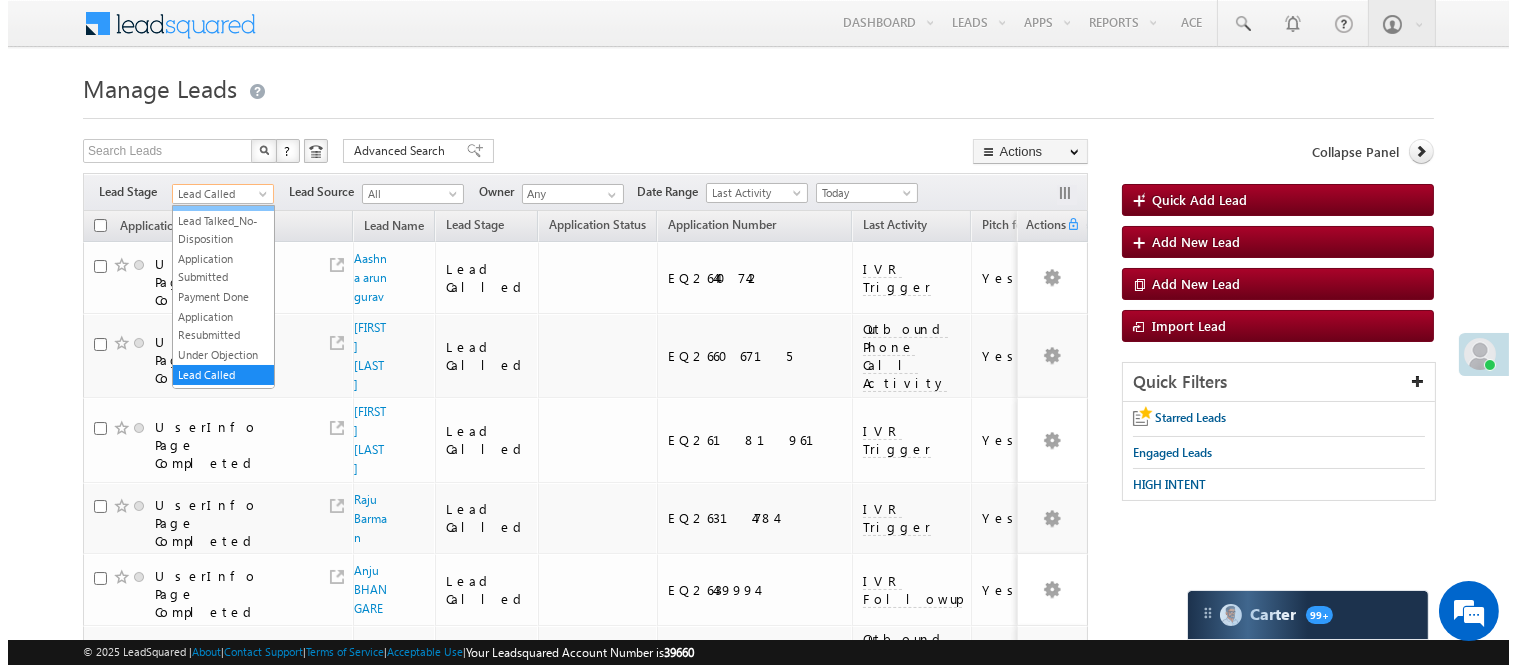 scroll, scrollTop: 0, scrollLeft: 0, axis: both 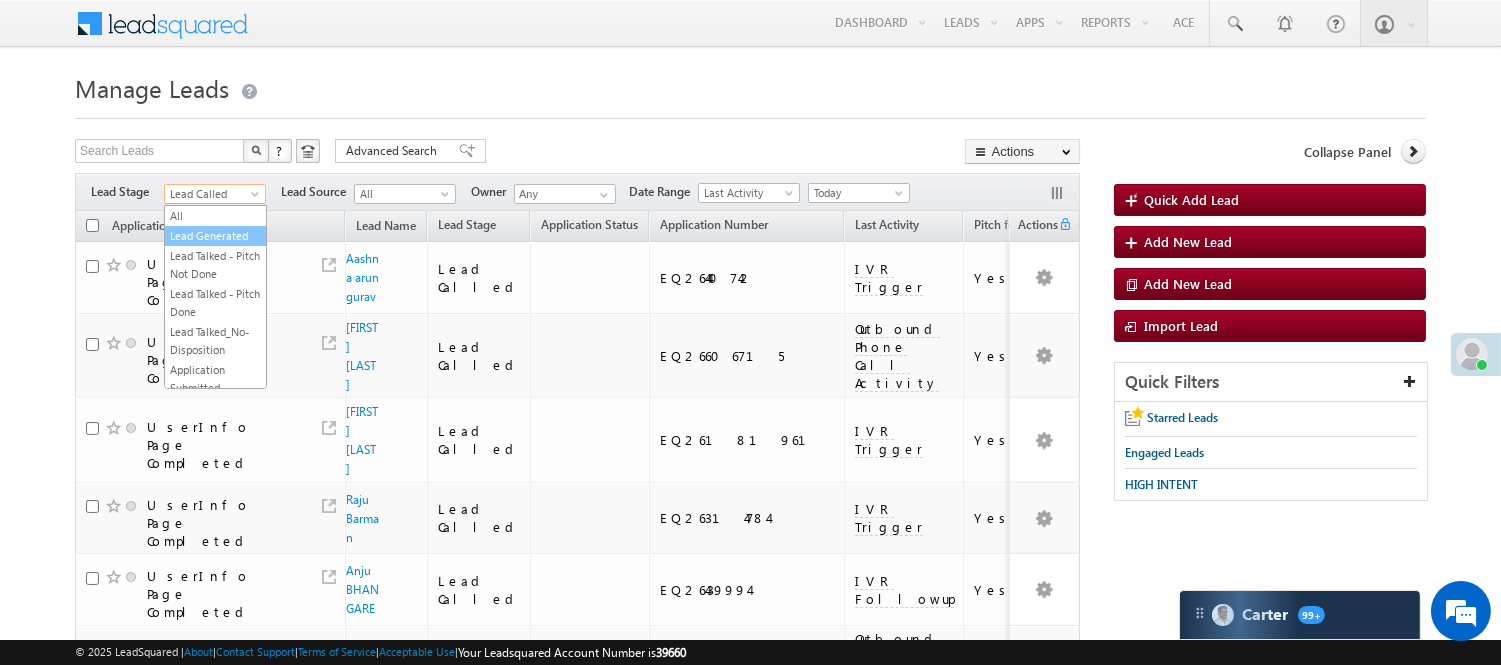 click on "Lead Generated" at bounding box center (215, 236) 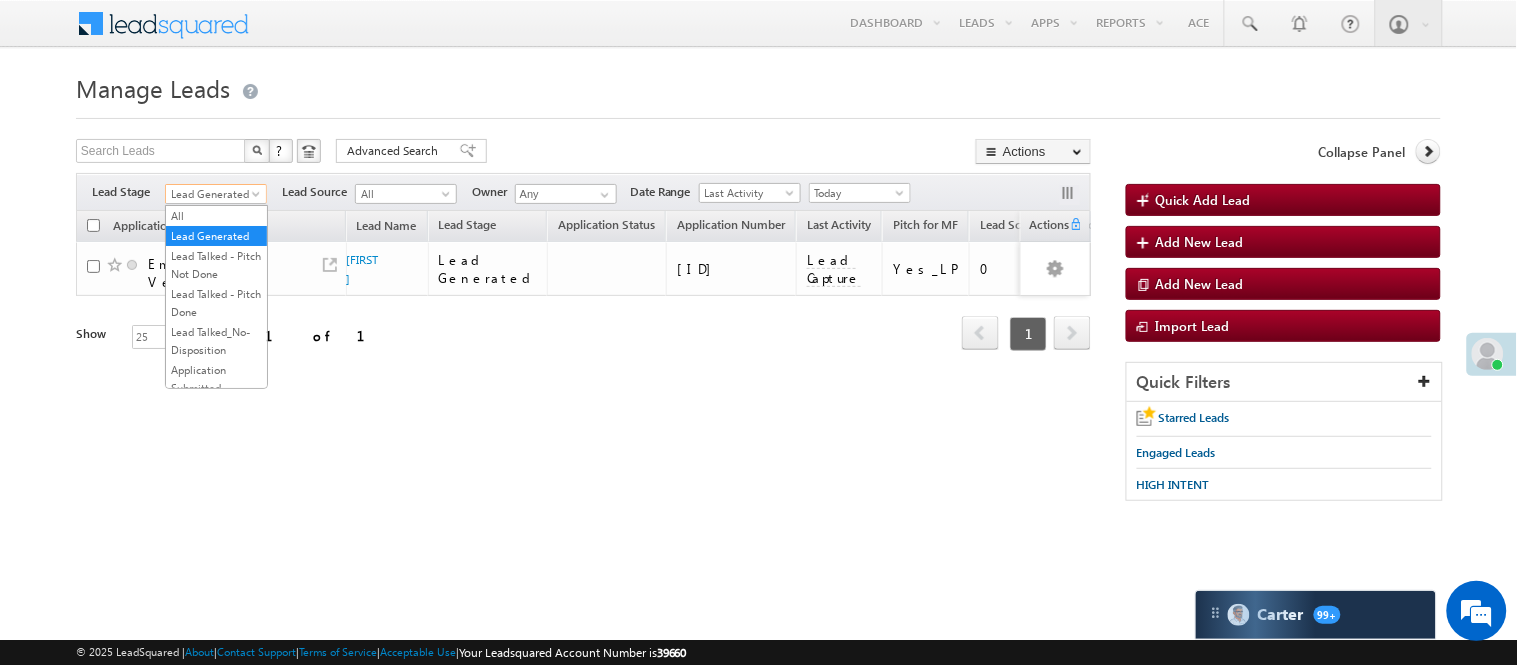 click on "Lead Generated" at bounding box center (213, 194) 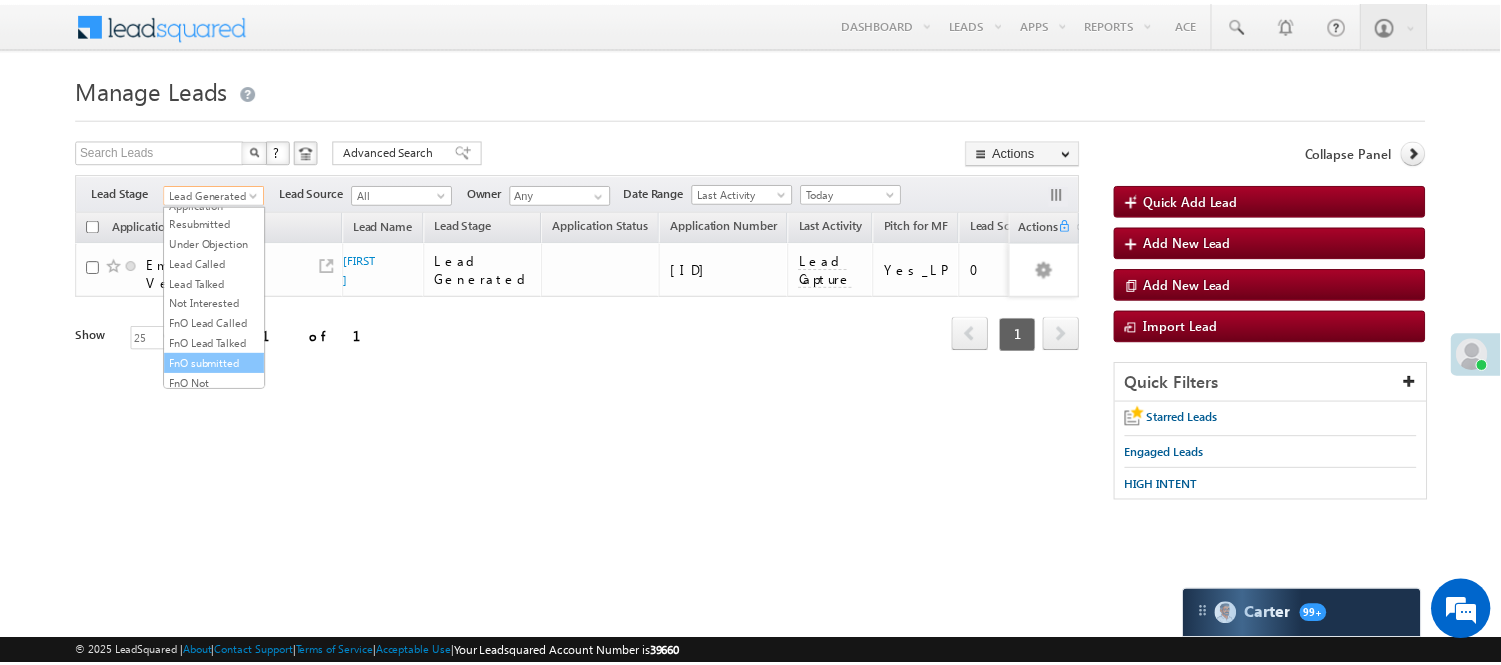 scroll, scrollTop: 222, scrollLeft: 0, axis: vertical 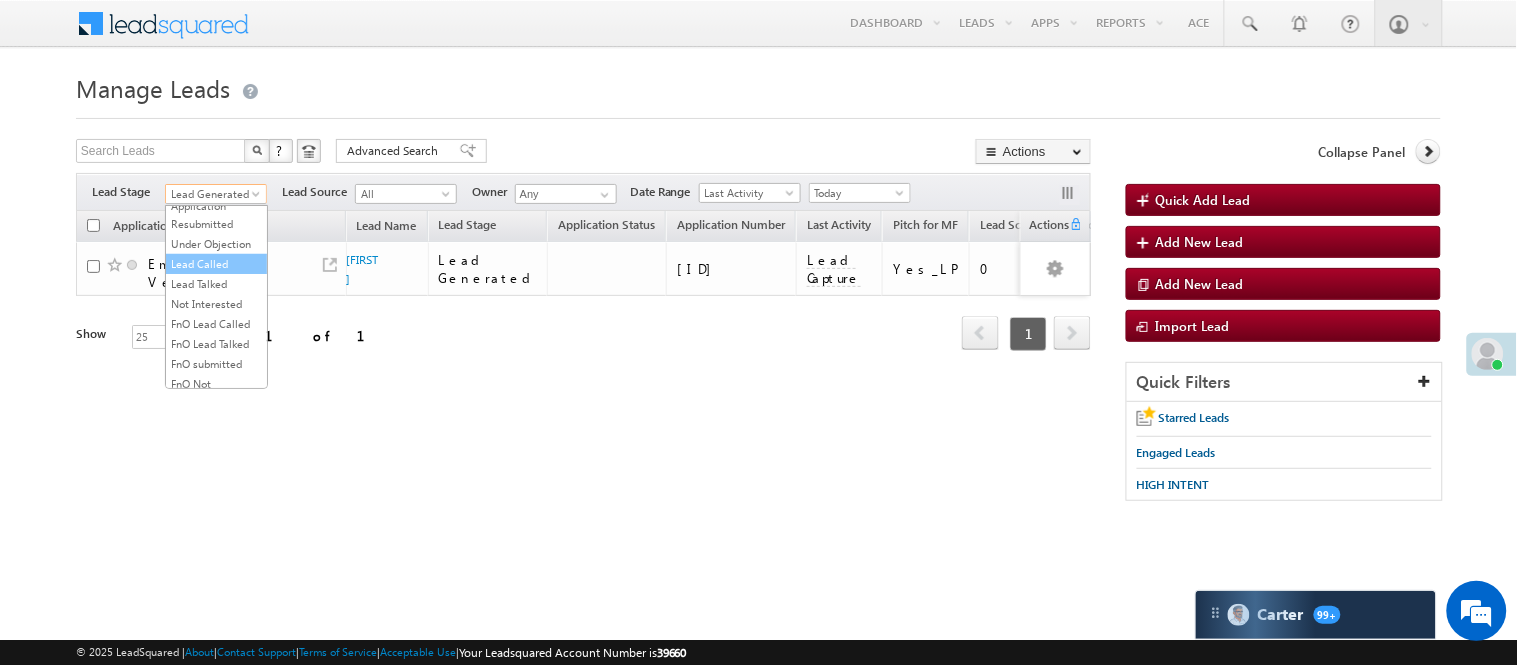 click on "Lead Called" at bounding box center [216, 264] 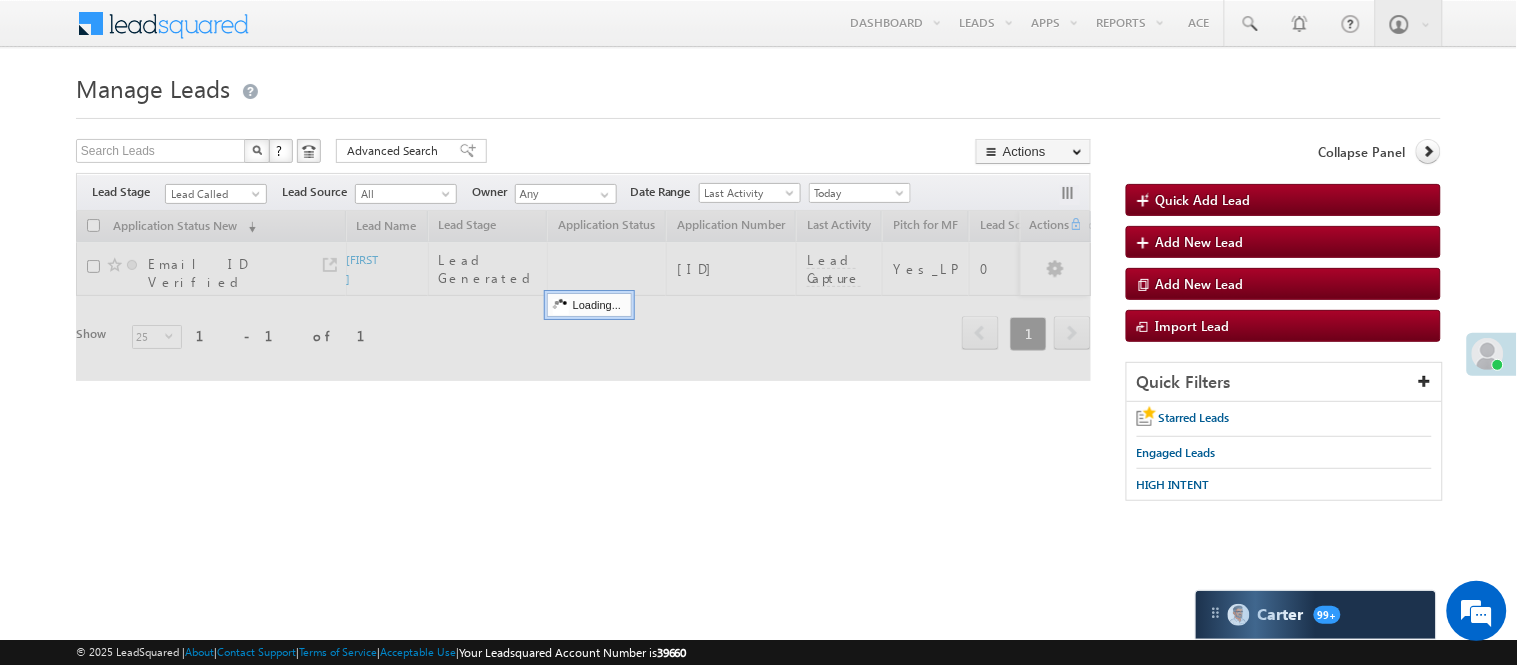 click on "Search Leads X ?   1 results found
Advanced Search
Advanced Search
Advanced search results
Actions Export Leads Reset all Filters
Actions Export Leads Bulk Update Send Email Add to List Add Activity Change Owner Change Stage Delete Merge Leads" at bounding box center [583, 153] 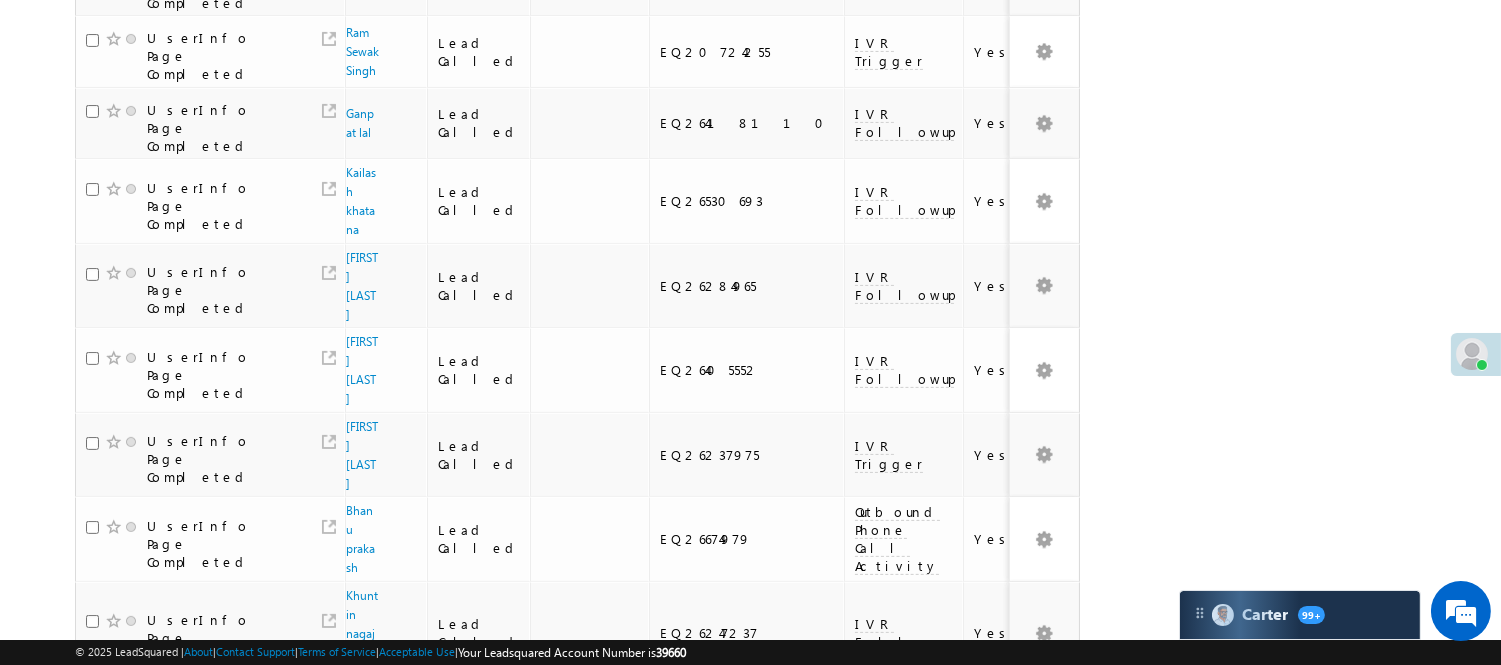 scroll, scrollTop: 1345, scrollLeft: 0, axis: vertical 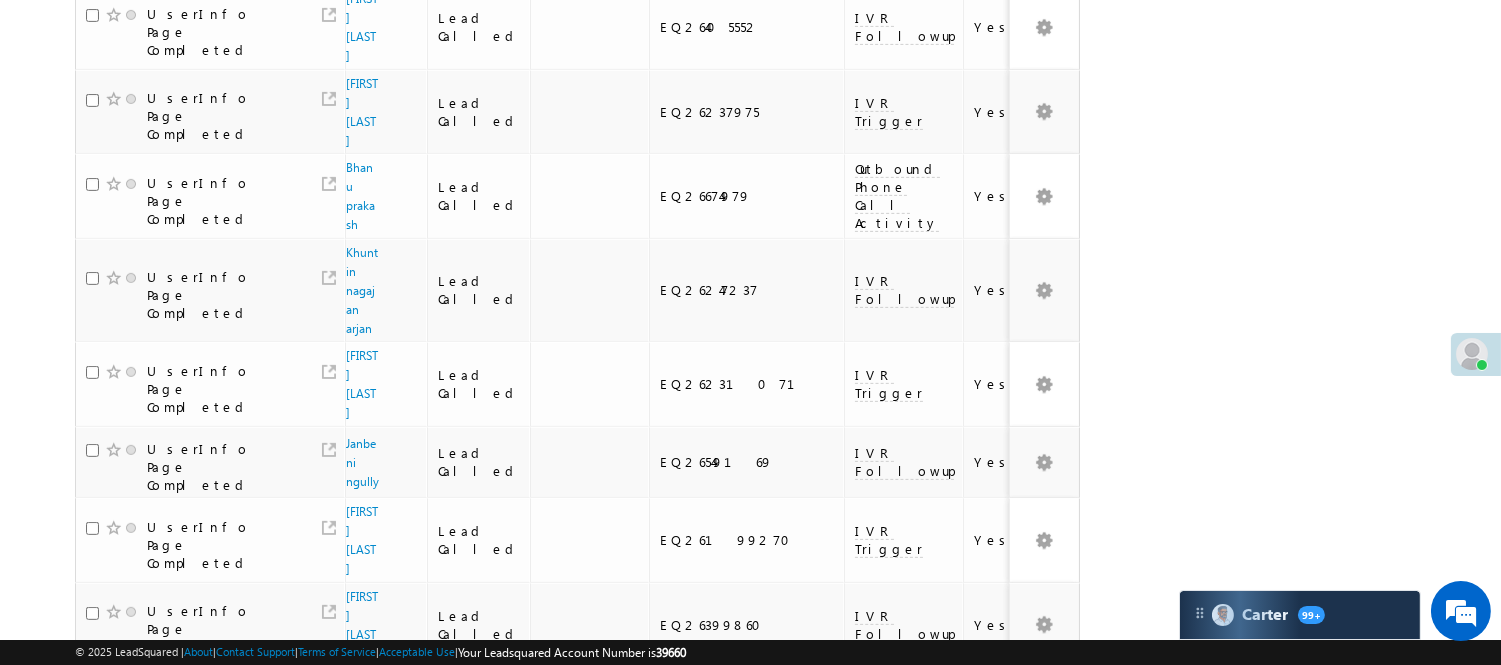 click on "3" at bounding box center (898, 933) 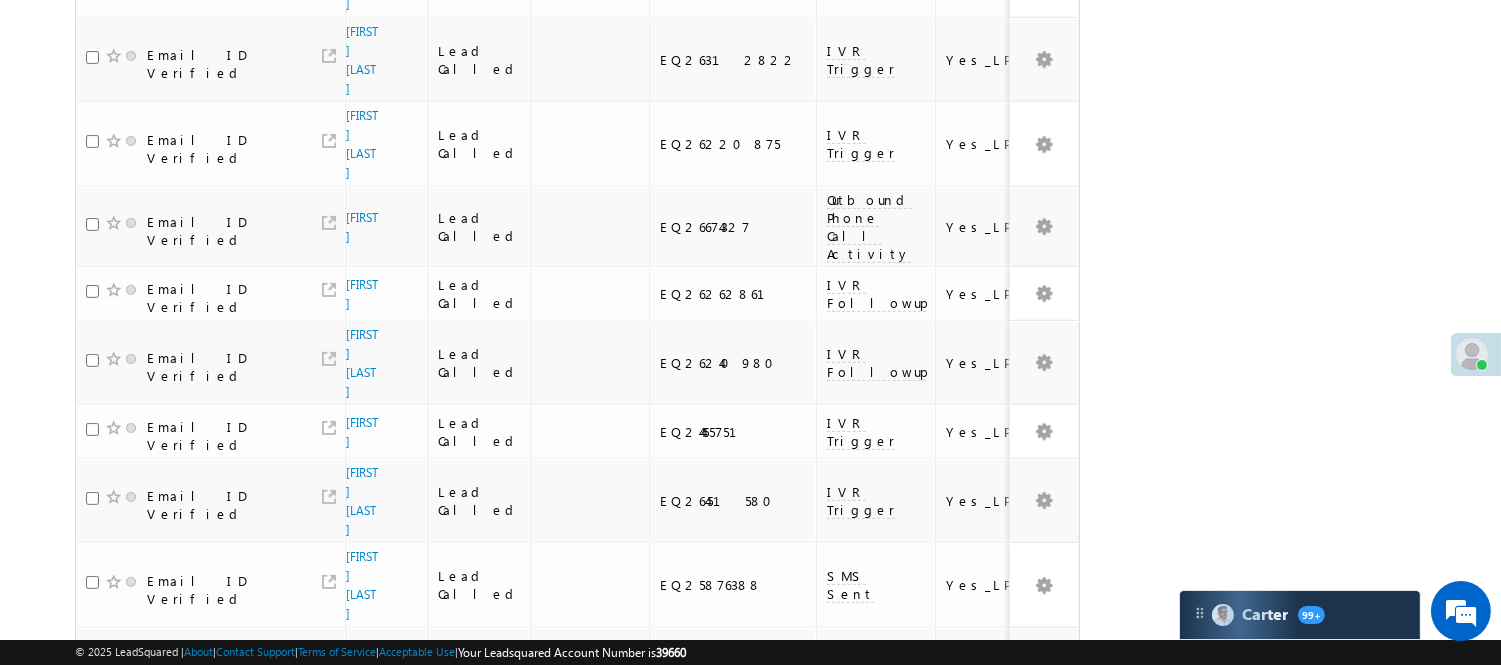 scroll, scrollTop: 763, scrollLeft: 0, axis: vertical 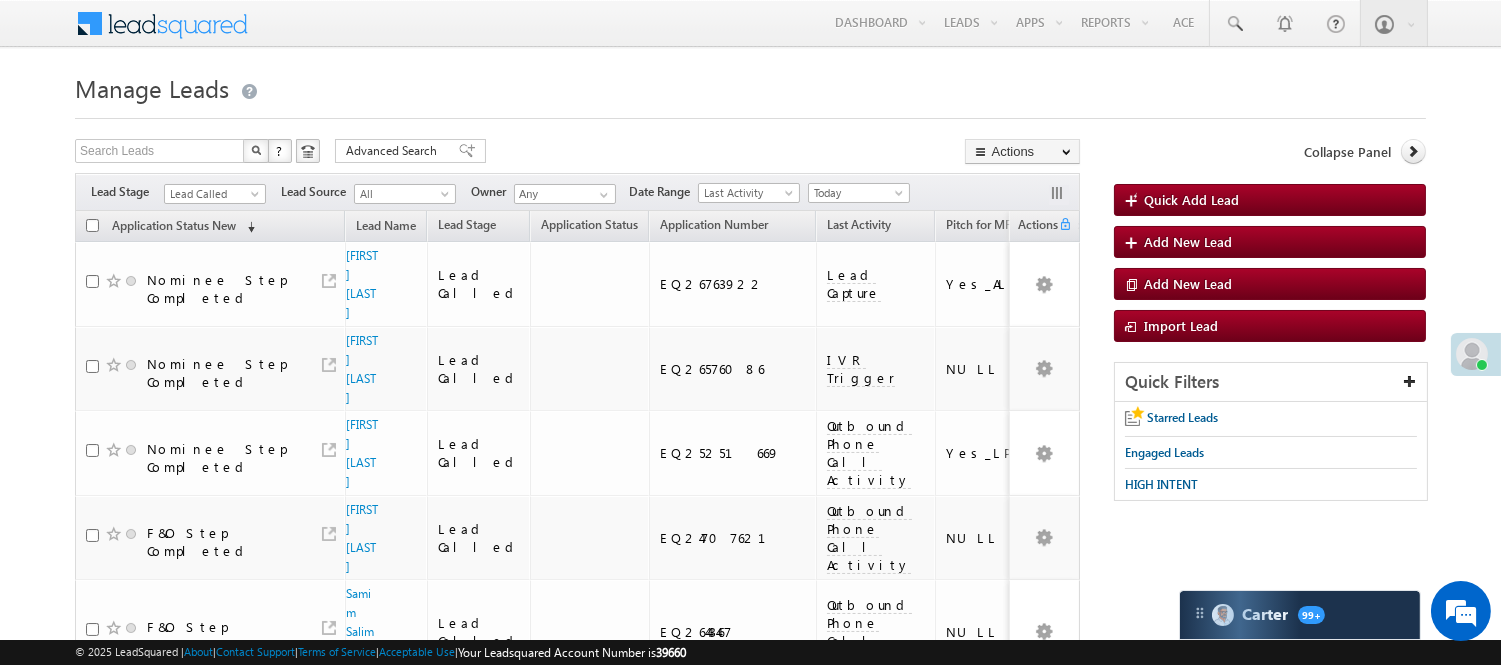 click on "Lead Called" at bounding box center (215, 191) 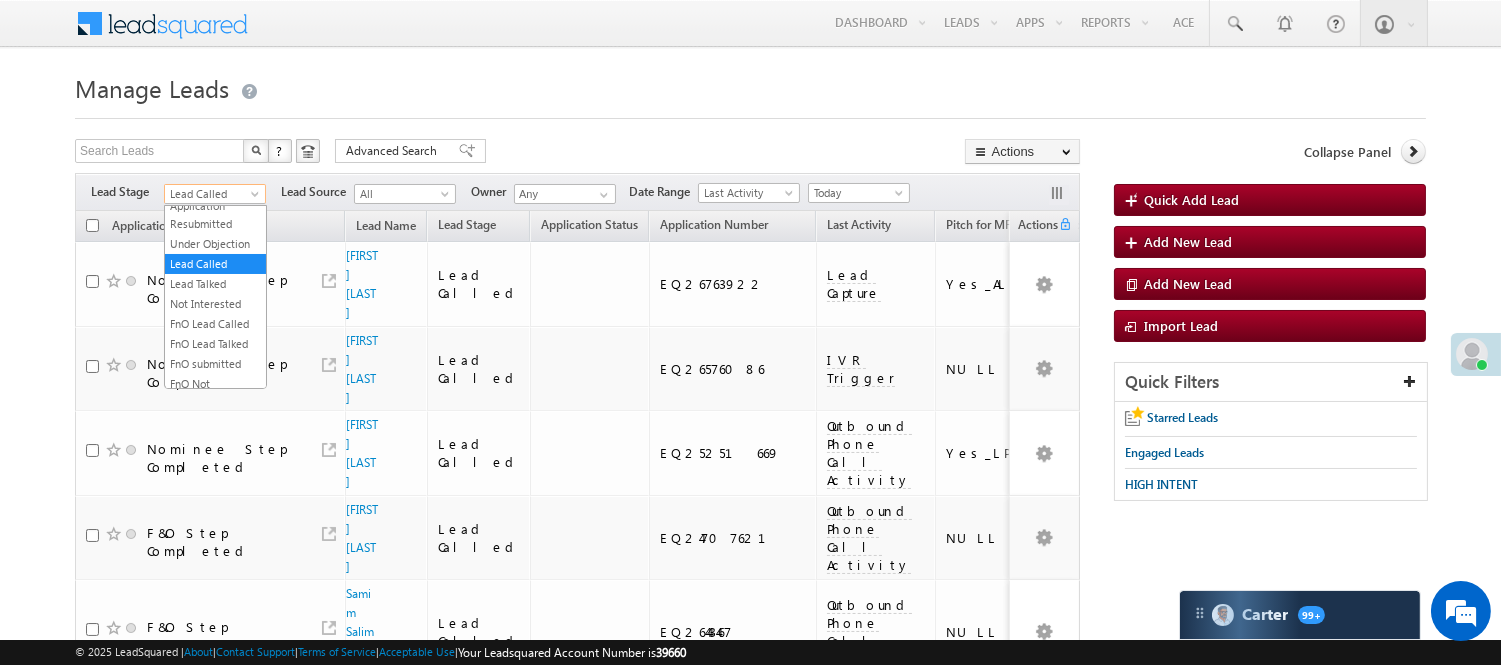 click on "Lead Called" at bounding box center [212, 194] 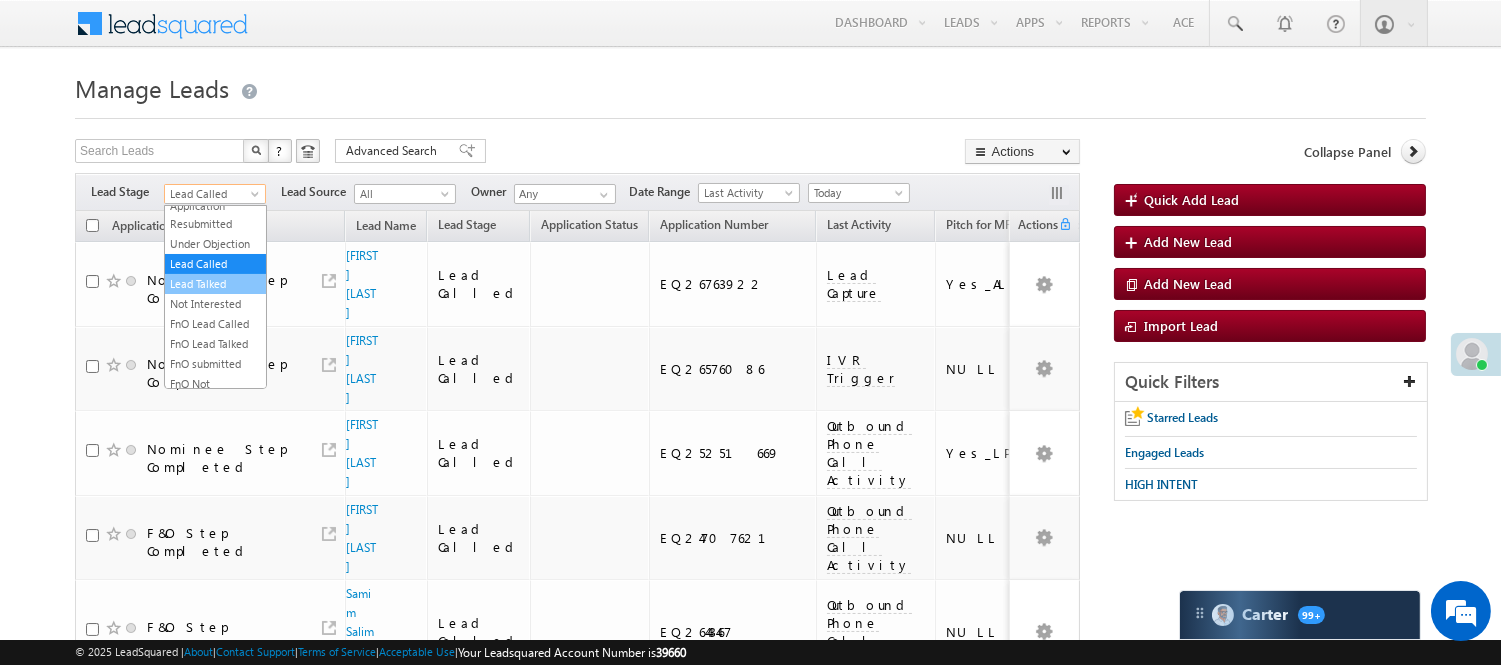 click on "Lead Talked" at bounding box center [215, 284] 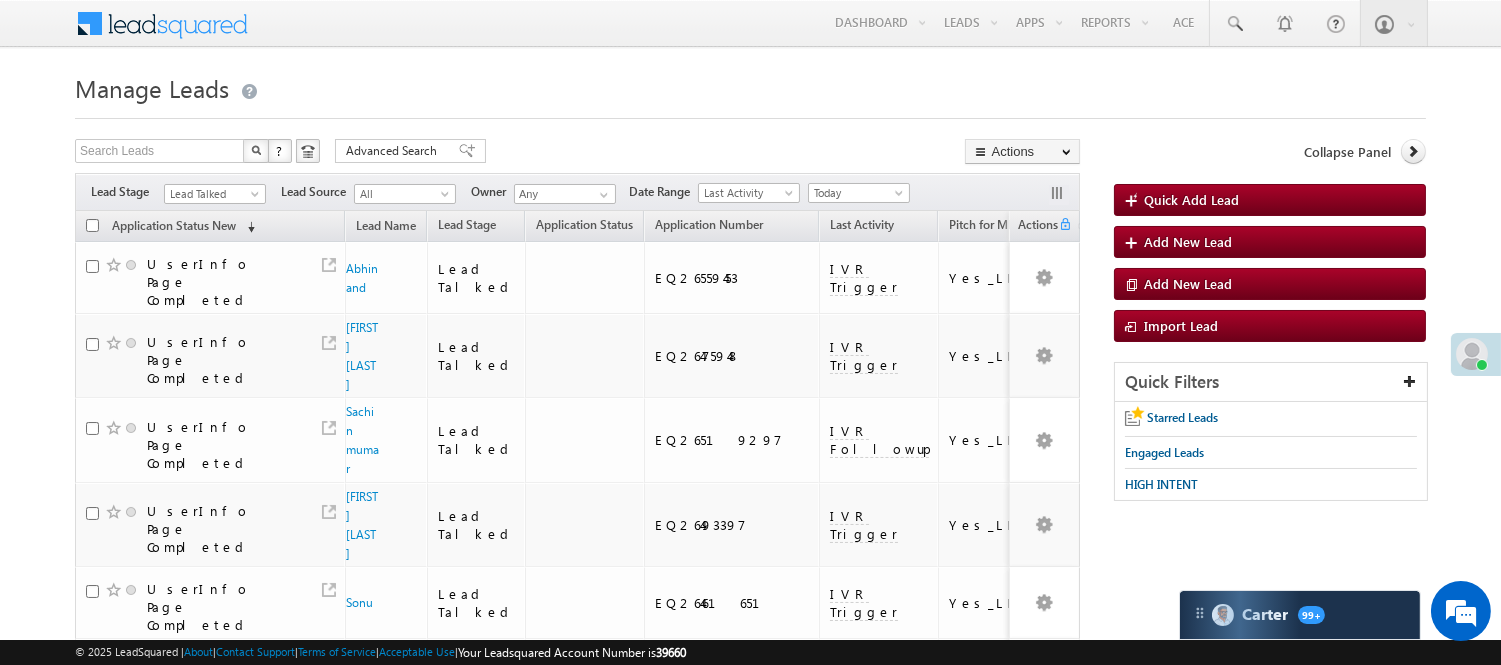 scroll, scrollTop: 582, scrollLeft: 0, axis: vertical 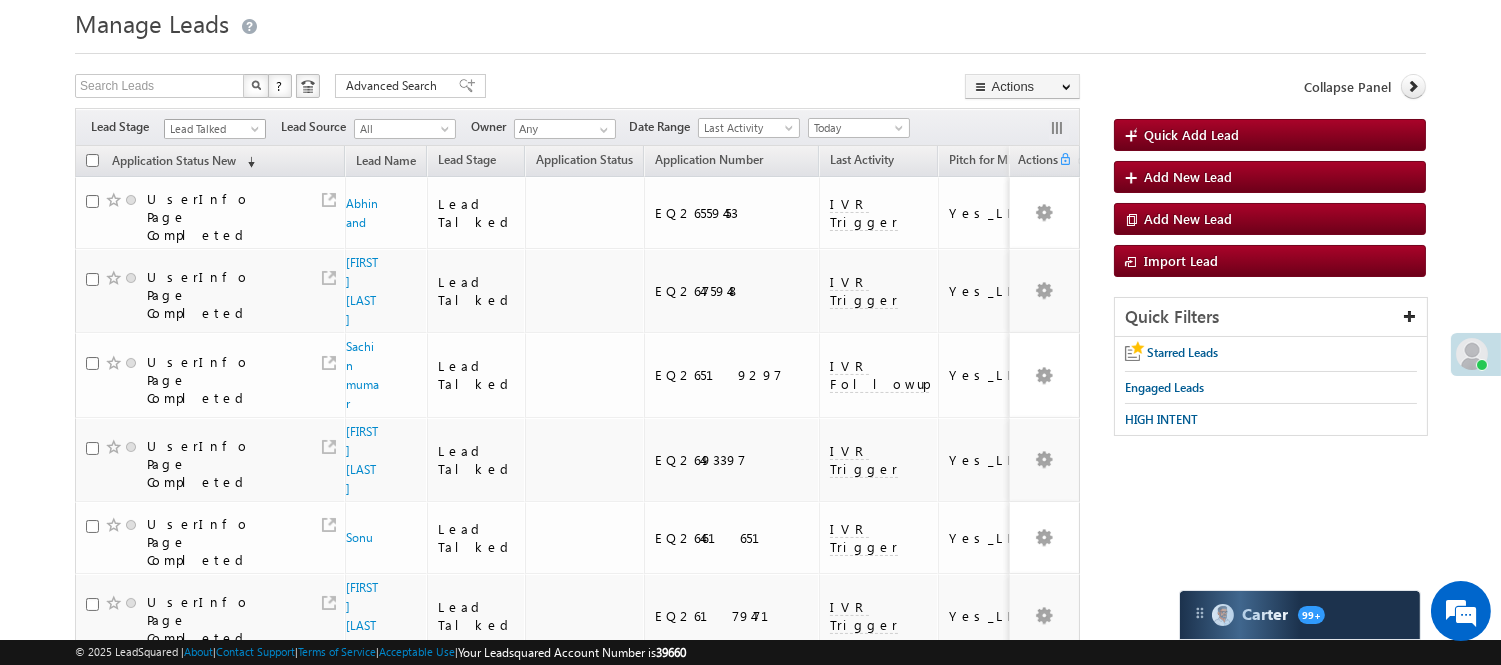 click on "Lead Talked" at bounding box center [212, 129] 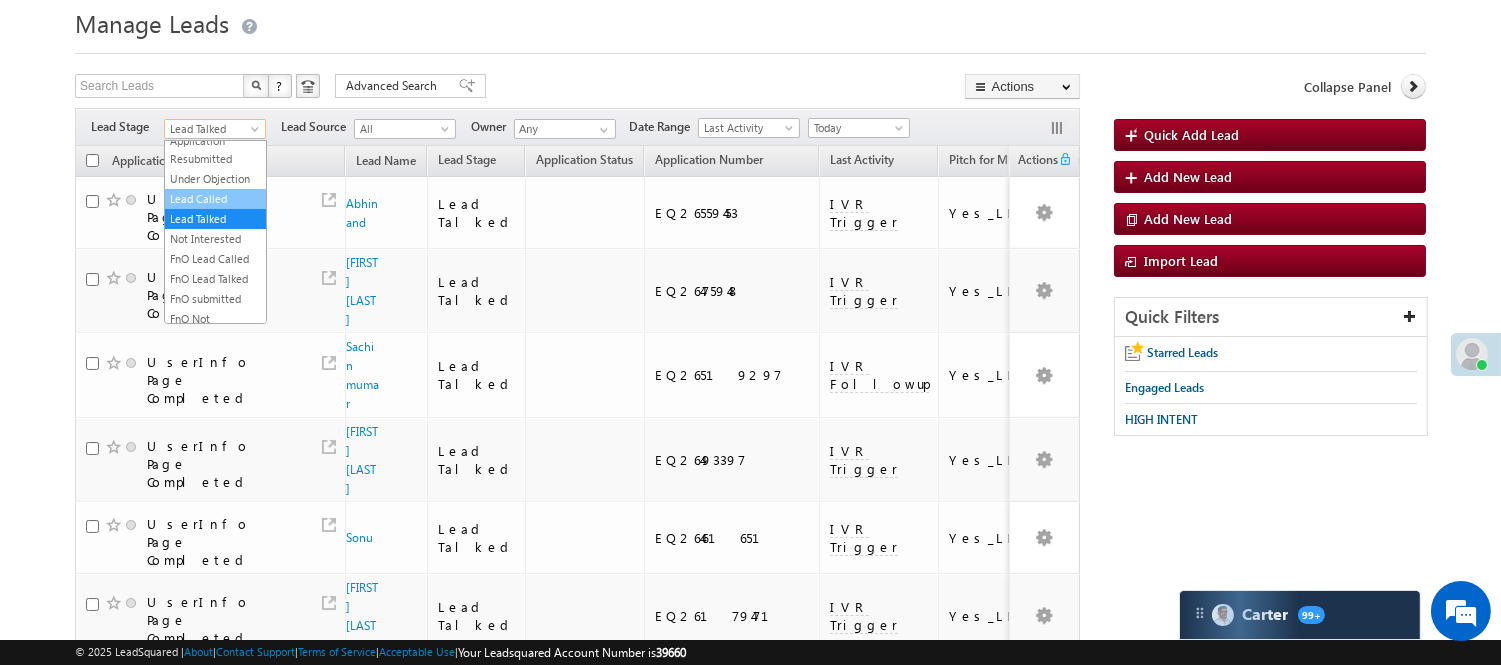 click on "Lead Called" at bounding box center [215, 199] 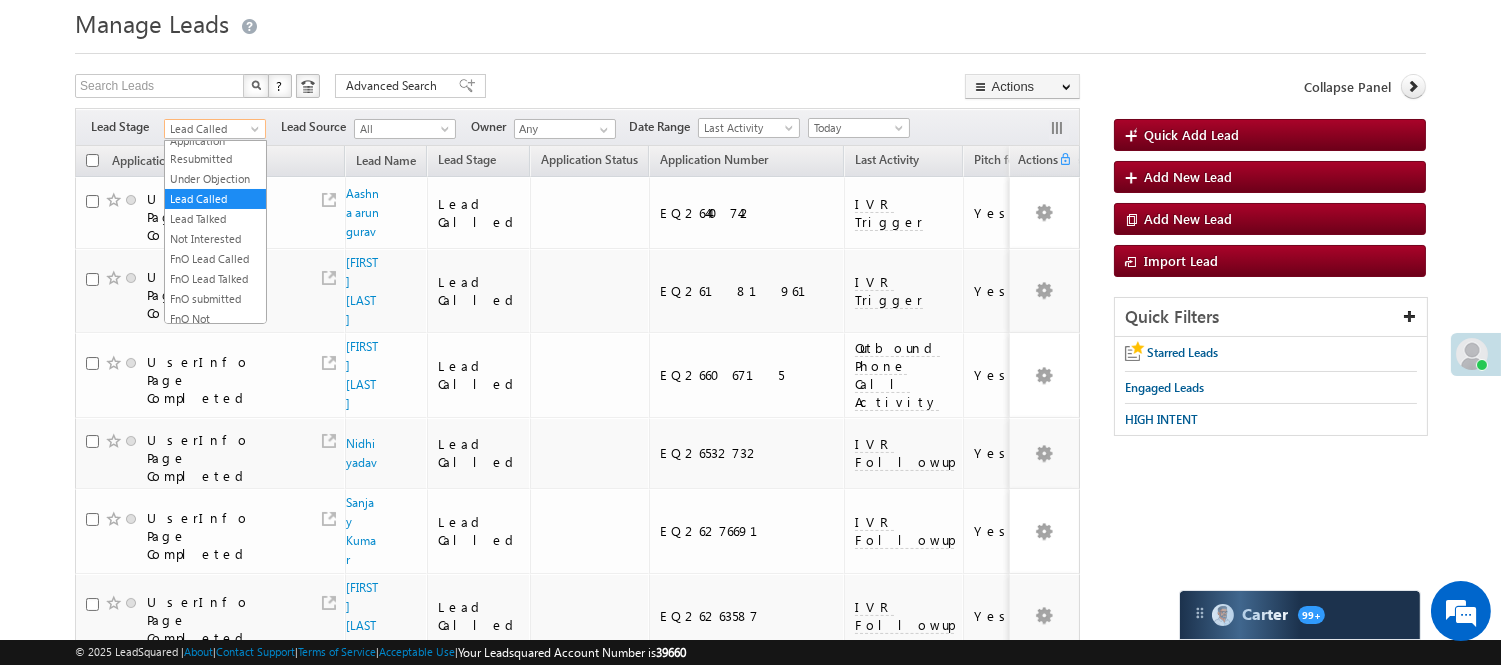 click on "Lead Called" at bounding box center (212, 129) 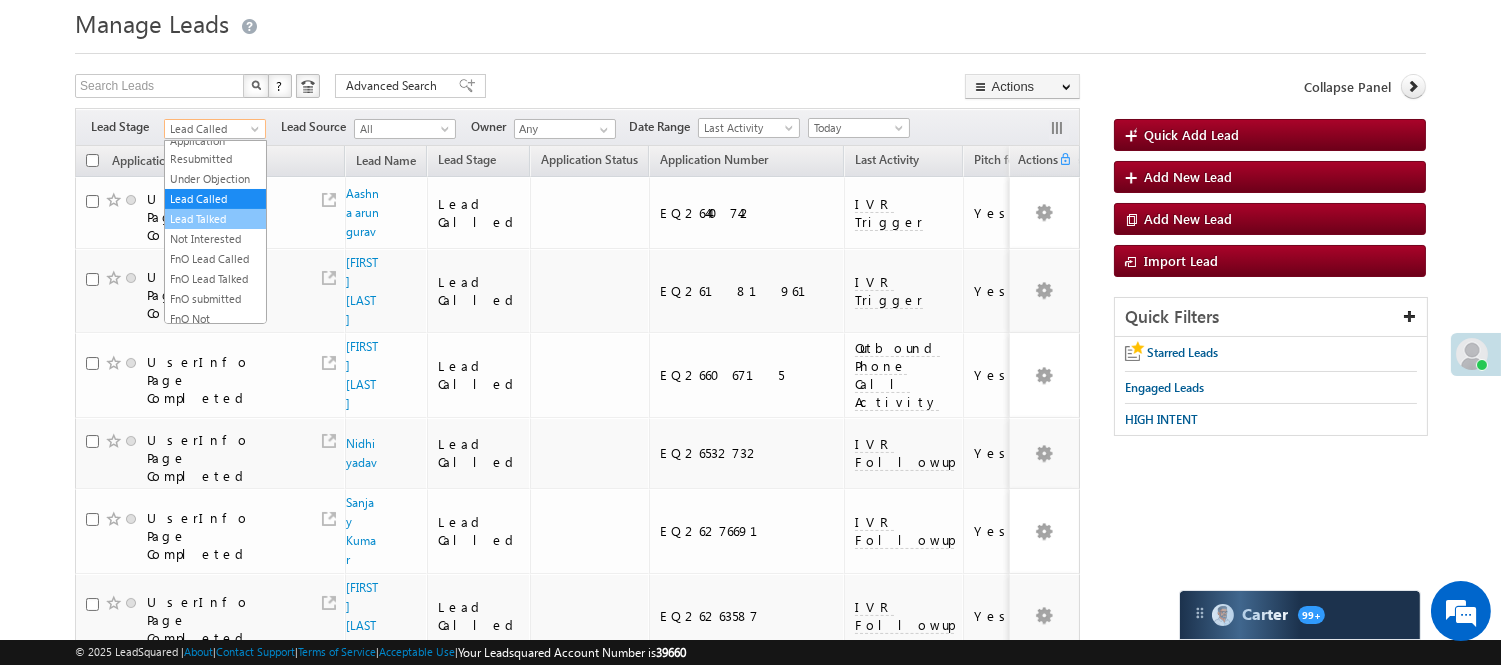 click on "Lead Talked" at bounding box center (215, 219) 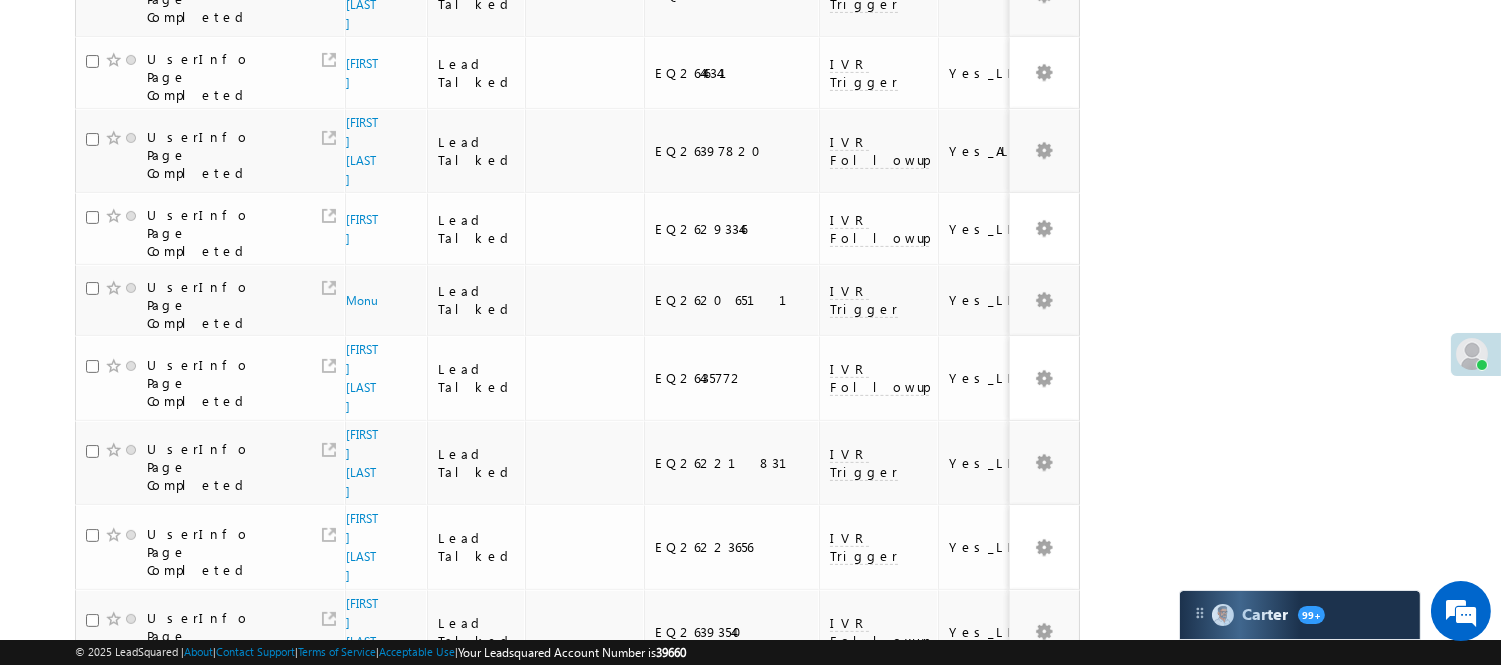 scroll, scrollTop: 1203, scrollLeft: 0, axis: vertical 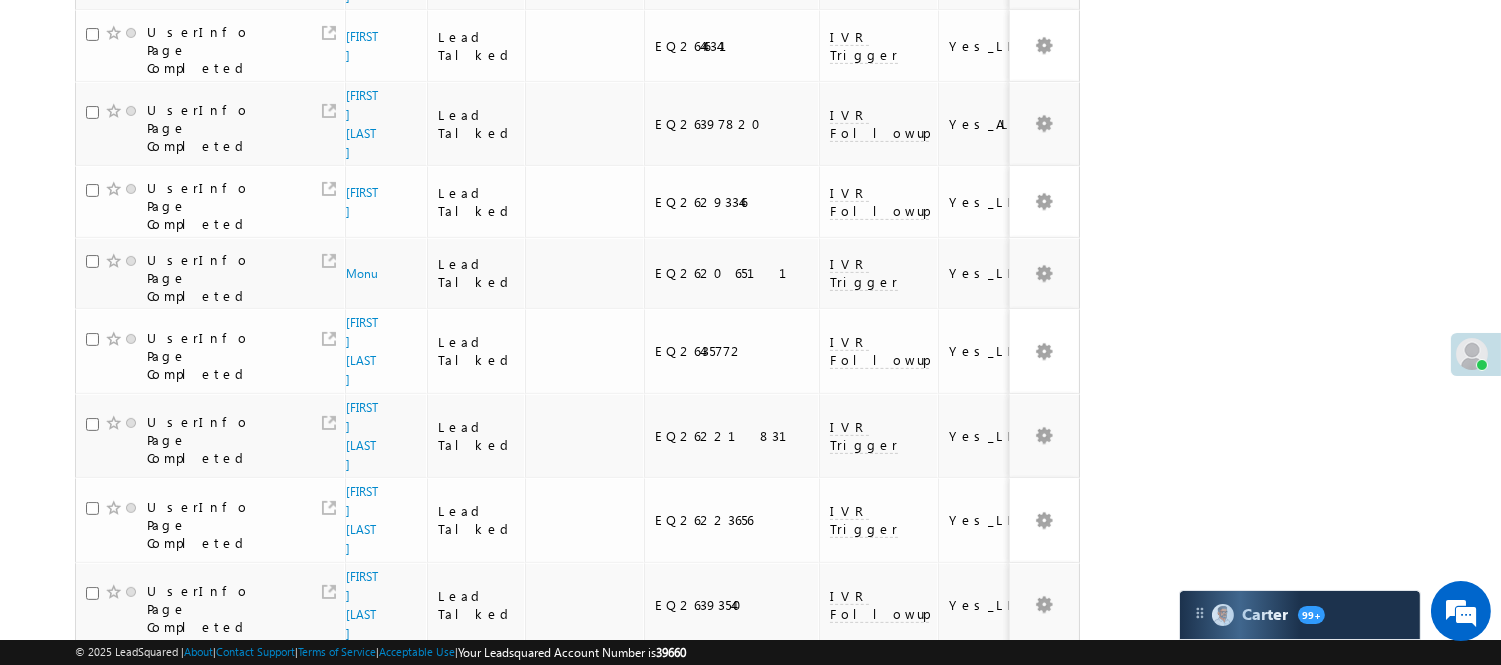 click on "3" at bounding box center [938, 1091] 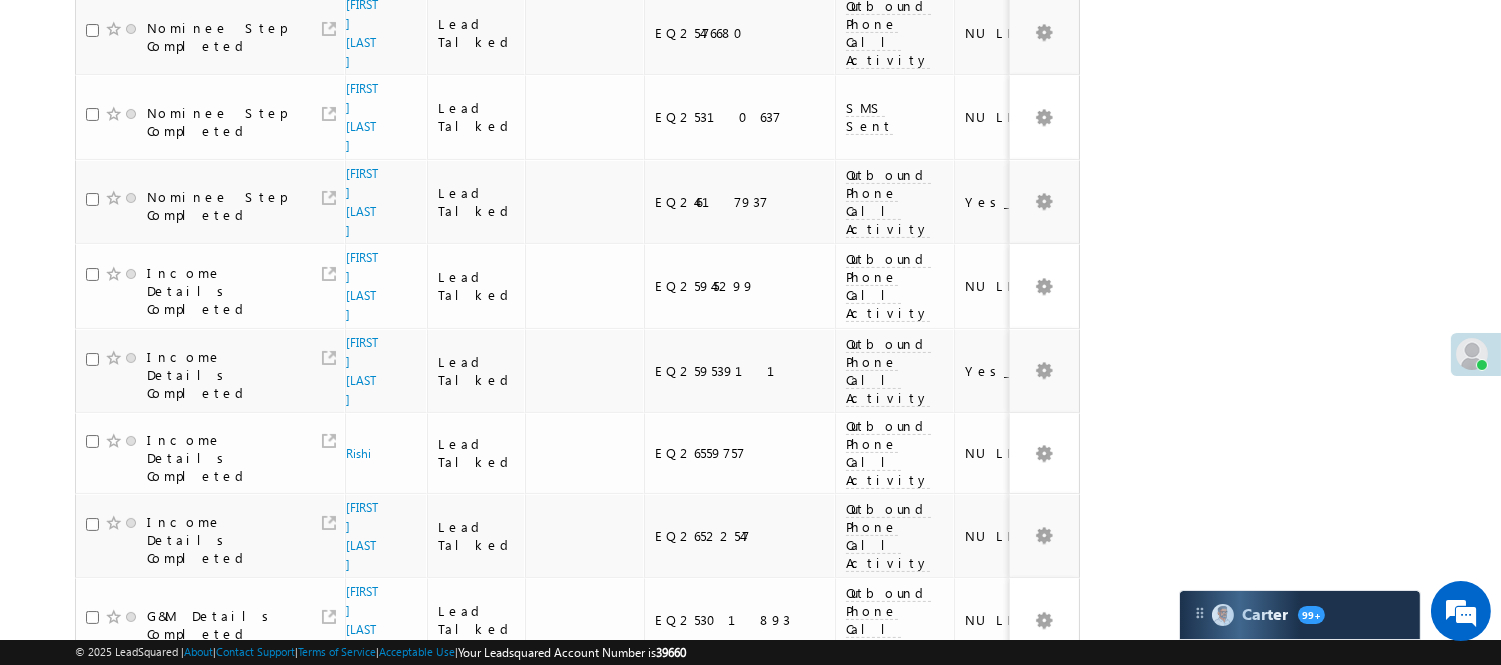 scroll, scrollTop: 92, scrollLeft: 0, axis: vertical 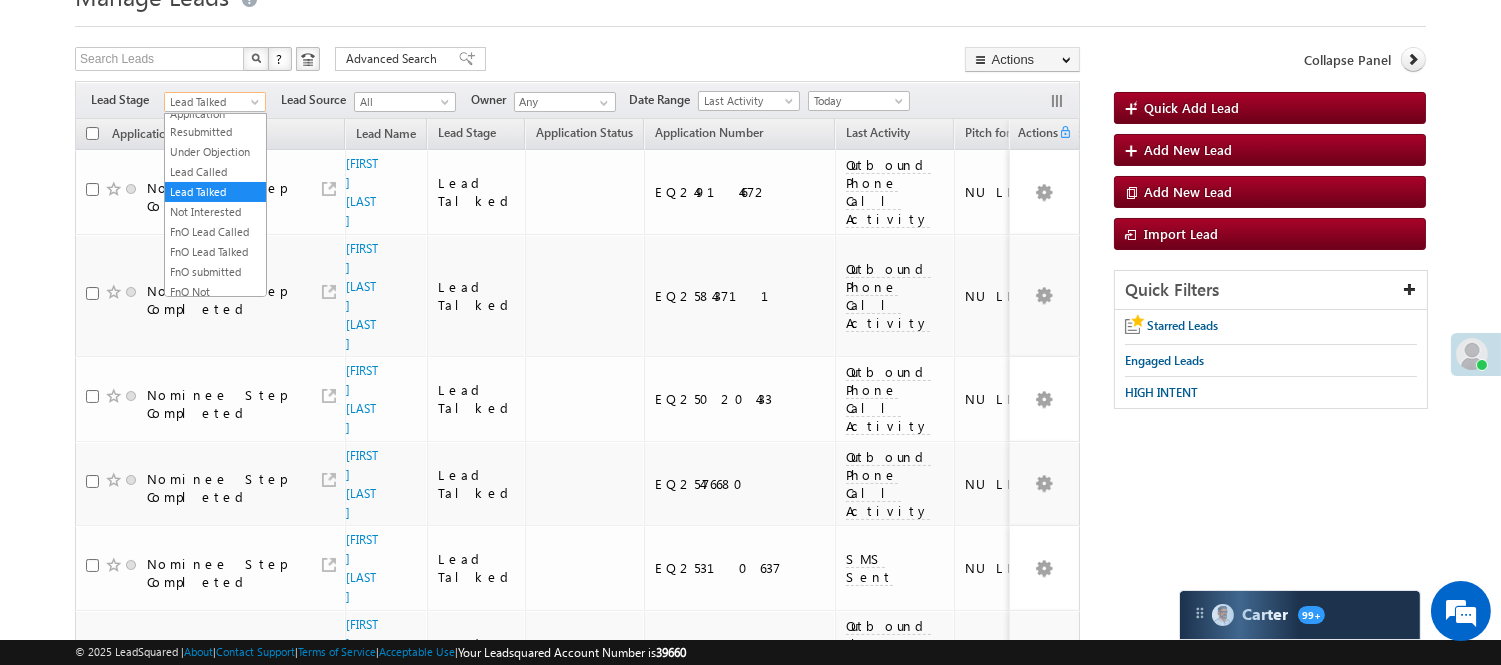 click on "Lead Talked" at bounding box center (212, 102) 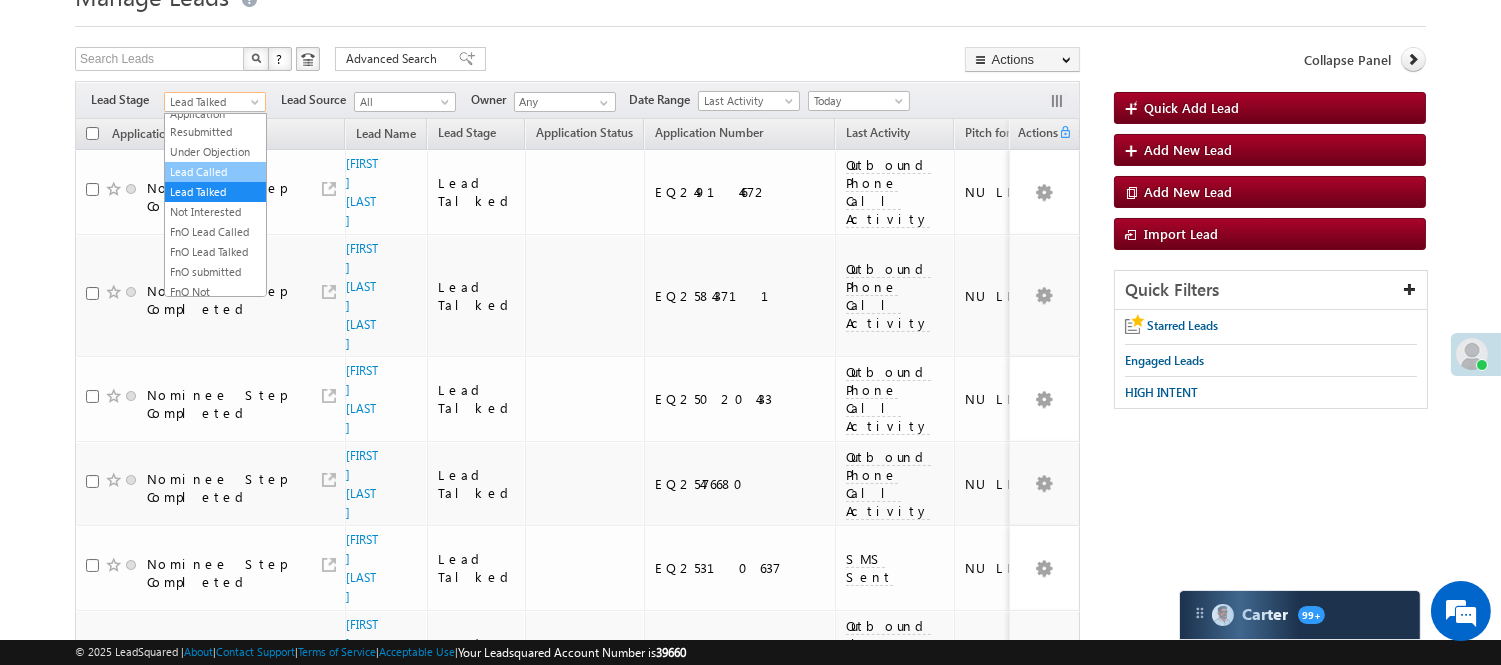 click on "Lead Called" at bounding box center [215, 172] 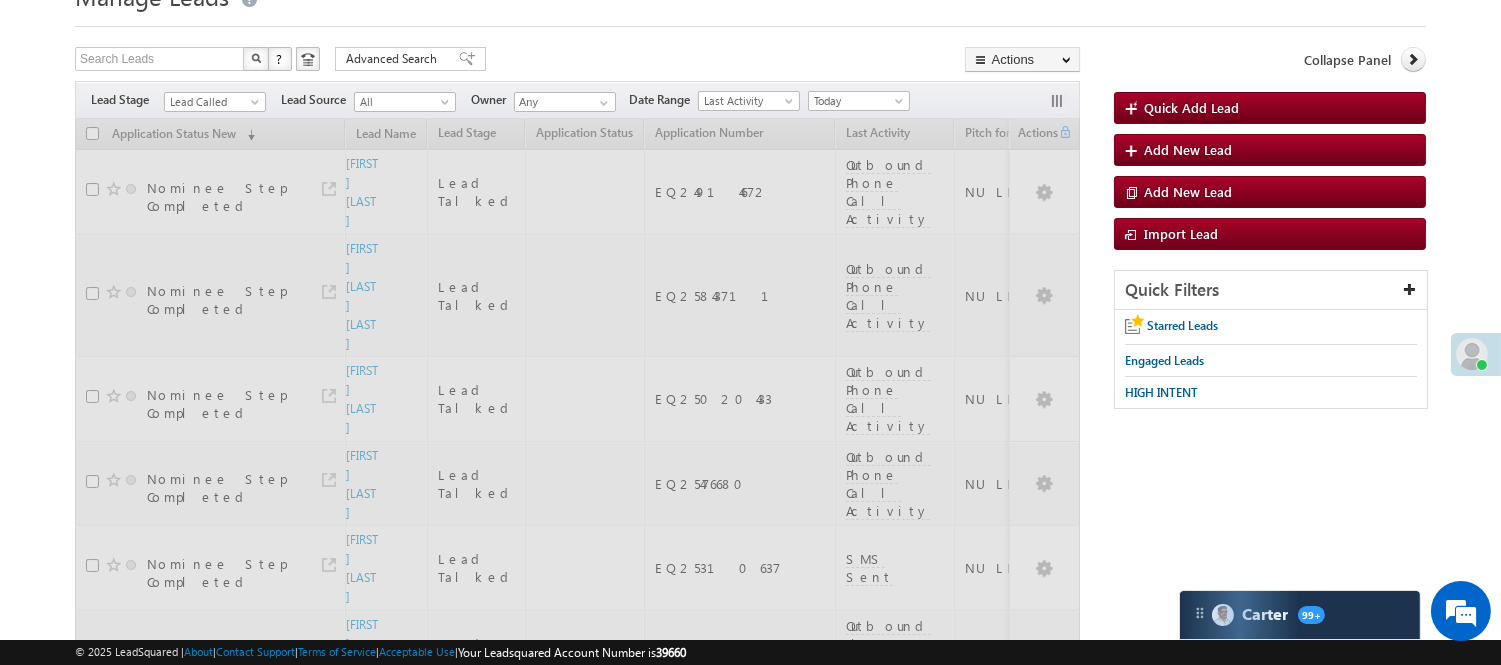 click on "Search Leads X ?   124 results found
Advanced Search
Advanced Search
Advanced search results
Actions Export Leads Reset all Filters
Actions Export Leads Bulk Update Send Email Add to List Add Activity Change Owner Change Stage Delete Merge Leads" at bounding box center (577, 61) 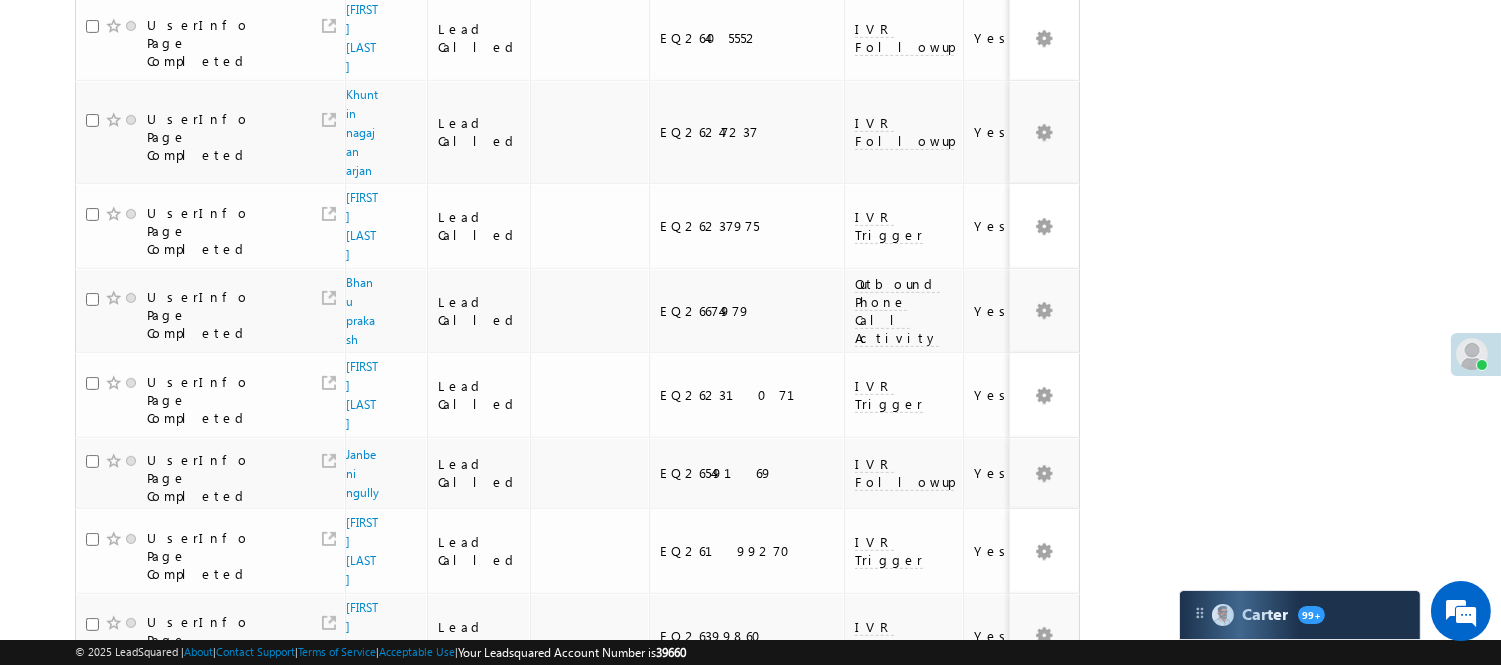scroll, scrollTop: 1345, scrollLeft: 0, axis: vertical 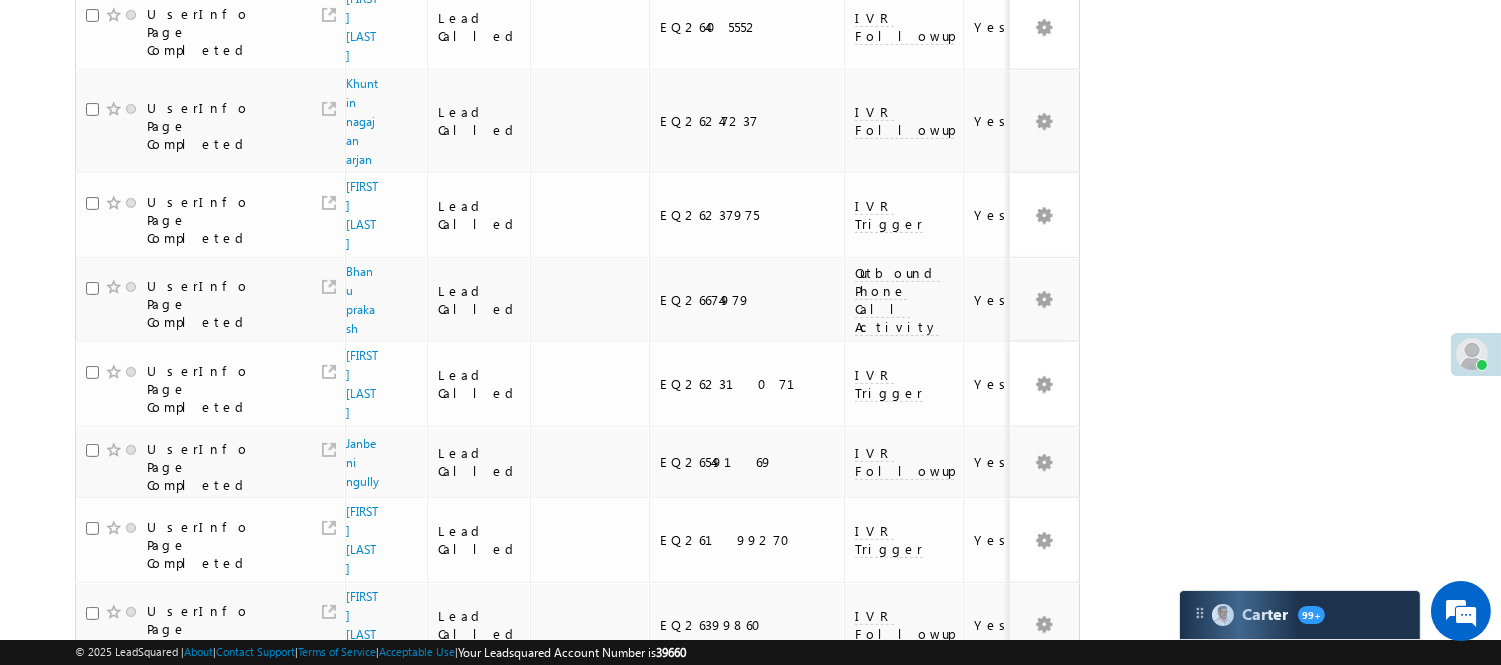 click on "3" at bounding box center (898, 933) 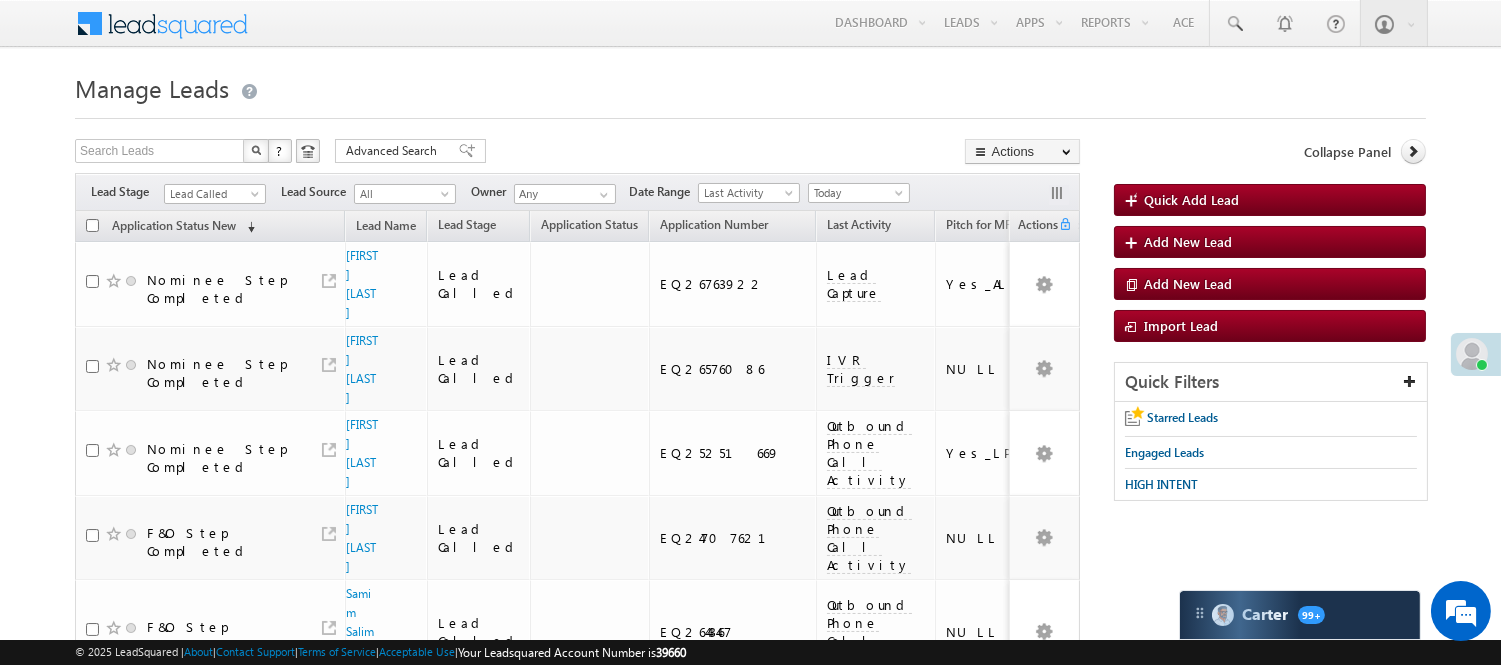 scroll, scrollTop: 1453, scrollLeft: 0, axis: vertical 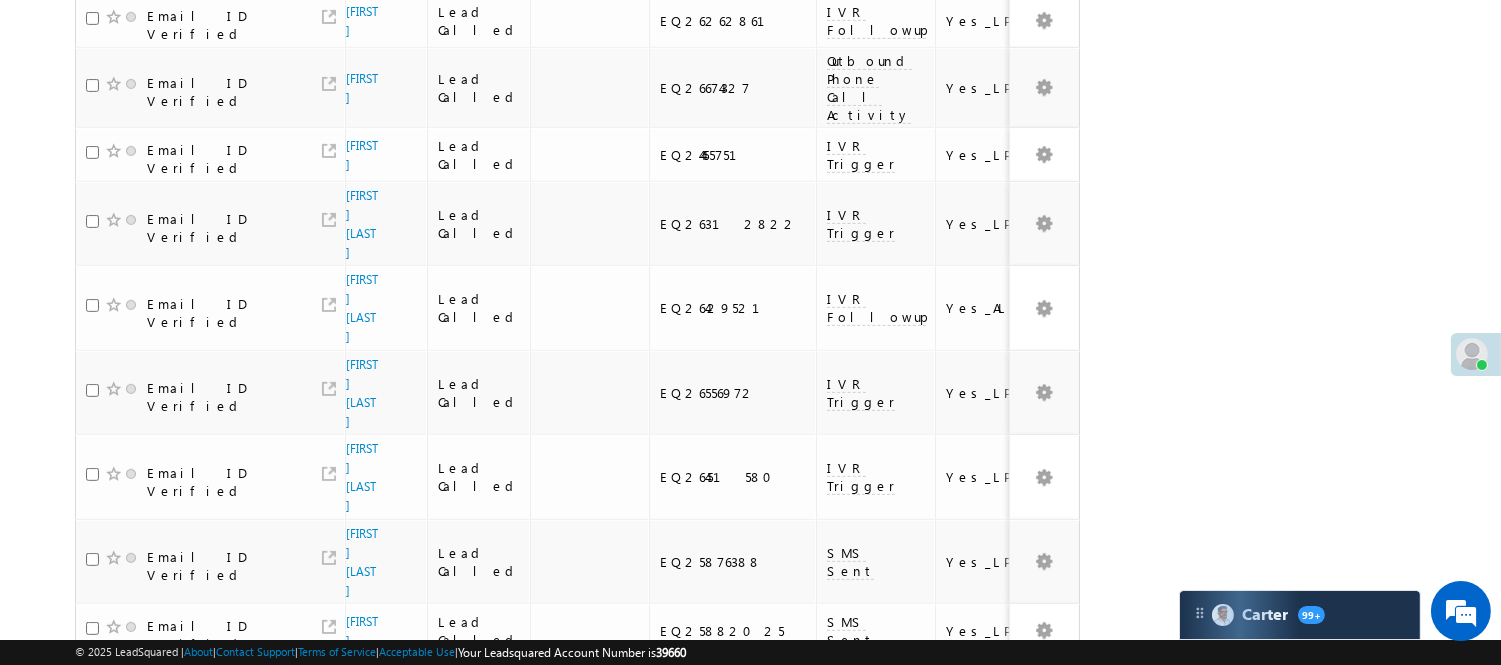 click on "4" at bounding box center [938, 865] 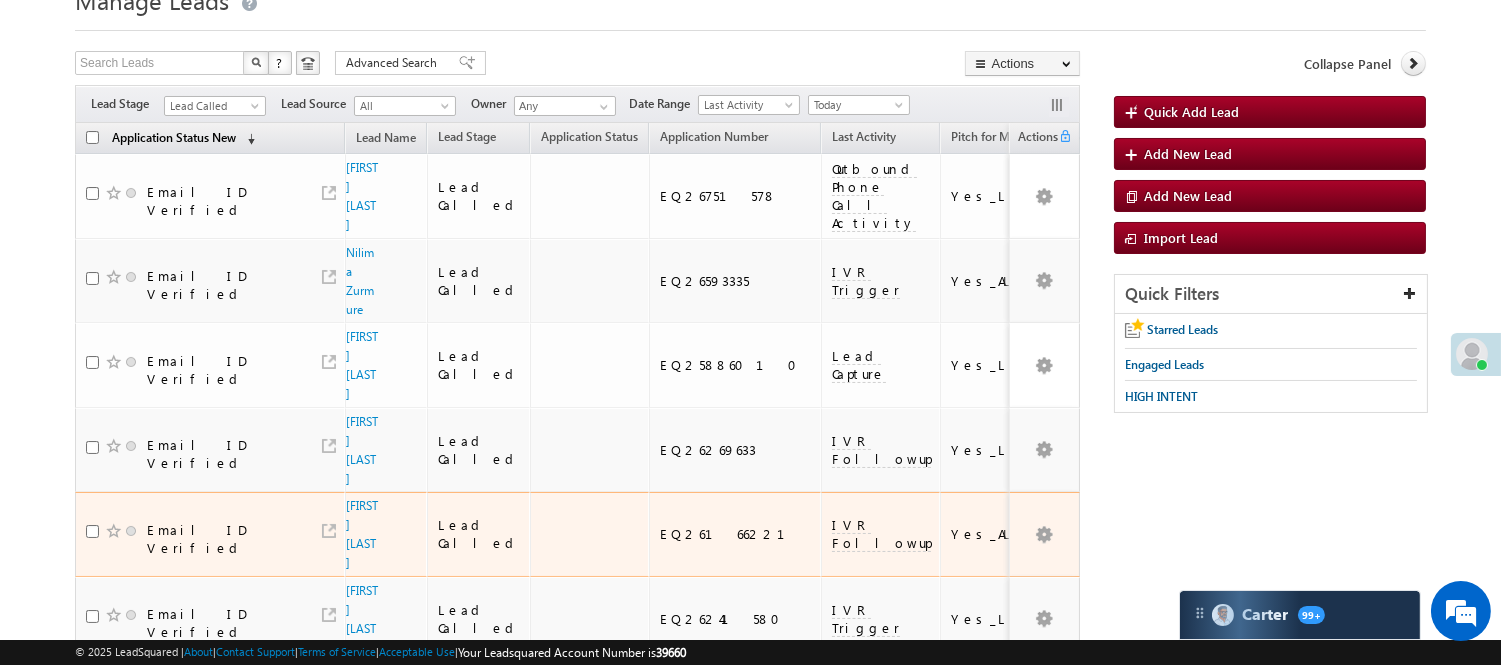 scroll, scrollTop: 0, scrollLeft: 0, axis: both 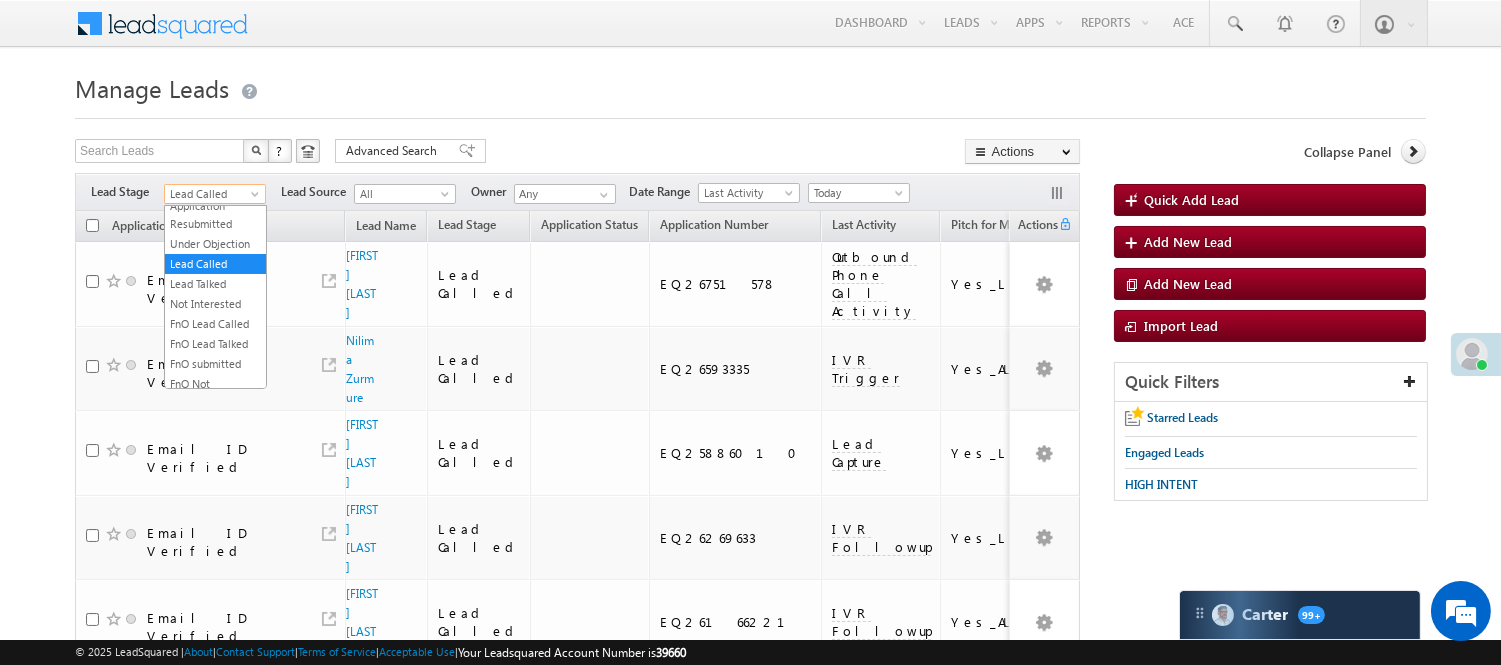 click on "Lead Called" at bounding box center [212, 194] 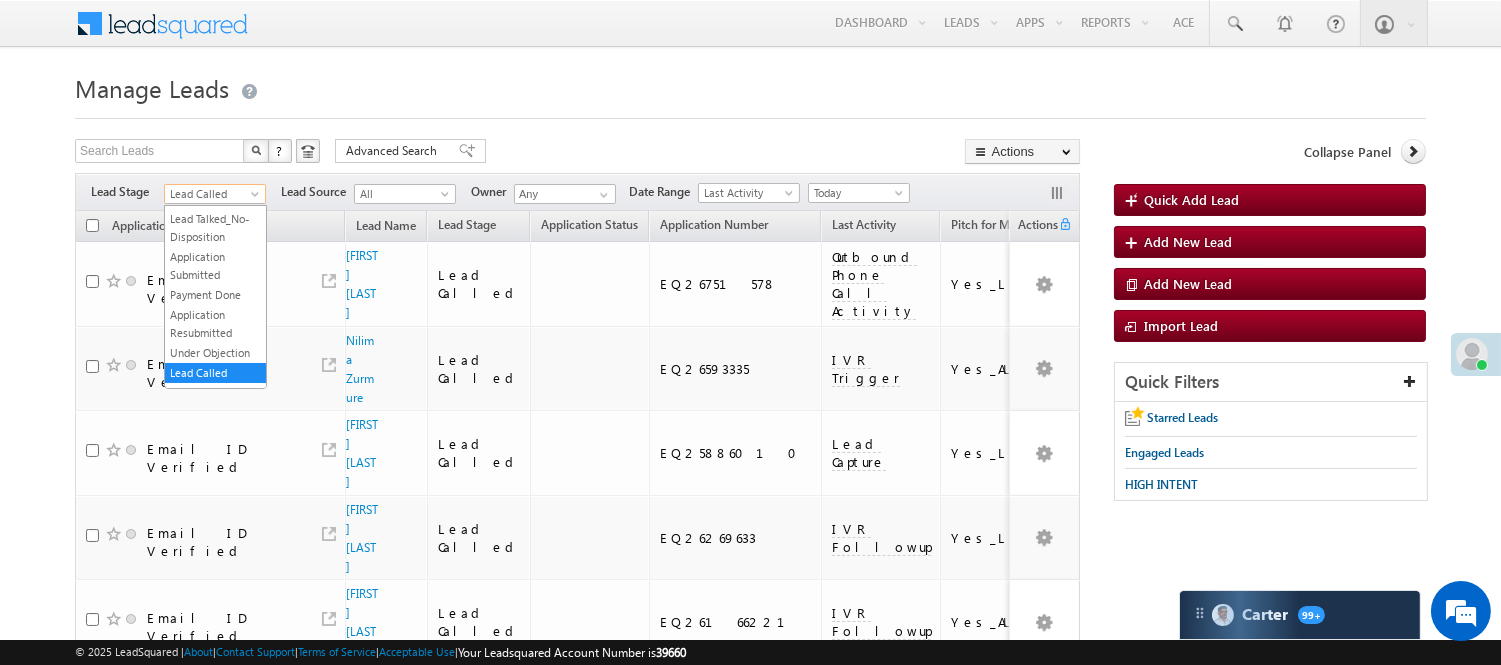 scroll, scrollTop: 0, scrollLeft: 0, axis: both 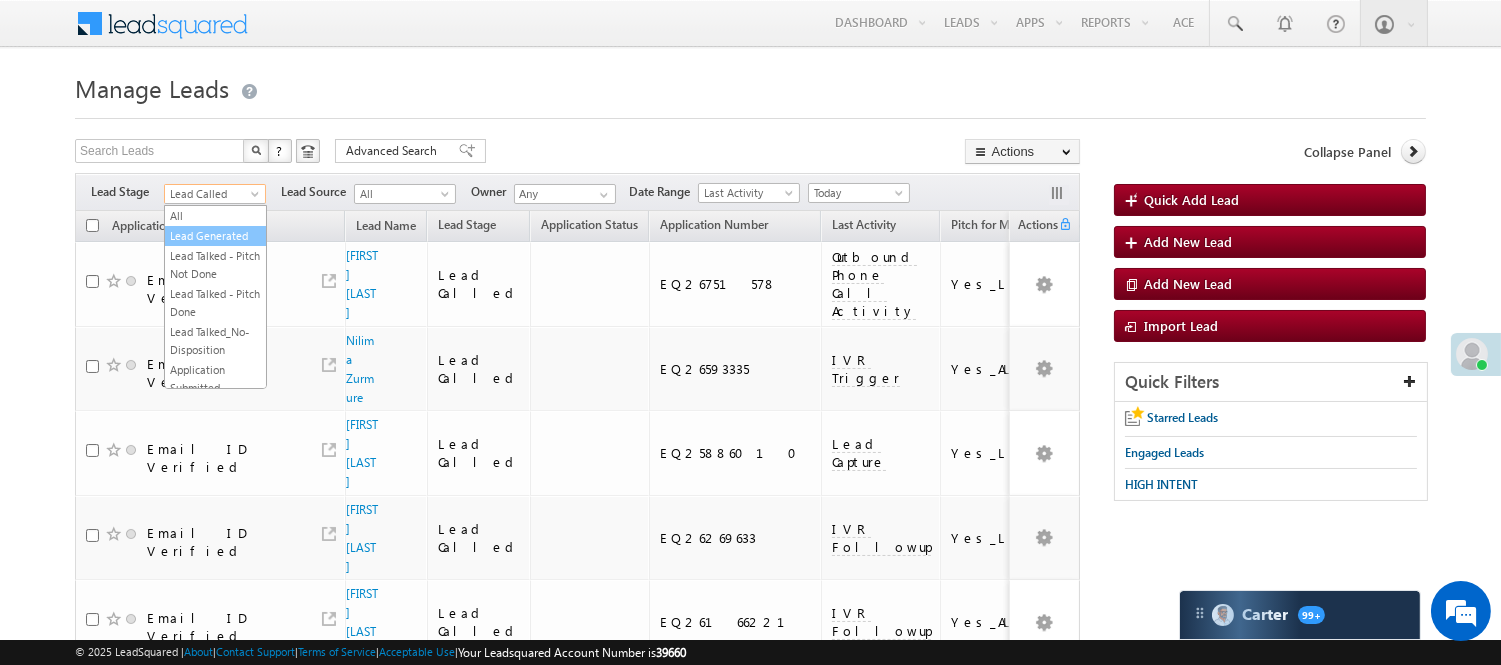 click on "Lead Generated" at bounding box center (215, 236) 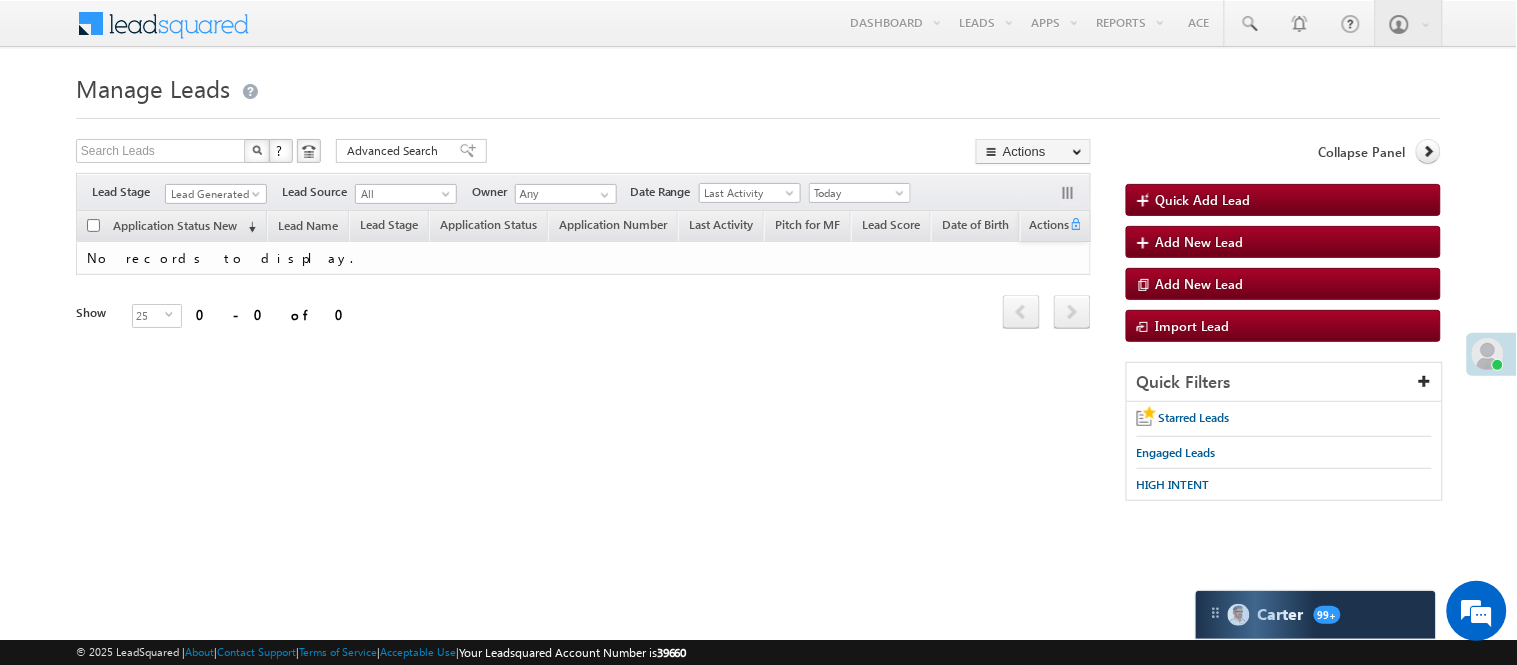 click at bounding box center (758, 112) 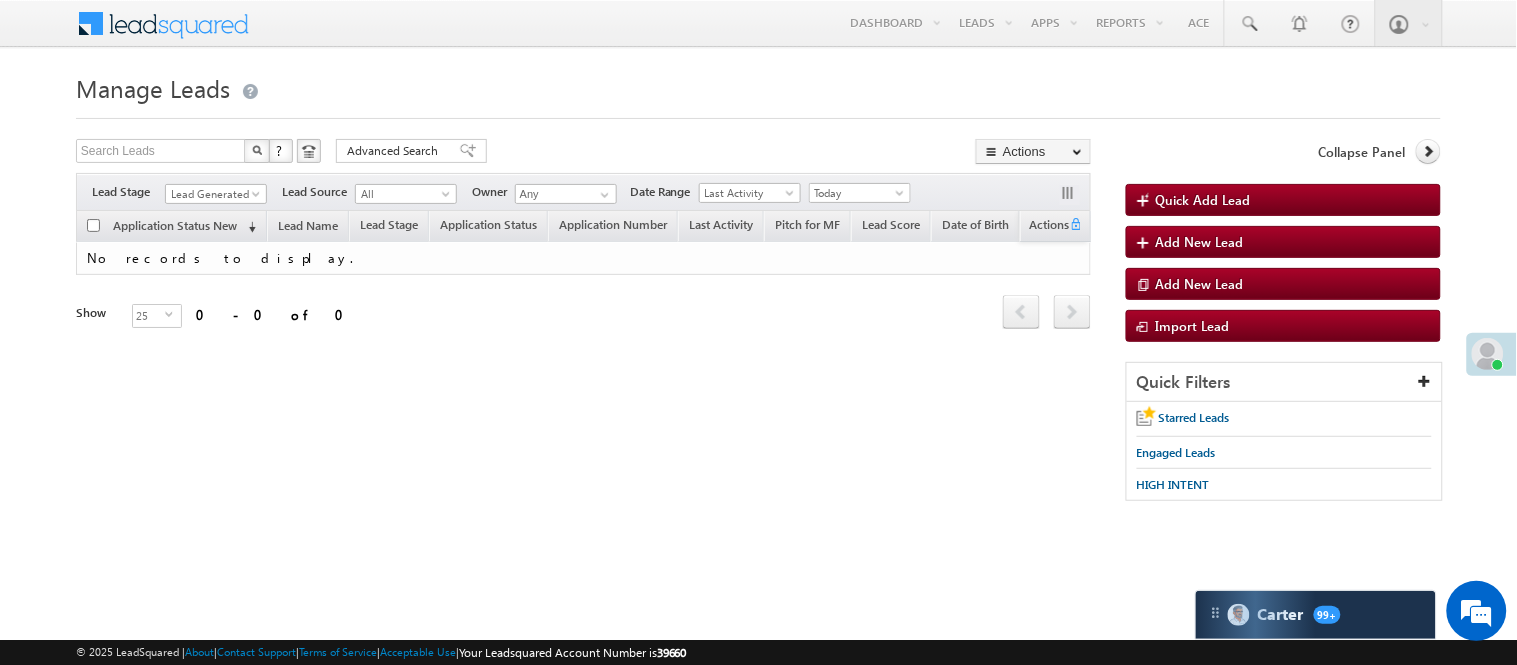 click on "Filters
Lead Stage
All Lead Generated Lead Talked - Pitch Not Done Lead Talked - Pitch Done Lead Talked_No-Disposition Application Submitted Payment Done Application Resubmitted Under Objection Lead Called Lead Talked Not Interested FnO Lead Called FnO Lead Talked FnO submitted FnO Not Interested FnO Approved FnO Rejected FnO Lead Generated Code Generated CG NI Lead Generated
Lead Source
All All
Owner Any Any" at bounding box center (583, 192) 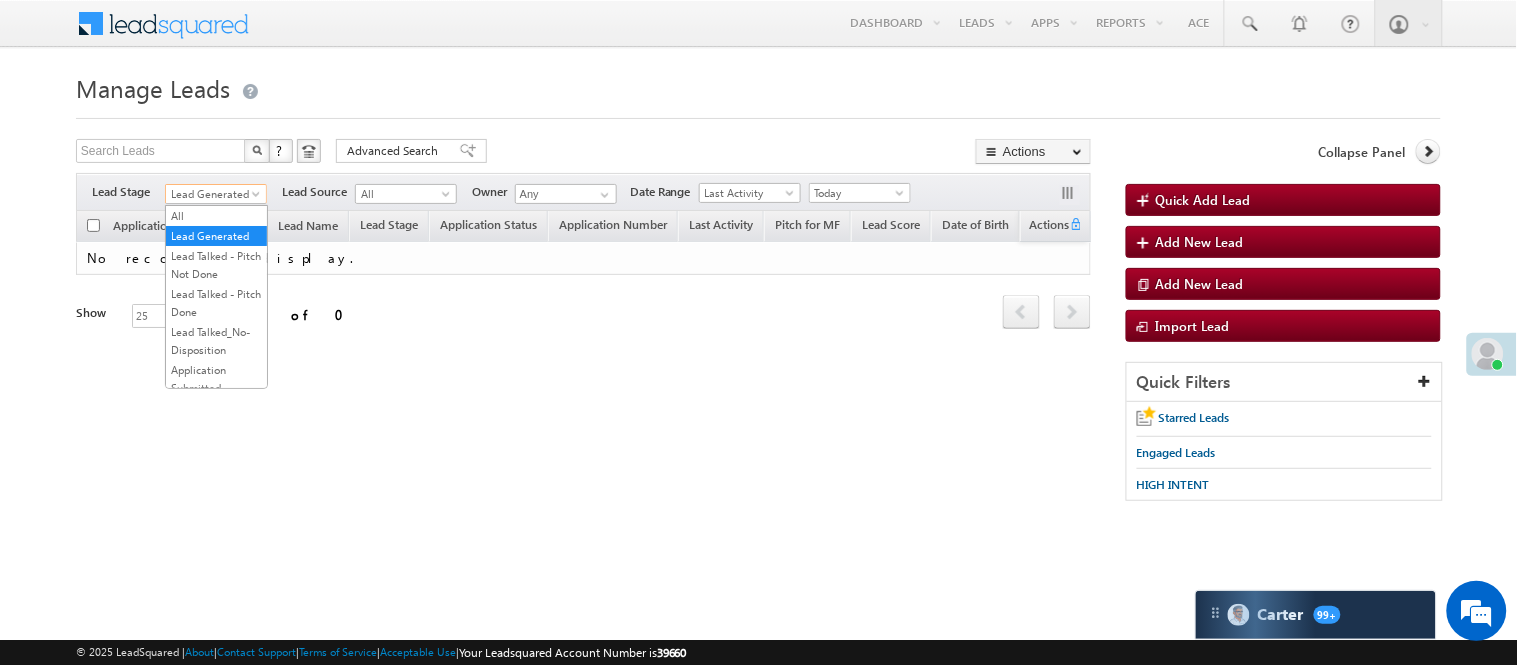click on "Lead Generated" at bounding box center [213, 194] 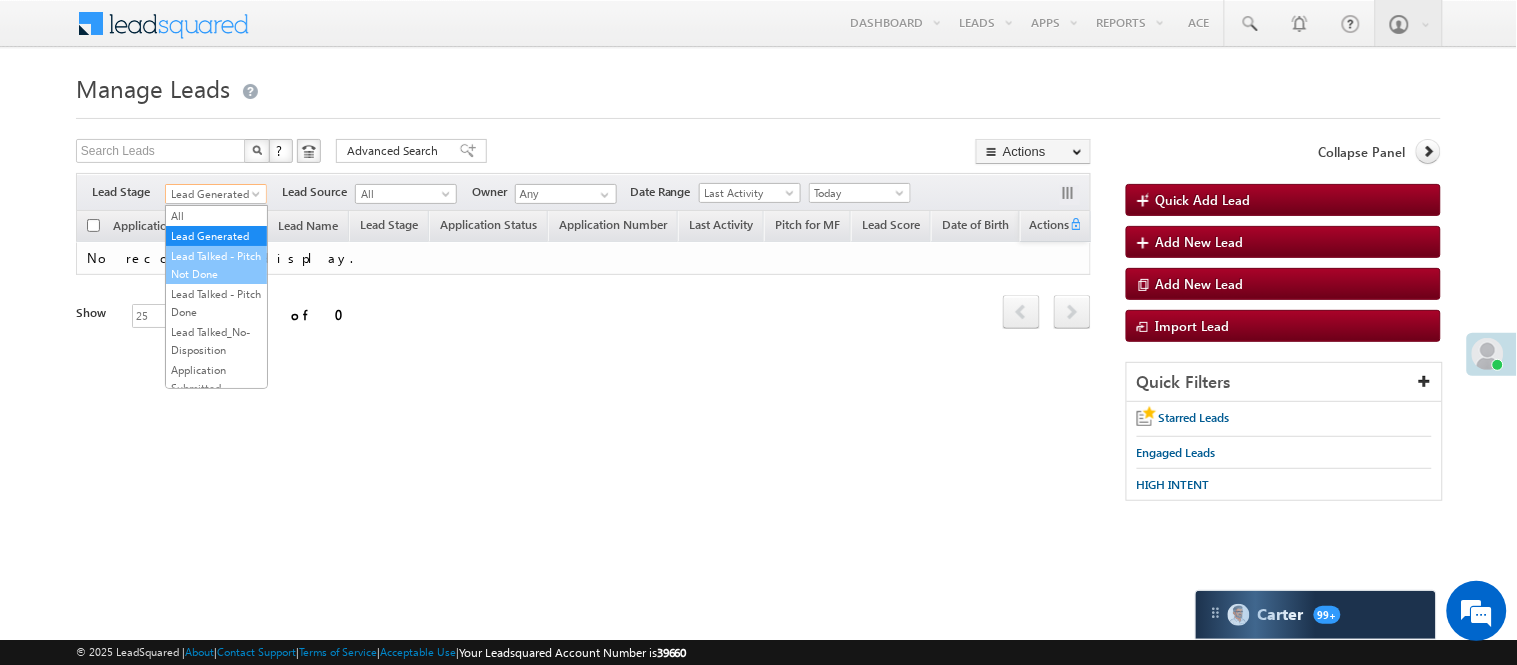 click on "Lead Talked - Pitch Not Done" at bounding box center [216, 265] 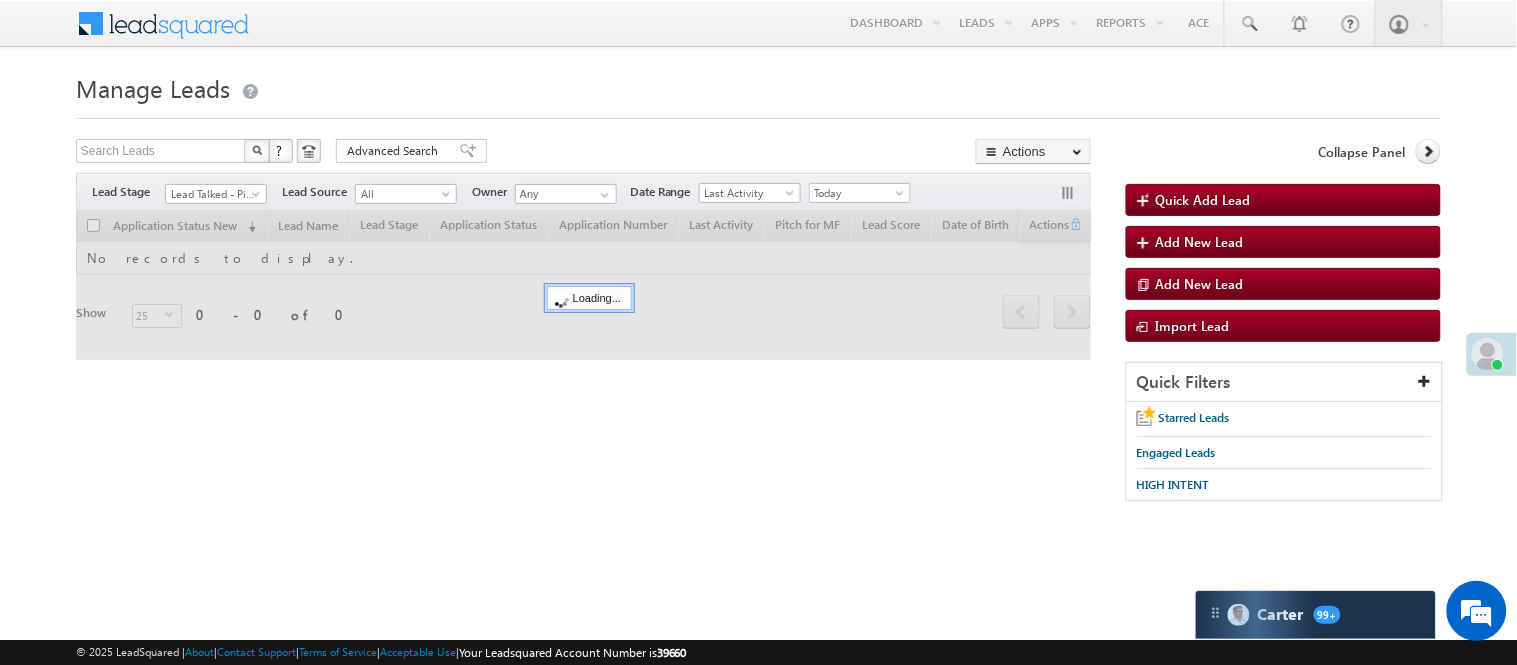 click on "Lead Talked - Pitch Not Done" at bounding box center (213, 194) 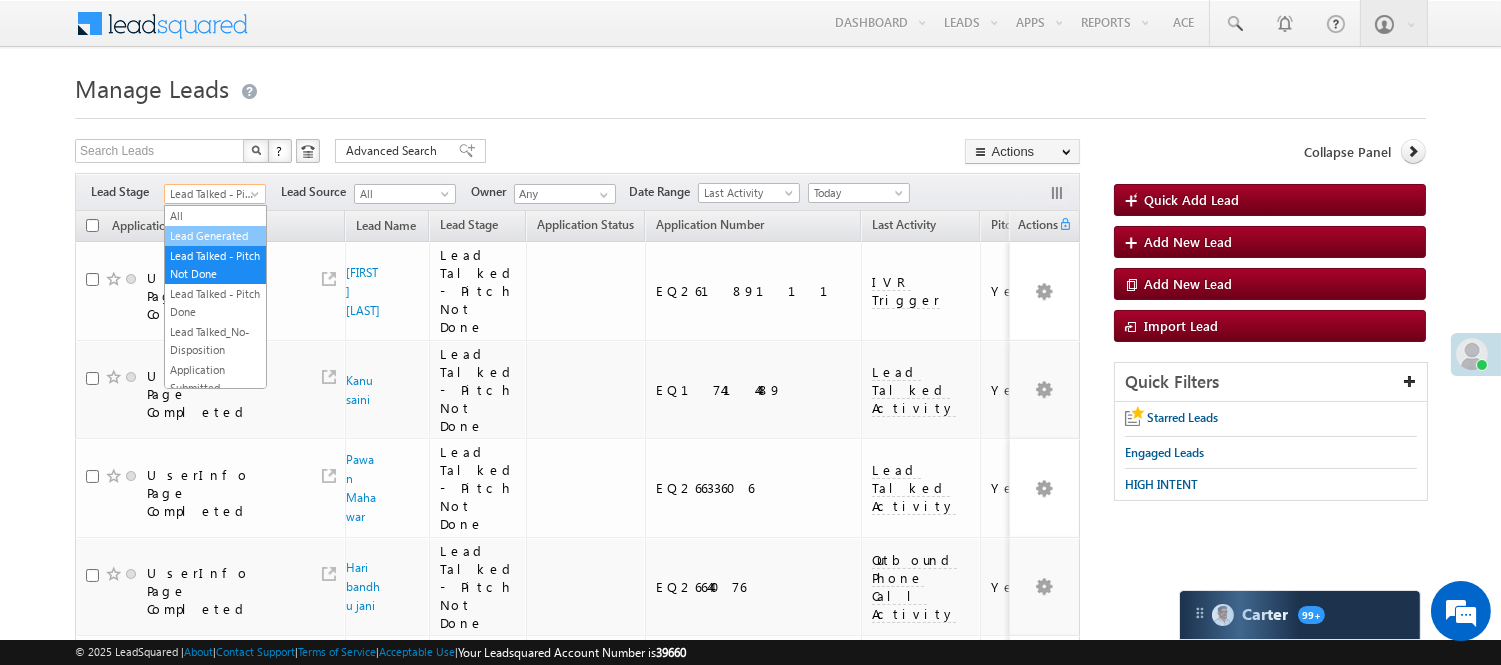 click on "Lead Generated" at bounding box center [215, 236] 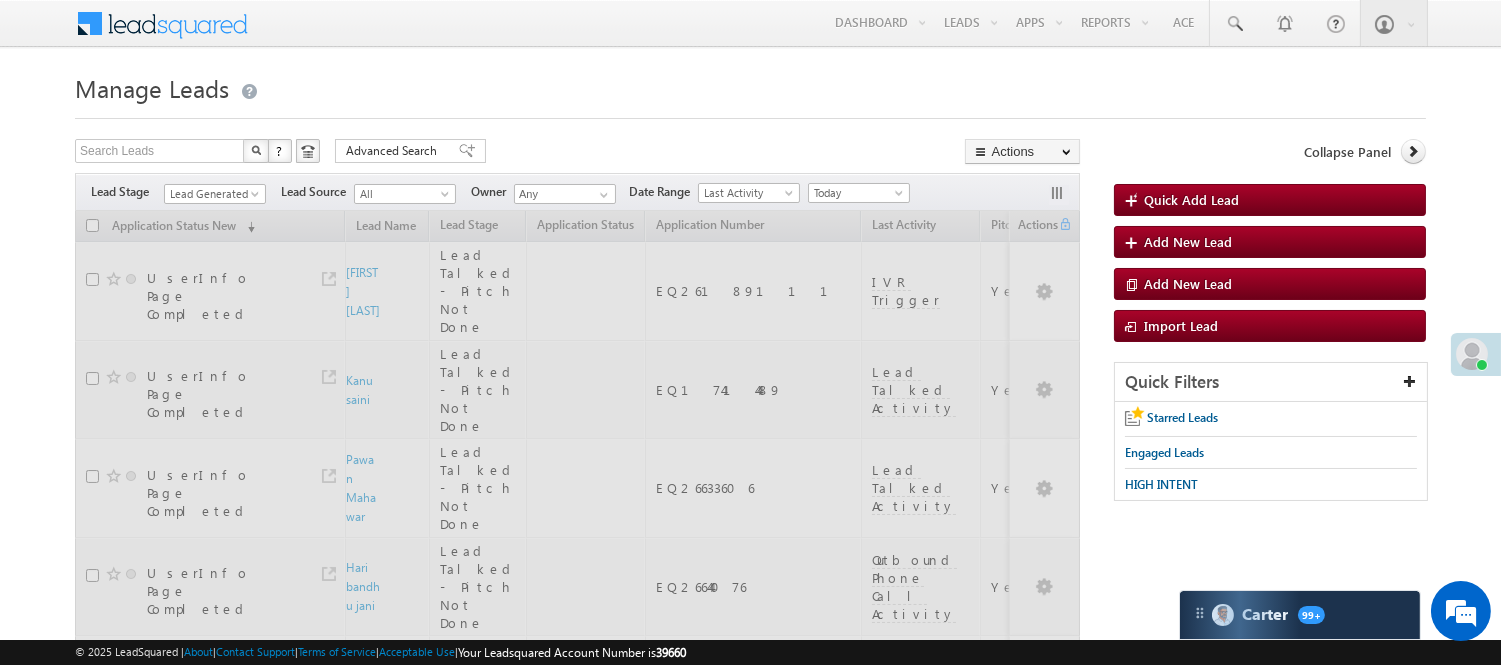 click at bounding box center (750, 112) 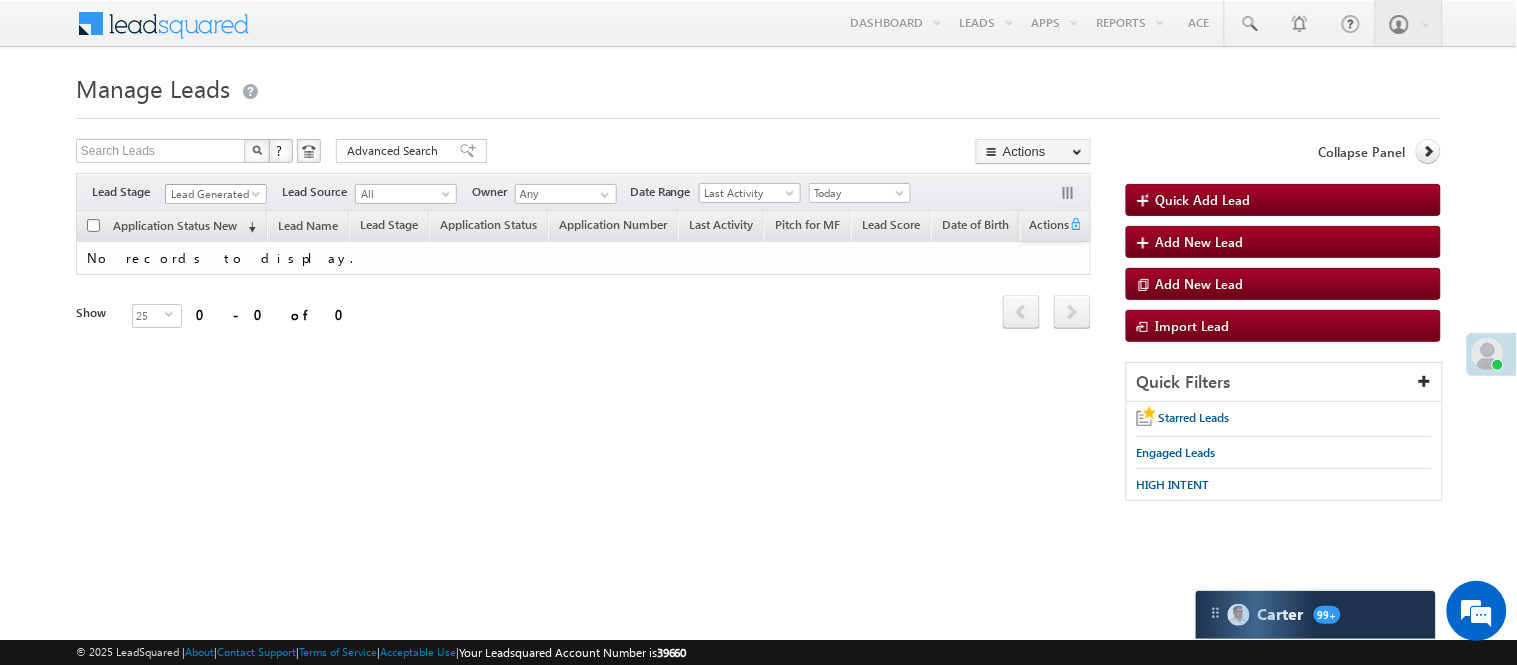 click on "Lead Generated" at bounding box center (213, 194) 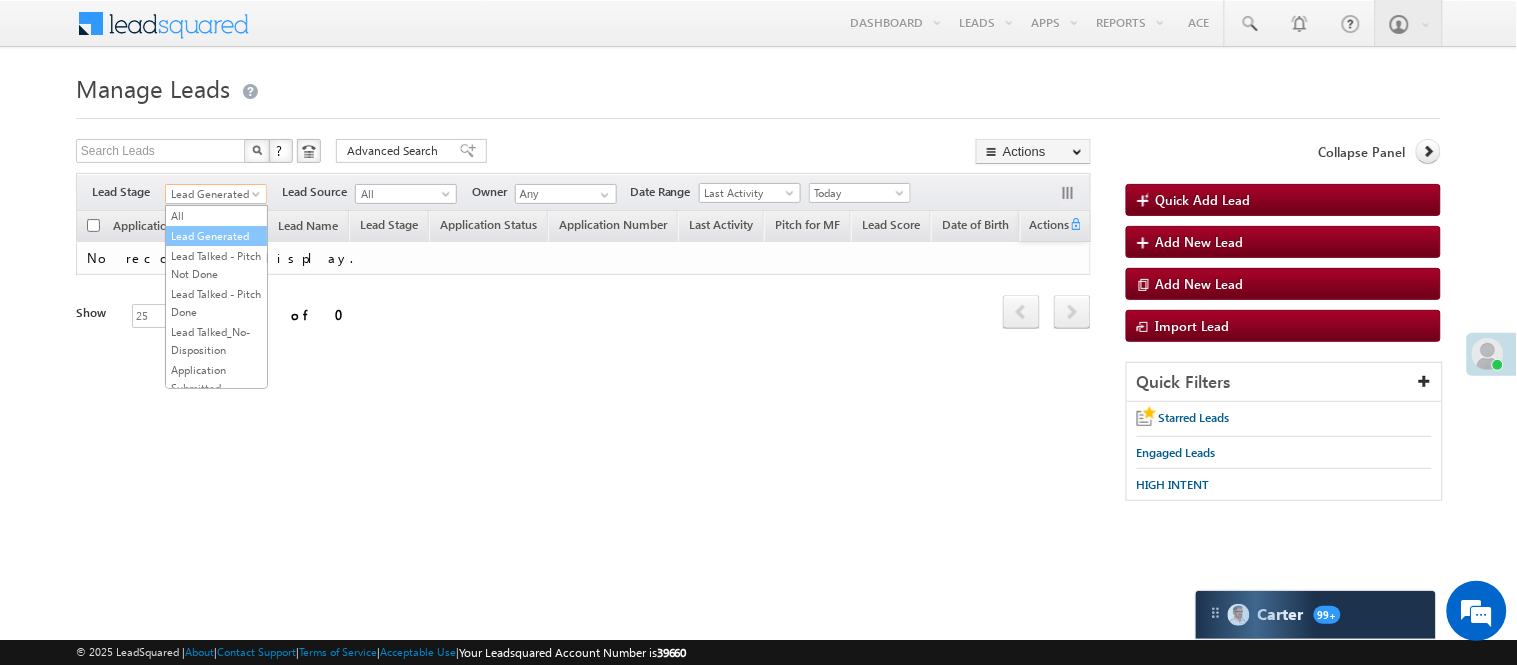 click on "Lead Generated" at bounding box center (216, 236) 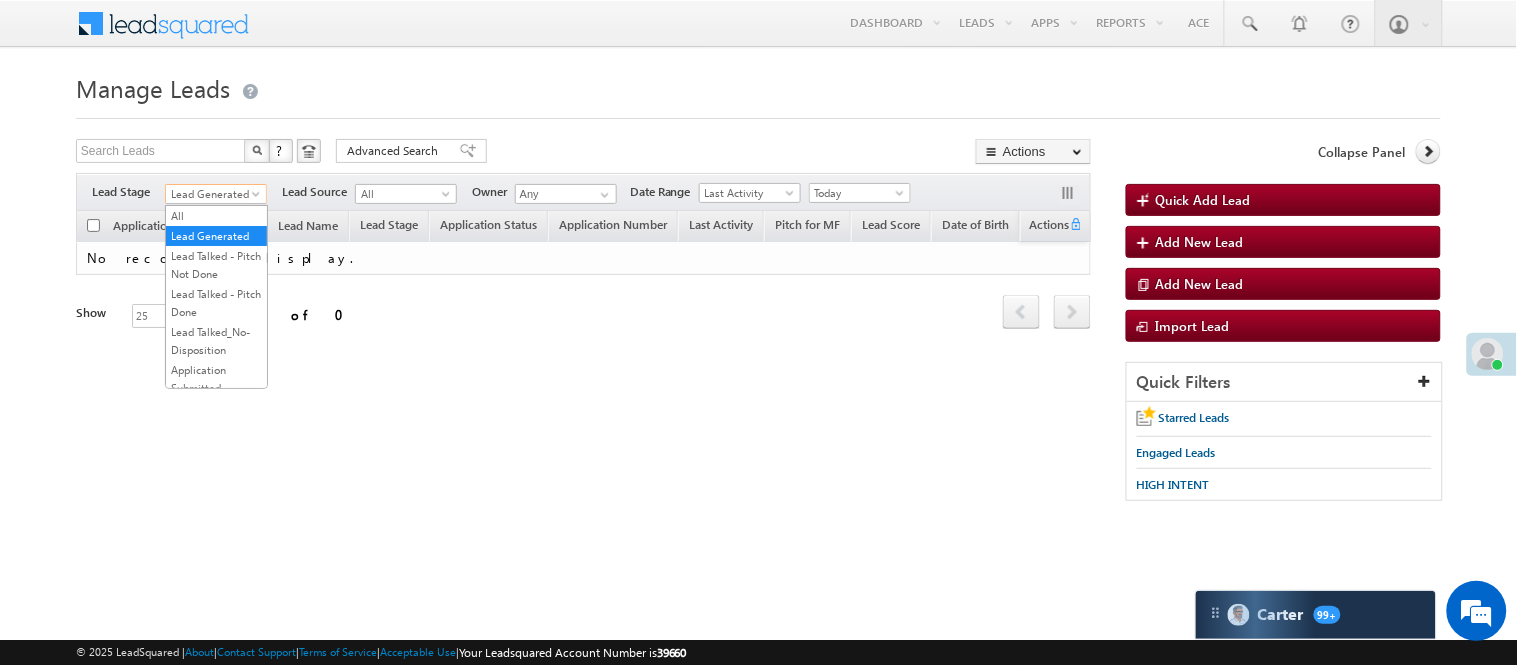 click on "Lead Generated" at bounding box center [213, 194] 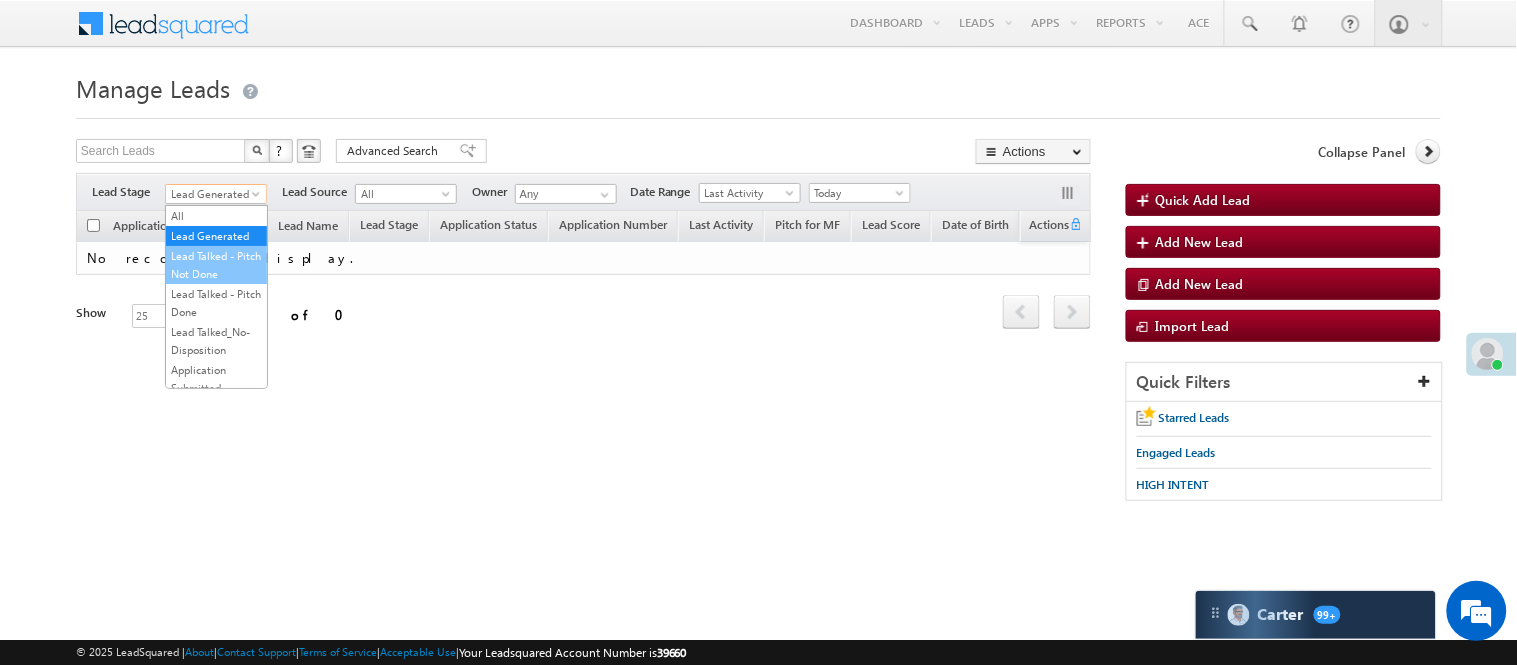 click on "Lead Talked - Pitch Not Done" at bounding box center (216, 265) 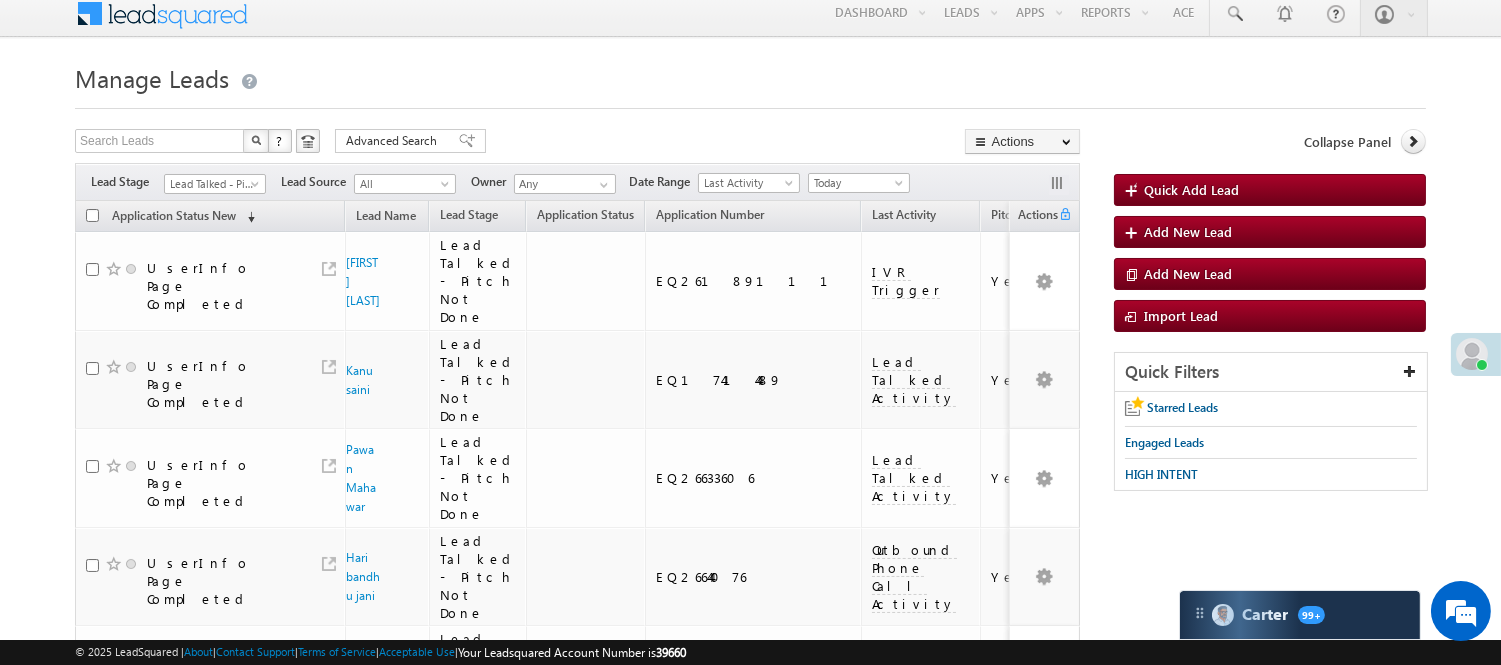 scroll, scrollTop: 0, scrollLeft: 0, axis: both 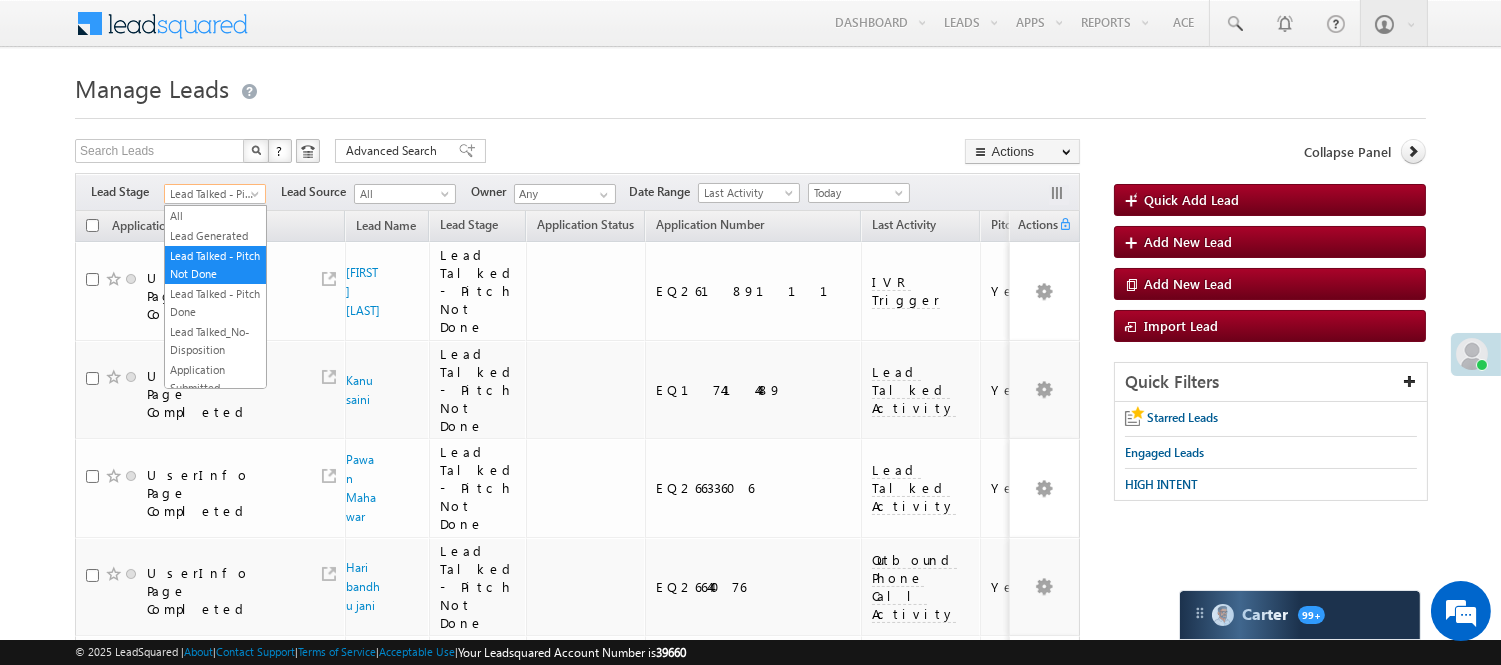 click at bounding box center [257, 198] 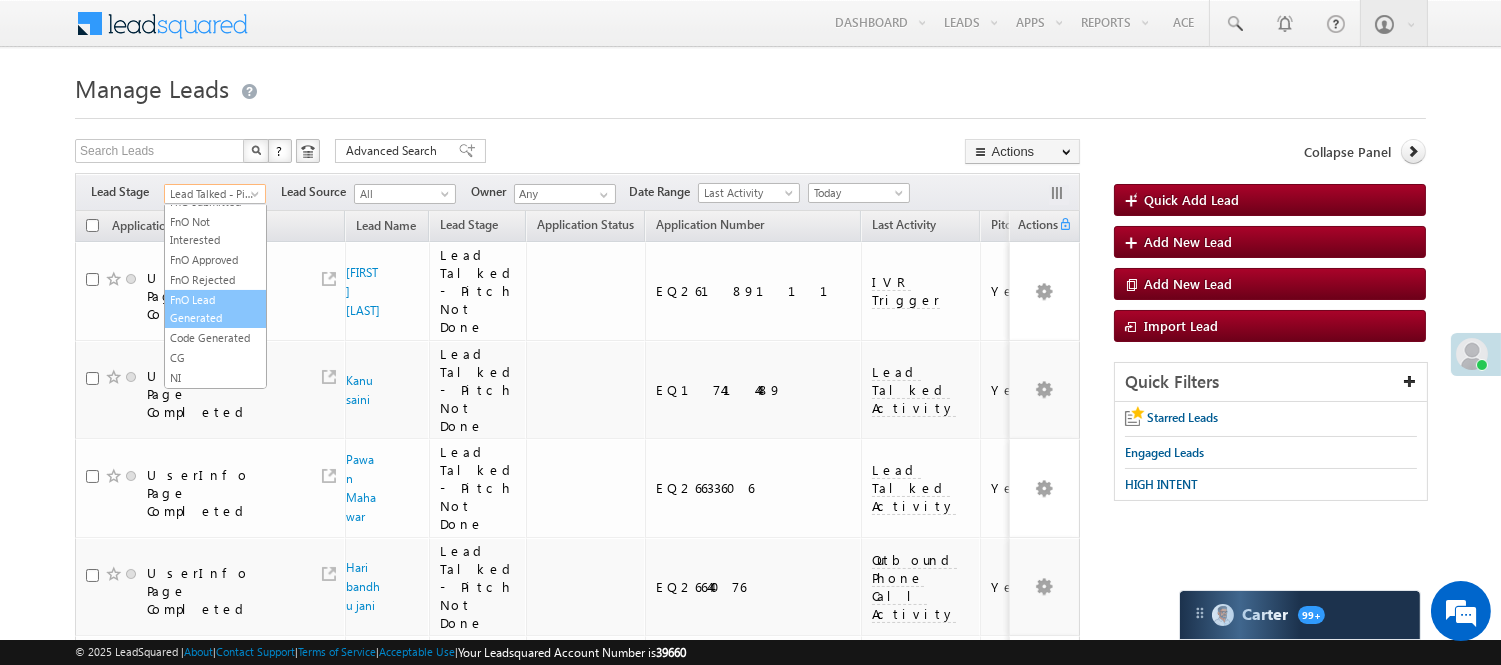 scroll, scrollTop: 274, scrollLeft: 0, axis: vertical 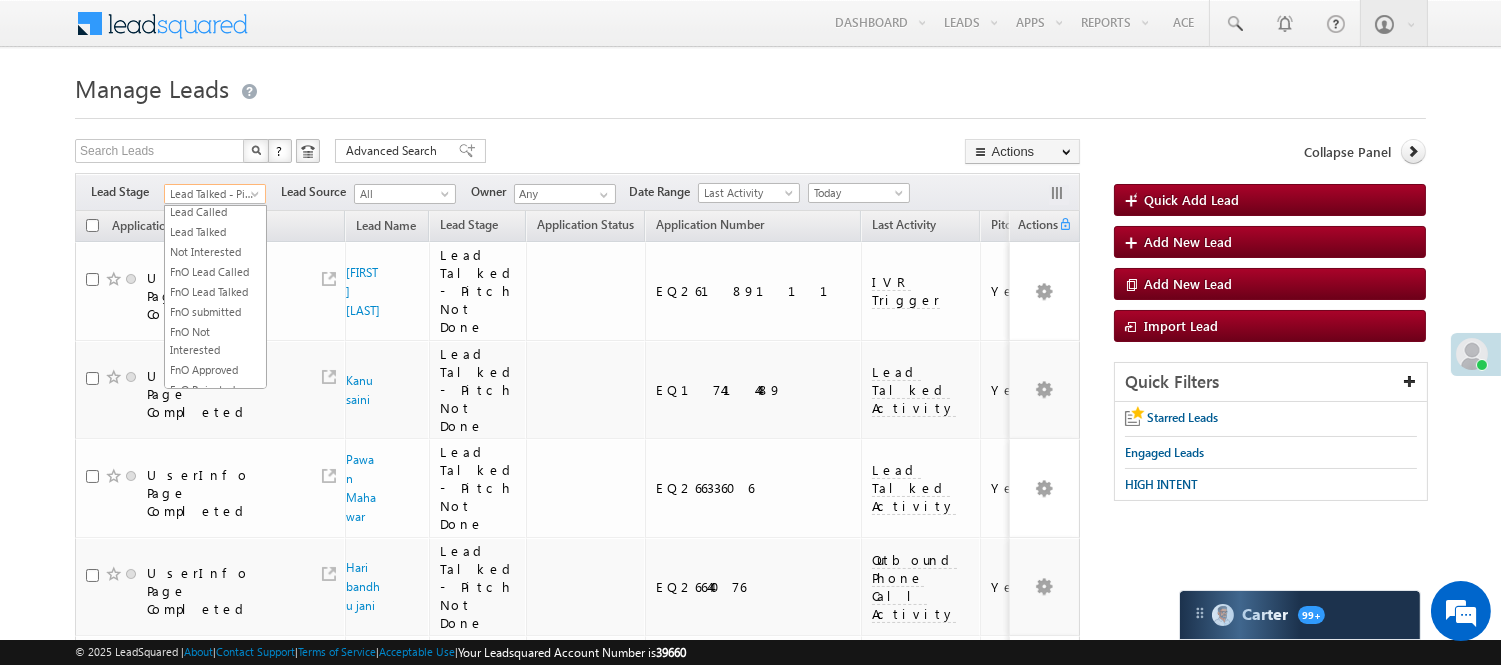 click on "Under Objection" at bounding box center [215, 192] 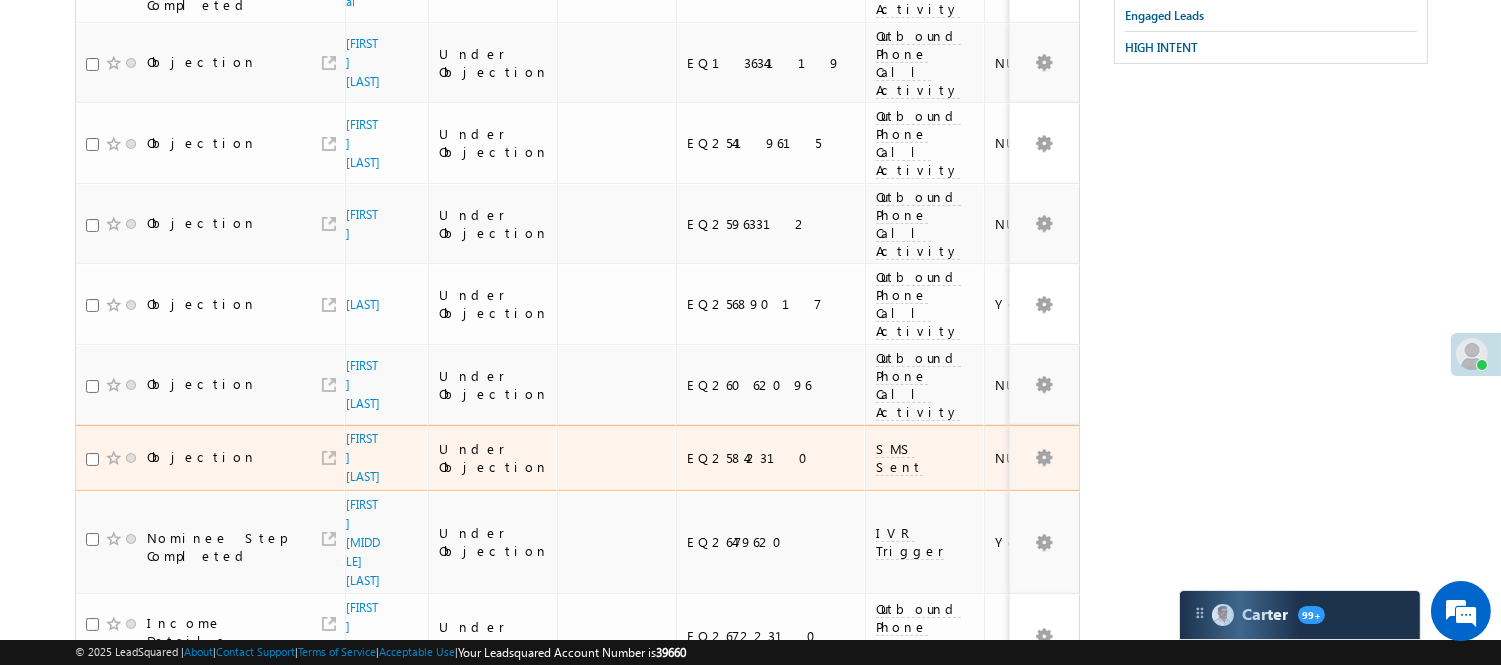 scroll, scrollTop: 444, scrollLeft: 0, axis: vertical 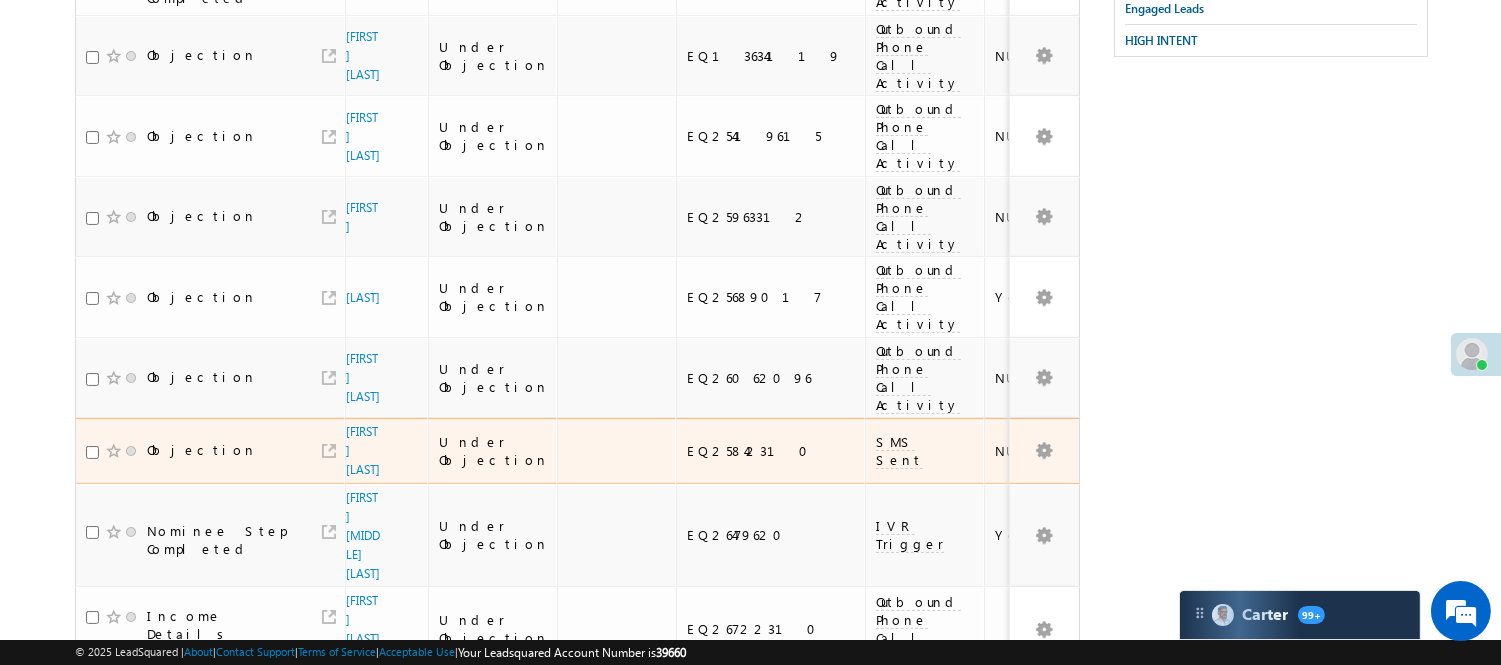 click on "EQ25842310" at bounding box center (771, 451) 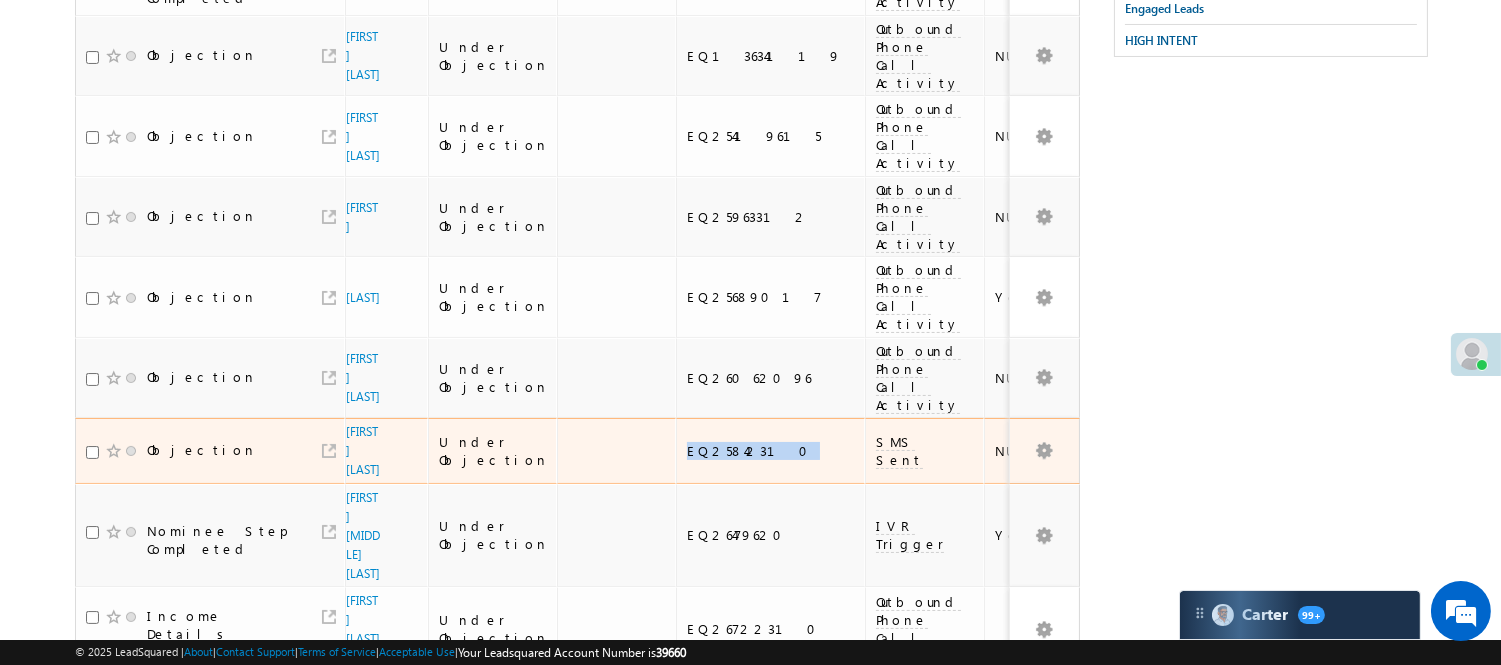 click on "EQ25842310" at bounding box center (771, 451) 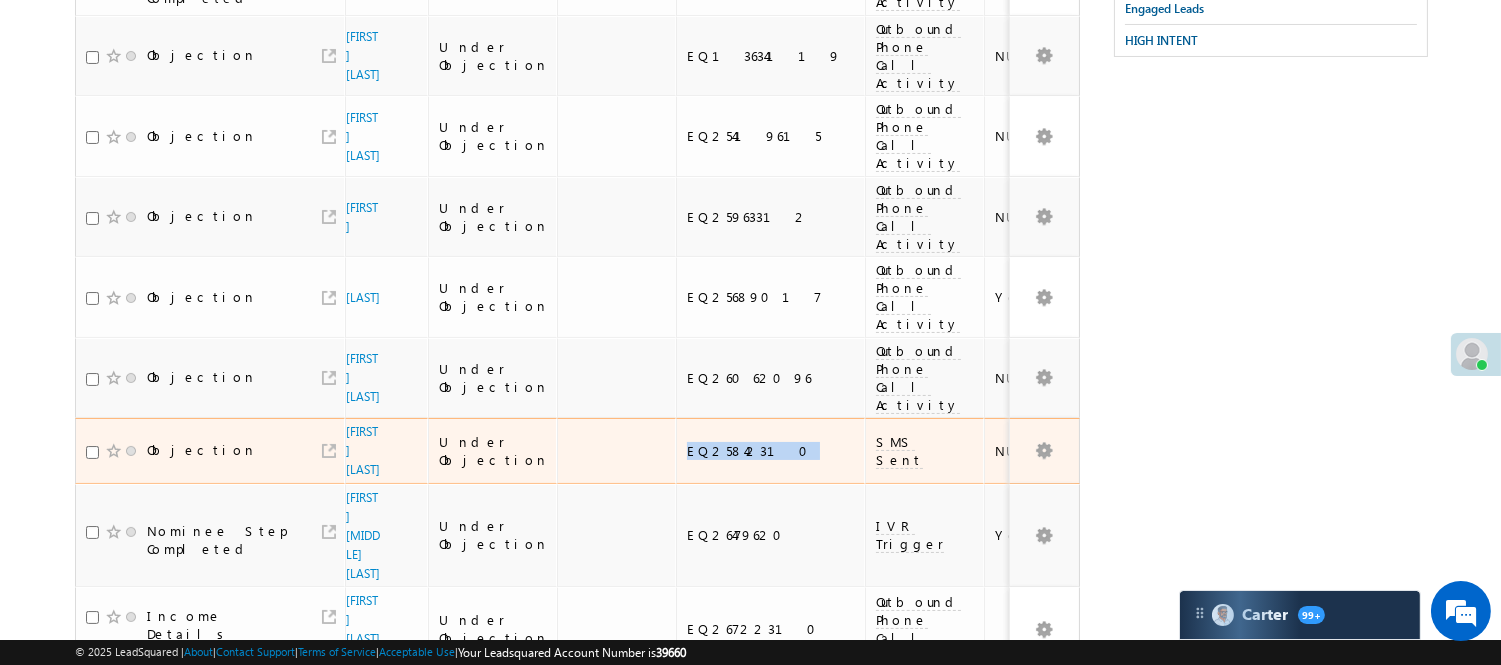 copy on "EQ25842310" 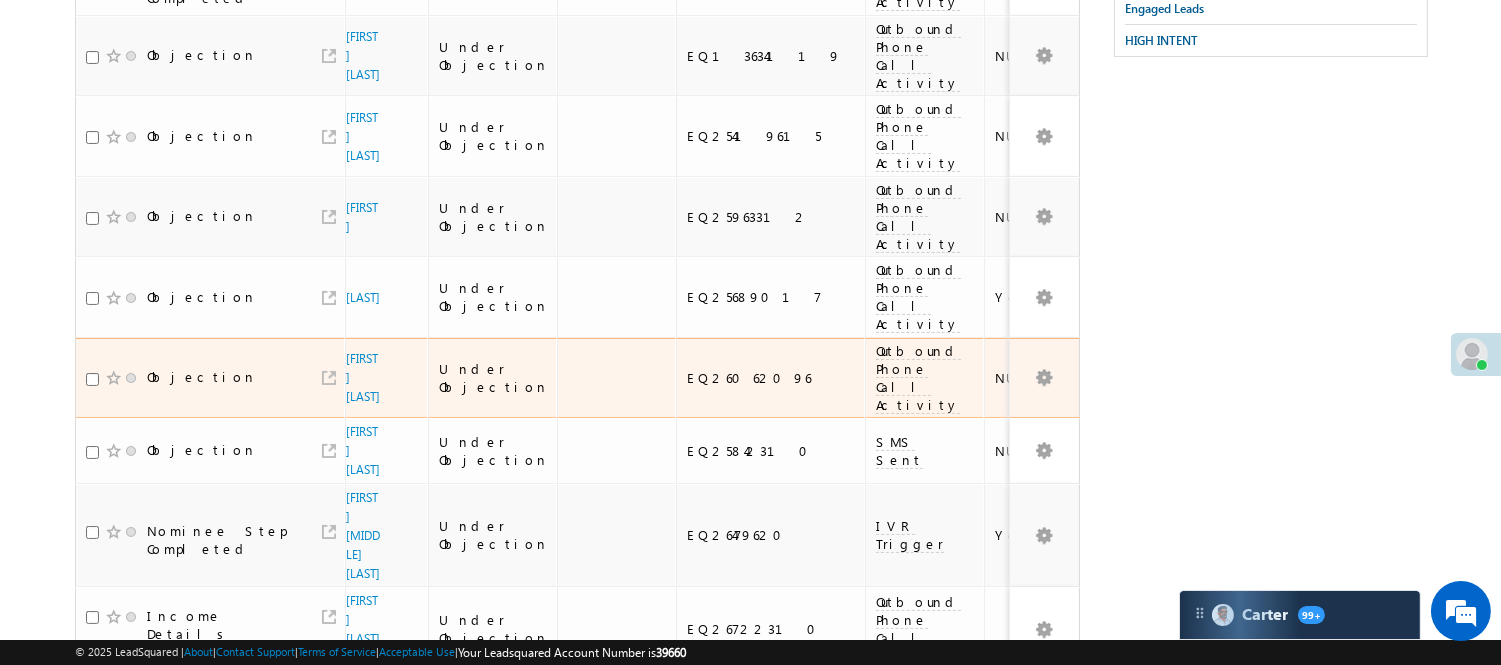 click on "EQ26062096" at bounding box center [771, 378] 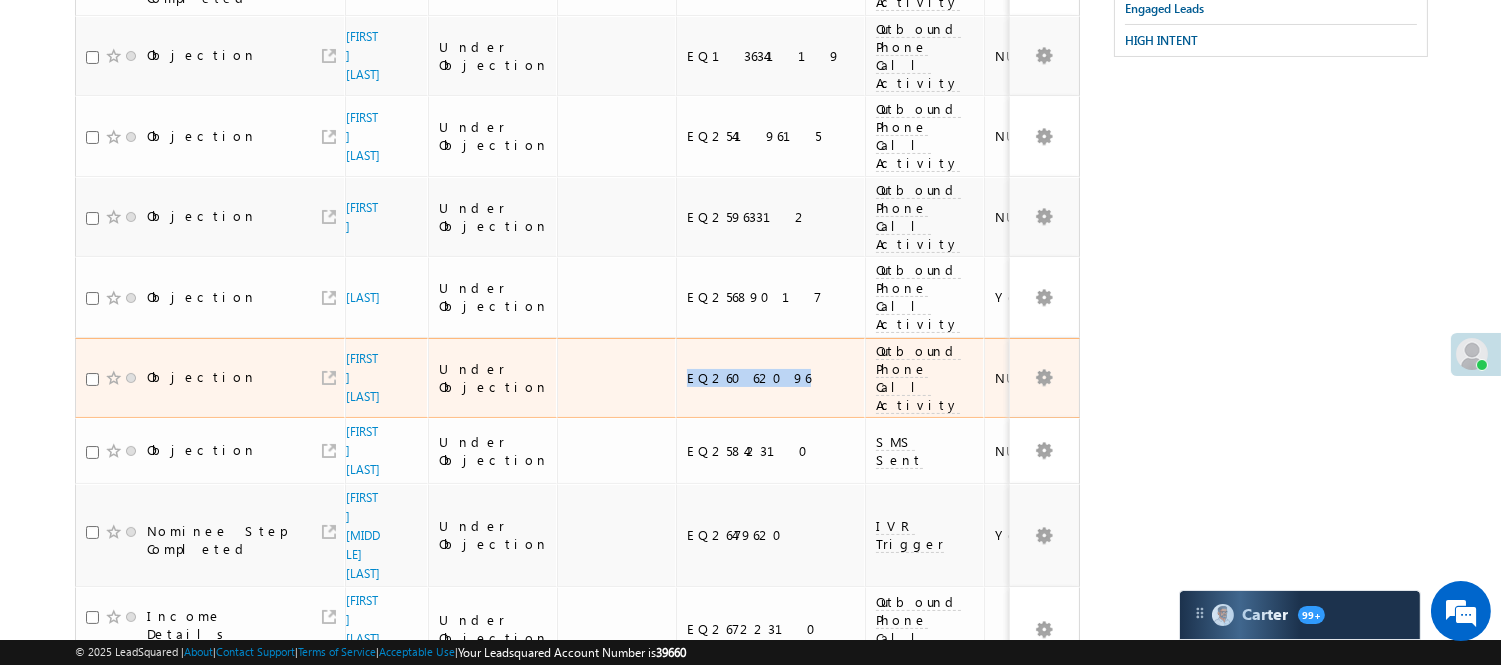 click on "EQ26062096" at bounding box center [771, 378] 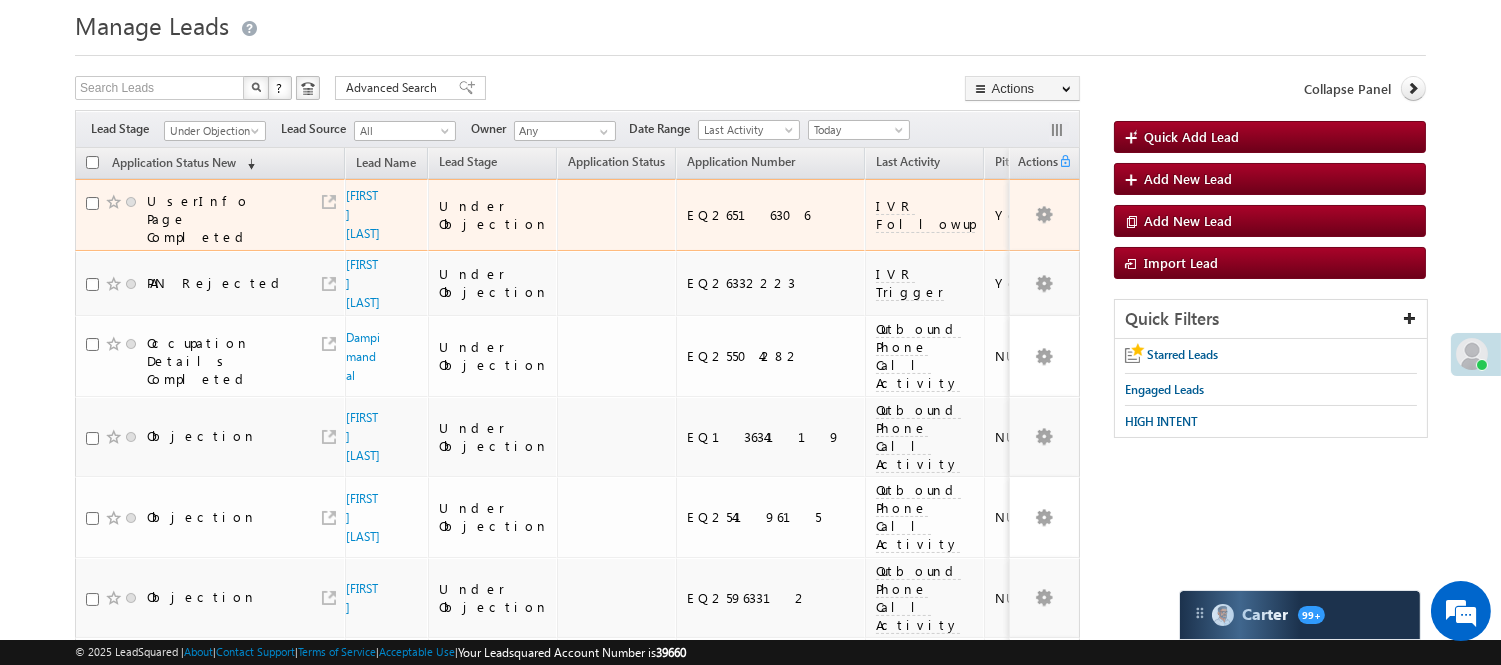scroll, scrollTop: 0, scrollLeft: 0, axis: both 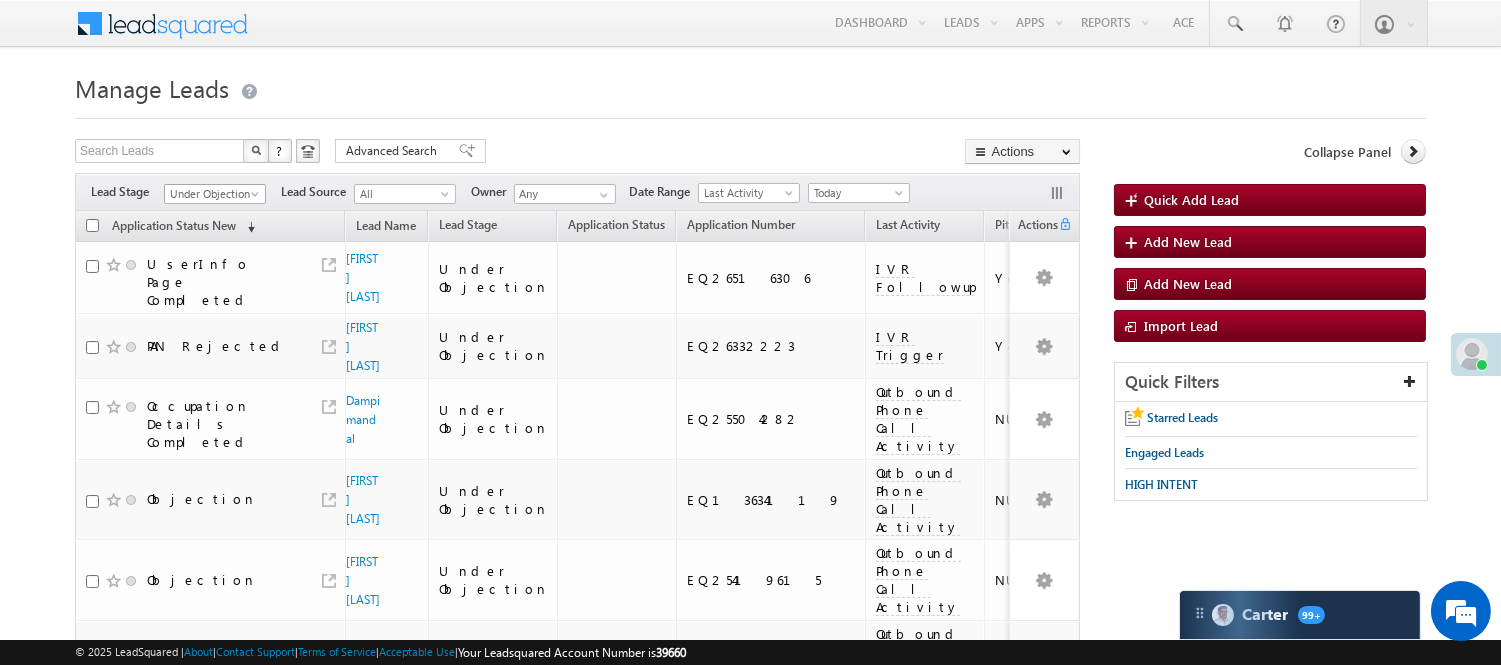 click on "Under Objection" at bounding box center [212, 194] 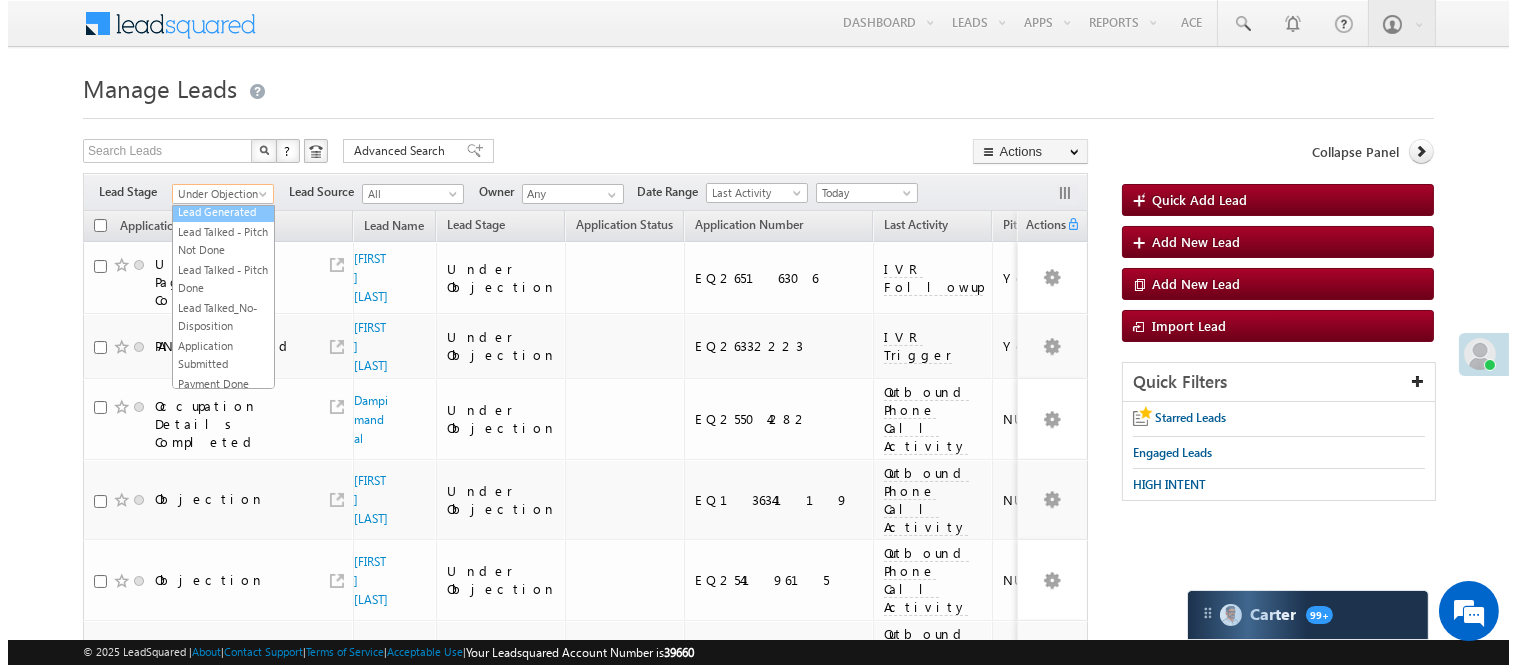 scroll, scrollTop: 0, scrollLeft: 0, axis: both 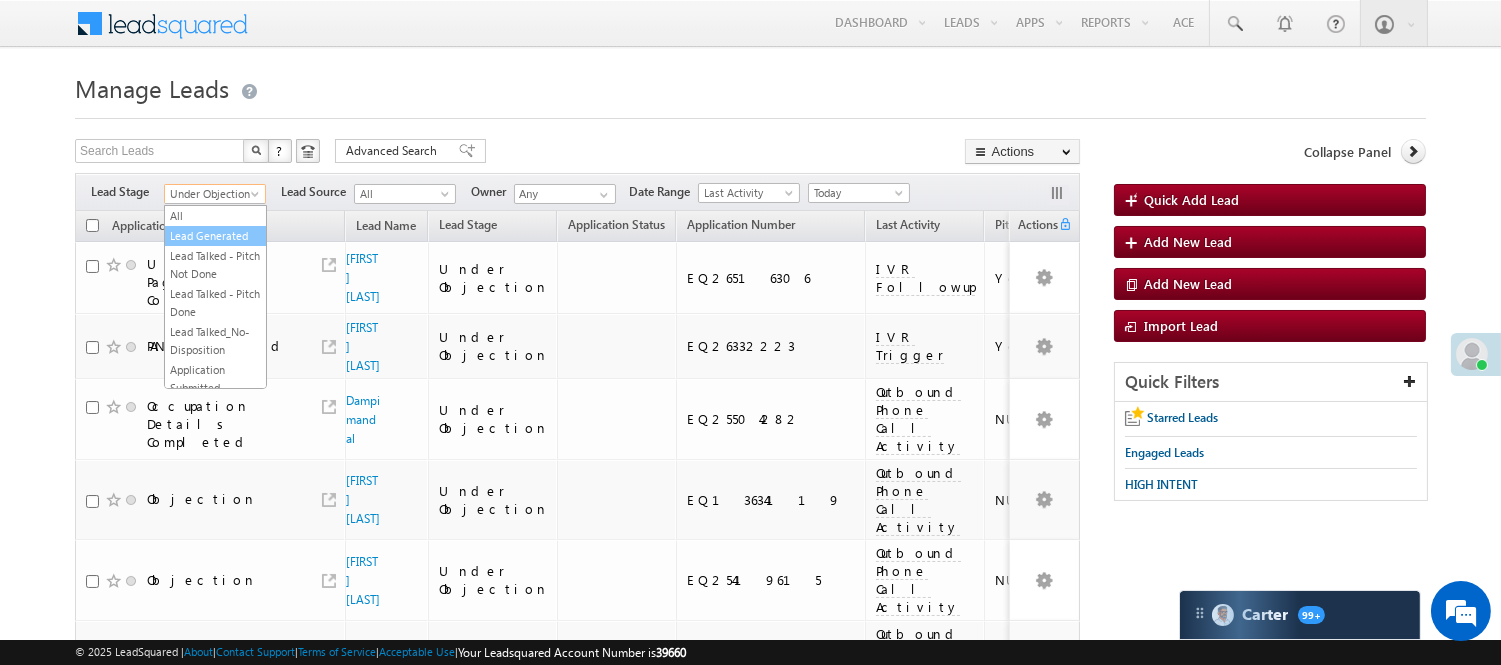 click on "Lead Generated" at bounding box center (215, 236) 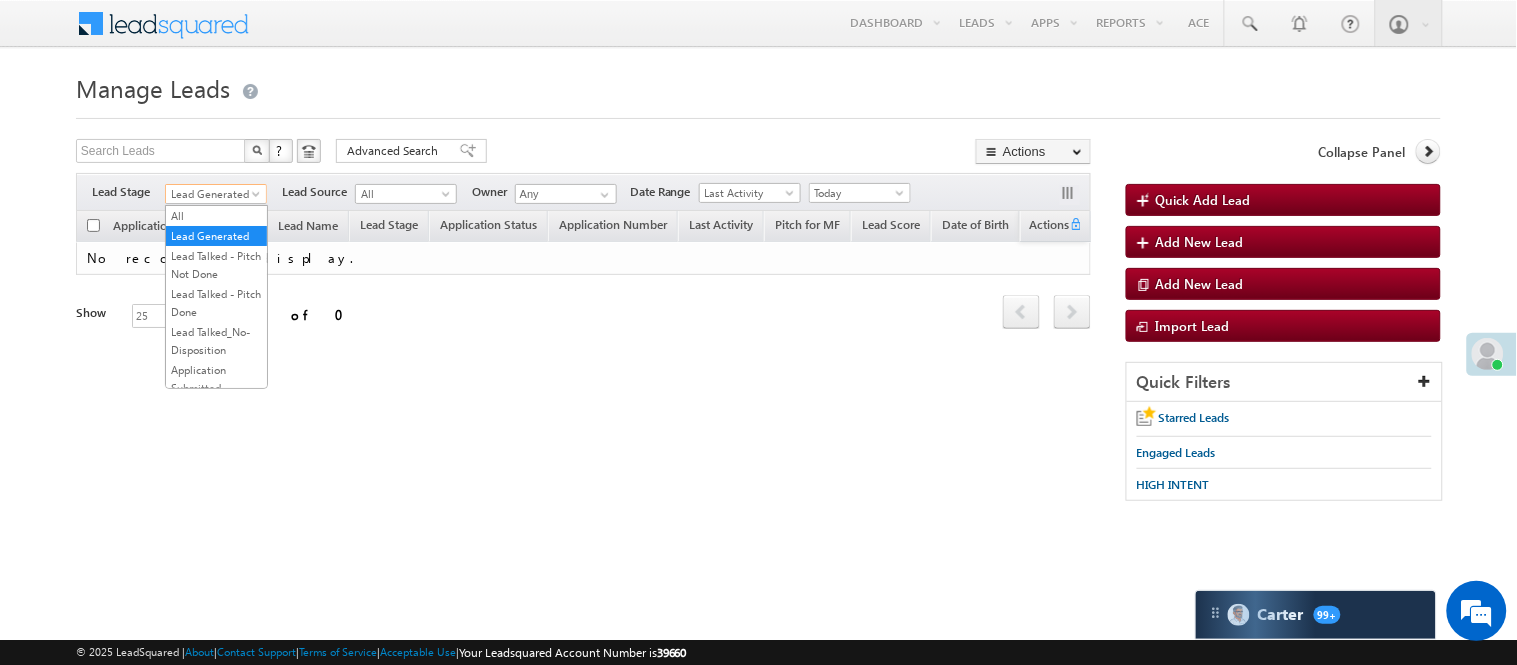 click on "Lead Generated" at bounding box center (213, 194) 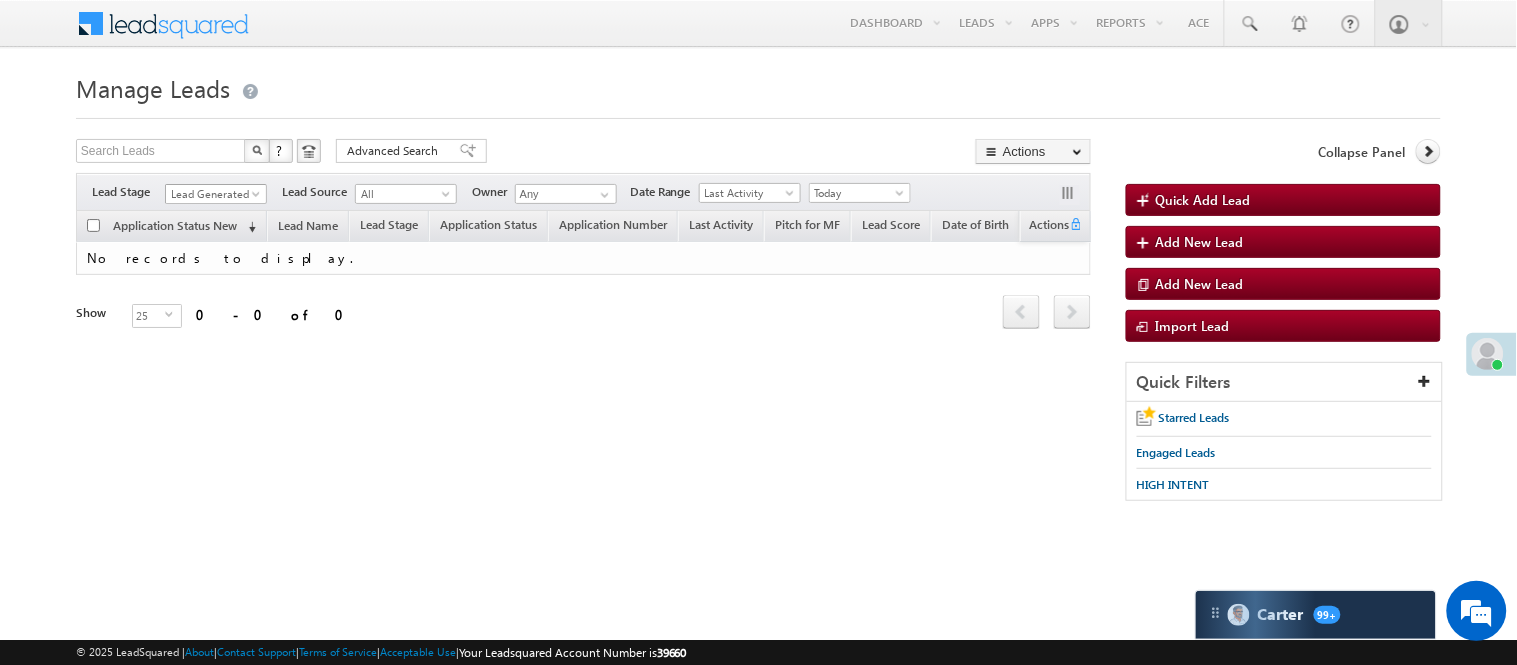 click on "Lead Generated" at bounding box center [213, 194] 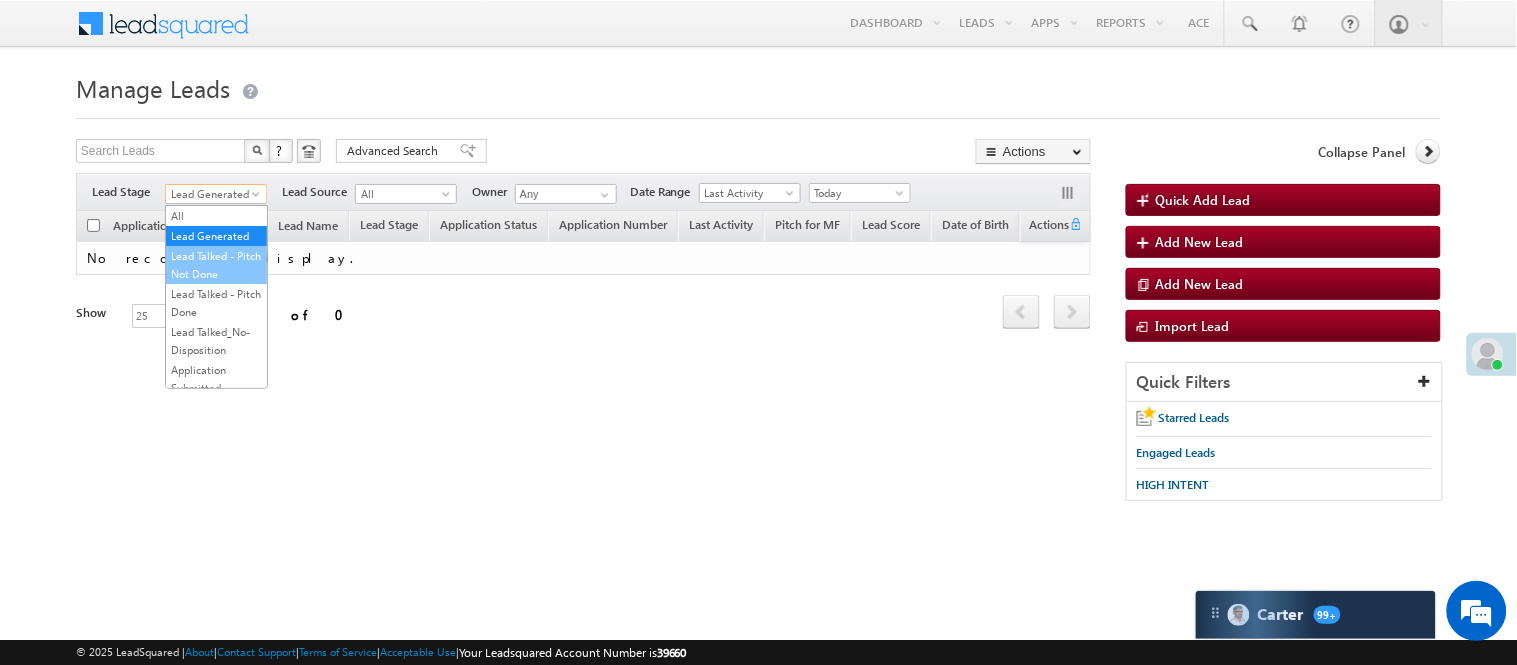 click on "Lead Talked - Pitch Not Done" at bounding box center (216, 265) 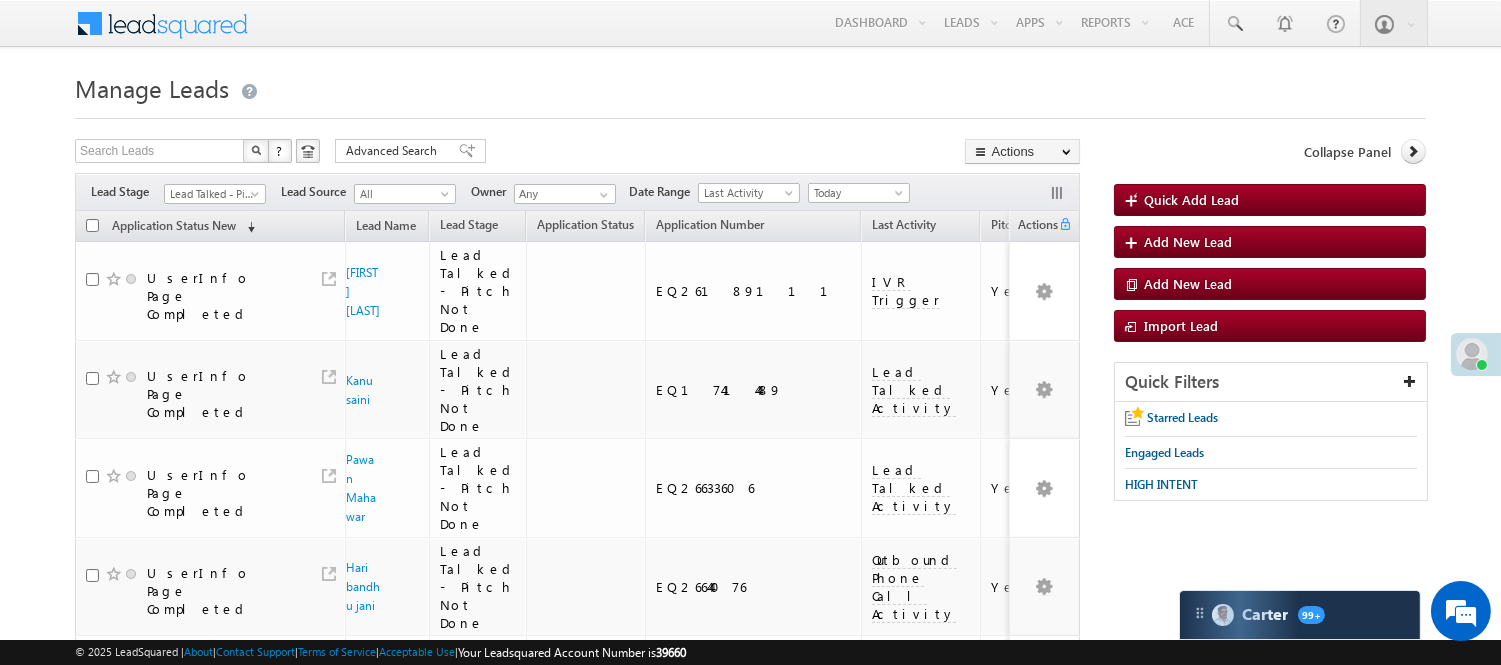 click on "Lead Talked - Pitch Not Done" at bounding box center [212, 194] 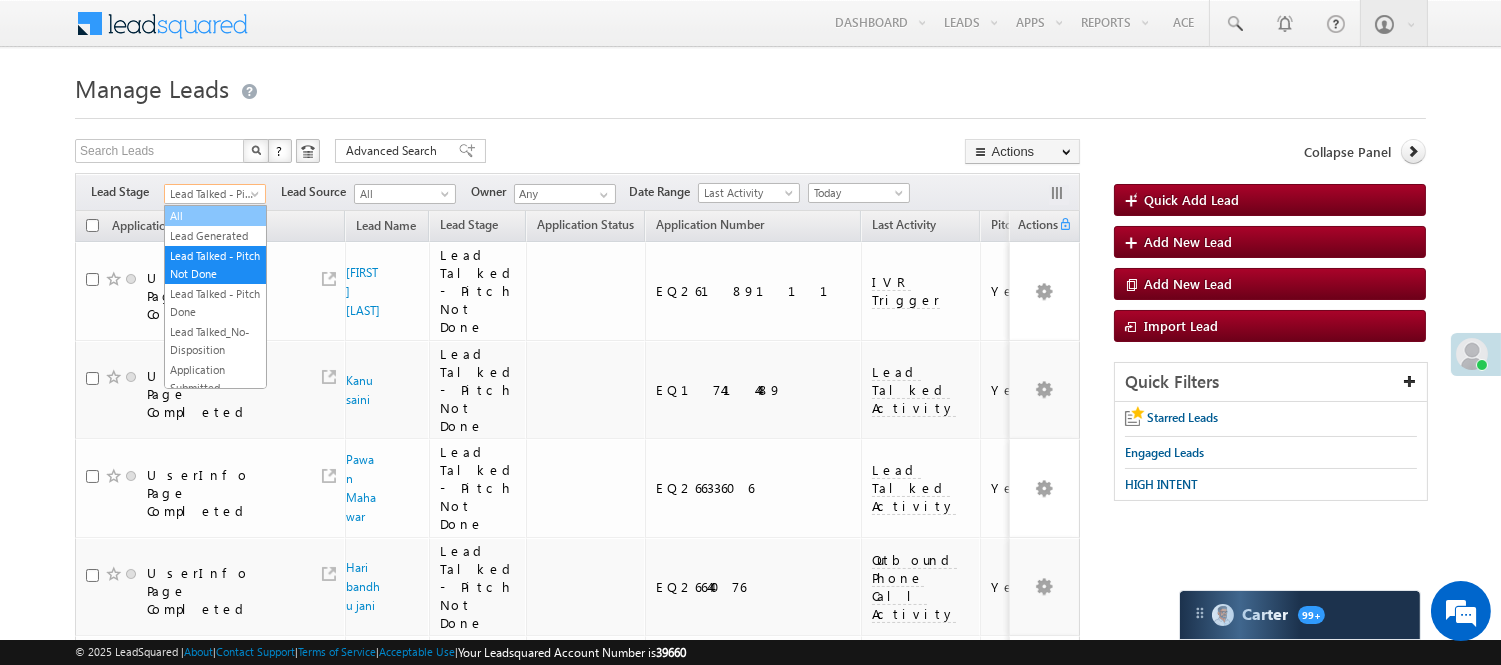 click on "Lead Generated" at bounding box center (215, 236) 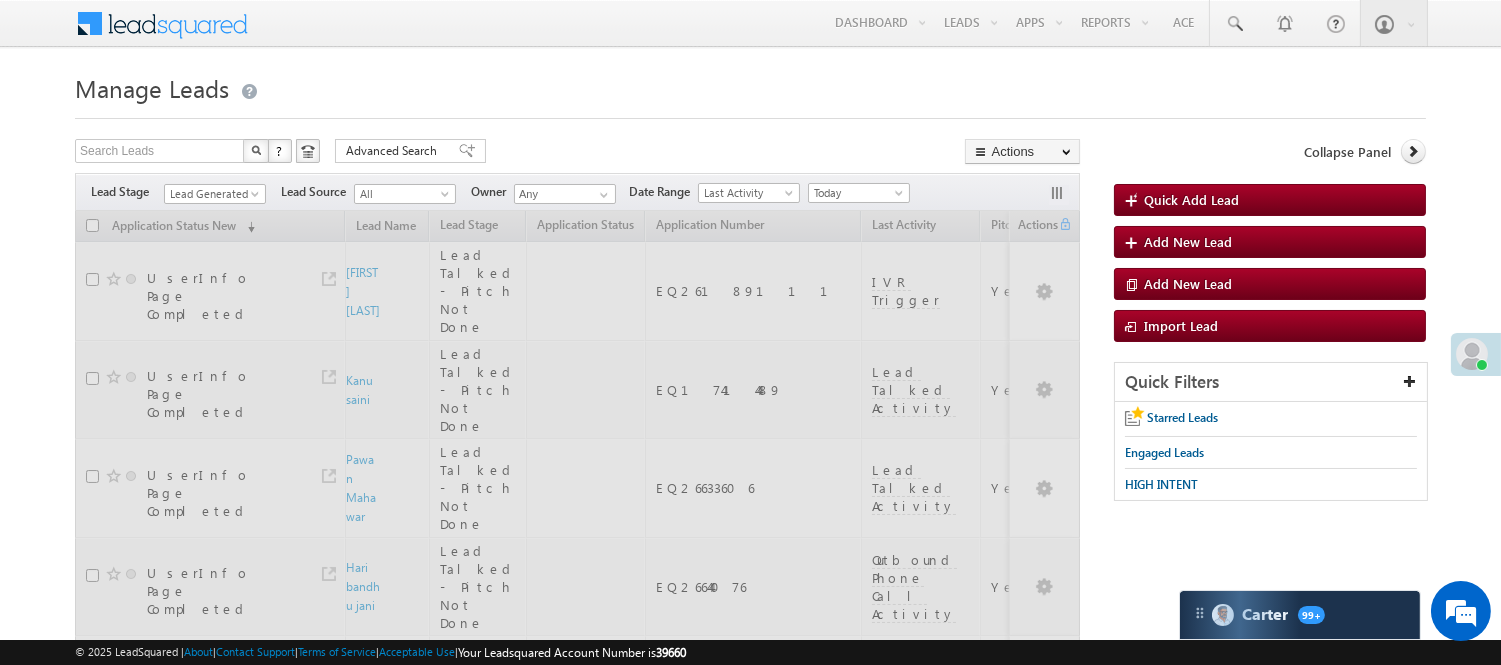 click at bounding box center [750, 112] 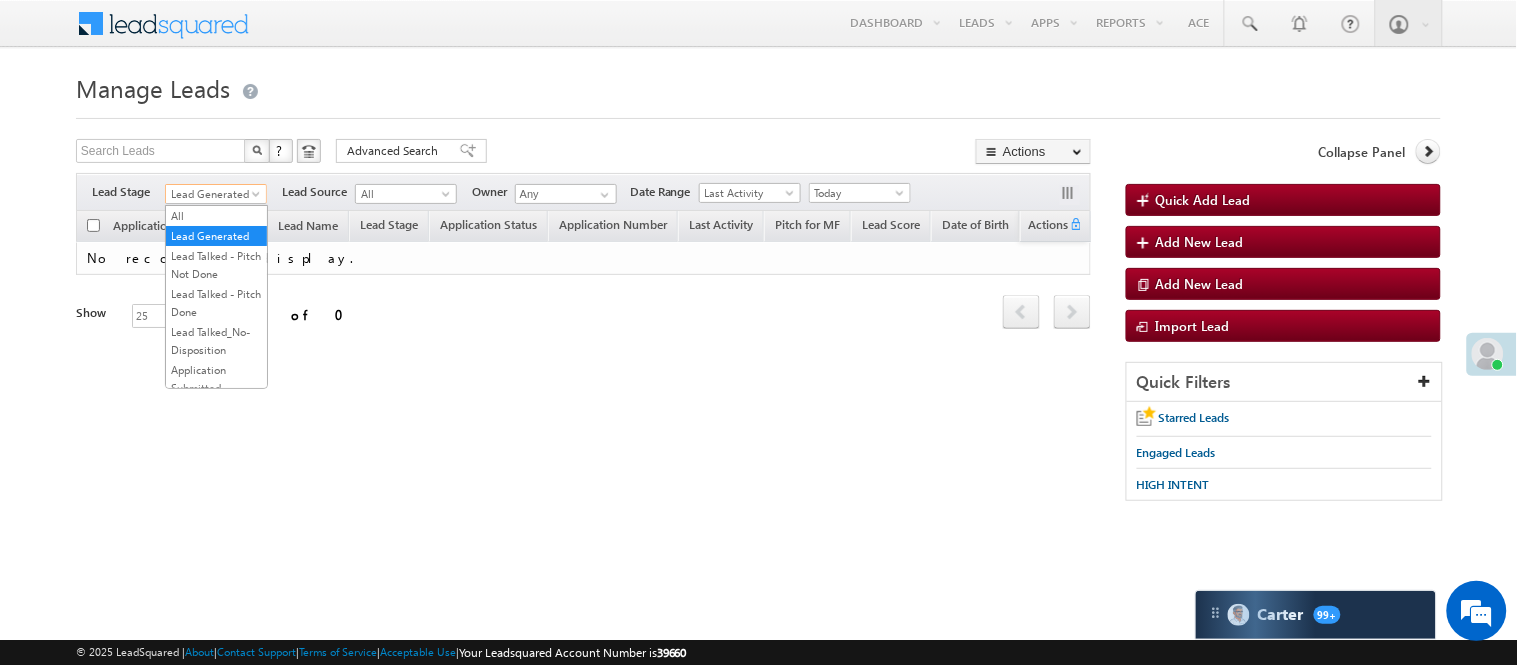 click on "Lead Generated" at bounding box center [213, 194] 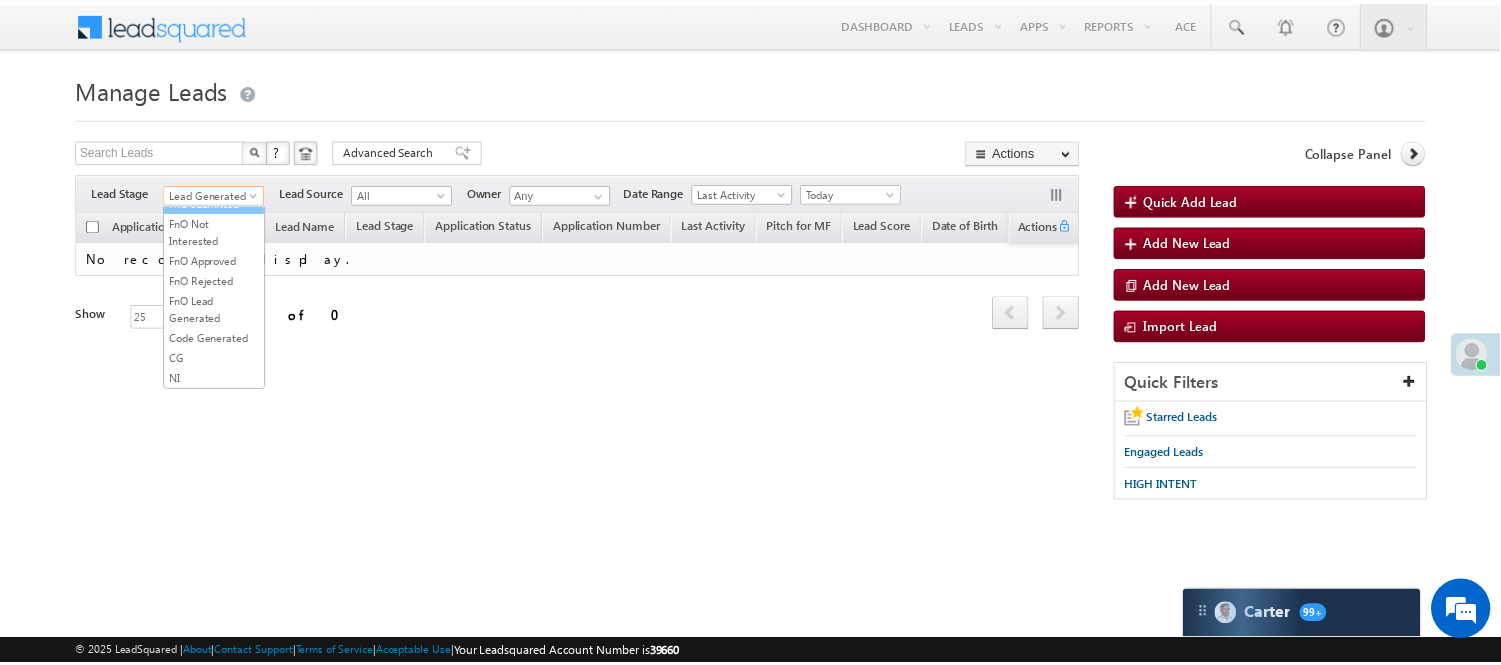 scroll, scrollTop: 274, scrollLeft: 0, axis: vertical 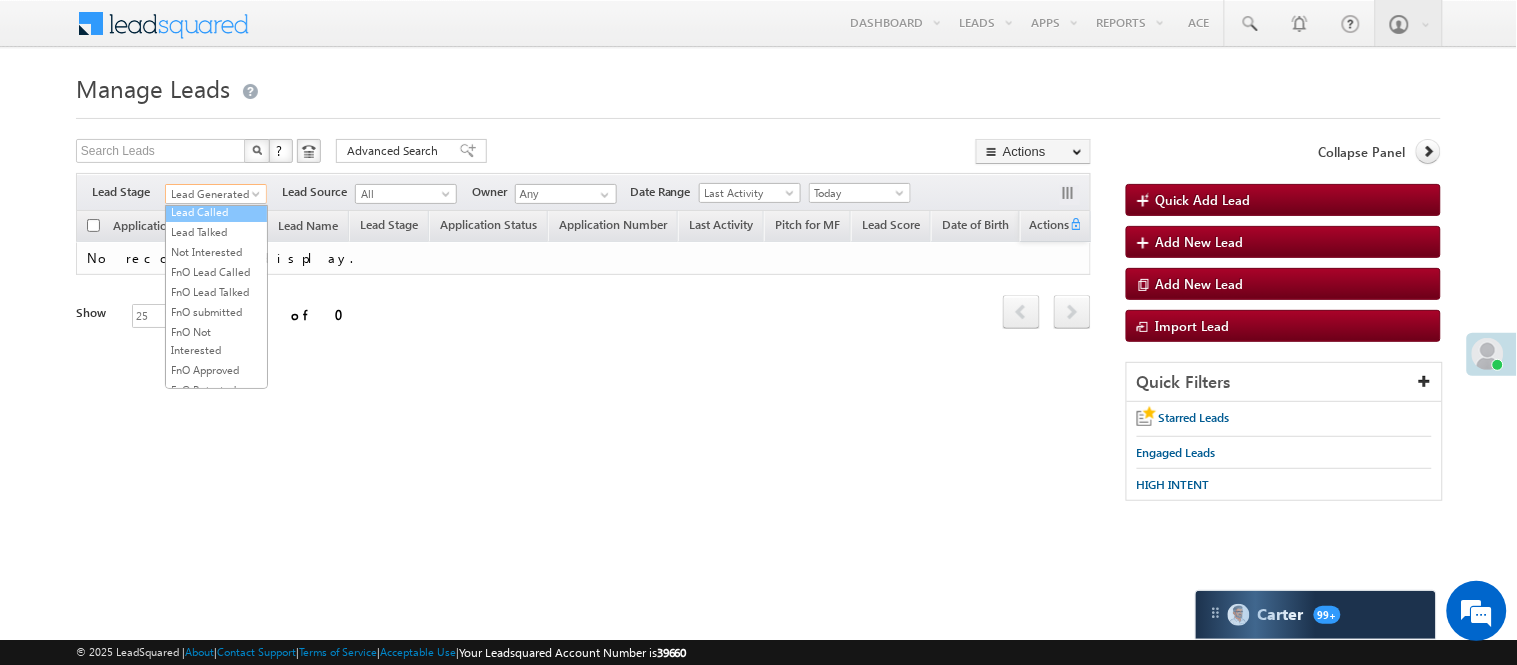 click on "Lead Called" at bounding box center (216, 212) 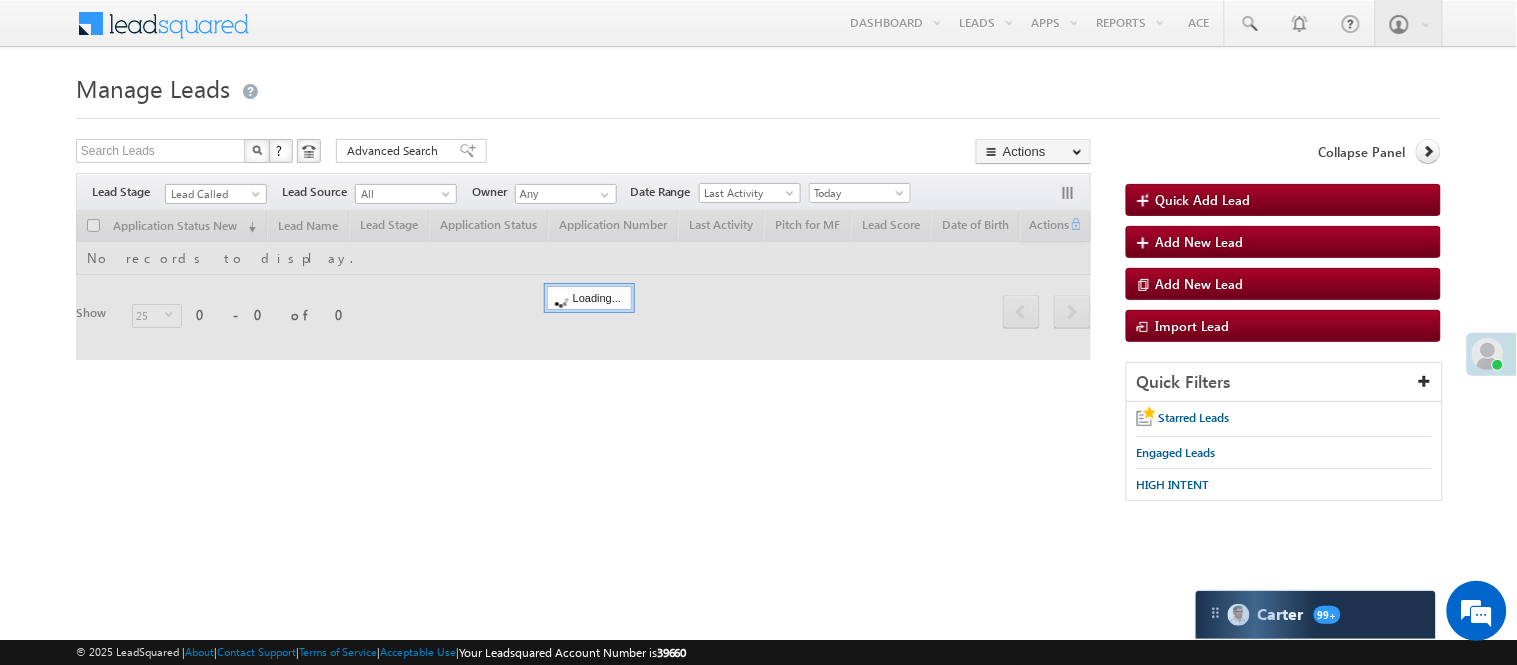 click on "Search Leads X ?   0 results found
Advanced Search
Advanced Search
Advanced search results
Actions Export Leads Reset all Filters
Actions Export Leads Bulk Update Send Email Add to List Add Activity Change Owner Change Stage Delete Merge Leads" at bounding box center (583, 153) 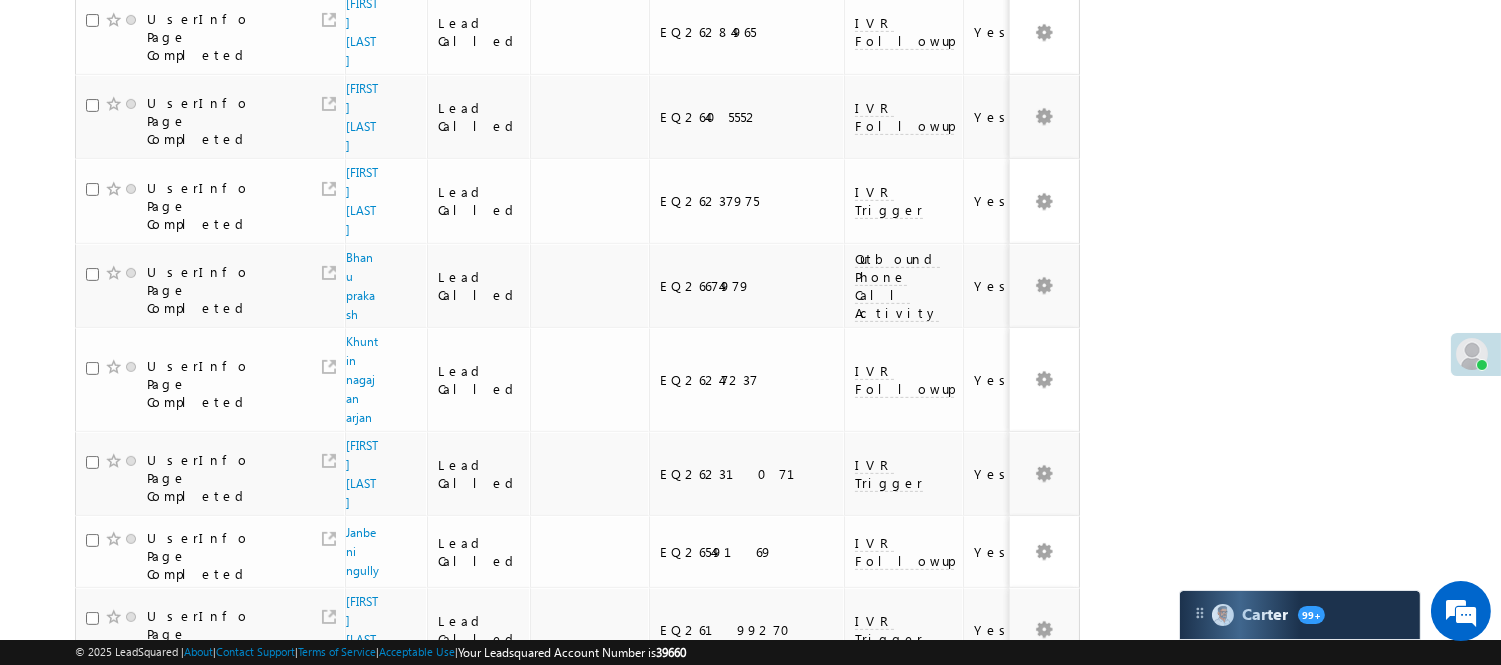 scroll, scrollTop: 1345, scrollLeft: 0, axis: vertical 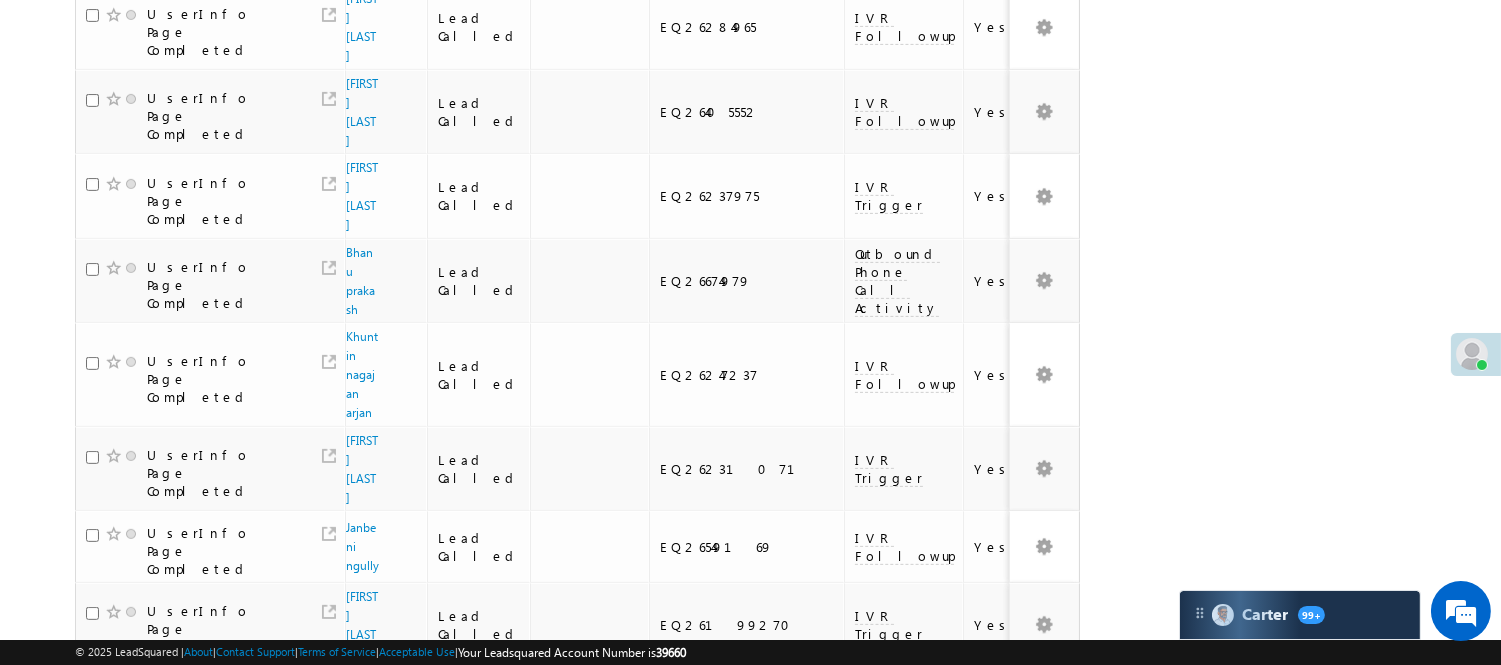 click on "3" at bounding box center (898, 946) 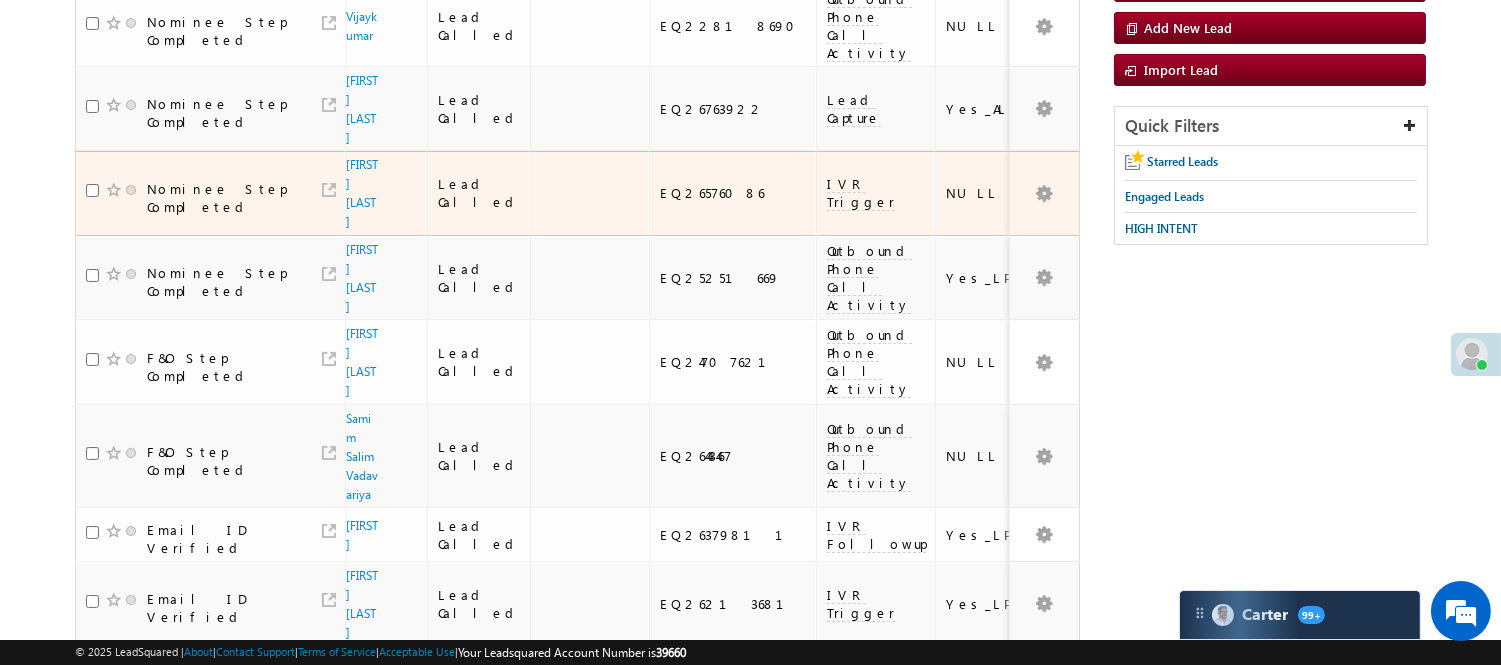 scroll, scrollTop: 123, scrollLeft: 0, axis: vertical 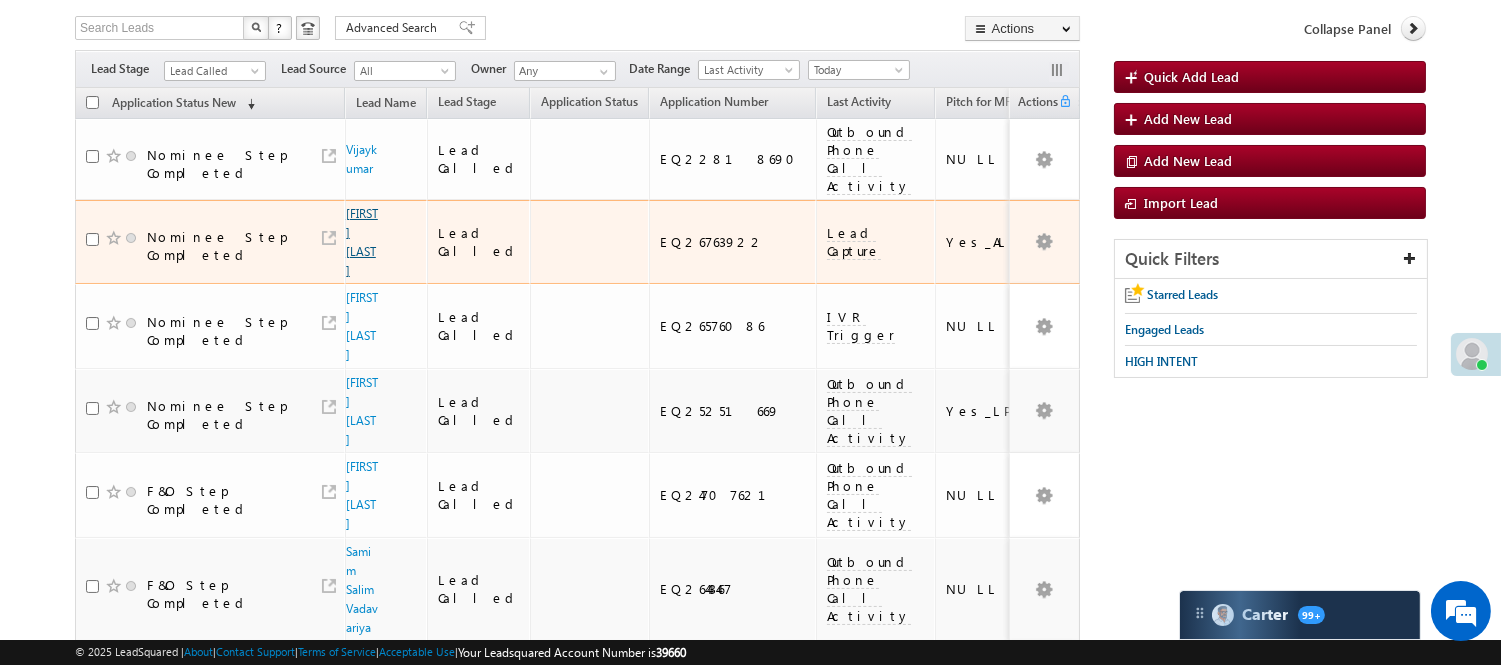 click on "Lead Called" at bounding box center (212, 71) 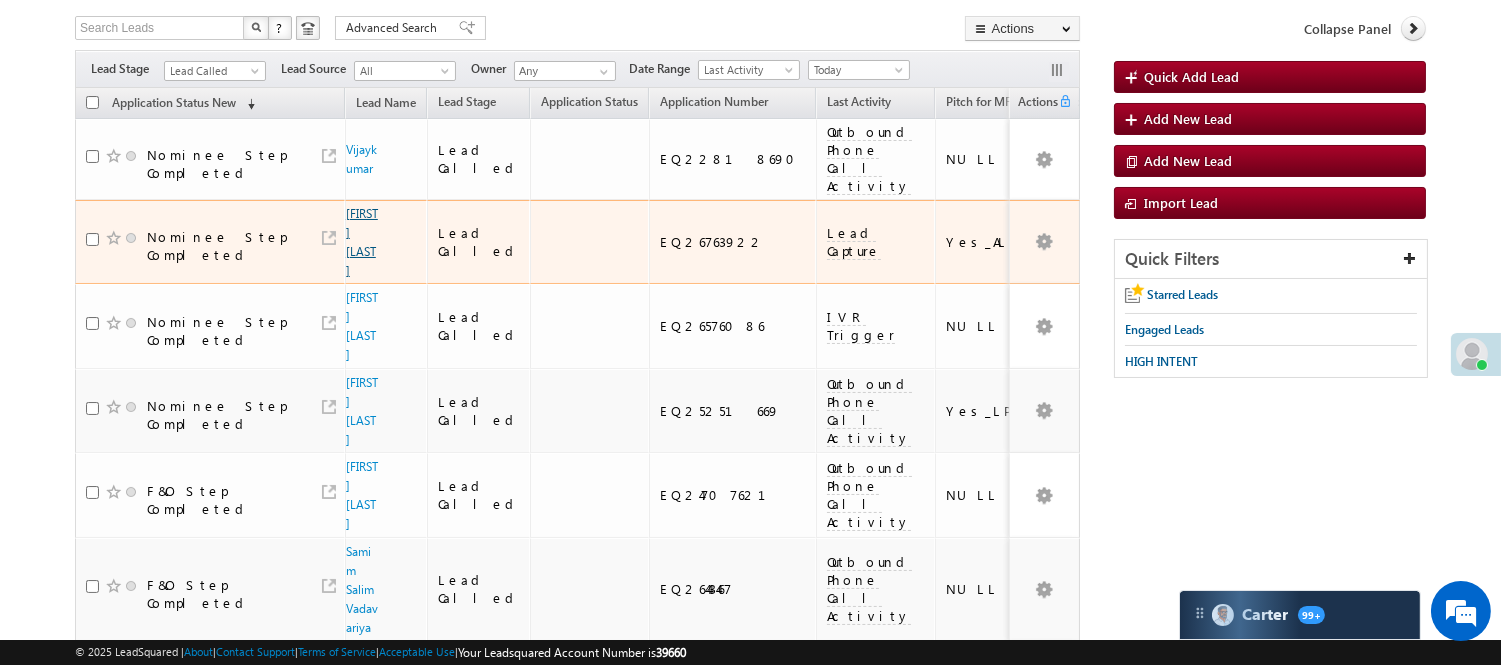 click on "Avijit Ghorai" at bounding box center [362, 242] 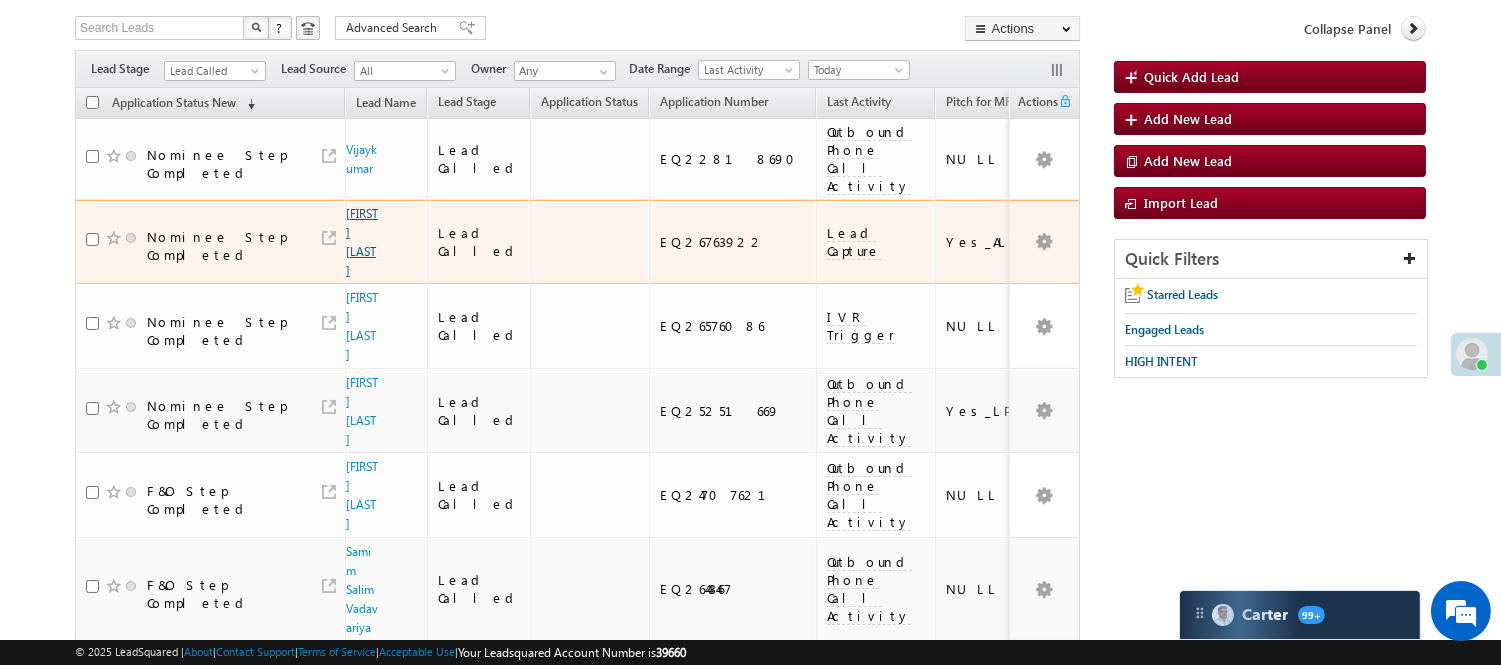 click on "Avijit Ghorai" at bounding box center (362, 242) 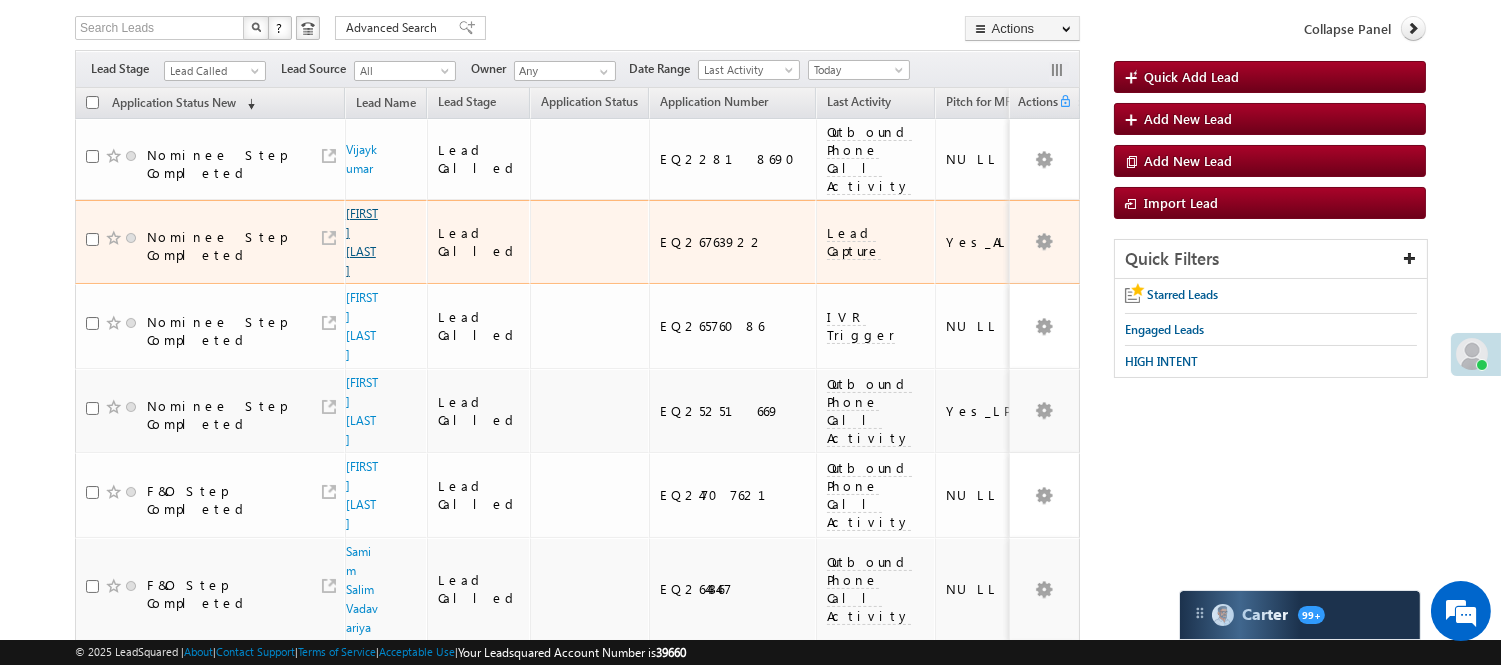 click on "Avijit Ghorai" at bounding box center (362, 242) 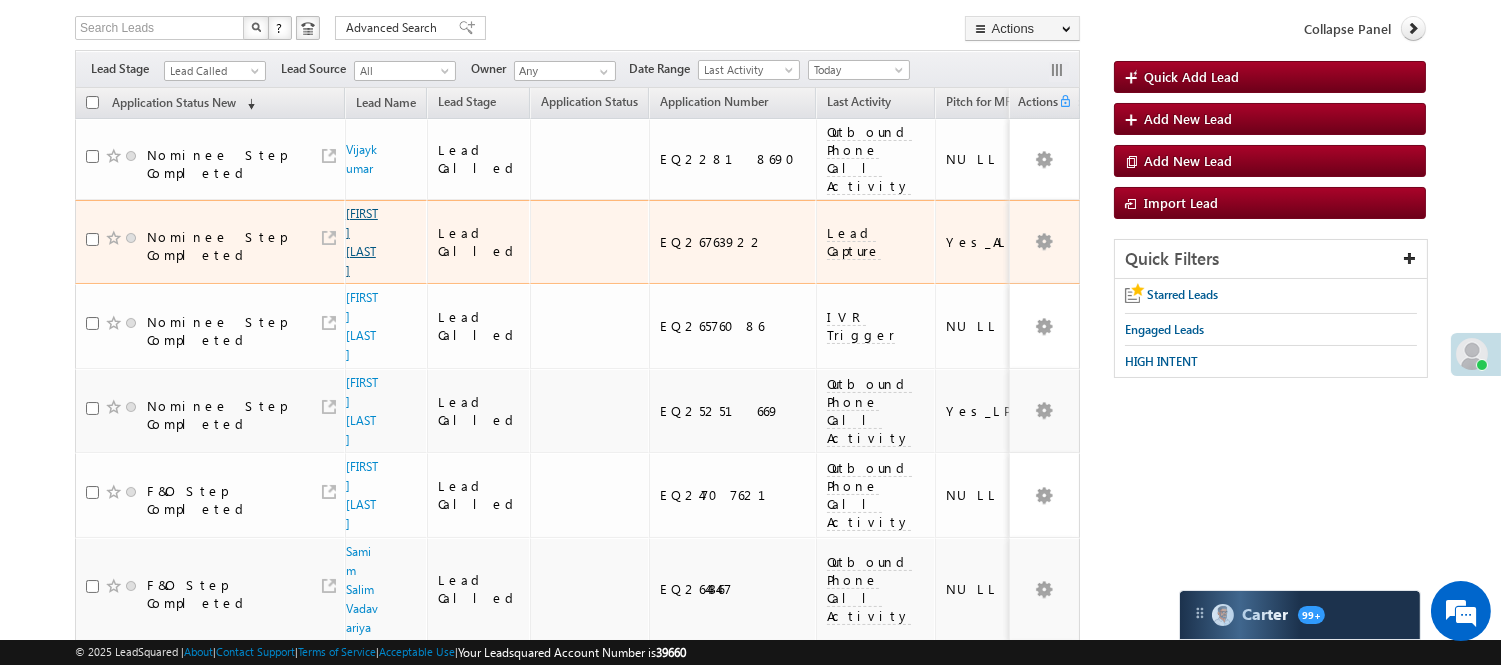 click on "Avijit Ghorai" at bounding box center (362, 242) 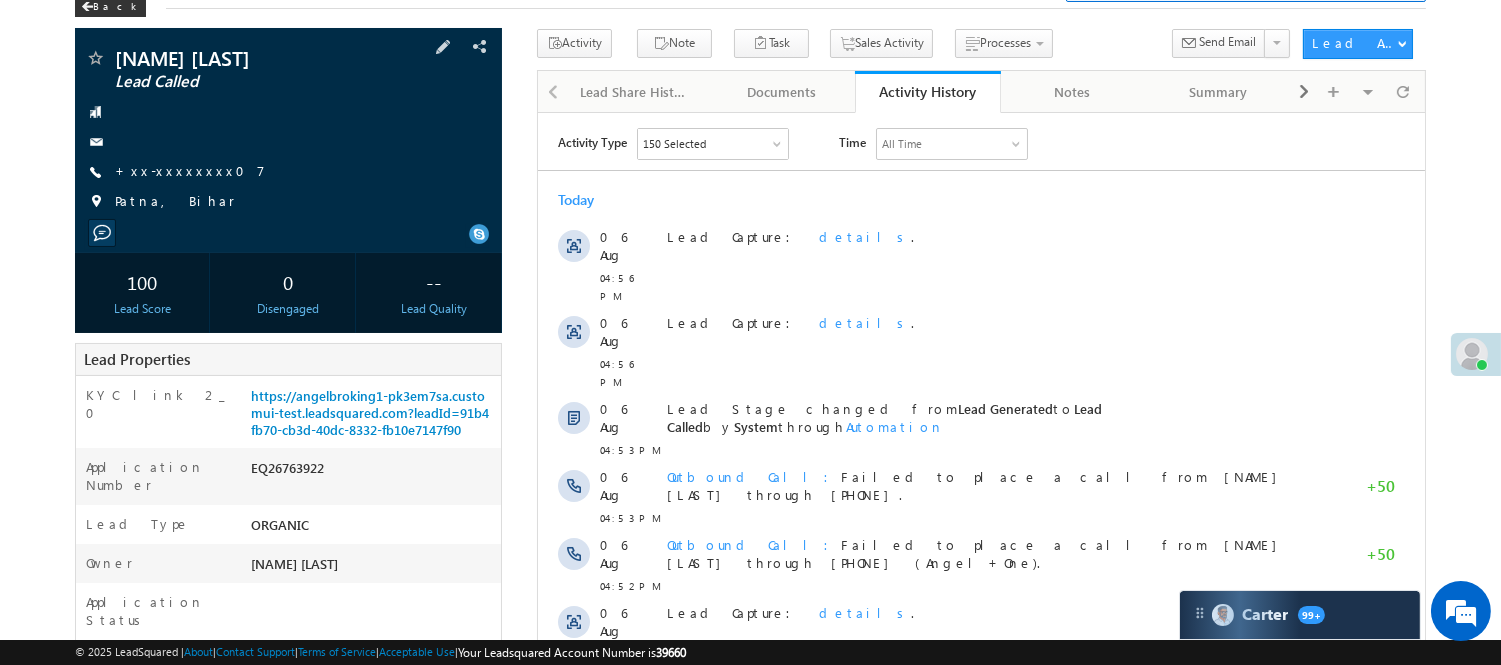 scroll, scrollTop: 0, scrollLeft: 0, axis: both 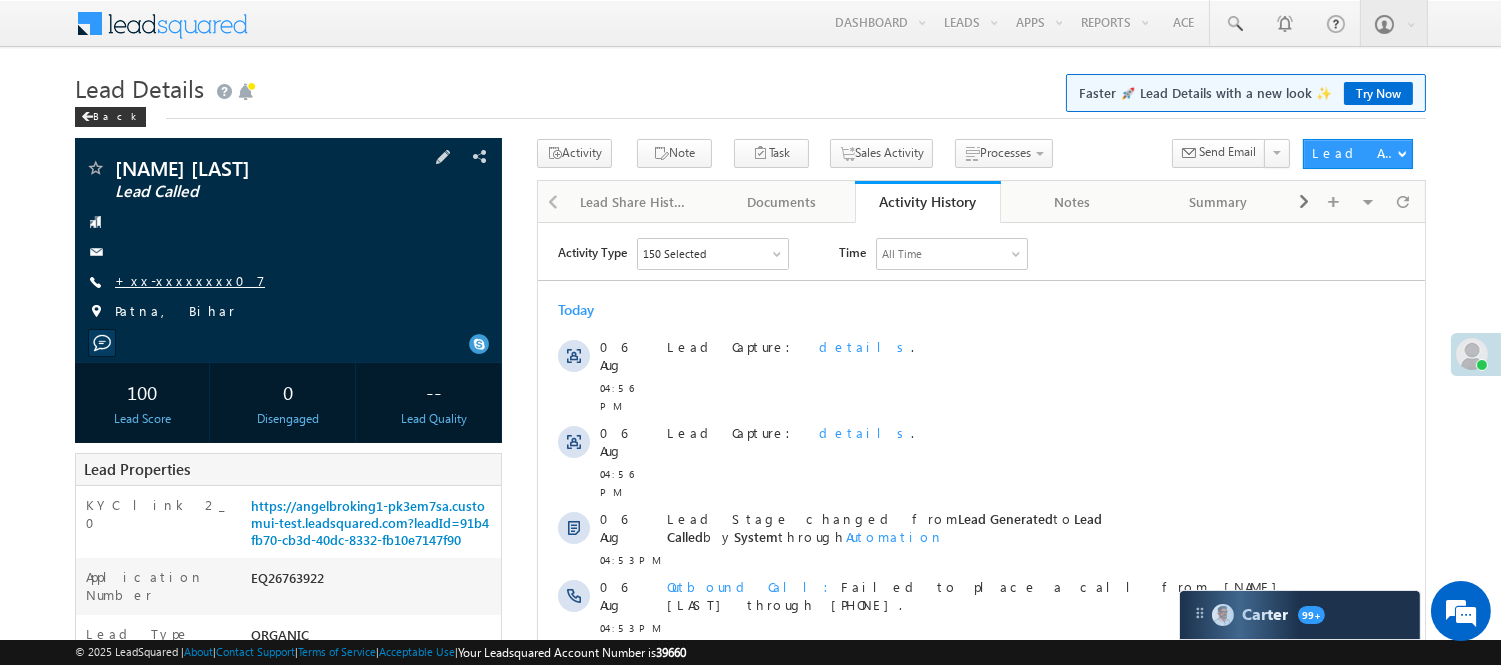 click on "+xx-xxxxxxxx07" at bounding box center [190, 280] 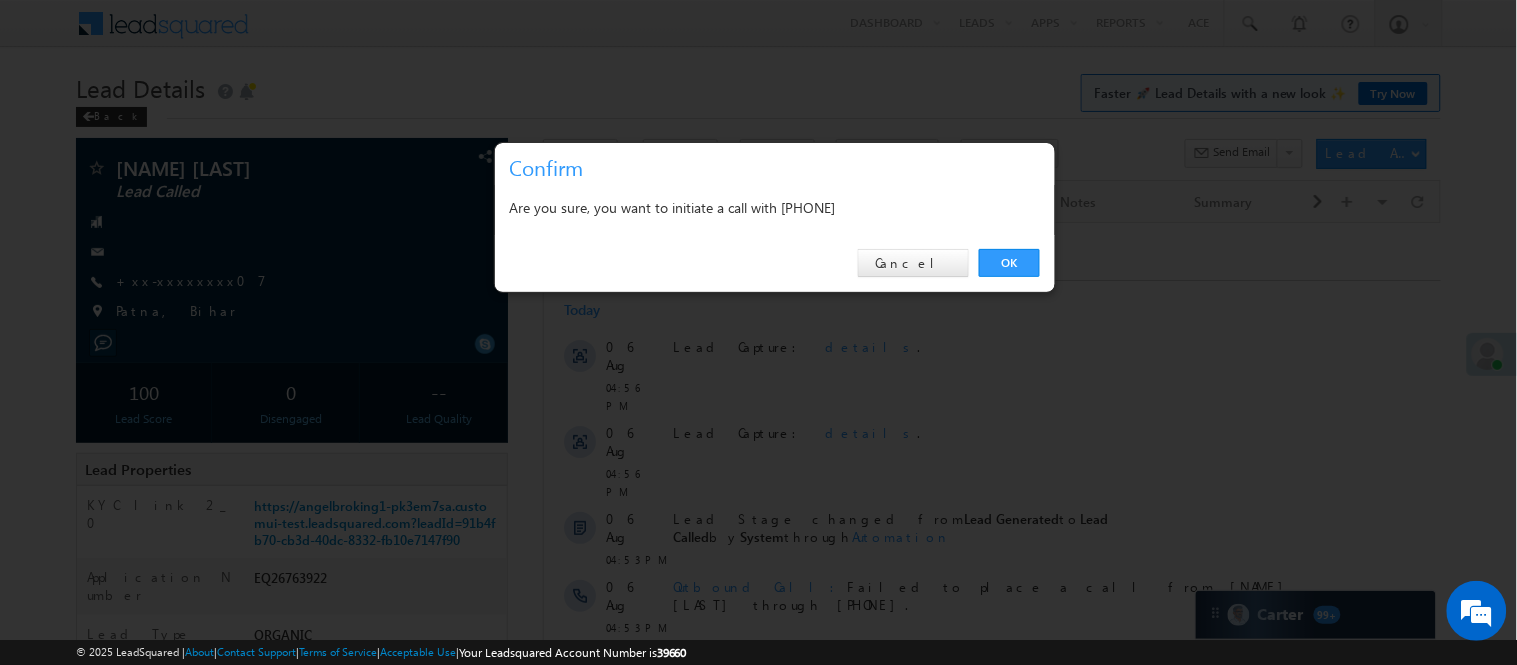 click on "OK Cancel" at bounding box center (775, 263) 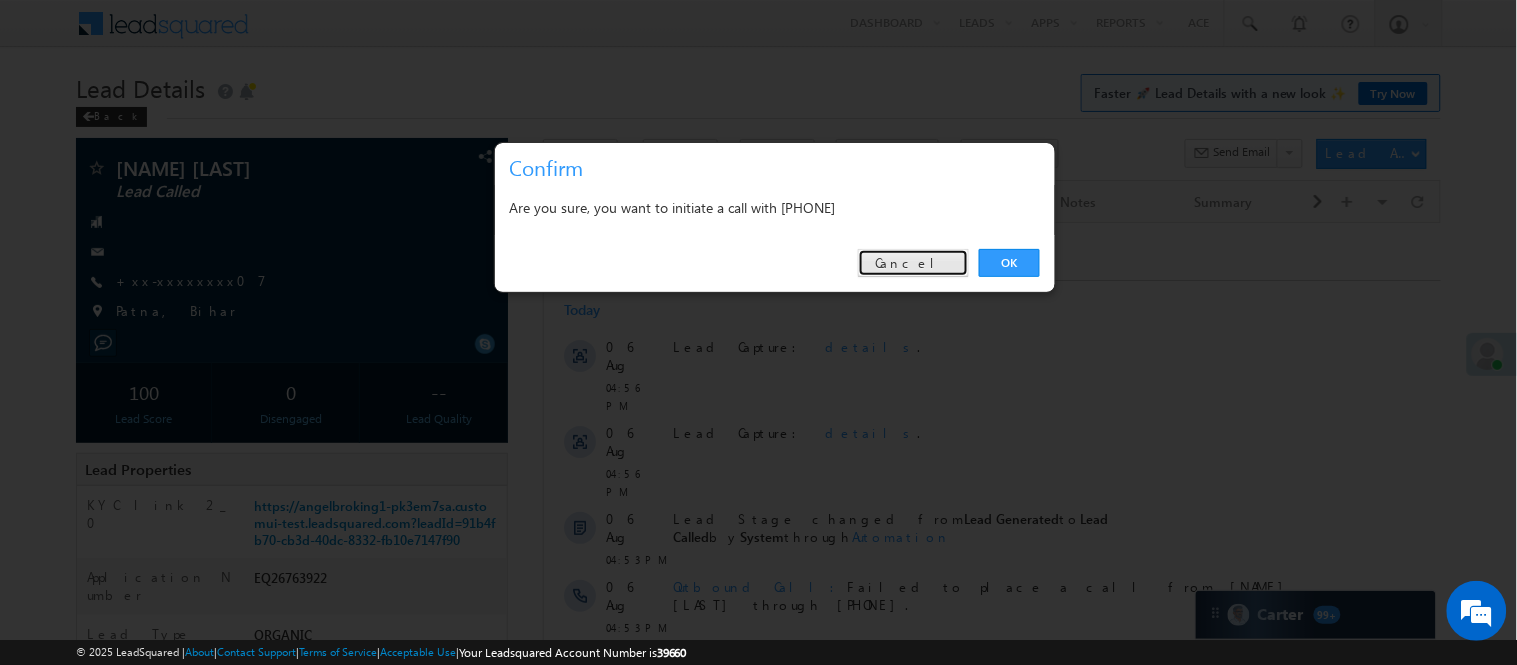 click on "Cancel" at bounding box center (913, 263) 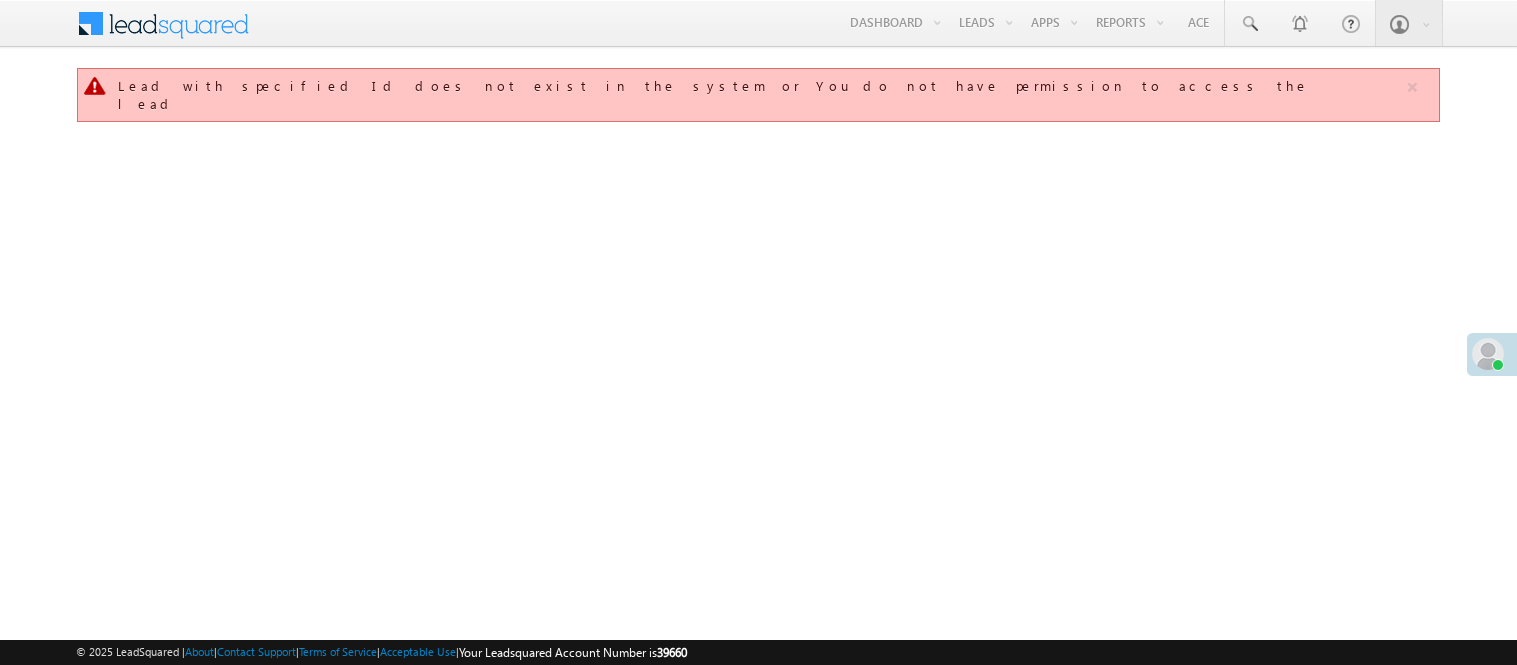 scroll, scrollTop: 0, scrollLeft: 0, axis: both 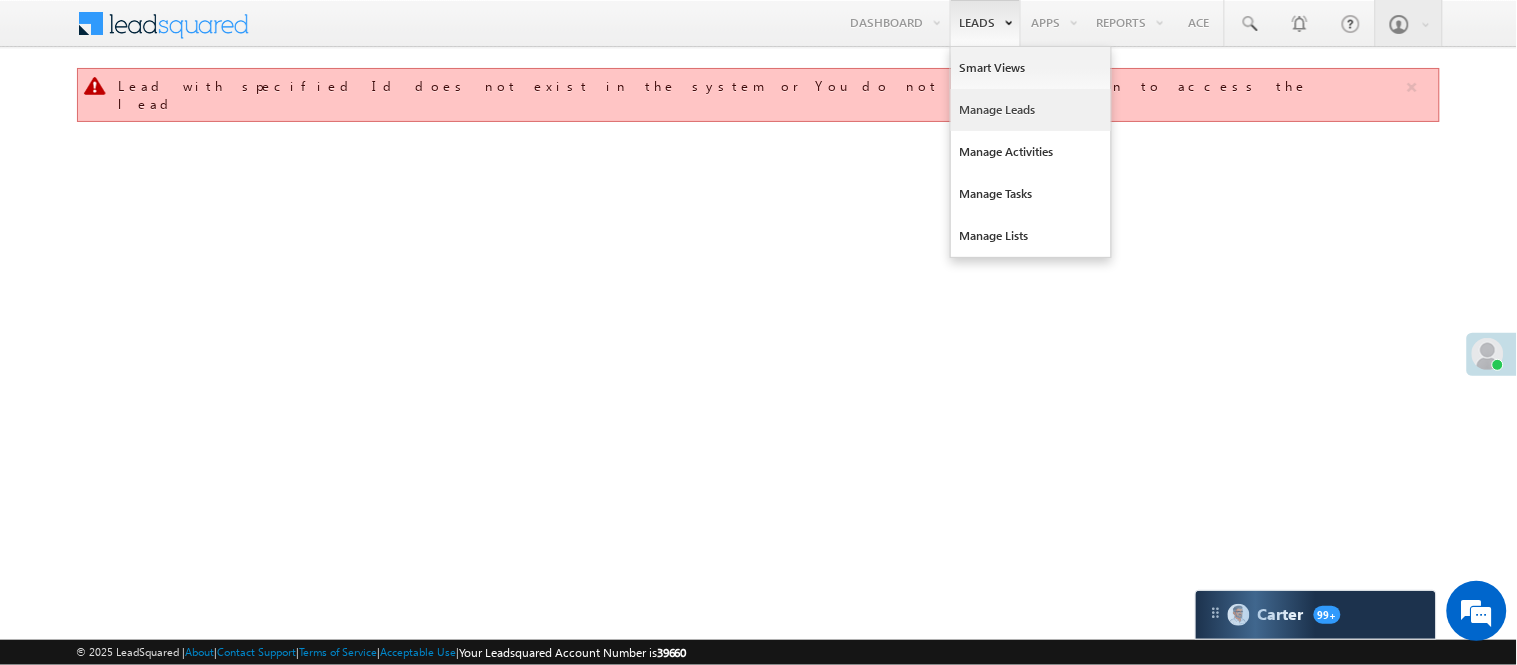 click on "Manage Leads" at bounding box center [1031, 110] 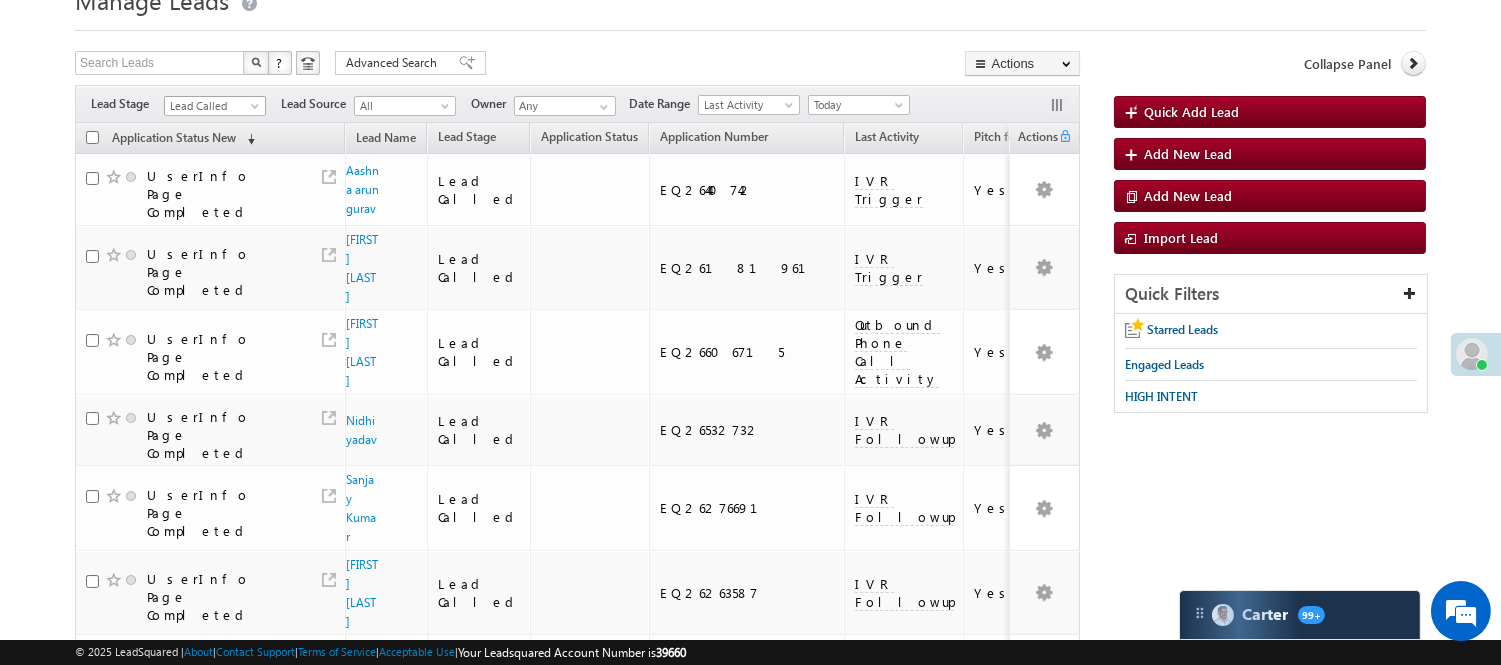 scroll, scrollTop: 0, scrollLeft: 0, axis: both 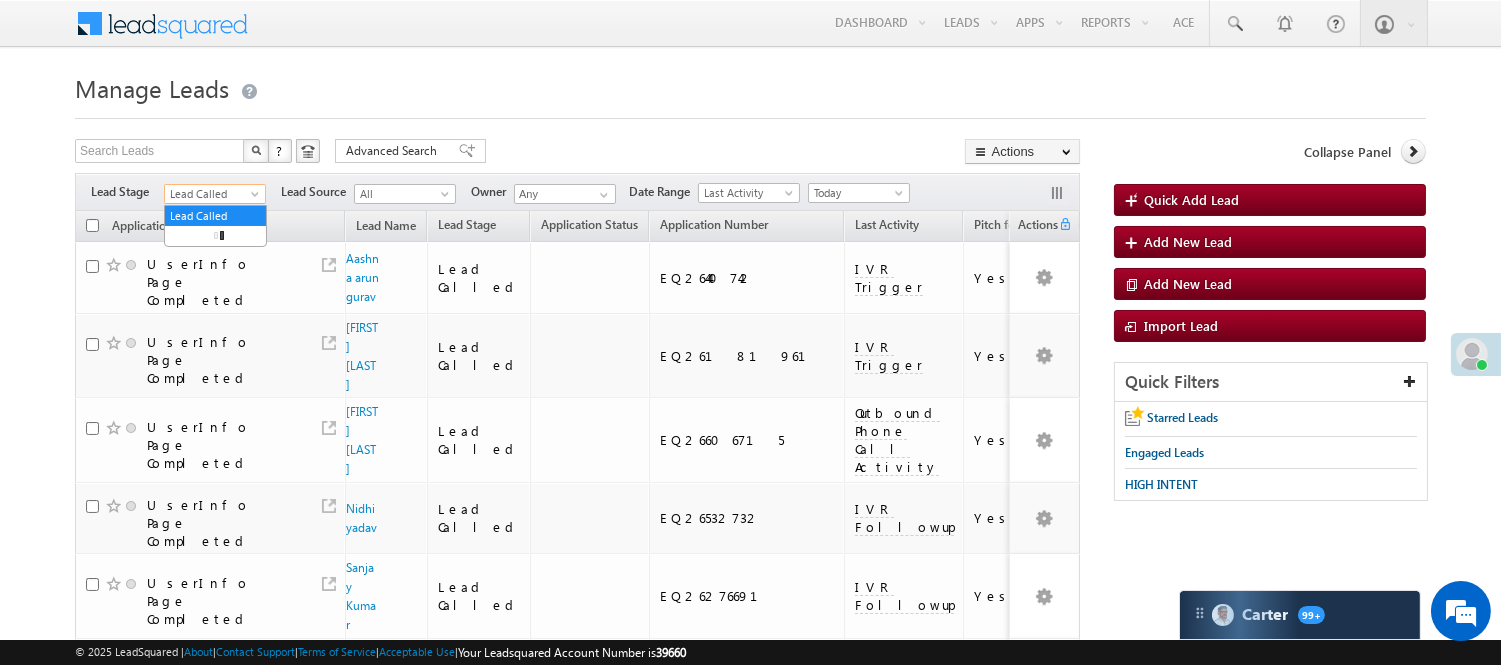 click on "Lead Called" at bounding box center (212, 194) 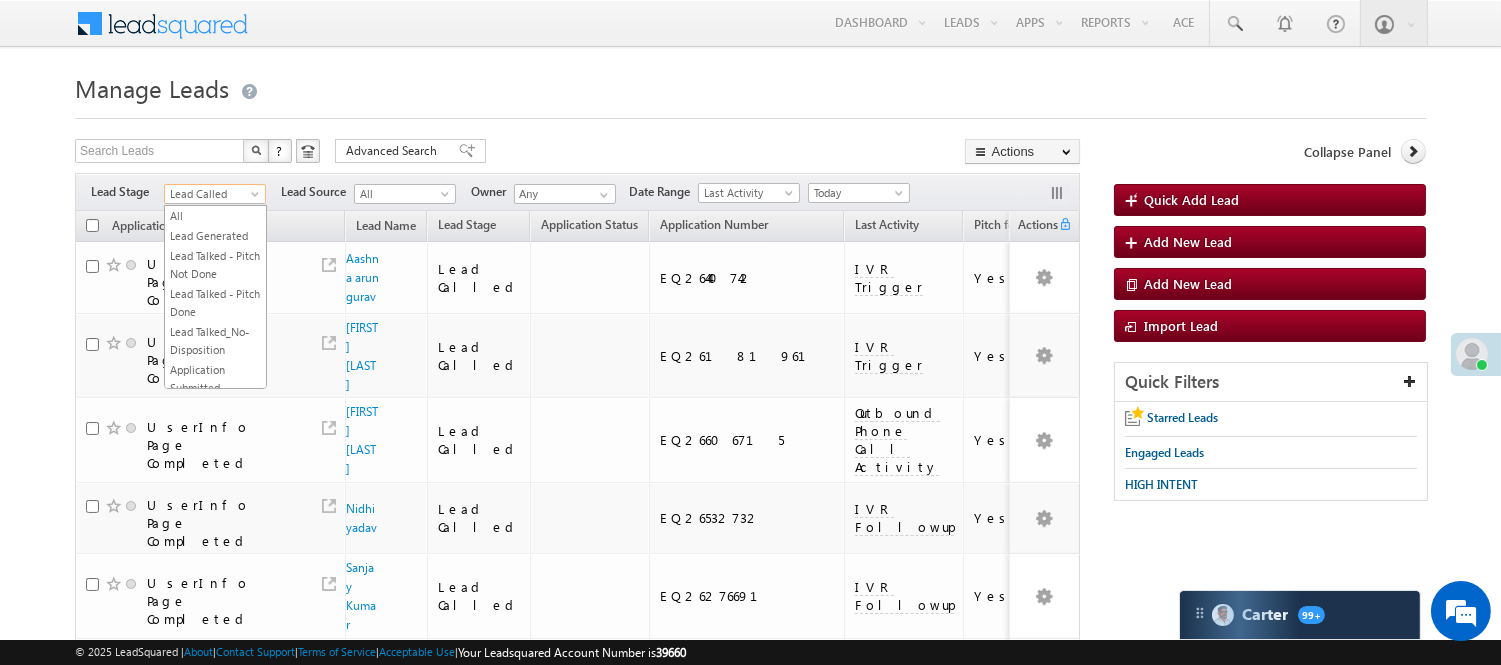 scroll, scrollTop: 245, scrollLeft: 0, axis: vertical 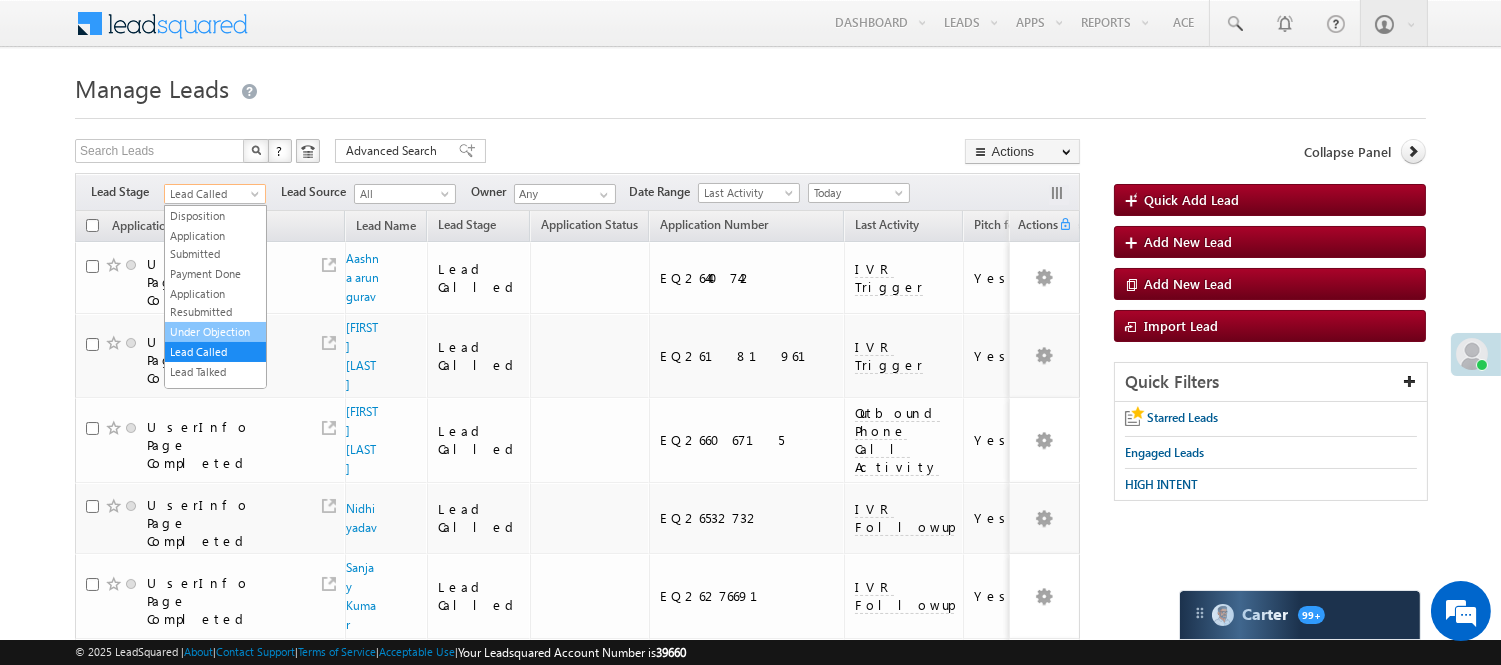 click on "Under Objection" at bounding box center [215, 332] 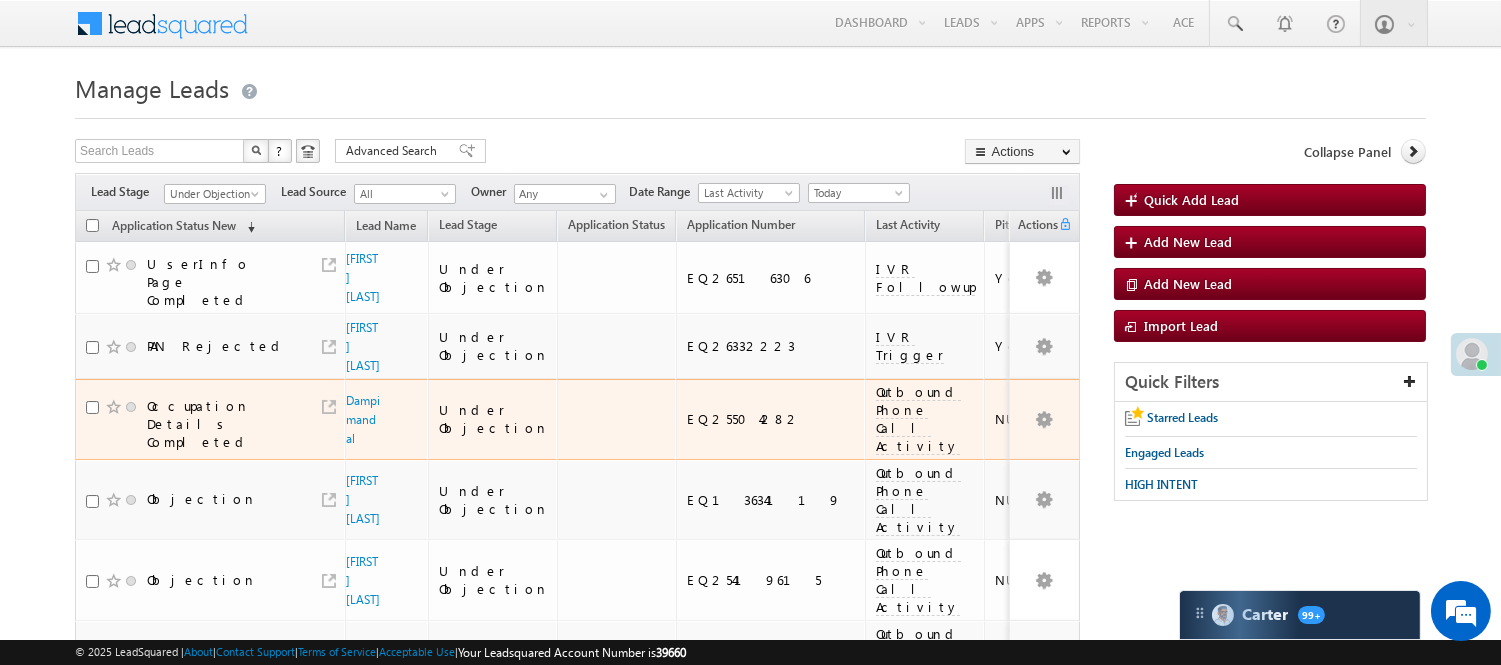 scroll, scrollTop: 444, scrollLeft: 0, axis: vertical 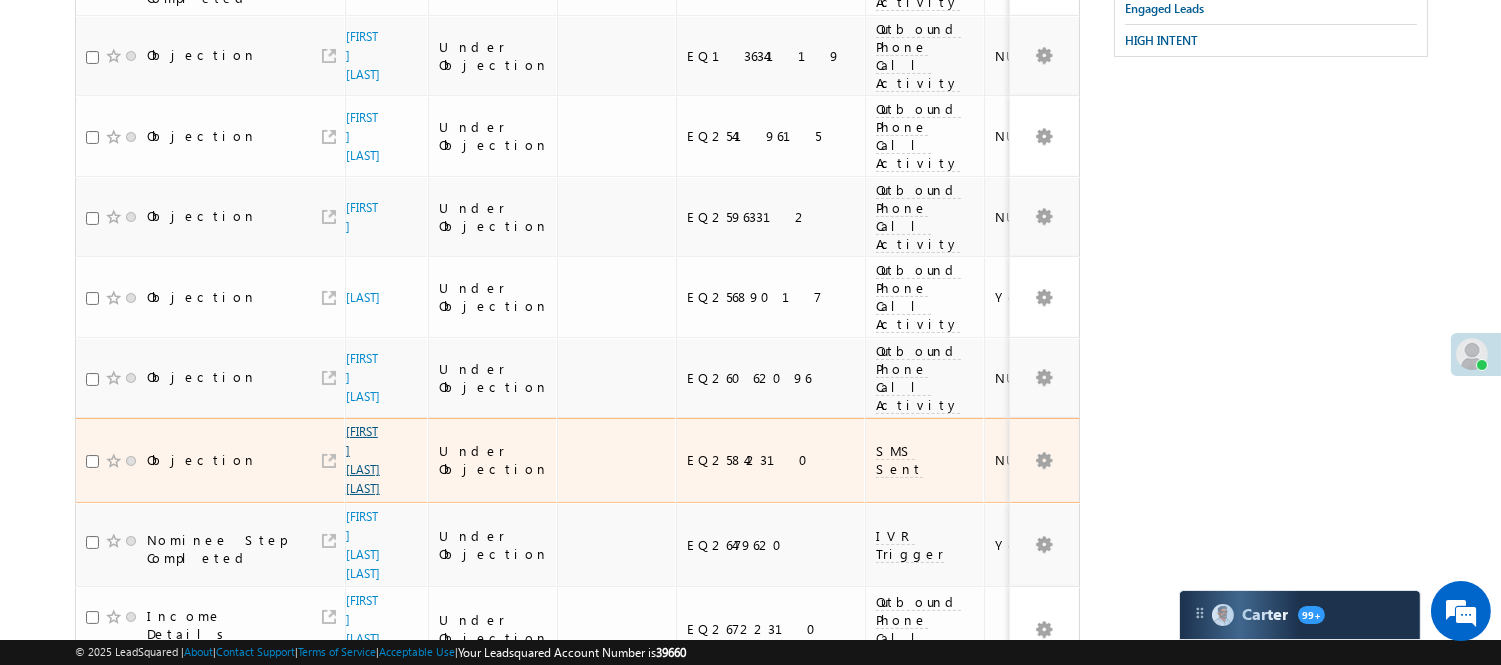 click on "[FIRST] [LAST] [LAST]" at bounding box center (363, 460) 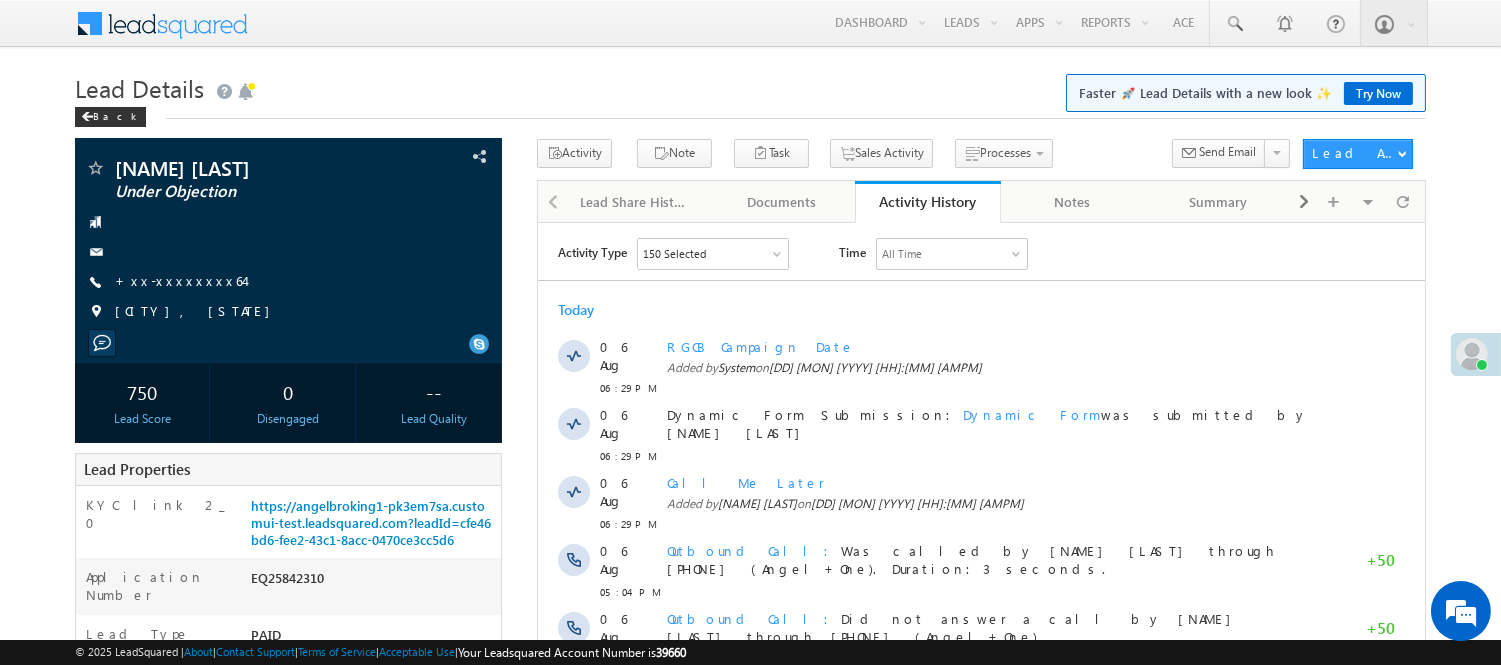 scroll, scrollTop: 0, scrollLeft: 0, axis: both 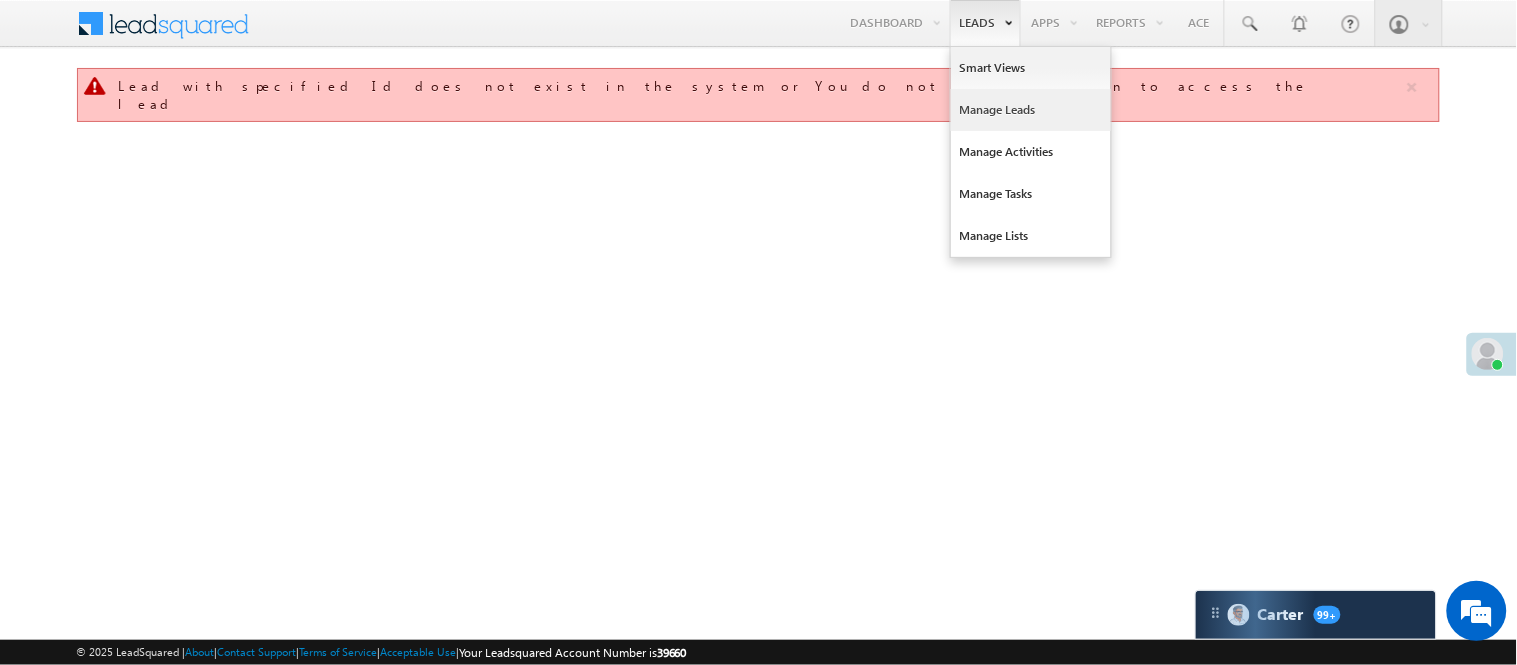click on "Manage Leads" at bounding box center (1031, 110) 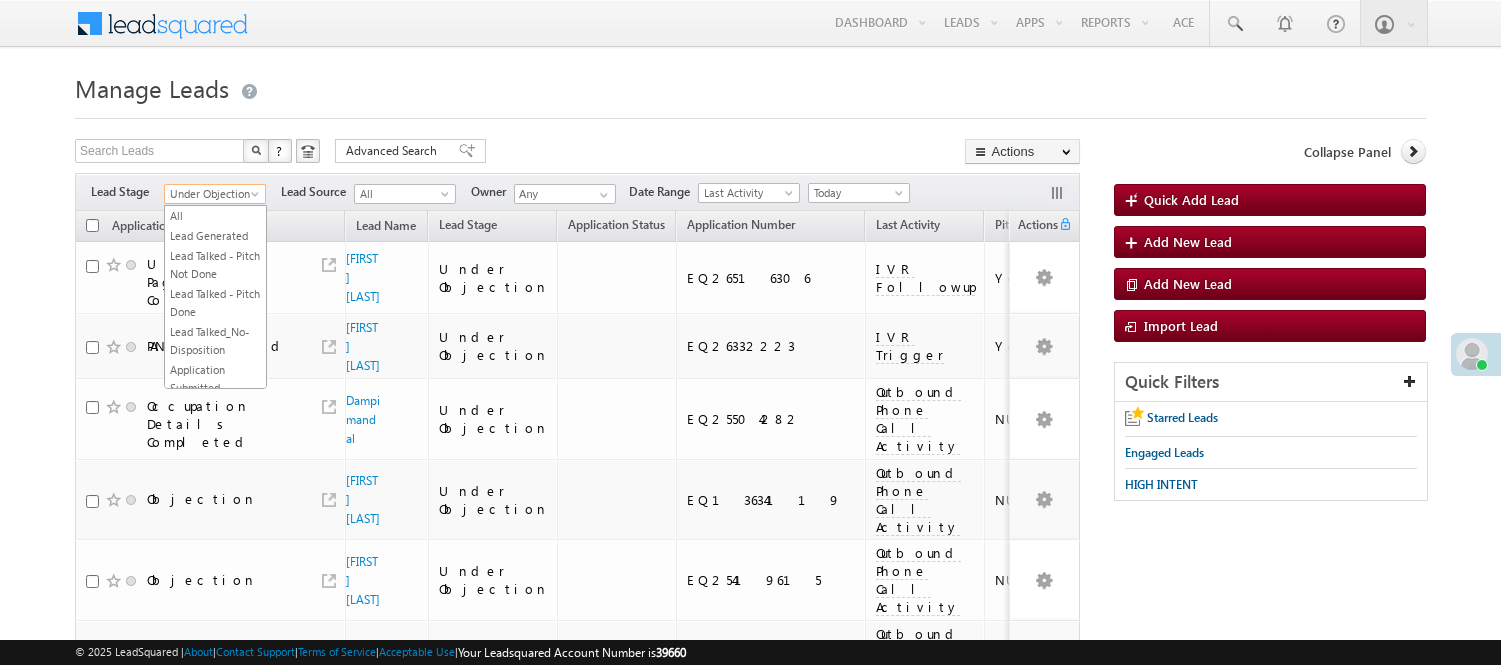 scroll, scrollTop: 0, scrollLeft: 0, axis: both 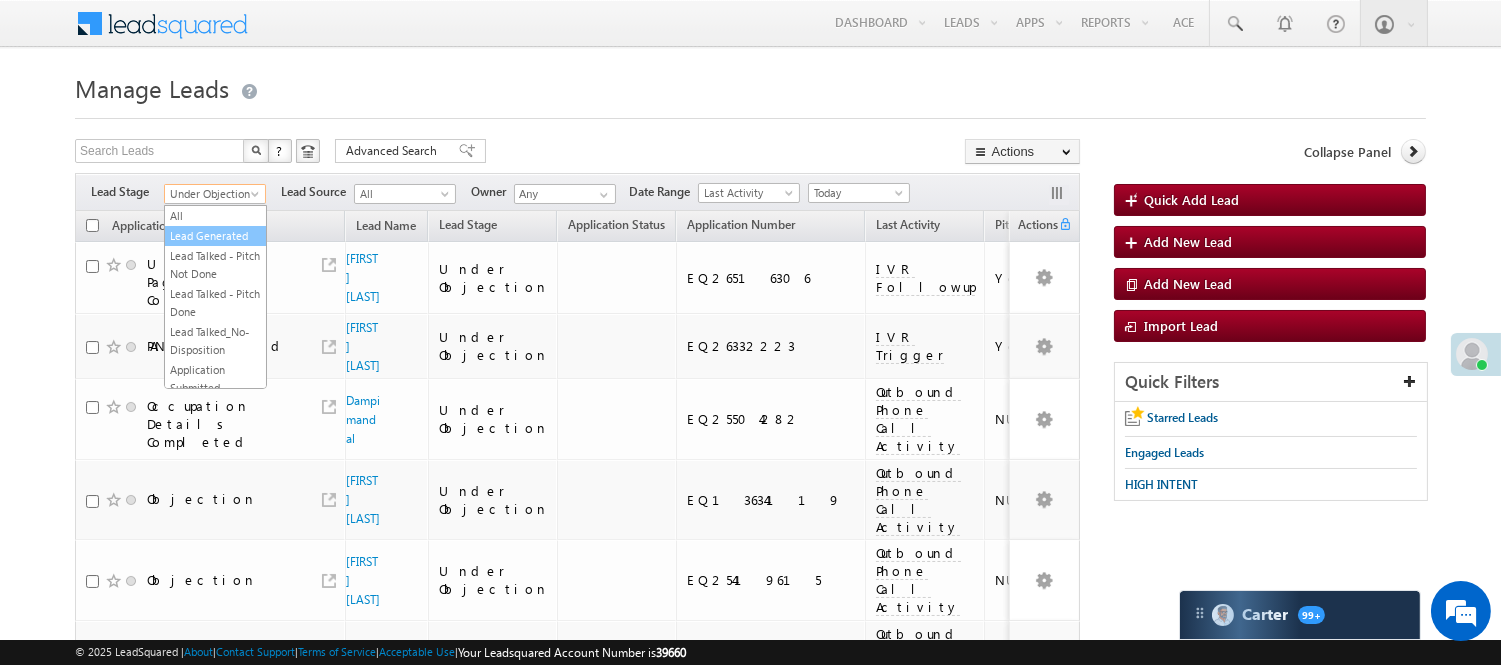 click on "Lead Generated" at bounding box center [215, 236] 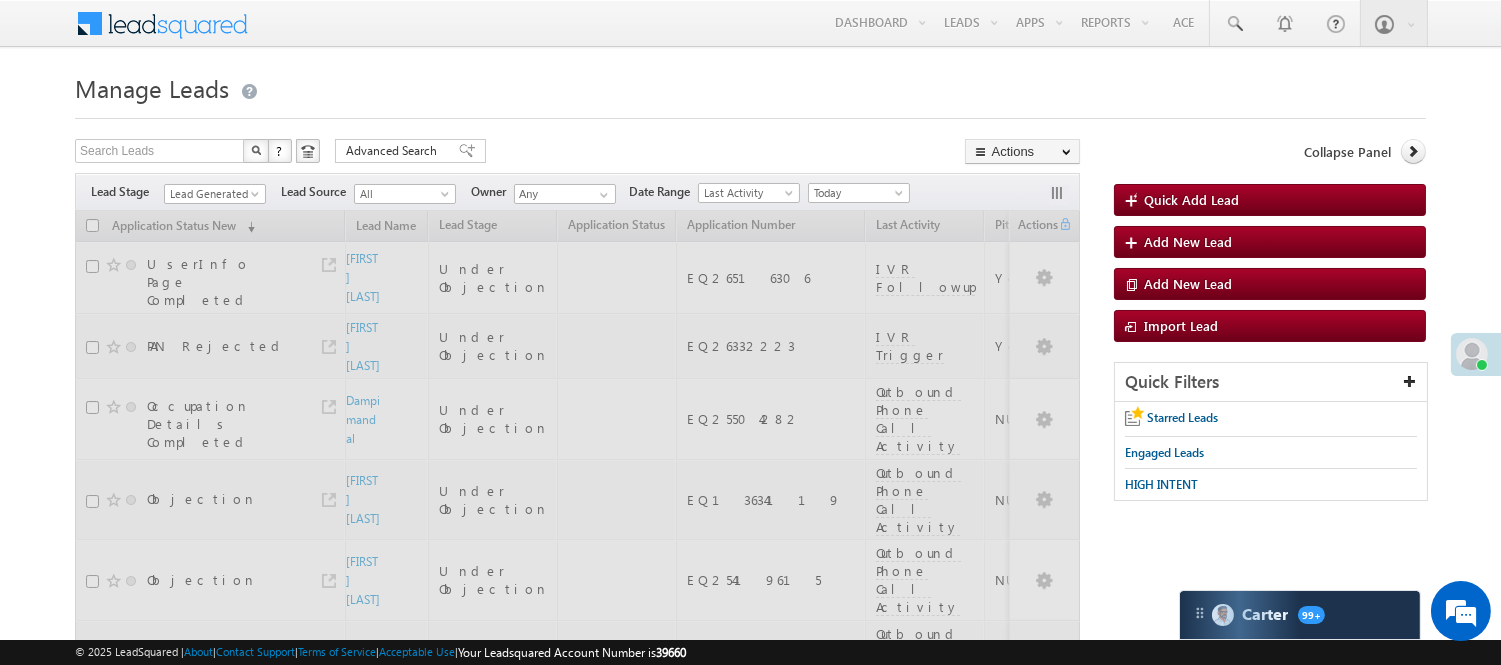 click on "Manage Leads" at bounding box center (750, 86) 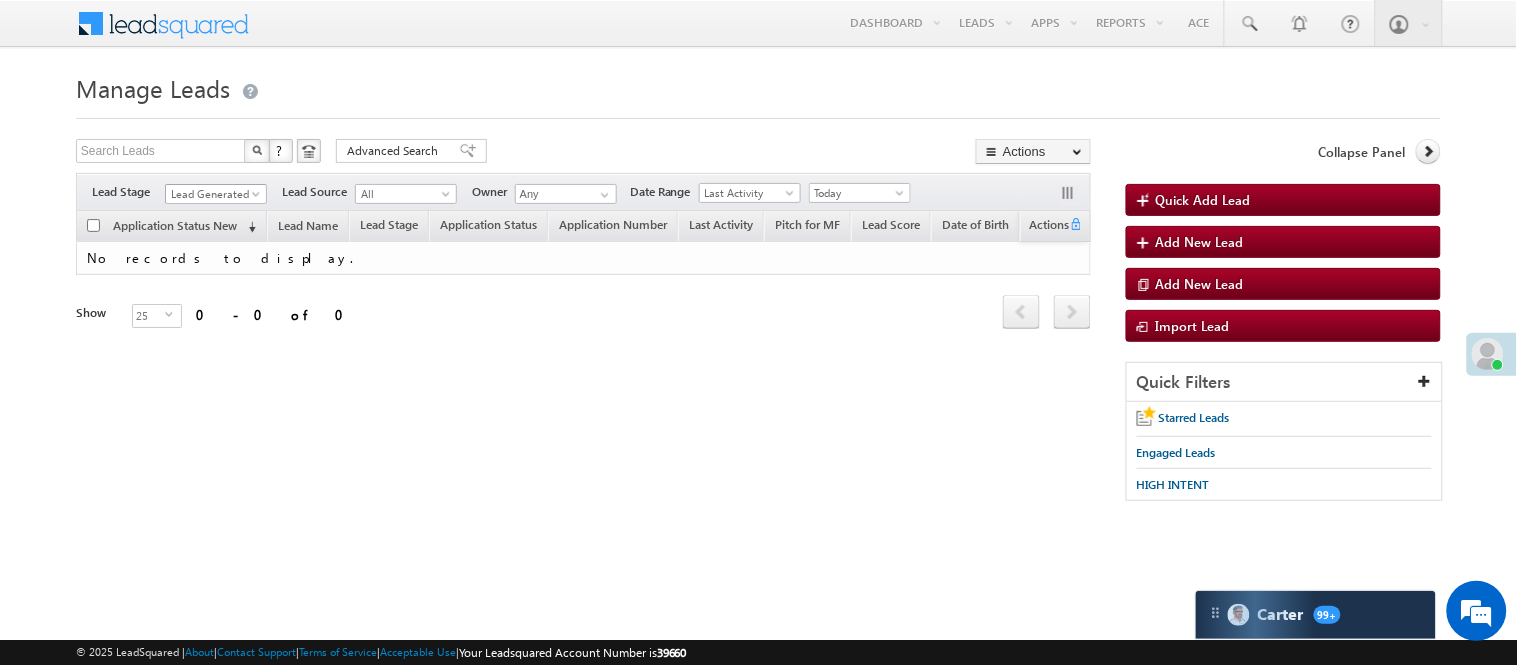 click at bounding box center (258, 198) 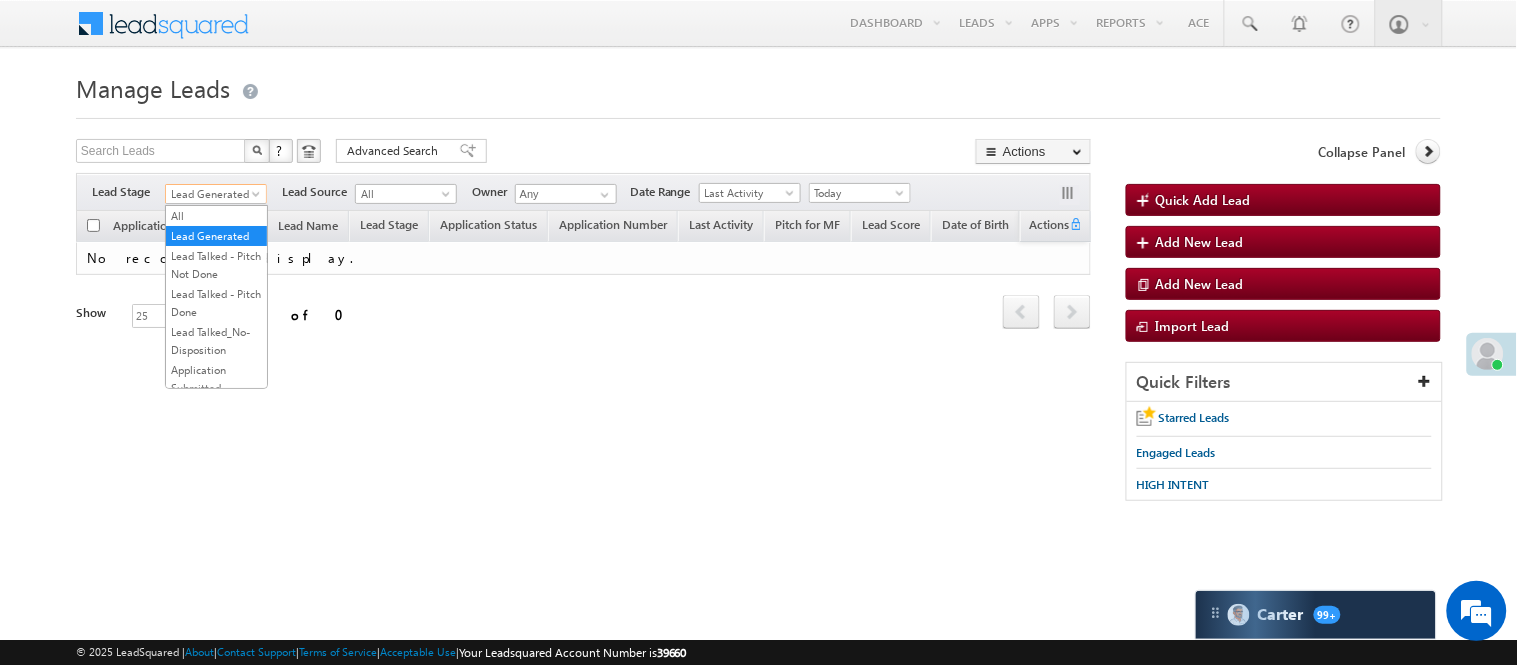 click on "Lead Talked - Pitch Not Done" at bounding box center [216, 265] 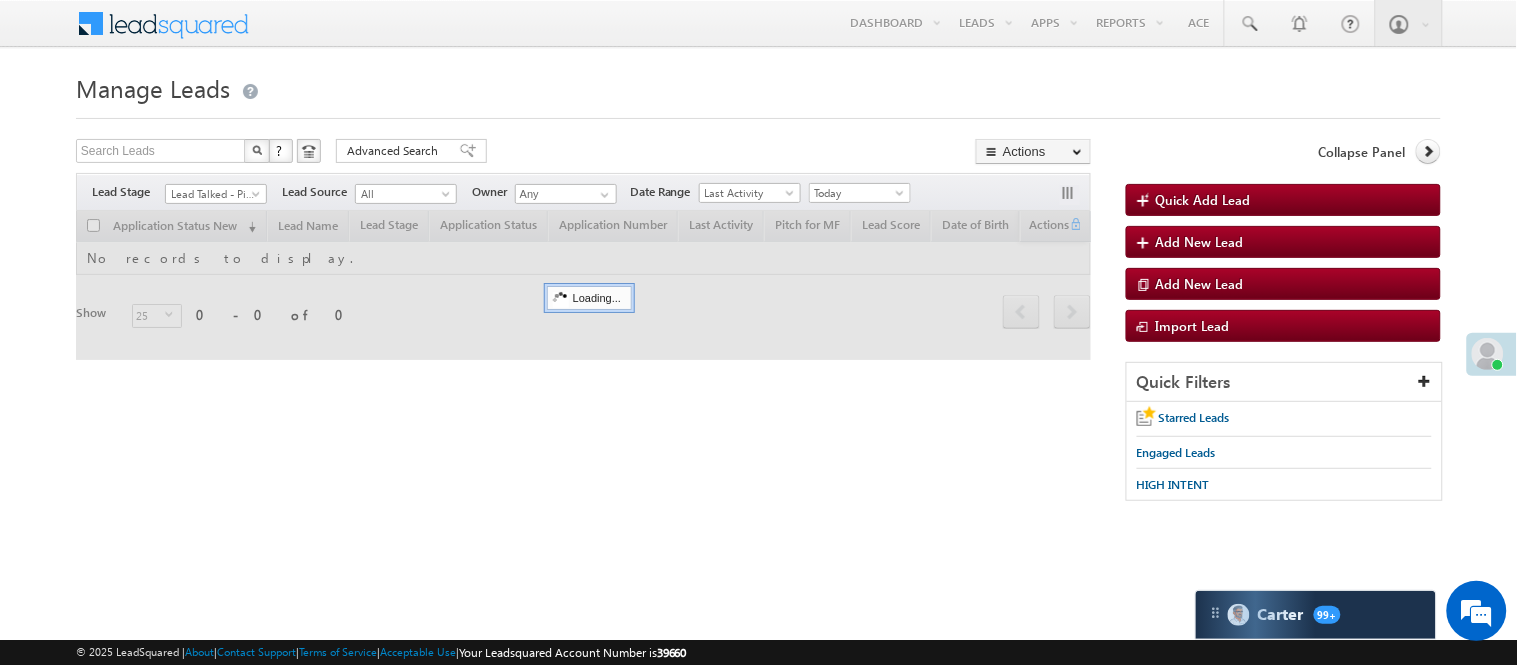 click on "Lead Talked - Pitch Not Done" at bounding box center (213, 194) 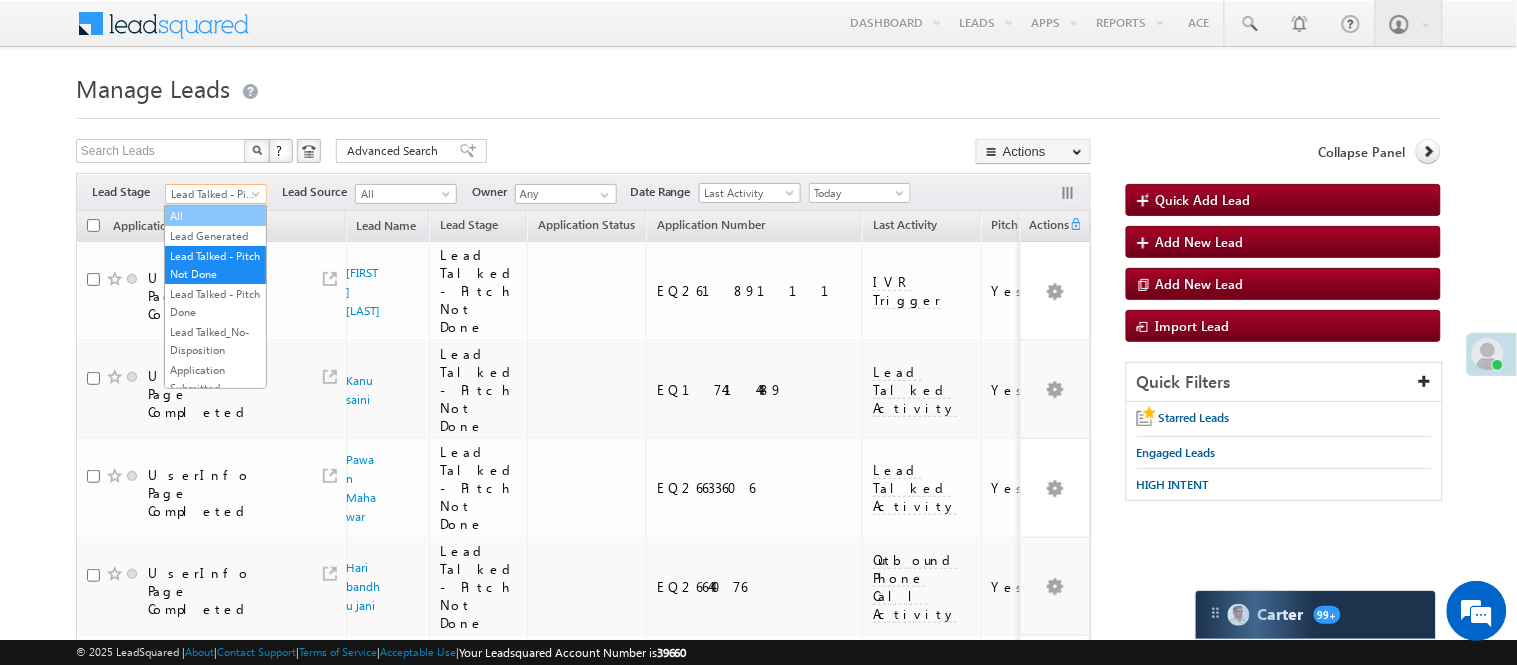 click on "Lead Generated" at bounding box center (215, 236) 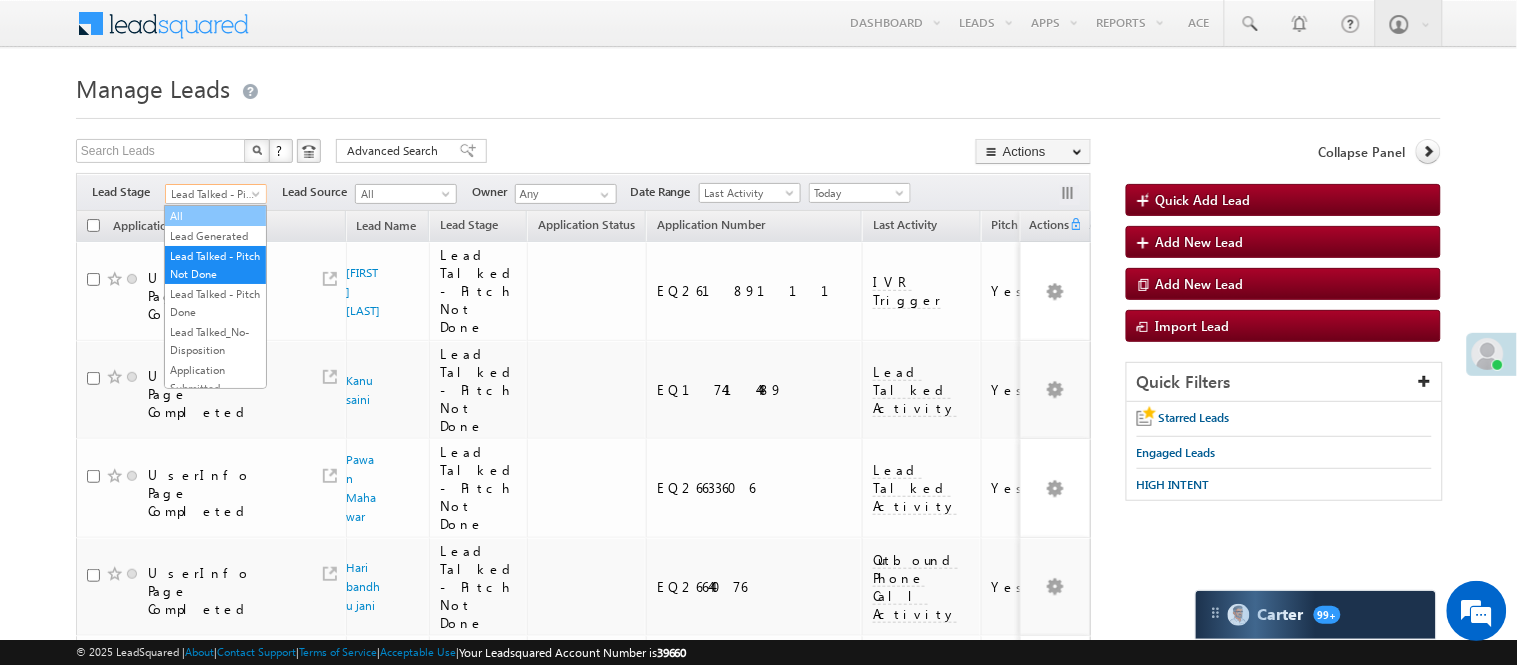 click on "Manage Leads
Quick Add Lead
Search Leads X ?   75 results found
Advanced Search
Advanced Search
Actions Actions" at bounding box center [758, 1455] 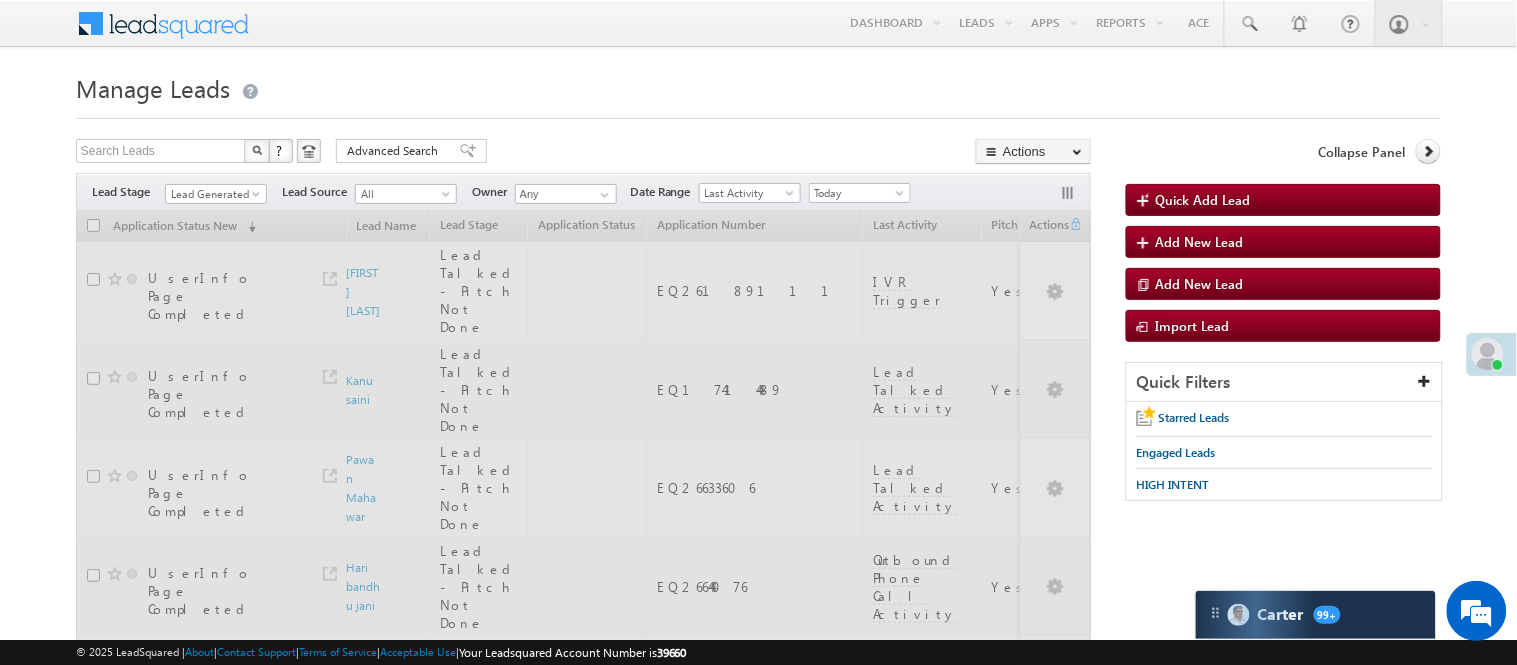 click on "Filters
Lead Stage
All Lead Generated Lead Talked - Pitch Not Done Lead Talked - Pitch Done Lead Talked_No-Disposition Application Submitted Payment Done Application Resubmitted Under Objection Lead Called Lead Talked Not Interested FnO Lead Called FnO Lead Talked FnO submitted FnO Not Interested FnO Approved FnO Rejected FnO Lead Generated Code Generated CG NI Lead Generated
Lead Source
All All
Owner Any Any" at bounding box center (583, 192) 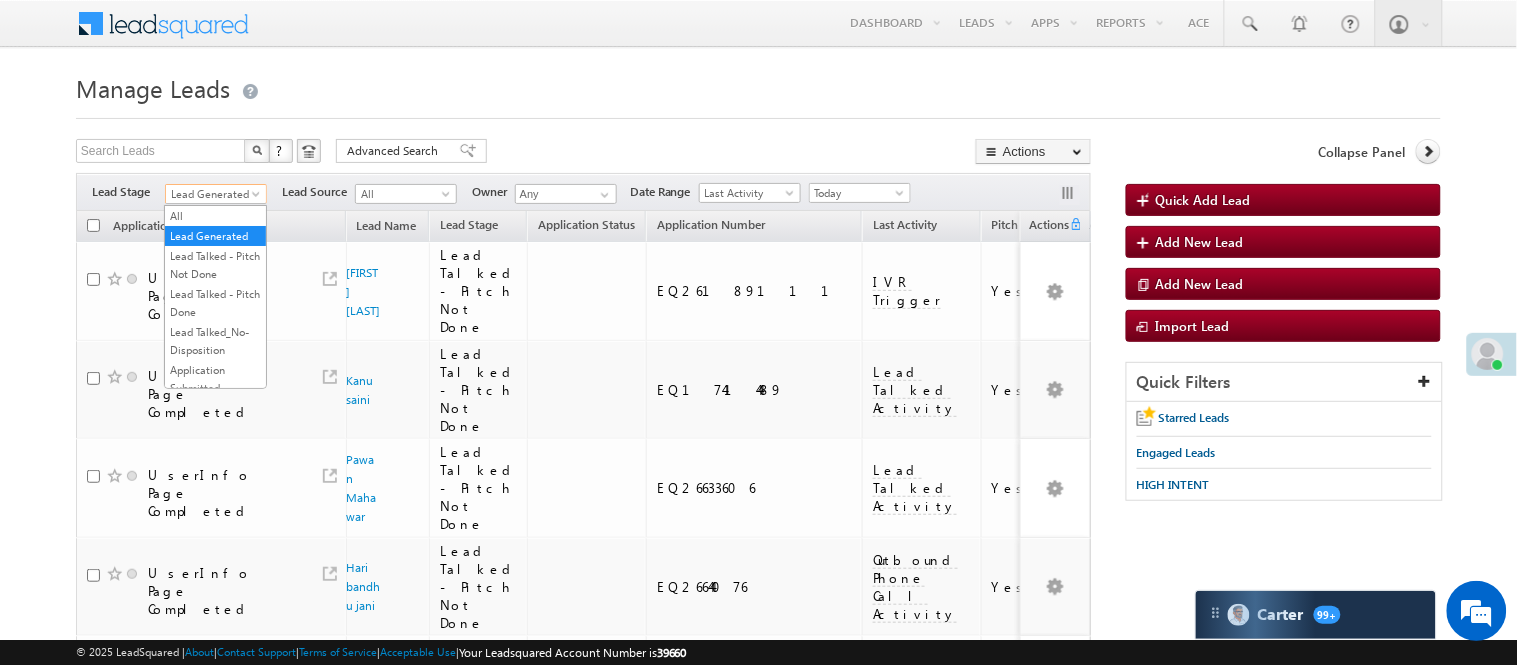 click on "Lead Talked - Pitch Not Done" at bounding box center (215, 265) 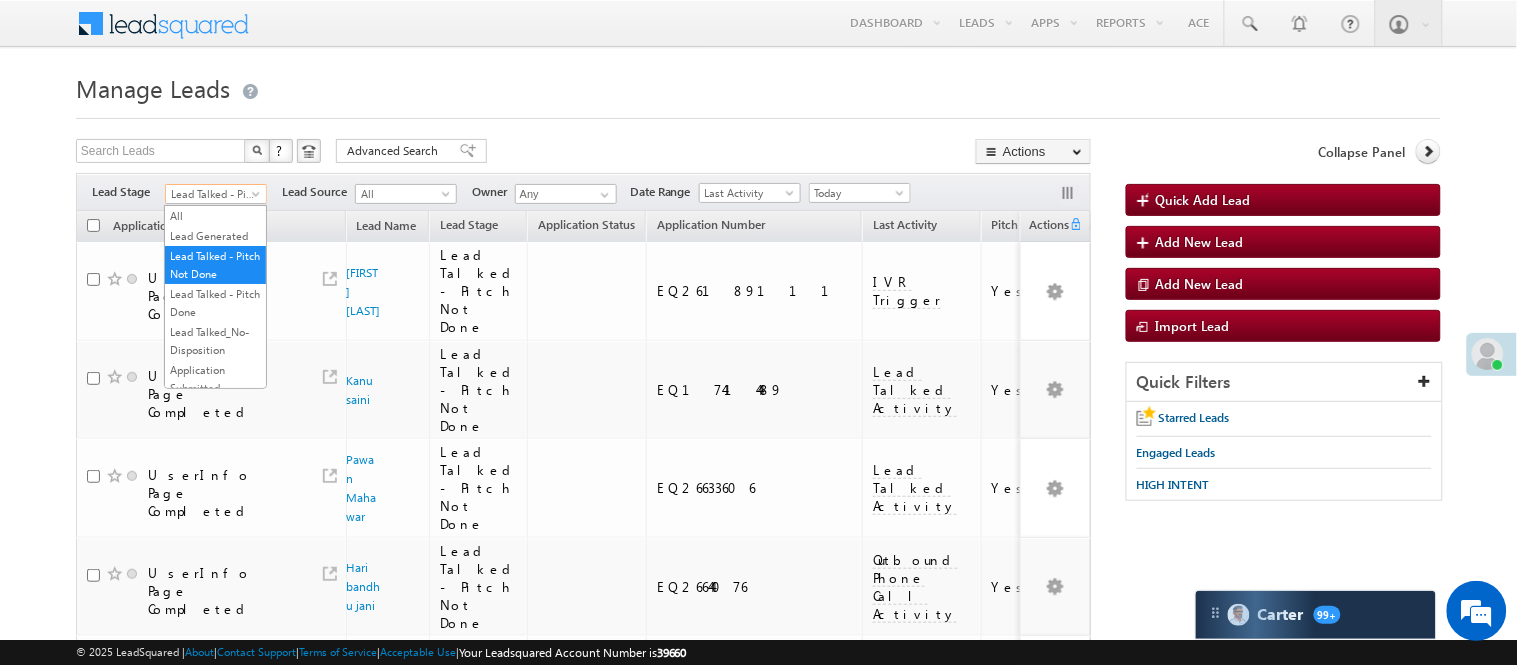 click on "Lead Talked - Pitch Not Done" at bounding box center (213, 194) 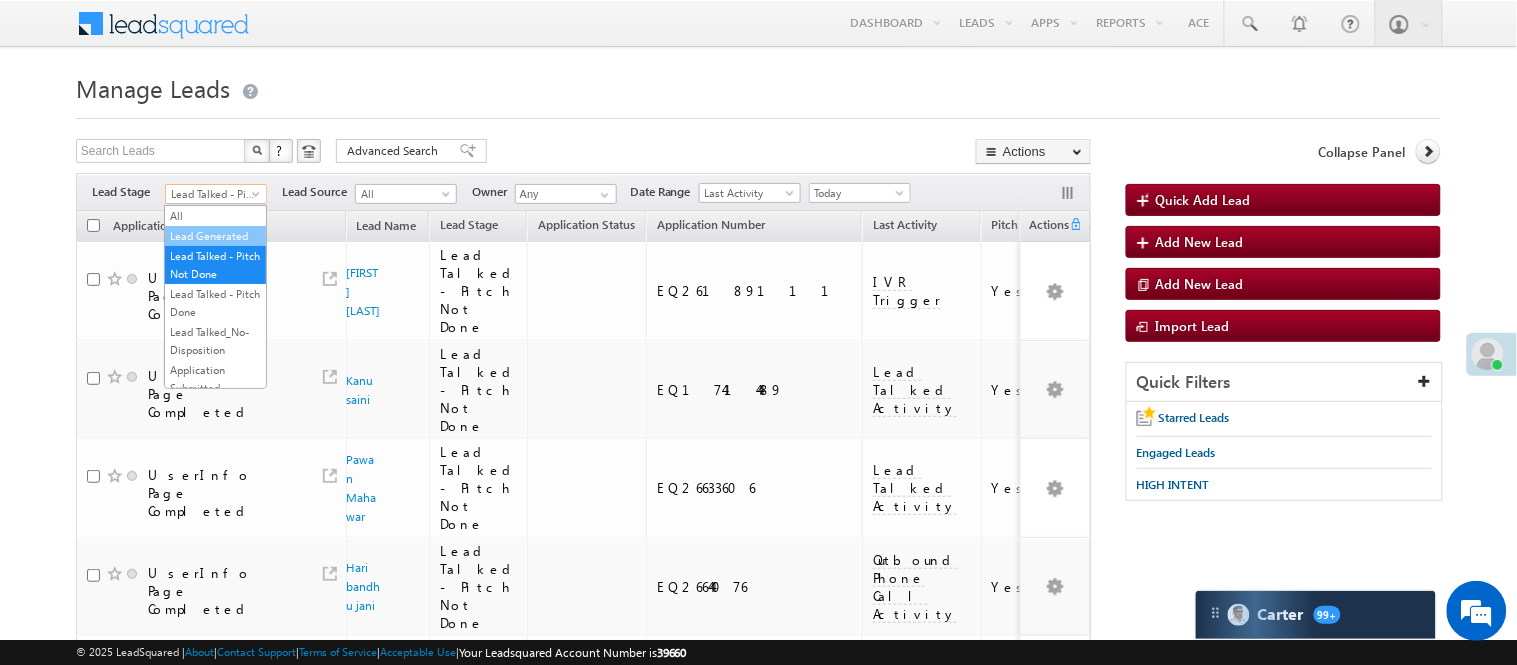 click on "Lead Generated" at bounding box center (215, 236) 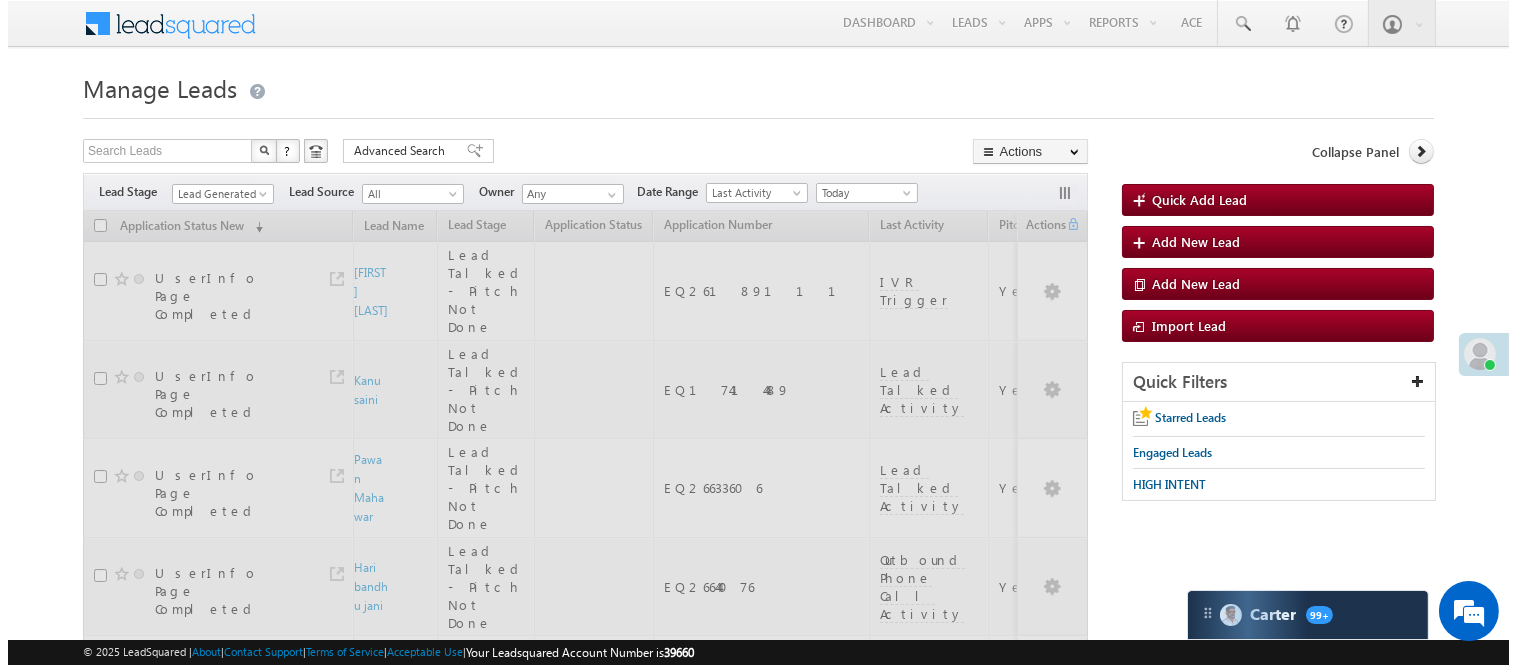 scroll, scrollTop: 0, scrollLeft: 0, axis: both 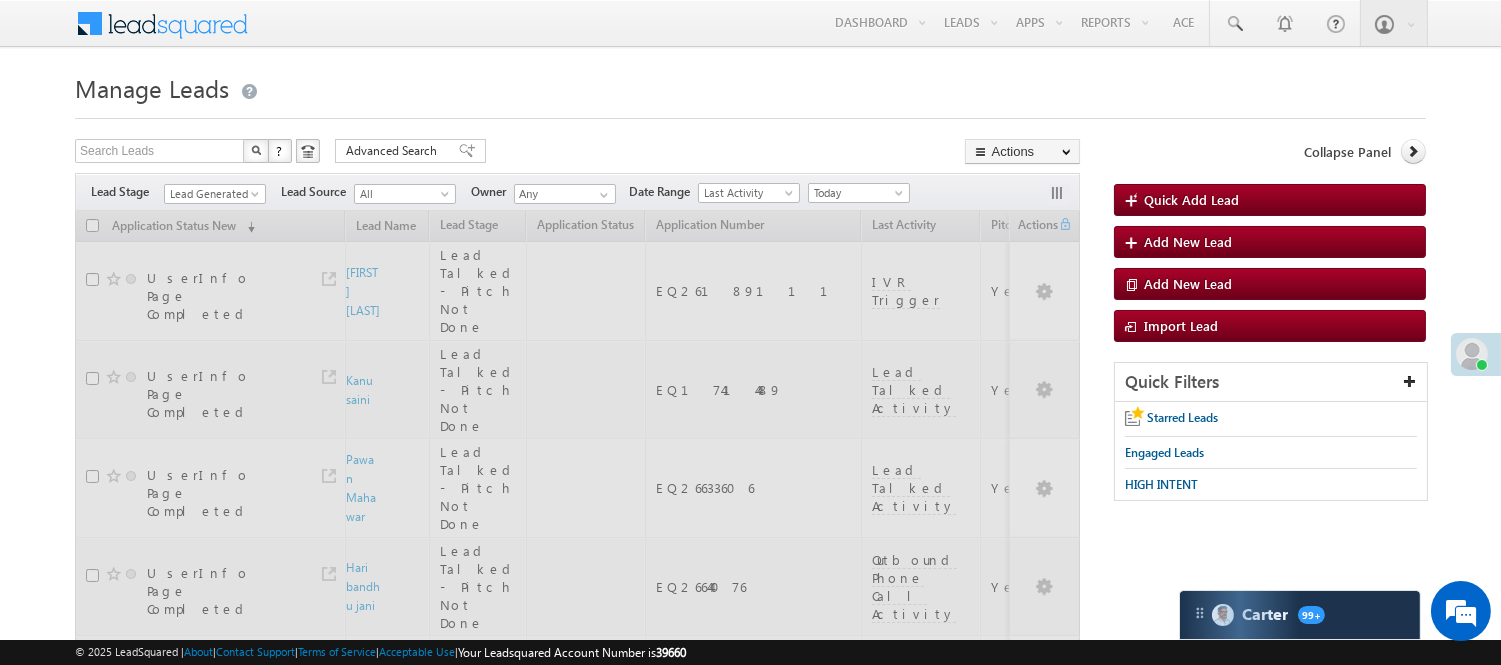 click on "Menu
Nisha Anand Yadav
Nisha .Yada v@ang elbro king. com
Angel Broki" at bounding box center (750, 24) 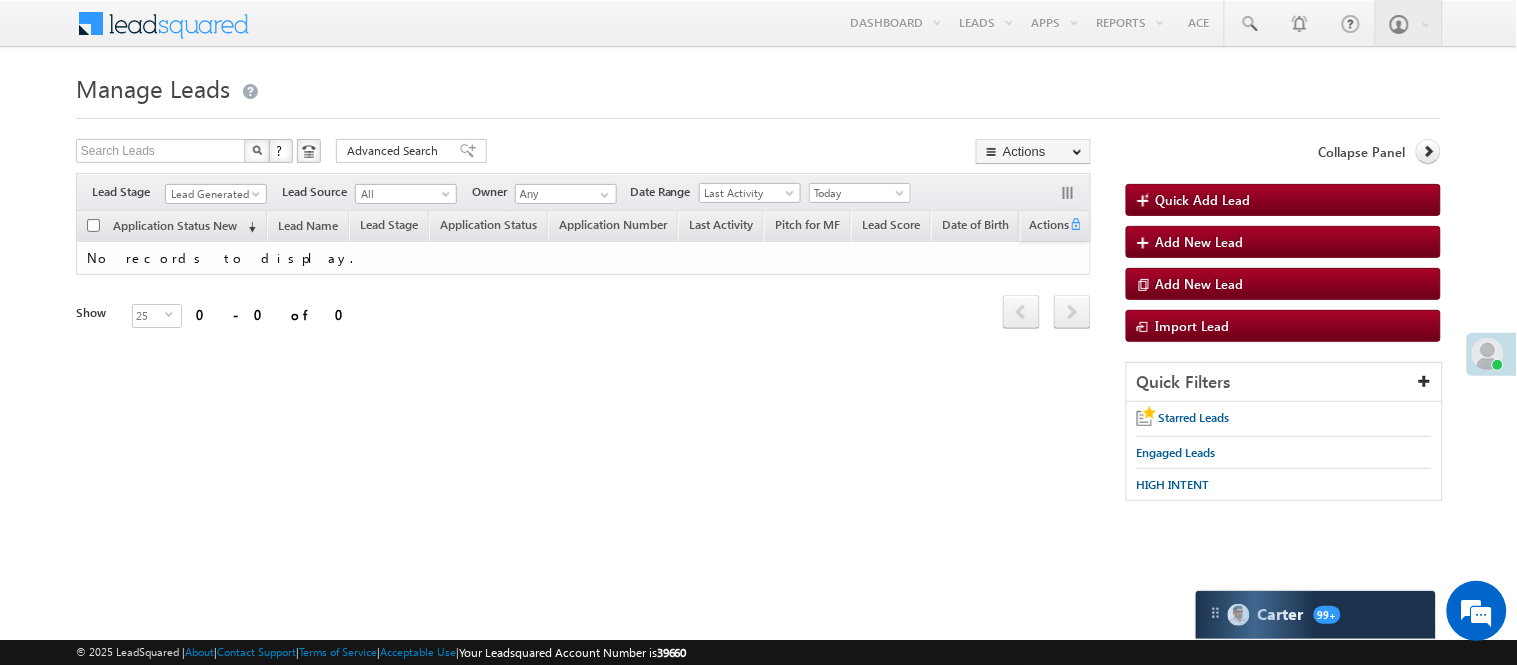 click on "Lead Generated" at bounding box center (213, 194) 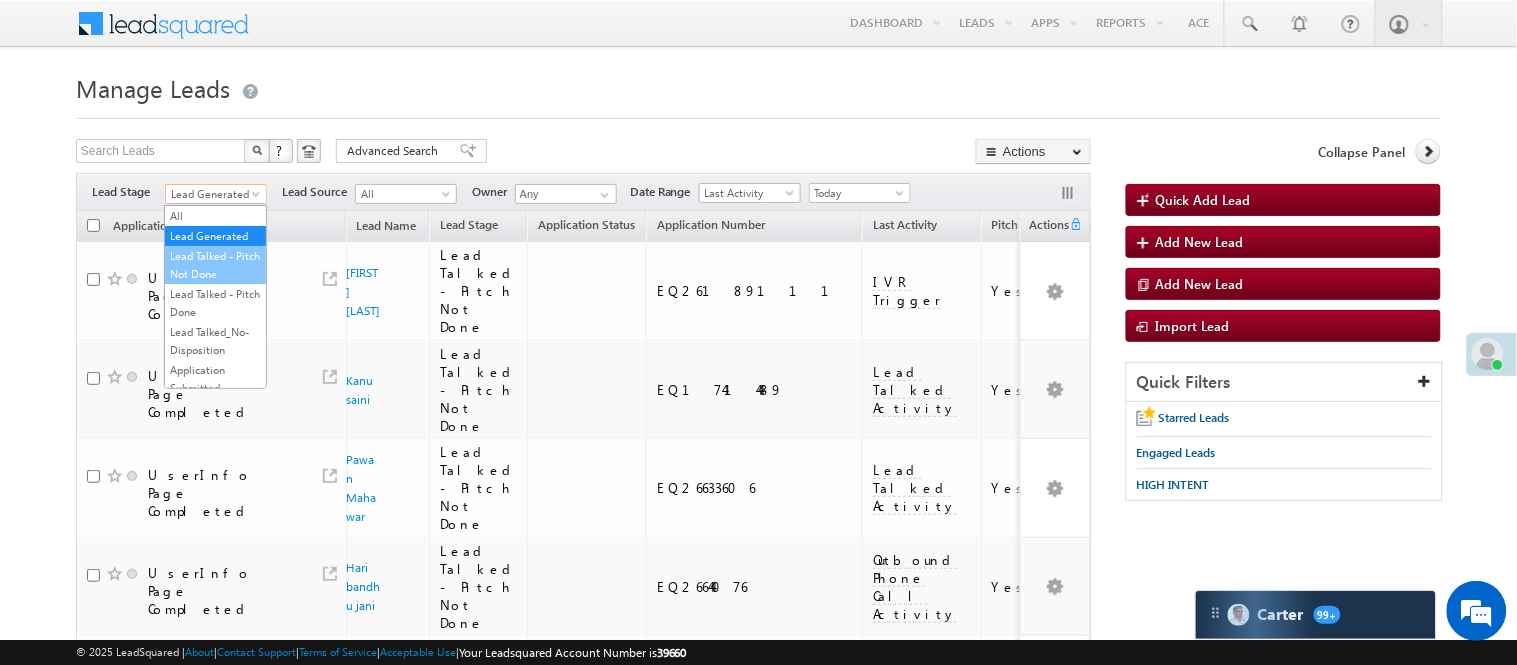 click on "Lead Talked - Pitch Not Done" at bounding box center (215, 265) 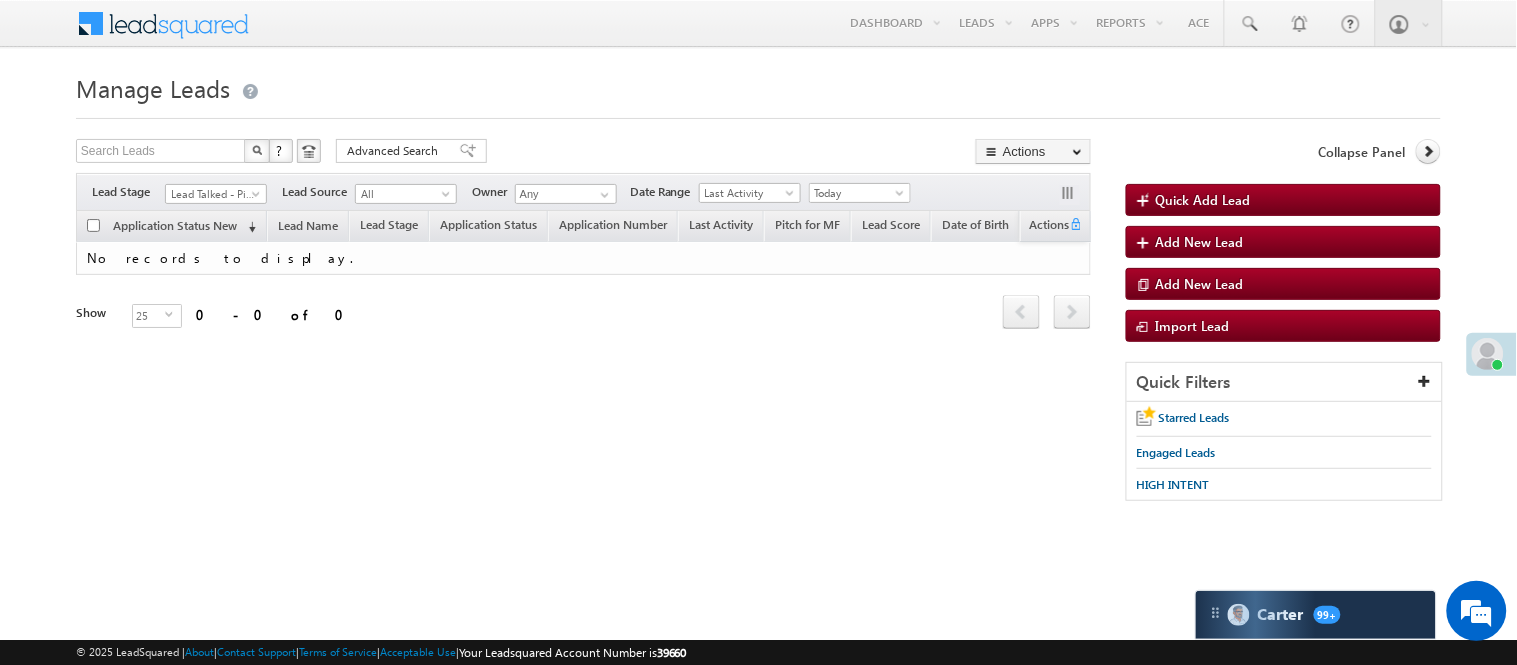 click on "Lead Talked - Pitch Not Done" at bounding box center [213, 194] 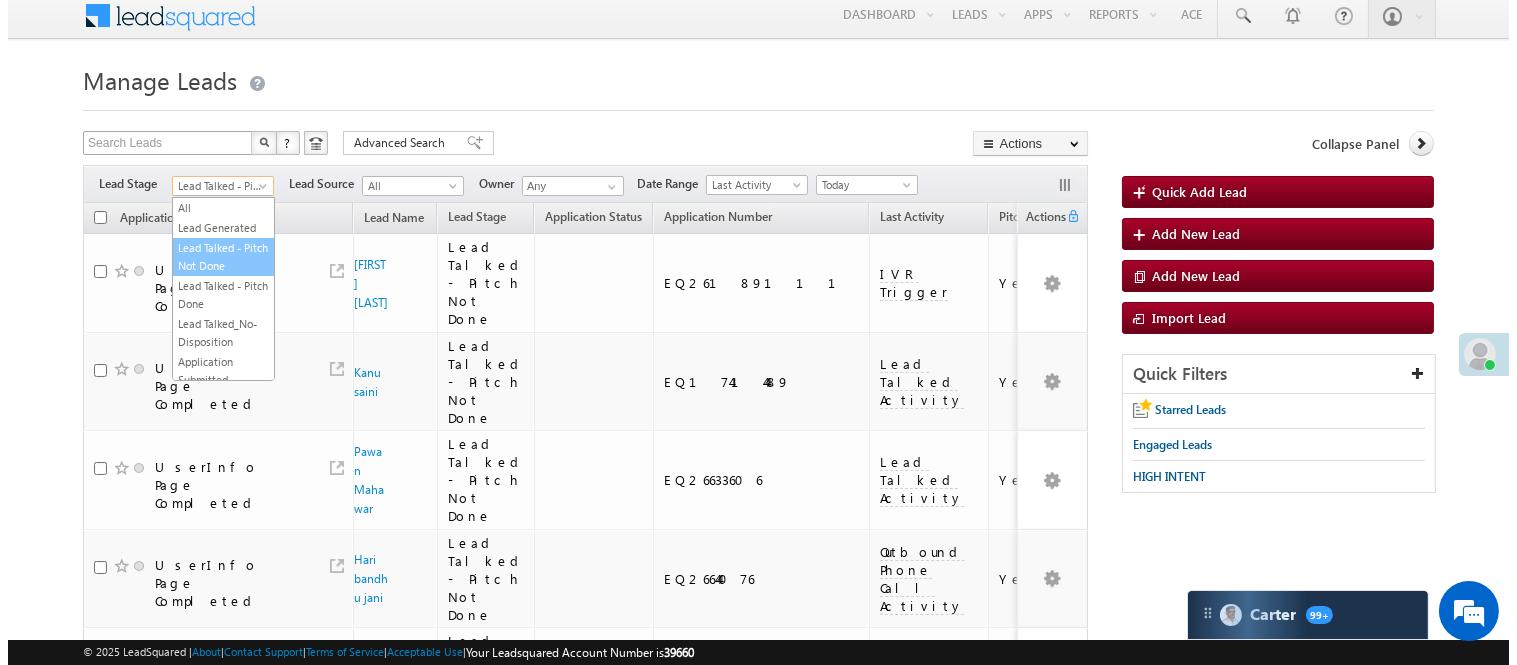 scroll, scrollTop: 0, scrollLeft: 0, axis: both 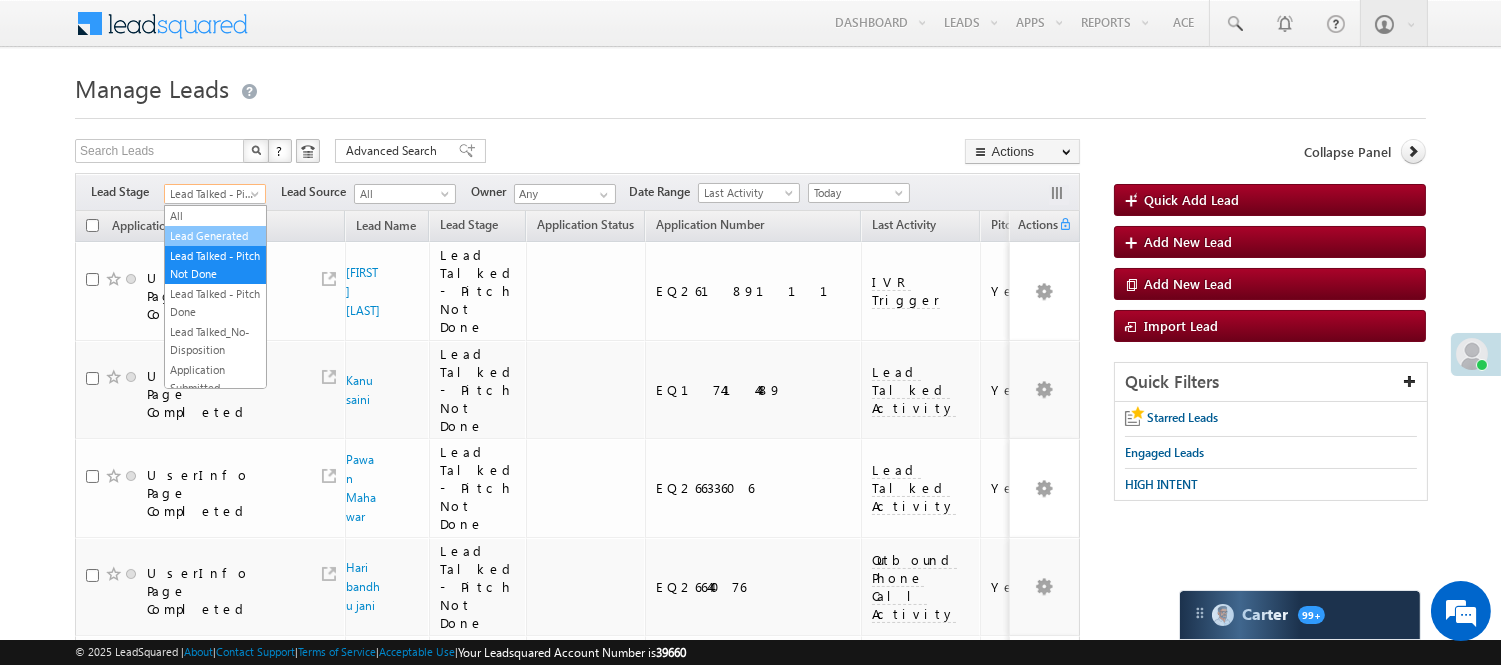 click on "Lead Generated" at bounding box center [215, 236] 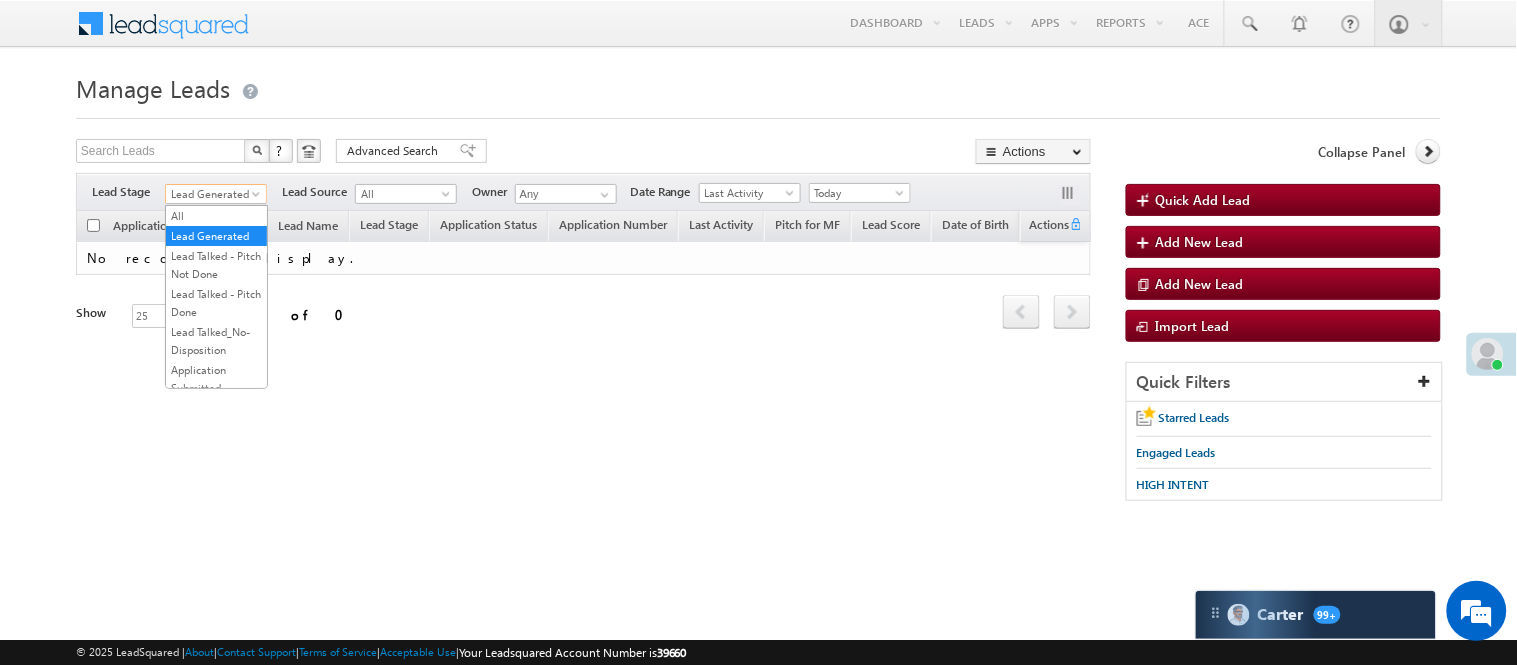 click on "Lead Generated" at bounding box center [213, 194] 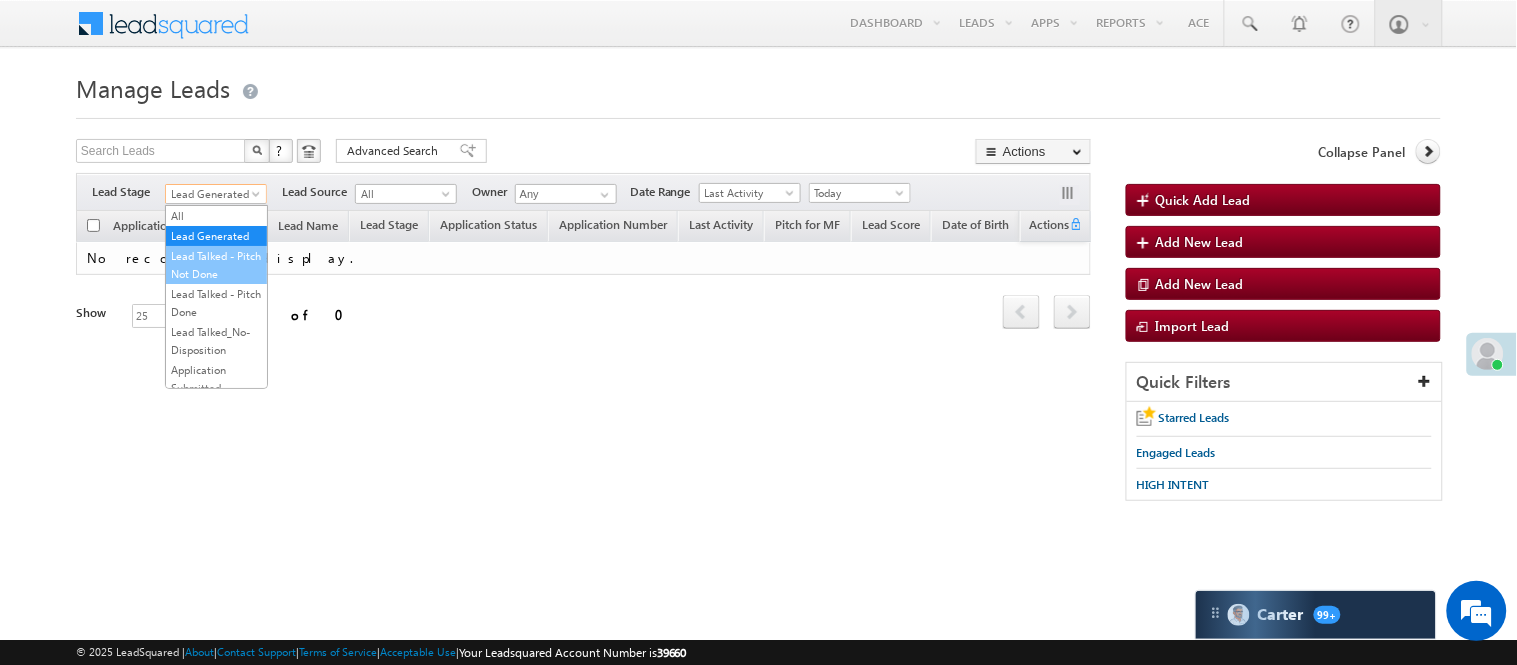 click on "Lead Talked - Pitch Not Done" at bounding box center [216, 265] 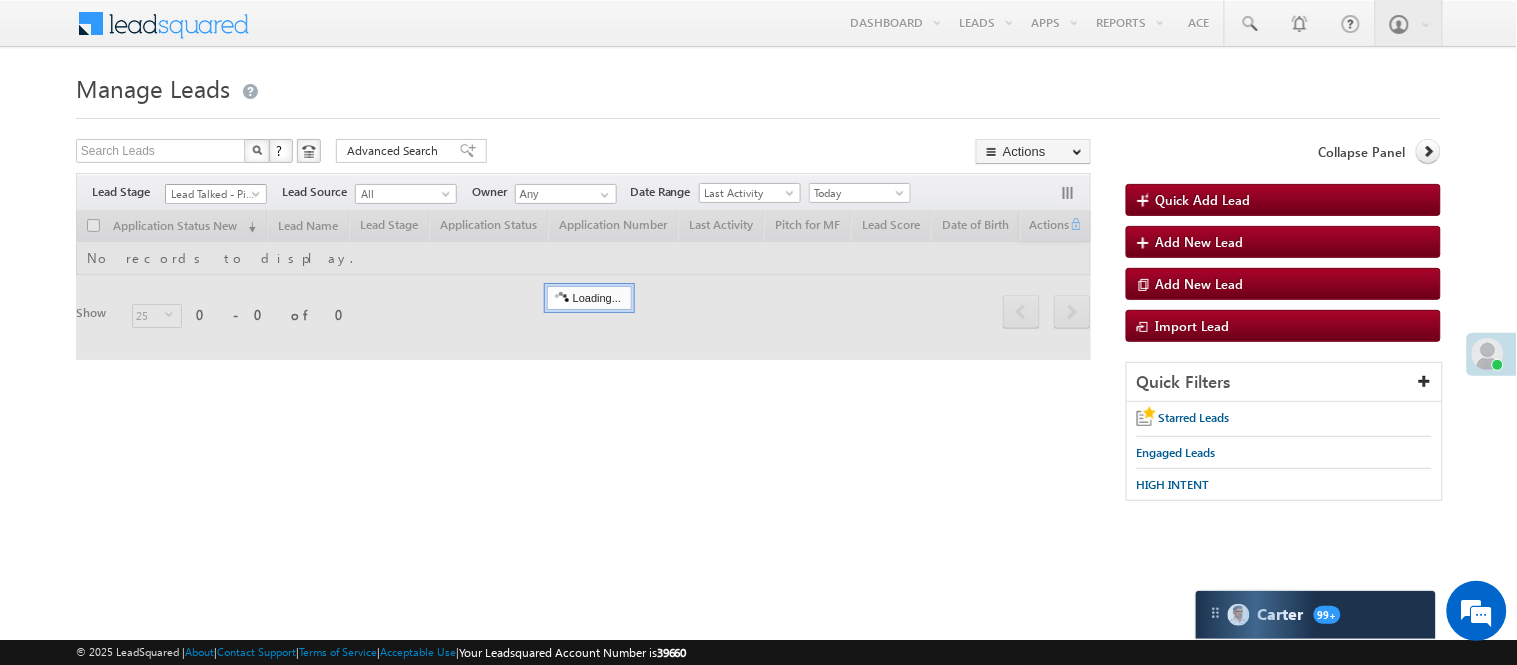 click on "Lead Talked - Pitch Not Done" at bounding box center [213, 194] 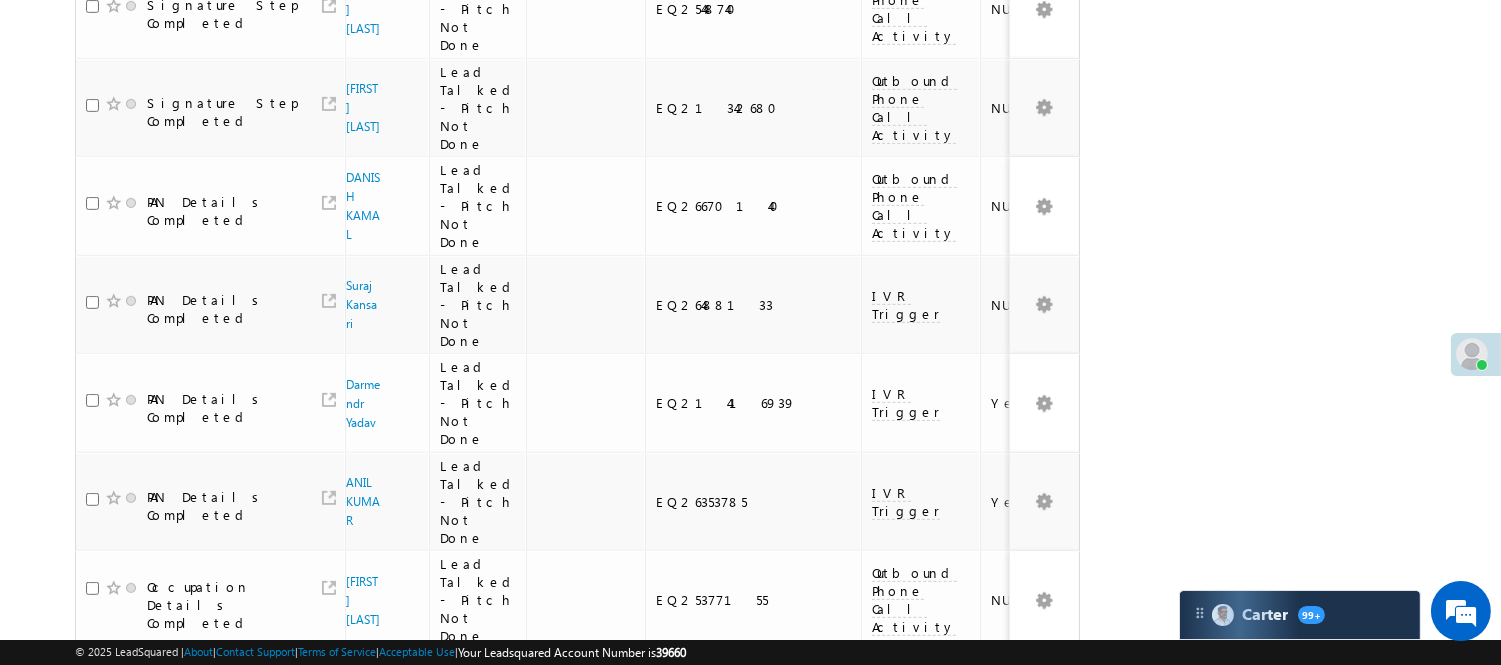 scroll, scrollTop: 0, scrollLeft: 0, axis: both 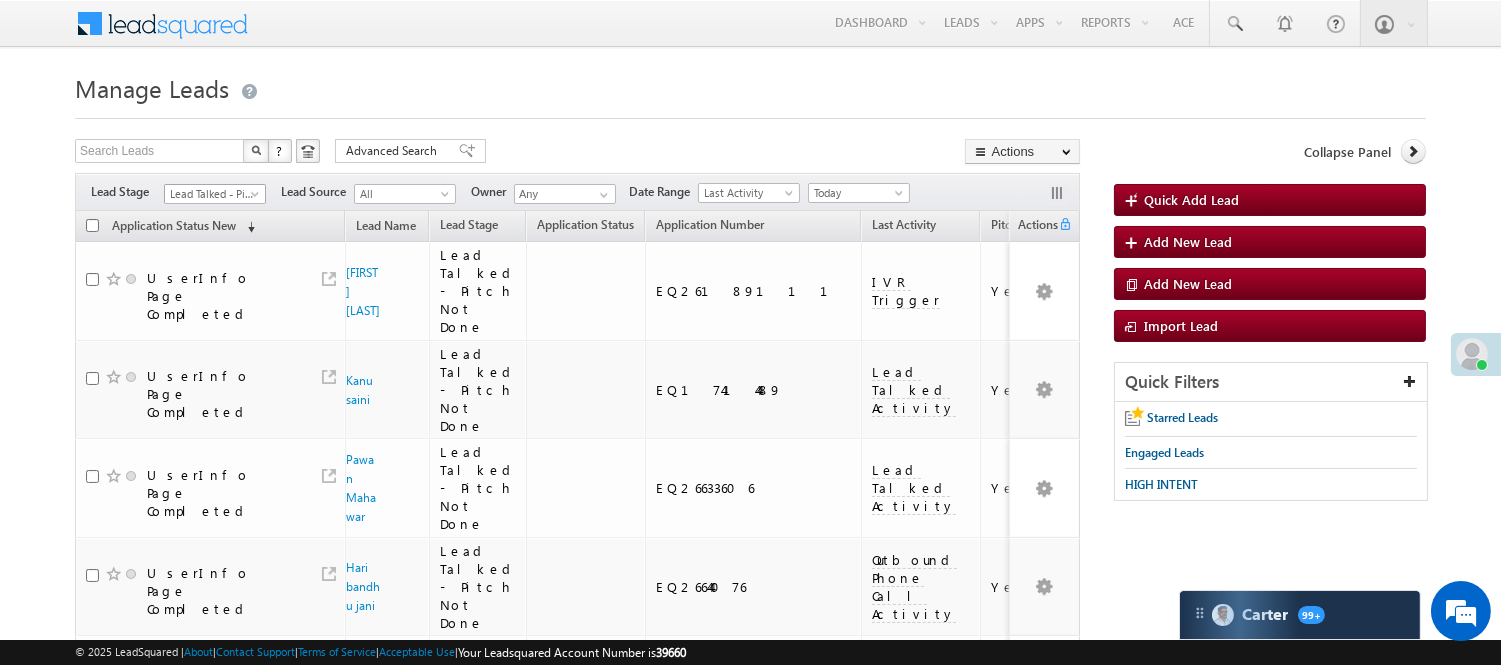 click on "Menu
Nisha Anand Yadav
Nisha .Yada v@ang elbro king. com" at bounding box center [750, 1422] 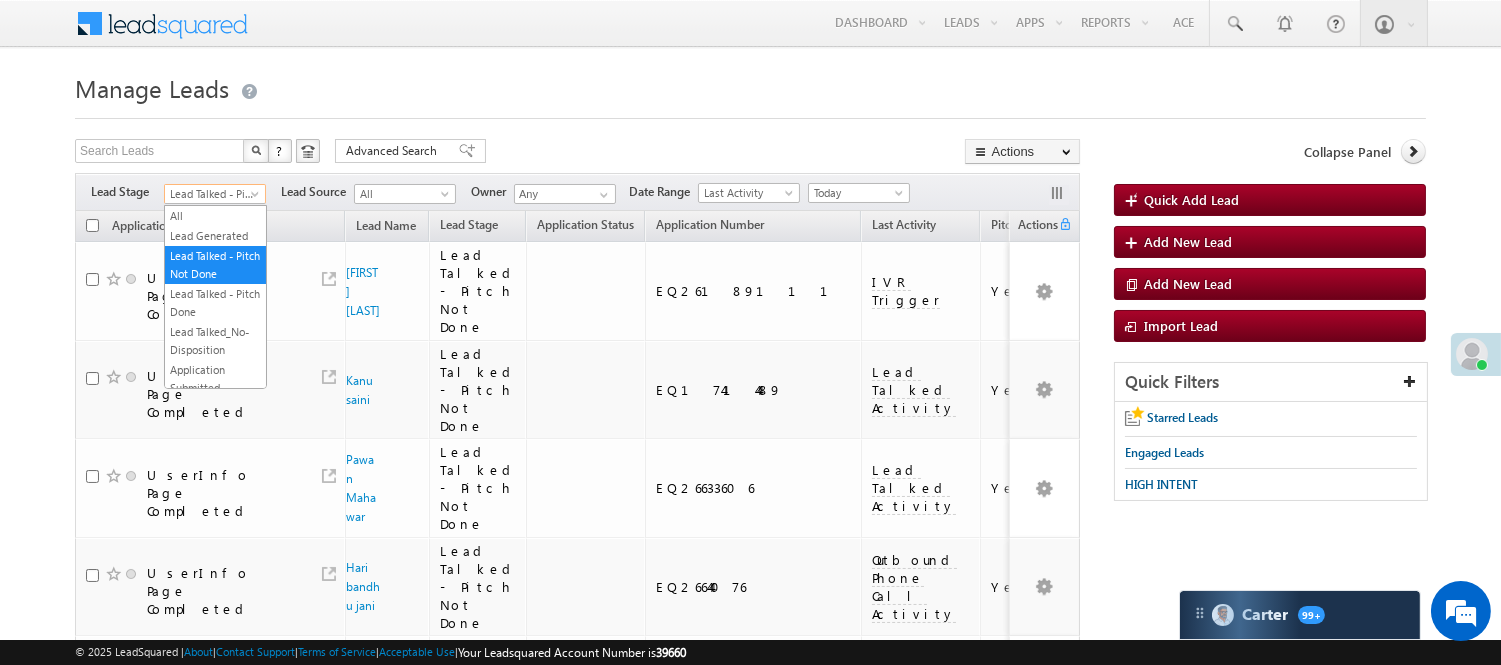click on "Lead Talked - Pitch Not Done" at bounding box center (212, 194) 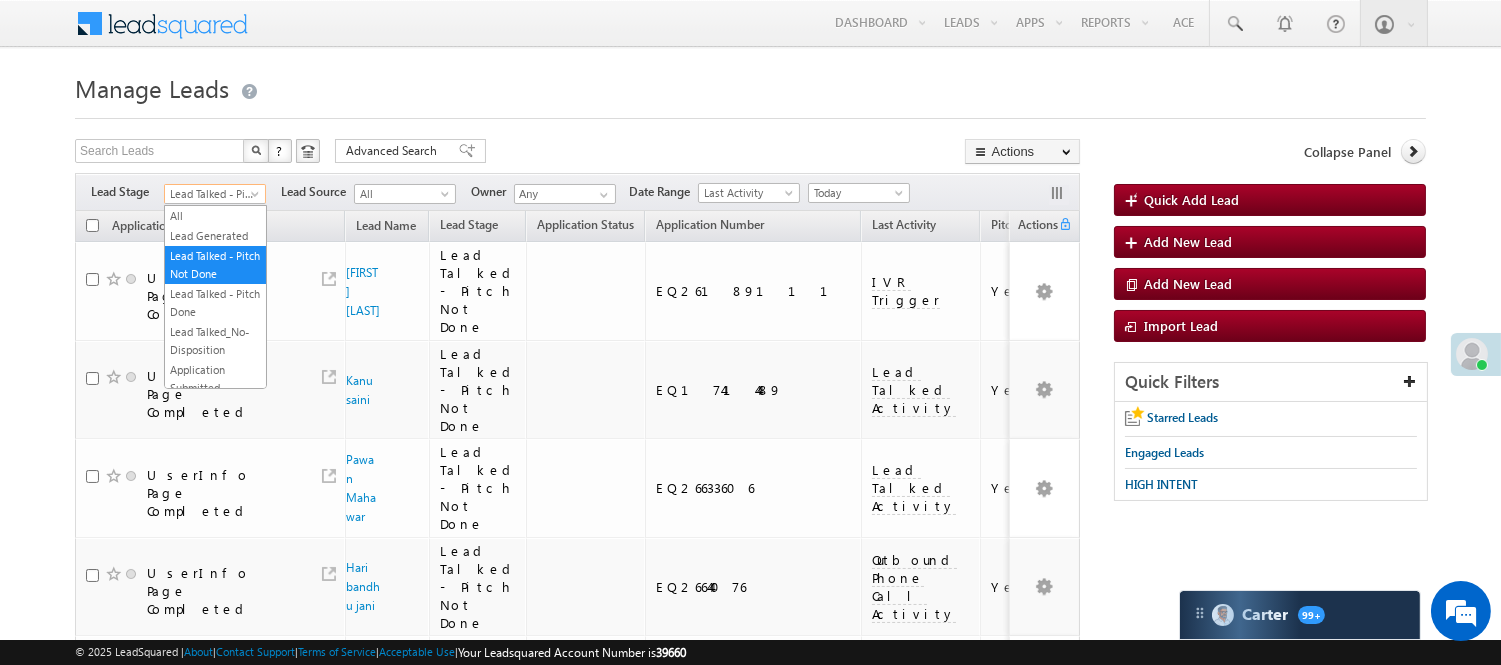 click on "Lead Talked - Pitch Not Done" at bounding box center [212, 194] 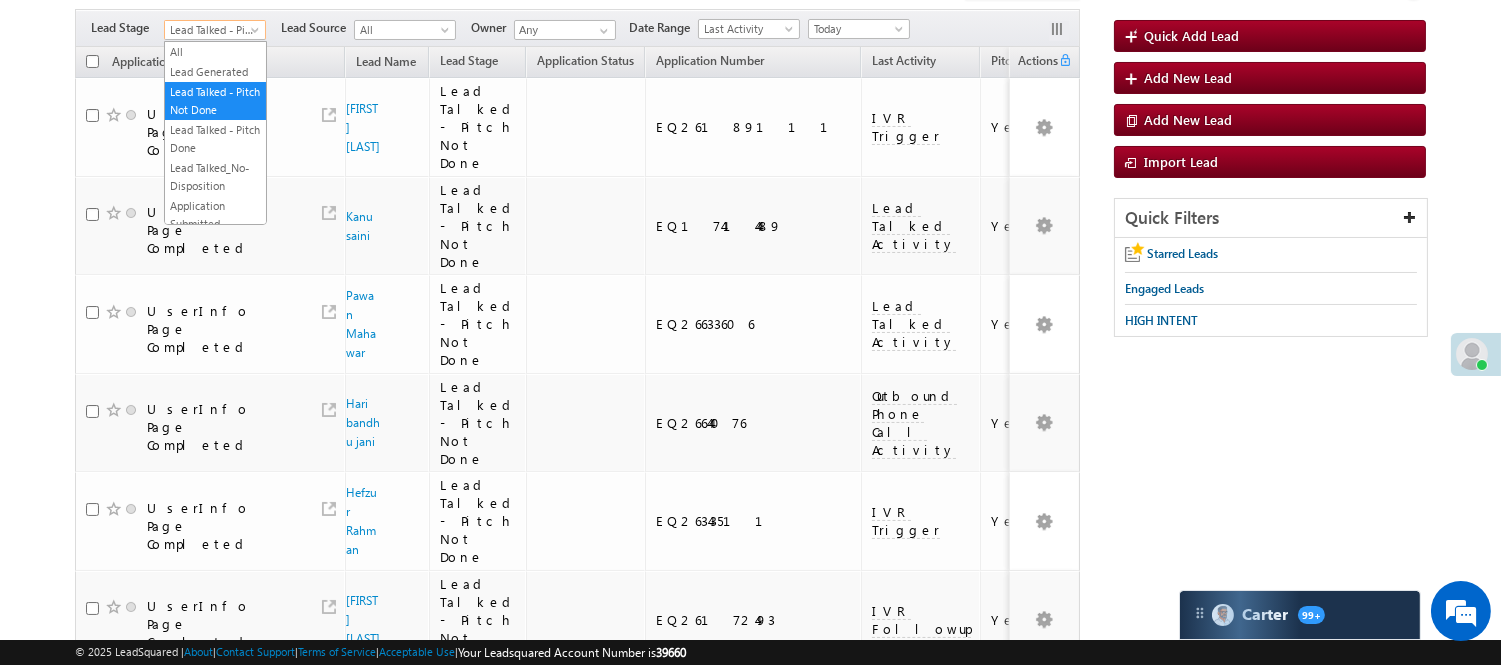 scroll, scrollTop: 0, scrollLeft: 0, axis: both 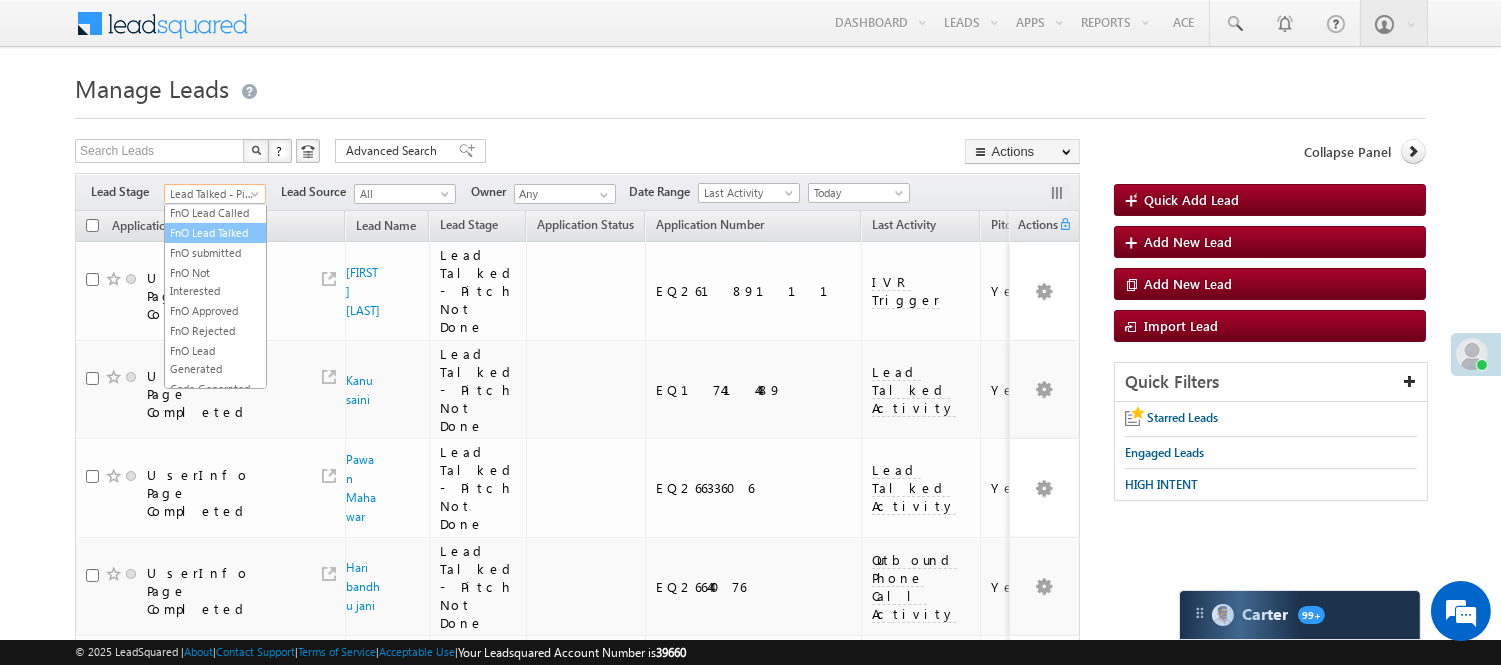 click on "Code Generated" at bounding box center [215, 389] 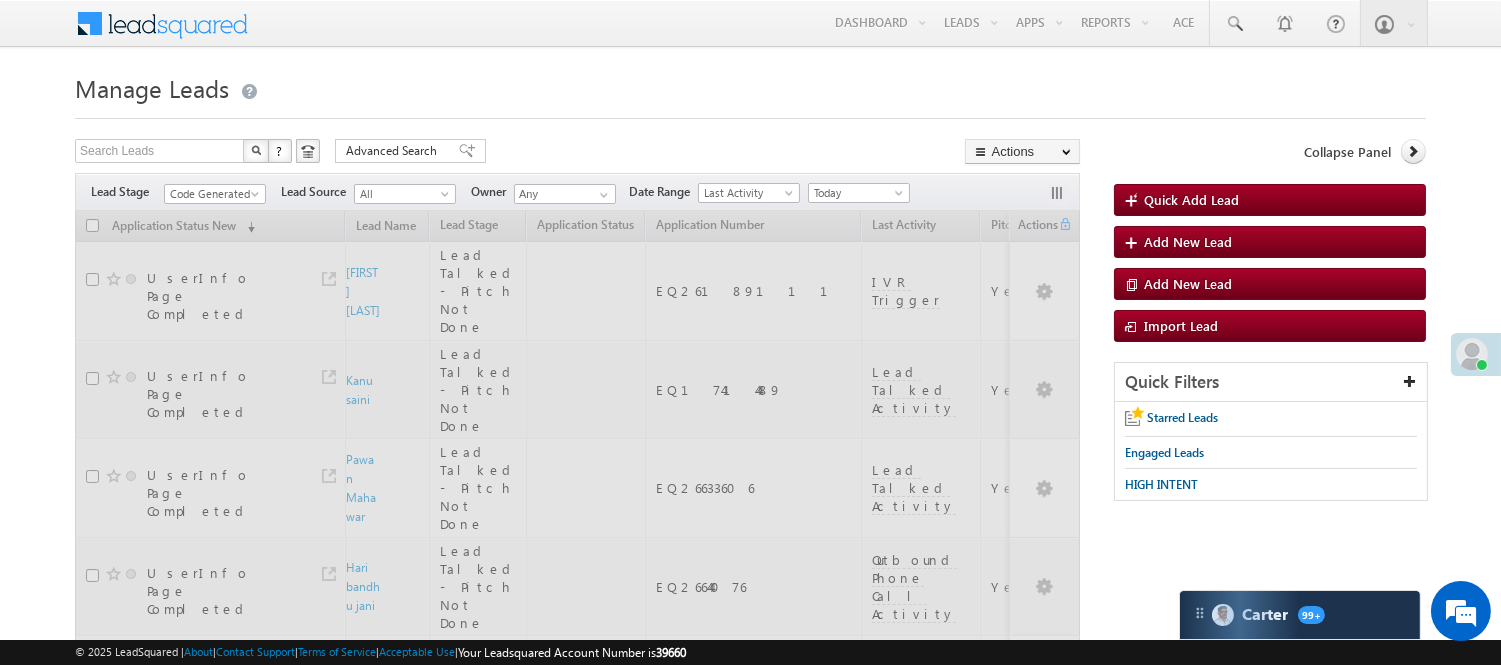 scroll, scrollTop: 0, scrollLeft: 0, axis: both 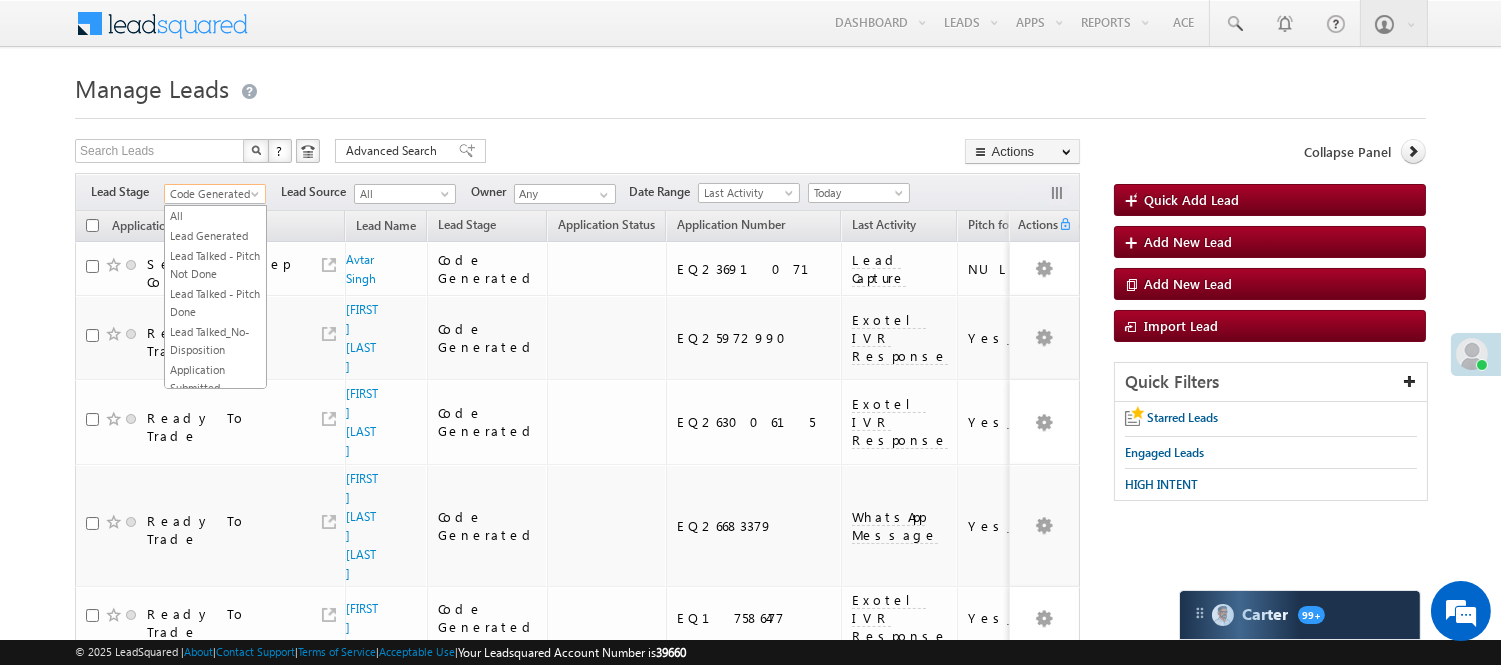 click on "Code Generated" at bounding box center (212, 194) 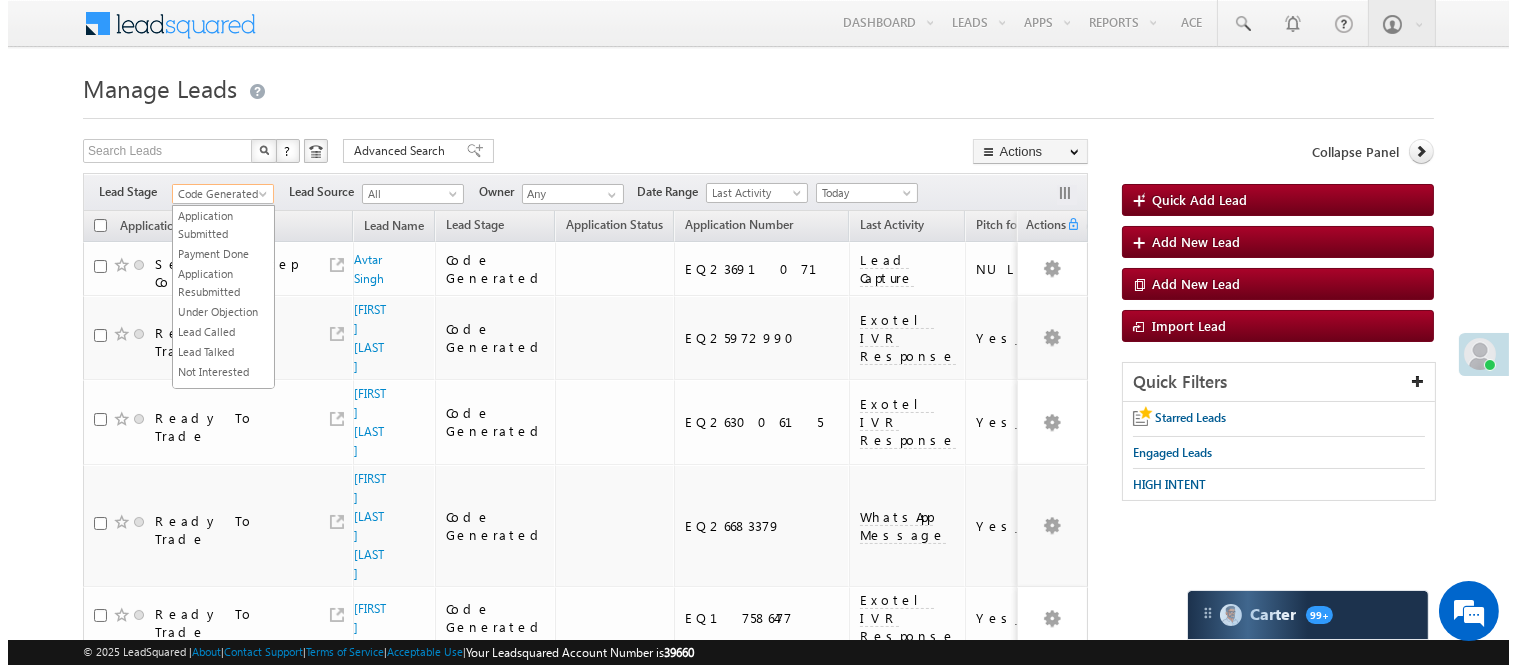 scroll, scrollTop: 0, scrollLeft: 0, axis: both 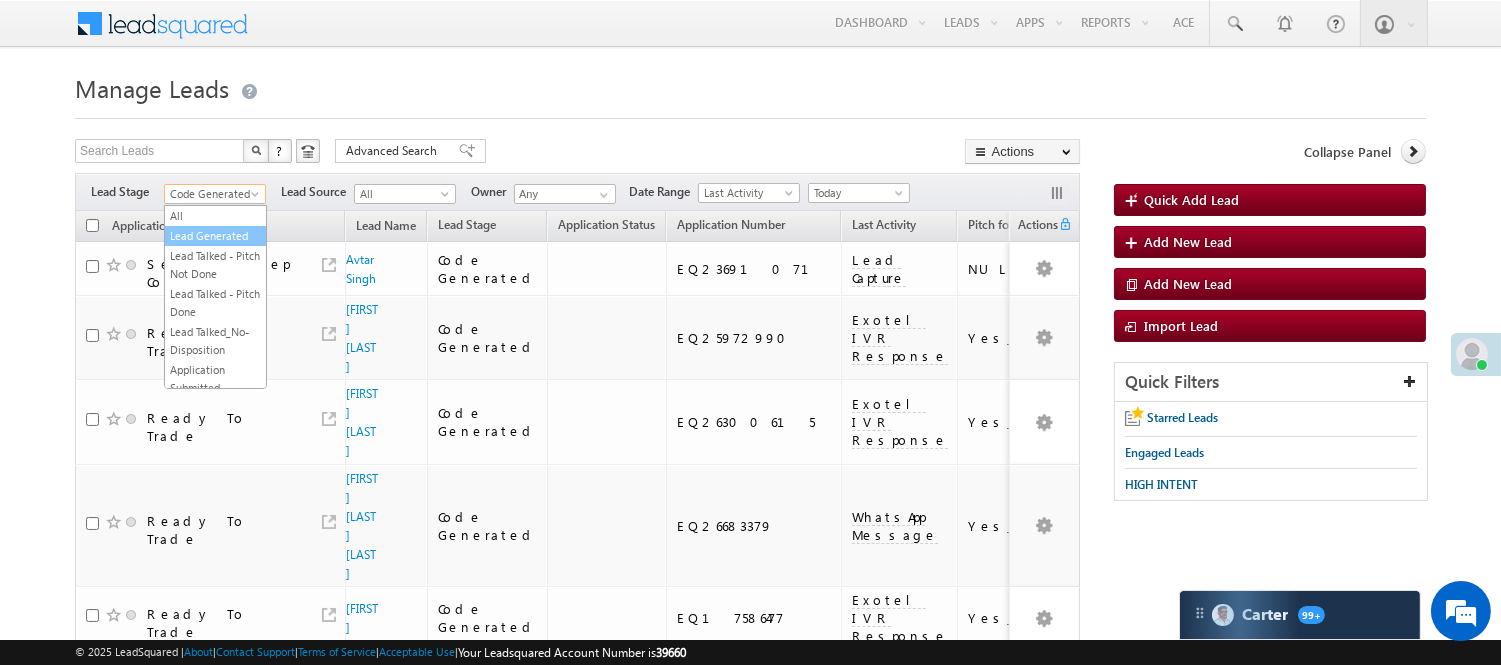 click on "Lead Generated" at bounding box center (215, 236) 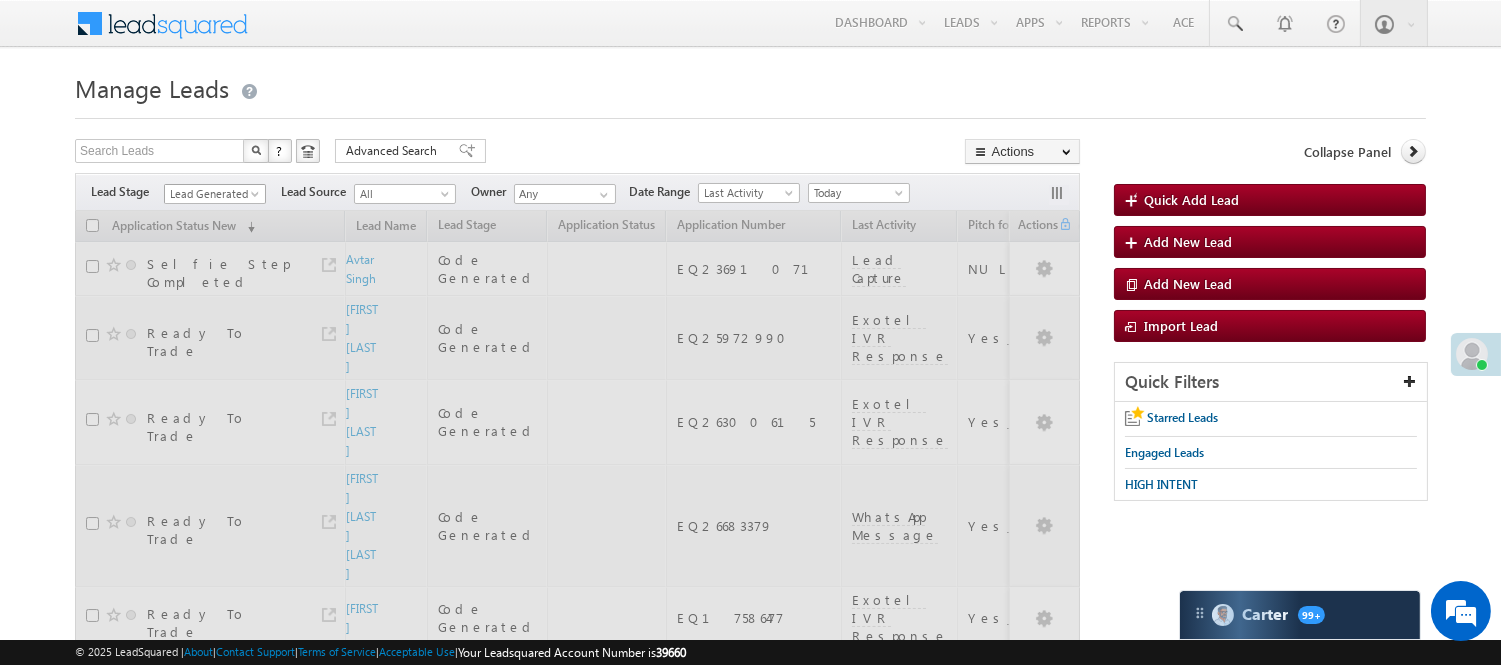 click on "Lead Generated" at bounding box center (212, 194) 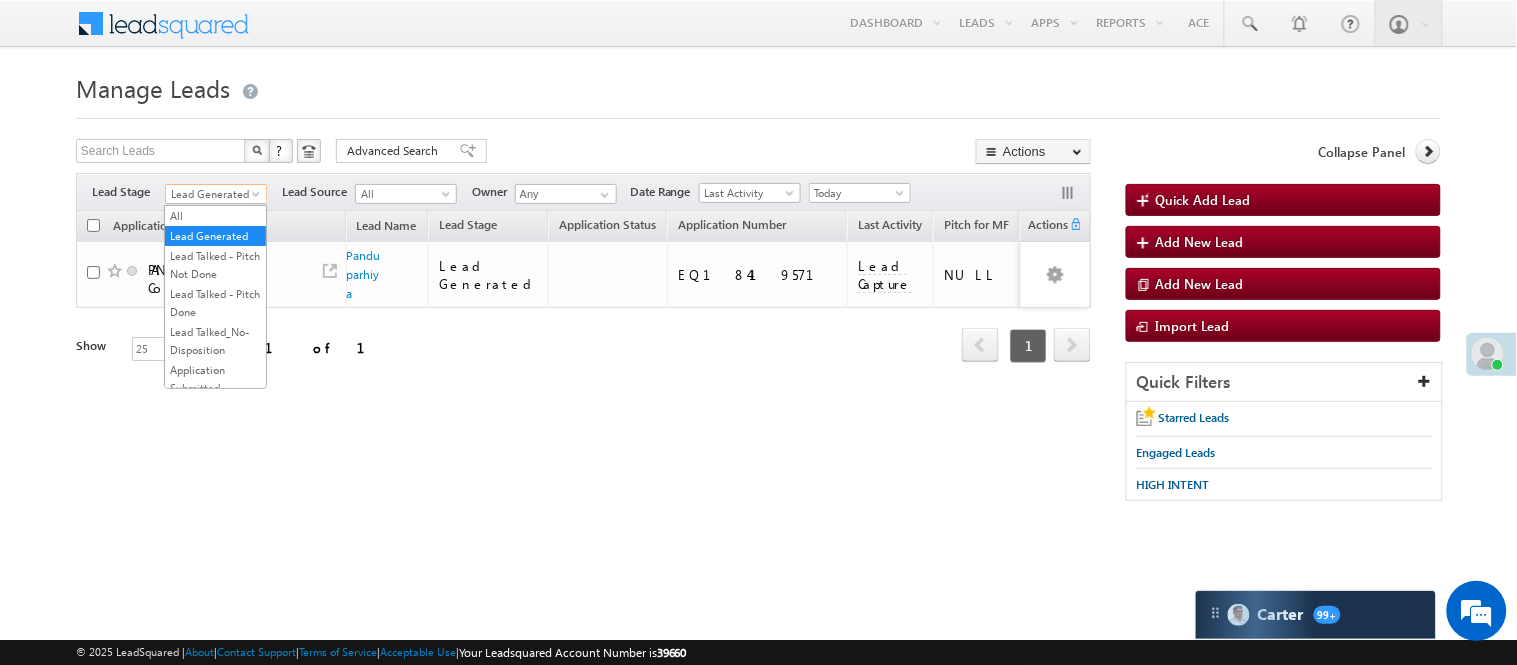click on "Refresh first prev 1 next last 1 - 1 of 1" at bounding box center (583, 337) 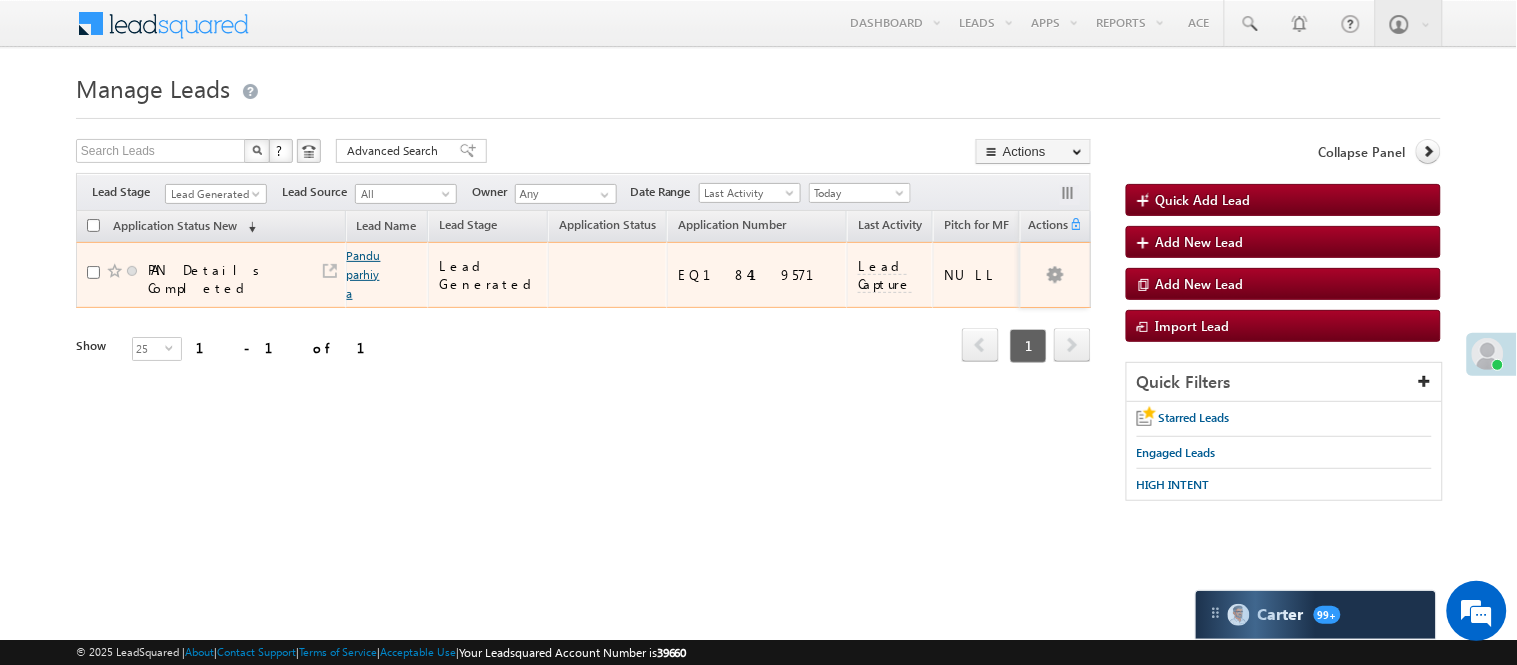 click on "Panduparhiya" at bounding box center (364, 274) 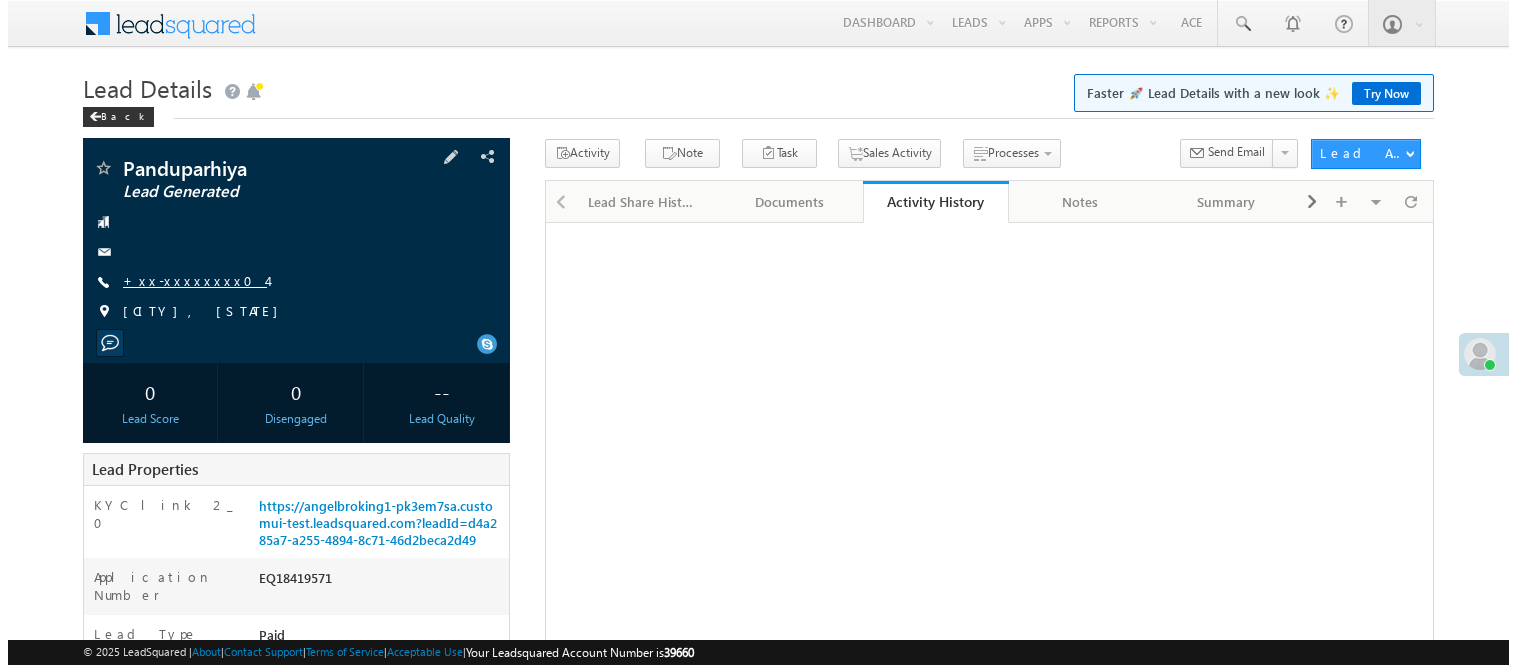 scroll, scrollTop: 0, scrollLeft: 0, axis: both 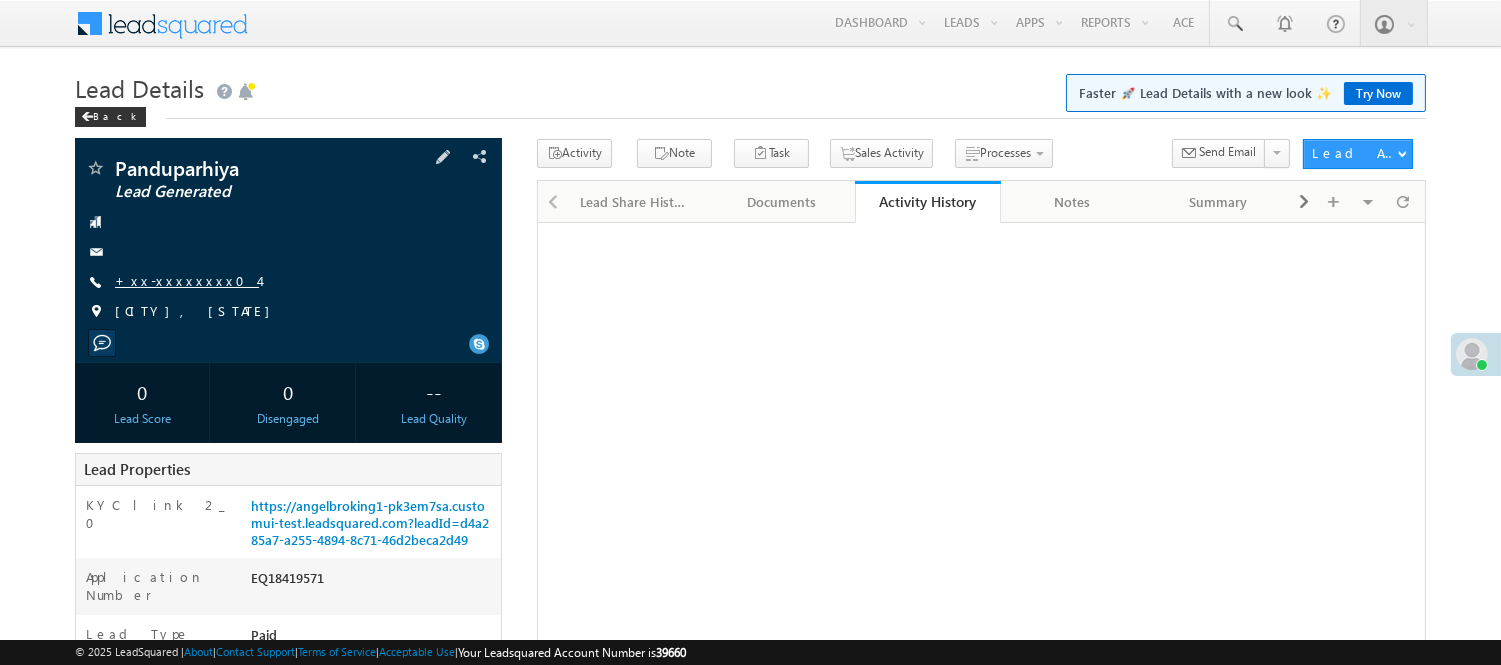 click on "+xx-xxxxxxxx04" at bounding box center (187, 280) 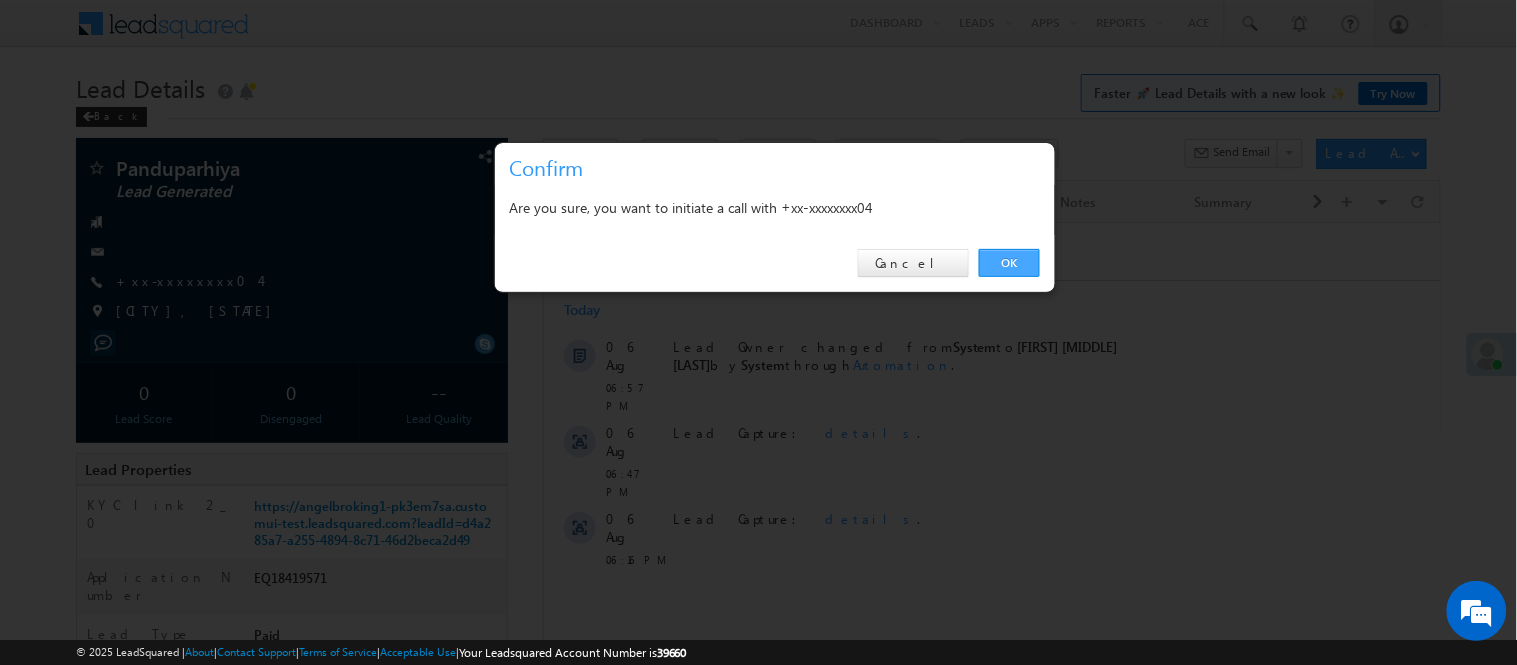 click on "OK" at bounding box center [1009, 263] 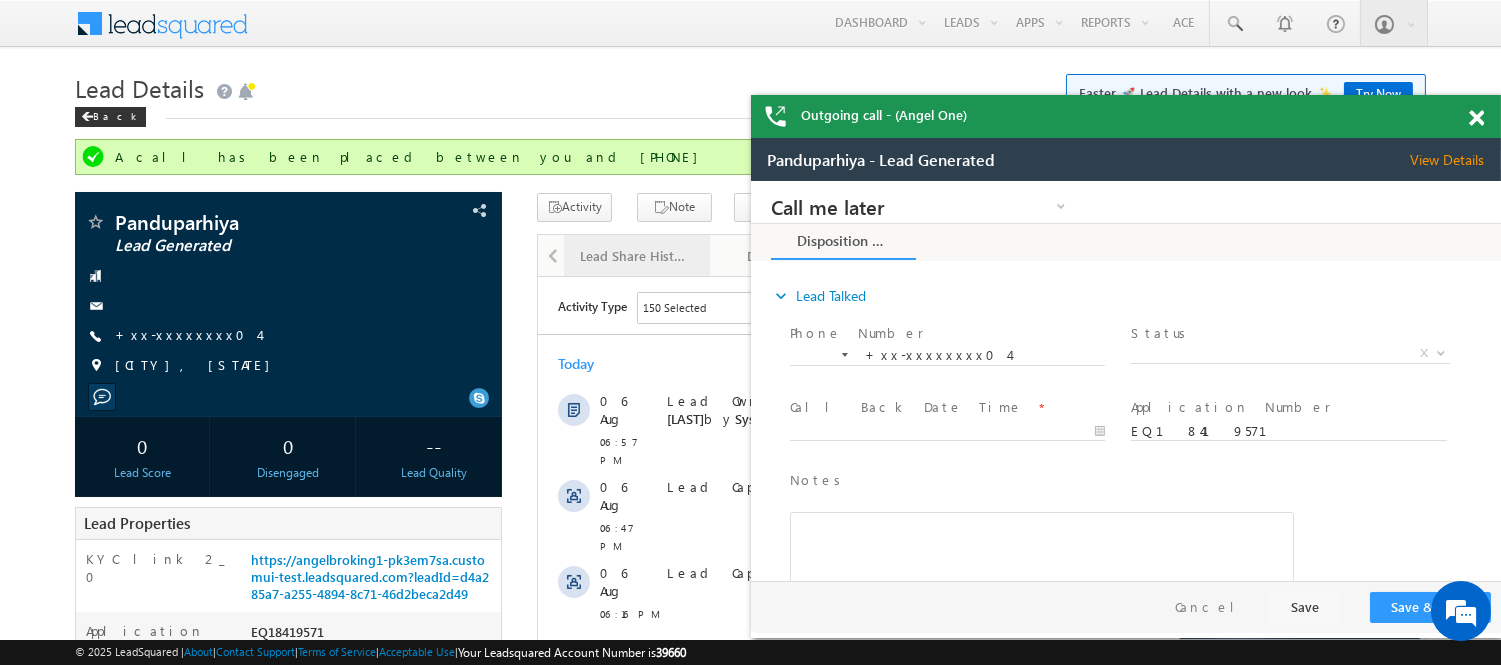 scroll, scrollTop: 0, scrollLeft: 0, axis: both 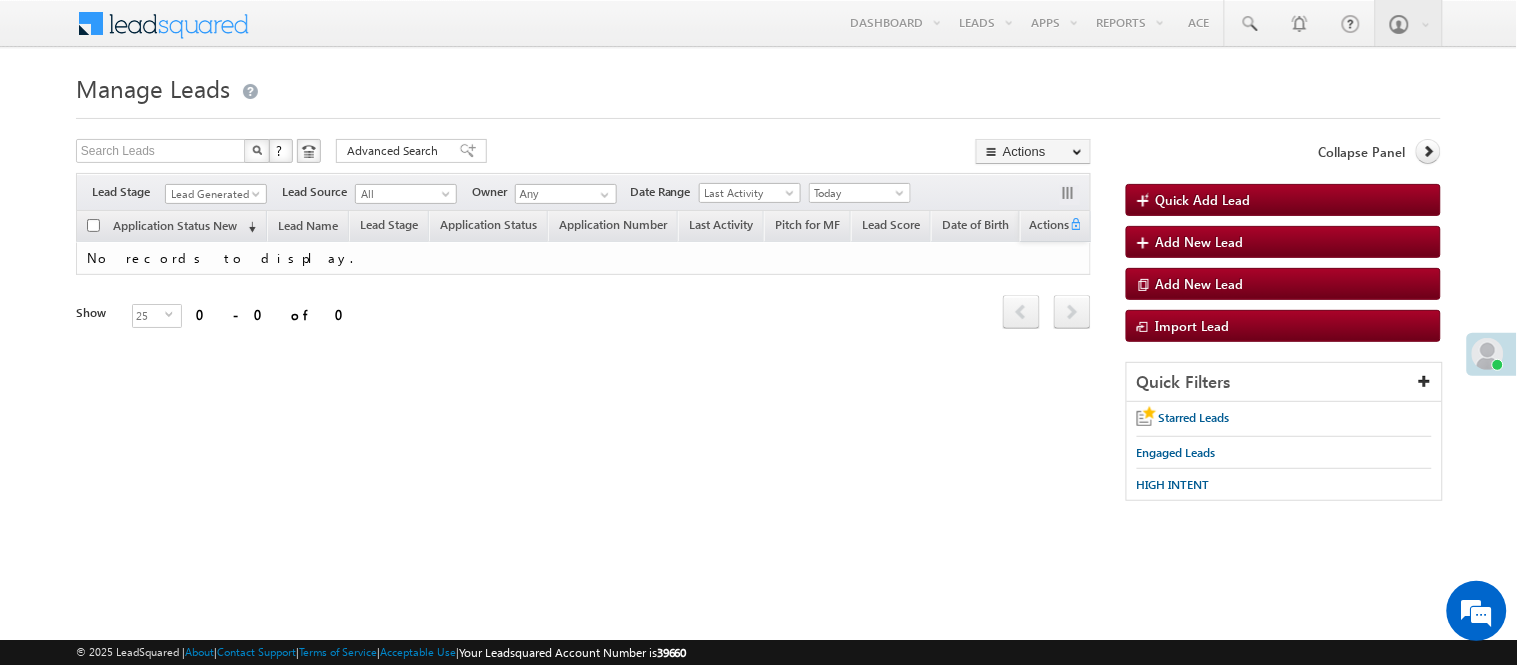 click on "Lead Generated" at bounding box center [213, 194] 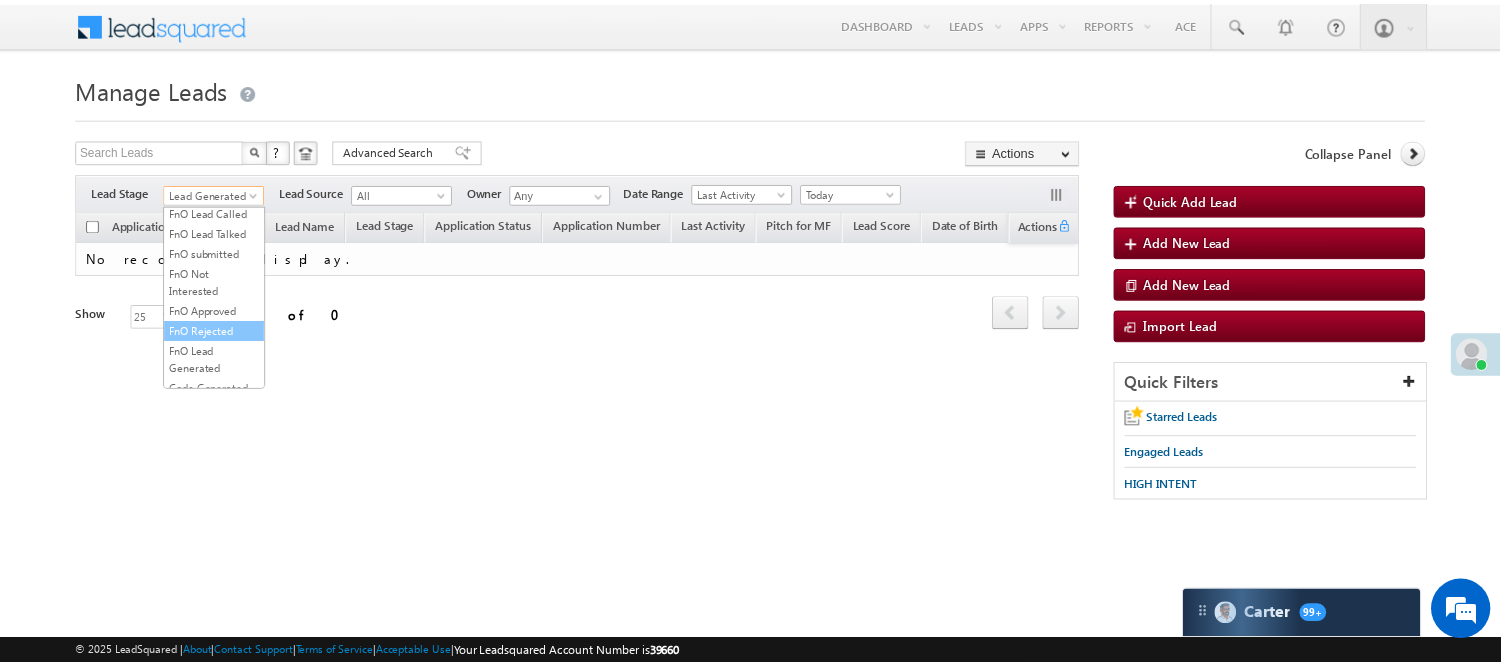 scroll, scrollTop: 496, scrollLeft: 0, axis: vertical 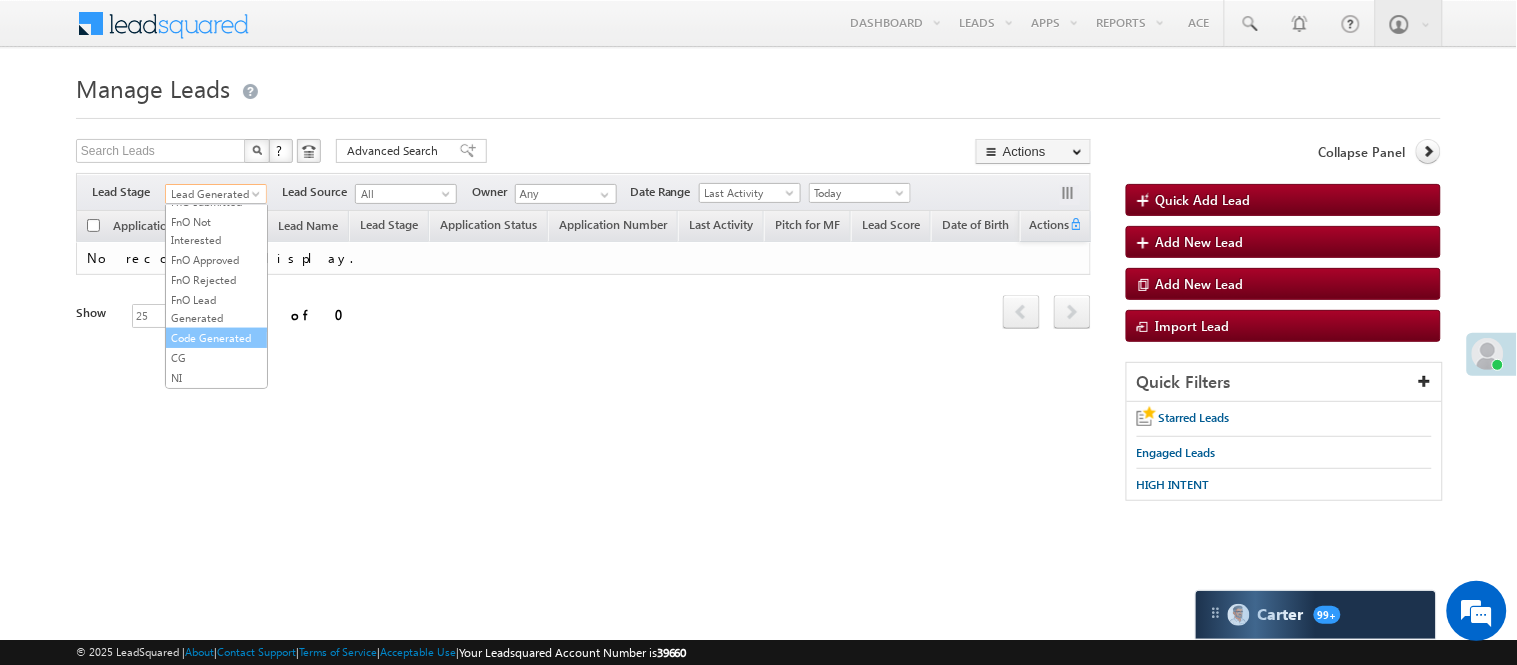 click on "Code Generated" at bounding box center (216, 338) 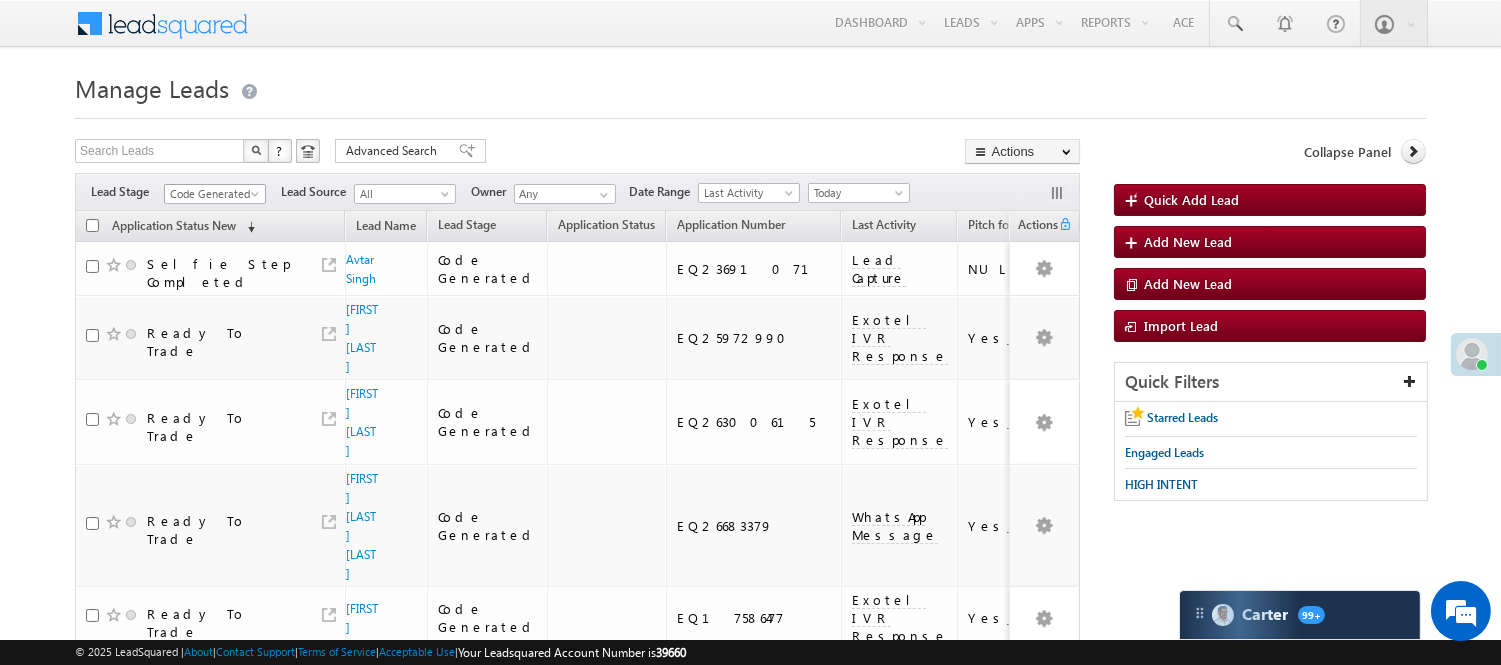 scroll, scrollTop: 0, scrollLeft: 0, axis: both 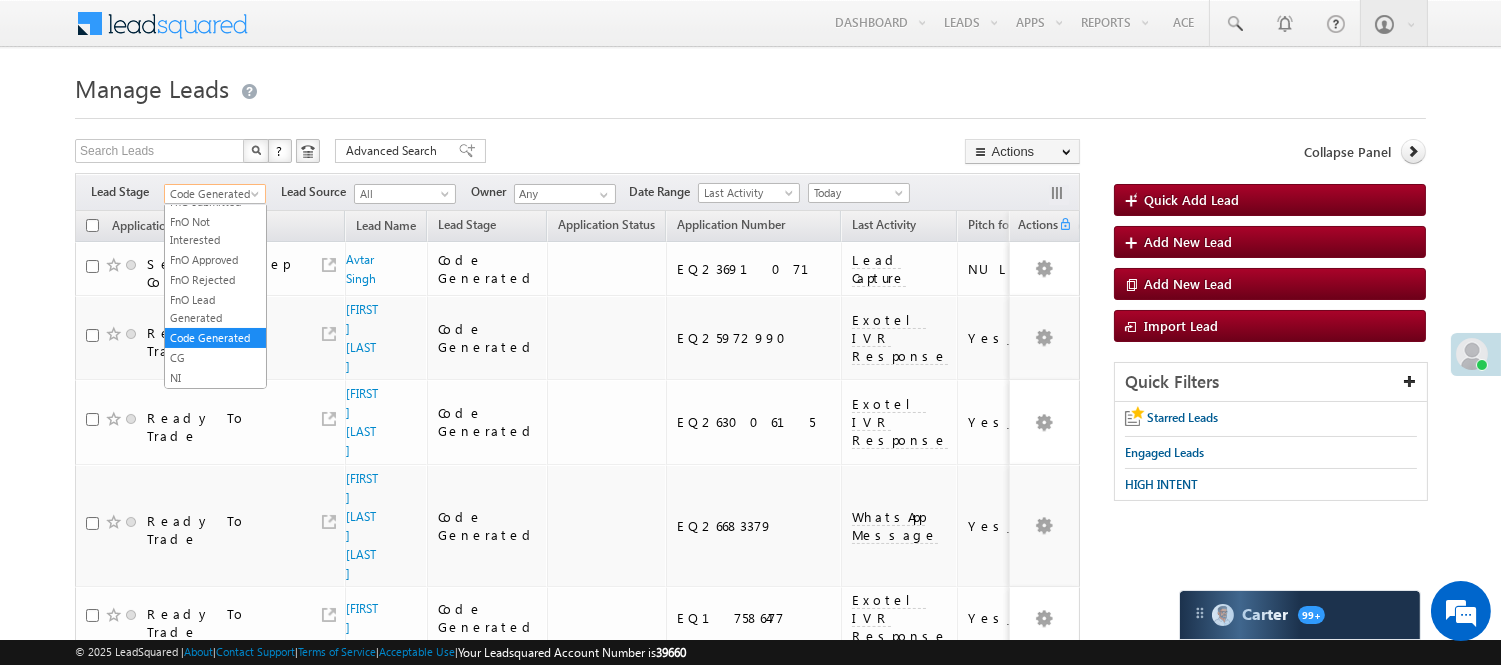click on "Code Generated" at bounding box center (212, 194) 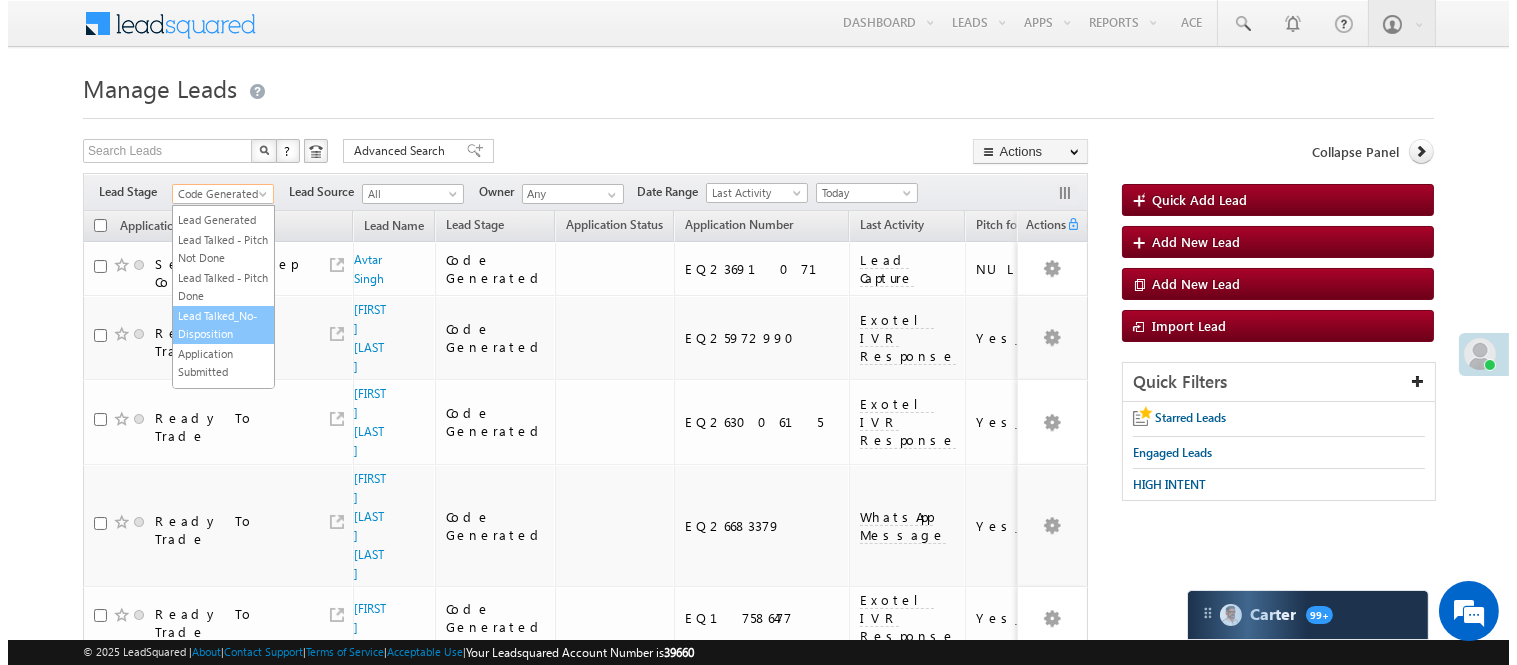 scroll, scrollTop: 0, scrollLeft: 0, axis: both 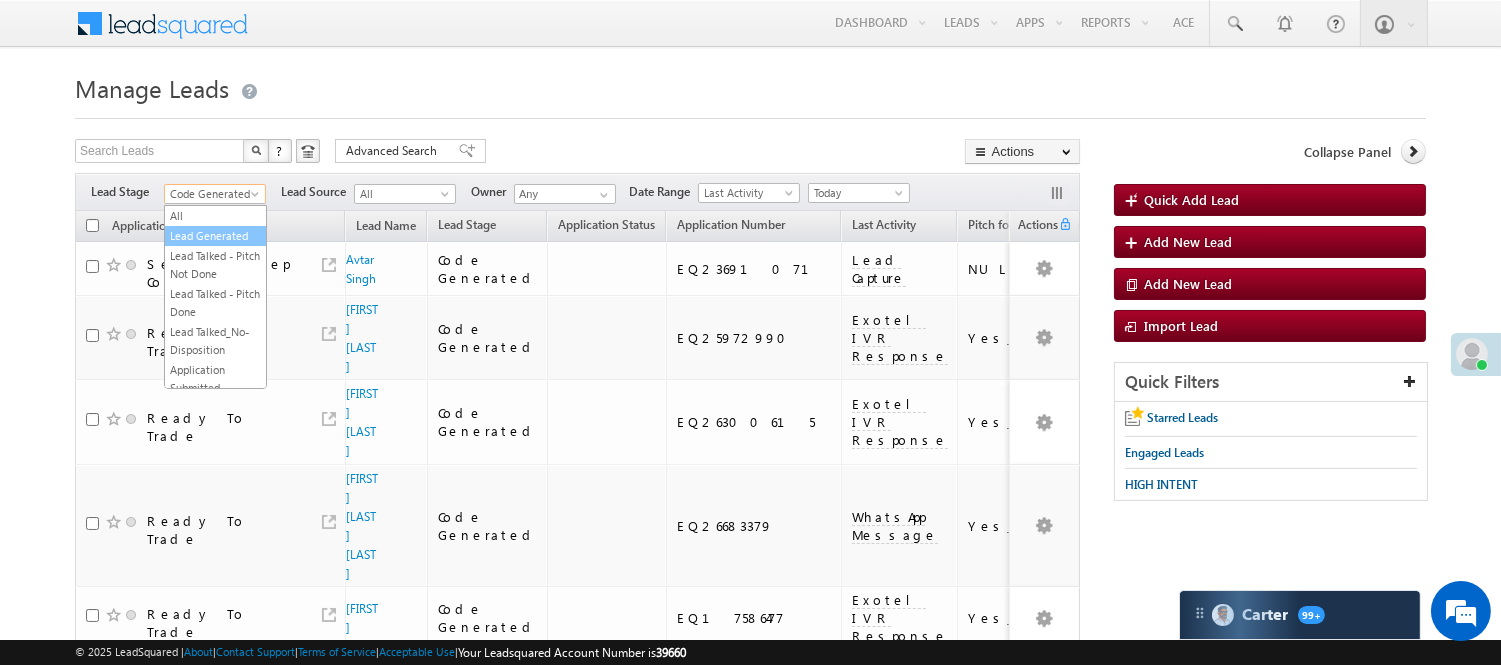 click on "Lead Generated" at bounding box center (215, 236) 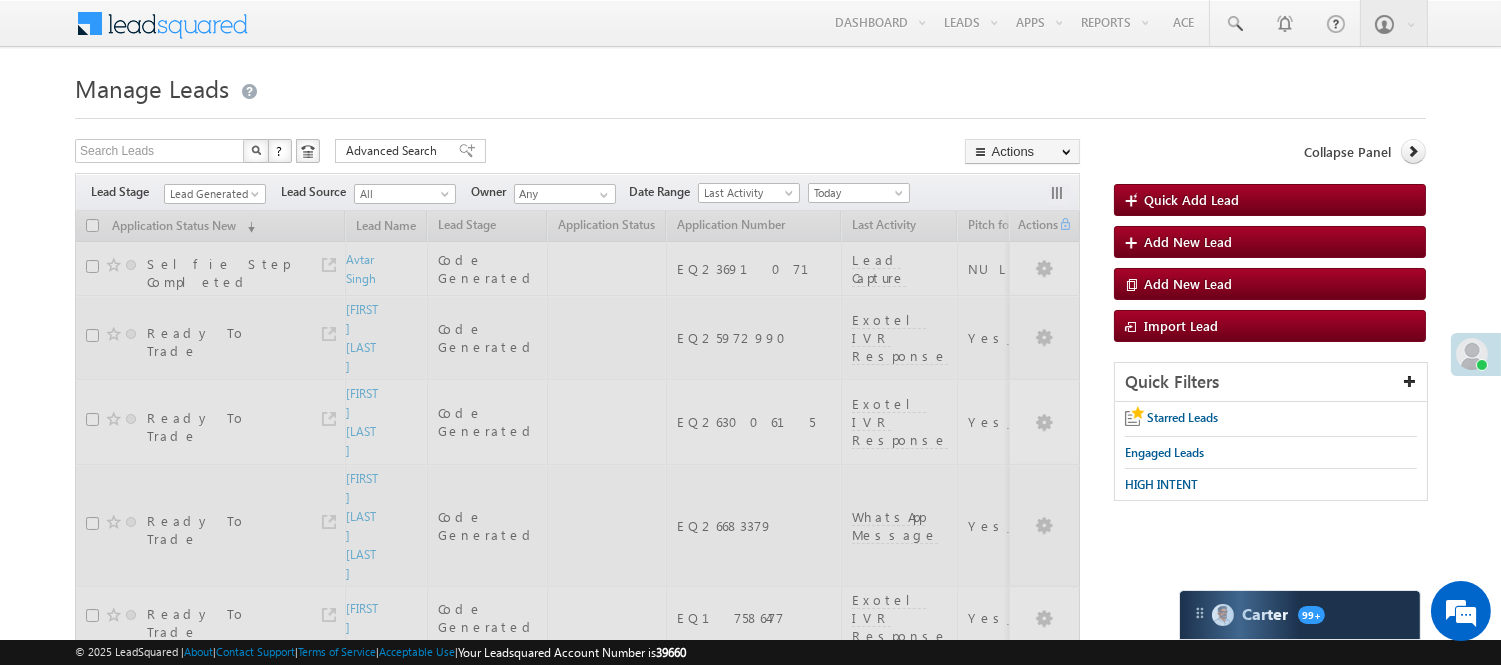 click on "Manage Leads" at bounding box center (750, 86) 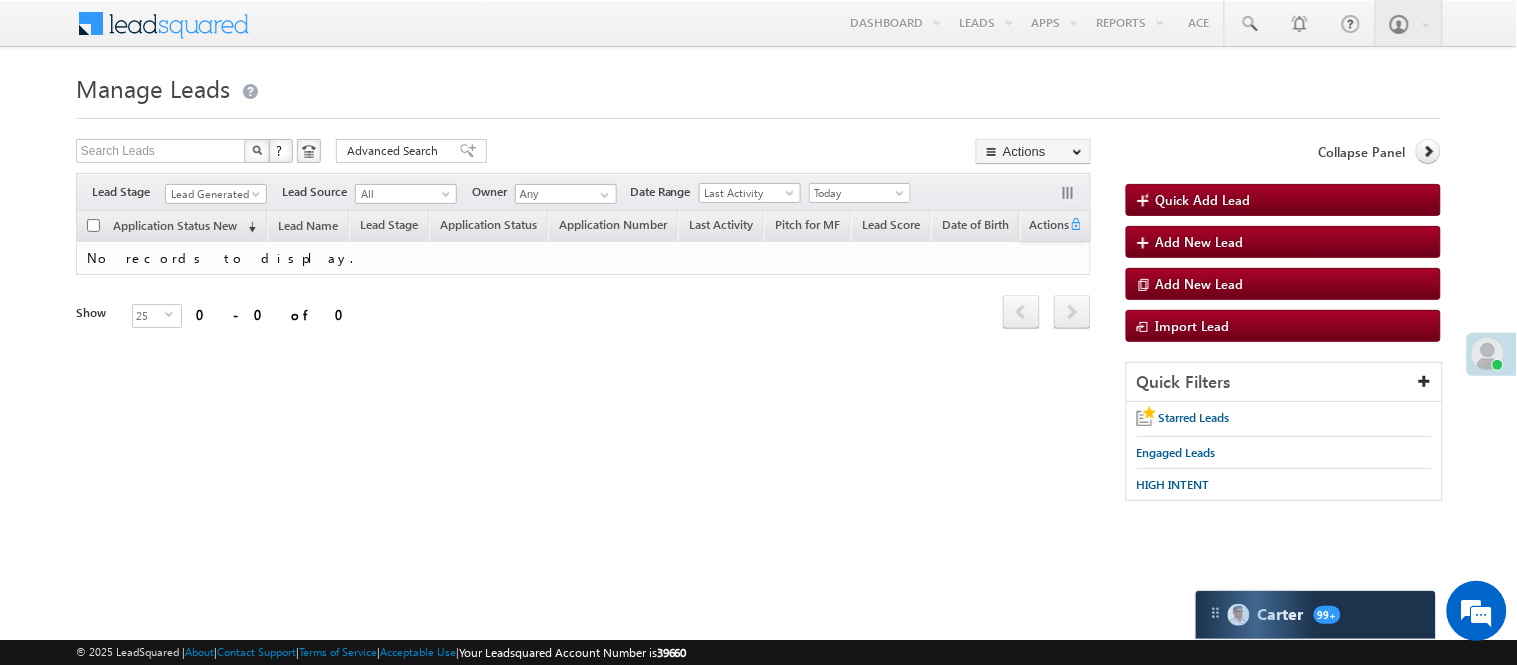 click on "Lead Generated" at bounding box center (213, 194) 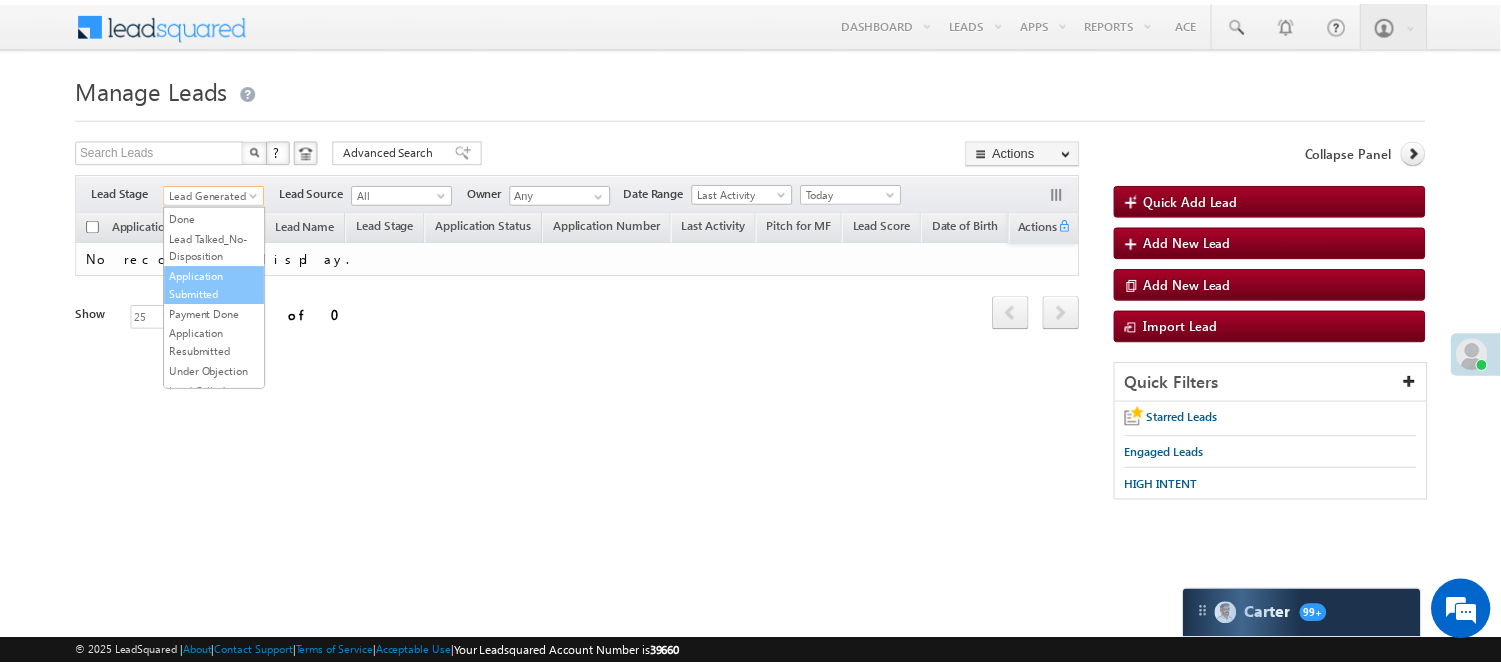 scroll, scrollTop: 222, scrollLeft: 0, axis: vertical 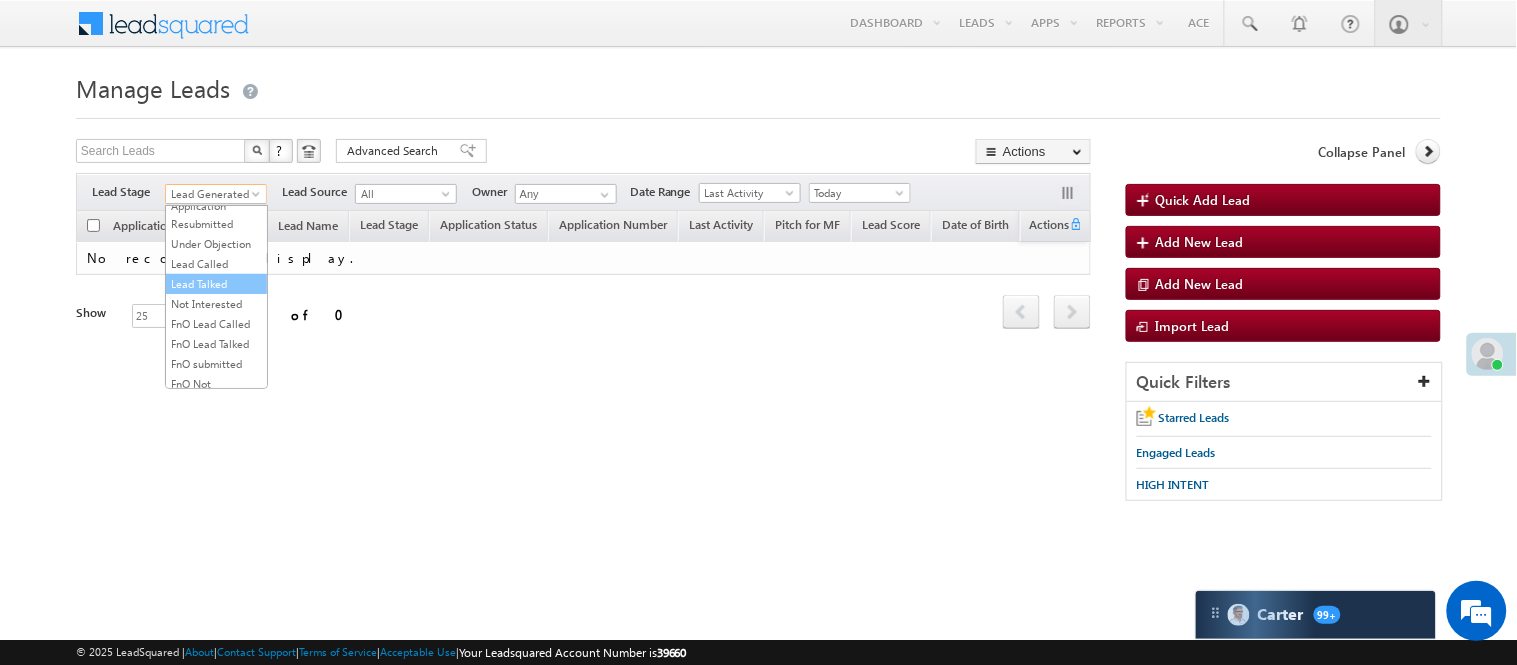click on "Lead Talked" at bounding box center (216, 284) 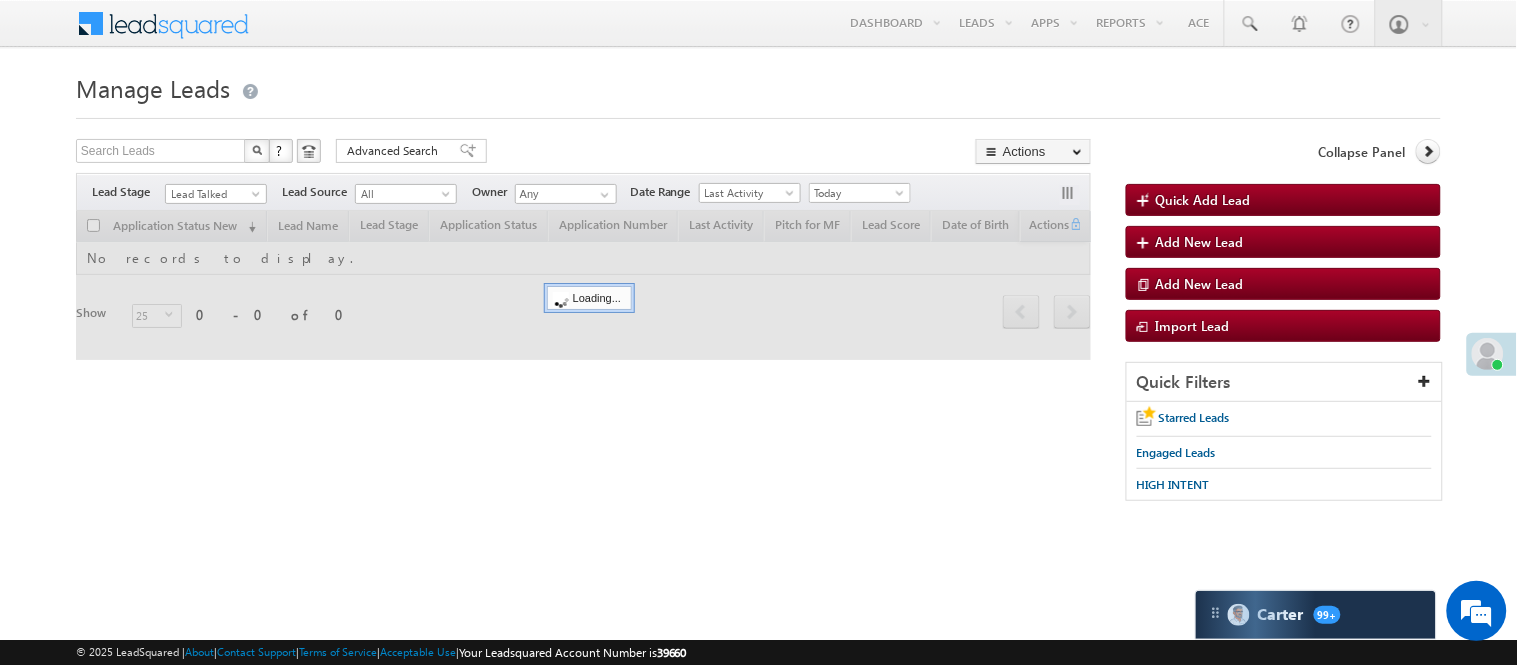 click on "Menu
[FIRST] [FIRST] [LAST]
[FIRST] .[LAST] @example.com" at bounding box center (758, 283) 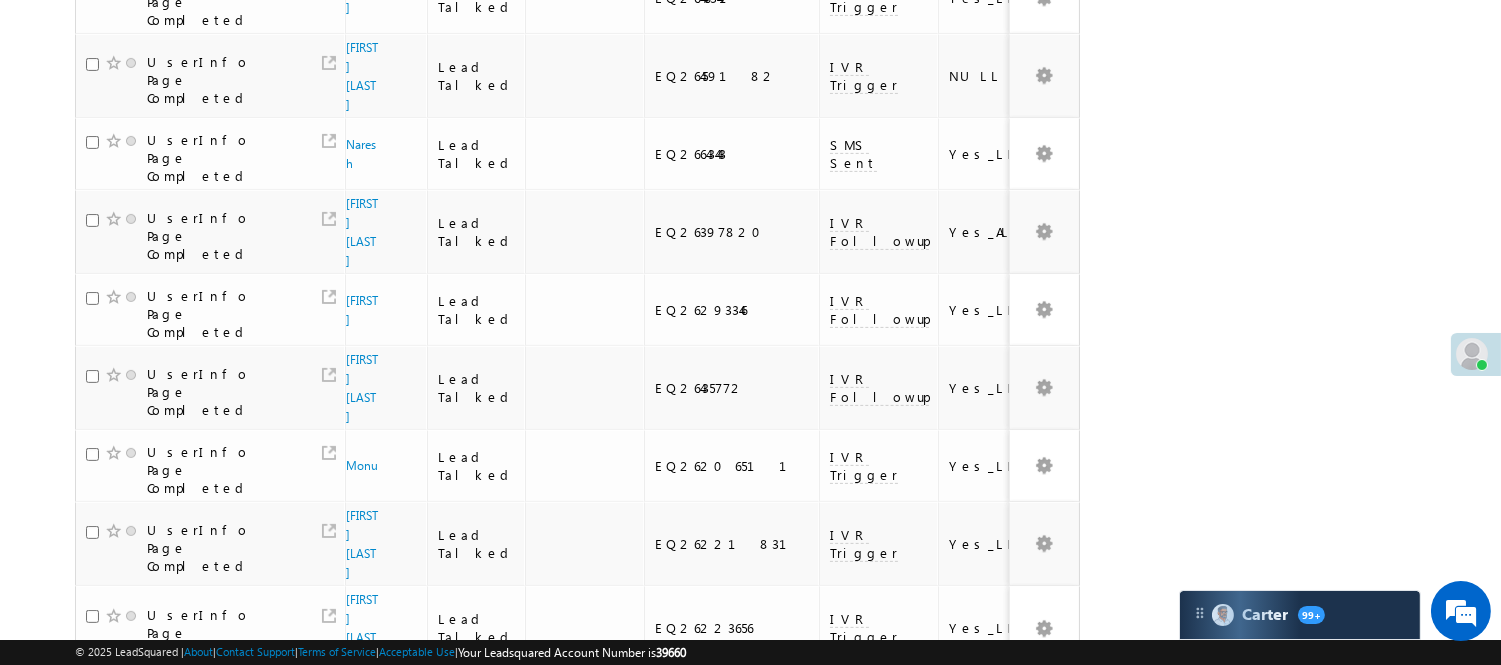scroll, scrollTop: 1203, scrollLeft: 0, axis: vertical 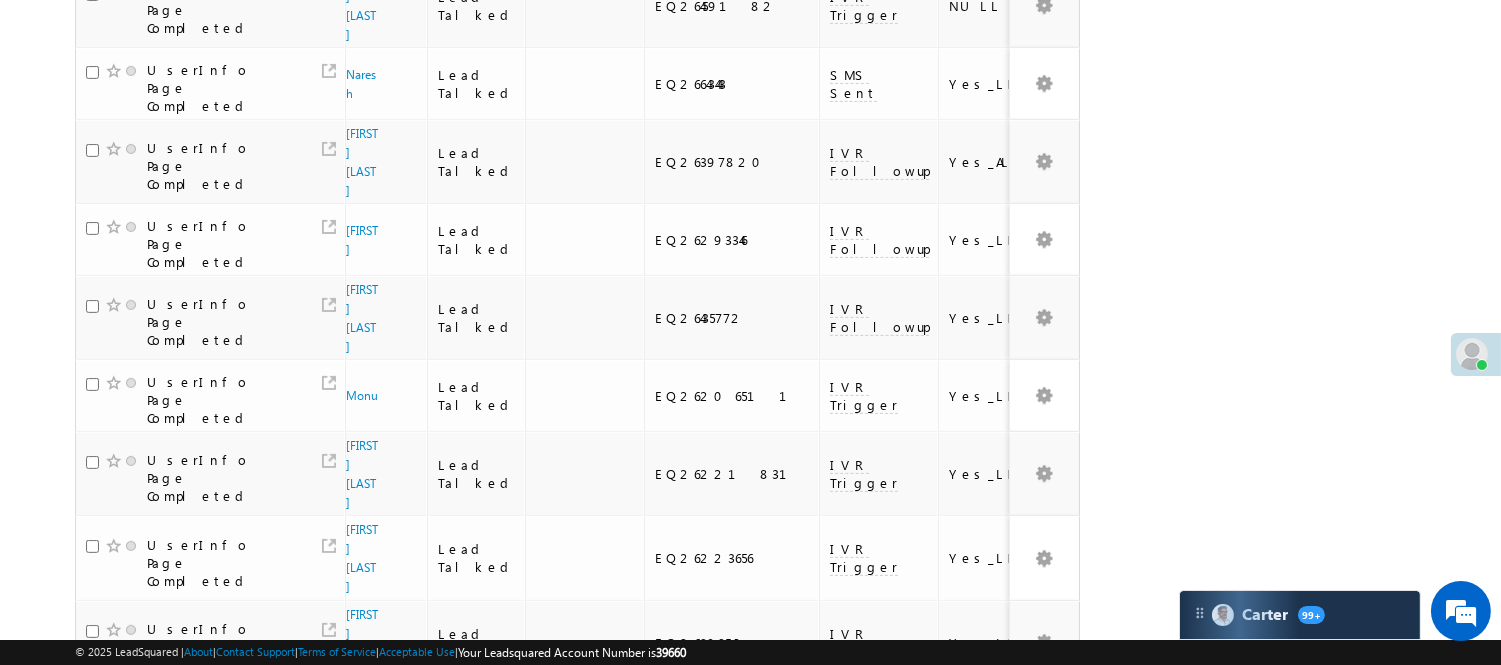 click on "3" at bounding box center (938, 1129) 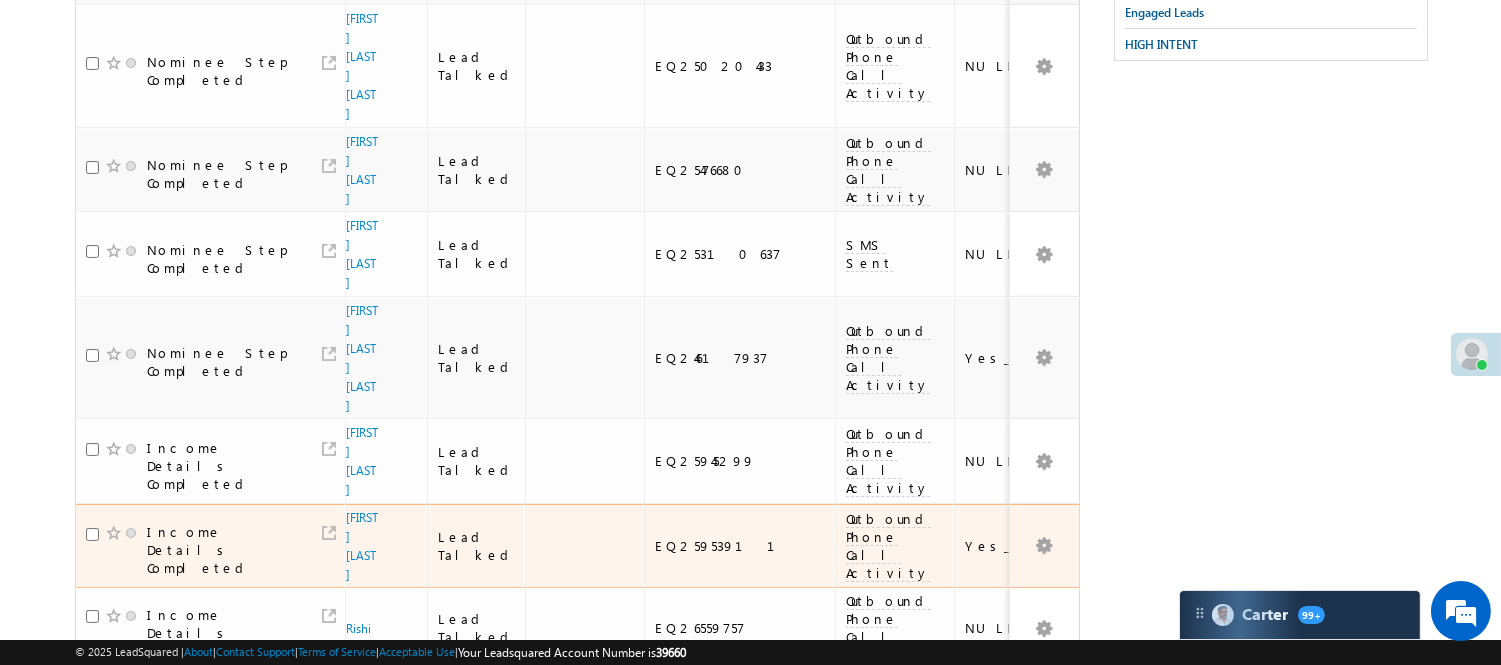 scroll, scrollTop: 425, scrollLeft: 0, axis: vertical 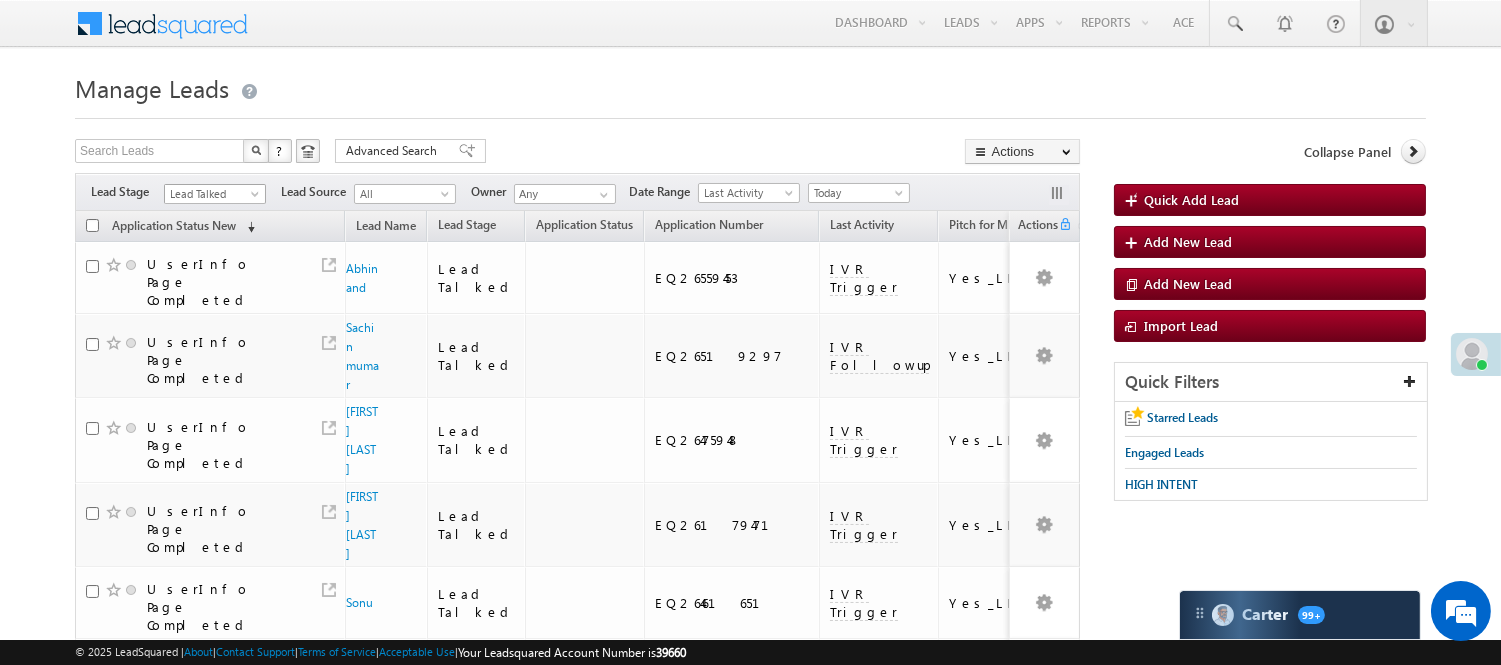 click on "Lead Talked" at bounding box center [212, 194] 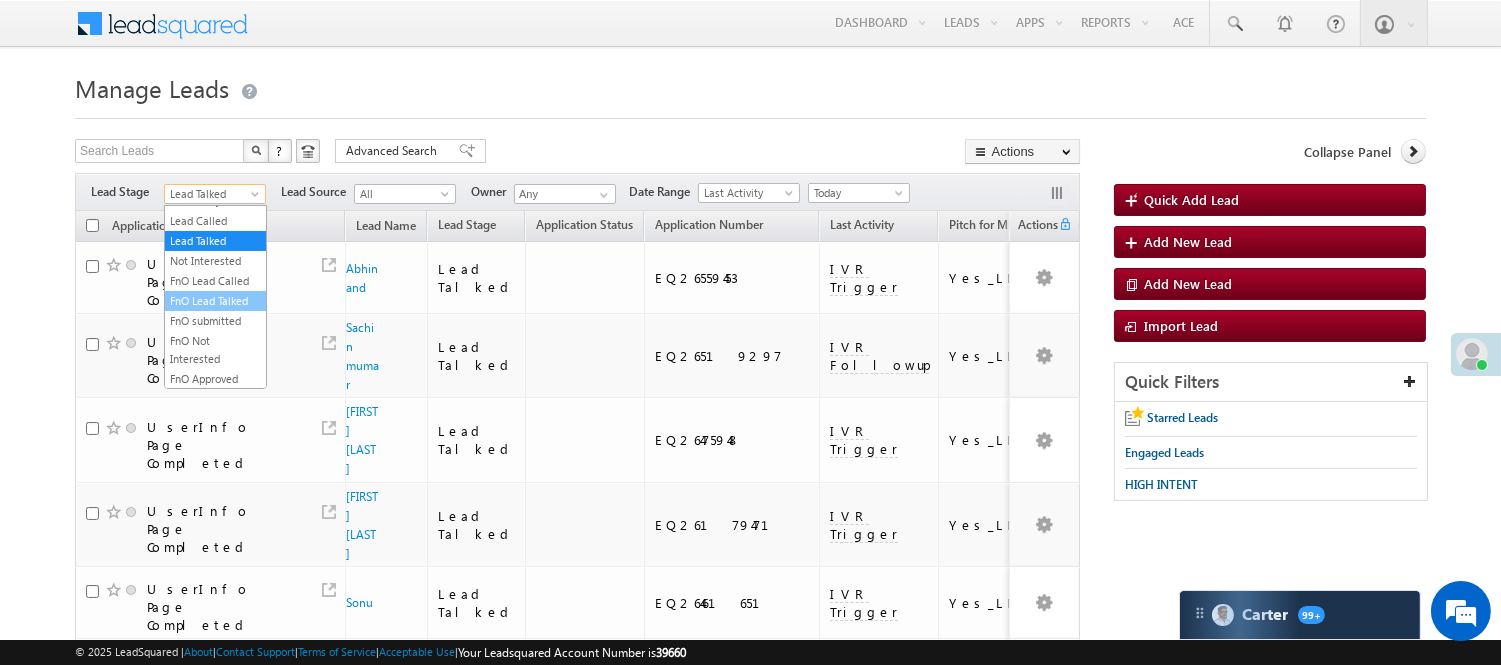 scroll, scrollTop: 496, scrollLeft: 0, axis: vertical 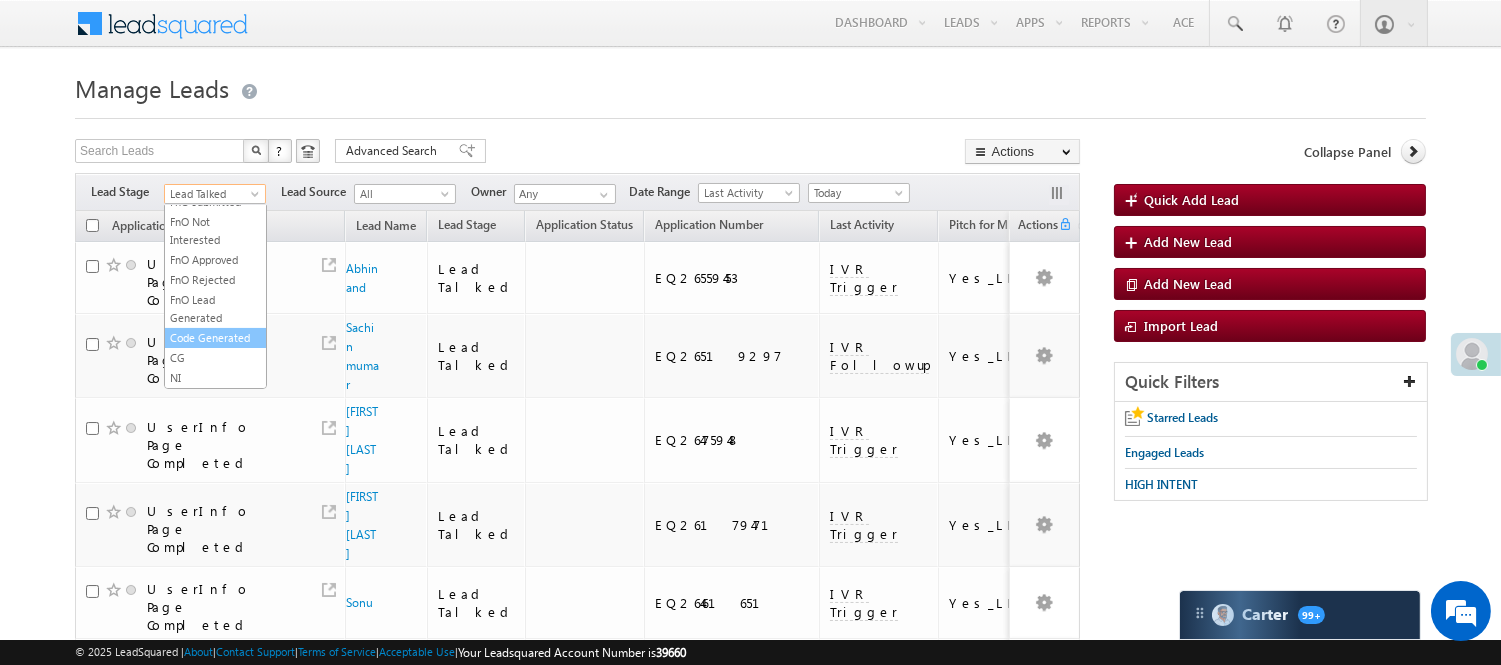 click on "Code Generated" at bounding box center [215, 338] 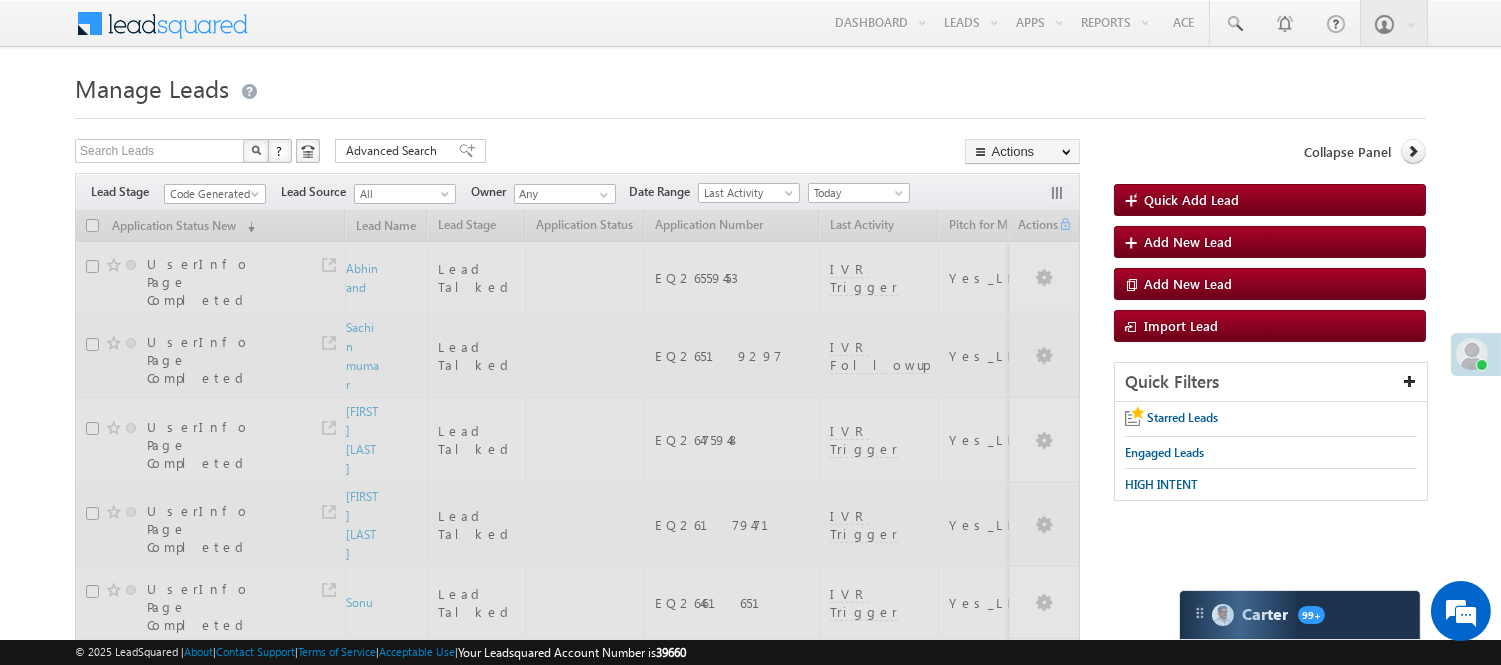 click at bounding box center [750, 112] 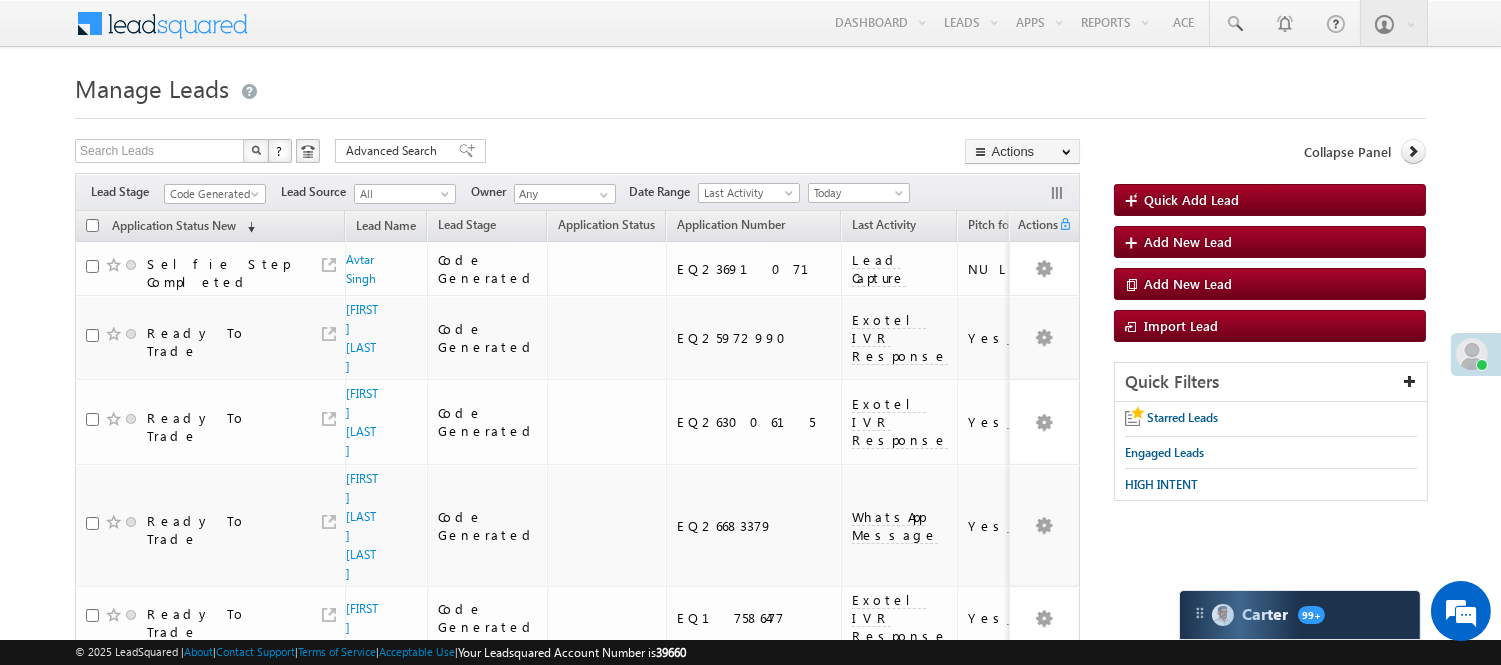 scroll, scrollTop: 0, scrollLeft: 0, axis: both 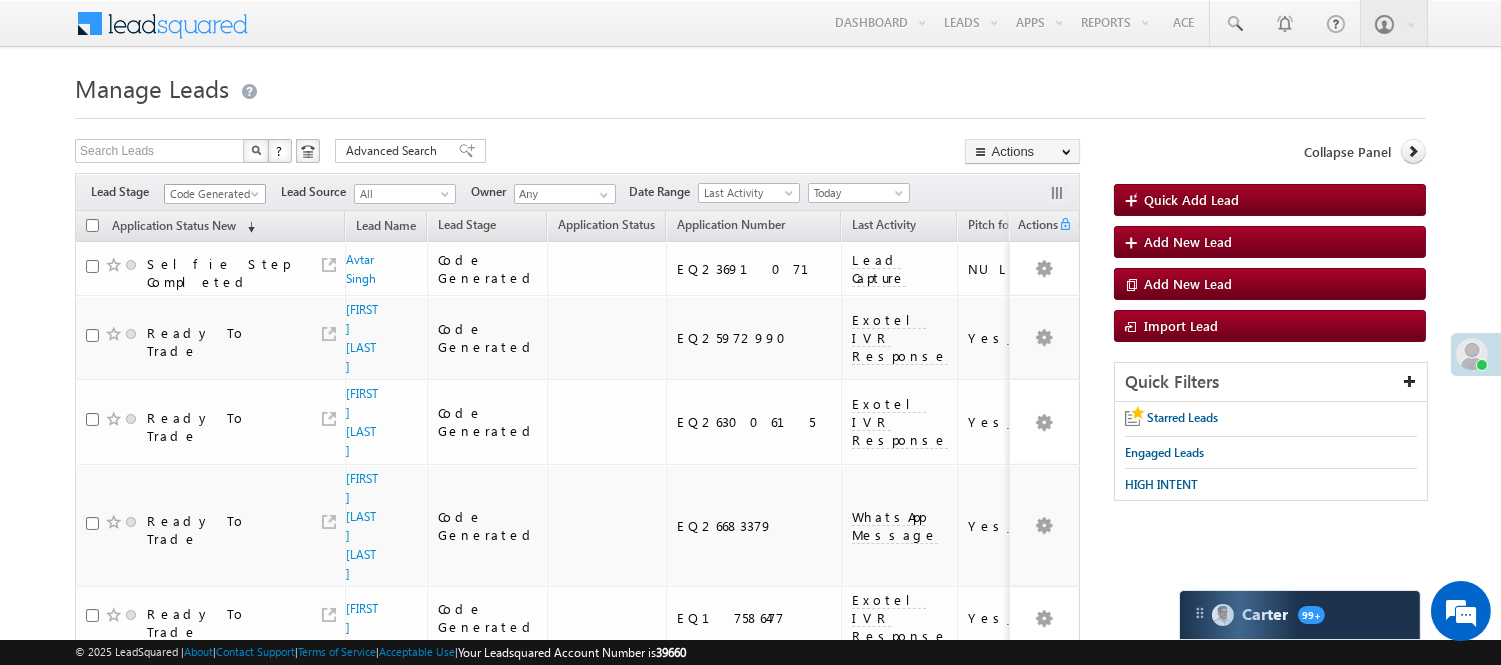 click on "Code Generated" at bounding box center [212, 194] 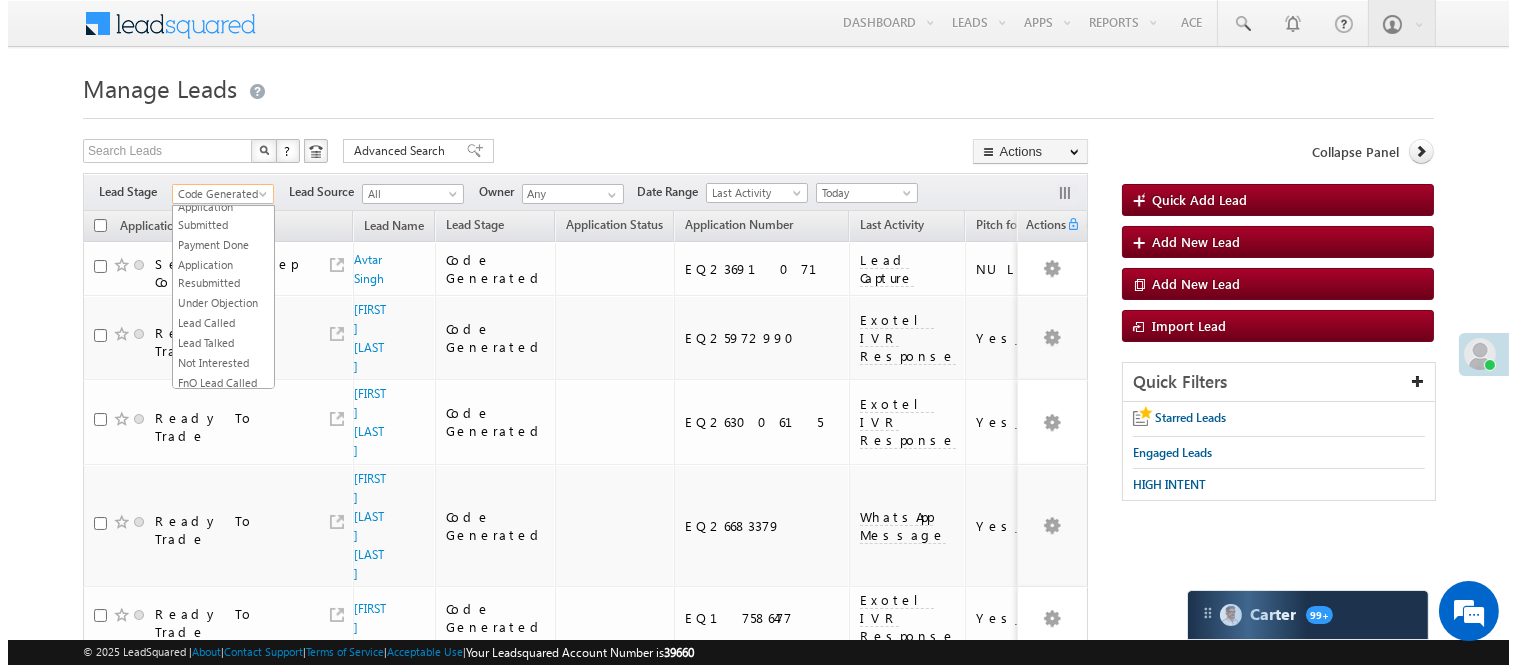 scroll, scrollTop: 0, scrollLeft: 0, axis: both 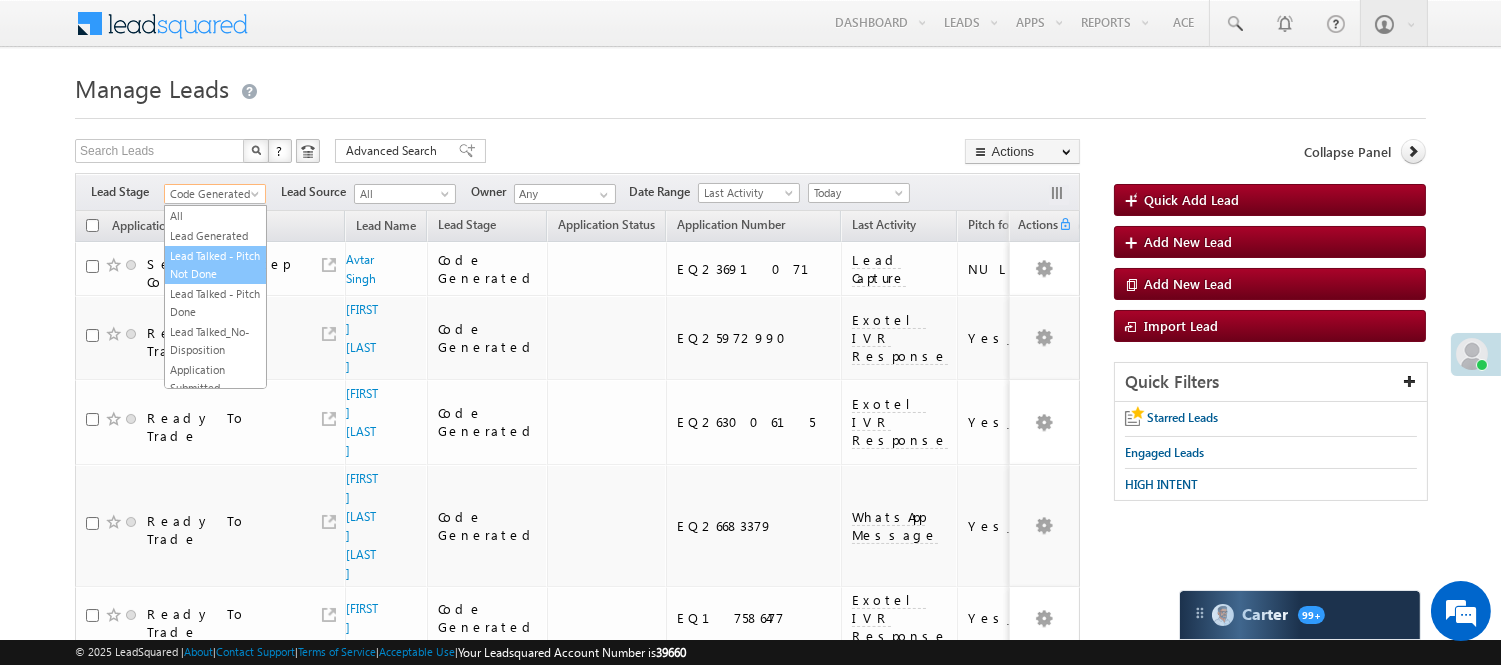 click on "Lead Talked - Pitch Not Done" at bounding box center (215, 265) 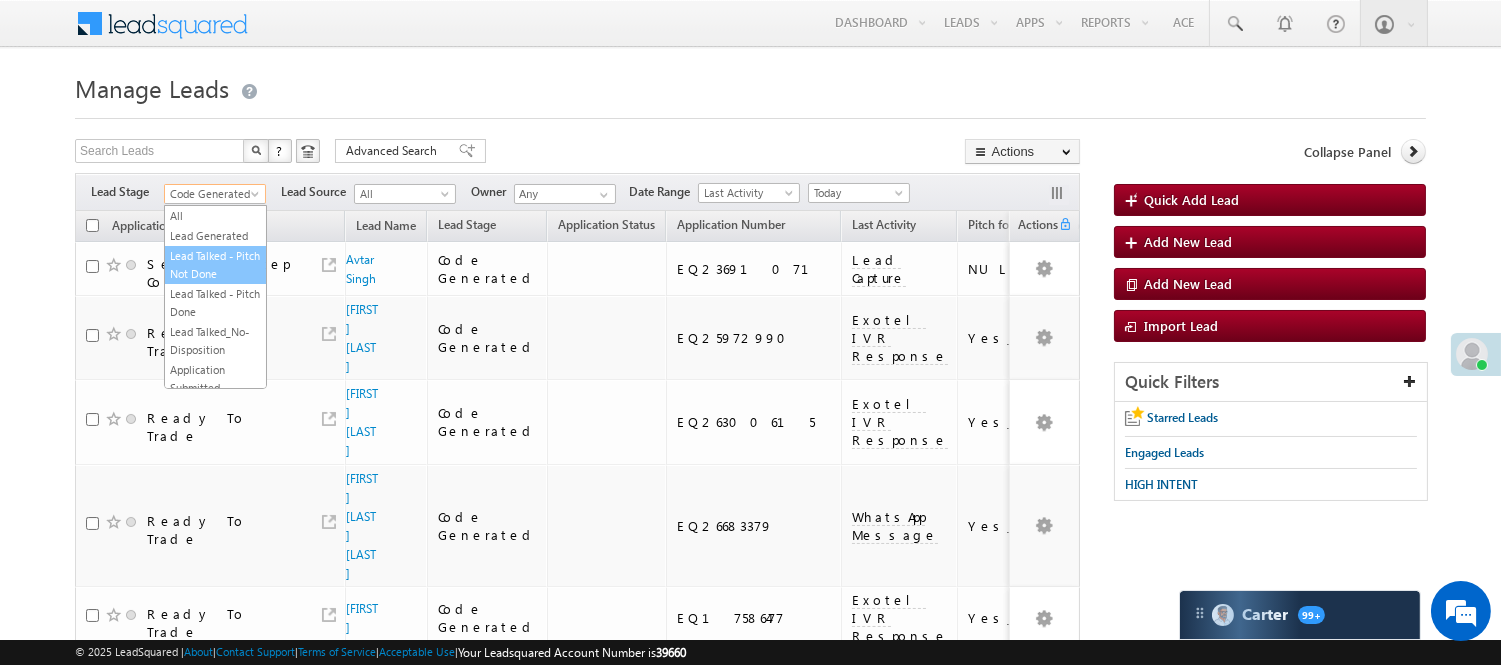 click on "Manage Leads" at bounding box center (750, 86) 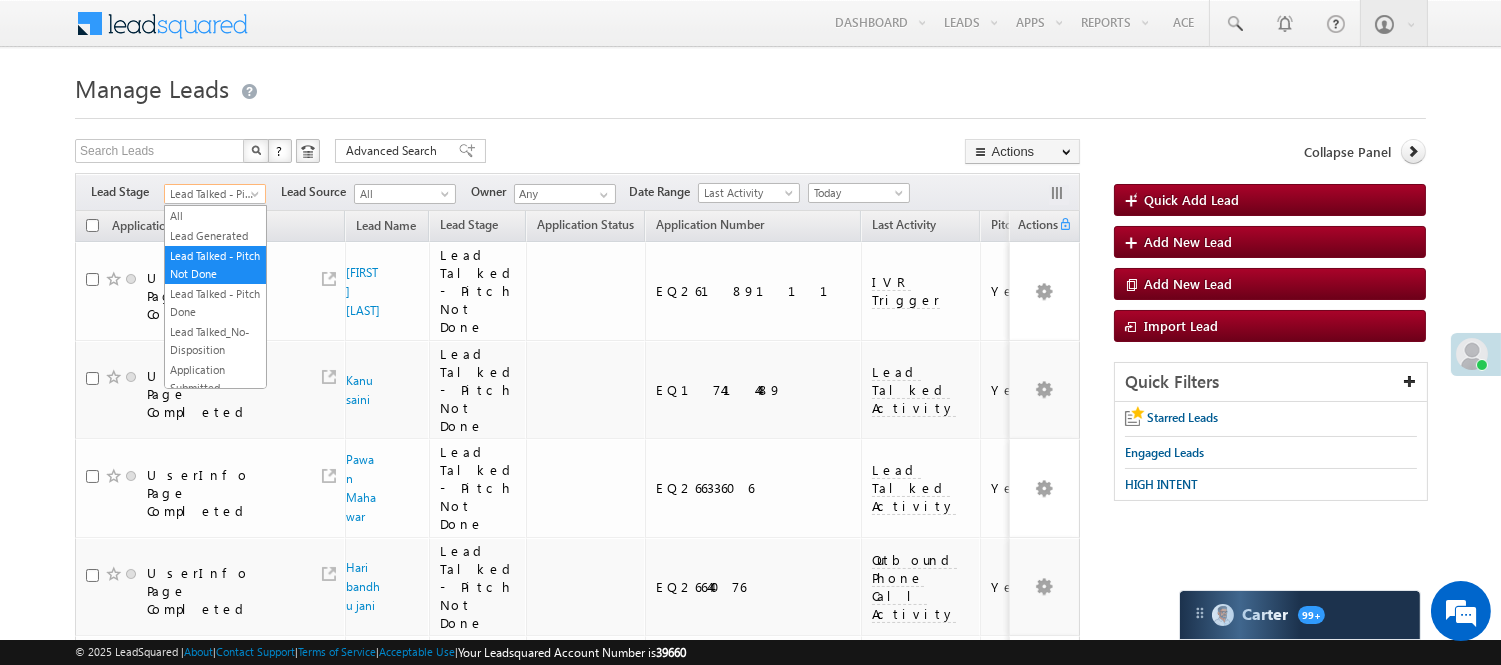 click on "Lead Talked - Pitch Not Done" at bounding box center (212, 194) 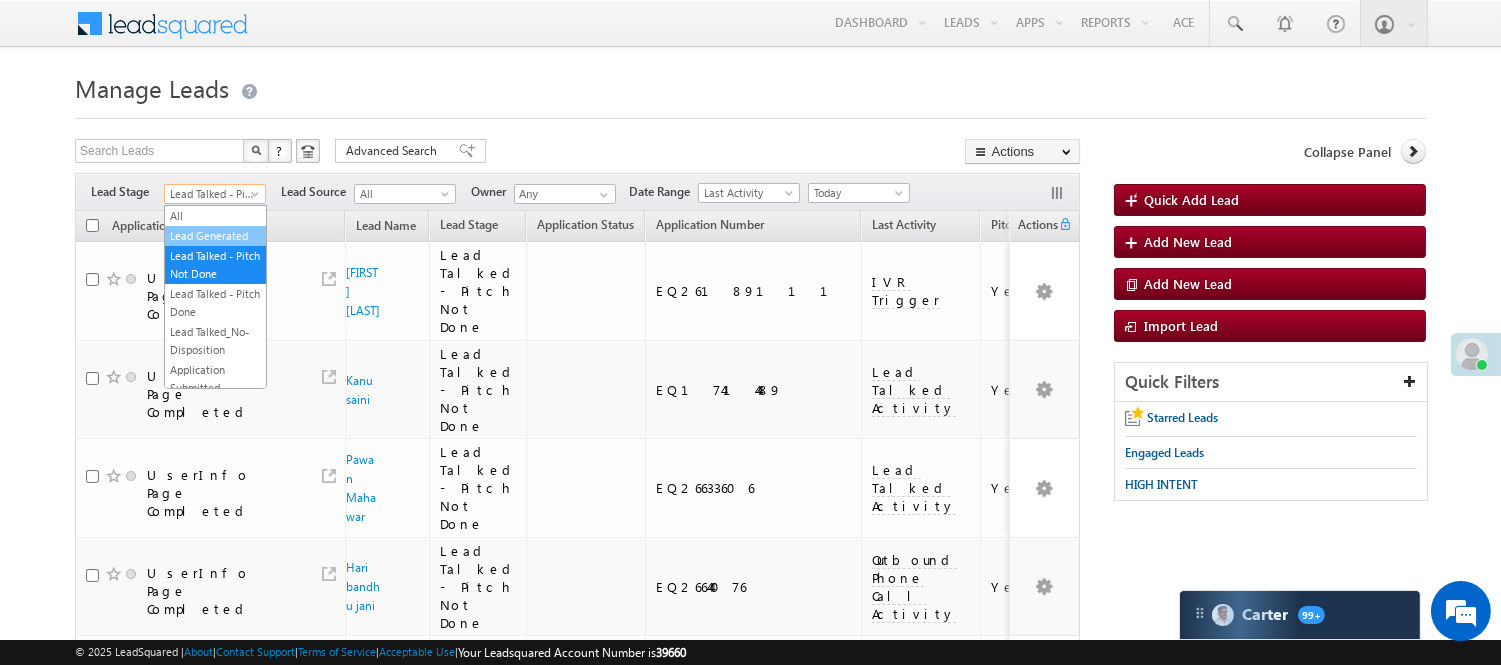 click on "Lead Generated" at bounding box center [215, 236] 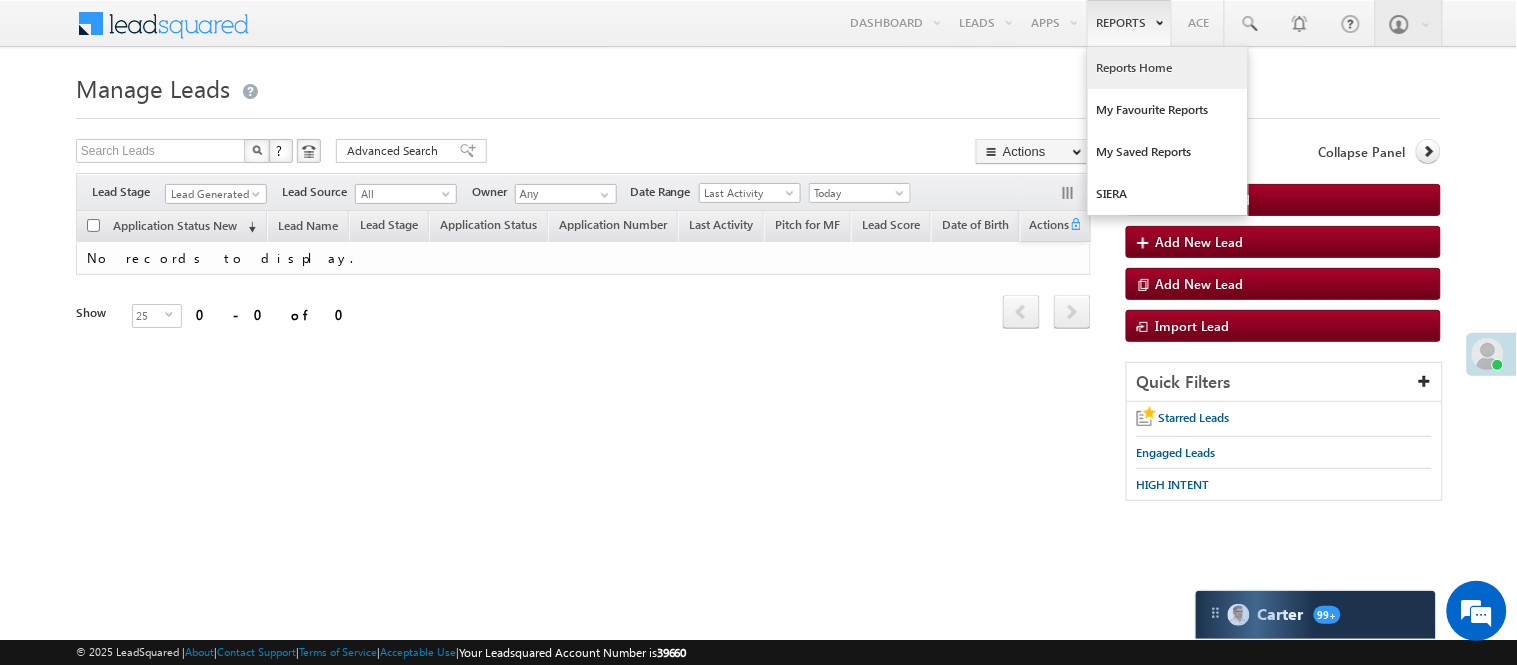 click on "Reports Home" at bounding box center (1168, 68) 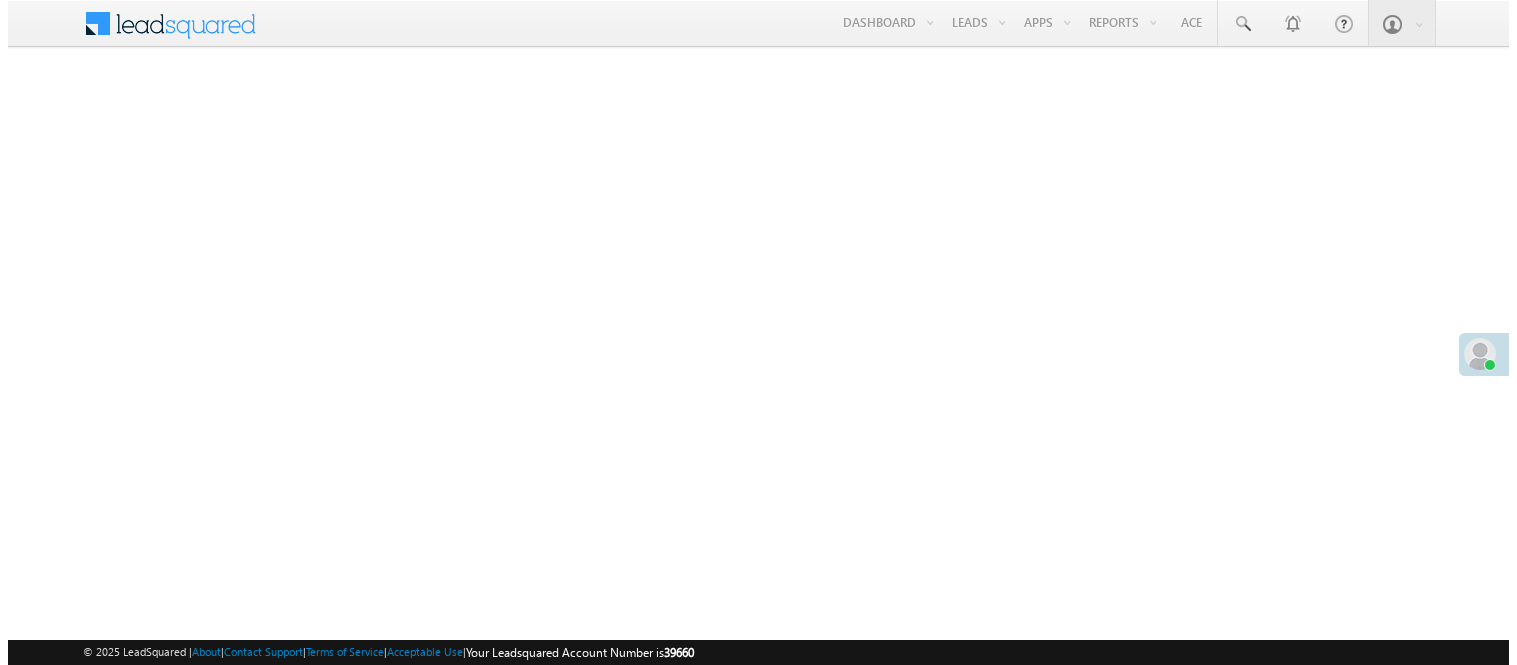 scroll, scrollTop: 0, scrollLeft: 0, axis: both 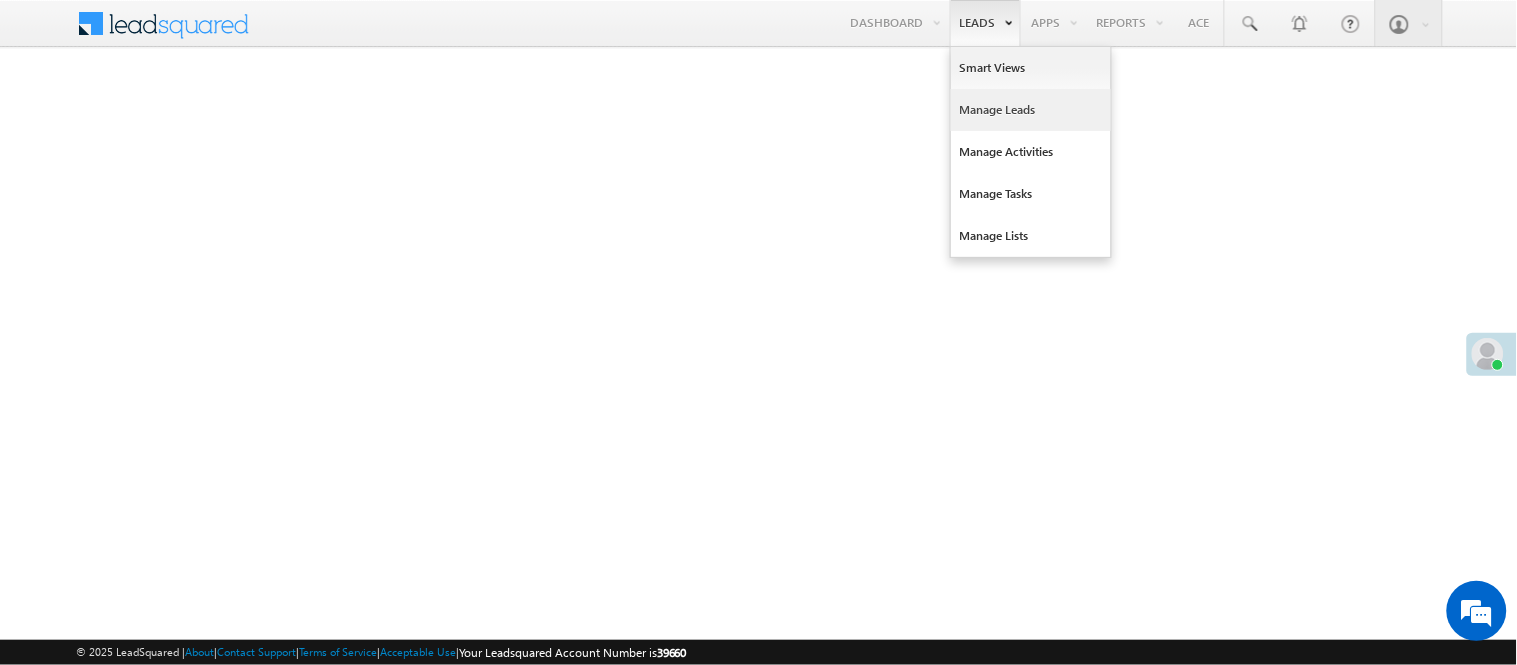 click on "Manage Leads" at bounding box center [1031, 110] 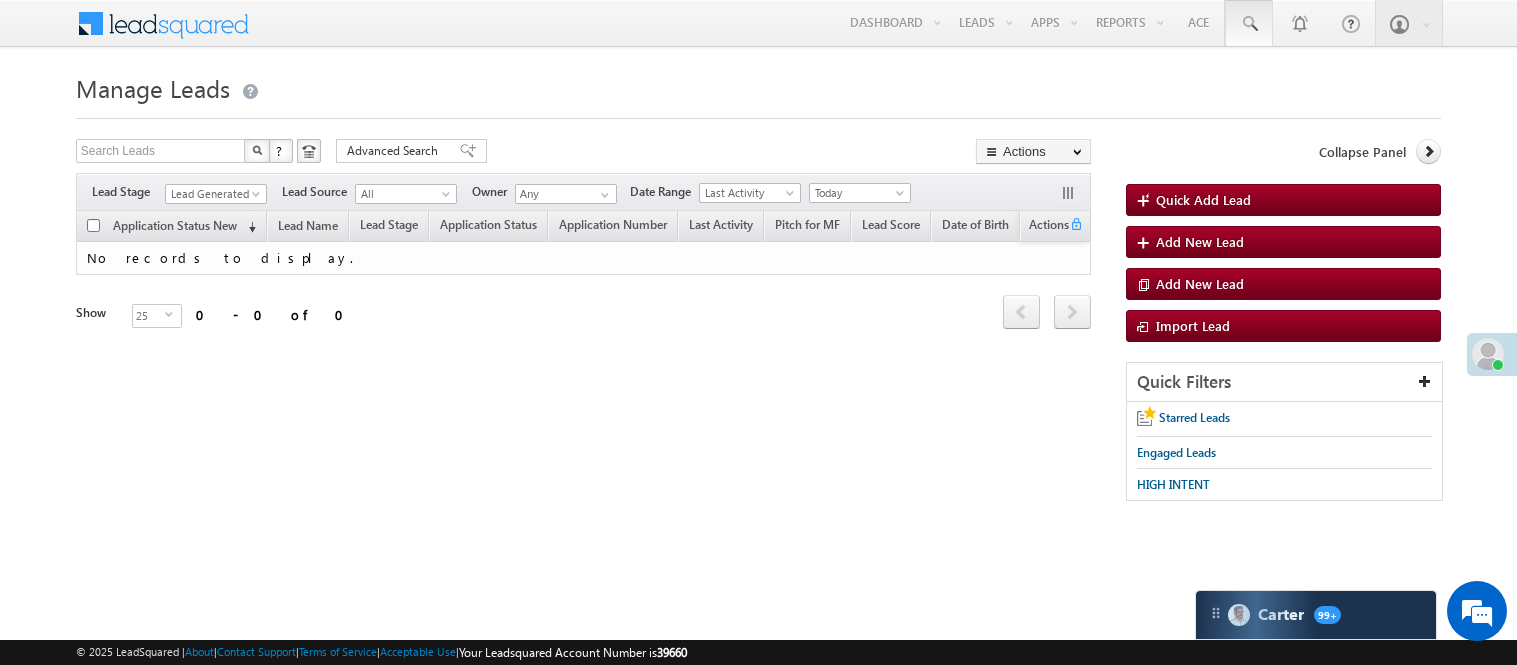 click at bounding box center [1249, 24] 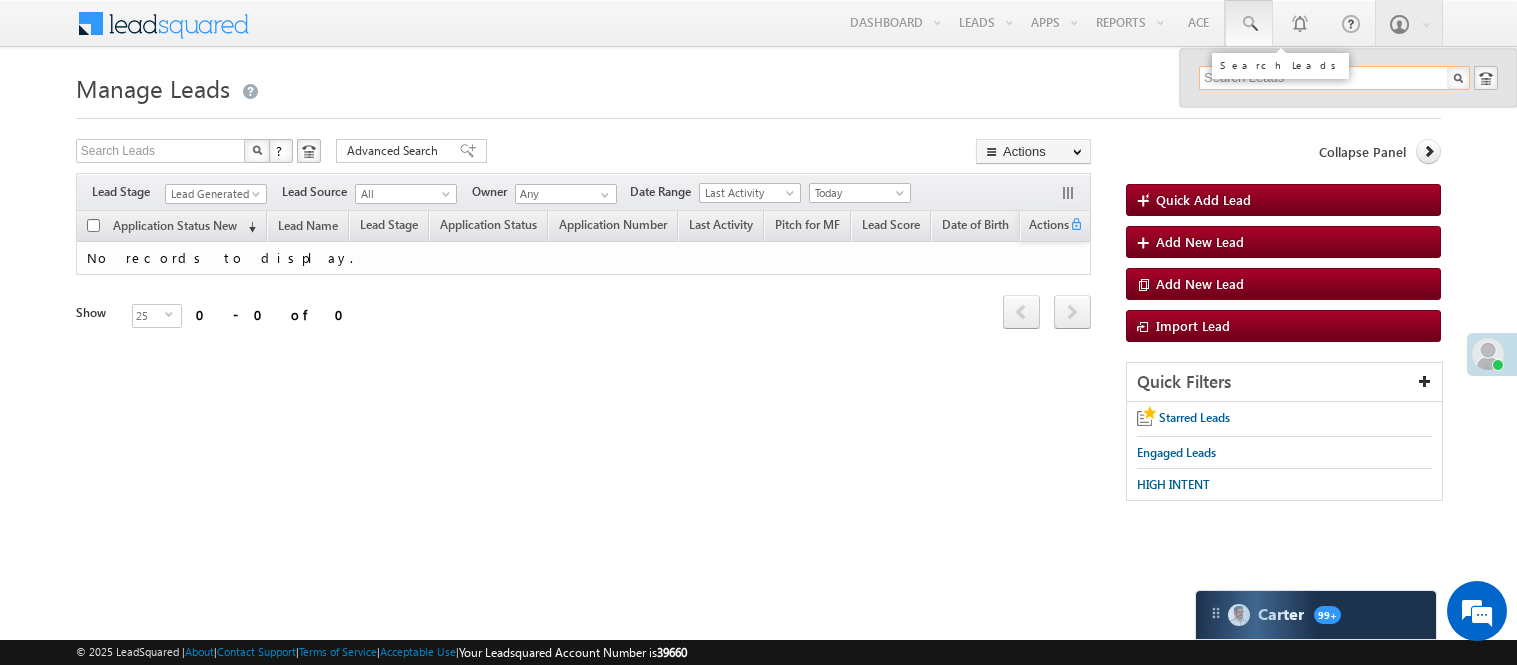 scroll, scrollTop: 0, scrollLeft: 0, axis: both 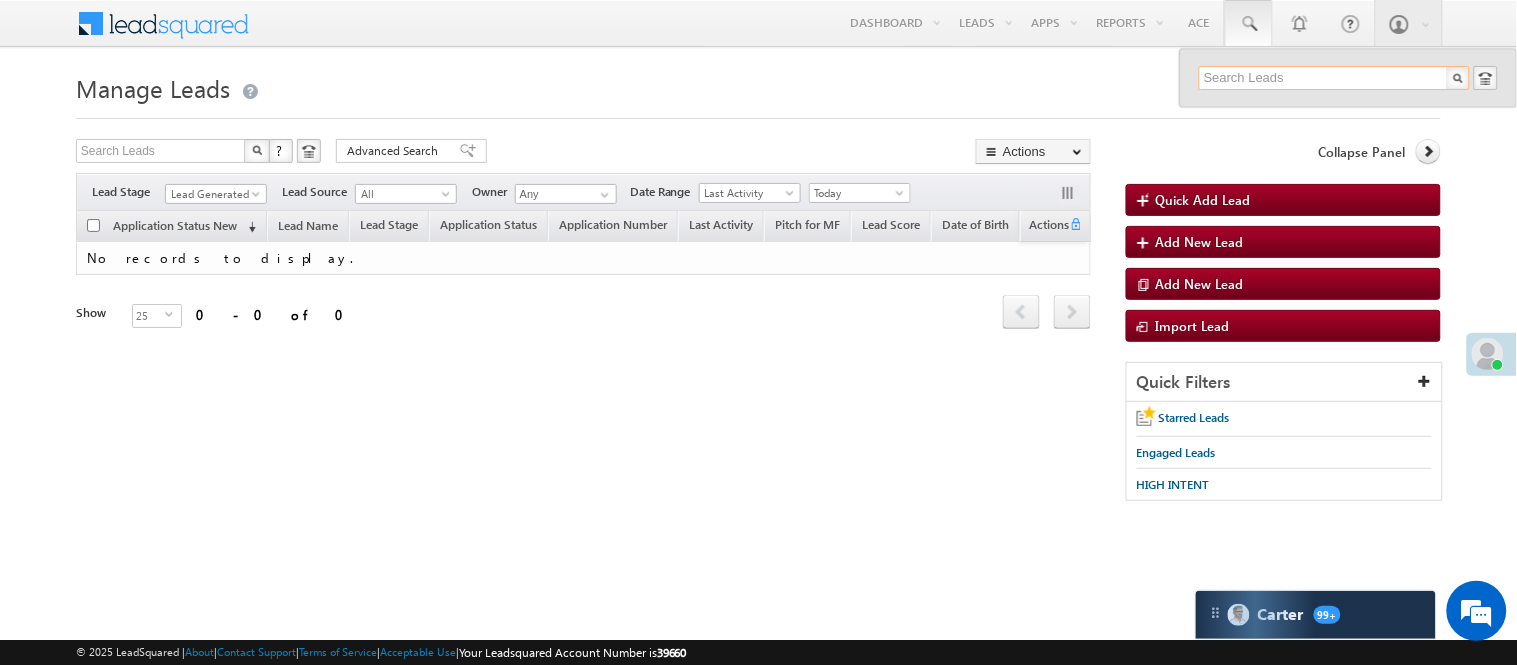 click at bounding box center (1334, 78) 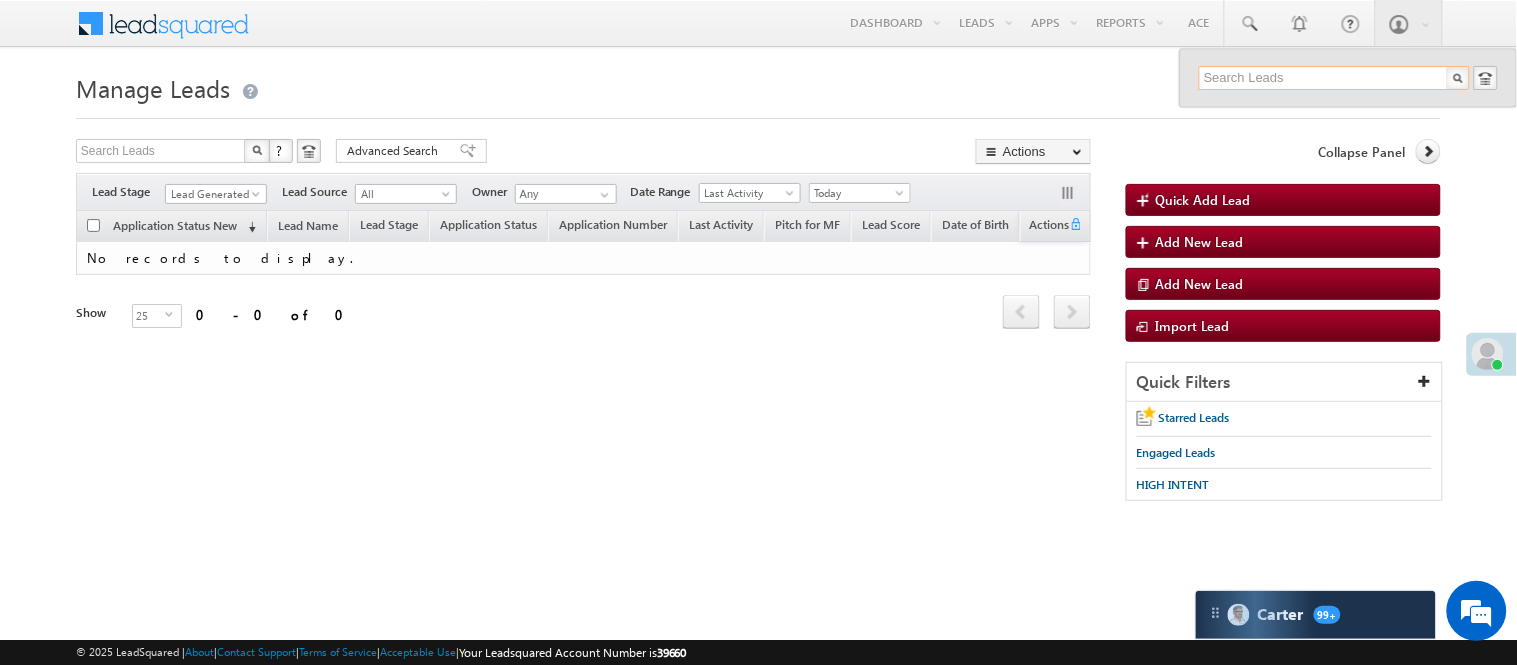 scroll, scrollTop: 0, scrollLeft: 0, axis: both 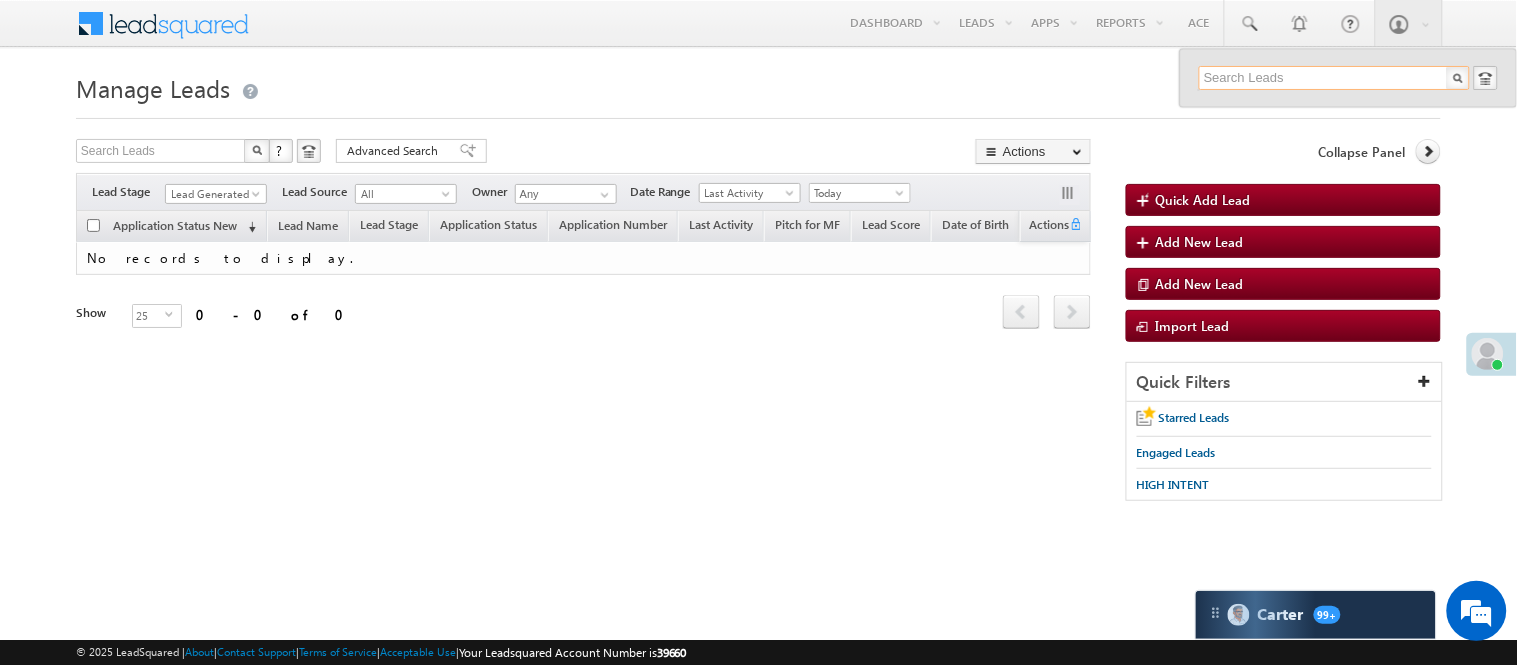 paste on "EQ26771212" 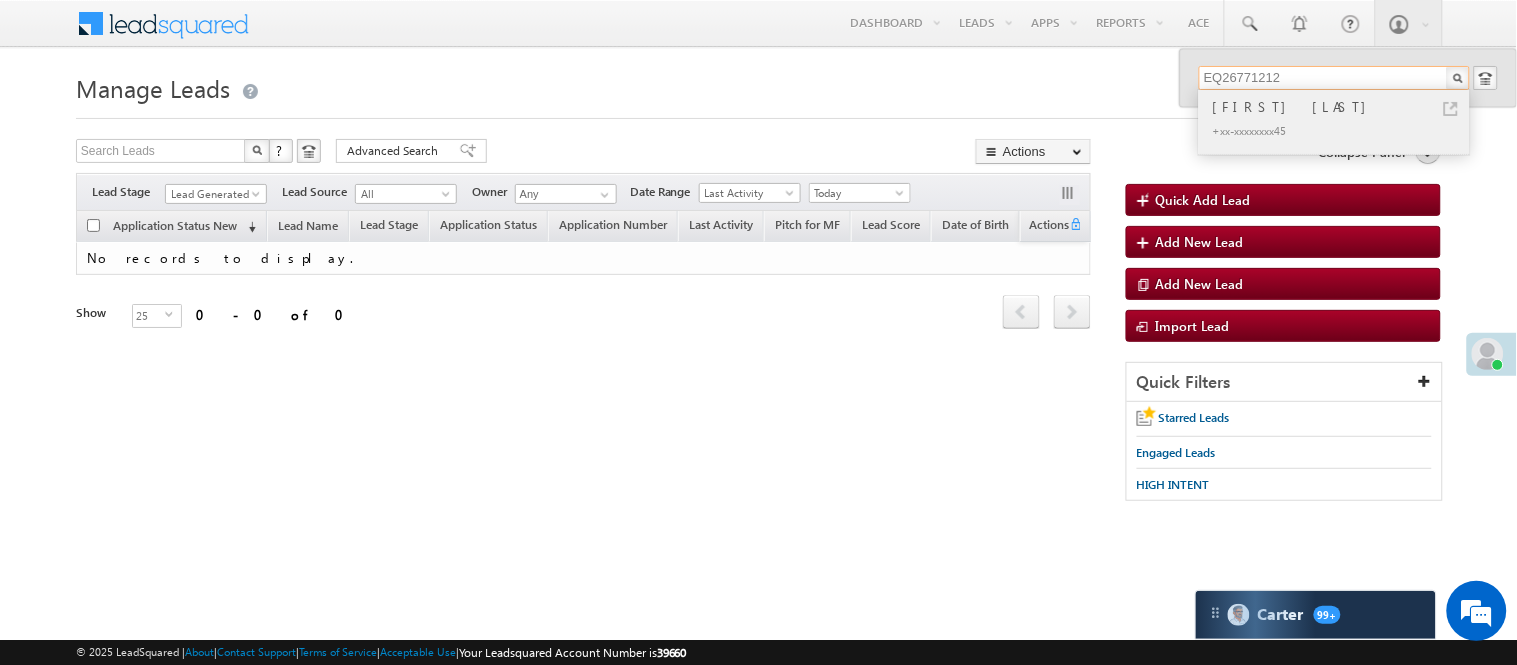 type on "EQ26771212" 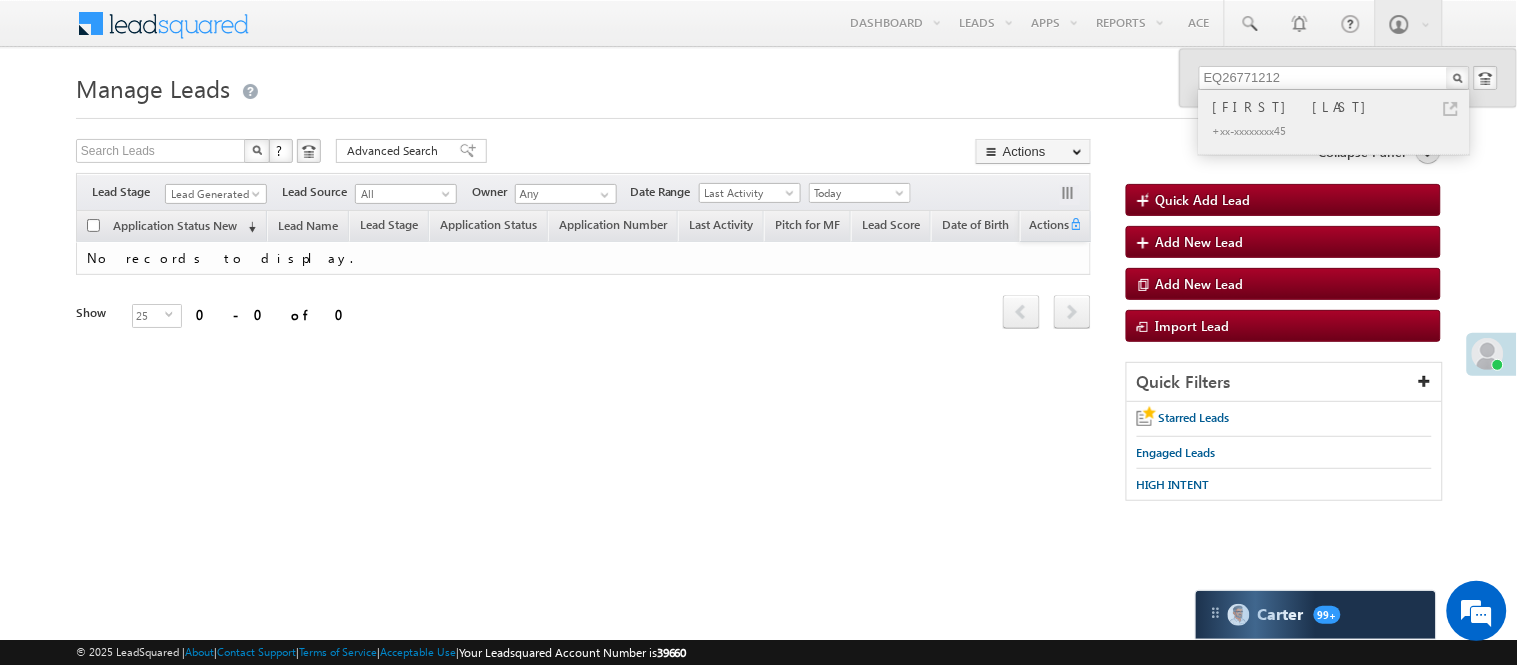 click on "+xx-xxxxxxxx45" at bounding box center (1343, 130) 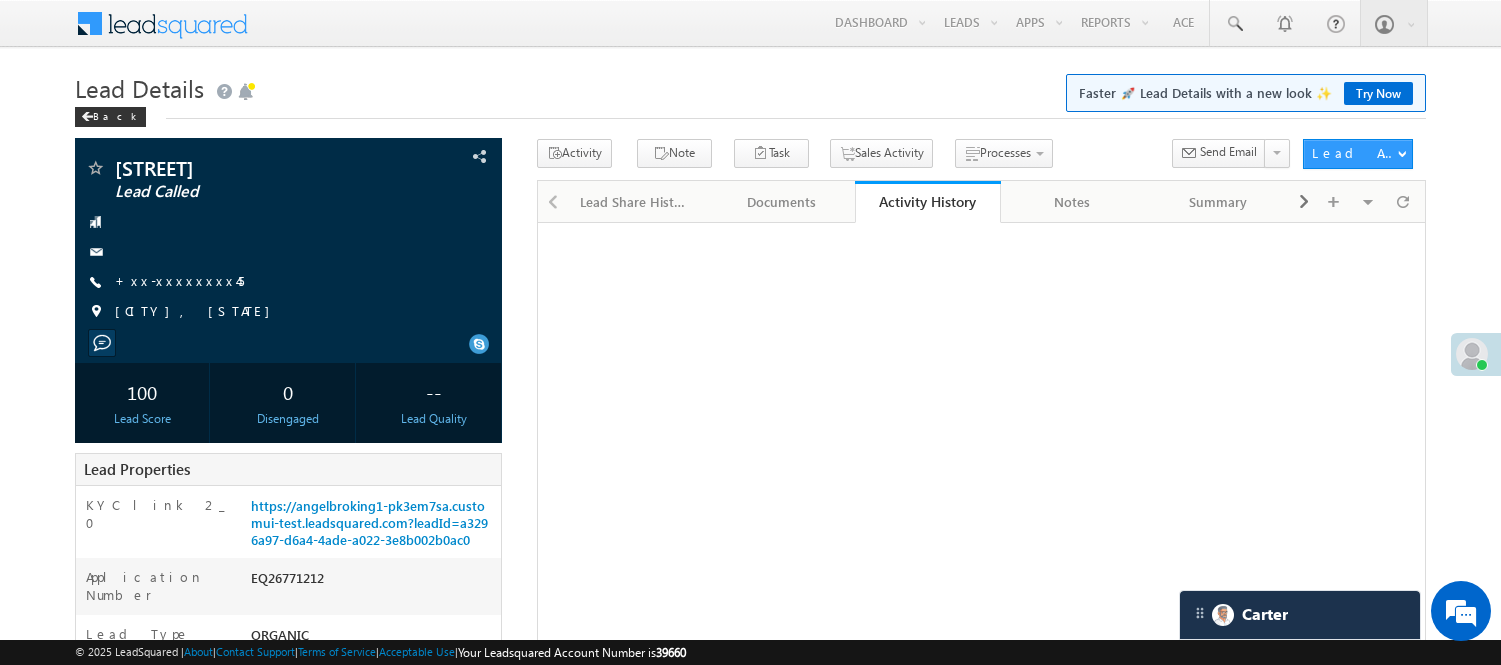 scroll, scrollTop: 223, scrollLeft: 0, axis: vertical 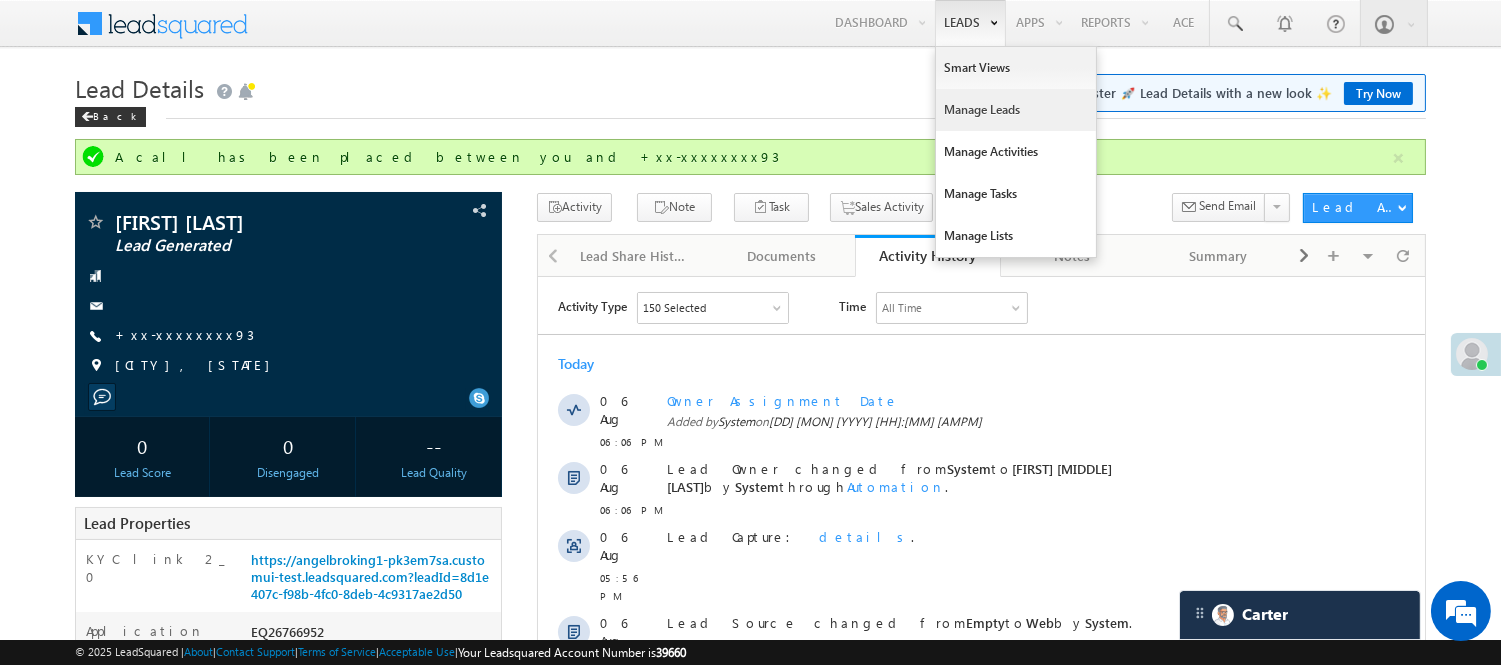 click on "Manage Leads" at bounding box center [1016, 110] 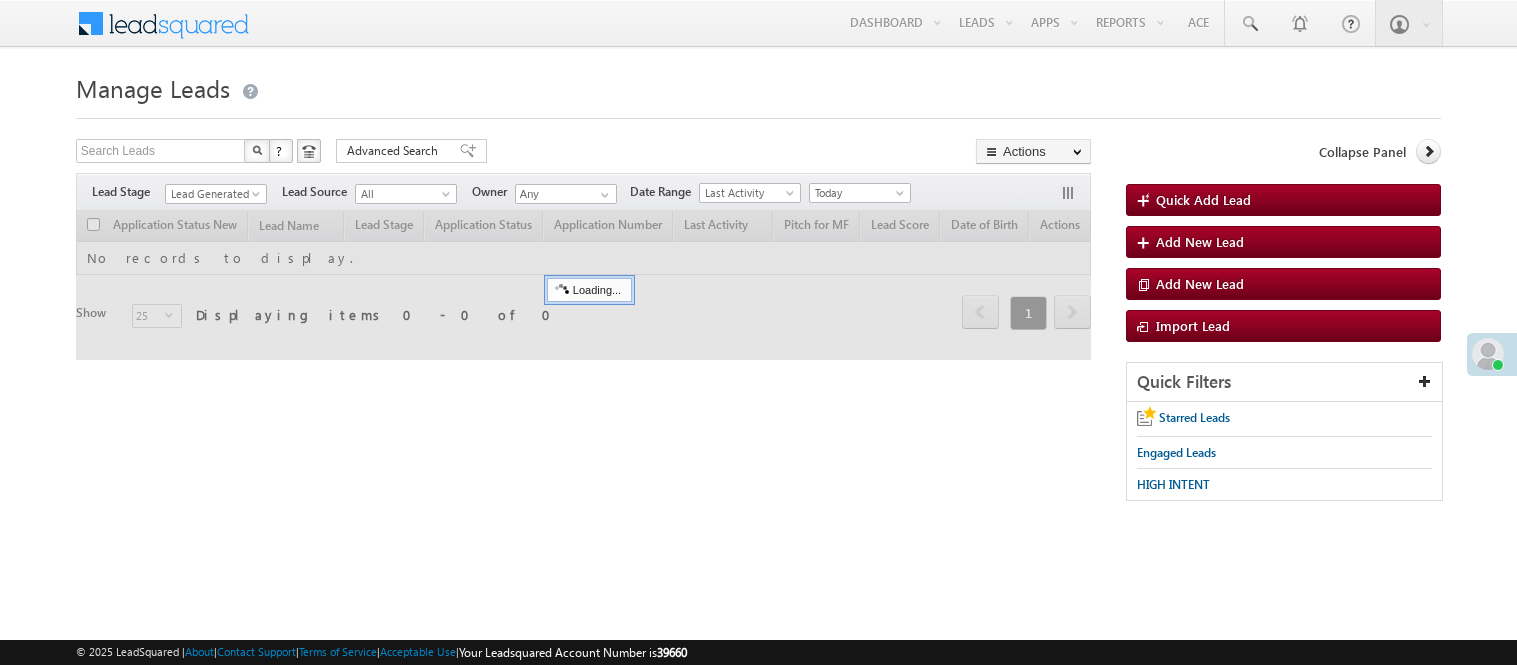 scroll, scrollTop: 0, scrollLeft: 0, axis: both 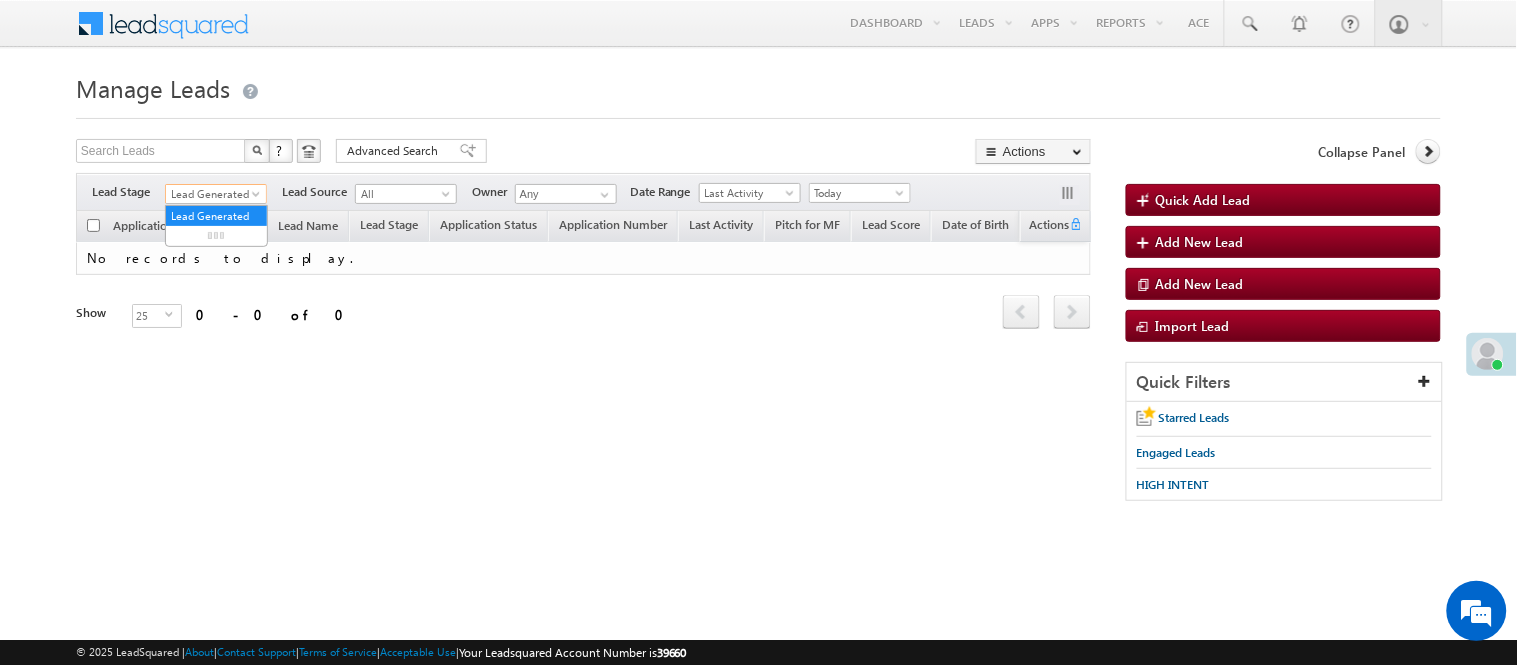 click on "Lead Generated" at bounding box center (213, 194) 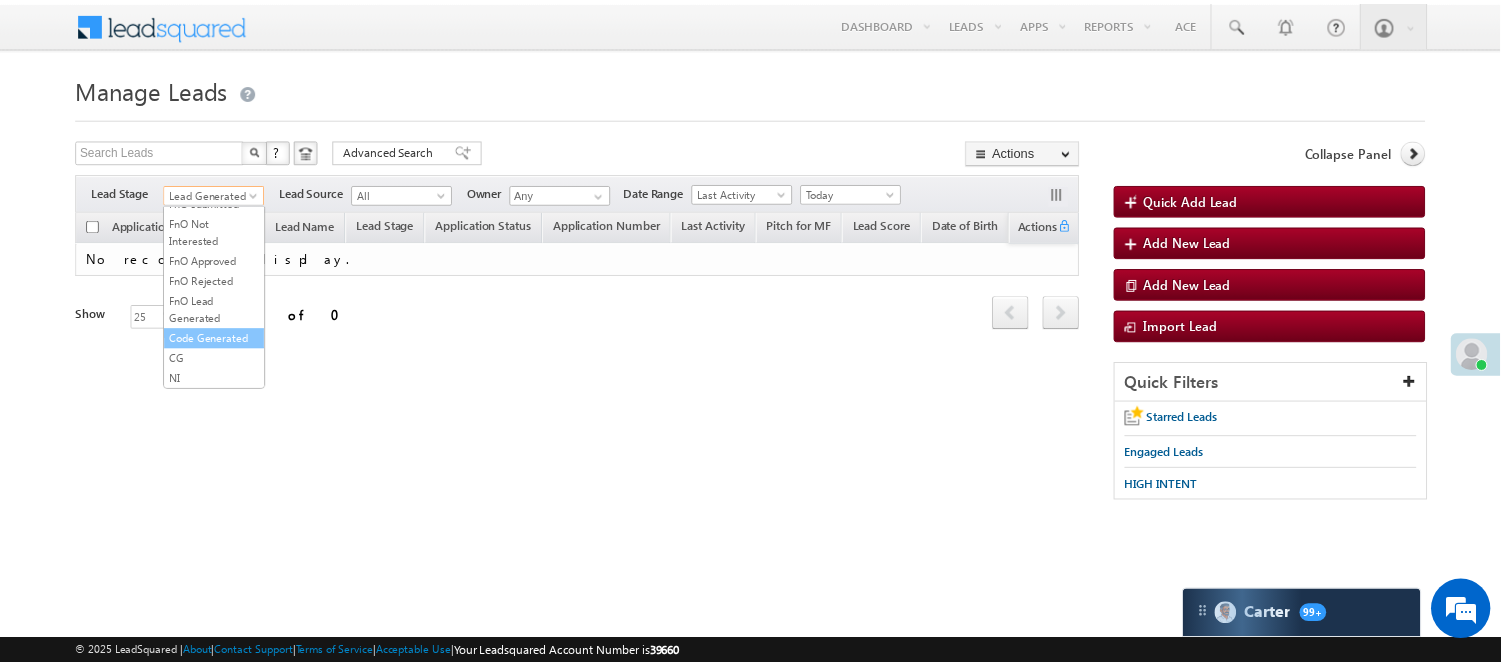 scroll, scrollTop: 496, scrollLeft: 0, axis: vertical 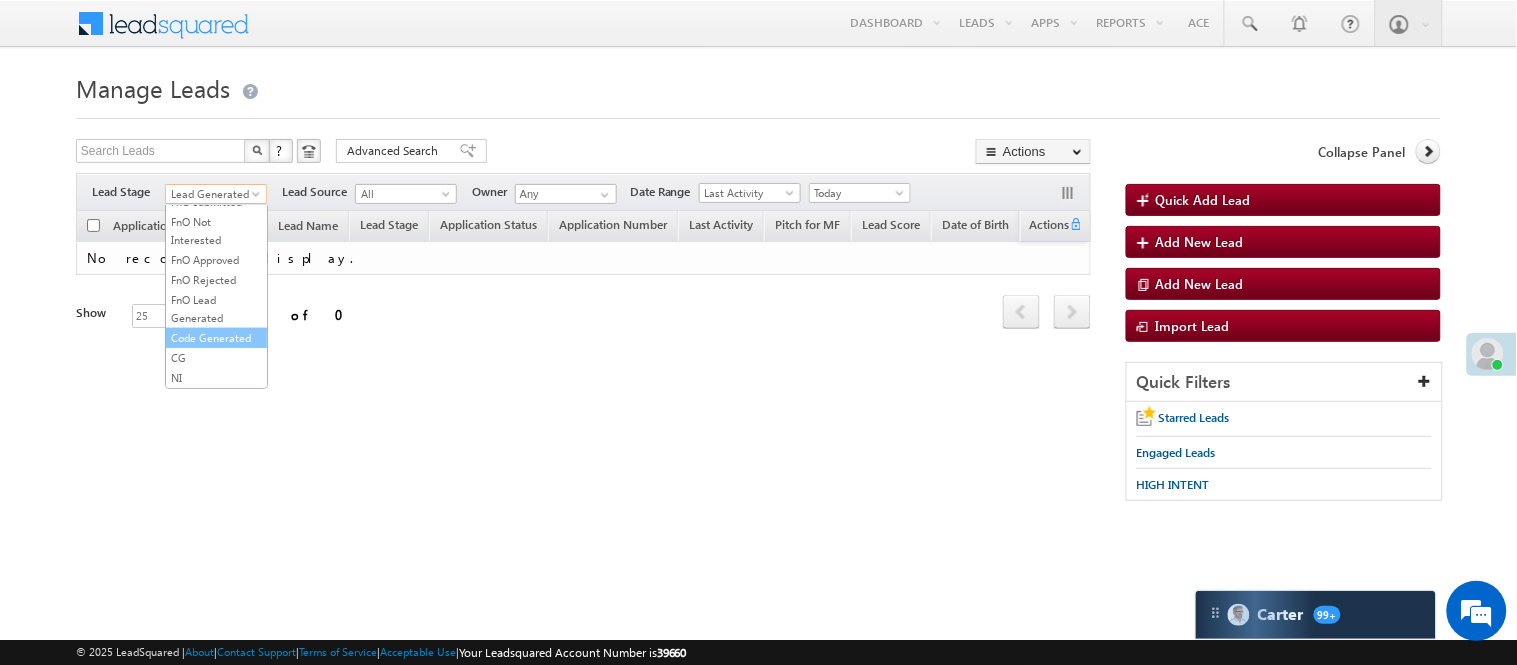 click on "Code Generated" at bounding box center (216, 338) 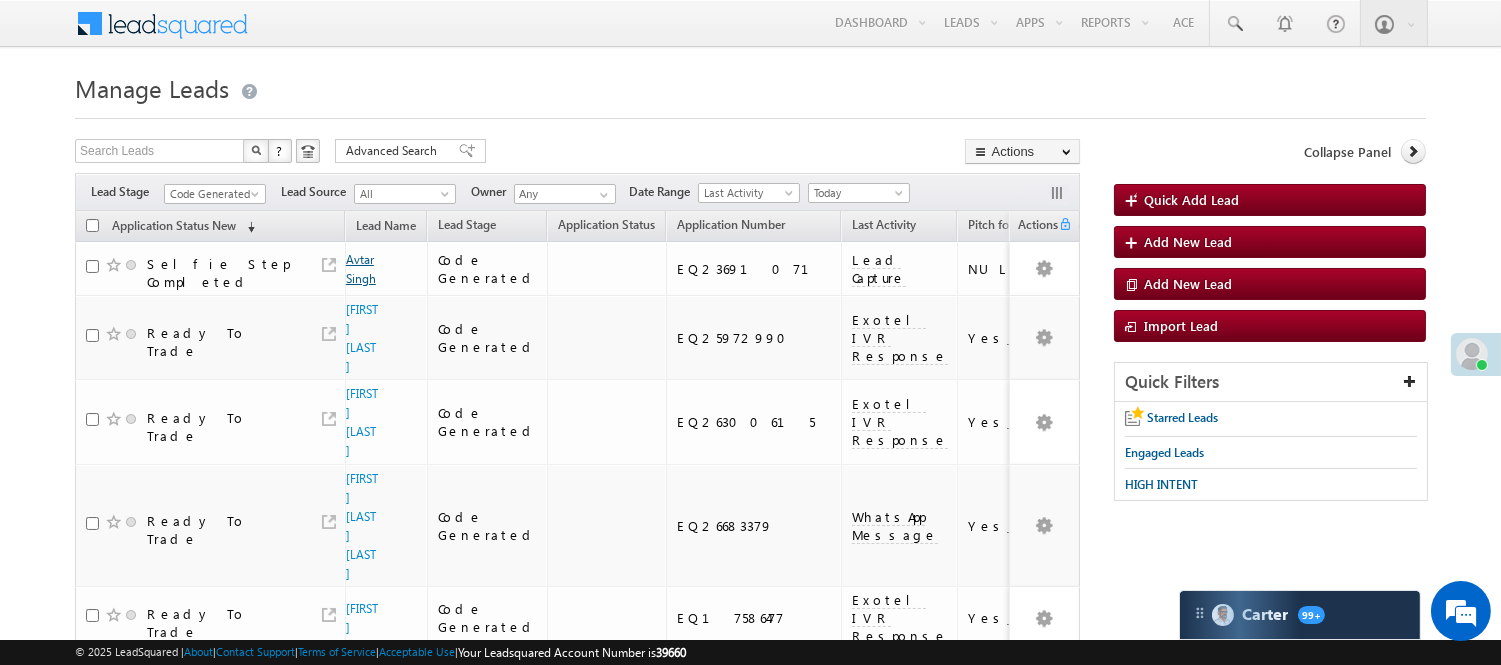 scroll, scrollTop: 0, scrollLeft: 0, axis: both 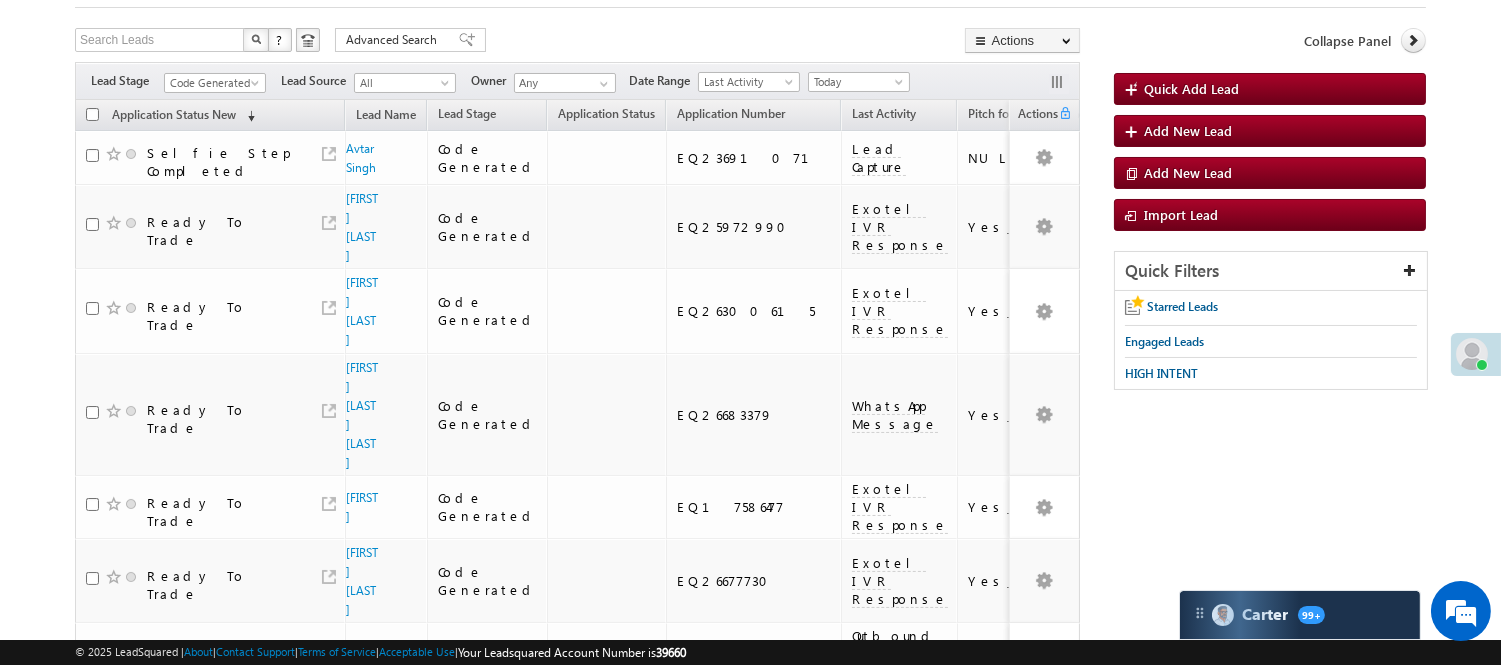 click on "Filters
Lead Stage
All Lead Generated Lead Talked - Pitch Not Done Lead Talked - Pitch Done Lead Talked_No-Disposition Application Submitted Payment Done Application Resubmitted Under Objection Lead Called Lead Talked Not Interested FnO Lead Called FnO Lead Talked FnO submitted FnO Not Interested FnO Approved FnO Rejected FnO Lead Generated Code Generated CG NI Code Generated
Lead Source
All All
Owner Any Any" at bounding box center (577, 81) 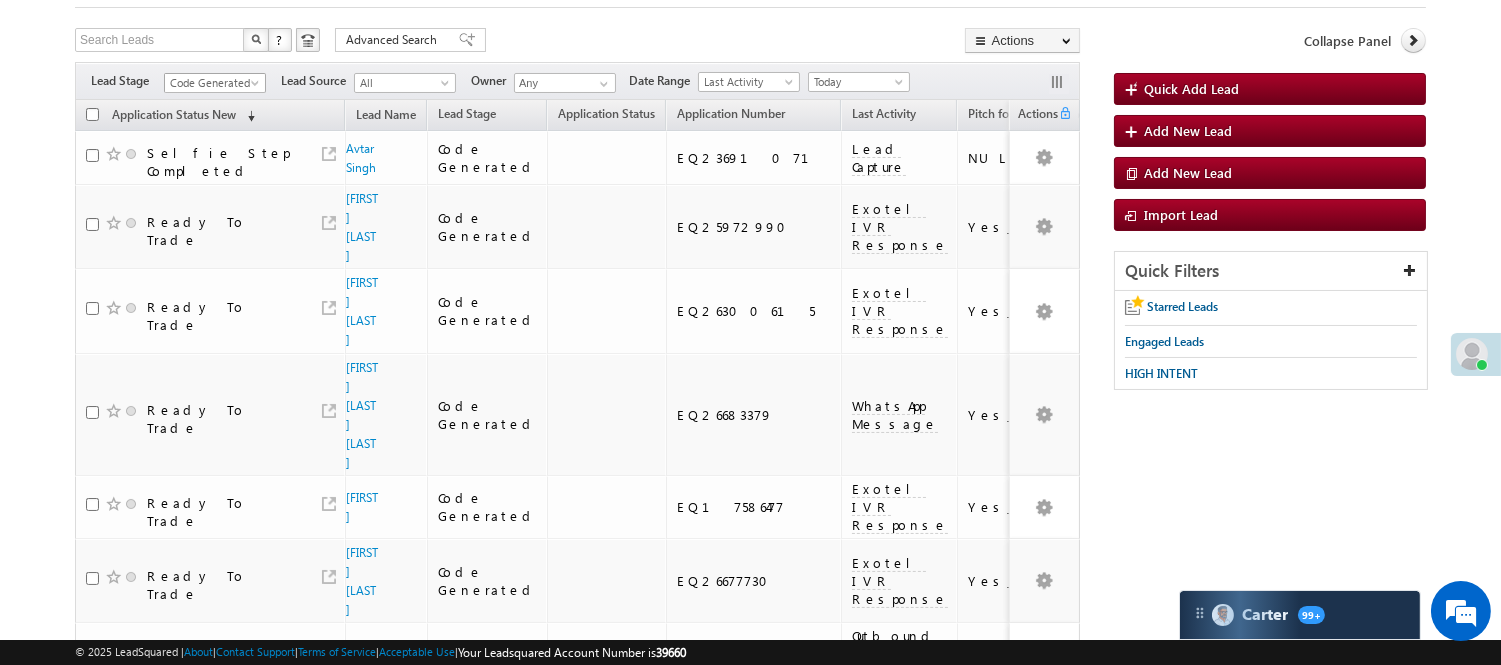 click on "Code Generated" at bounding box center (212, 83) 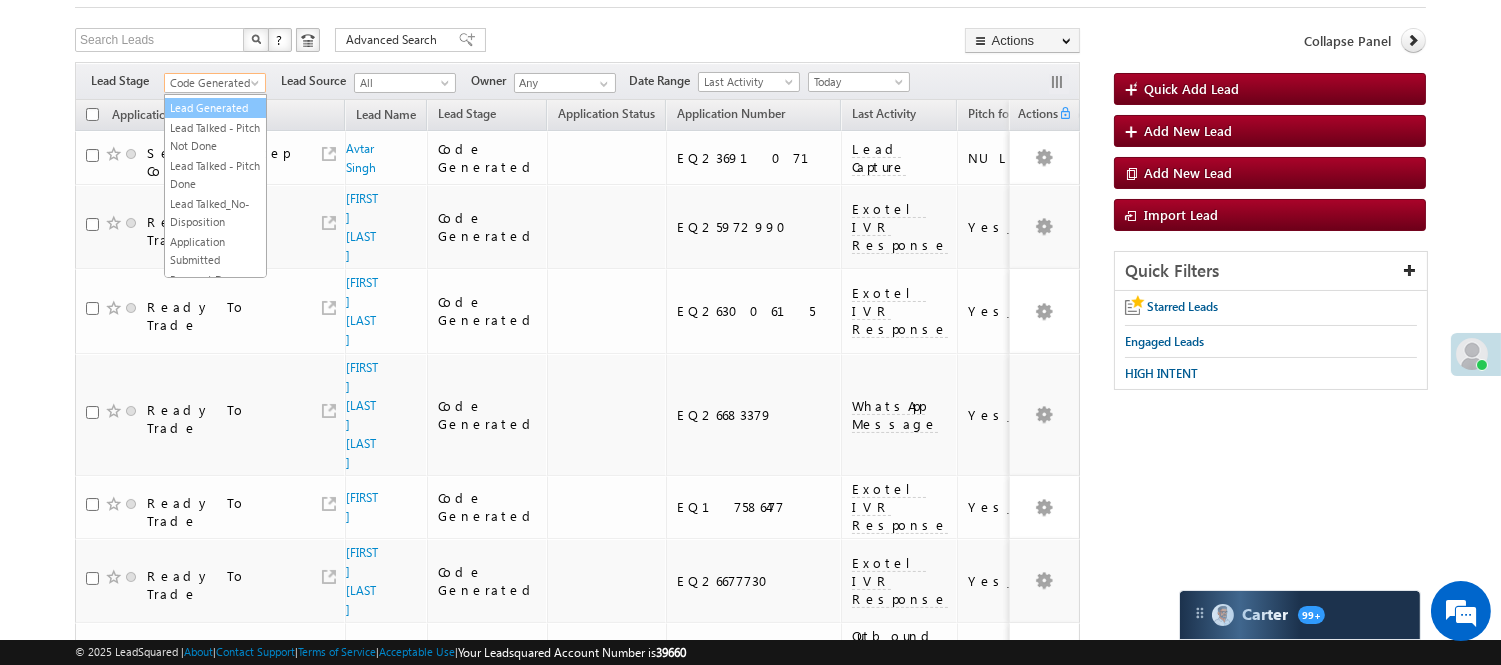 scroll, scrollTop: 0, scrollLeft: 0, axis: both 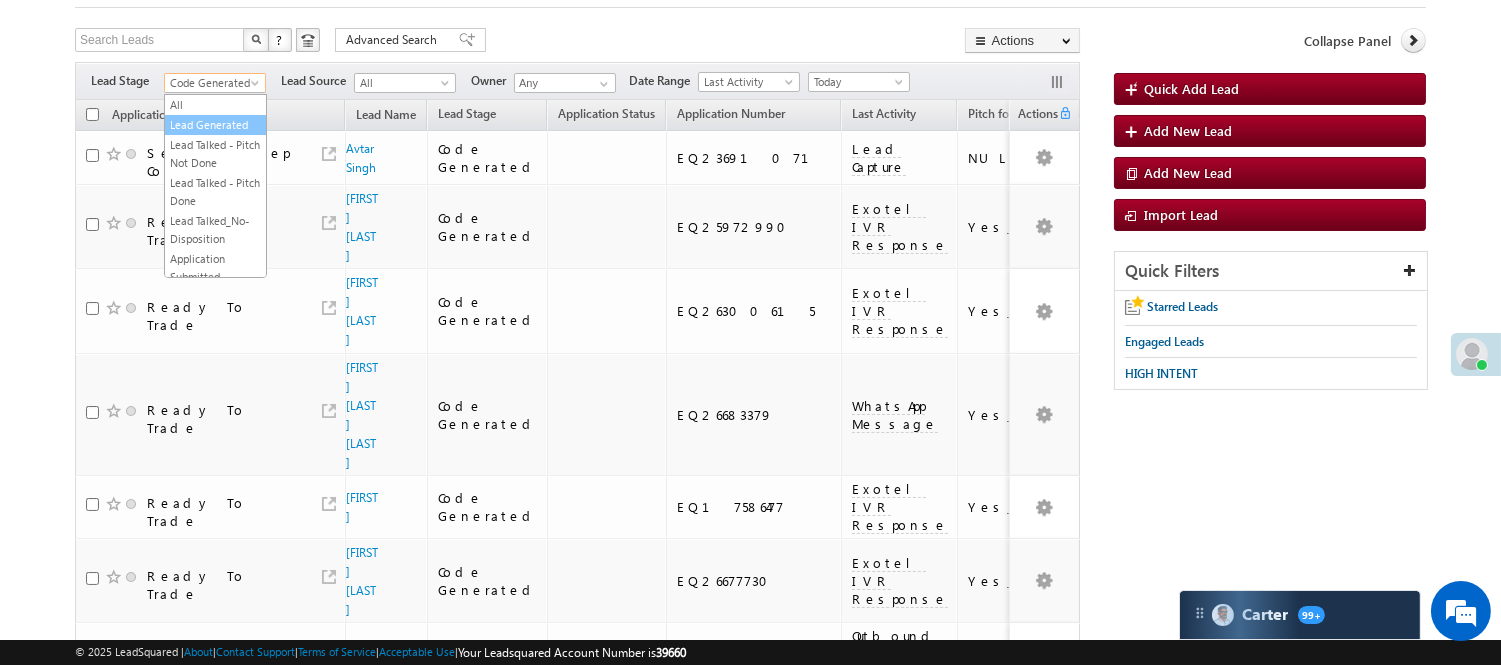 click on "Lead Generated" at bounding box center [215, 125] 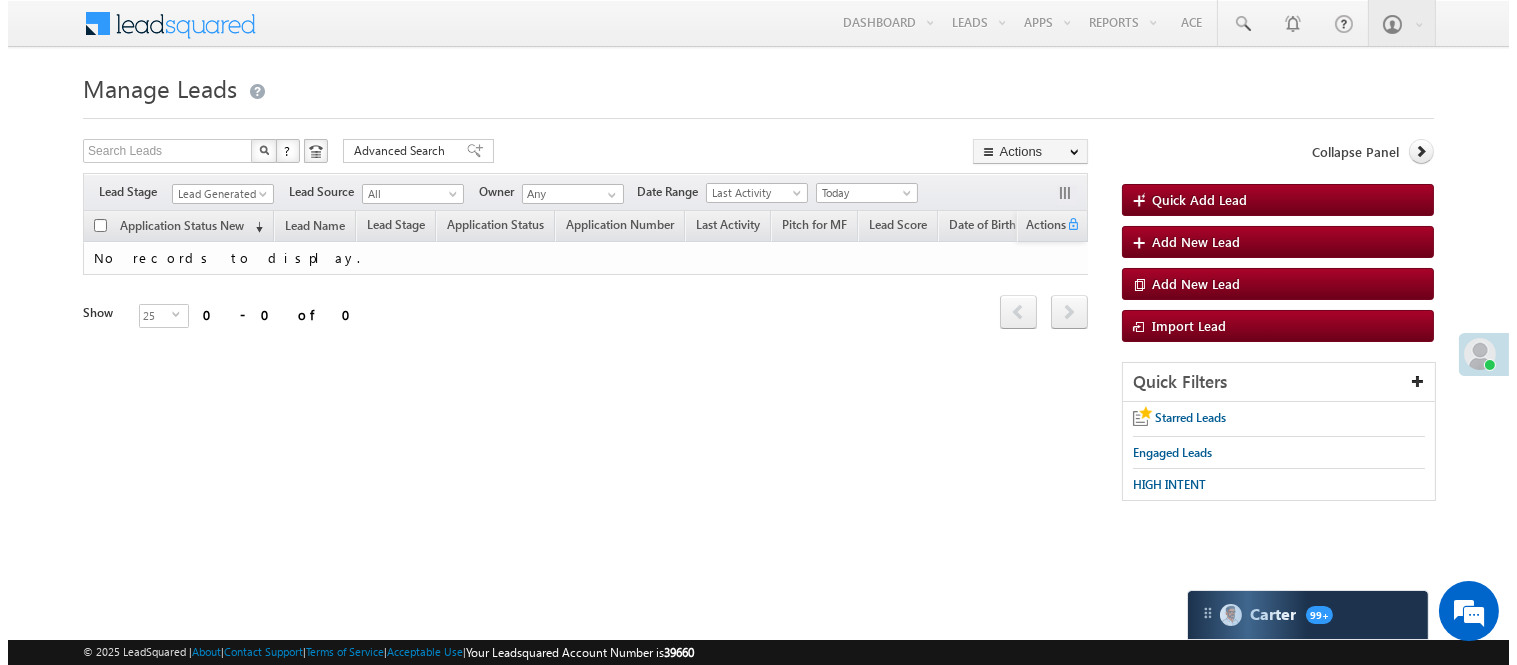 scroll, scrollTop: 0, scrollLeft: 0, axis: both 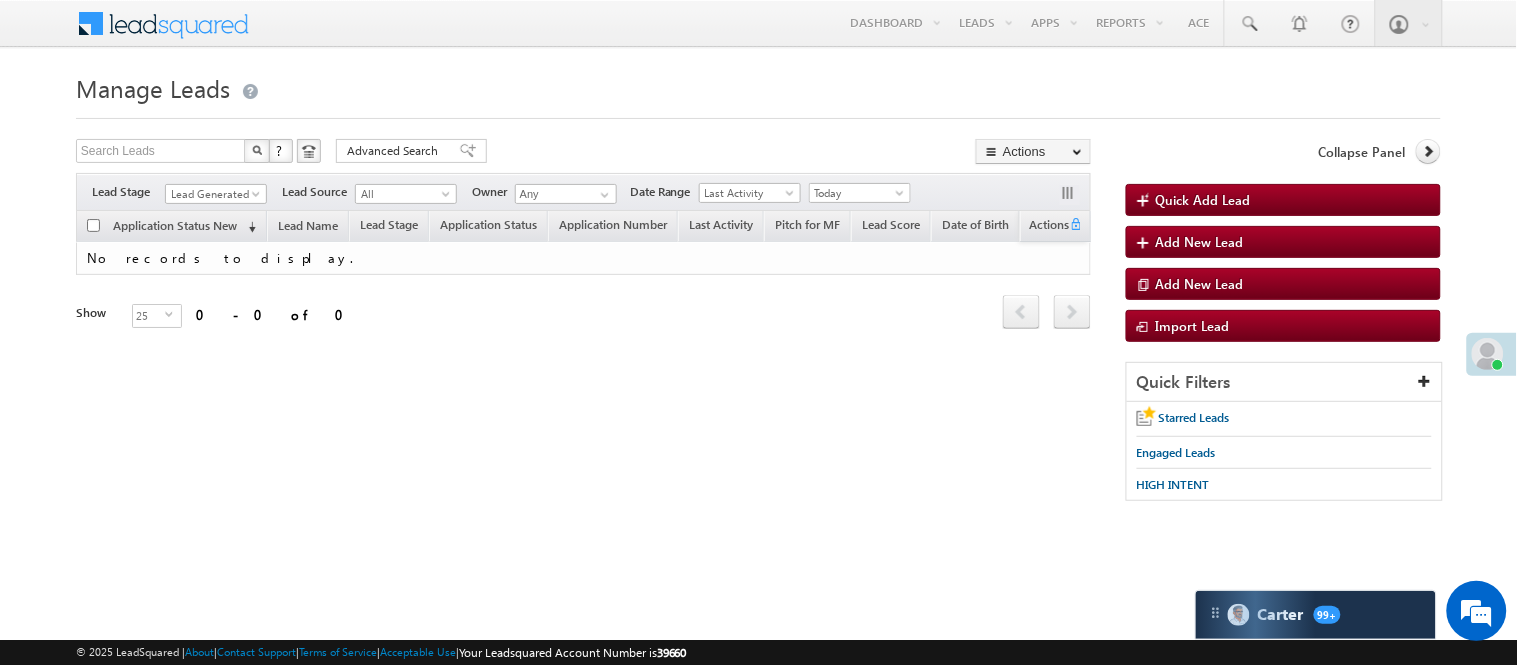 click on "Lead Generated" at bounding box center (213, 194) 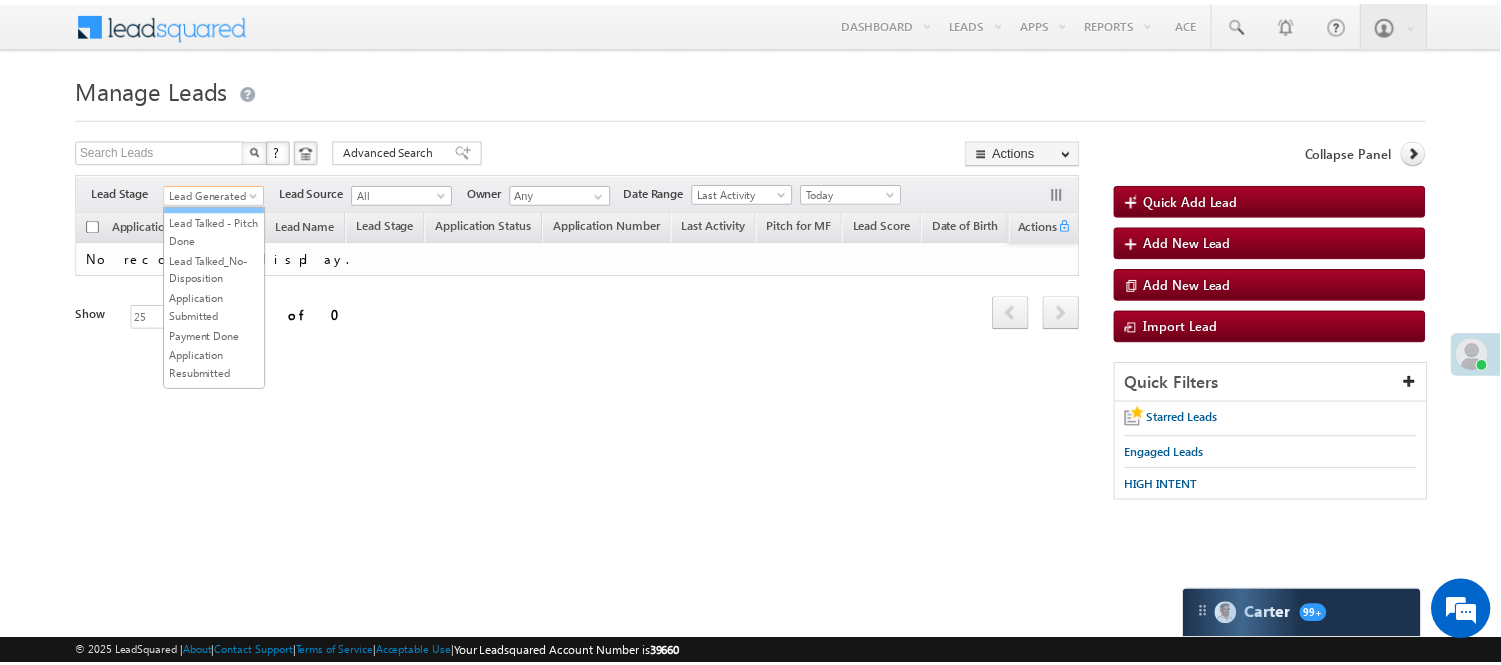 scroll, scrollTop: 222, scrollLeft: 0, axis: vertical 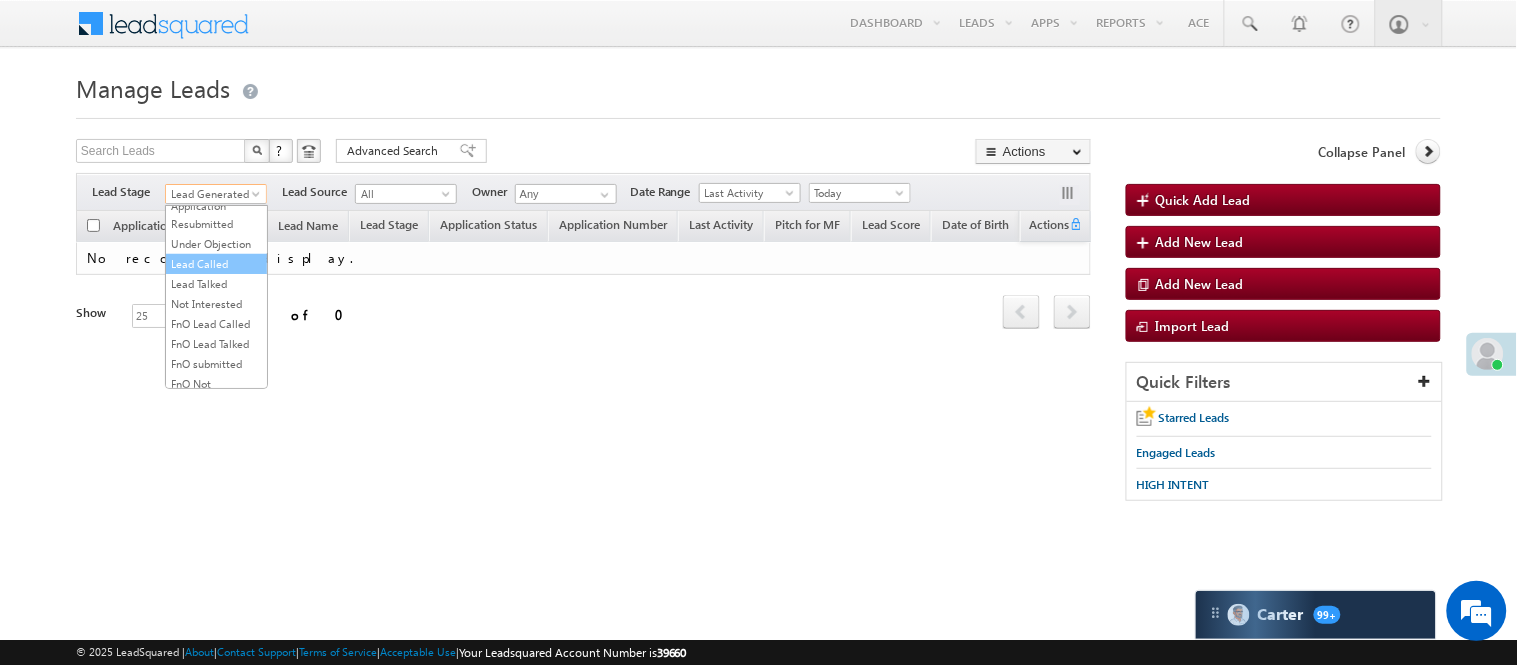 click on "Lead Called" at bounding box center (216, 264) 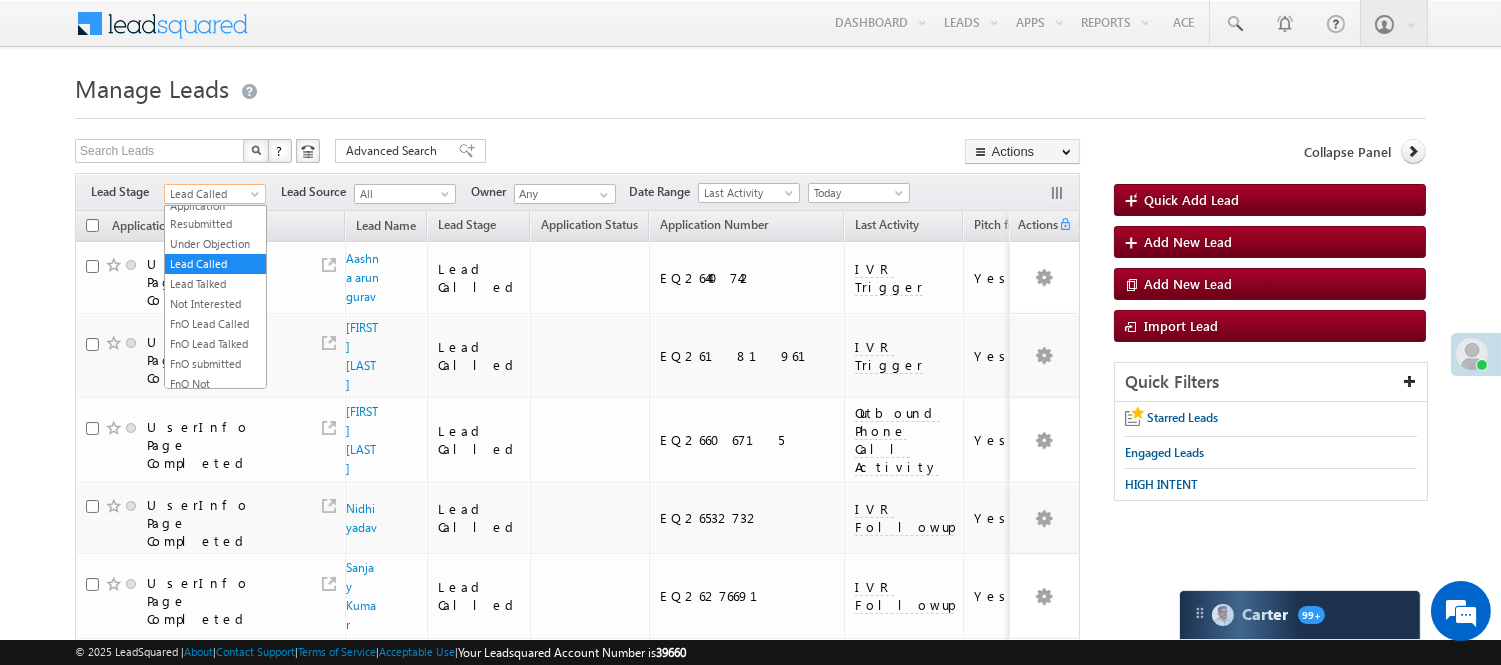 click on "Lead Called" at bounding box center (212, 194) 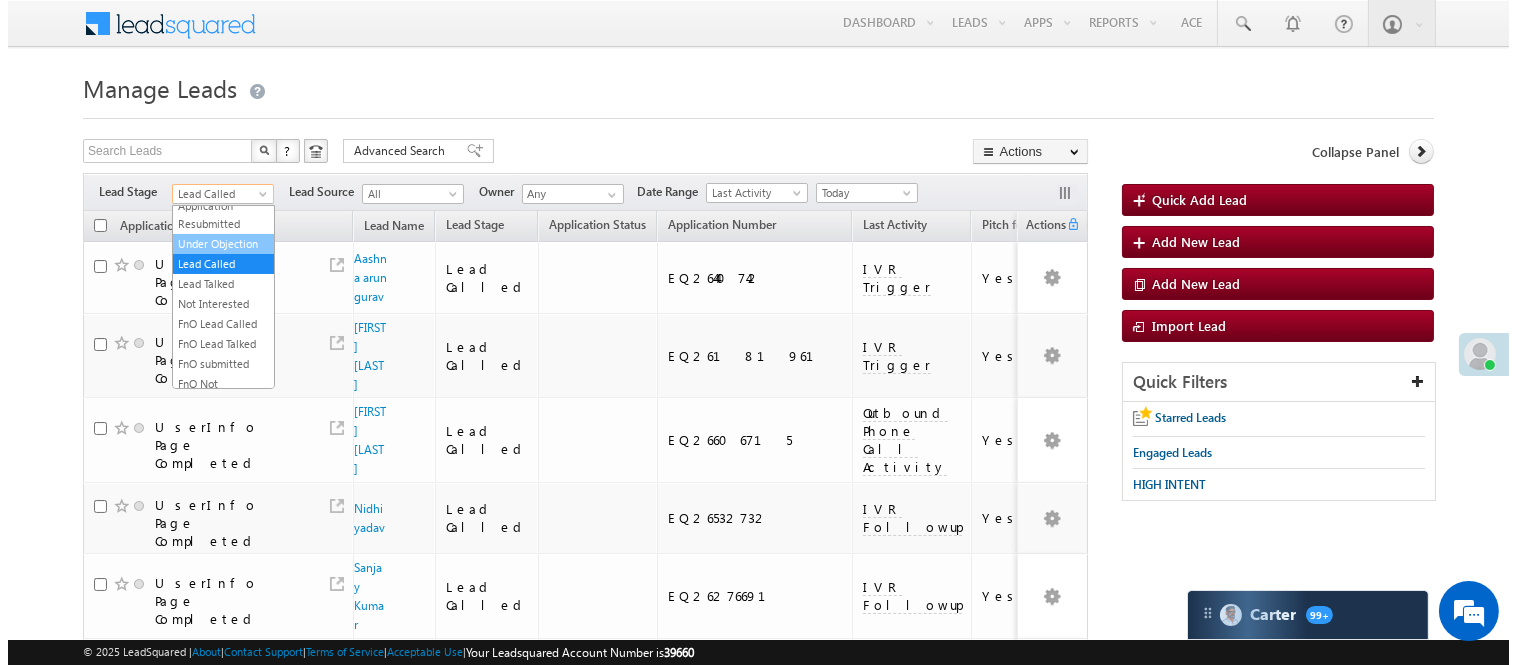scroll, scrollTop: 0, scrollLeft: 0, axis: both 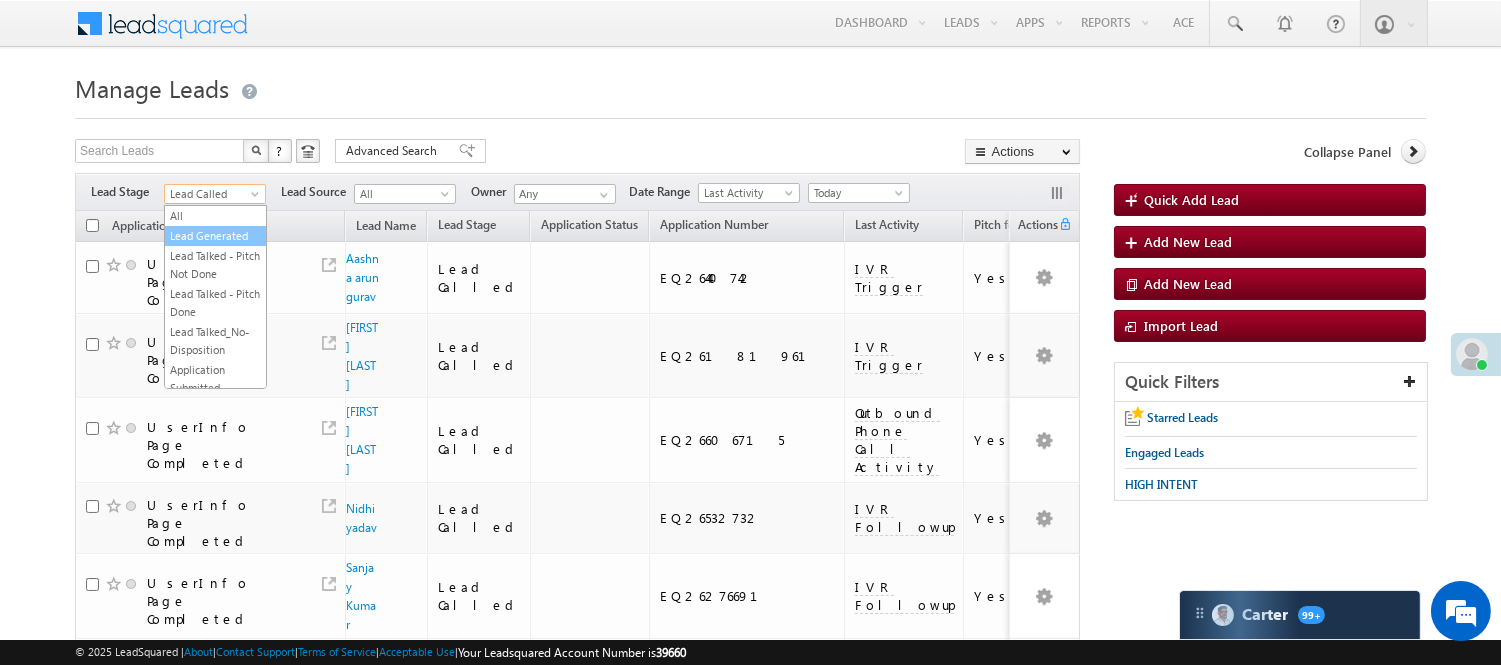 click on "Lead Generated" at bounding box center [215, 236] 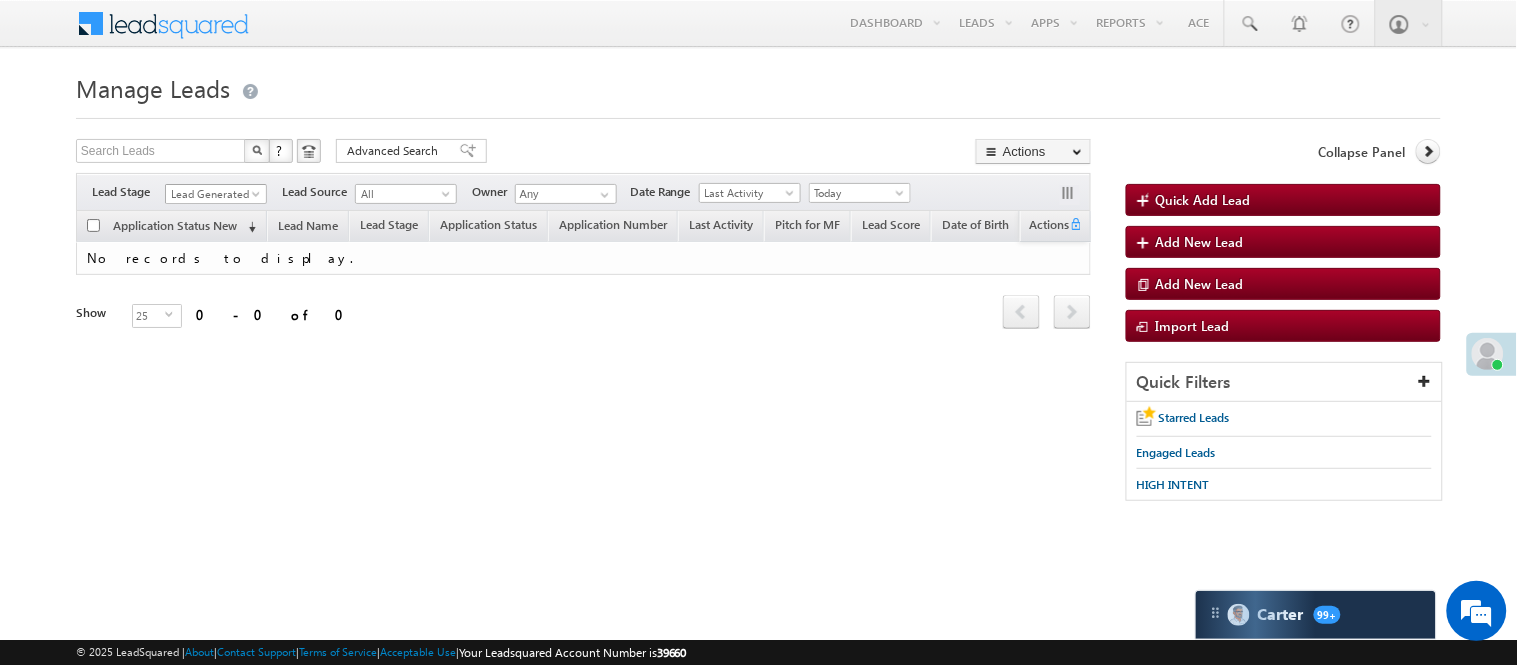 click on "Lead Generated" at bounding box center [213, 194] 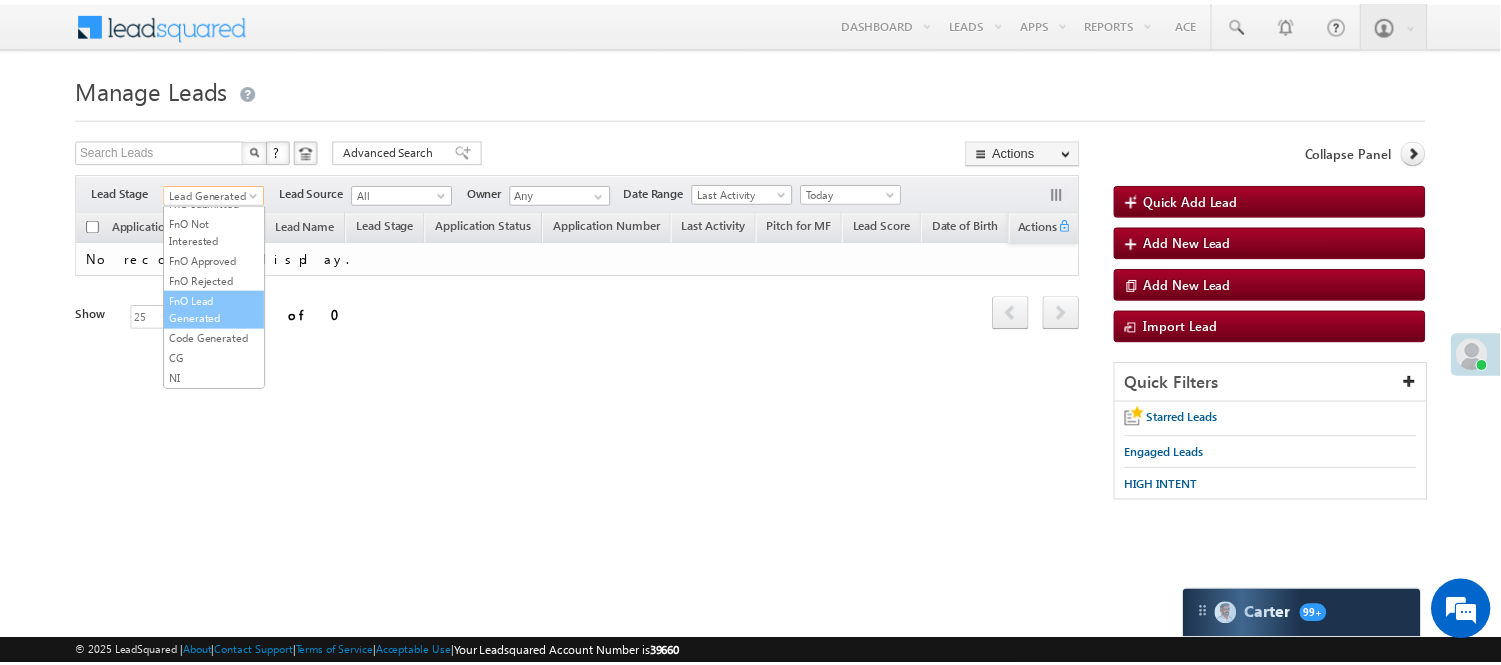 scroll, scrollTop: 496, scrollLeft: 0, axis: vertical 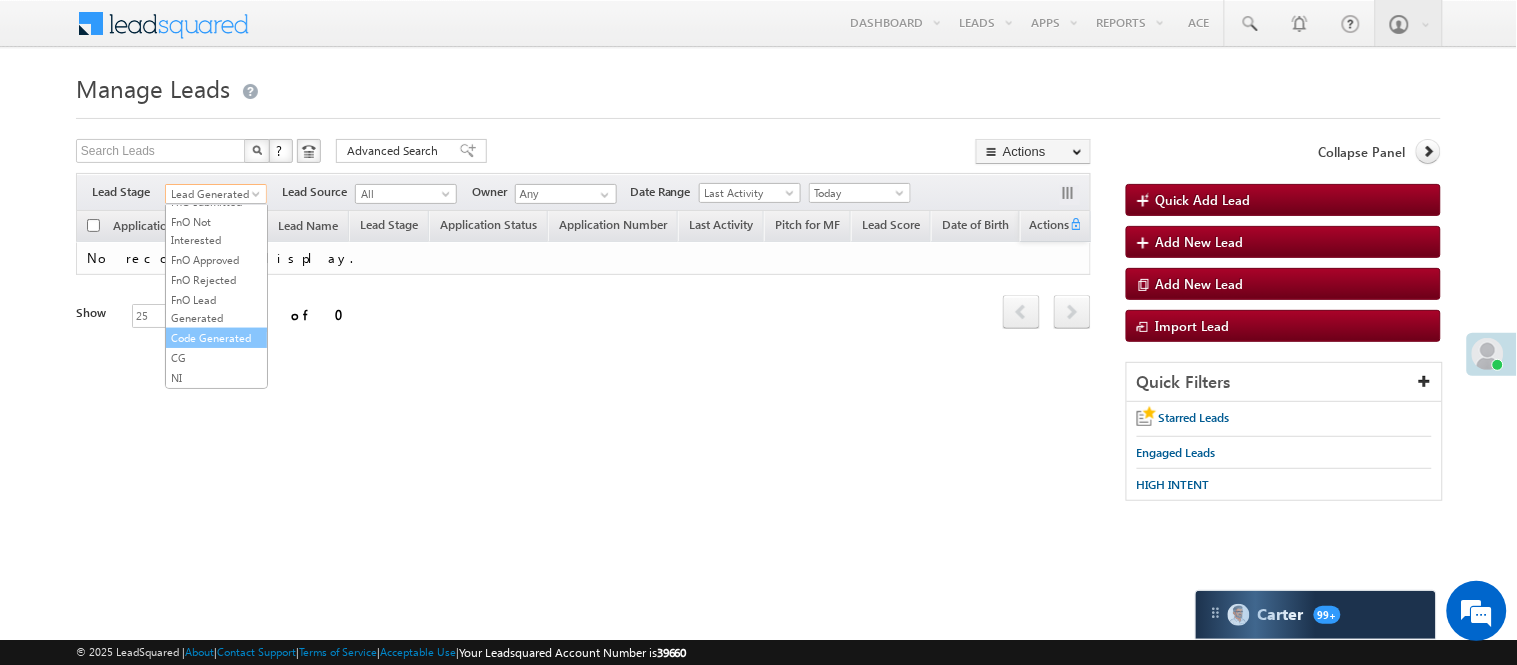 click on "Code Generated" at bounding box center [216, 338] 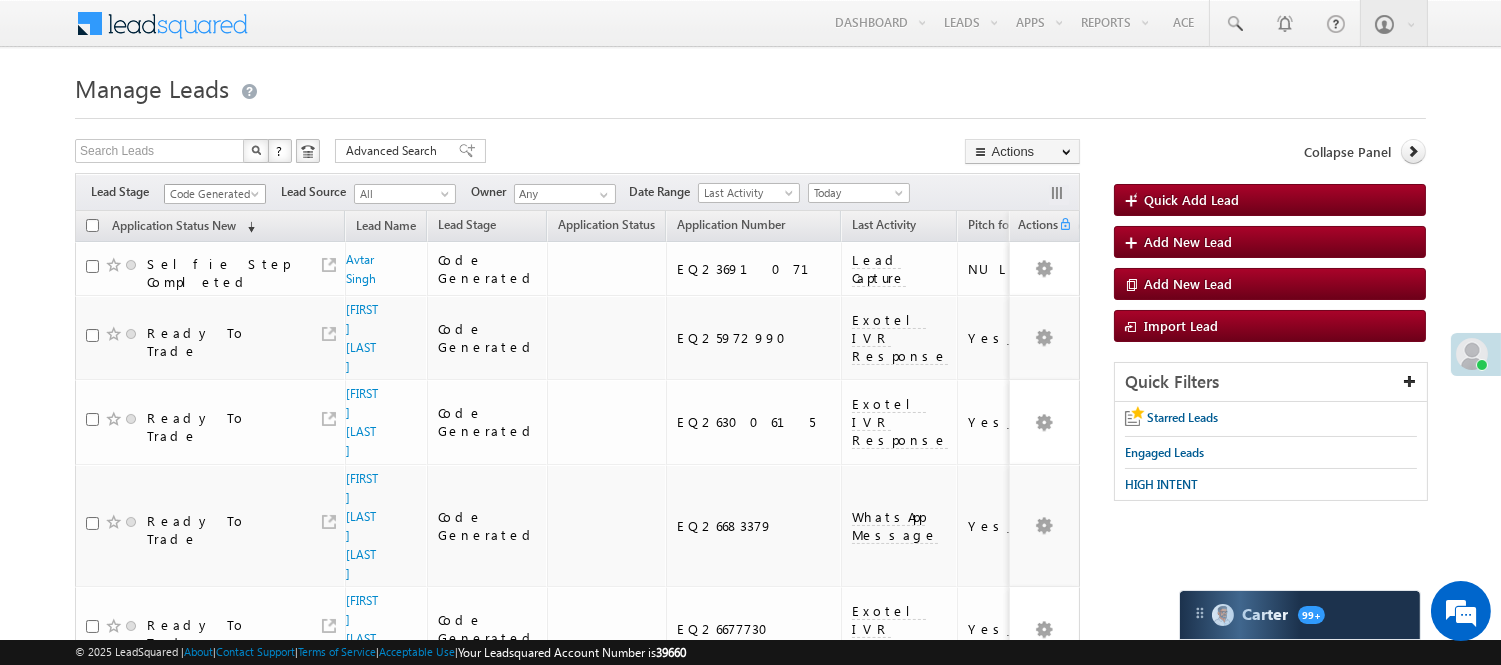 click on "Code Generated" at bounding box center [212, 194] 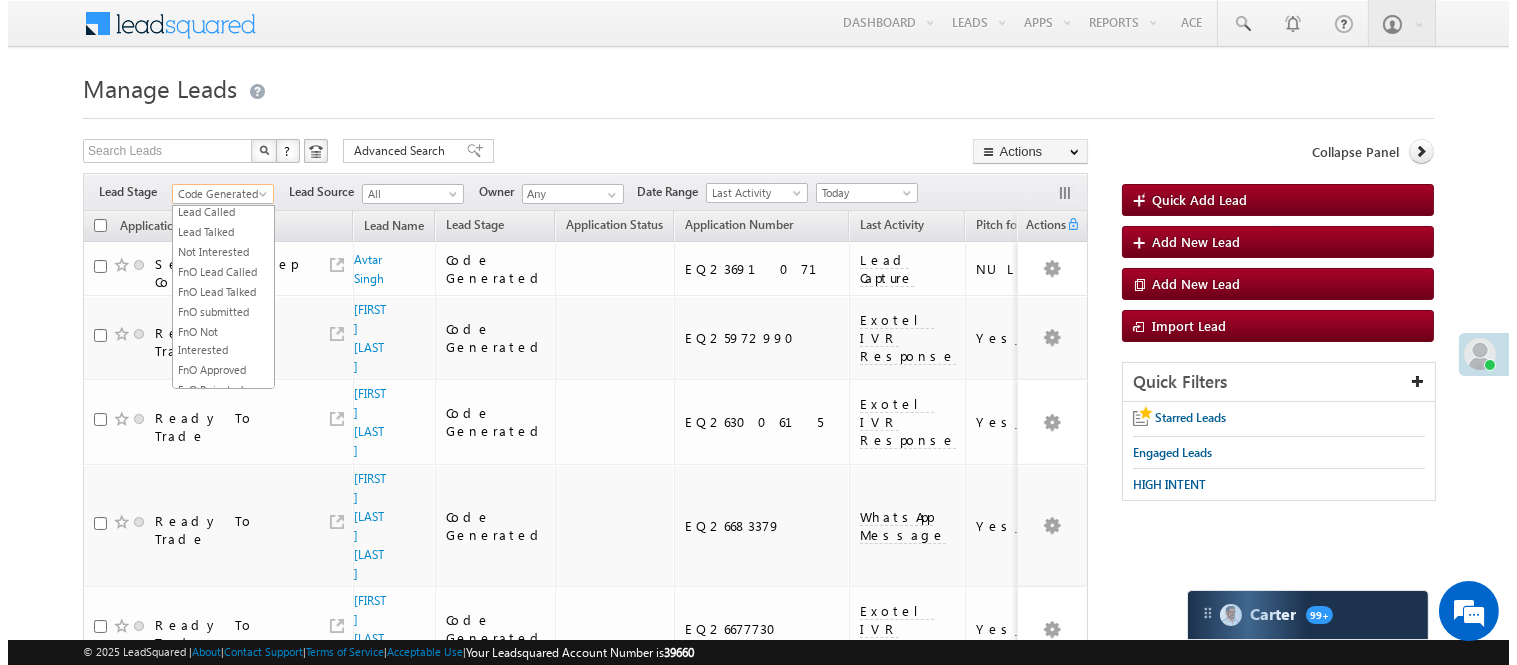 scroll, scrollTop: 0, scrollLeft: 0, axis: both 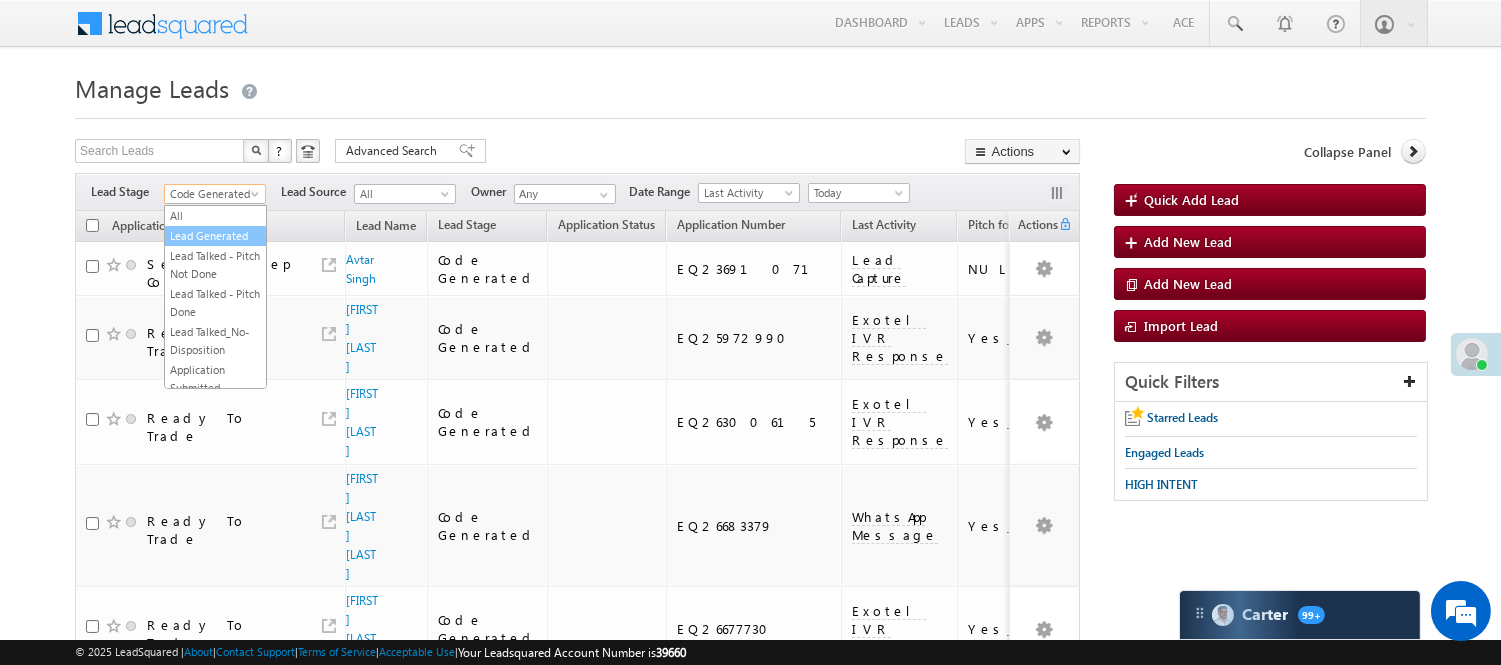 click on "Lead Generated" at bounding box center (215, 236) 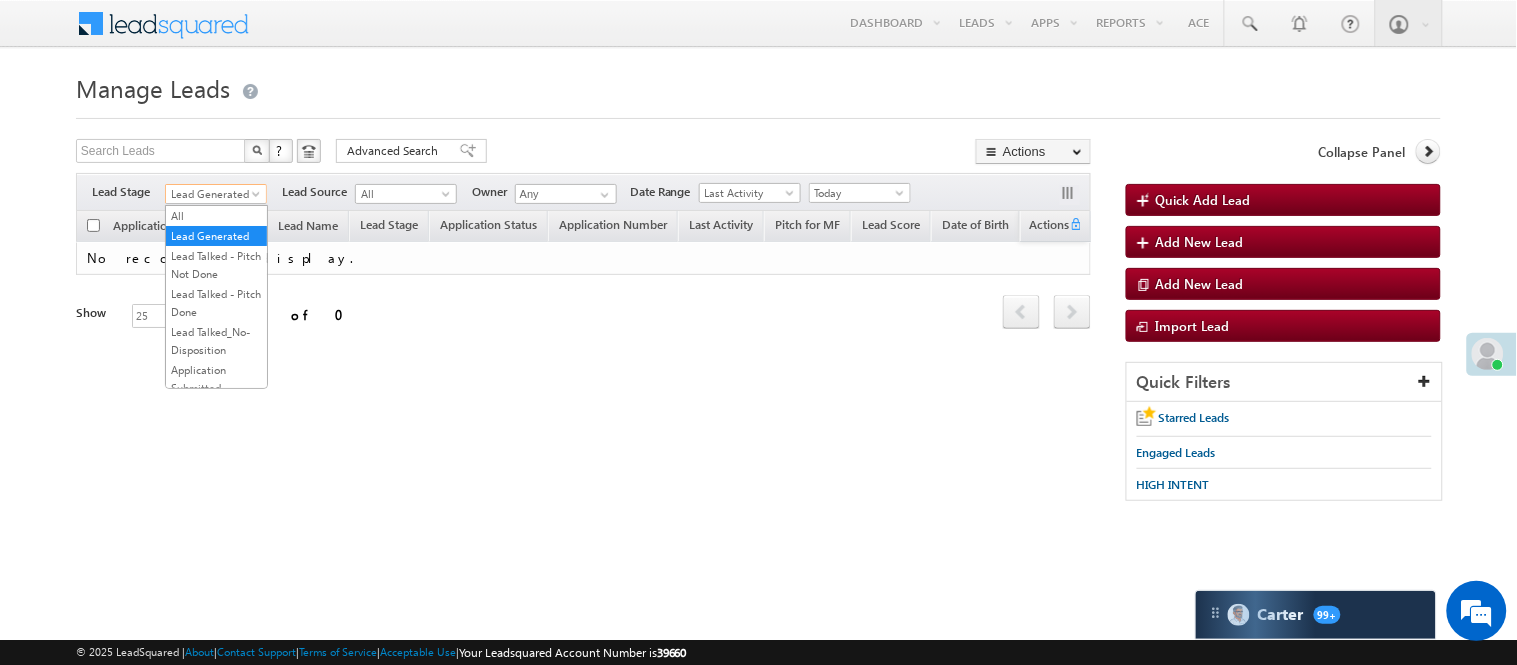 click on "Lead Generated" at bounding box center [213, 194] 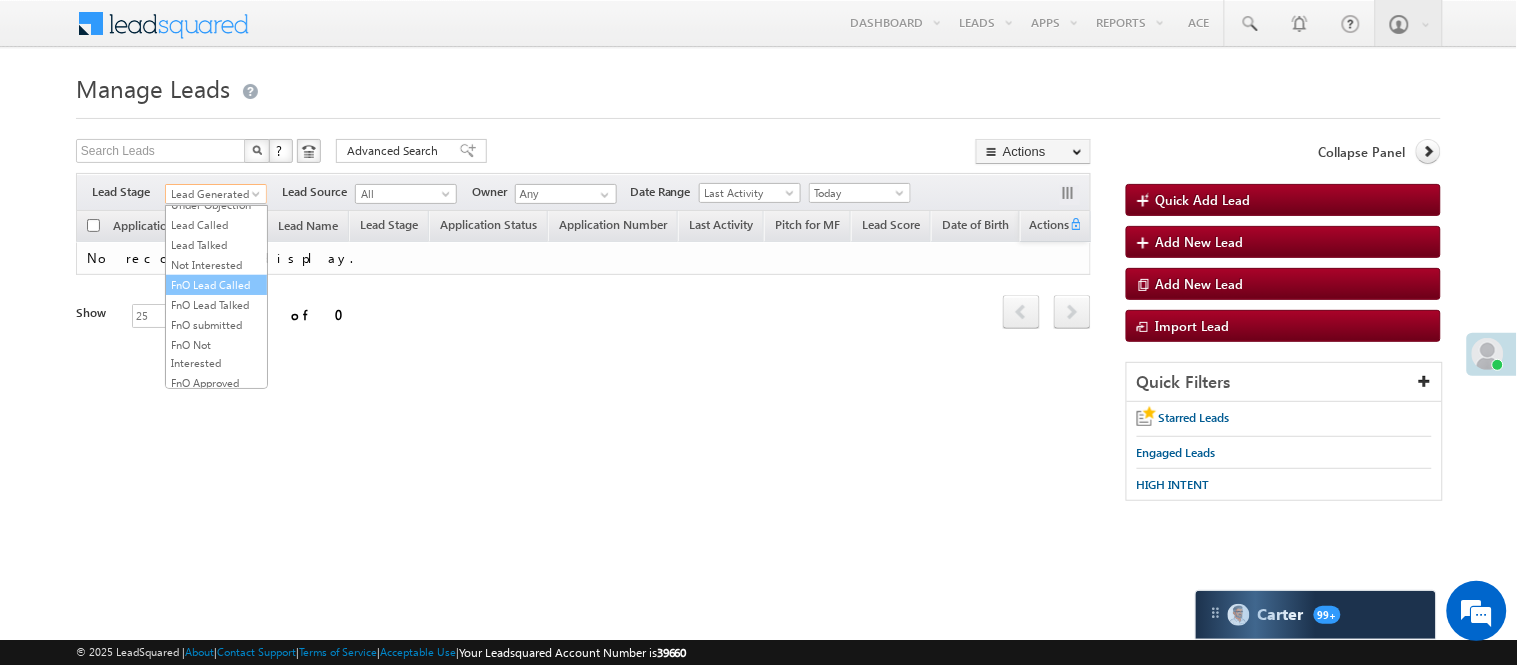 scroll, scrollTop: 444, scrollLeft: 0, axis: vertical 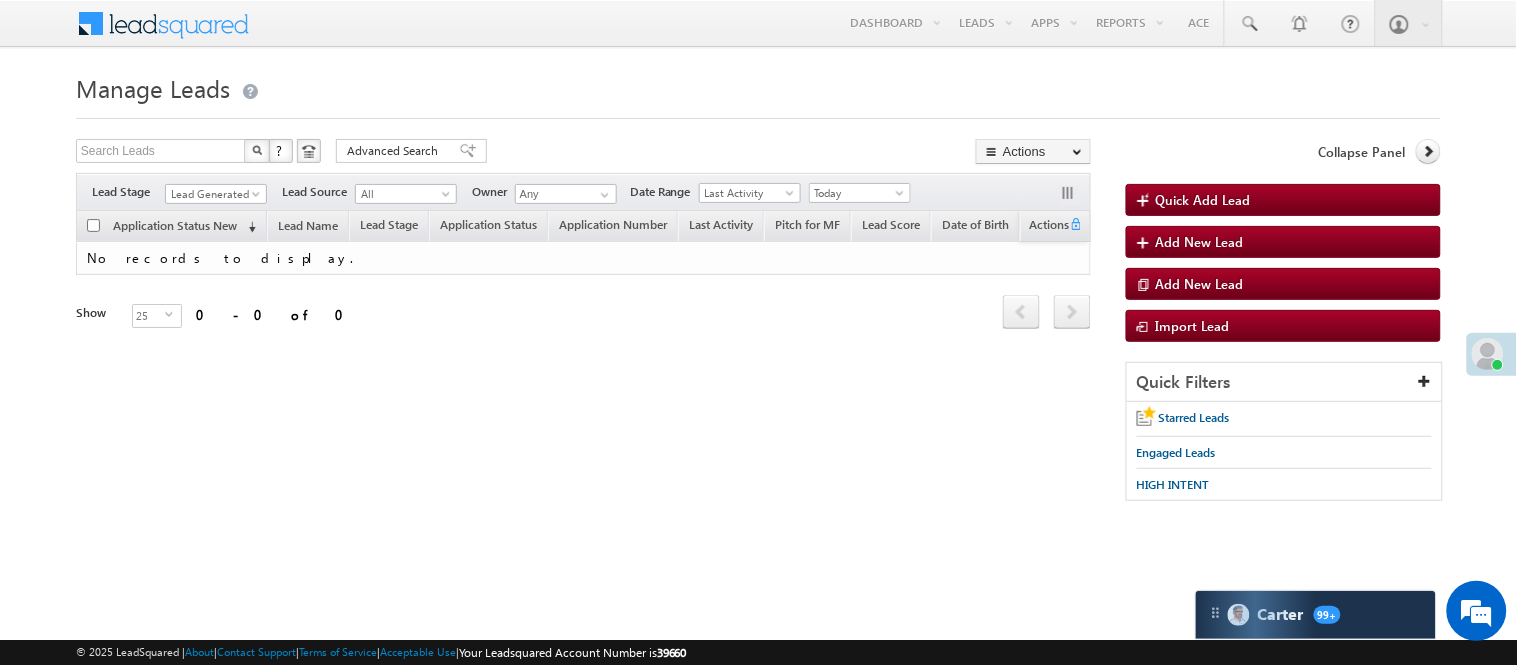 click on "Manage Leads" at bounding box center (758, 86) 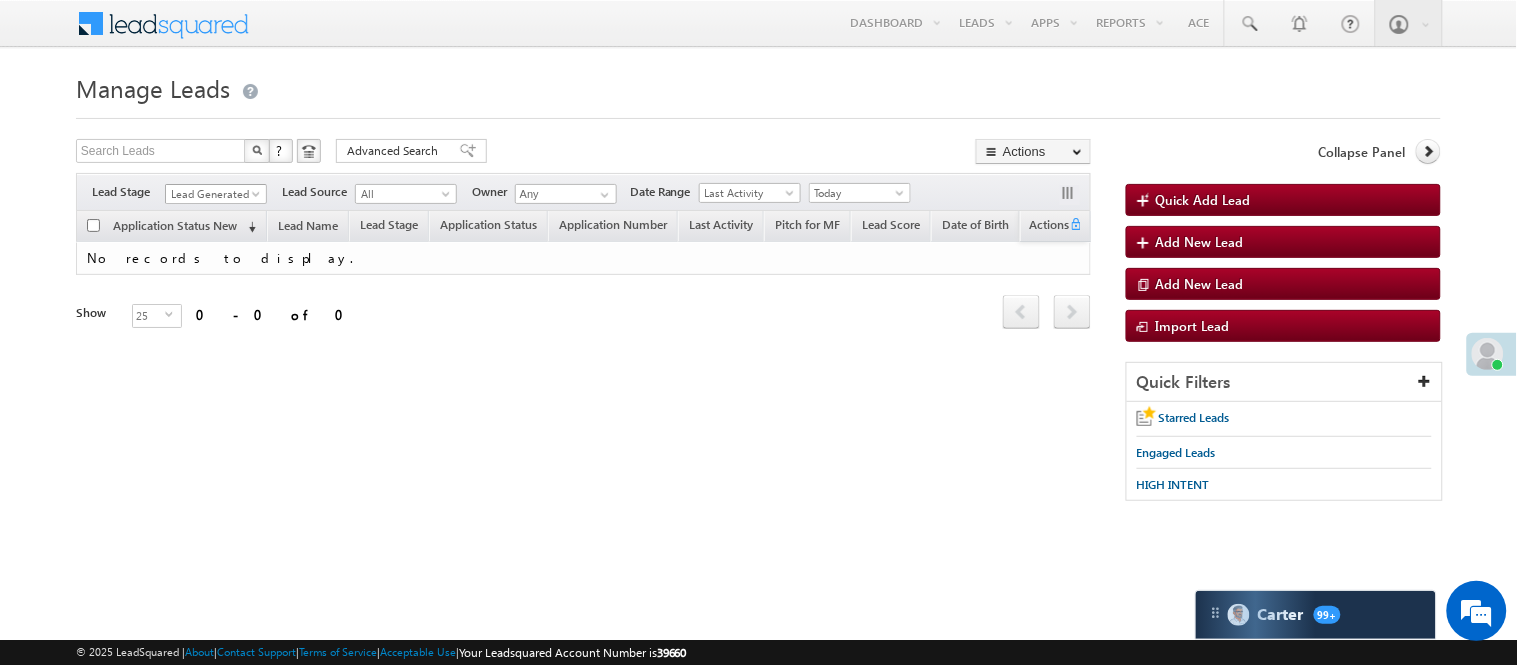 click on "Lead Generated" at bounding box center (213, 194) 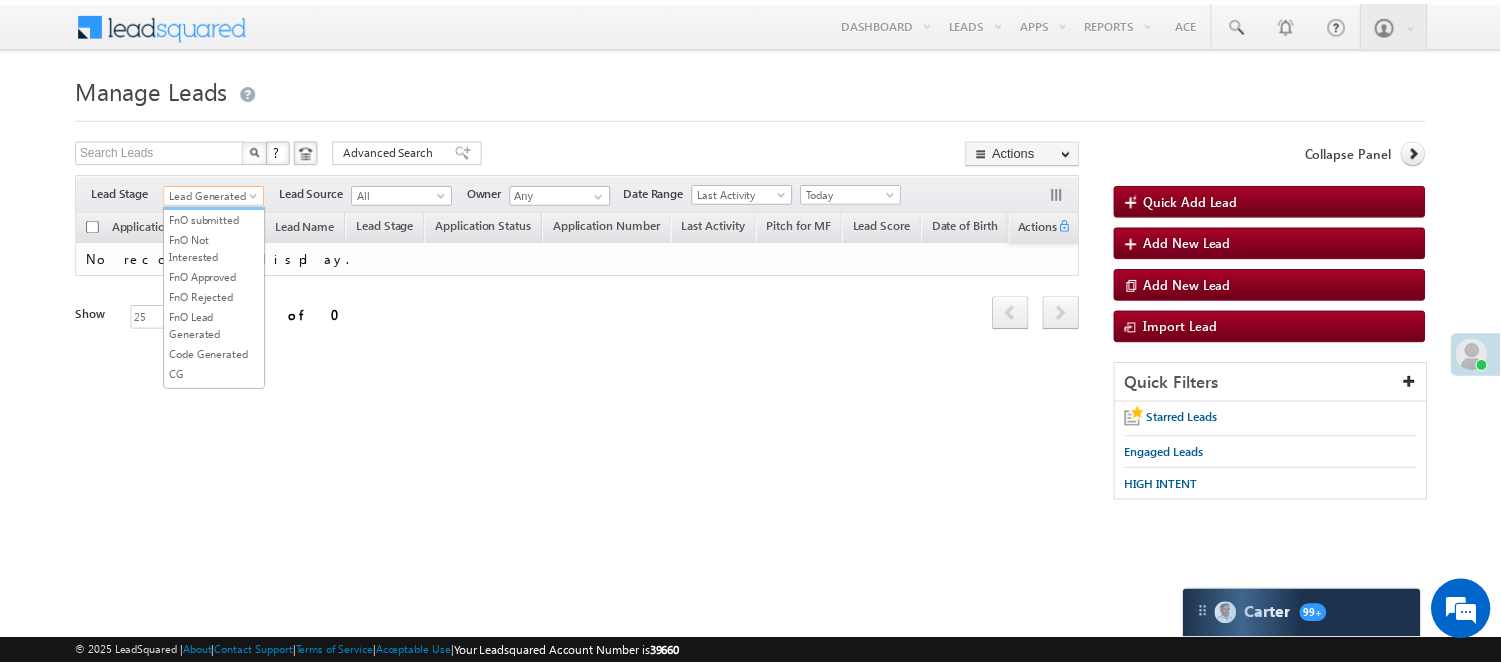 scroll, scrollTop: 333, scrollLeft: 0, axis: vertical 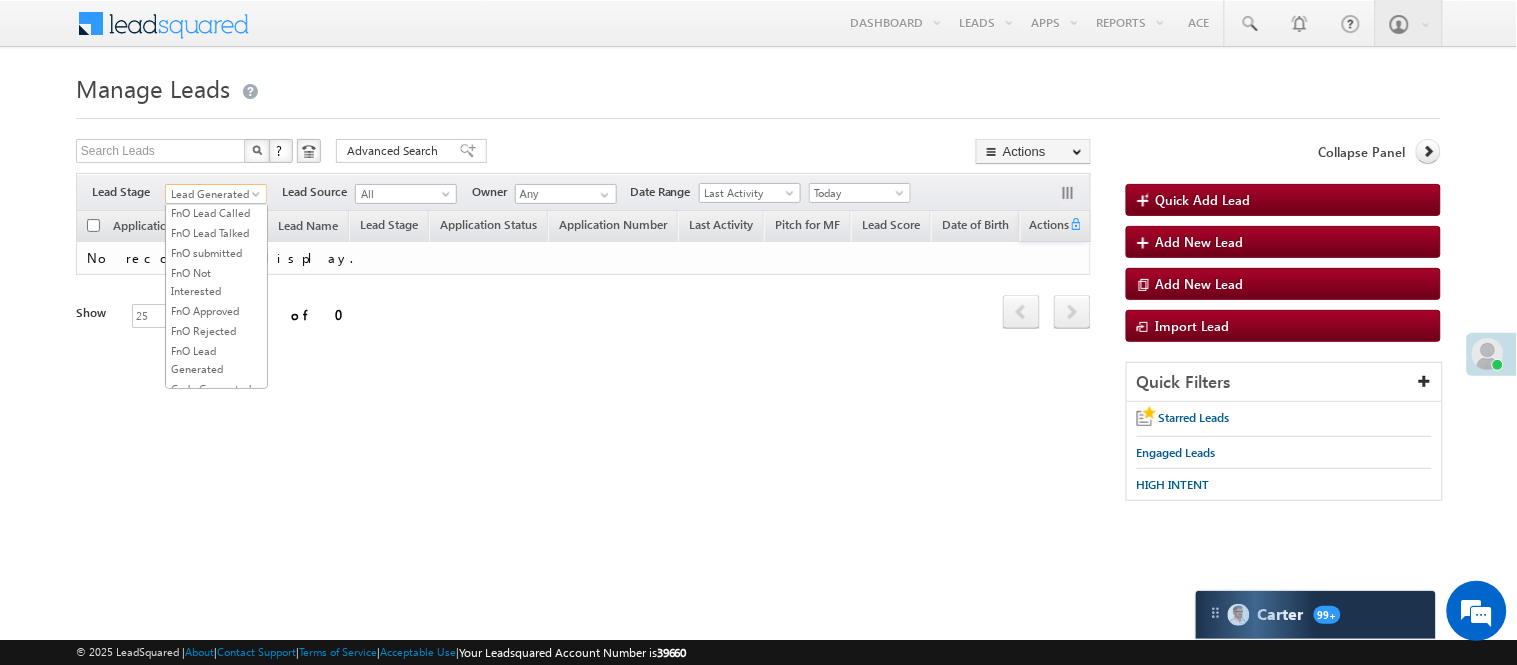 click on "Lead Called" at bounding box center (216, 153) 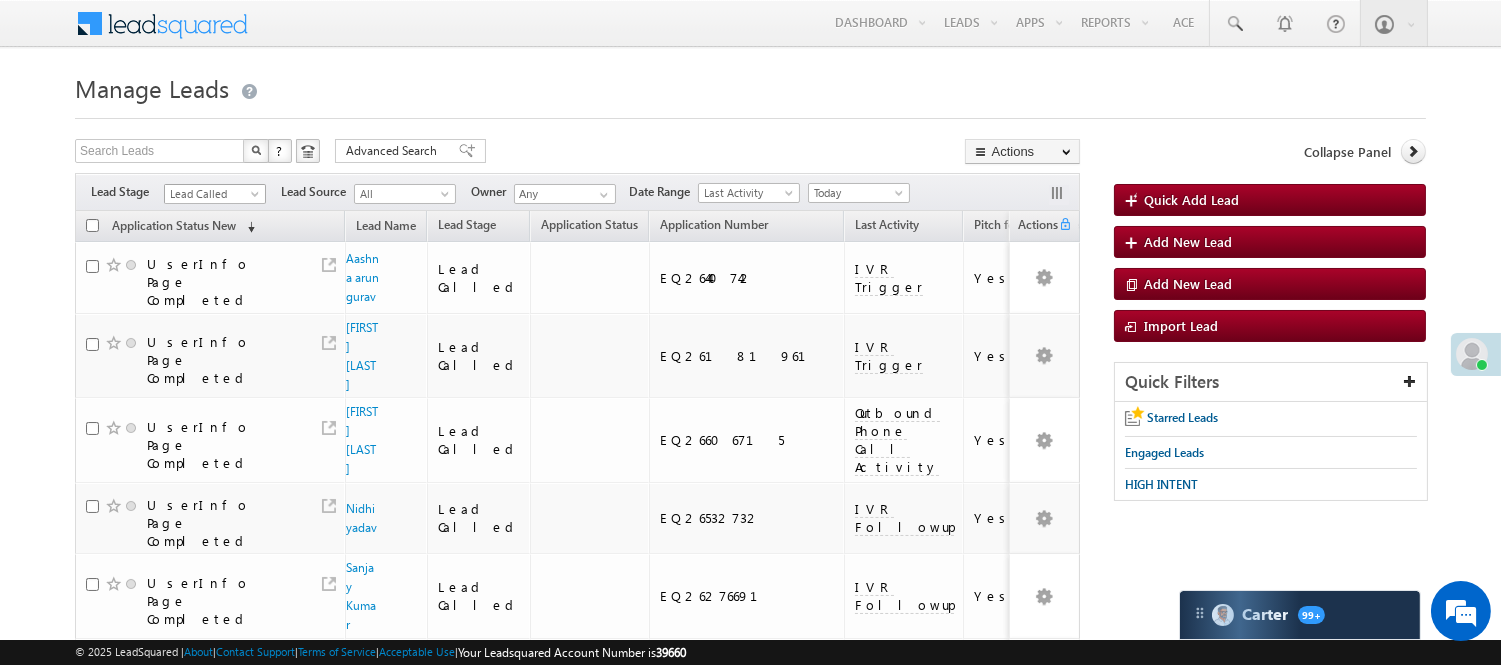 click at bounding box center (257, 198) 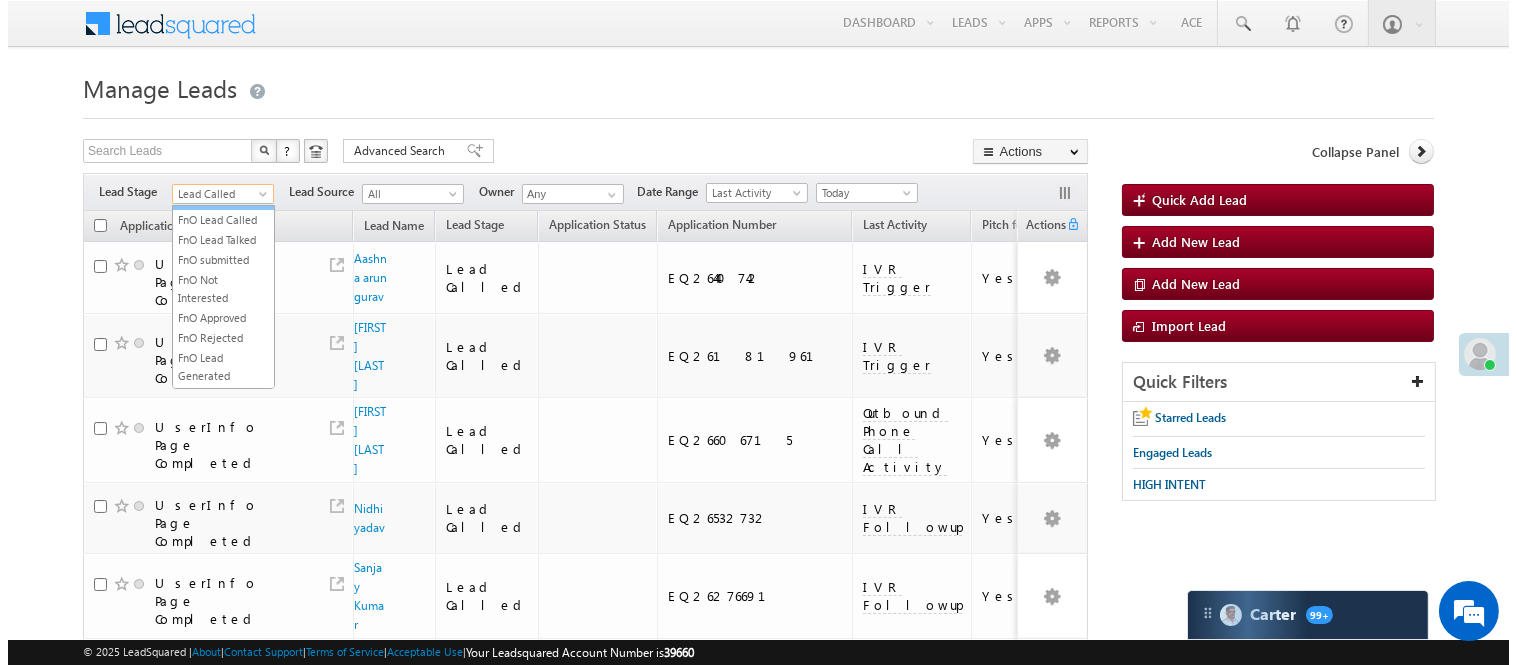 scroll, scrollTop: 0, scrollLeft: 0, axis: both 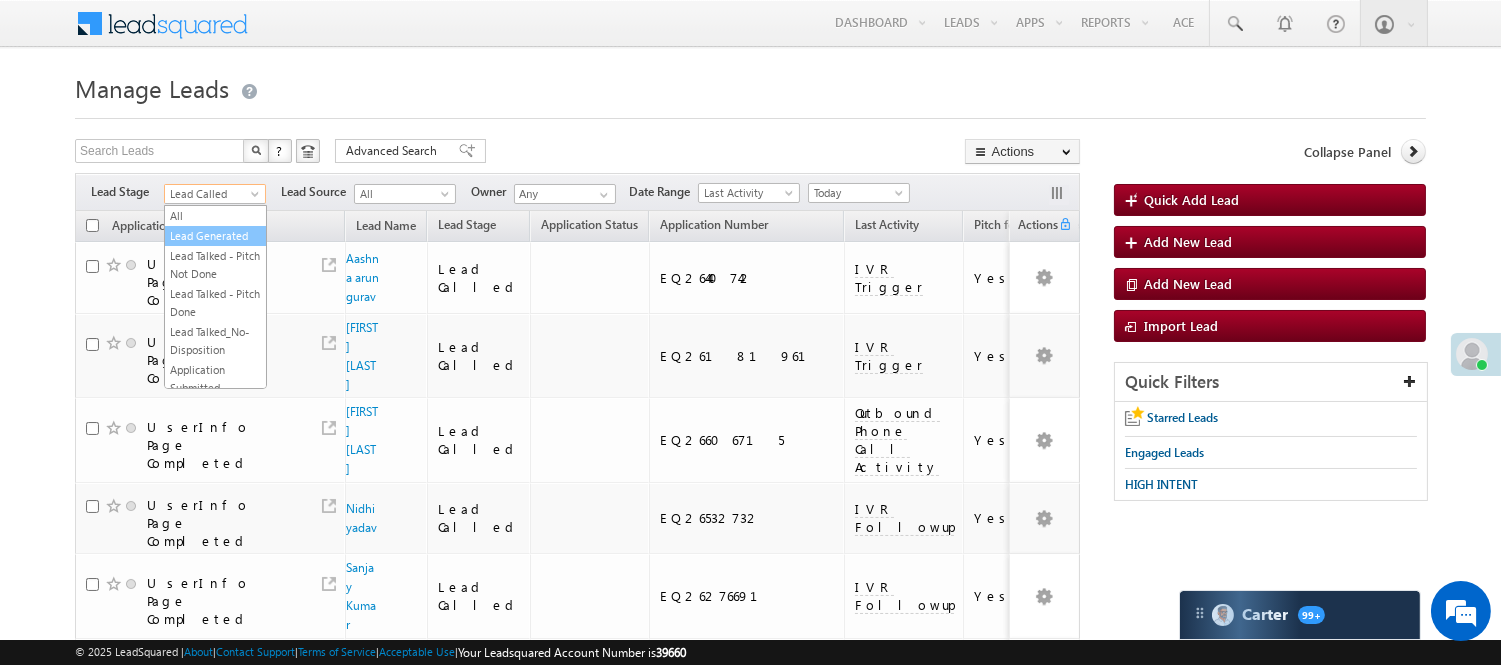 click on "Lead Generated" at bounding box center (215, 236) 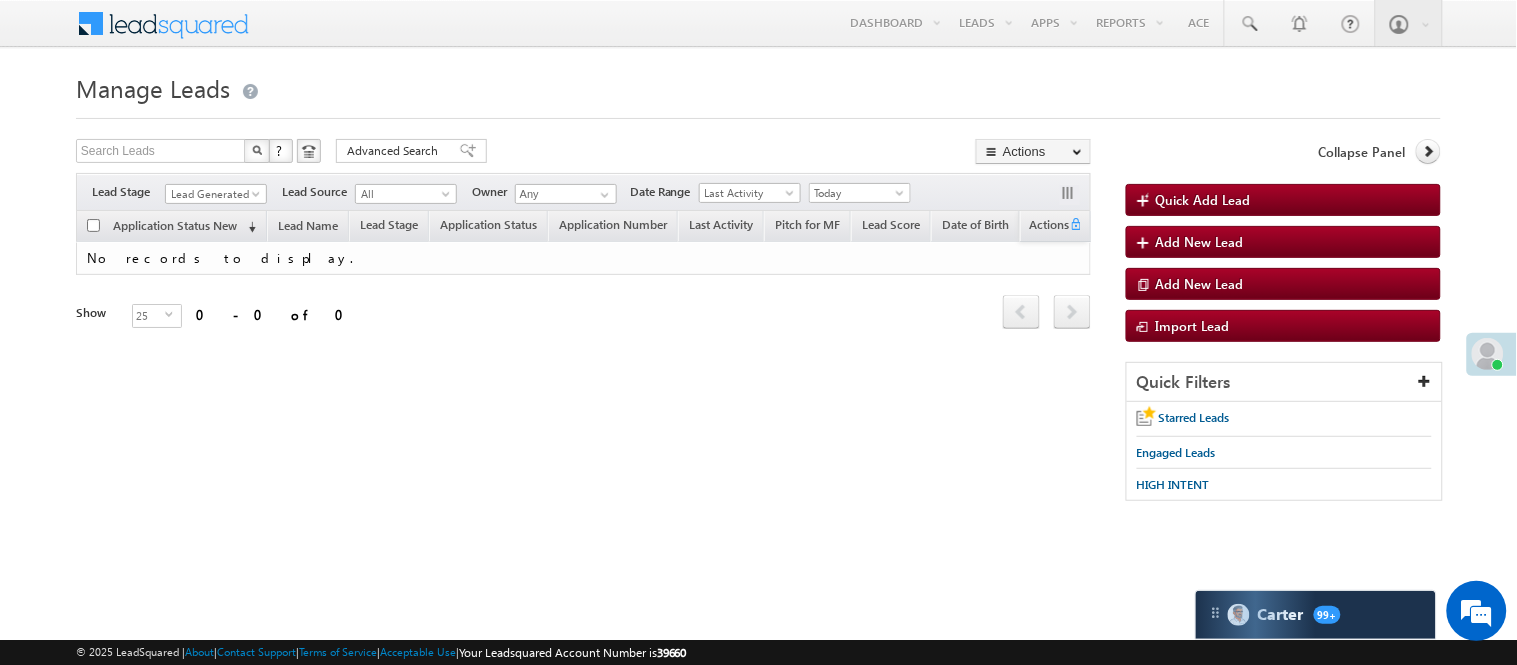 click on "Lead Generated" at bounding box center (216, 191) 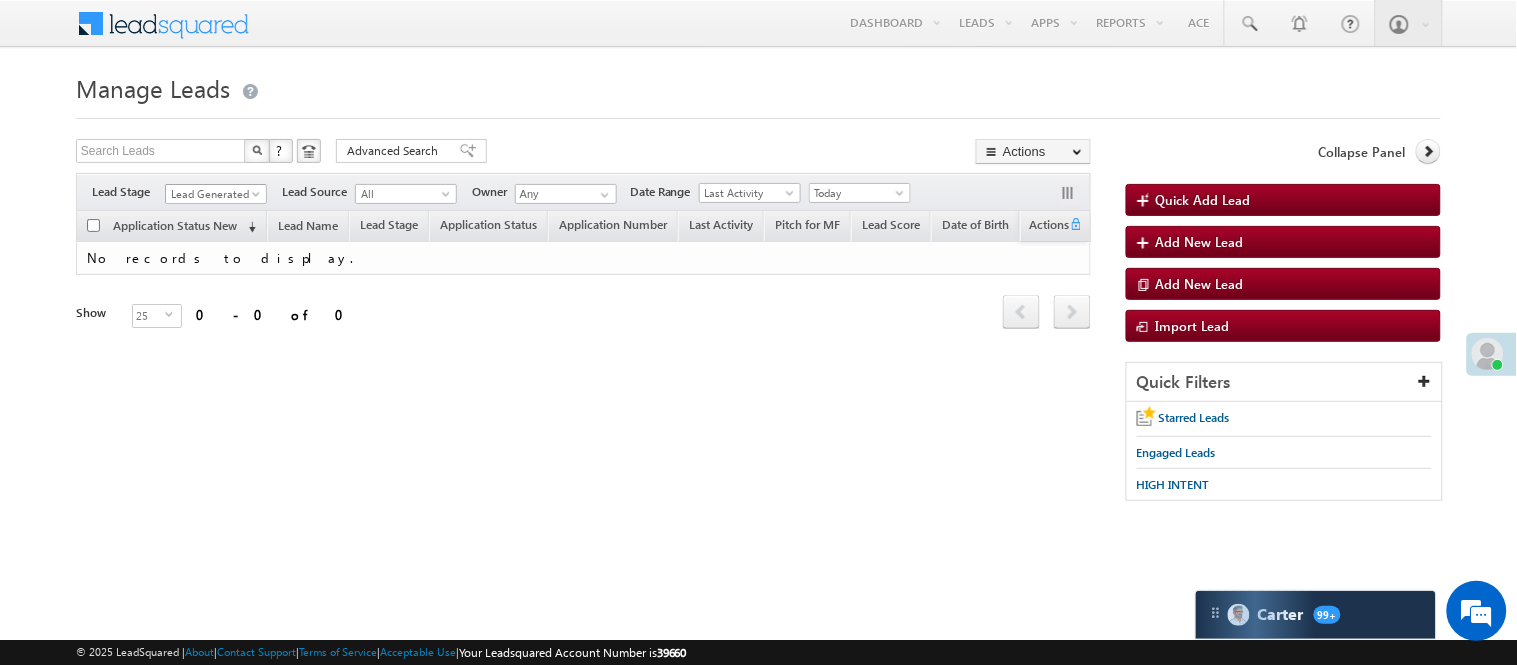click on "Lead Generated" at bounding box center (213, 194) 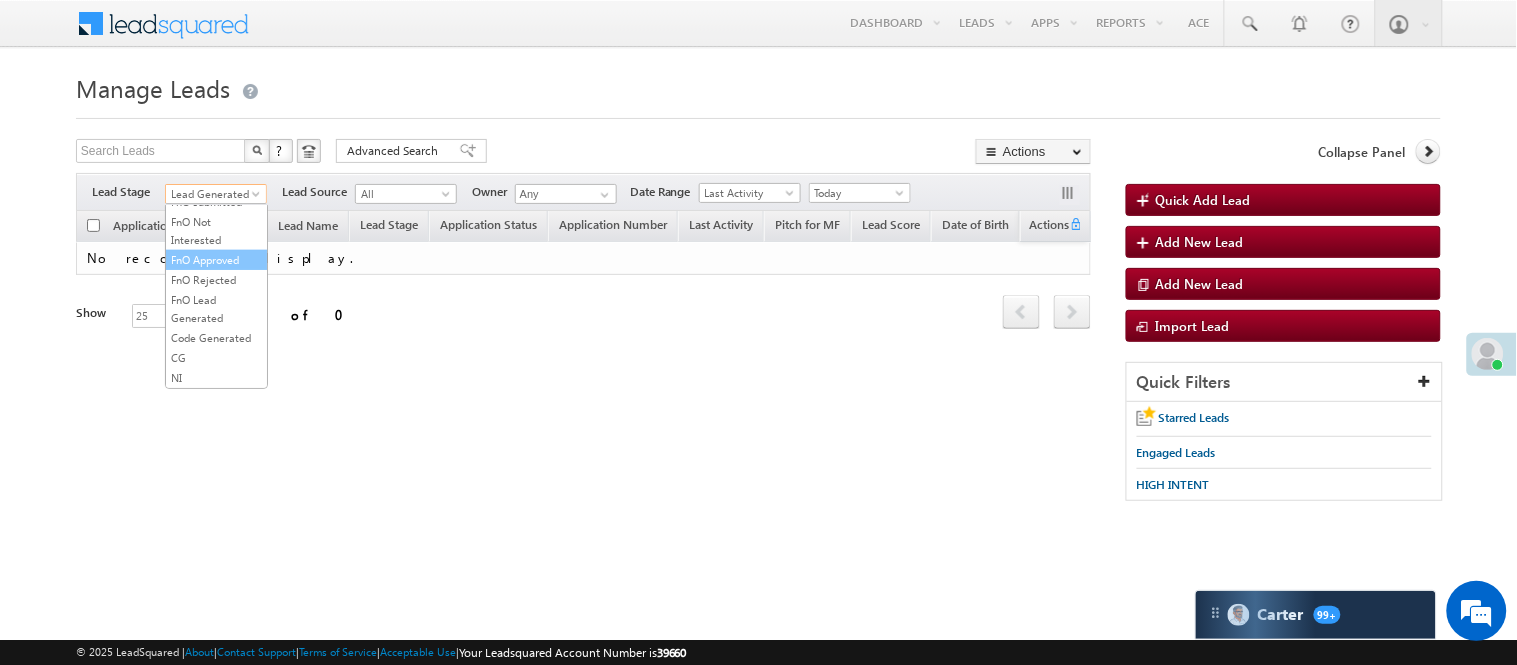 scroll, scrollTop: 274, scrollLeft: 0, axis: vertical 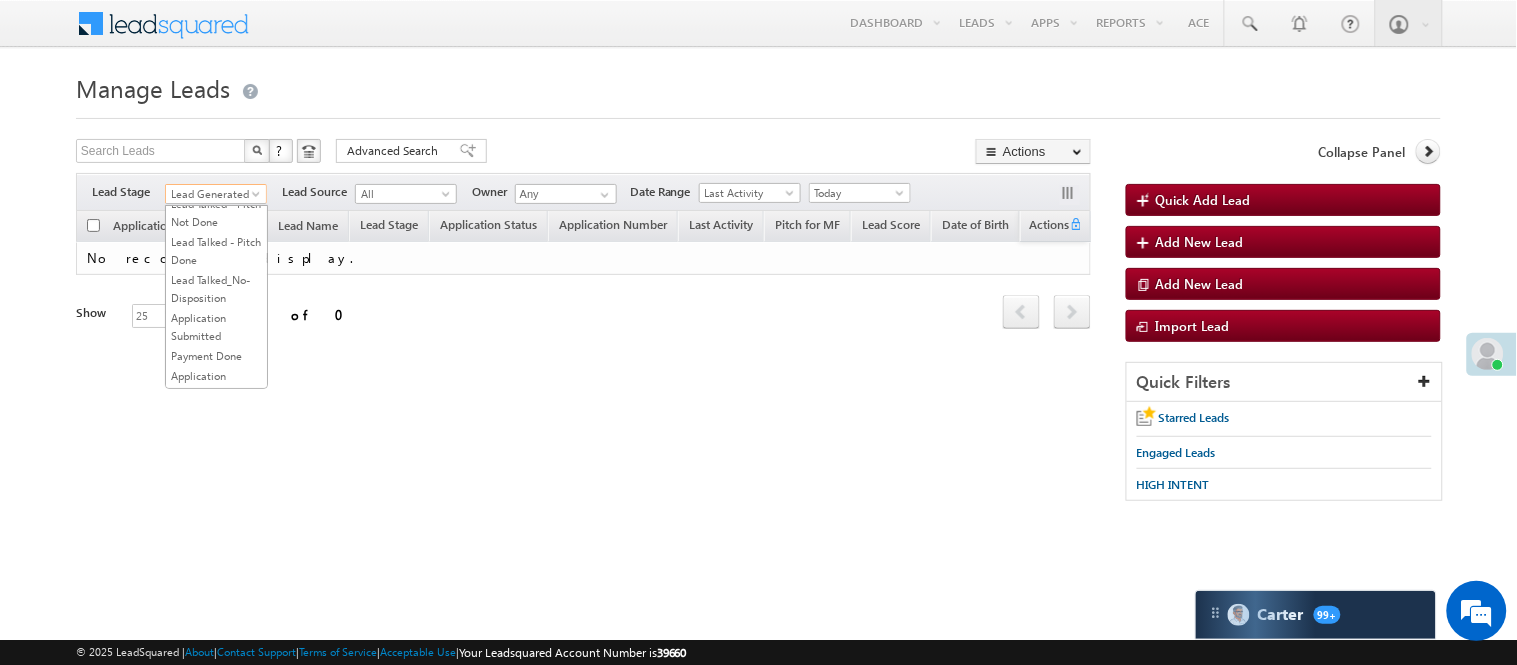 drag, startPoint x: 217, startPoint y: 264, endPoint x: 401, endPoint y: 408, distance: 233.6493 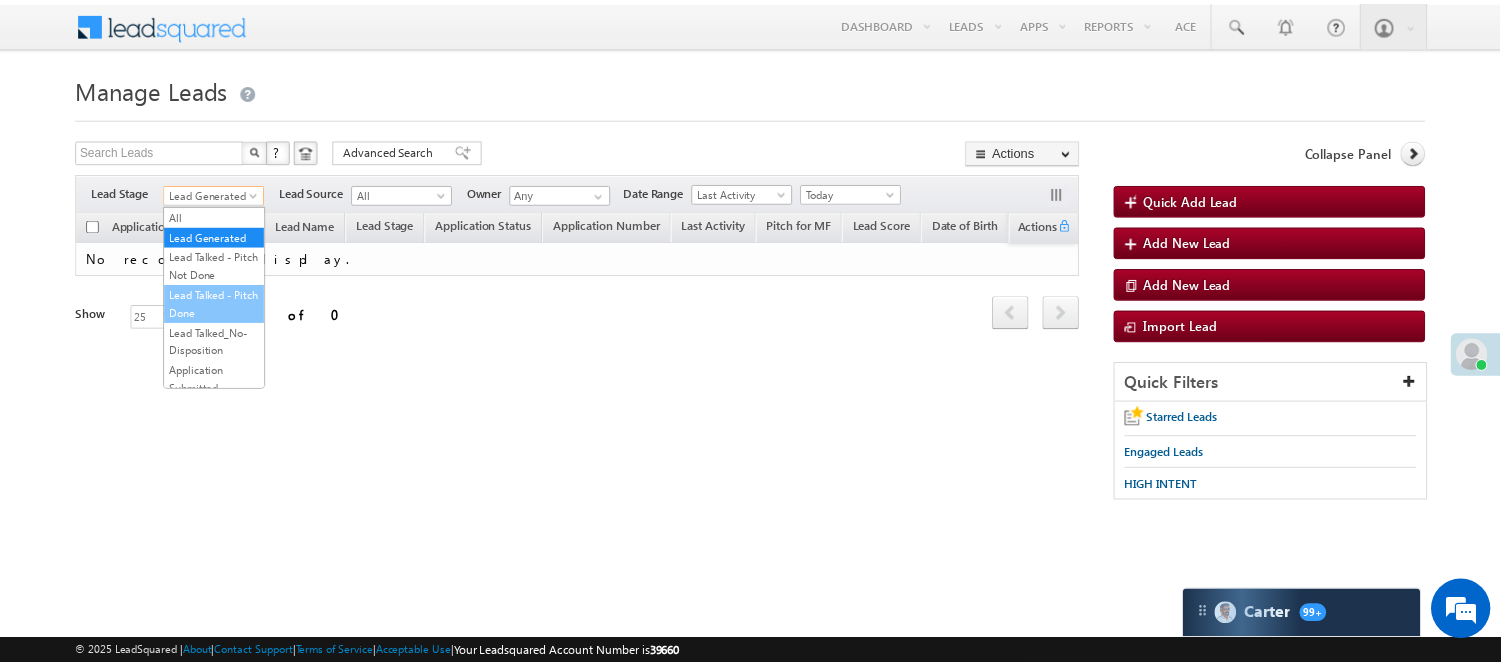 scroll, scrollTop: 333, scrollLeft: 0, axis: vertical 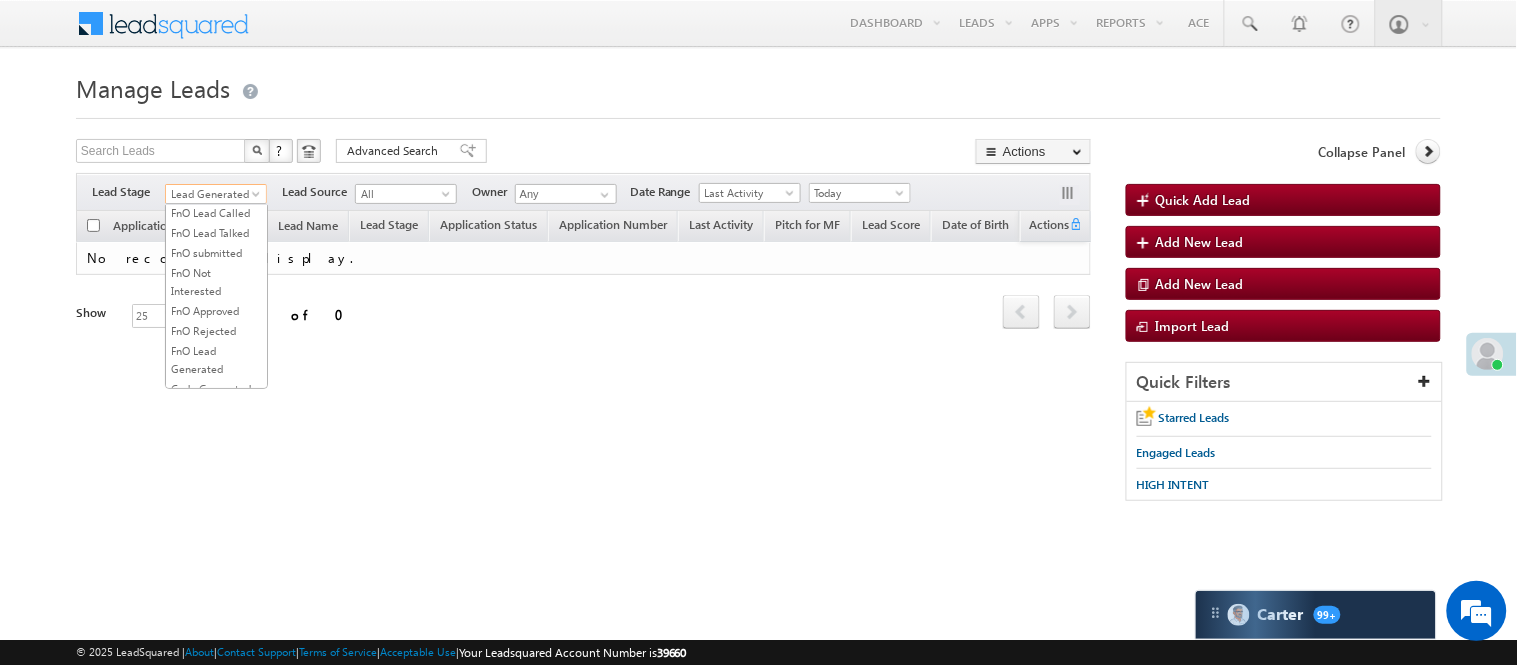 click on "Lead Called" at bounding box center (216, 153) 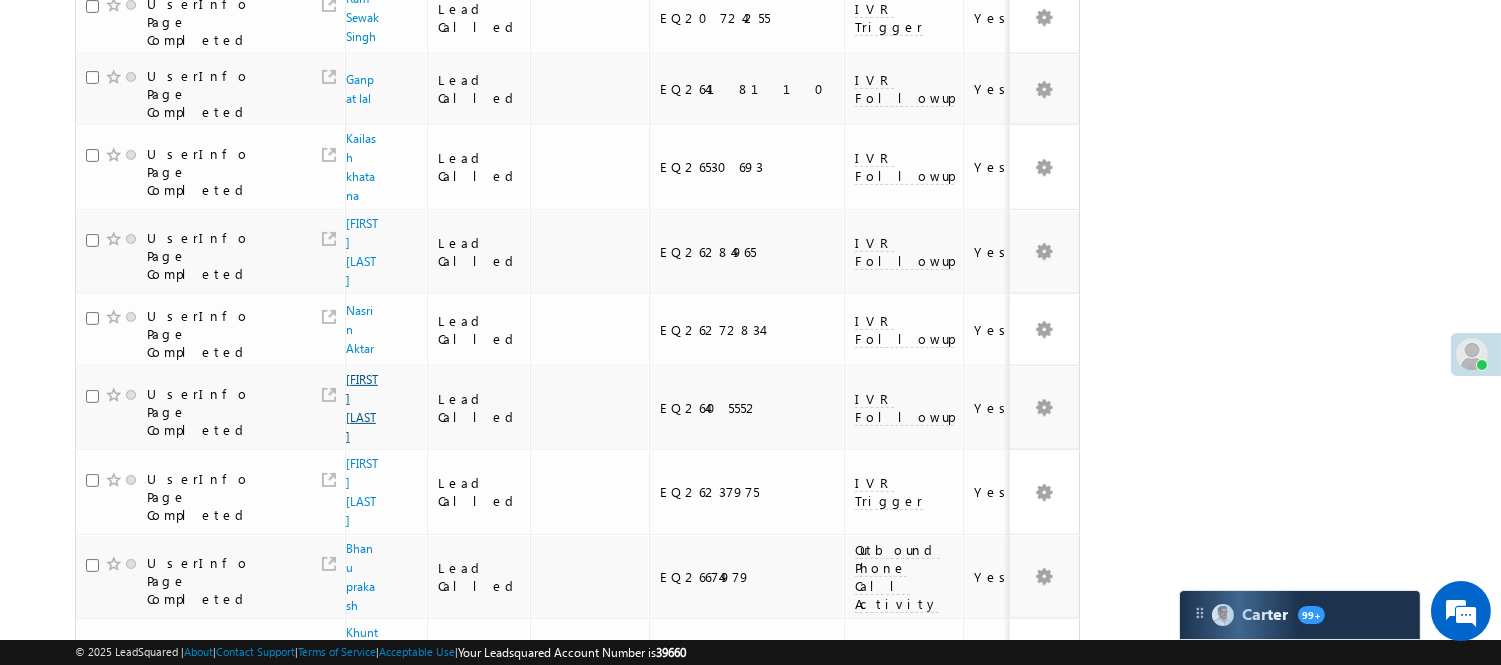 scroll, scrollTop: 1364, scrollLeft: 0, axis: vertical 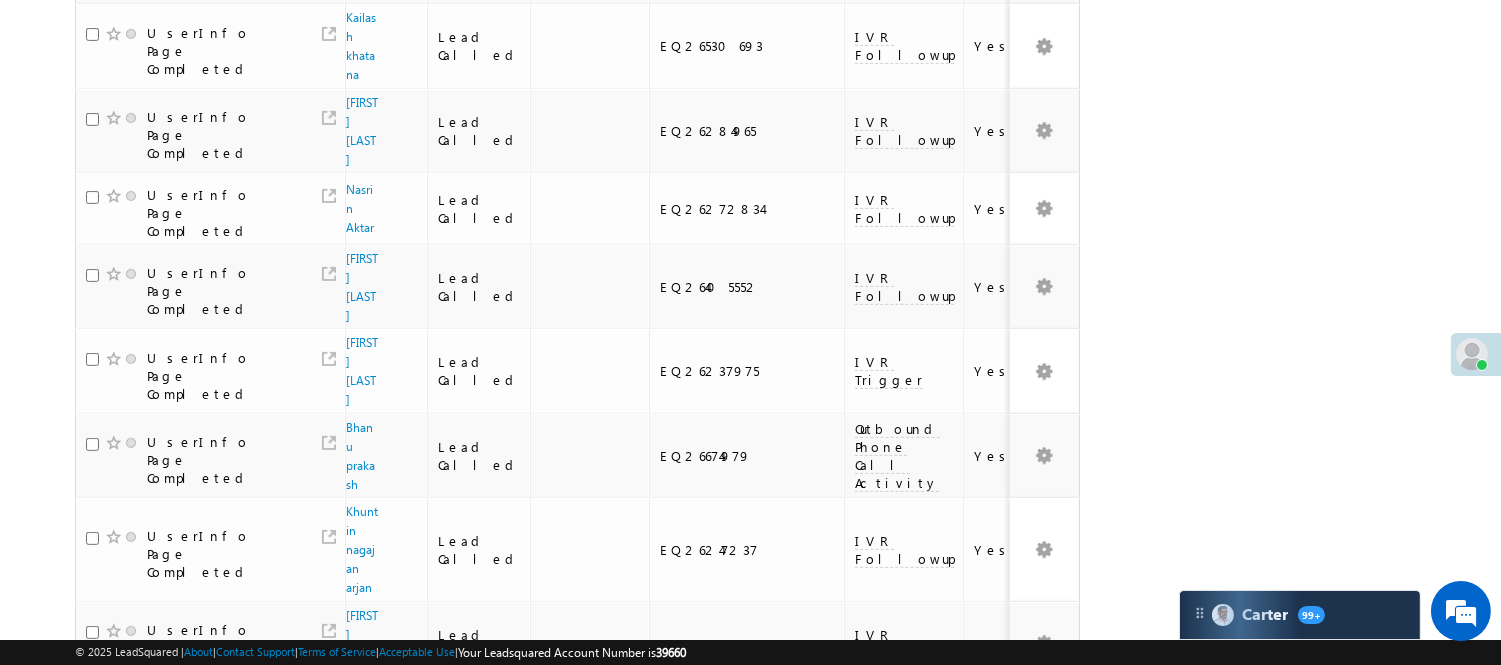 click on "3" at bounding box center [898, 965] 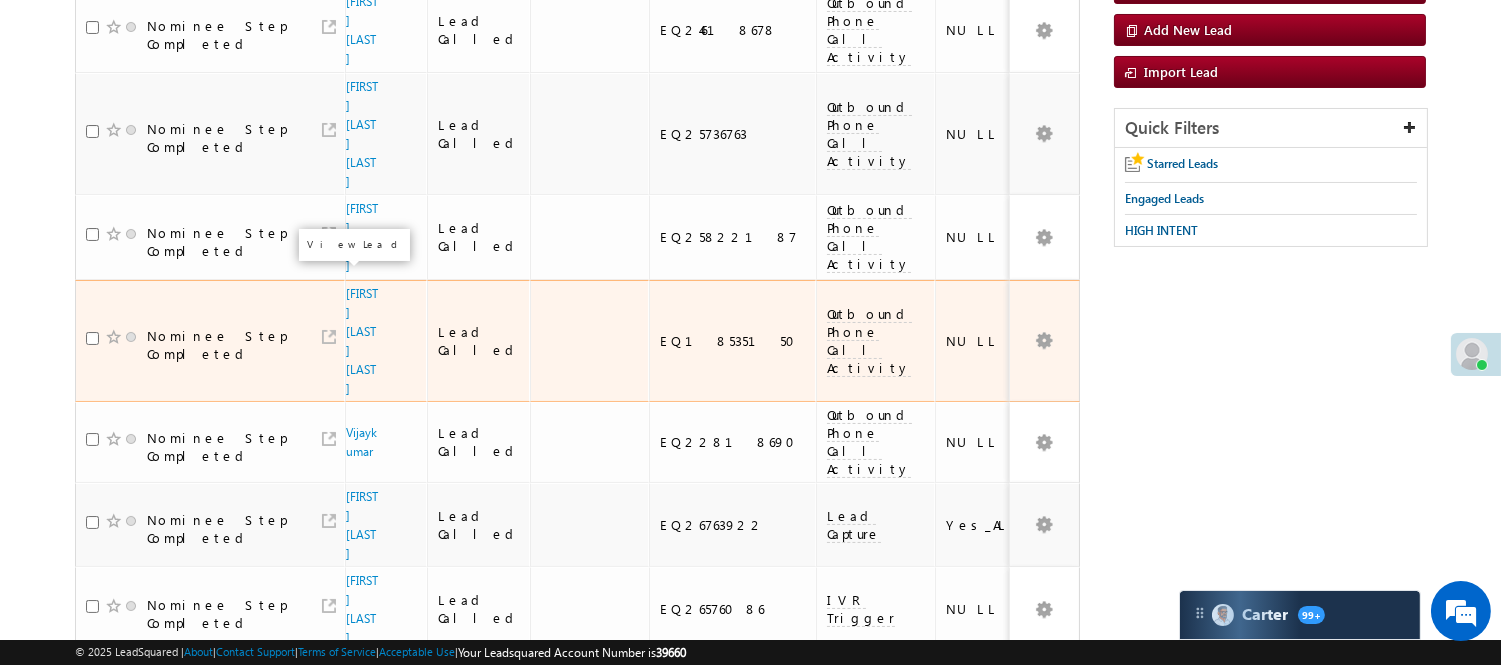 scroll, scrollTop: 142, scrollLeft: 0, axis: vertical 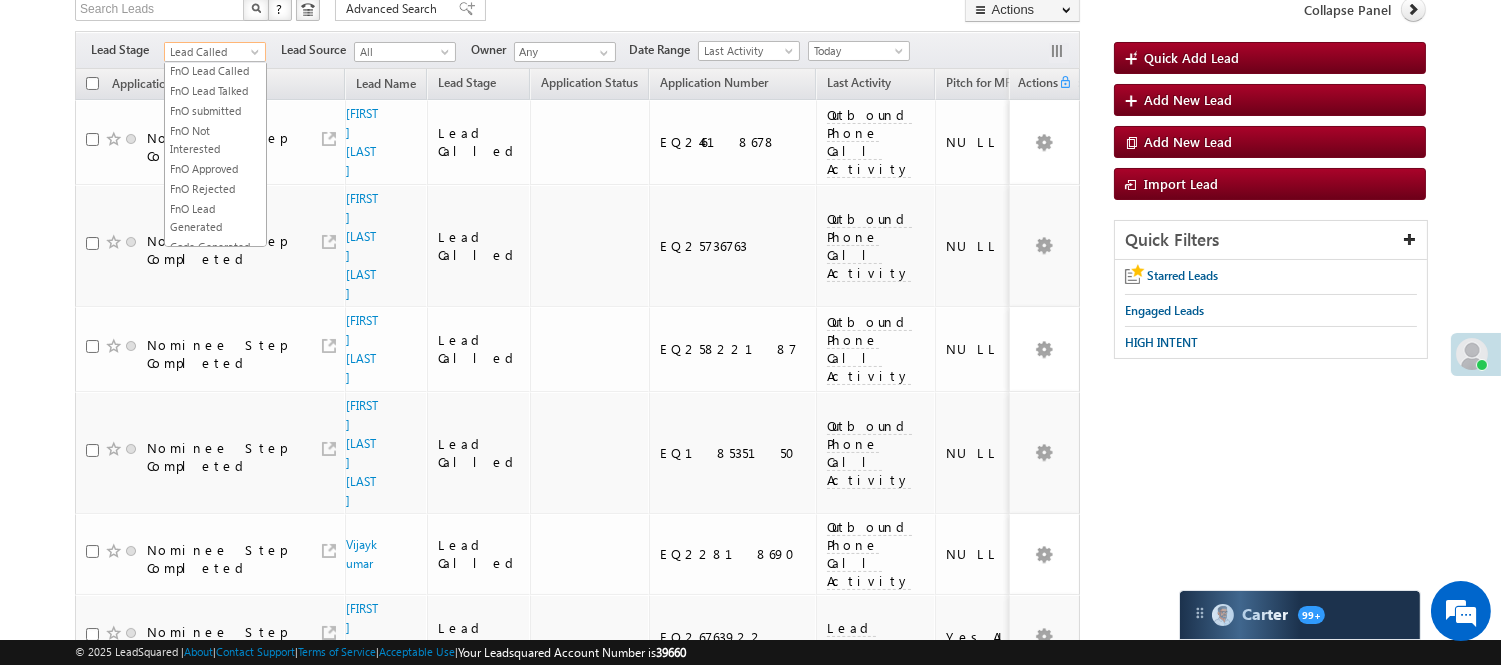 click on "Lead Called" at bounding box center (212, 52) 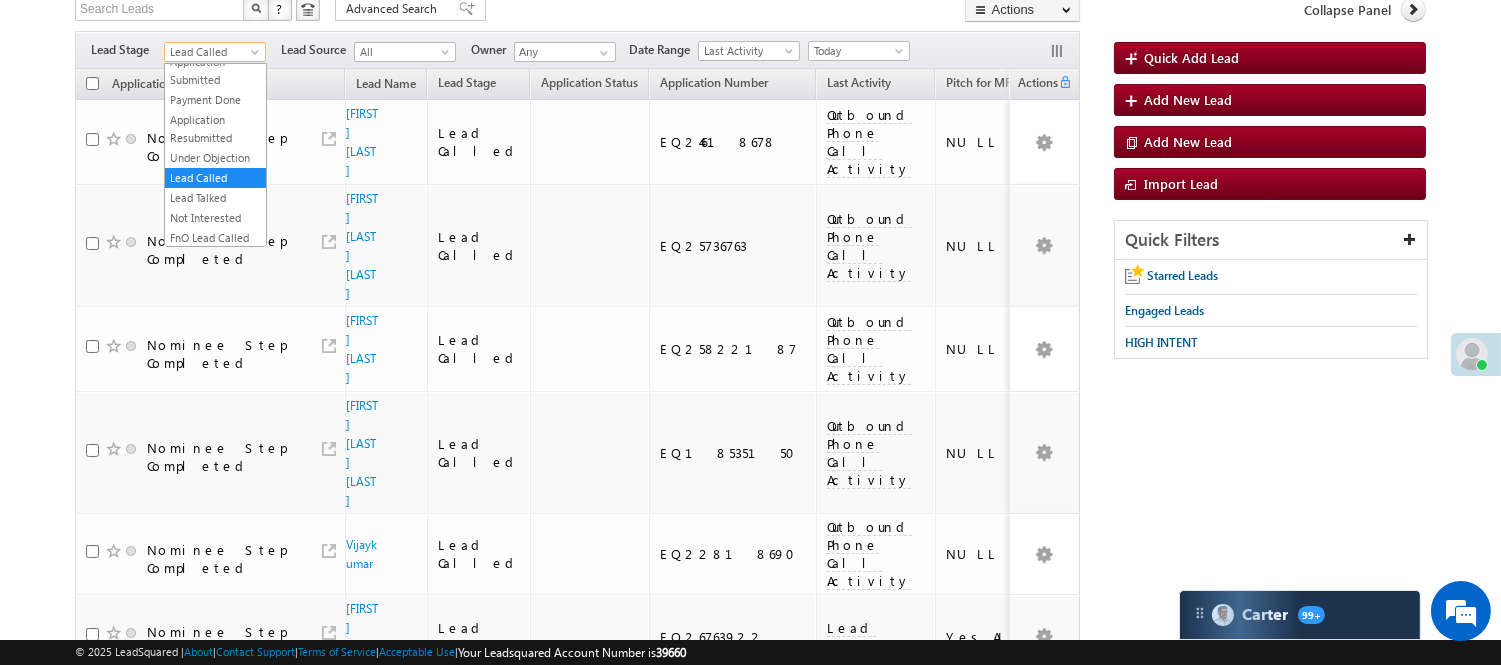 scroll, scrollTop: 0, scrollLeft: 0, axis: both 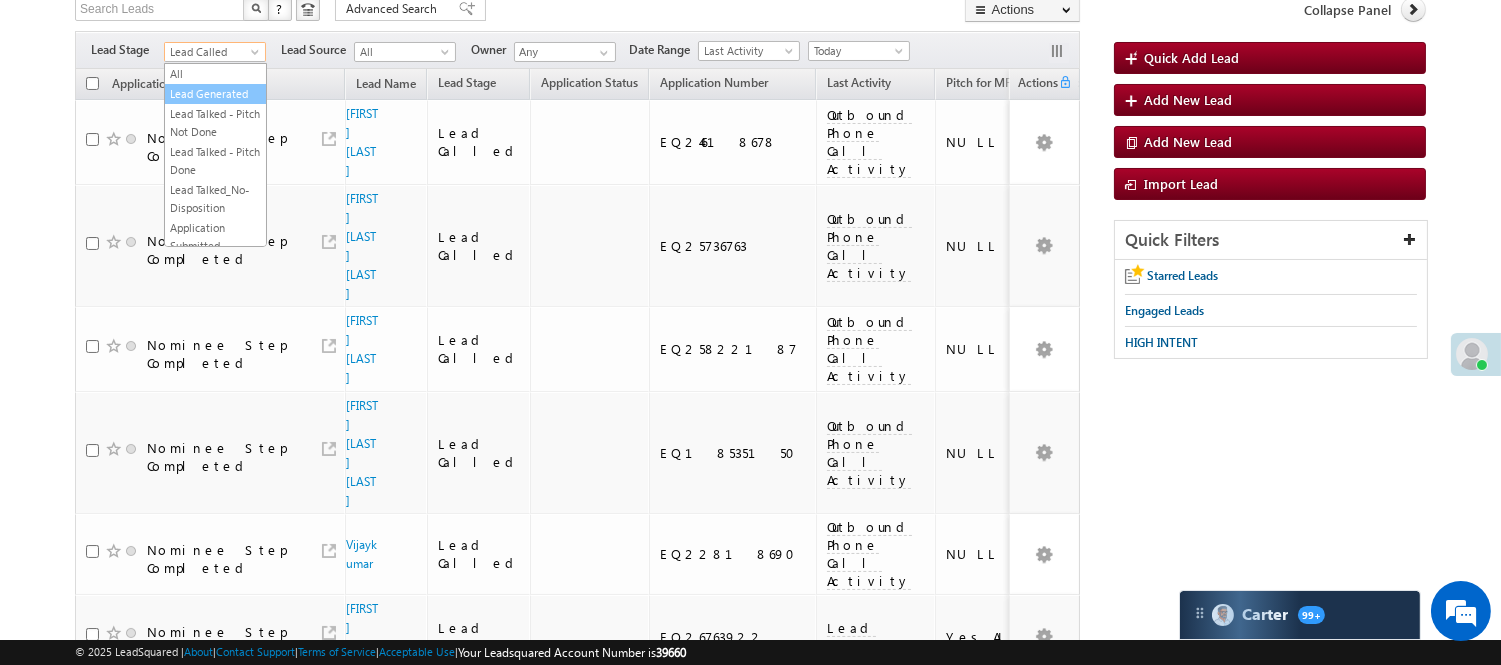 click on "Lead Generated" at bounding box center [215, 94] 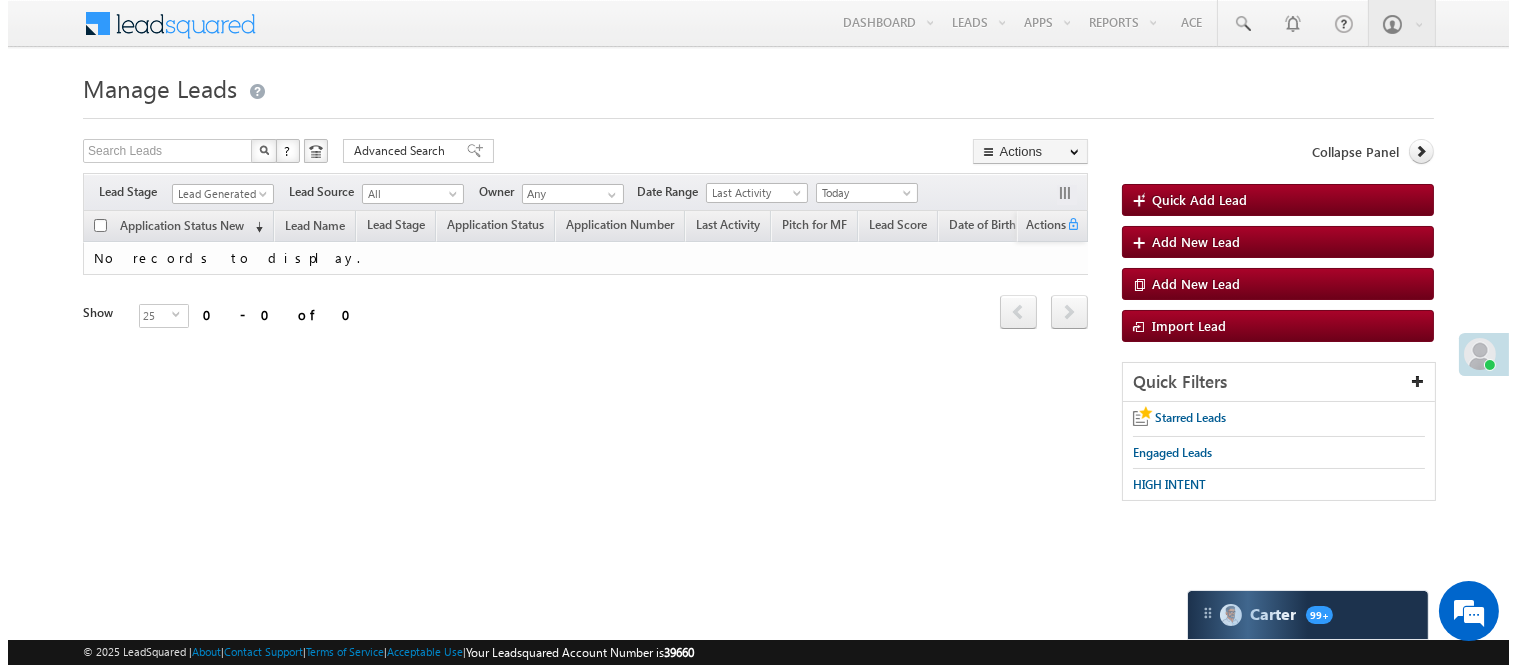 scroll, scrollTop: 0, scrollLeft: 0, axis: both 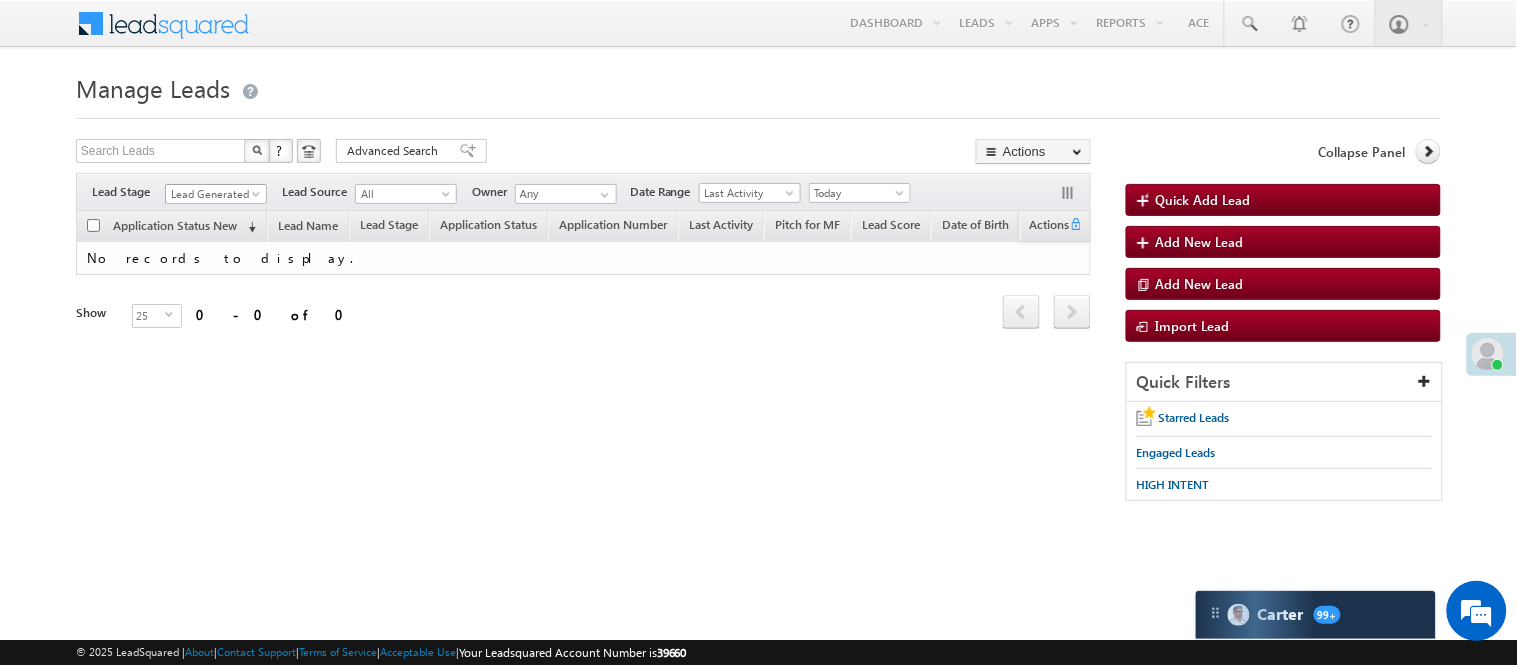 click on "Lead Generated" at bounding box center [213, 194] 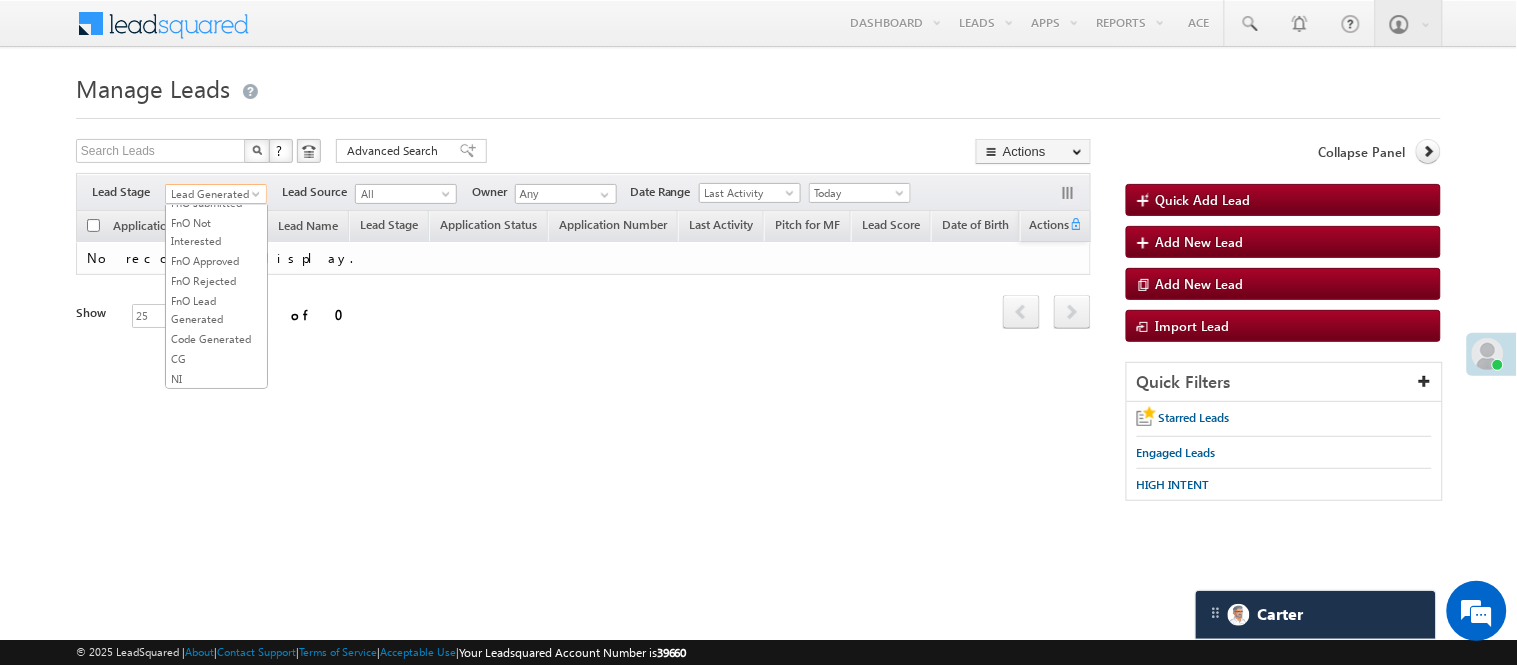 scroll, scrollTop: 444, scrollLeft: 0, axis: vertical 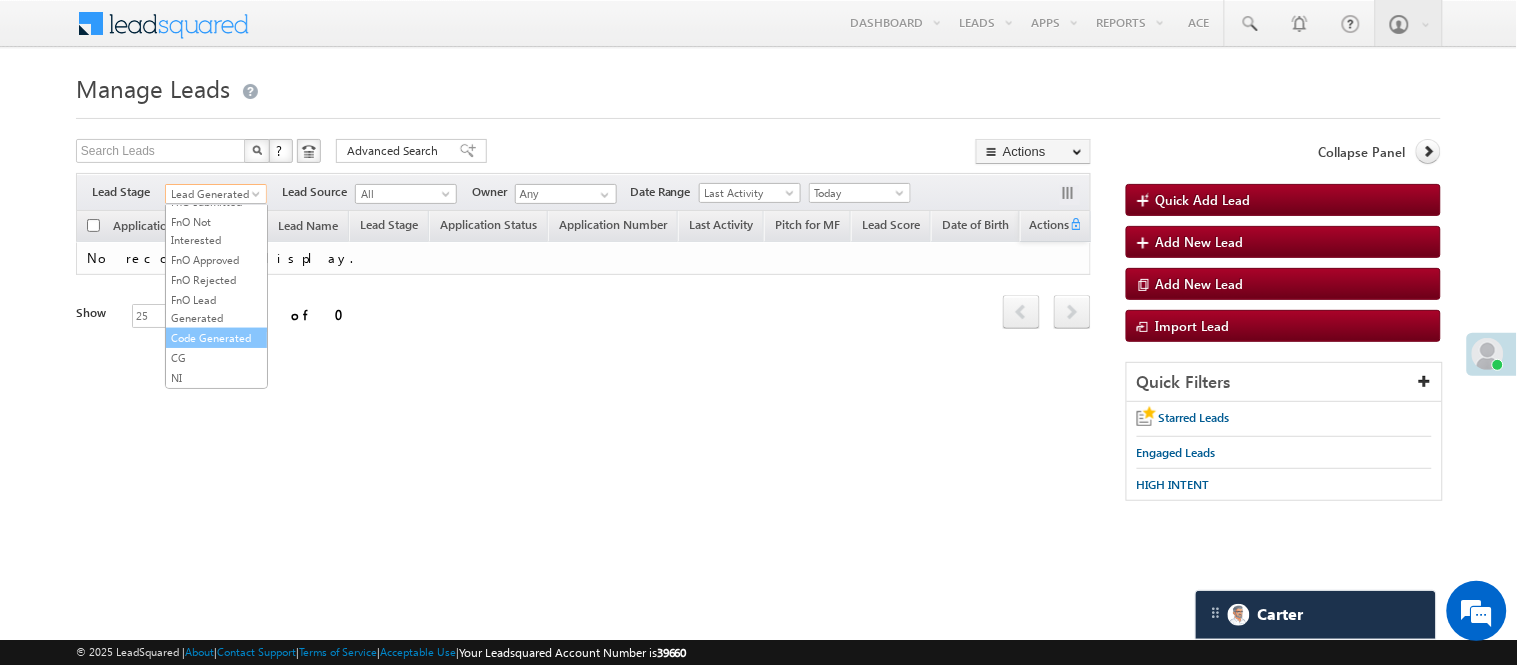 click on "Code Generated" at bounding box center [216, 338] 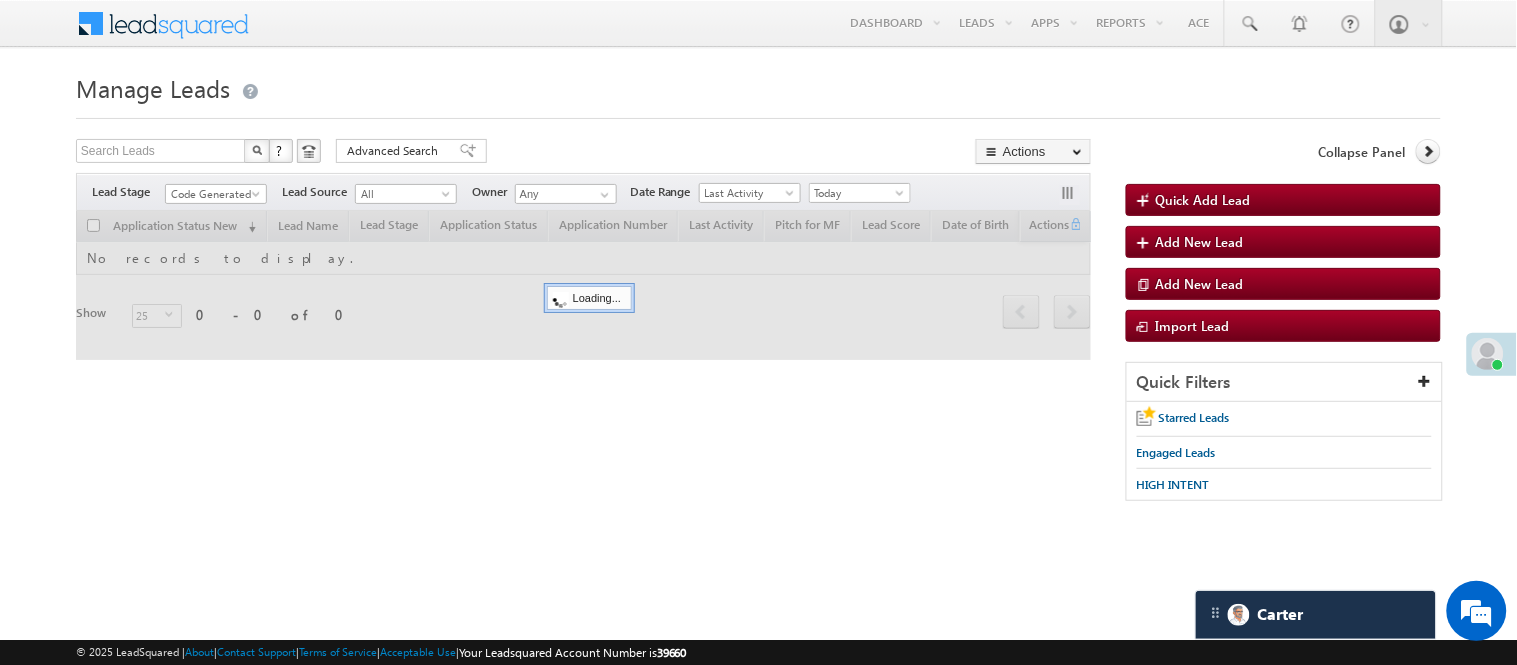 click on "Manage Leads" at bounding box center (758, 86) 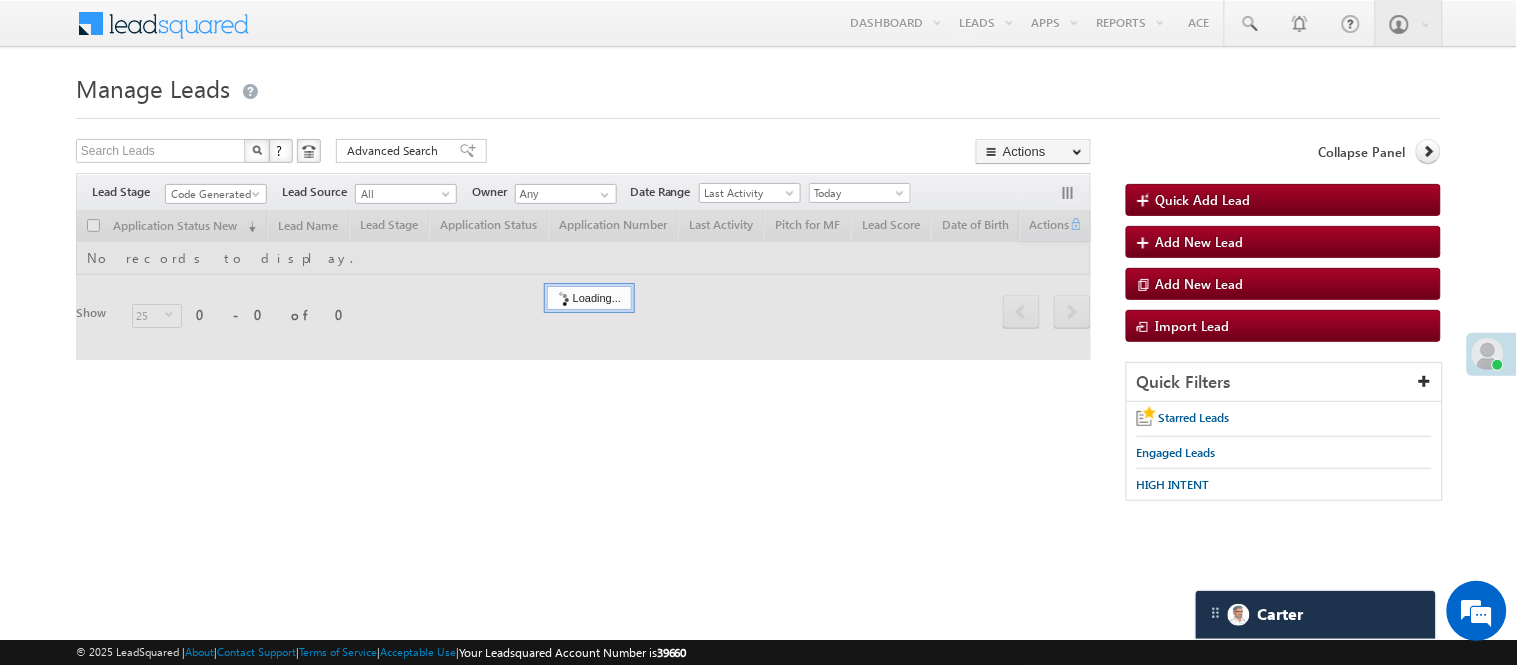 click on "Manage Leads" at bounding box center [758, 86] 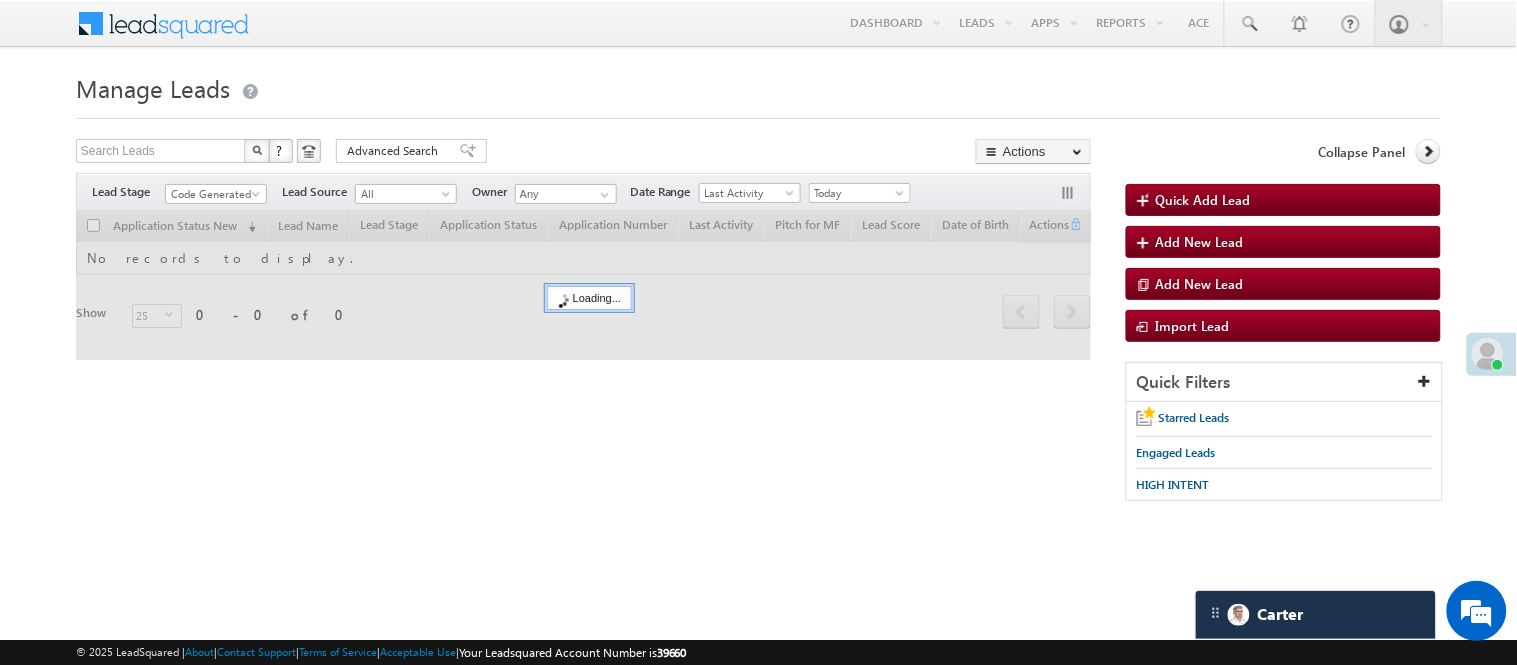 click on "Manage Leads" at bounding box center [758, 86] 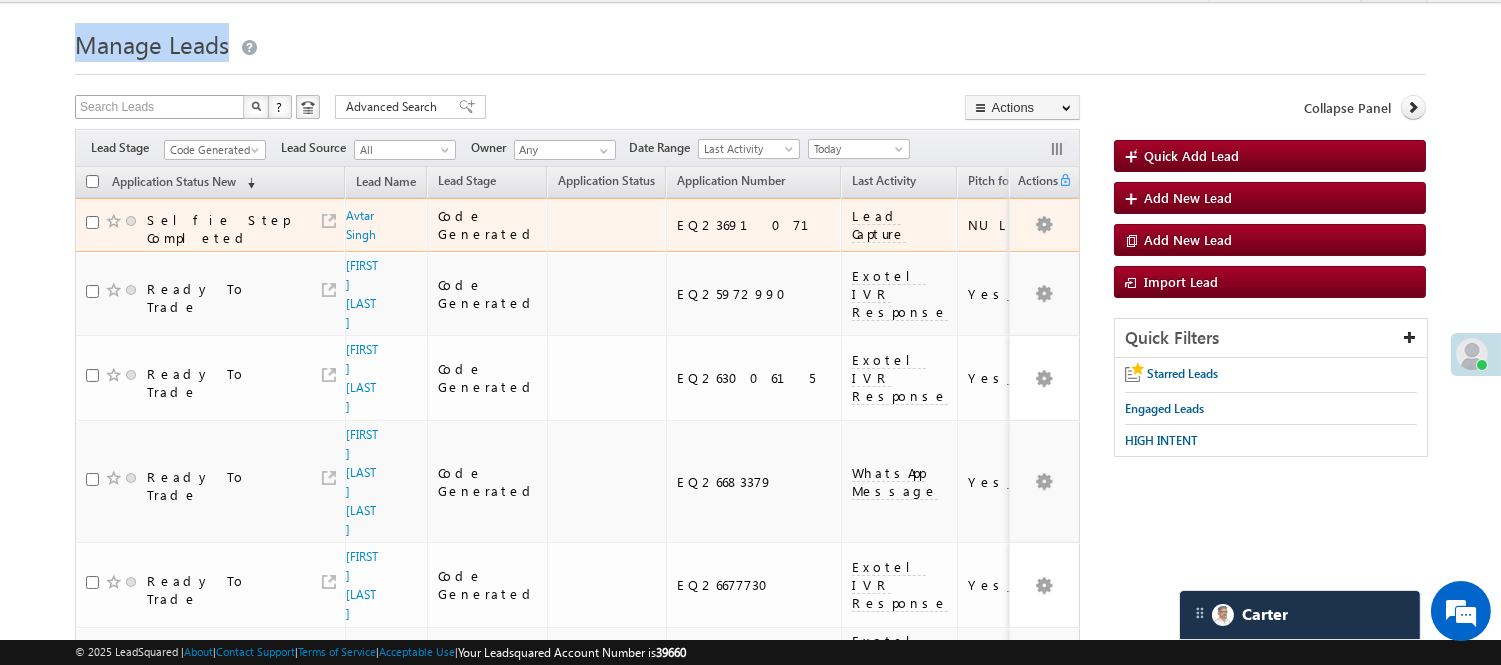 scroll, scrollTop: 0, scrollLeft: 0, axis: both 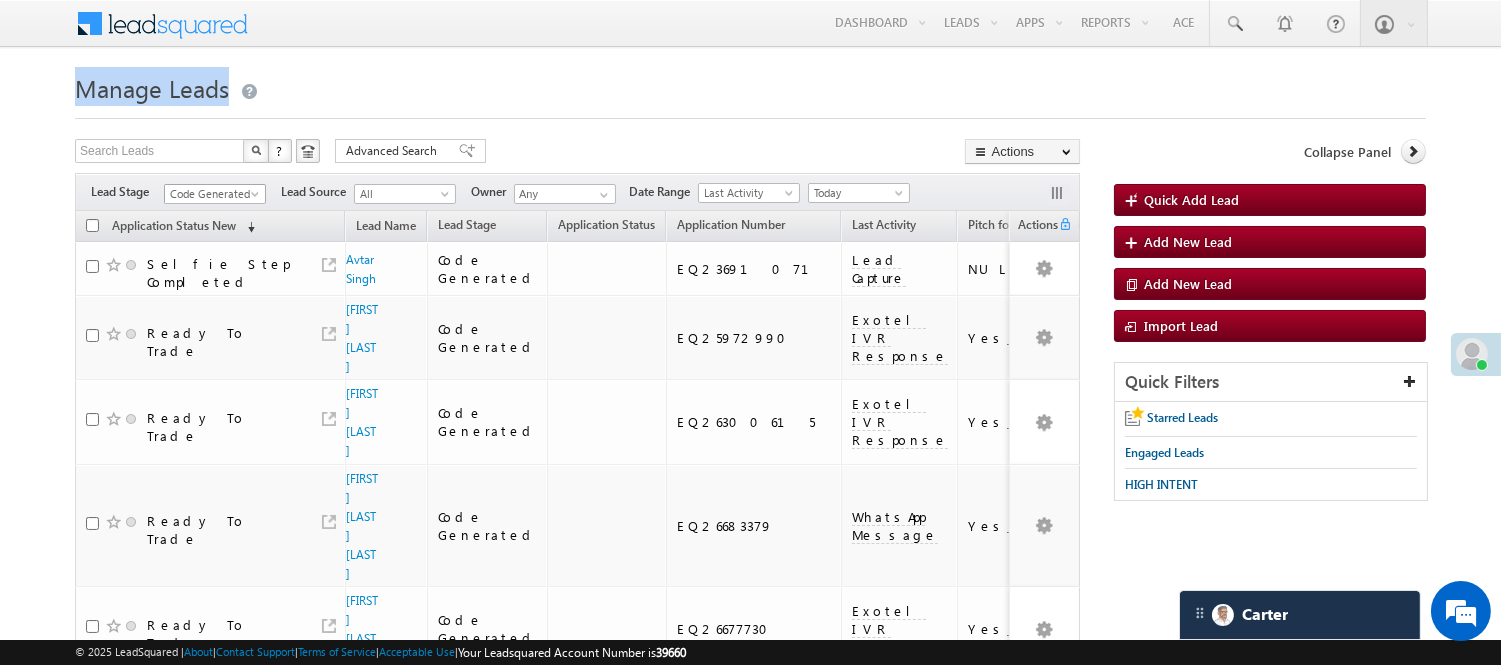 click on "Code Generated" at bounding box center [212, 194] 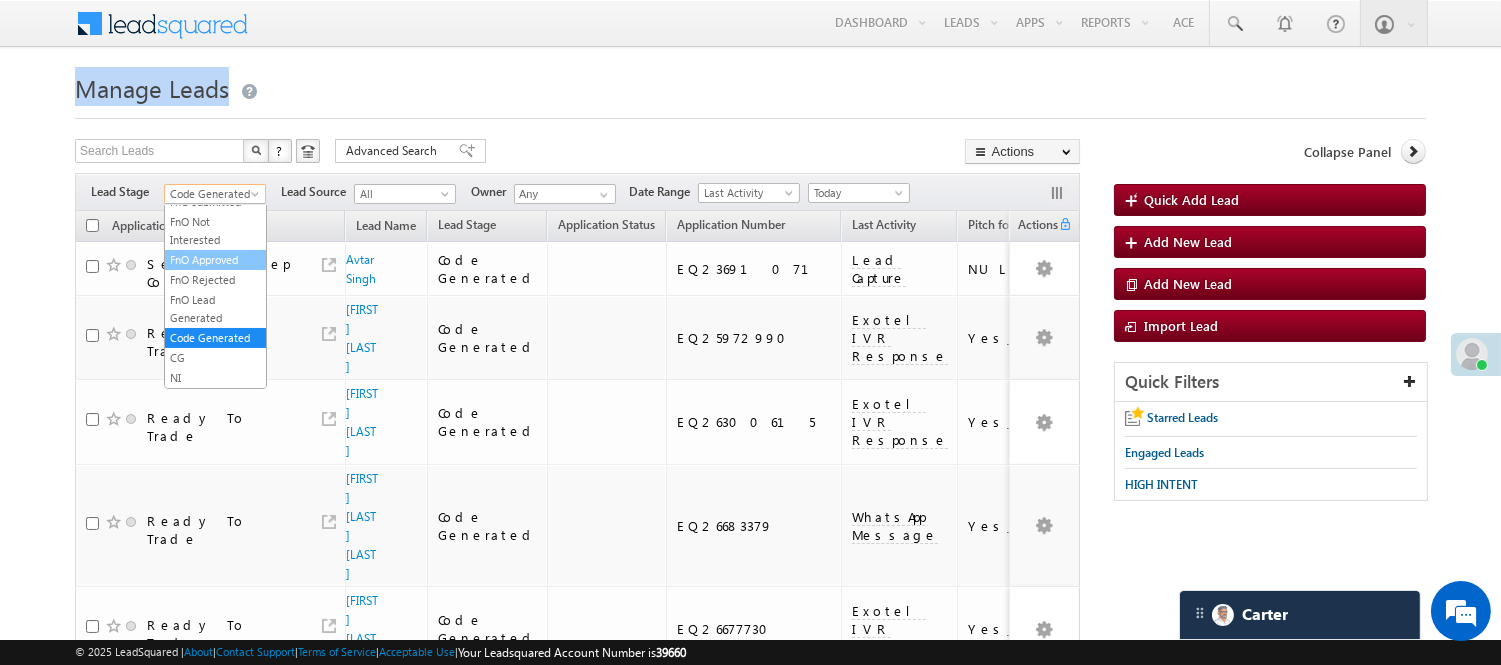 scroll, scrollTop: 0, scrollLeft: 0, axis: both 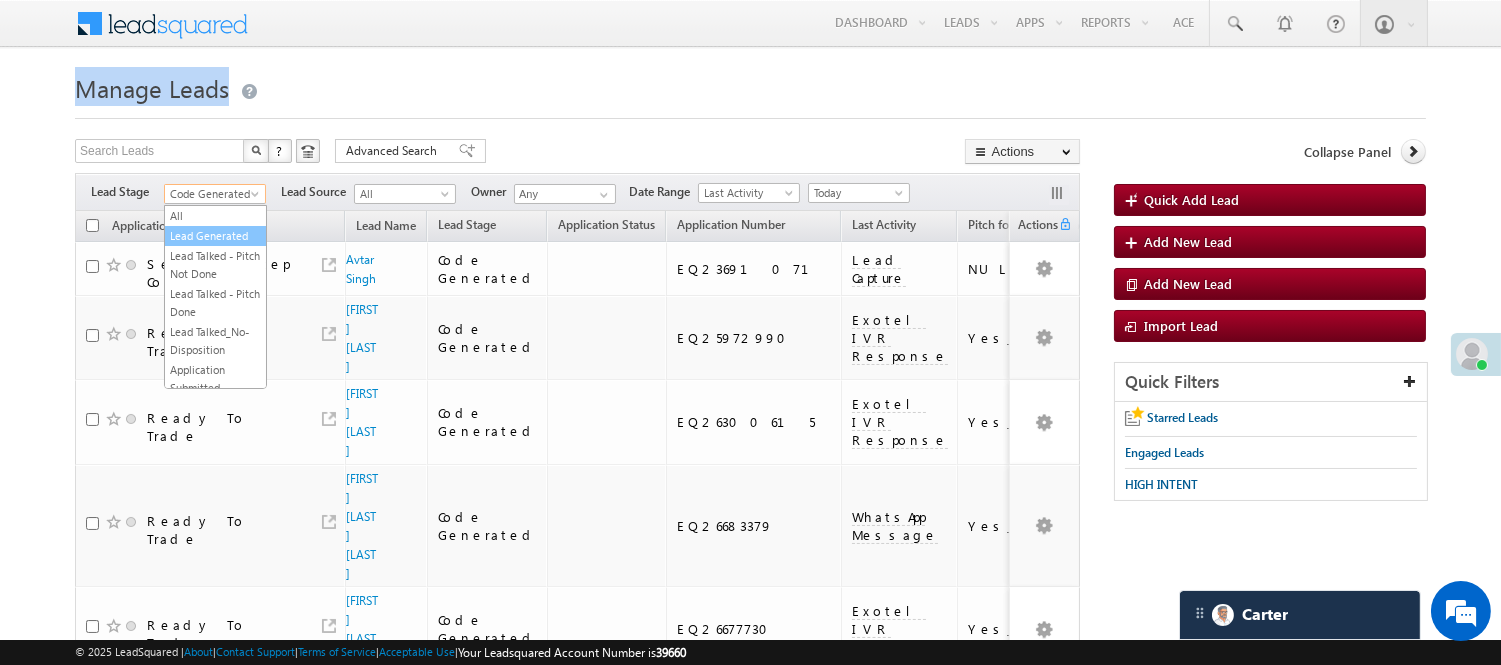 click on "Lead Generated" at bounding box center [215, 236] 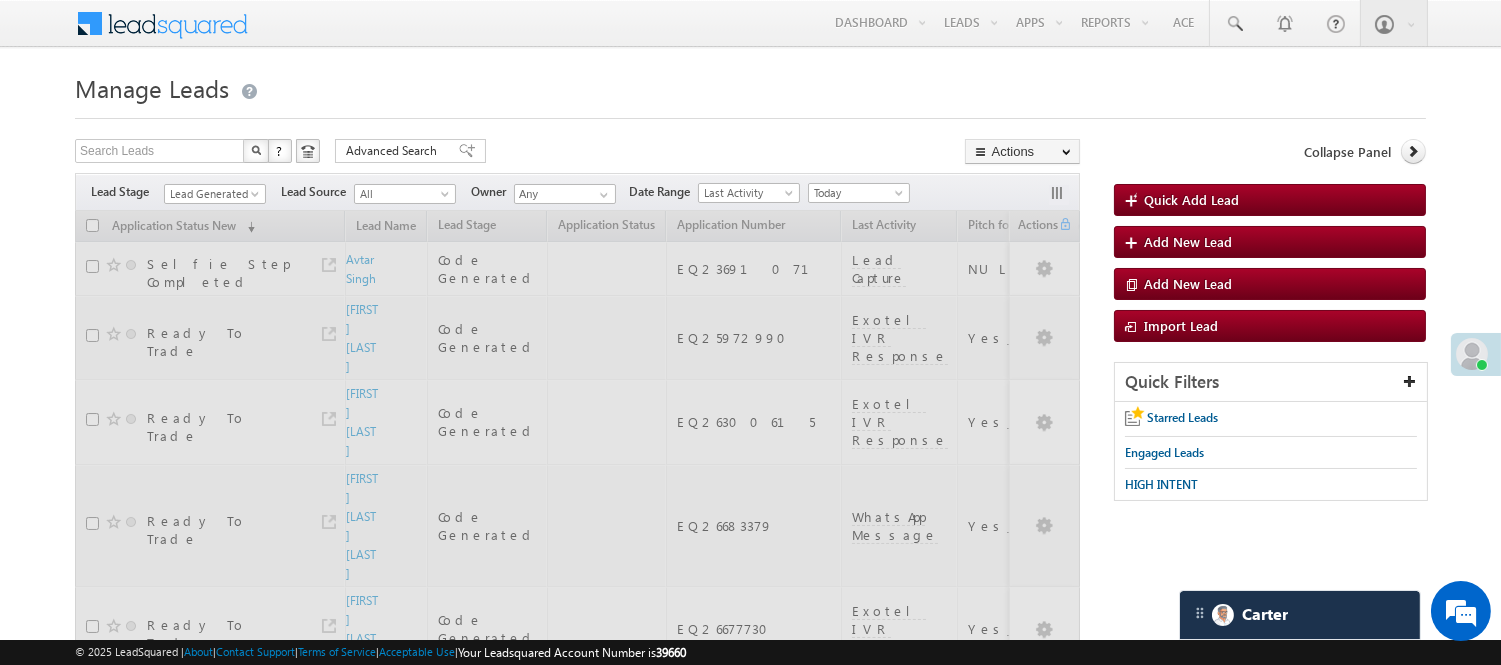 click on "Menu
Nisha Anand Yadav
Nisha .Yada v@ang elbro king. com
Angel Broki" at bounding box center [750, 24] 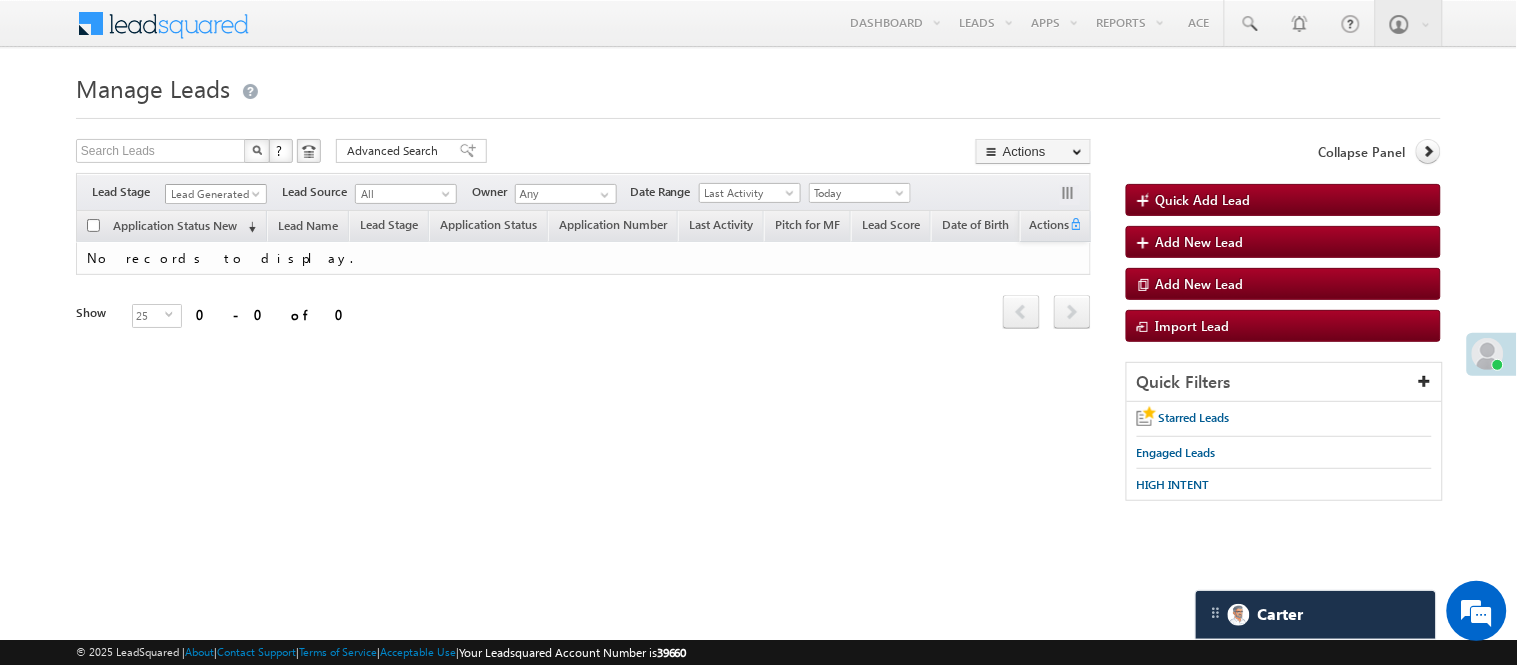 click on "Lead Generated" at bounding box center [213, 194] 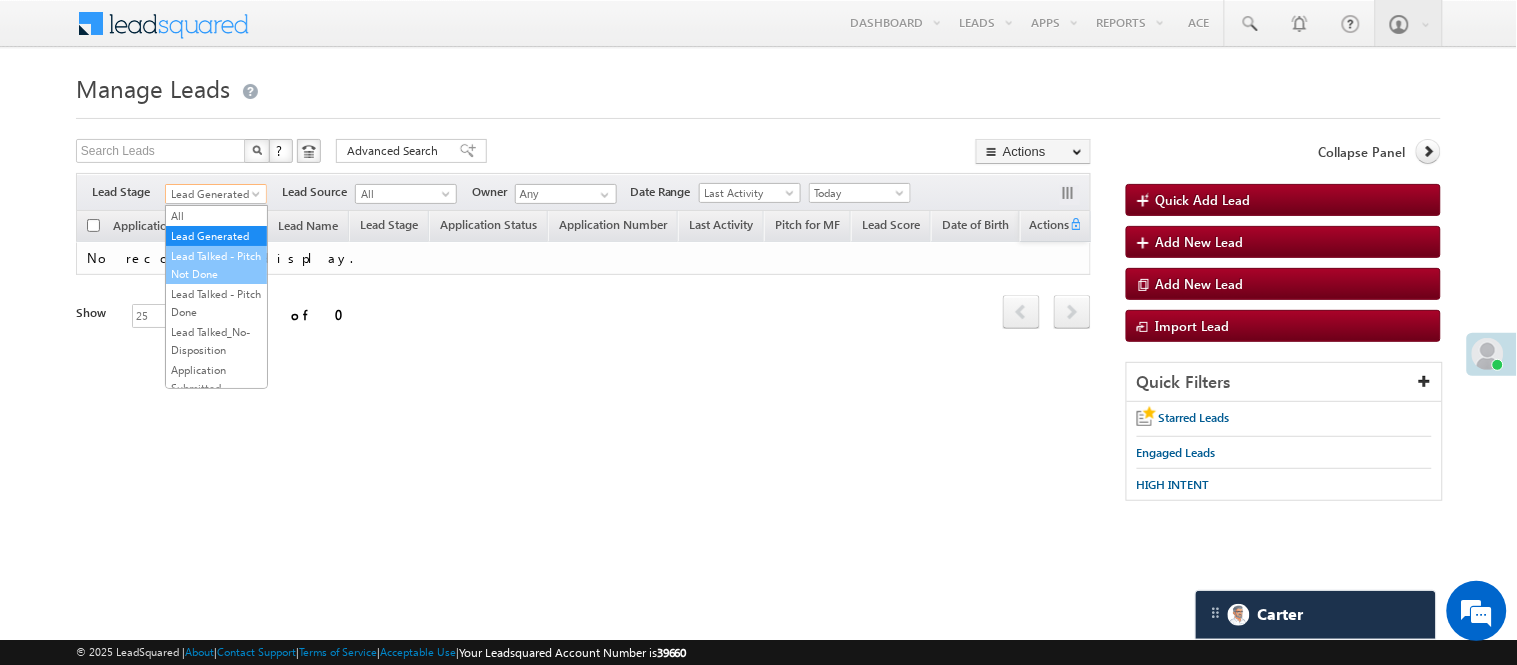 click on "Lead Talked - Pitch Not Done" at bounding box center (216, 265) 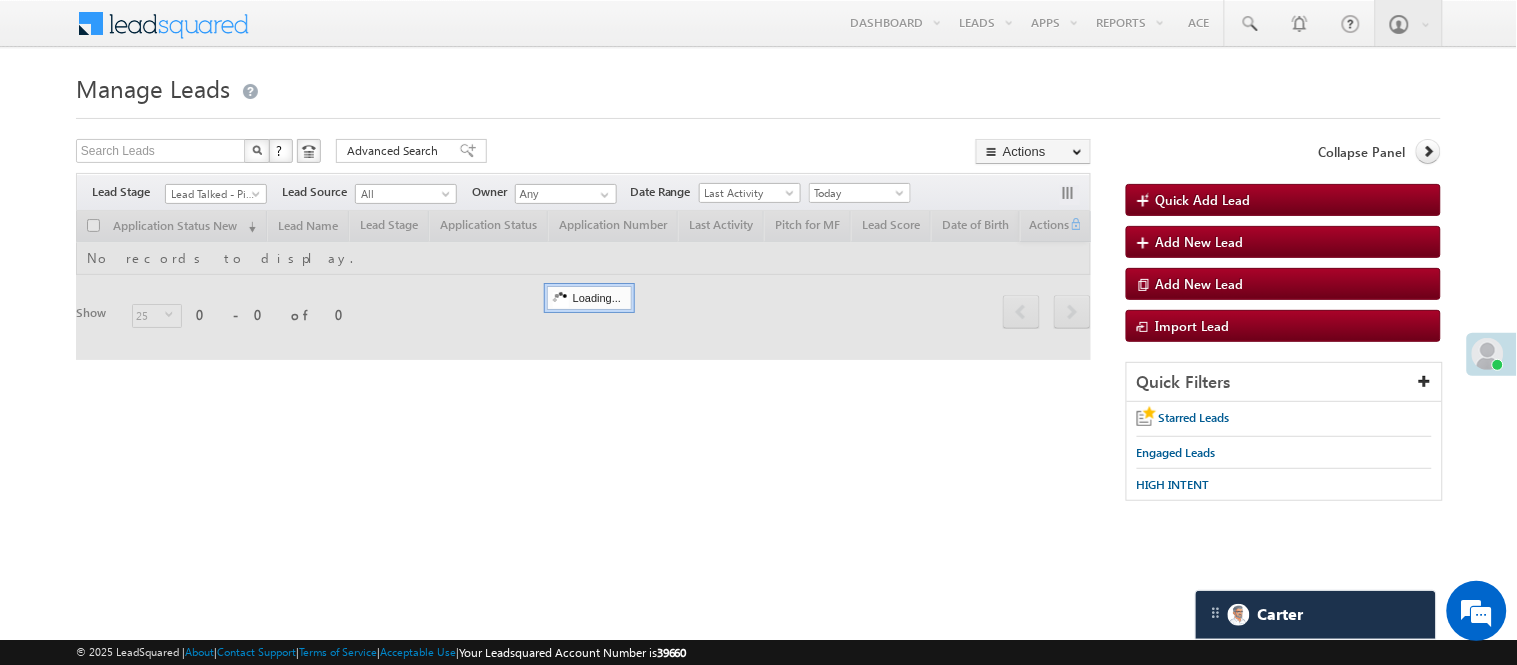 click on "Search Leads X ?   0 results found
Advanced Search
Advanced Search
Advanced search results
Actions Export Leads Actions" at bounding box center [583, 262] 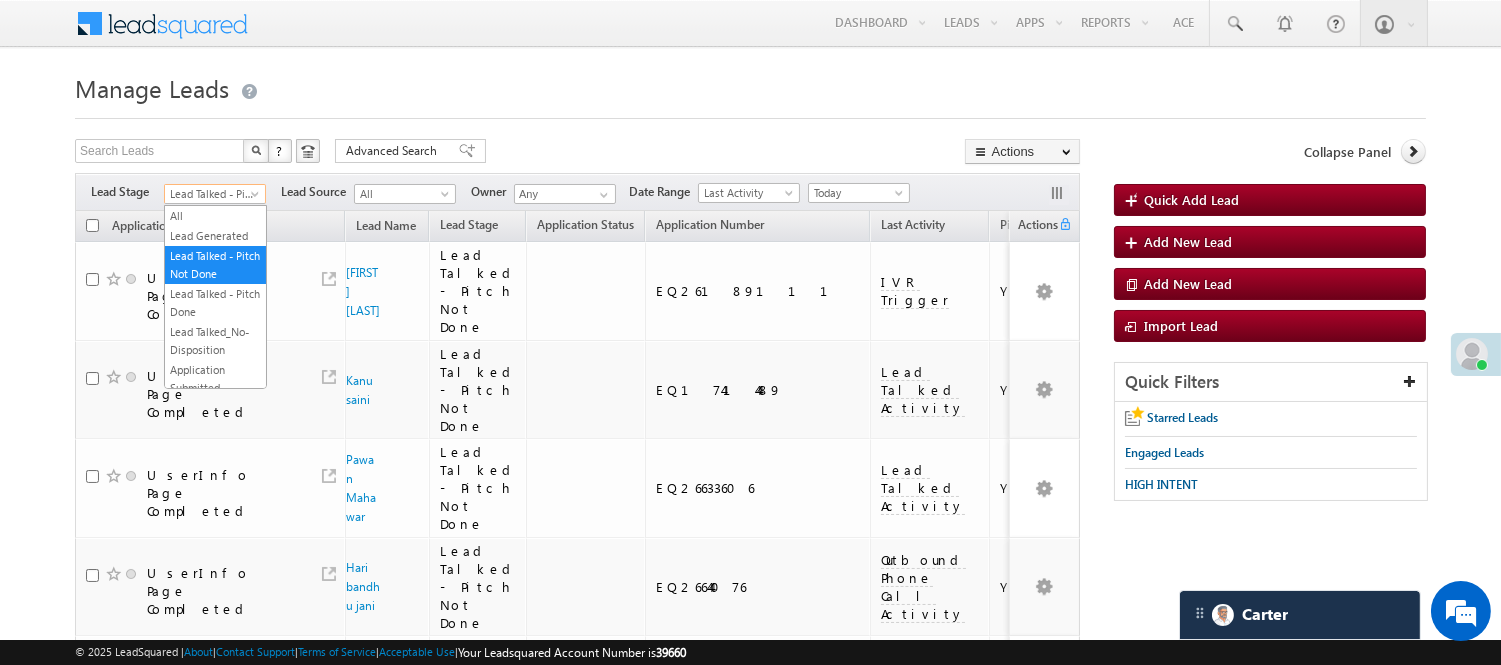 click on "Lead Talked - Pitch Not Done" at bounding box center (212, 194) 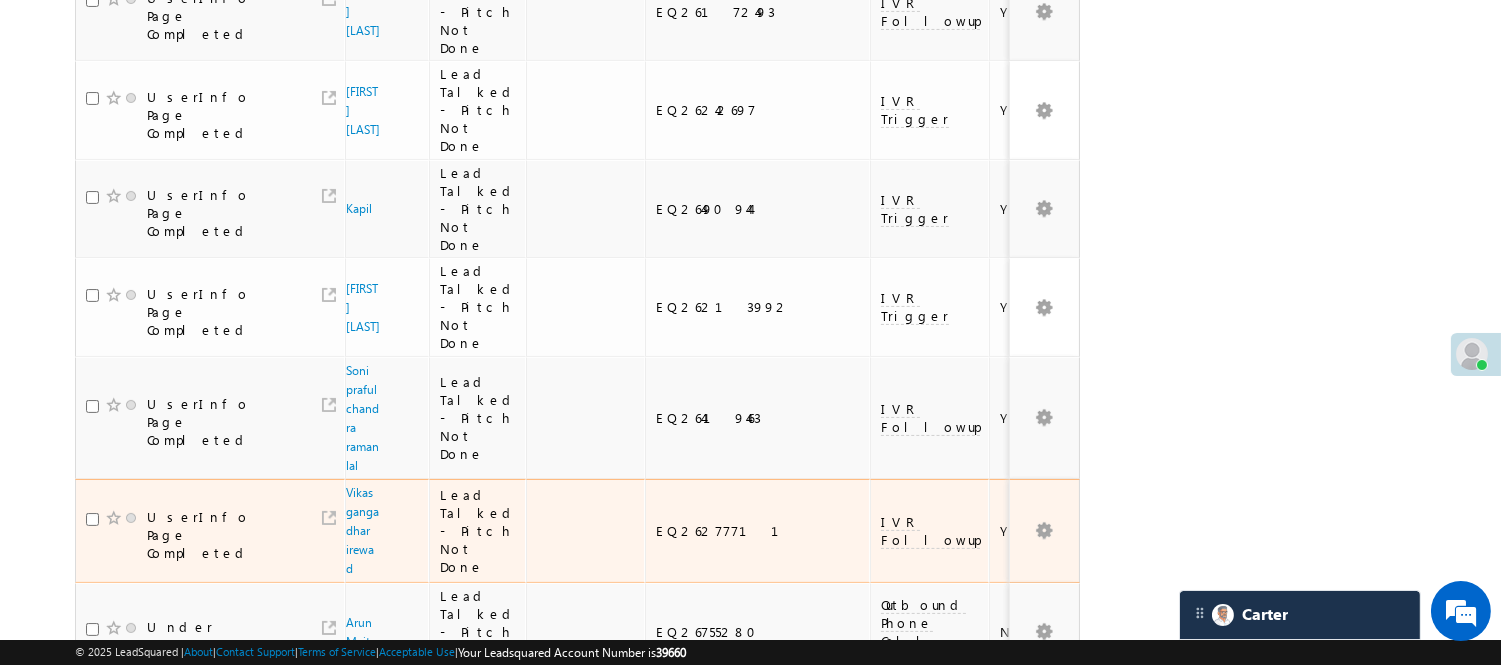 scroll, scrollTop: 888, scrollLeft: 0, axis: vertical 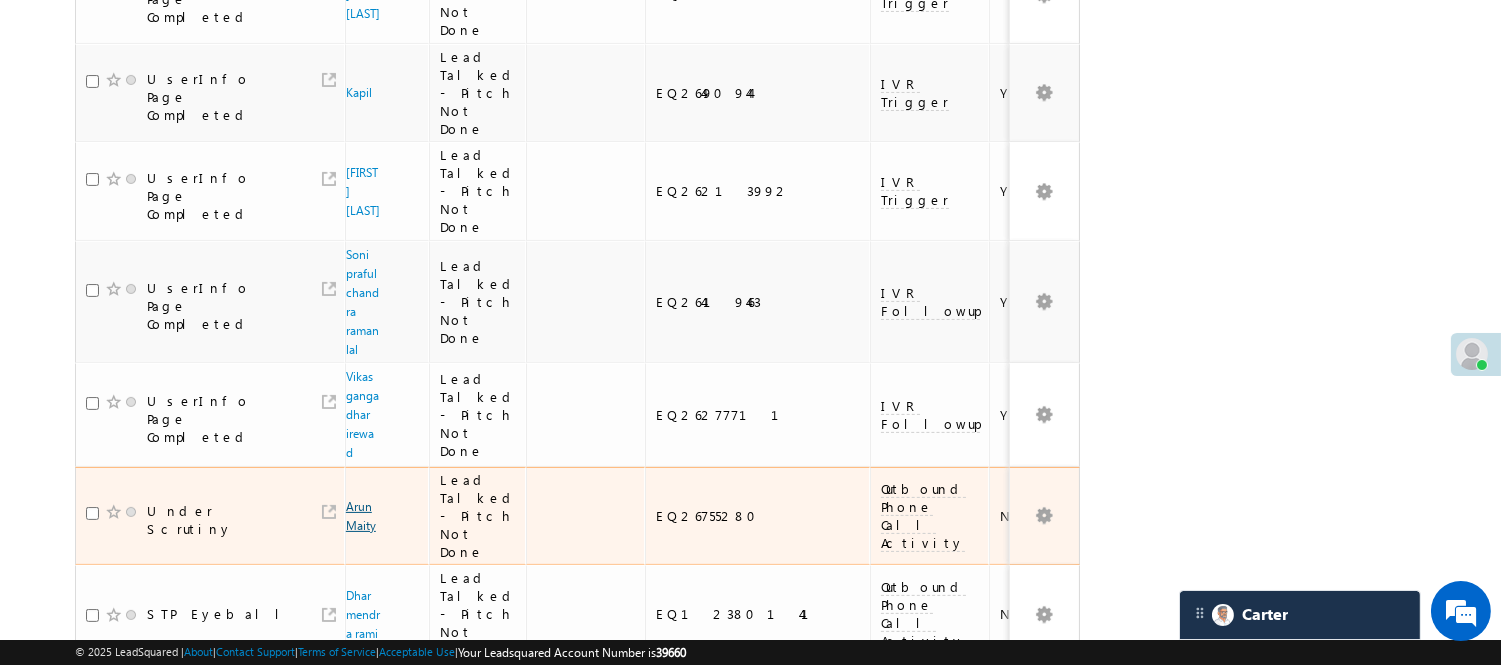 click on "Arun Maity" at bounding box center (361, 516) 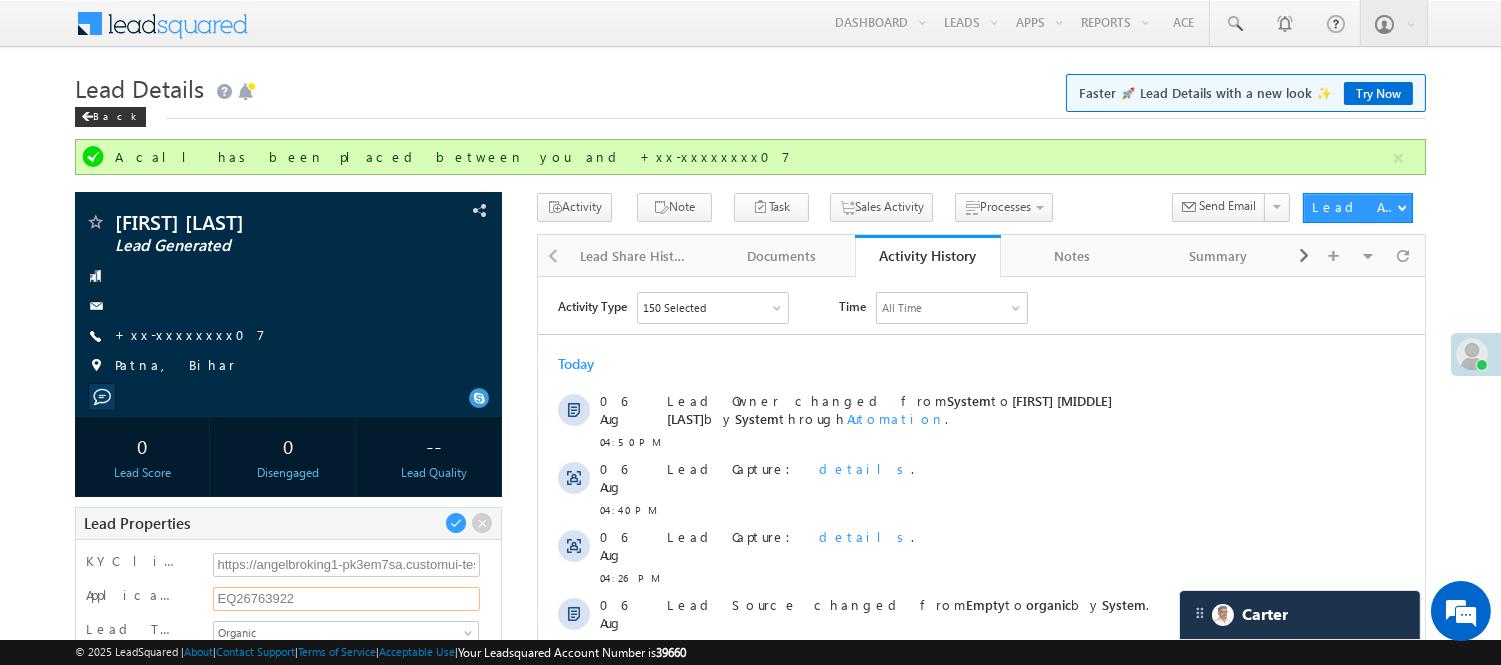 scroll, scrollTop: 0, scrollLeft: 0, axis: both 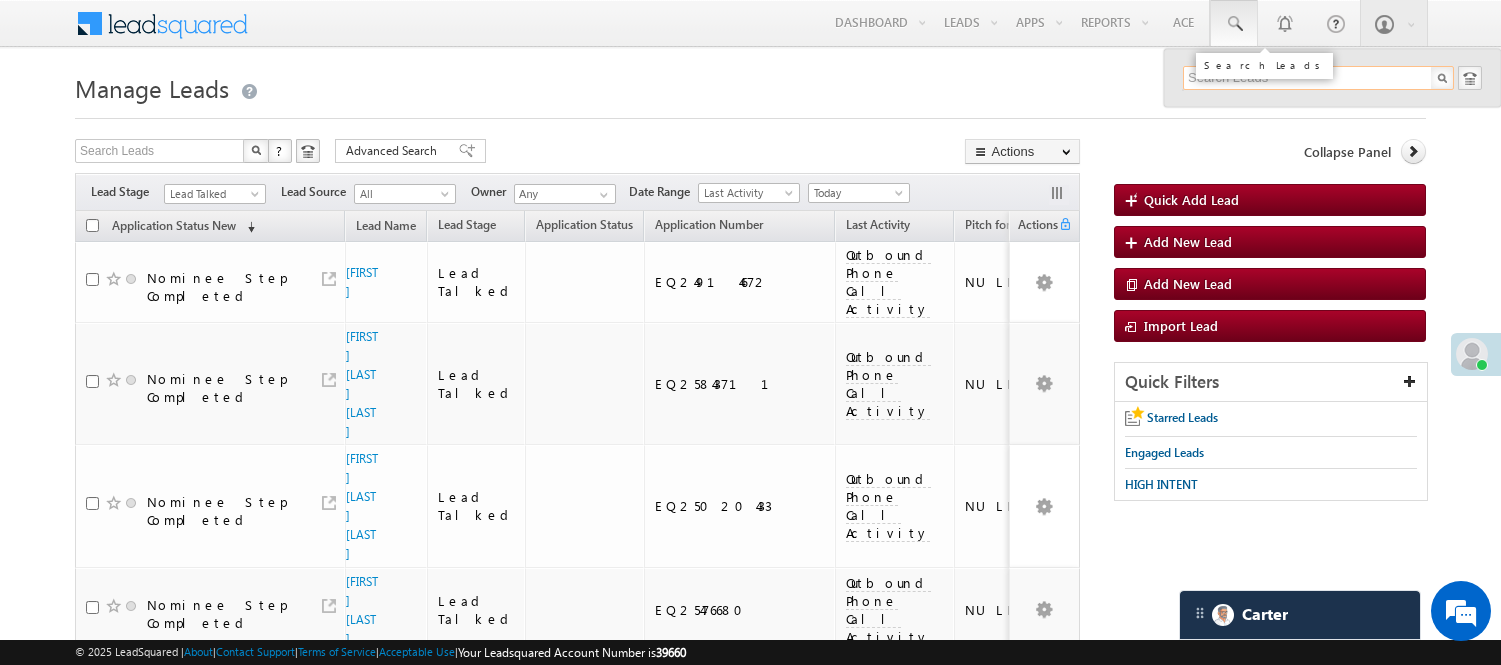 click at bounding box center (1318, 78) 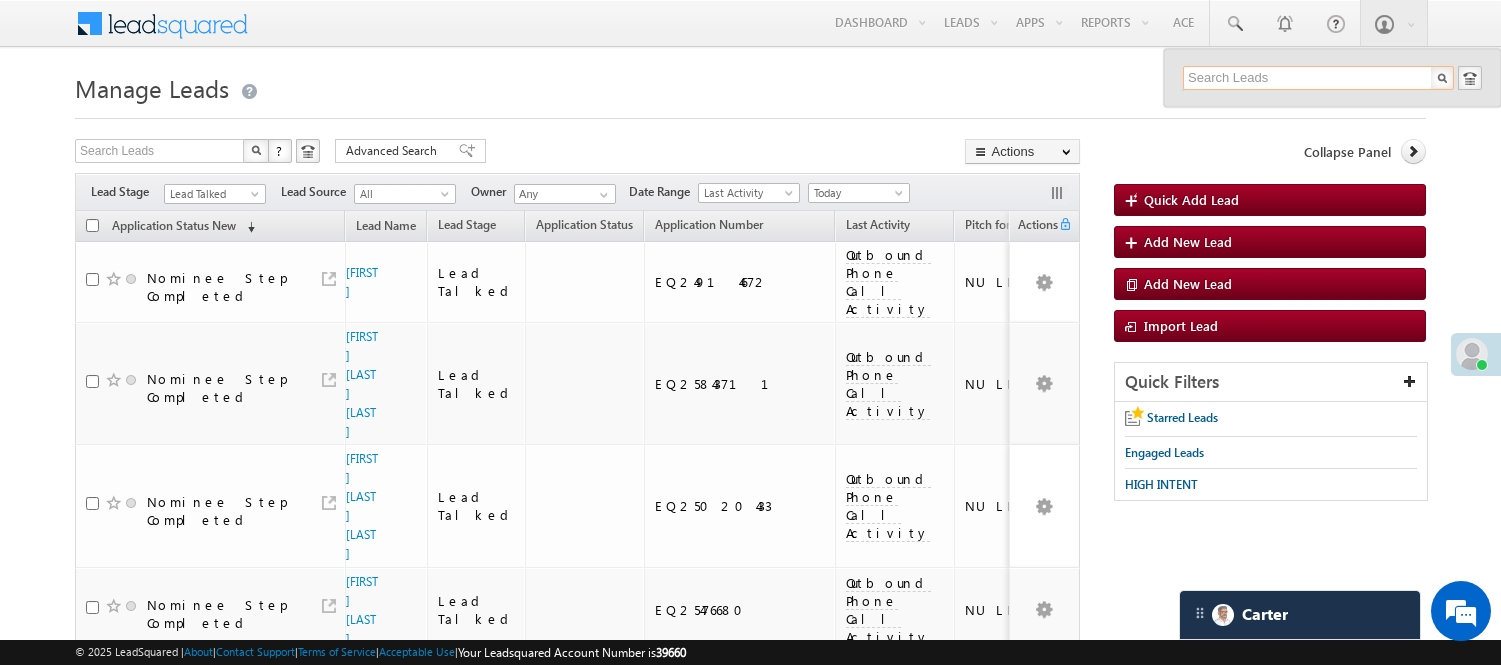 scroll, scrollTop: 0, scrollLeft: 0, axis: both 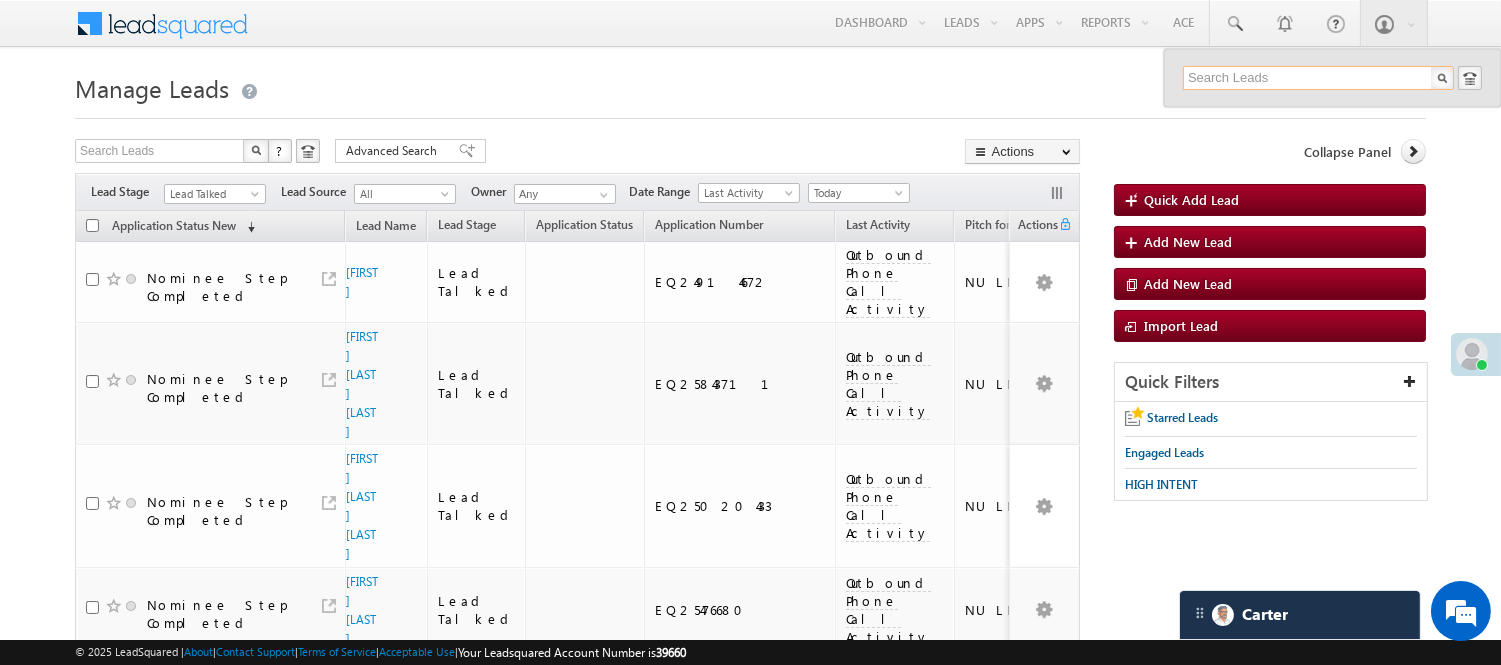click at bounding box center (1318, 78) 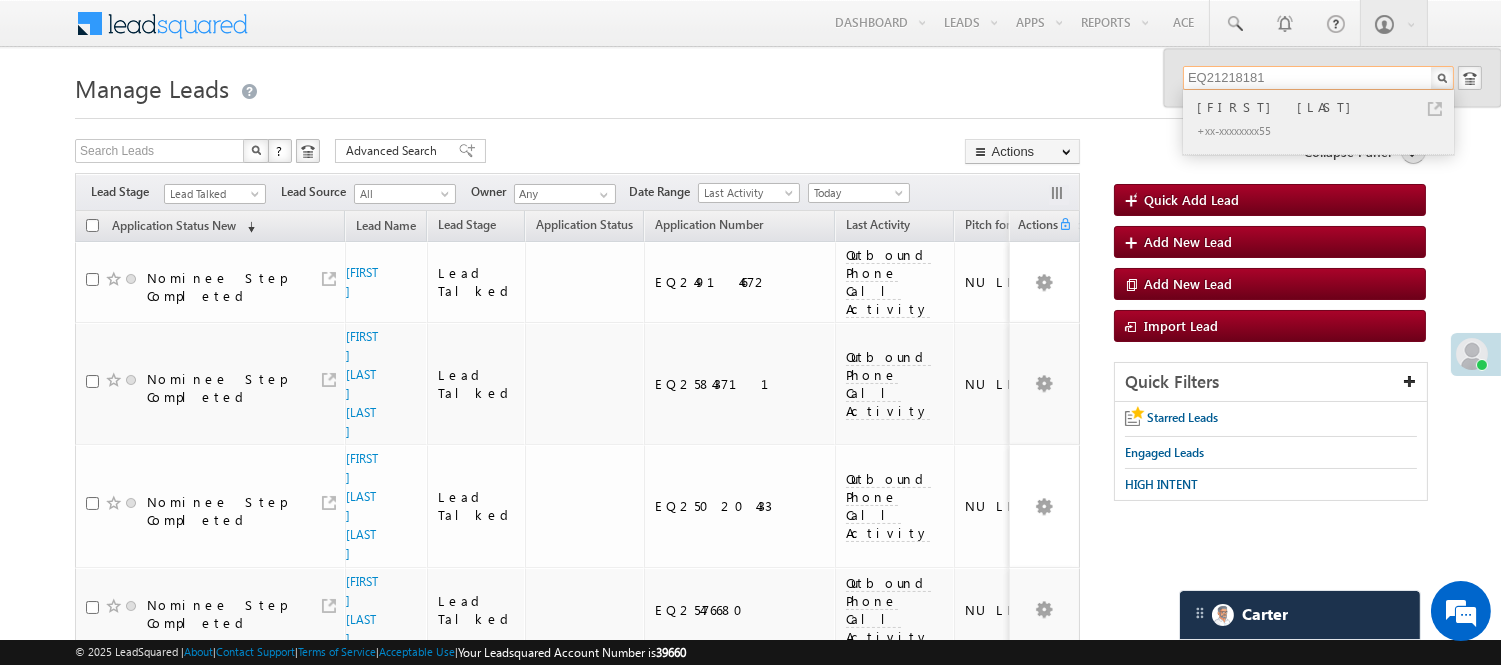 type on "EQ21218181" 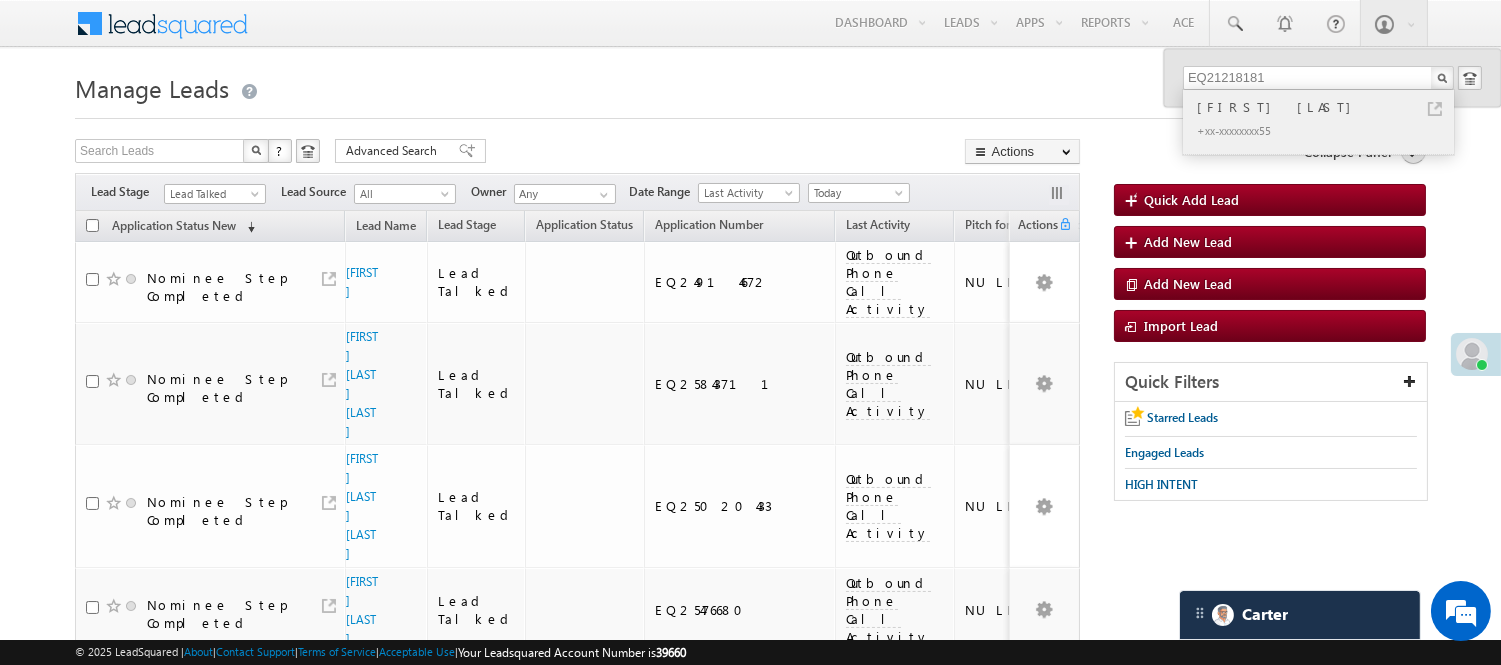 click on "Ajay Vaishnav" at bounding box center [1327, 107] 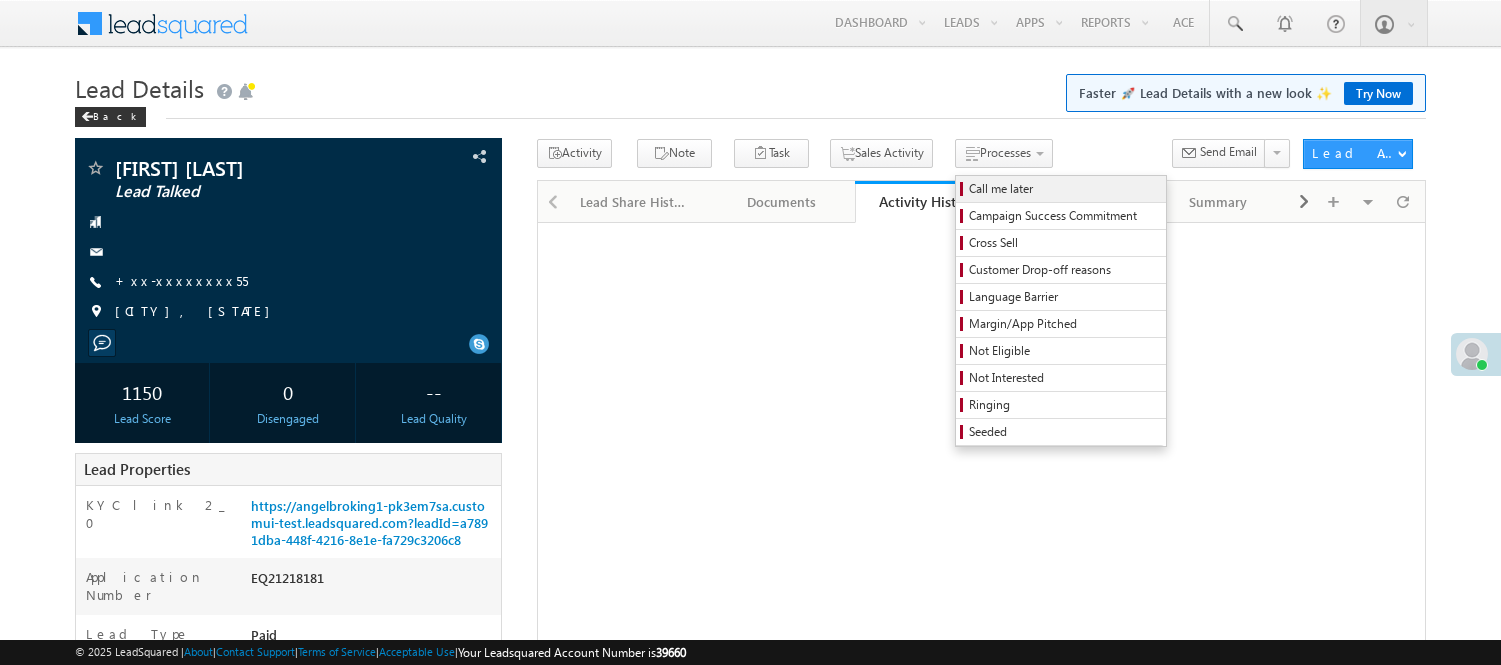 click on "Call me later" at bounding box center (1064, 189) 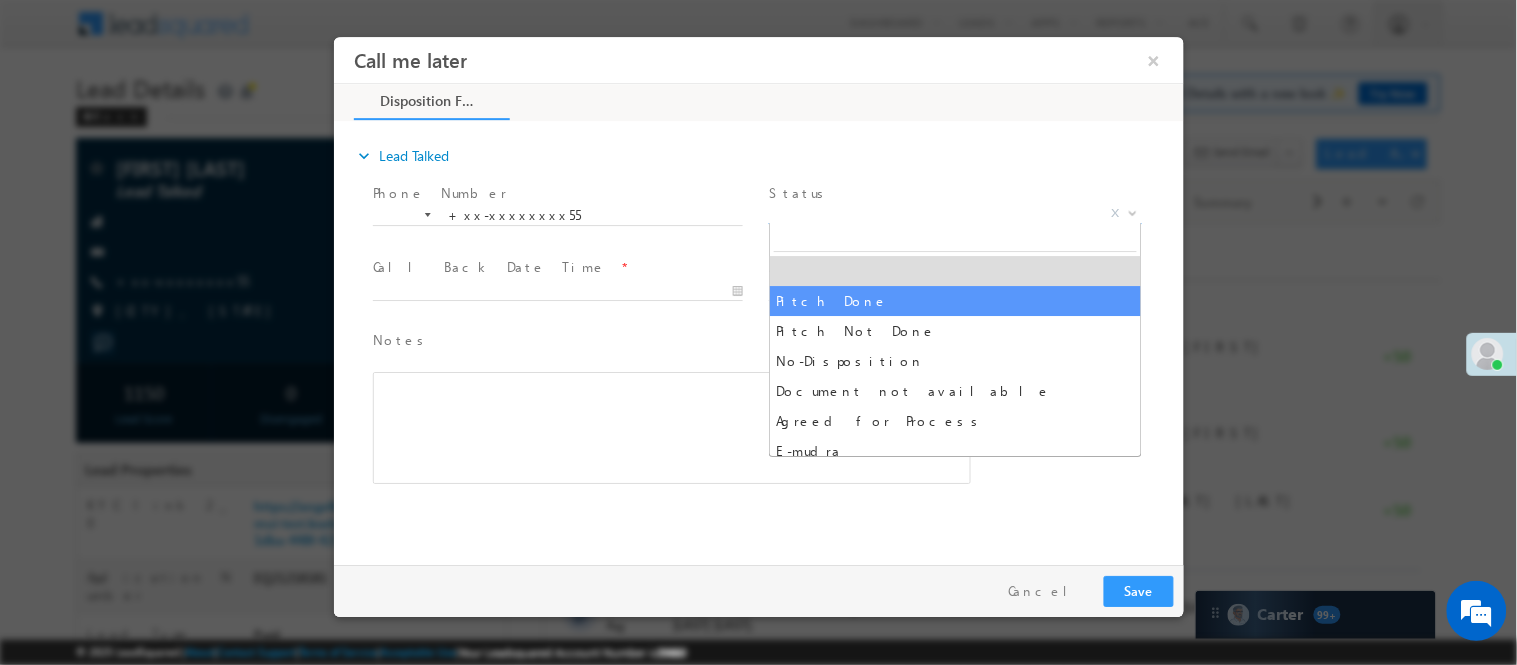 scroll, scrollTop: 0, scrollLeft: 0, axis: both 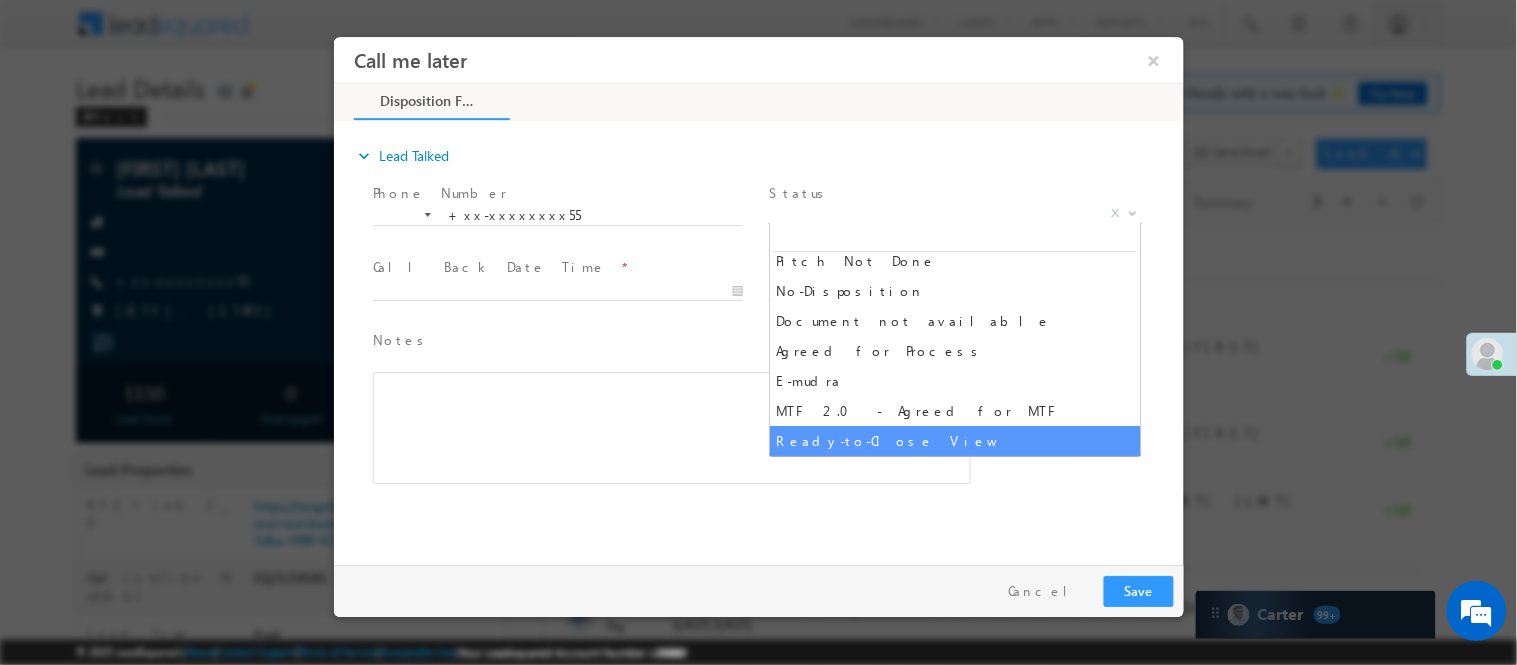 select on "Ready-to-Close View" 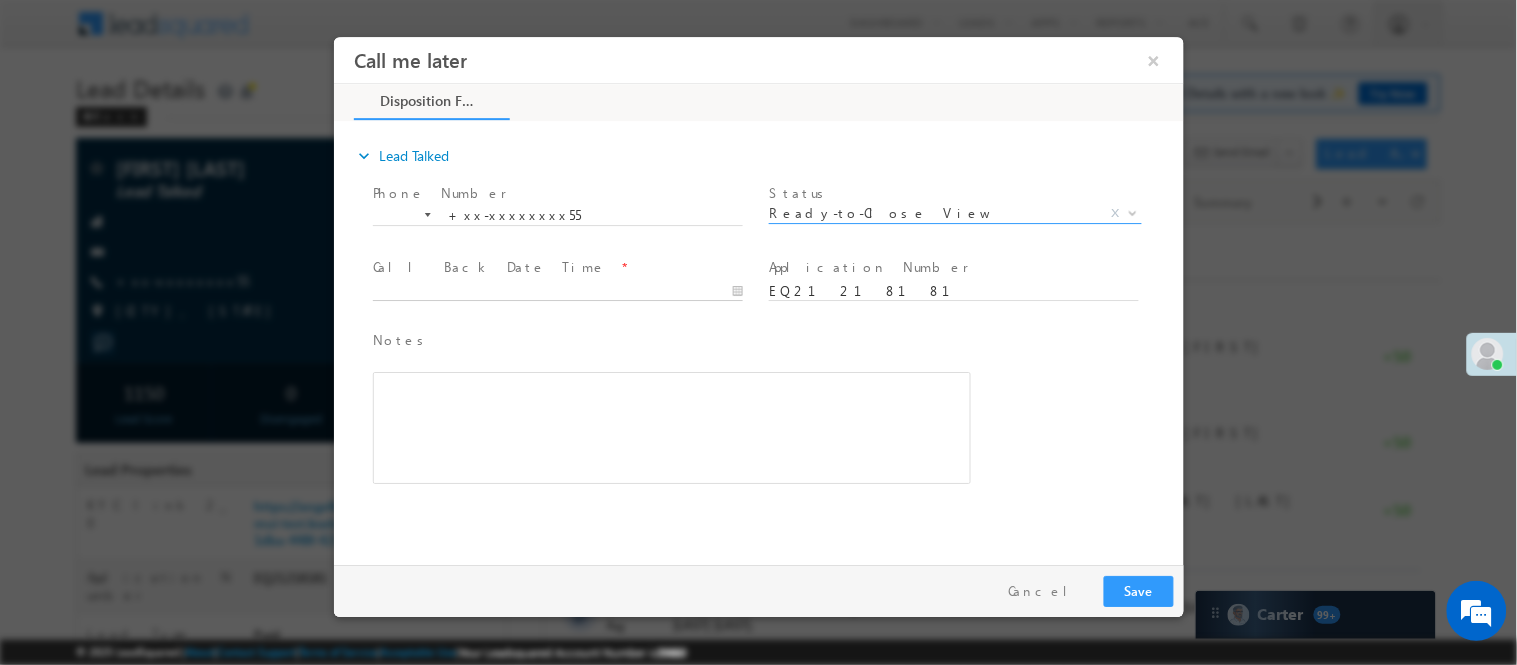 type on "08/06/25 7:45 PM" 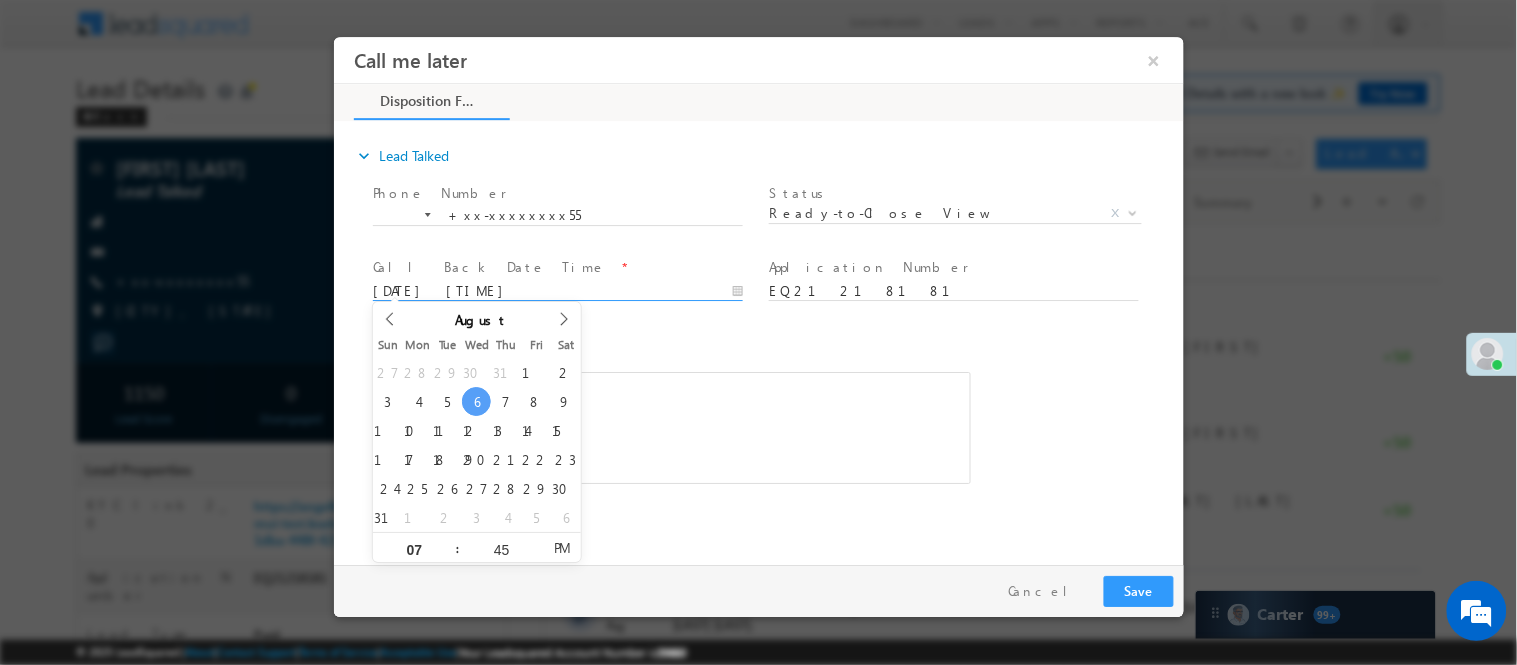 click on "Call me later
×" at bounding box center (758, 295) 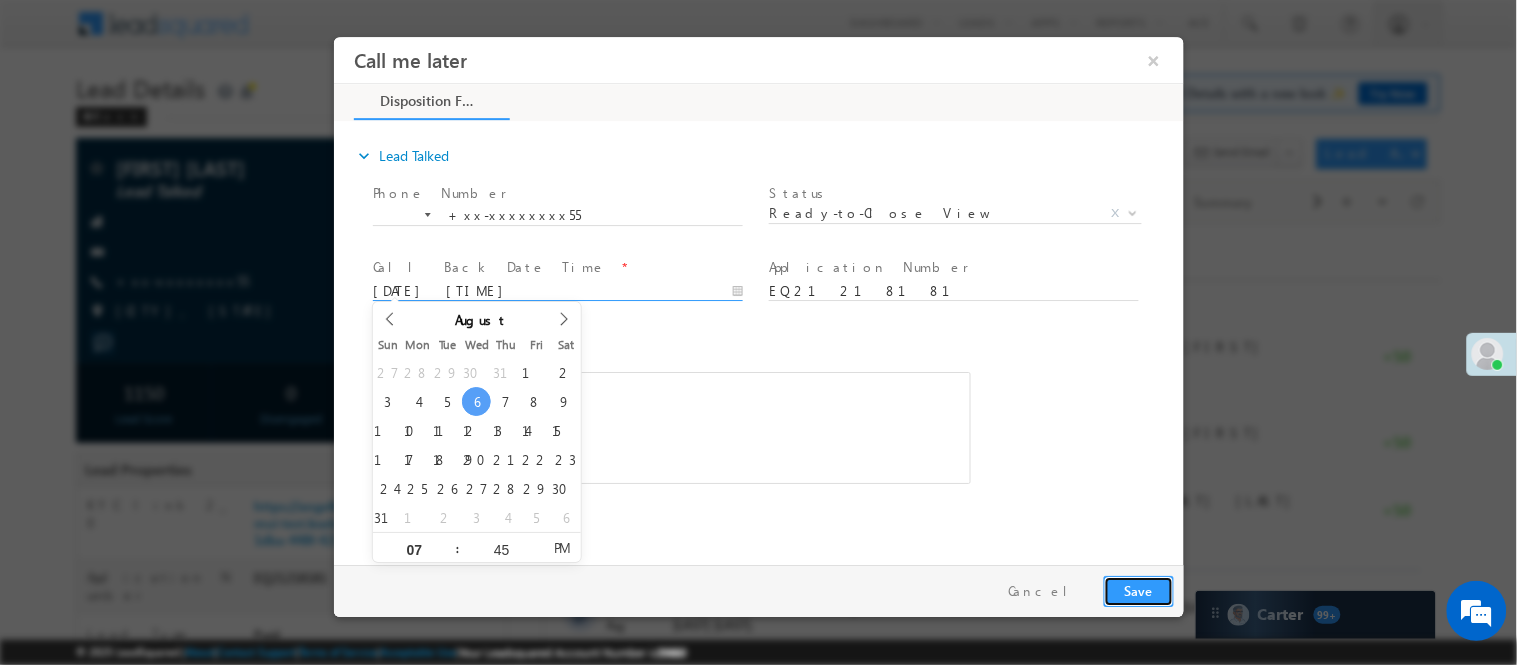 click on "Save" at bounding box center (1138, 590) 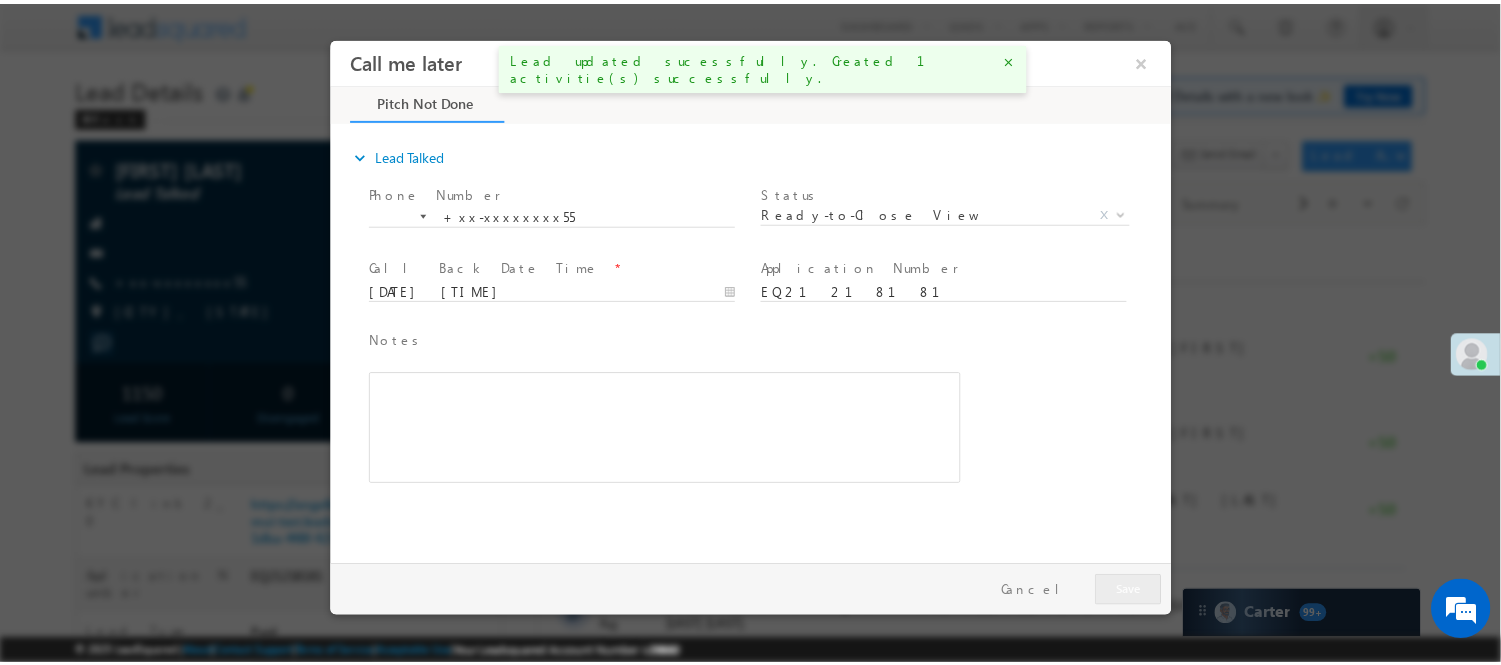scroll, scrollTop: 0, scrollLeft: 0, axis: both 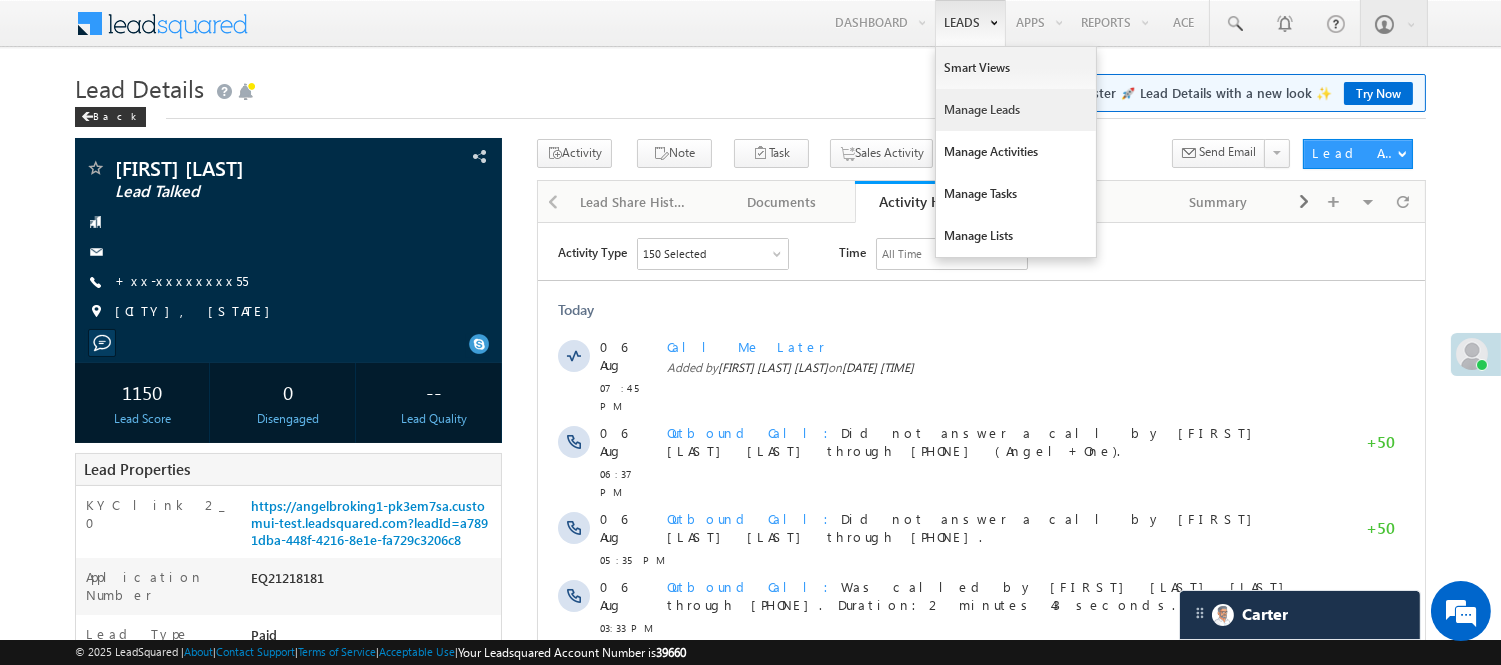 click on "Manage Leads" at bounding box center (1016, 110) 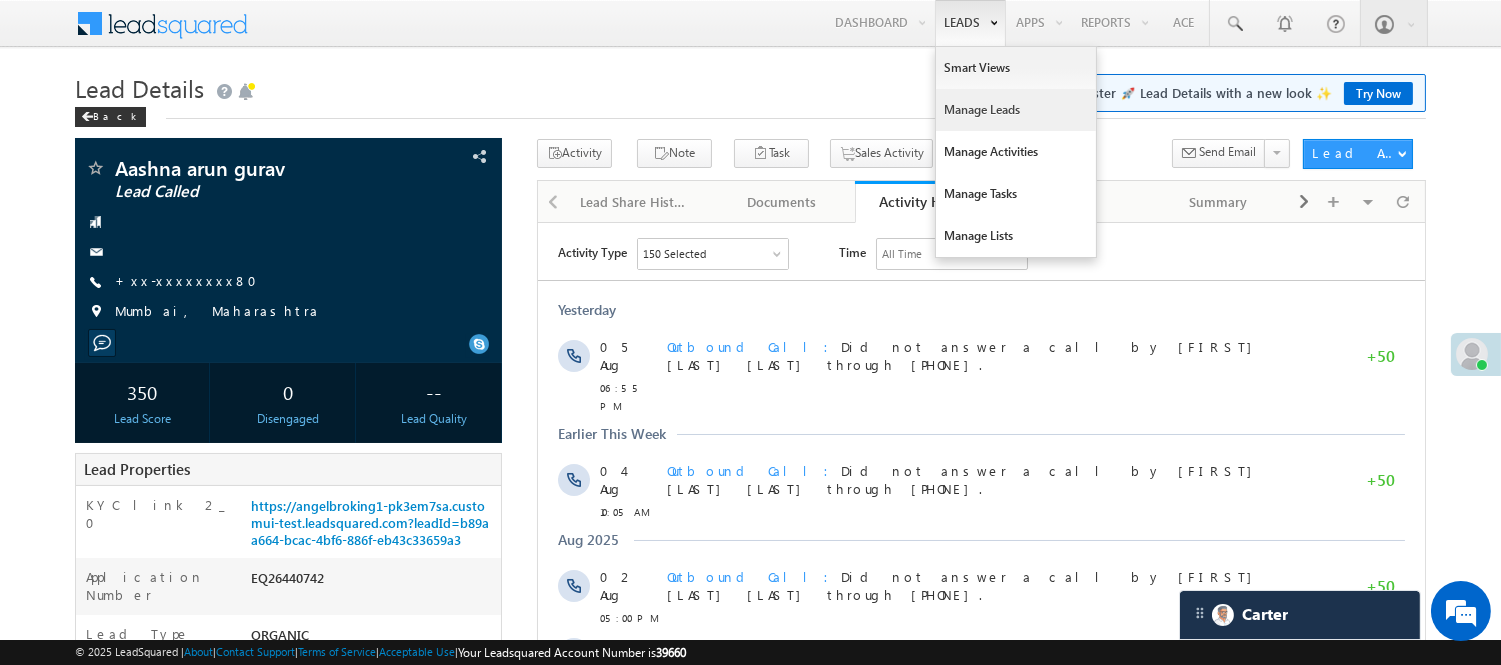 scroll, scrollTop: 0, scrollLeft: 0, axis: both 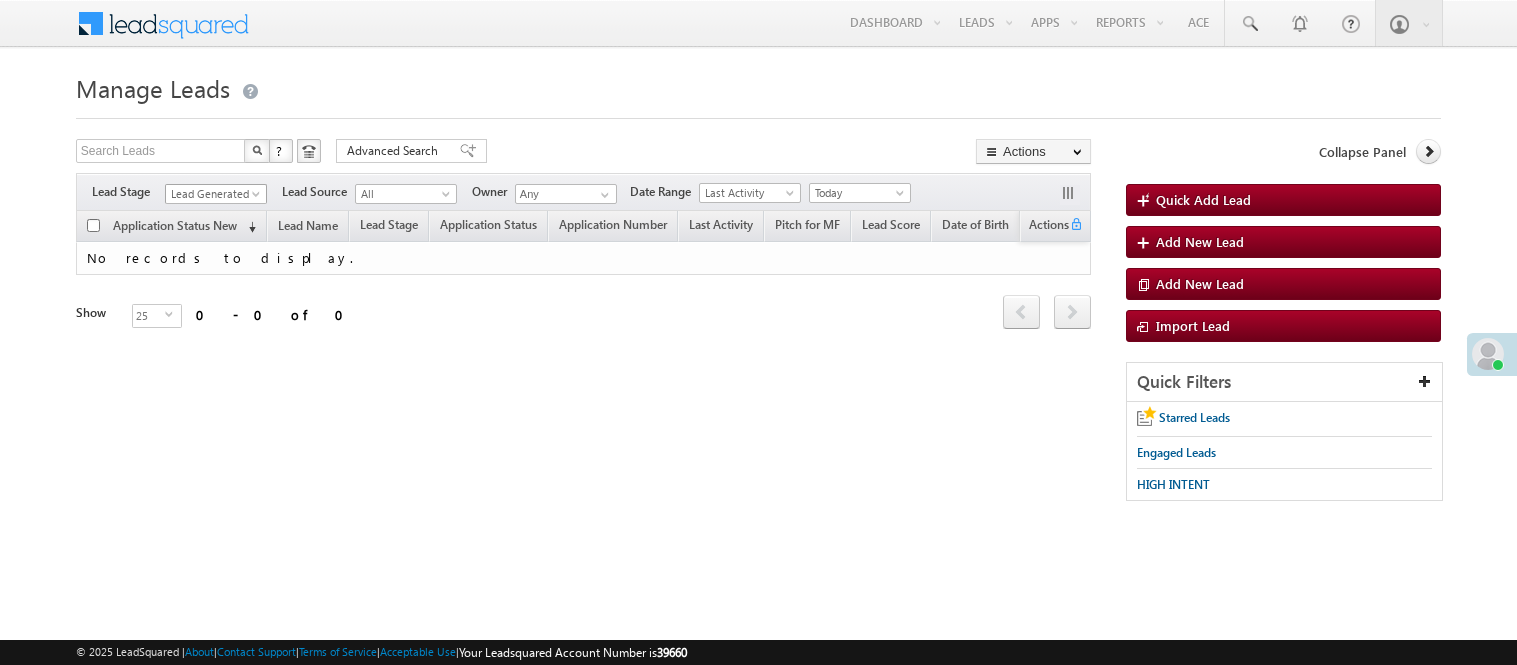 click on "Lead Generated" at bounding box center [213, 194] 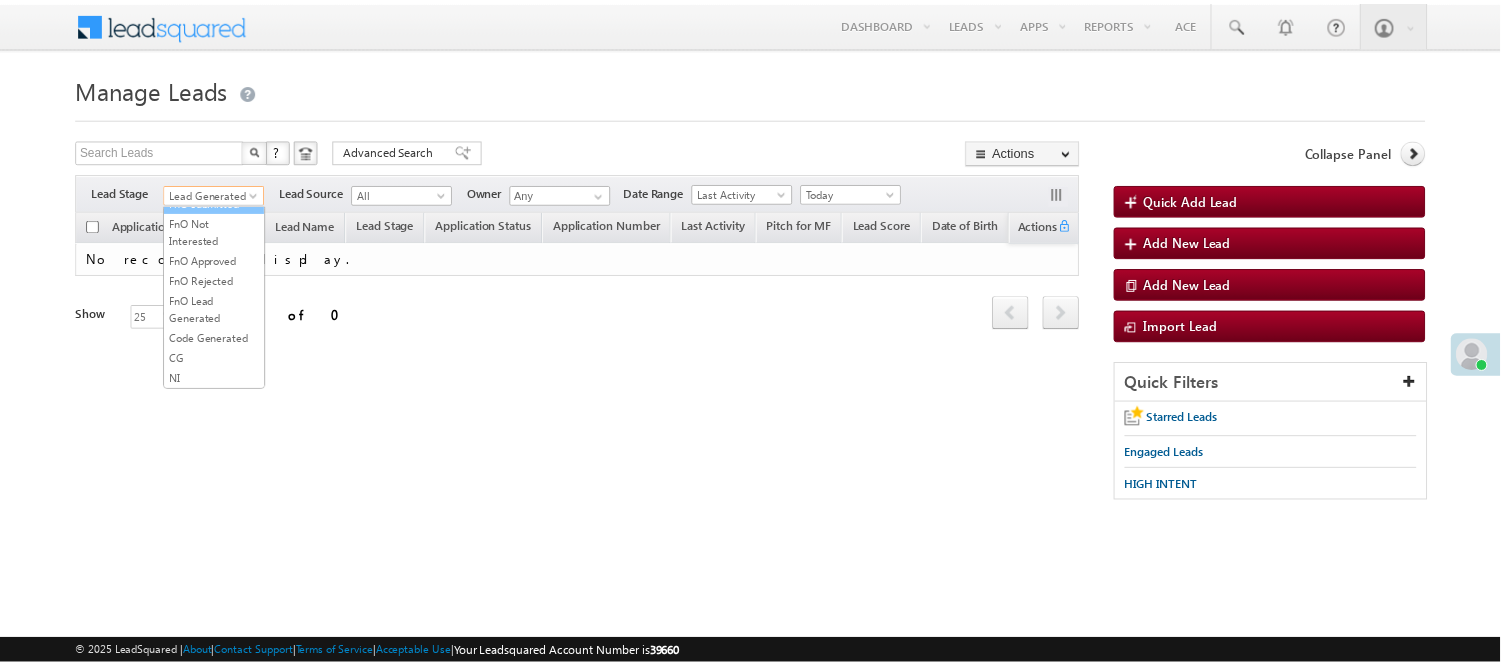 scroll, scrollTop: 496, scrollLeft: 0, axis: vertical 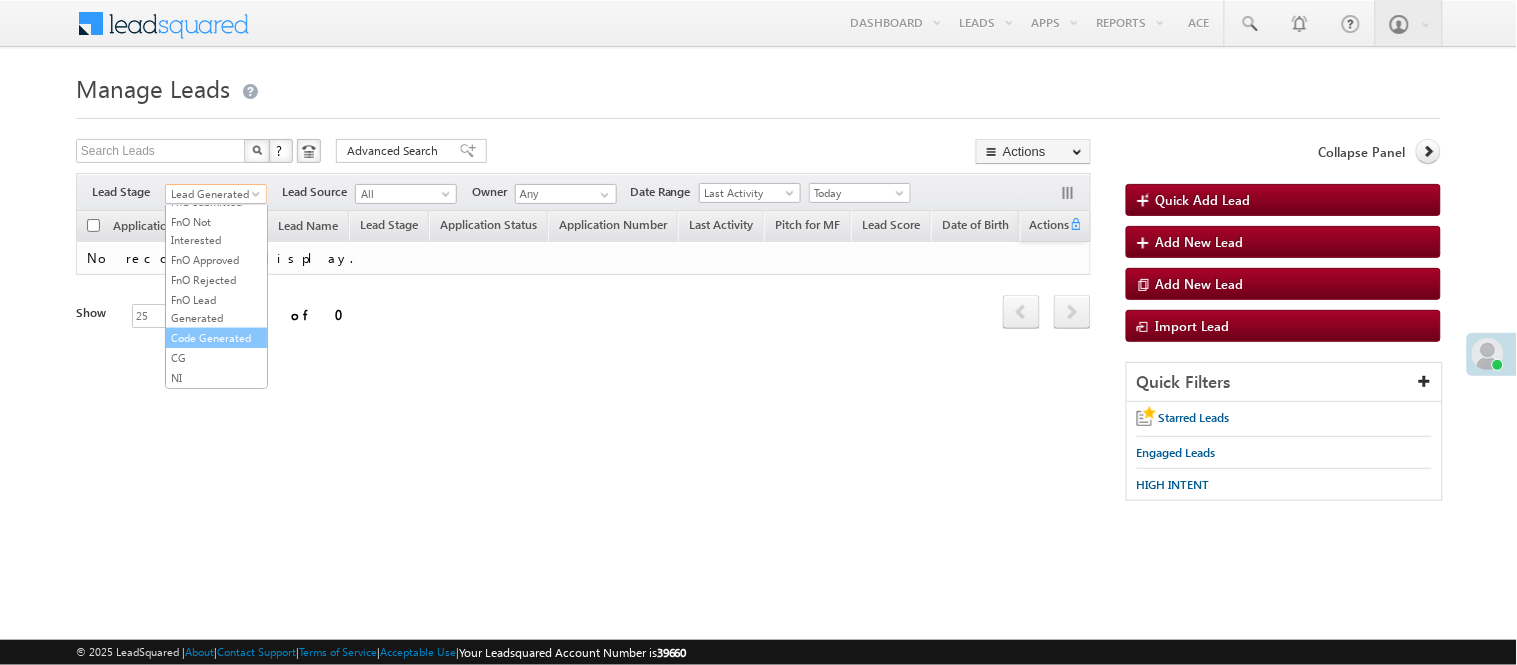 click on "Code Generated" at bounding box center (216, 338) 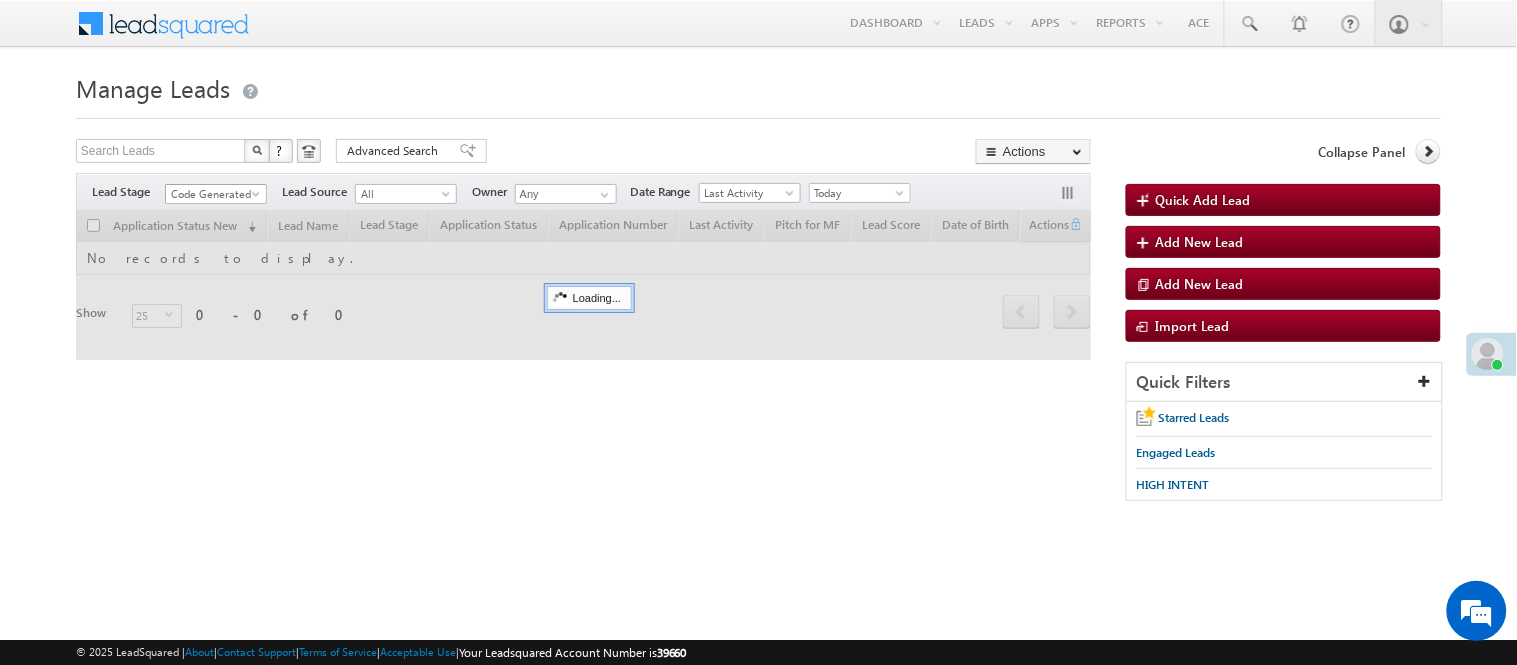 click on "Code Generated" at bounding box center (213, 194) 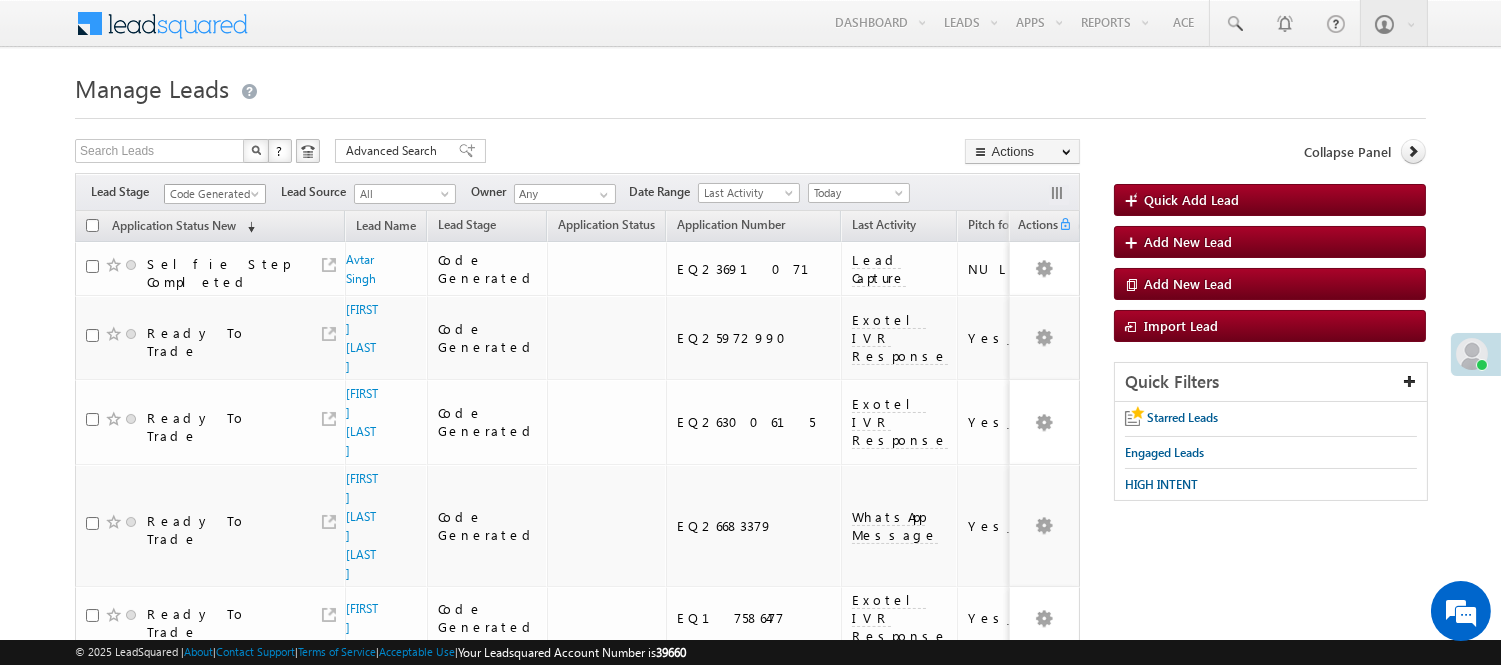 click on "Code Generated" at bounding box center [212, 194] 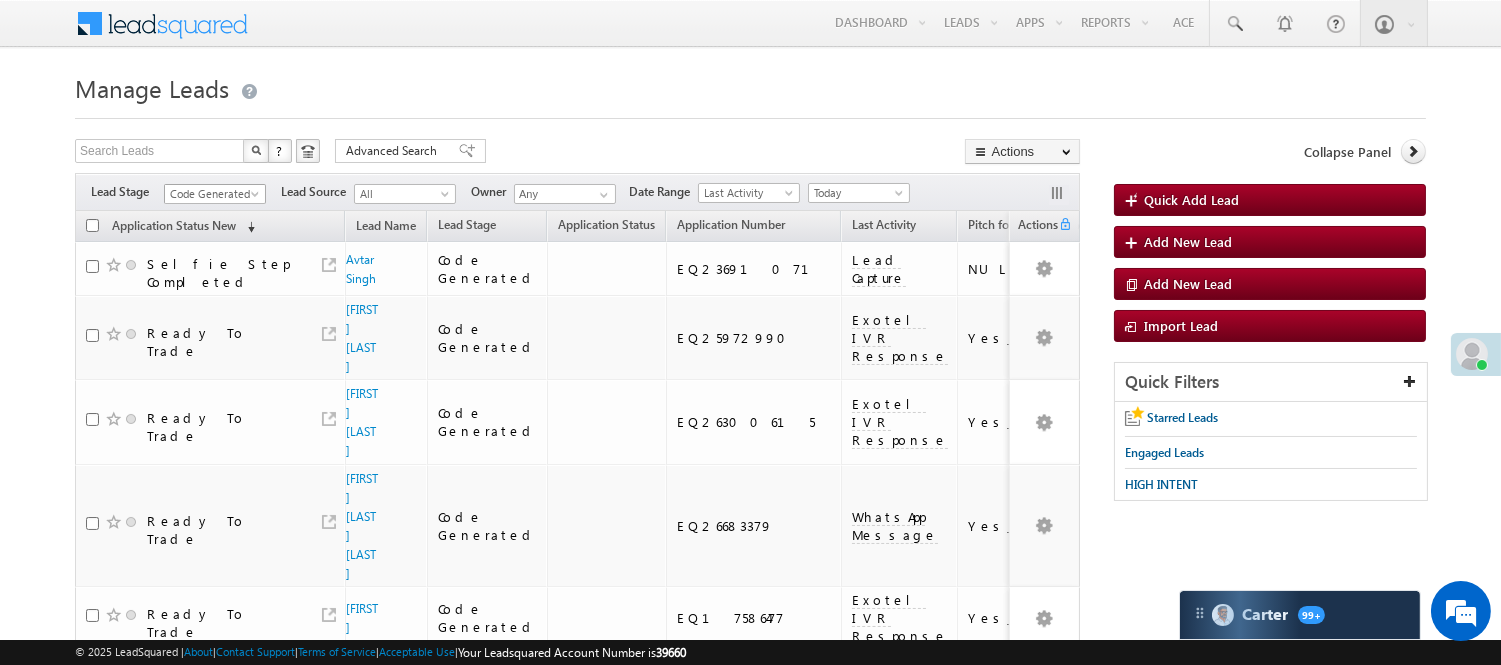 click on "Code Generated" at bounding box center [212, 194] 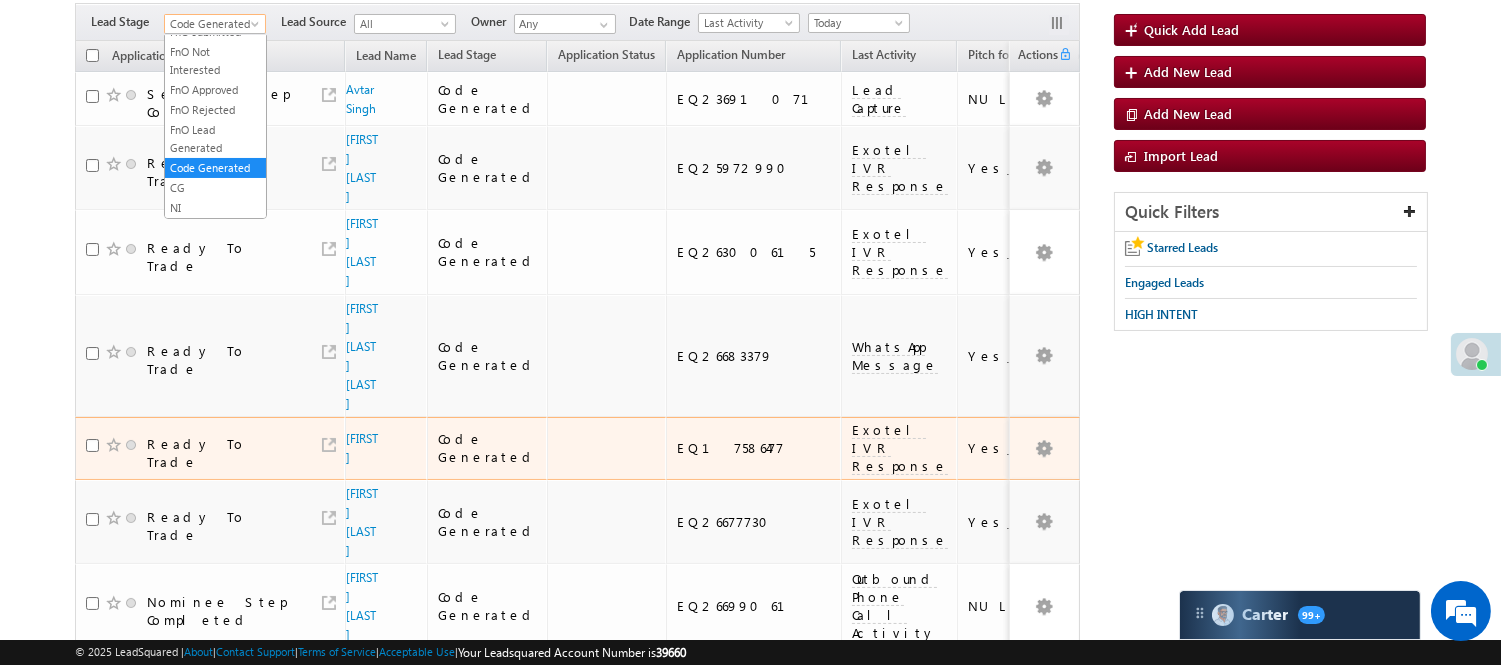 scroll, scrollTop: 0, scrollLeft: 0, axis: both 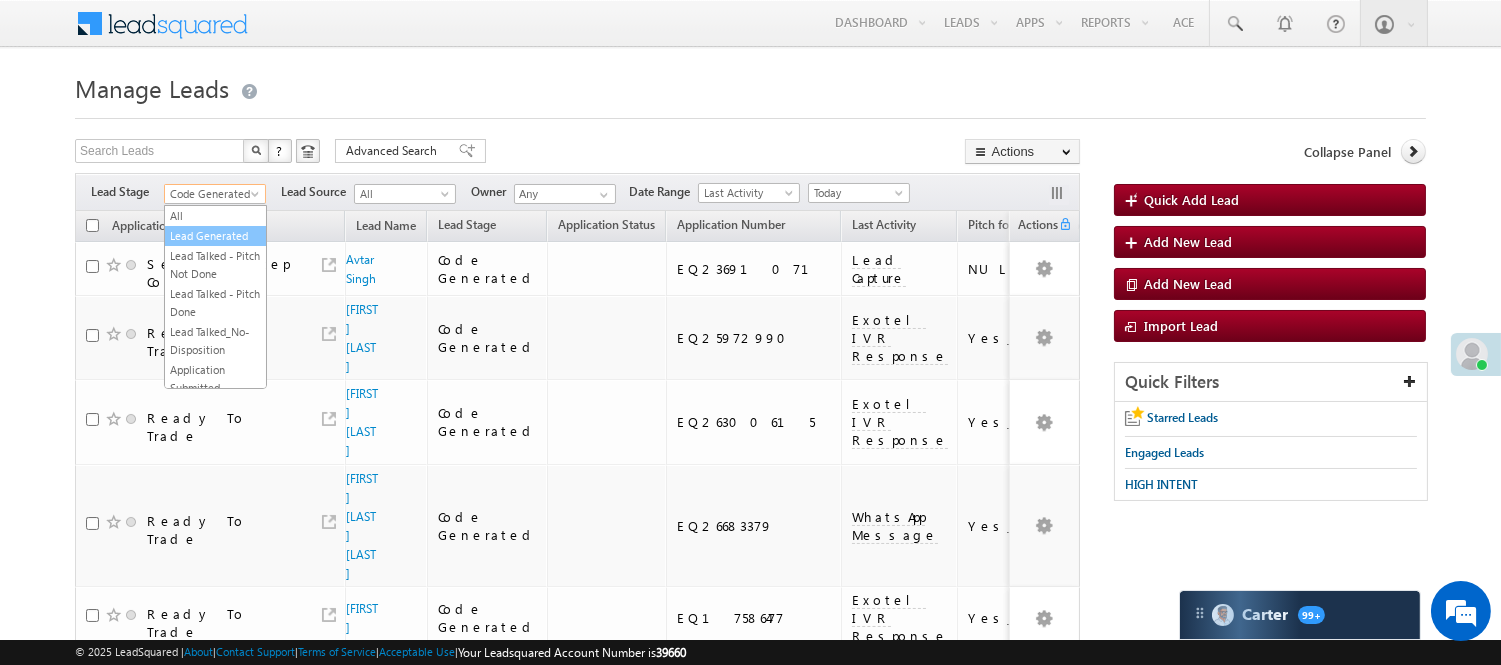 click on "Lead Generated" at bounding box center [215, 236] 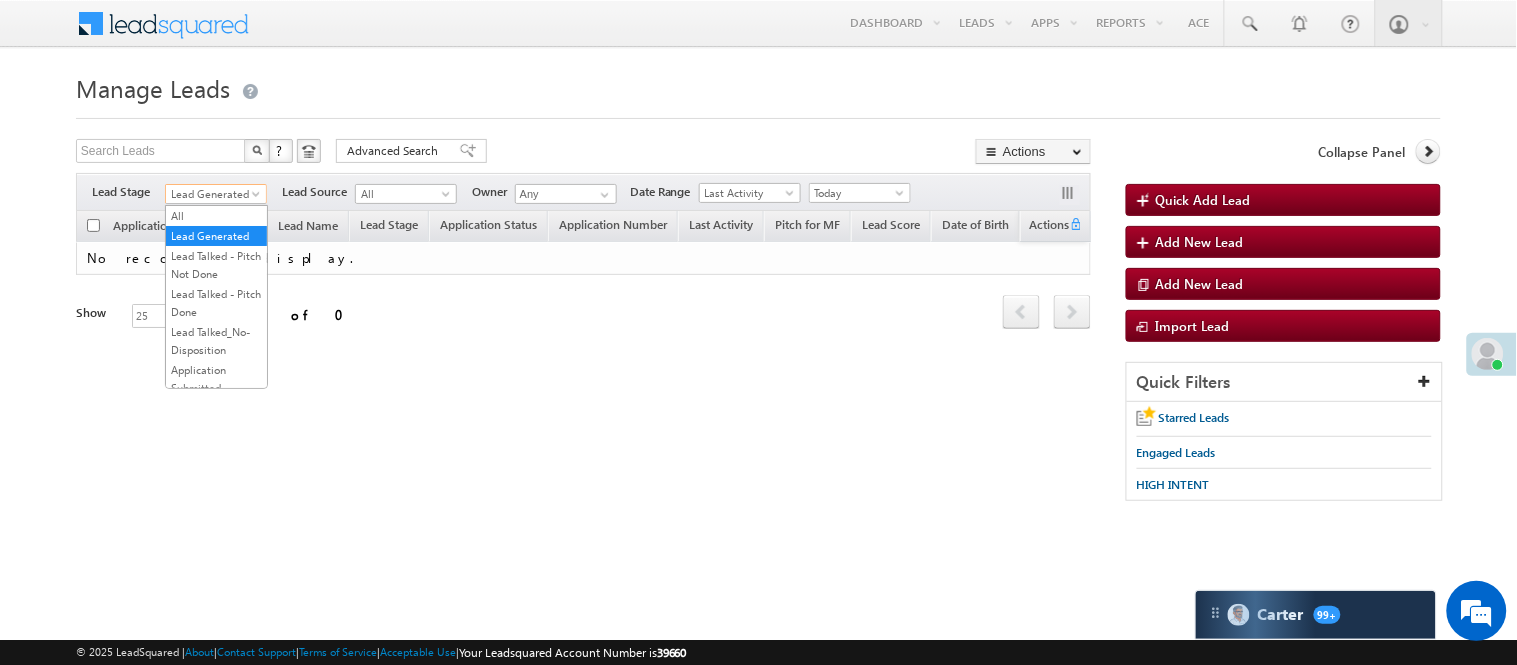 click on "Lead Generated" at bounding box center [213, 194] 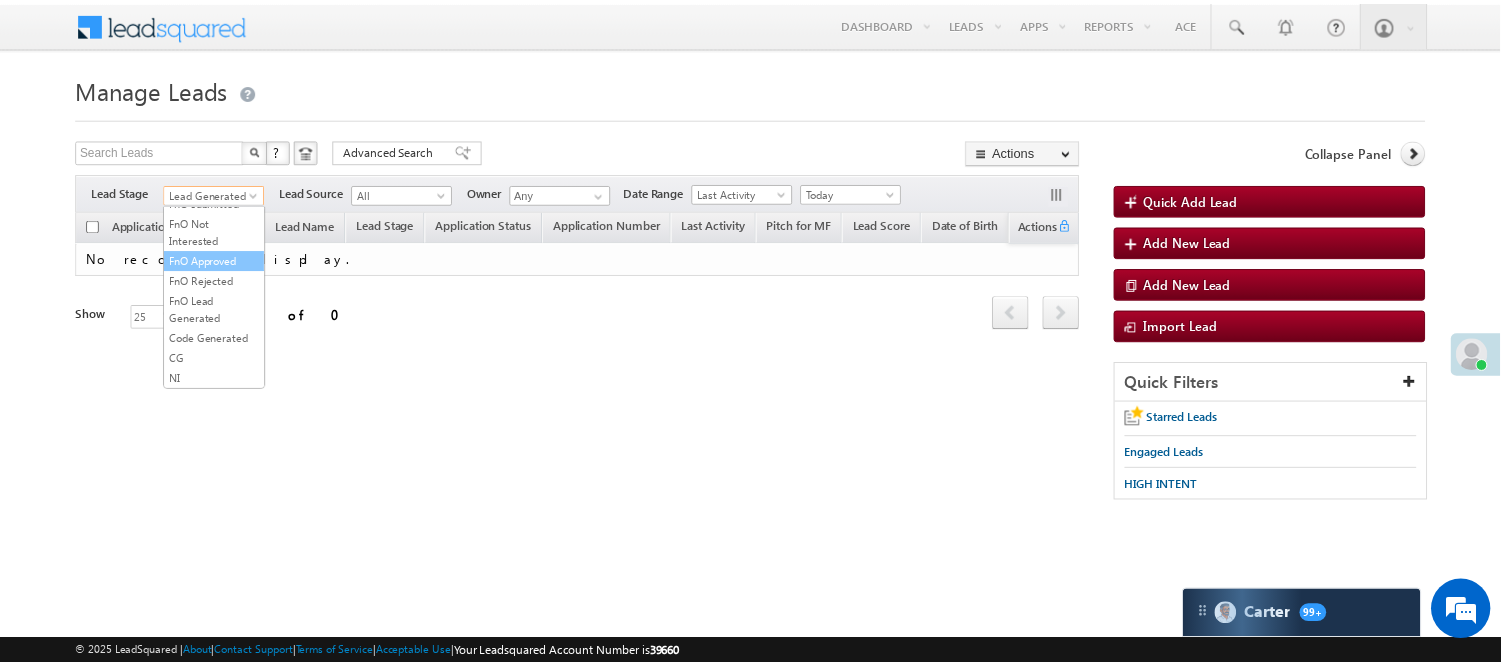 scroll, scrollTop: 444, scrollLeft: 0, axis: vertical 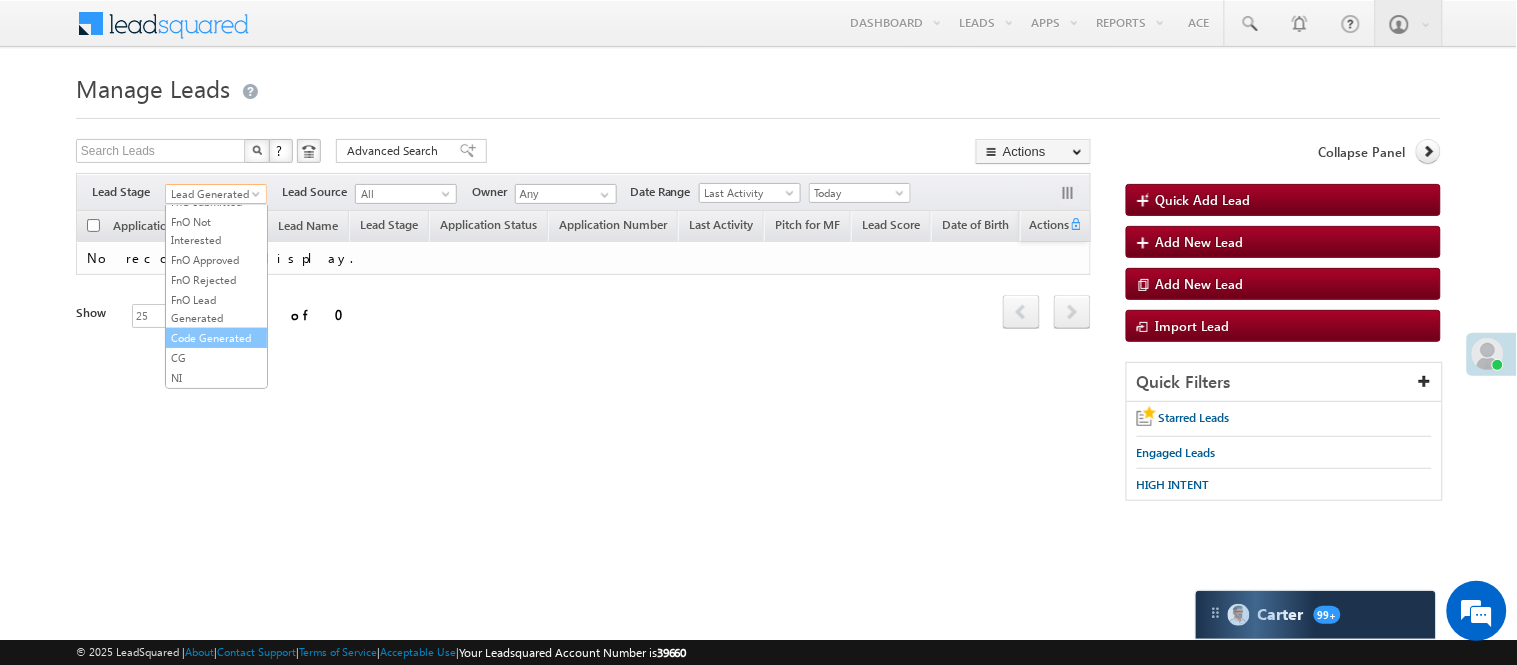 click on "Code Generated" at bounding box center [216, 338] 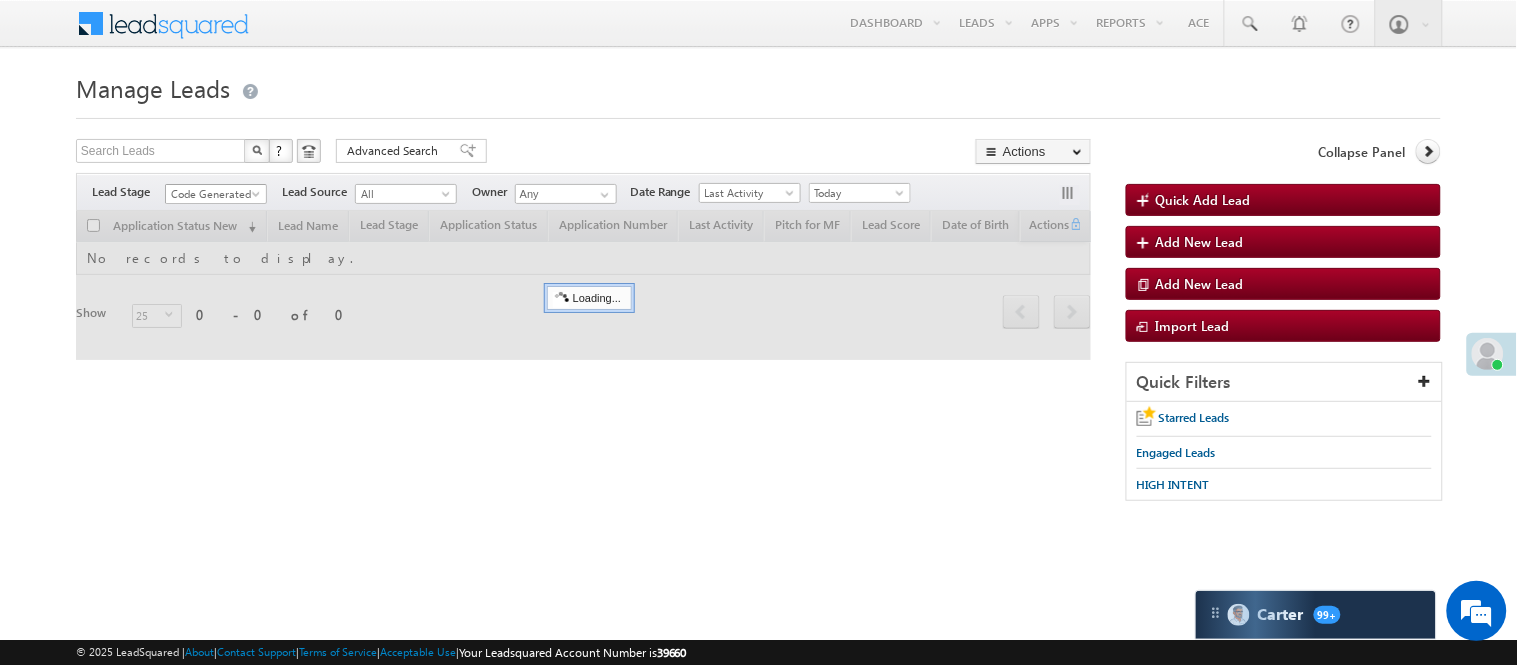 click on "Code Generated" at bounding box center (213, 194) 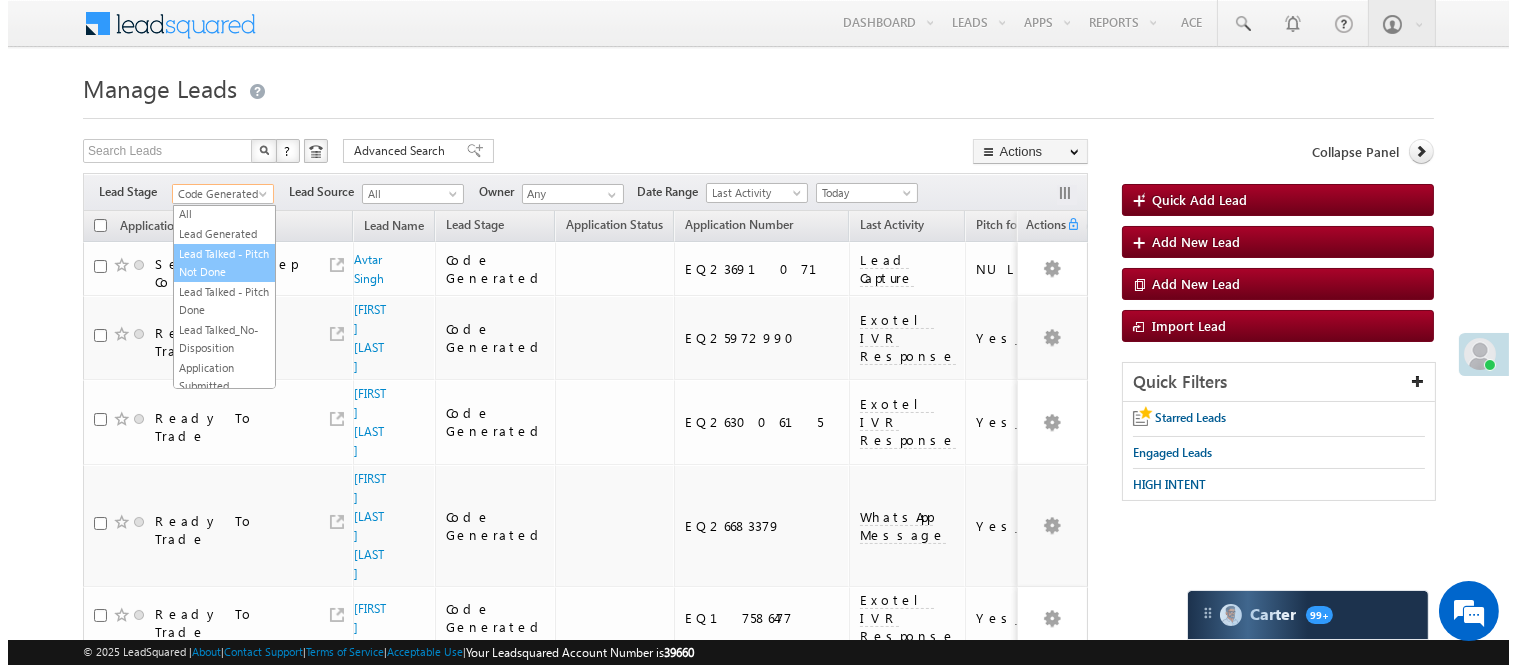 scroll, scrollTop: 0, scrollLeft: 0, axis: both 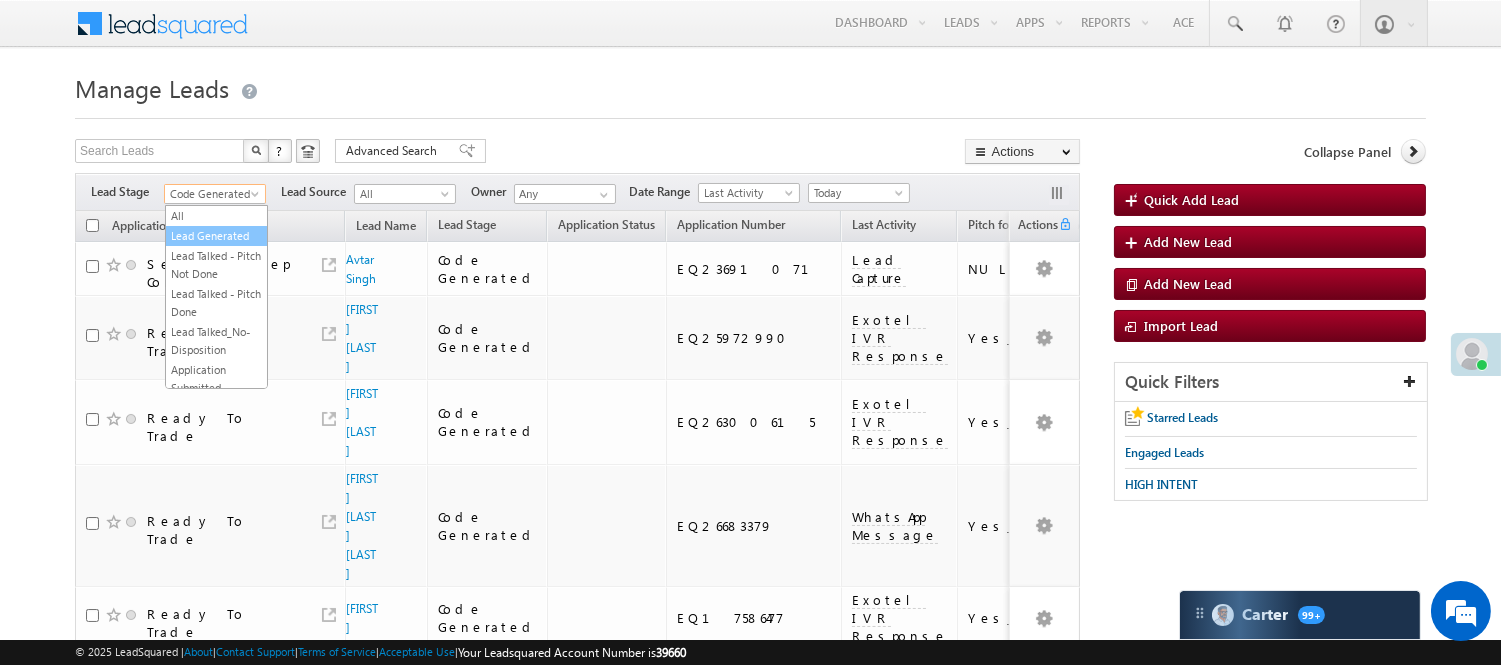click on "Lead Generated" at bounding box center [216, 236] 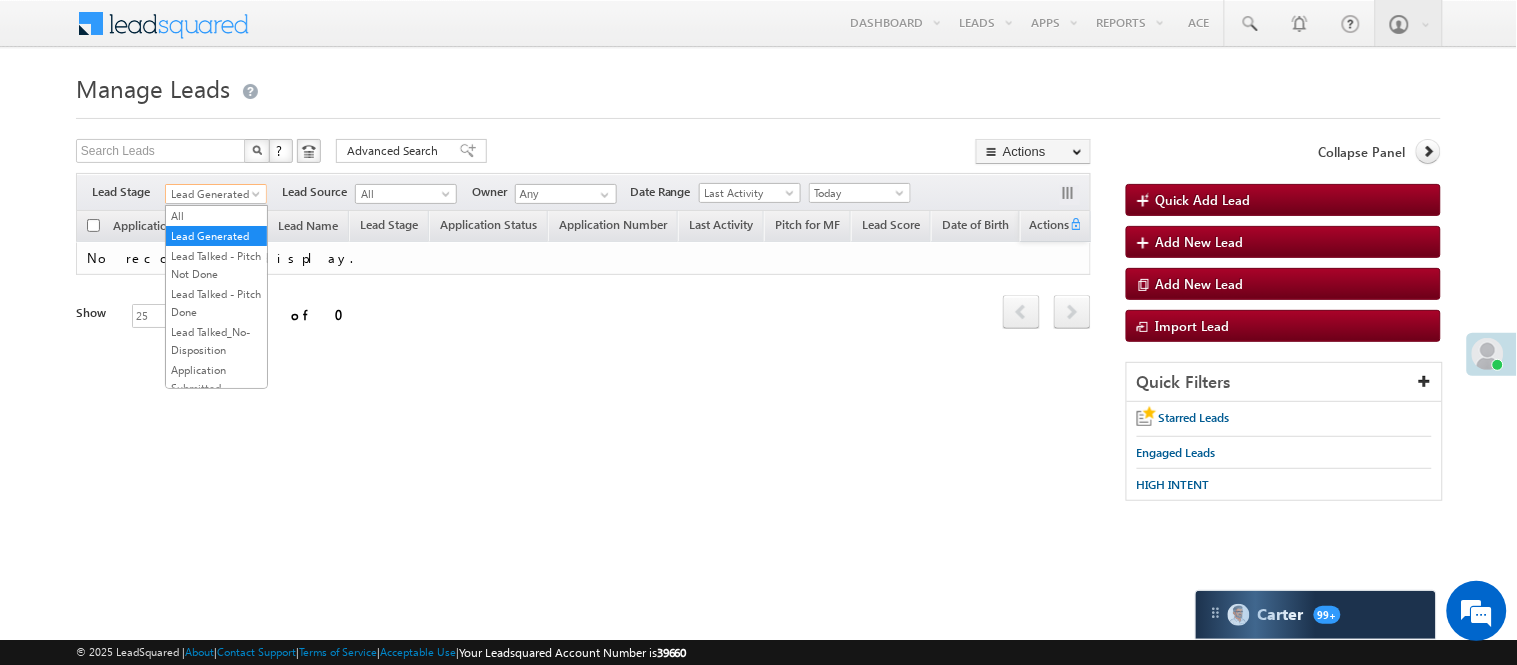 click on "Lead Generated" at bounding box center [213, 194] 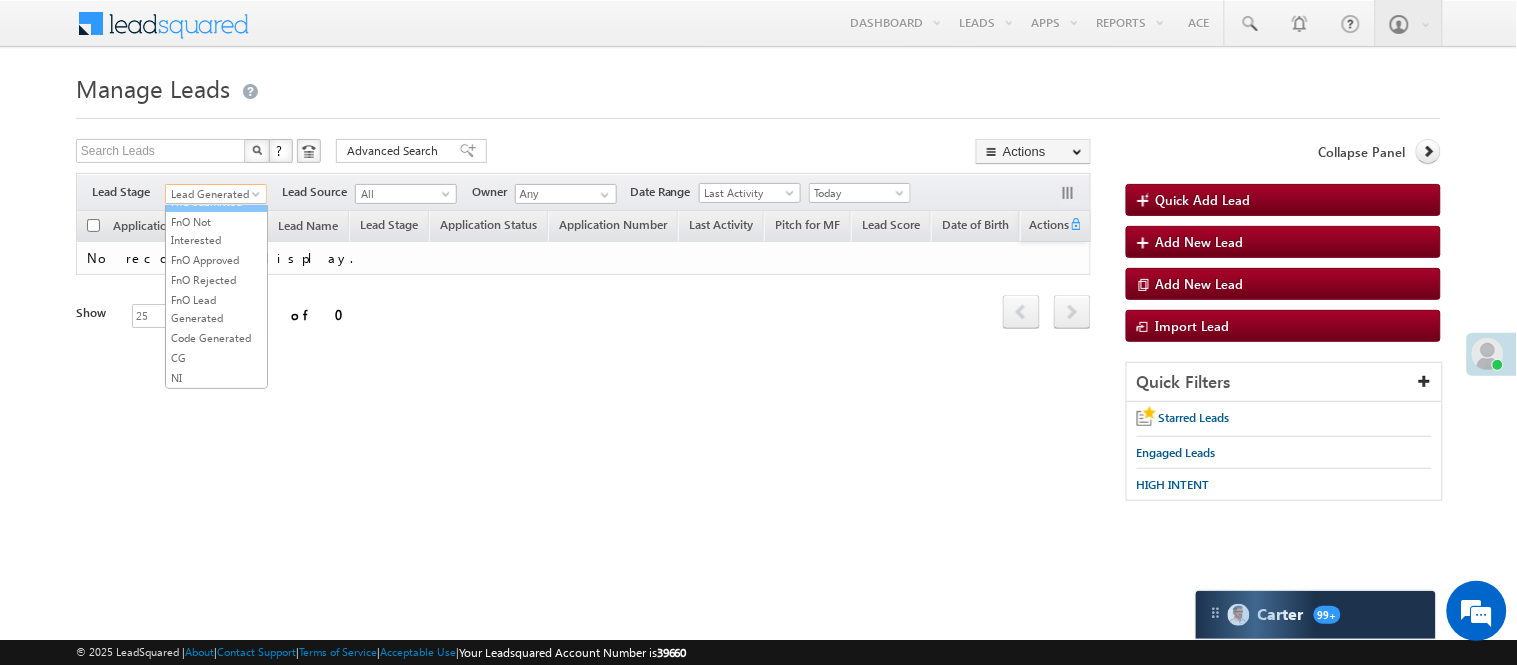 scroll, scrollTop: 0, scrollLeft: 0, axis: both 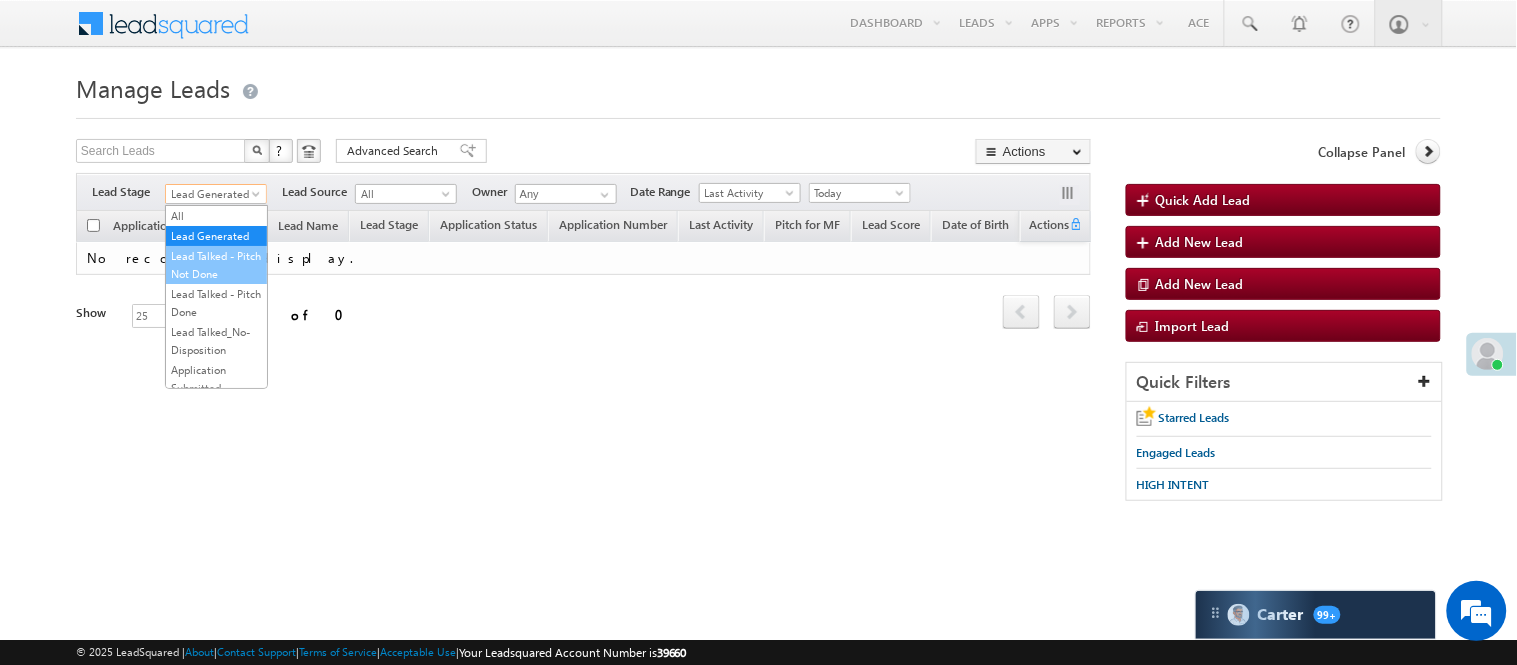 click on "Lead Talked - Pitch Not Done" at bounding box center [216, 265] 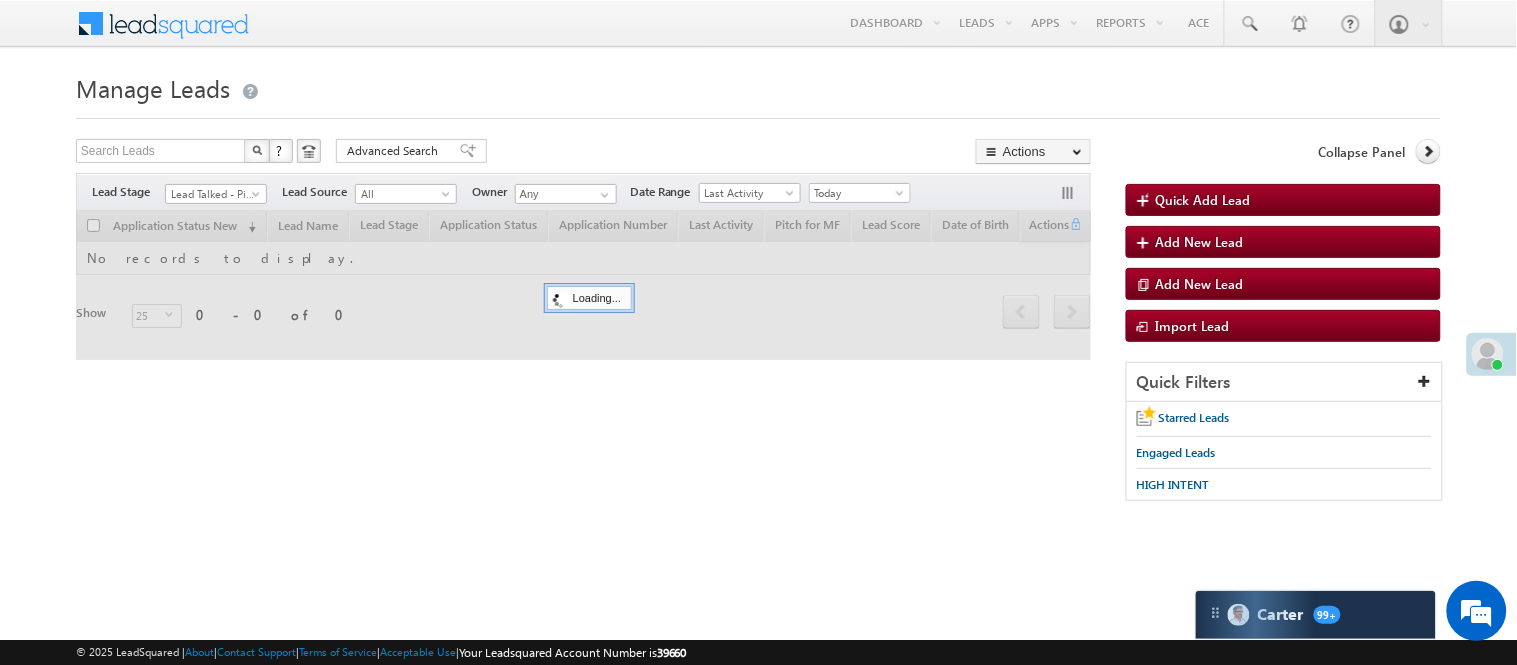 click on "Manage Leads" at bounding box center (758, 86) 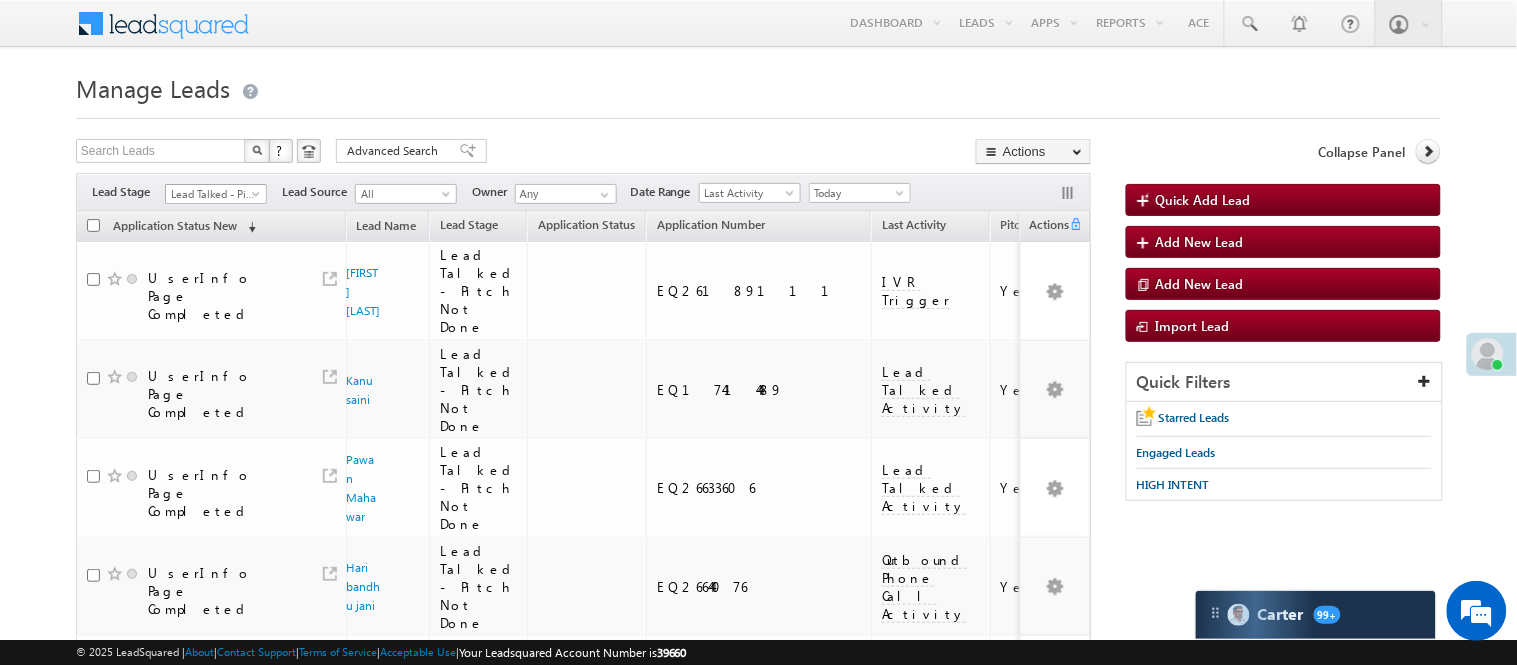 click on "Lead Talked - Pitch Not Done" at bounding box center [213, 194] 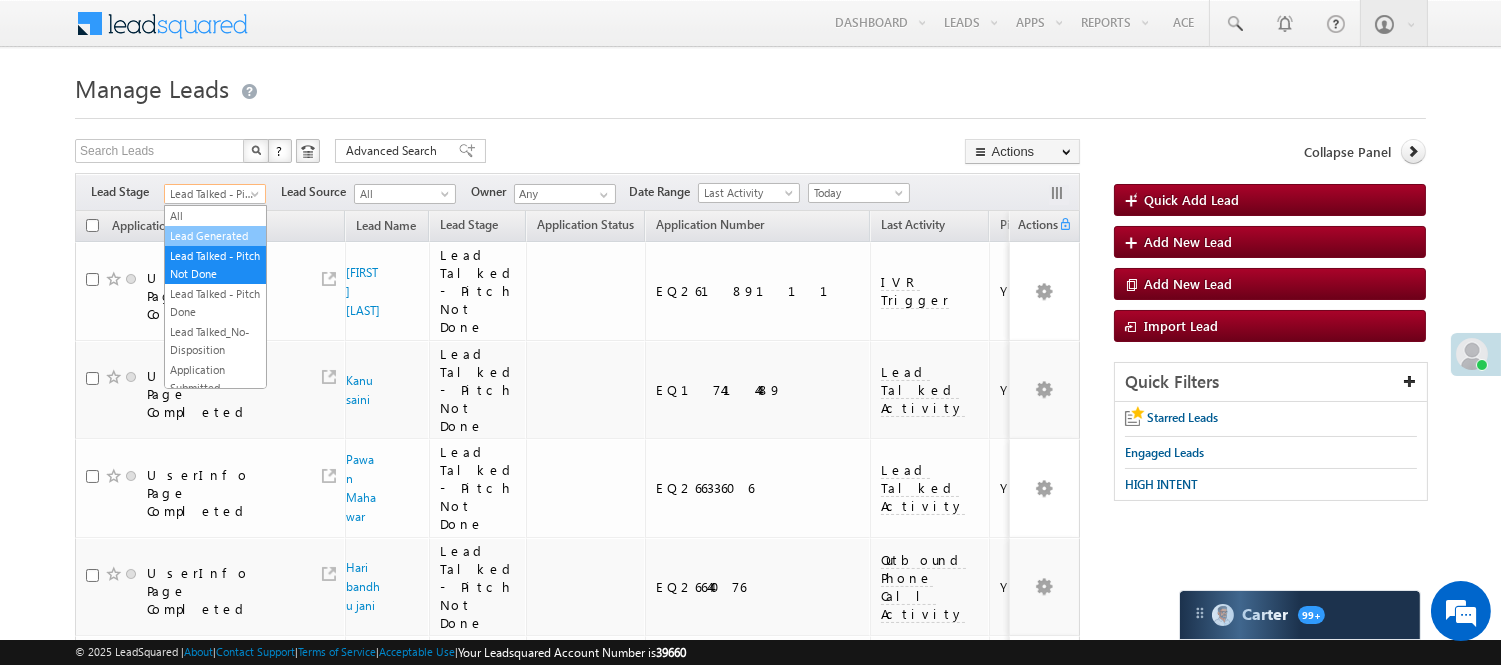 click on "Lead Generated" at bounding box center (215, 236) 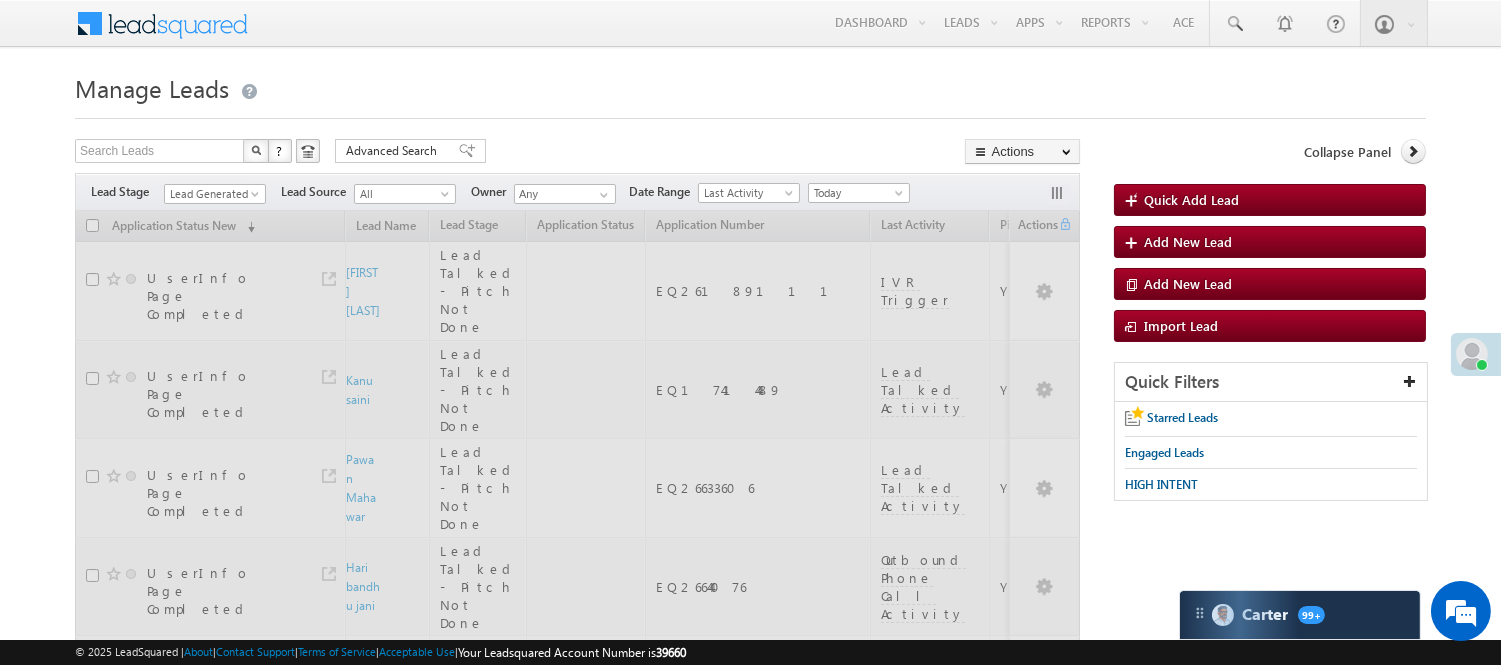 click on "Manage Leads
Quick Add Lead
Search Leads X ?   78 results found
Advanced Search
Advanced Search
Actions Actions" at bounding box center [750, 1455] 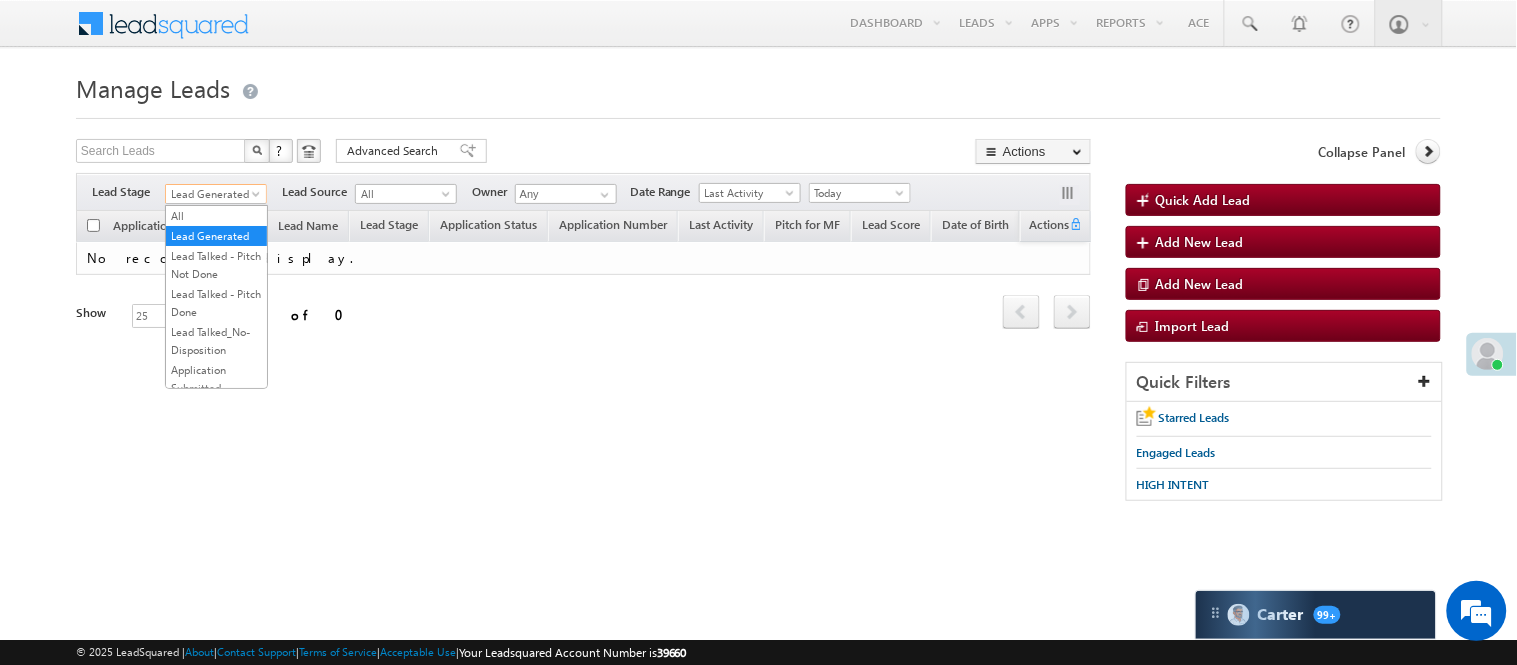 click on "Lead Generated" at bounding box center [213, 194] 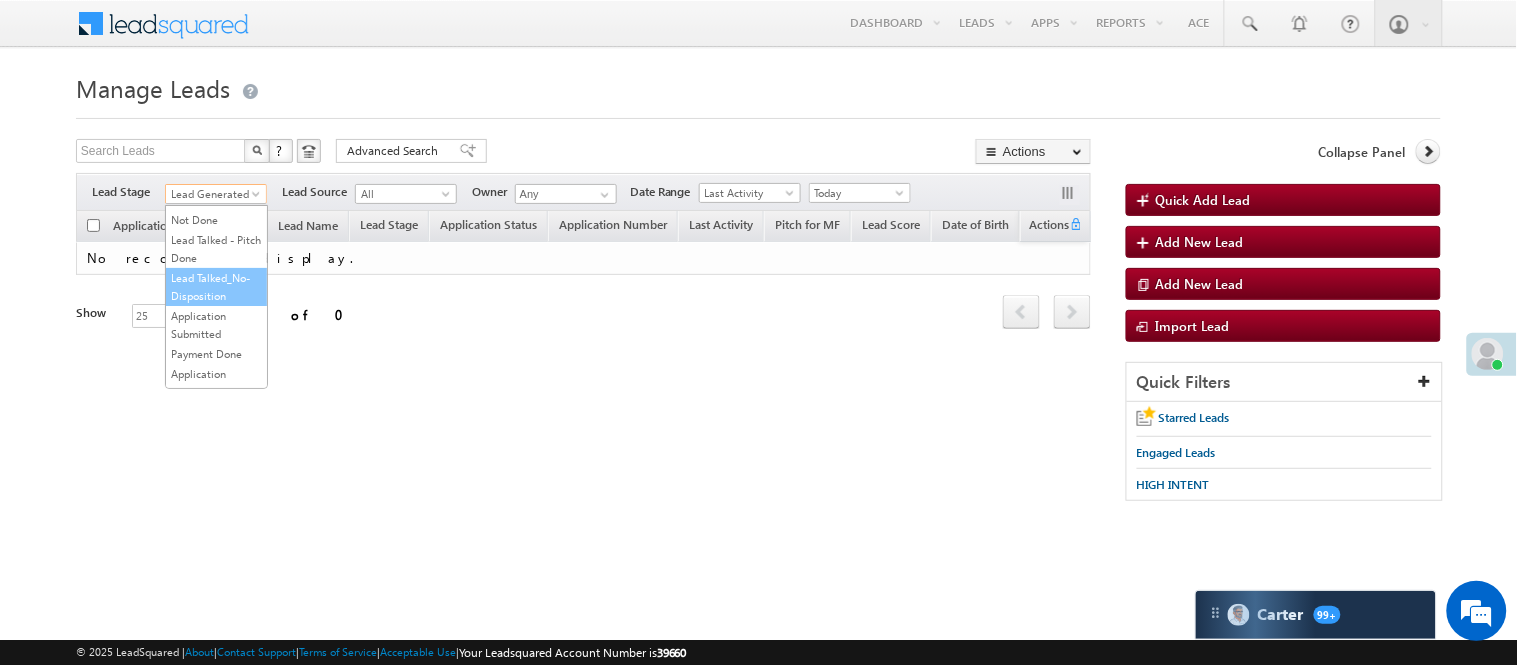 scroll, scrollTop: 52, scrollLeft: 0, axis: vertical 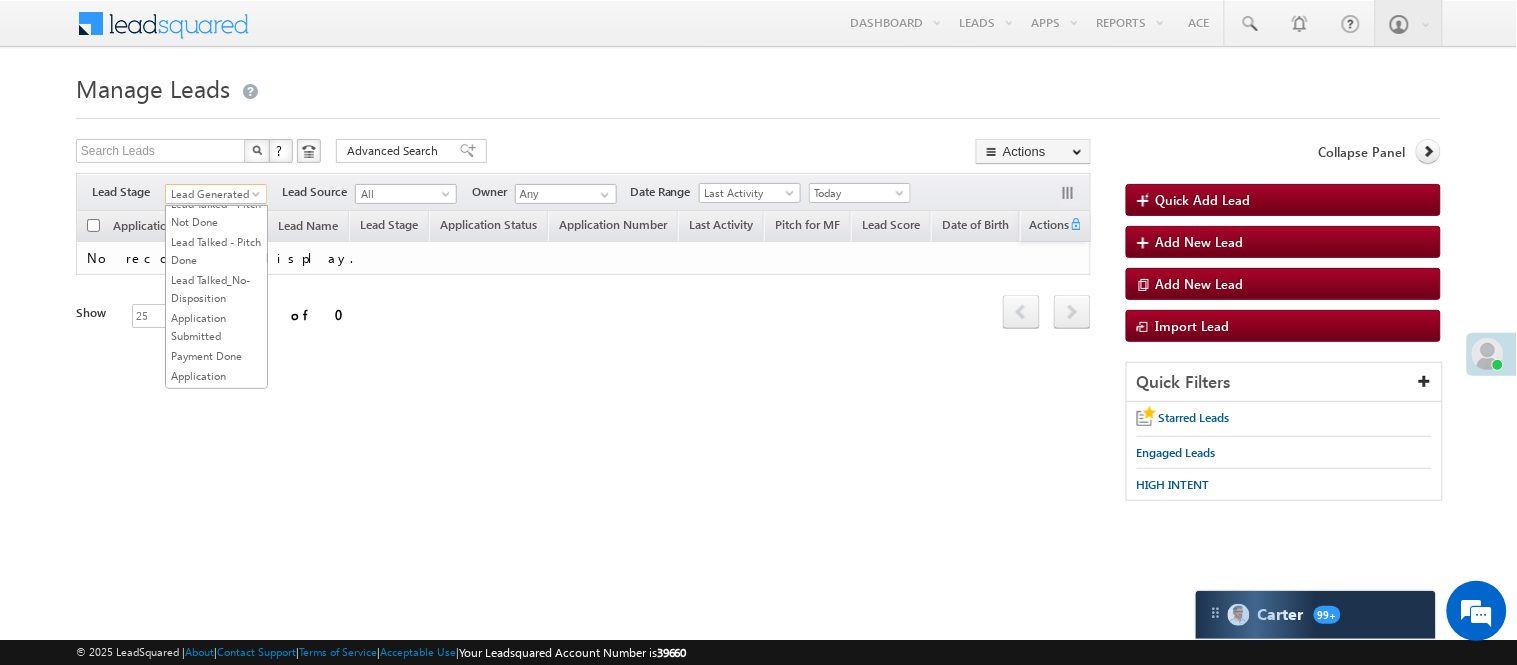 click on "Menu
Nisha Anand Yadav
Nisha .Yada v@ang elbro king. com" at bounding box center (758, 283) 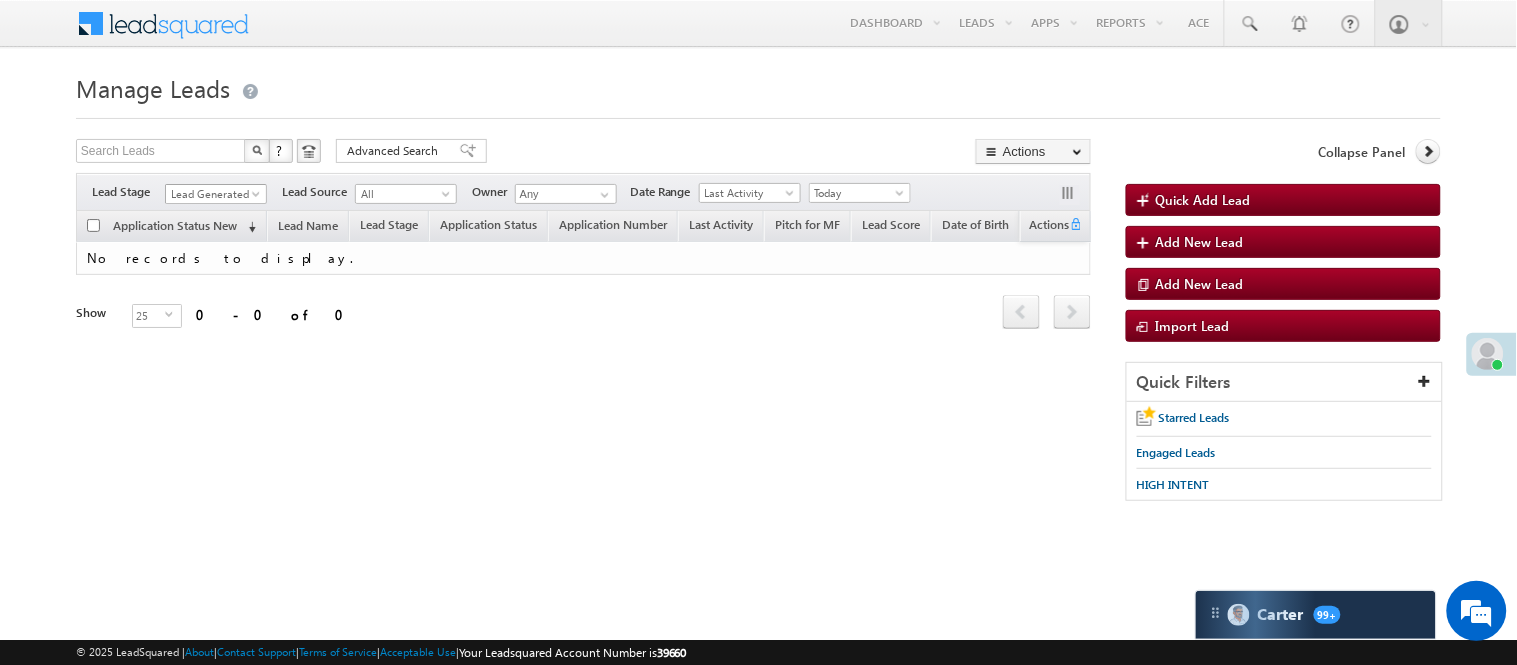 click on "Lead Generated" at bounding box center [213, 194] 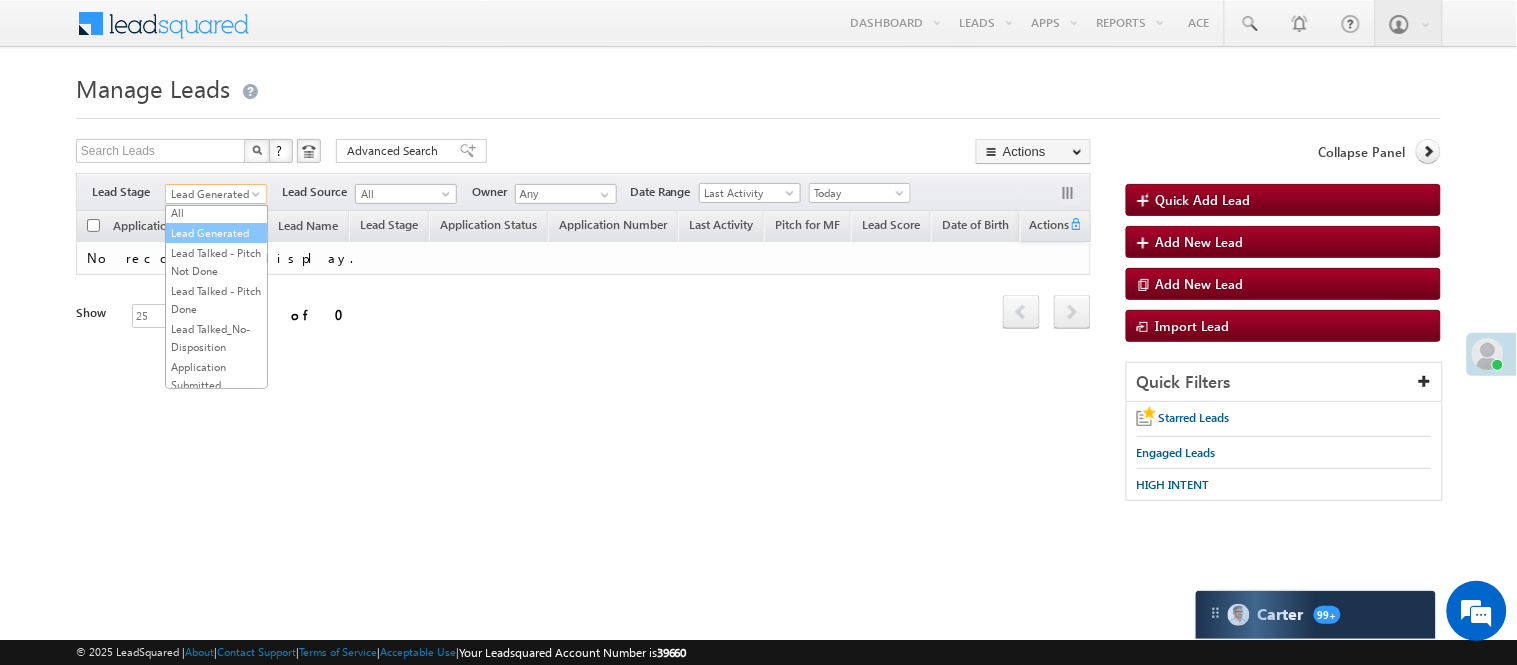scroll, scrollTop: 0, scrollLeft: 0, axis: both 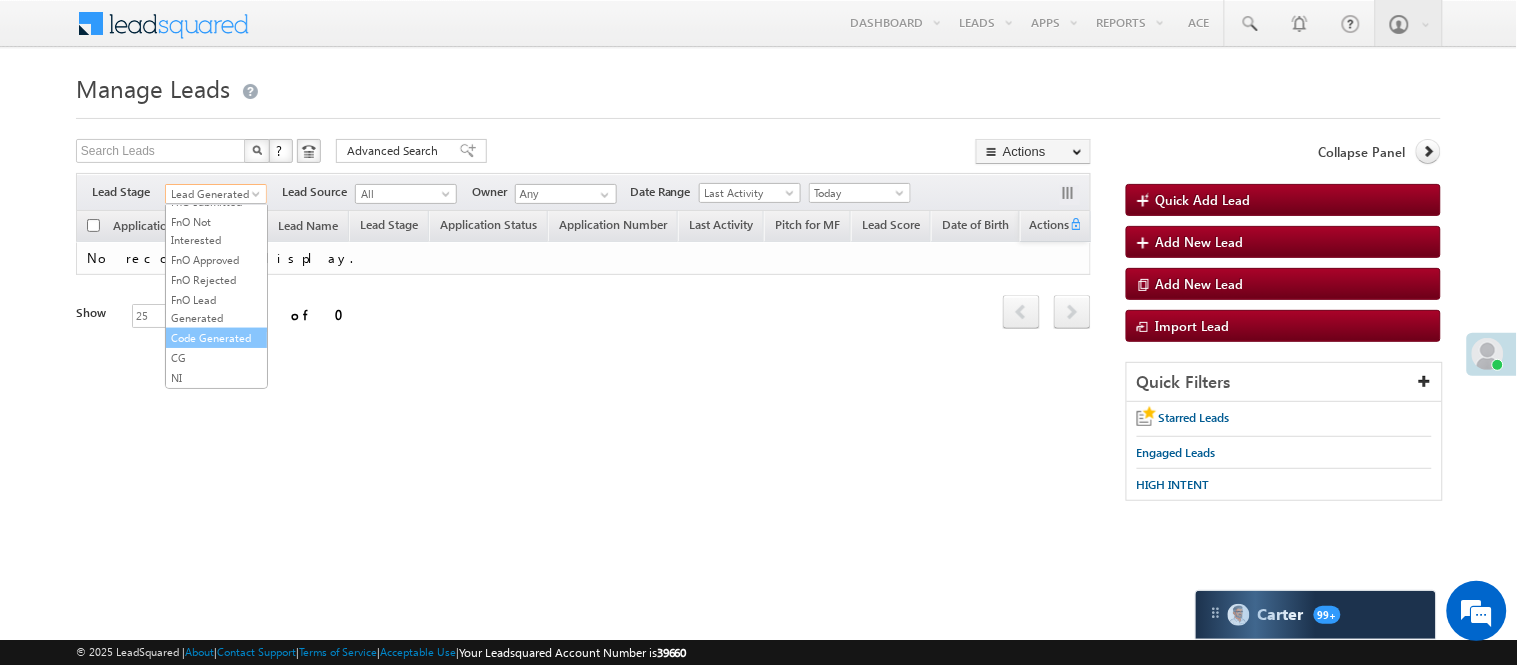 click on "Code Generated" at bounding box center [216, 338] 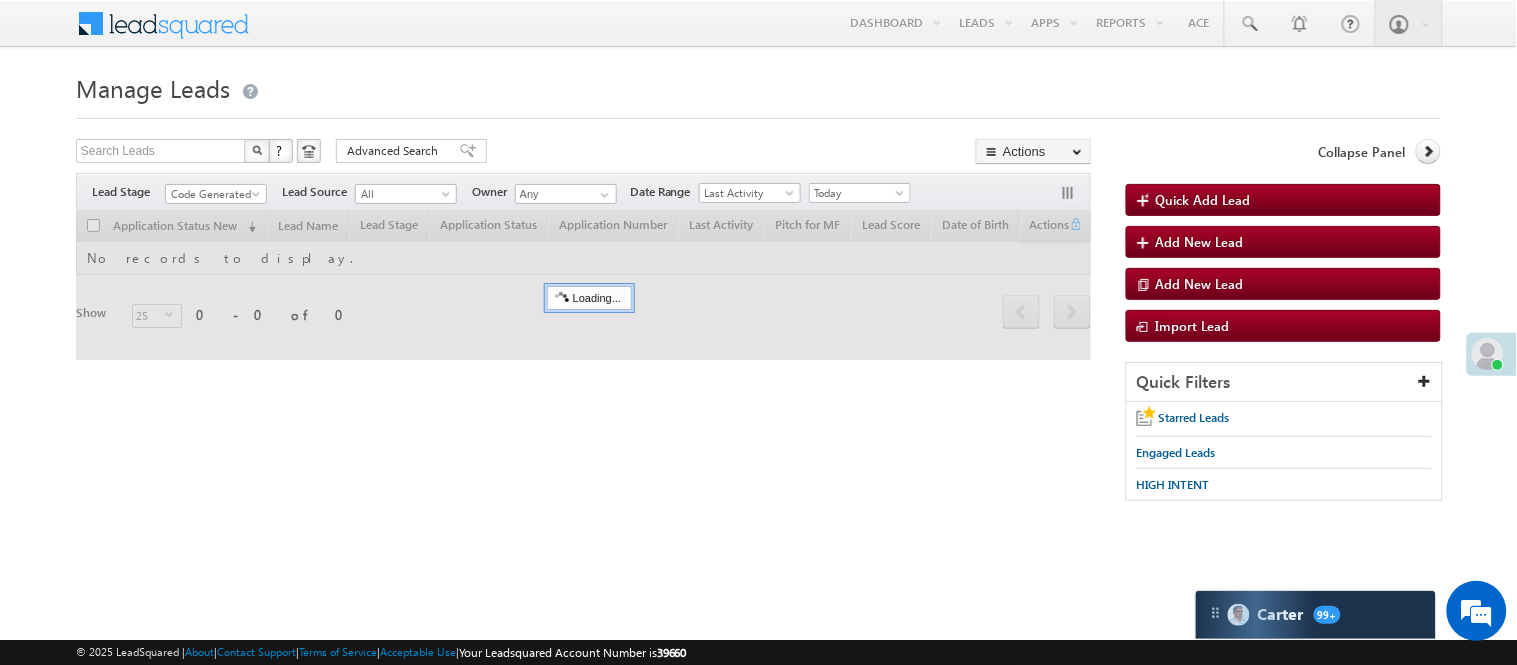 click on "Code Generated" at bounding box center [213, 194] 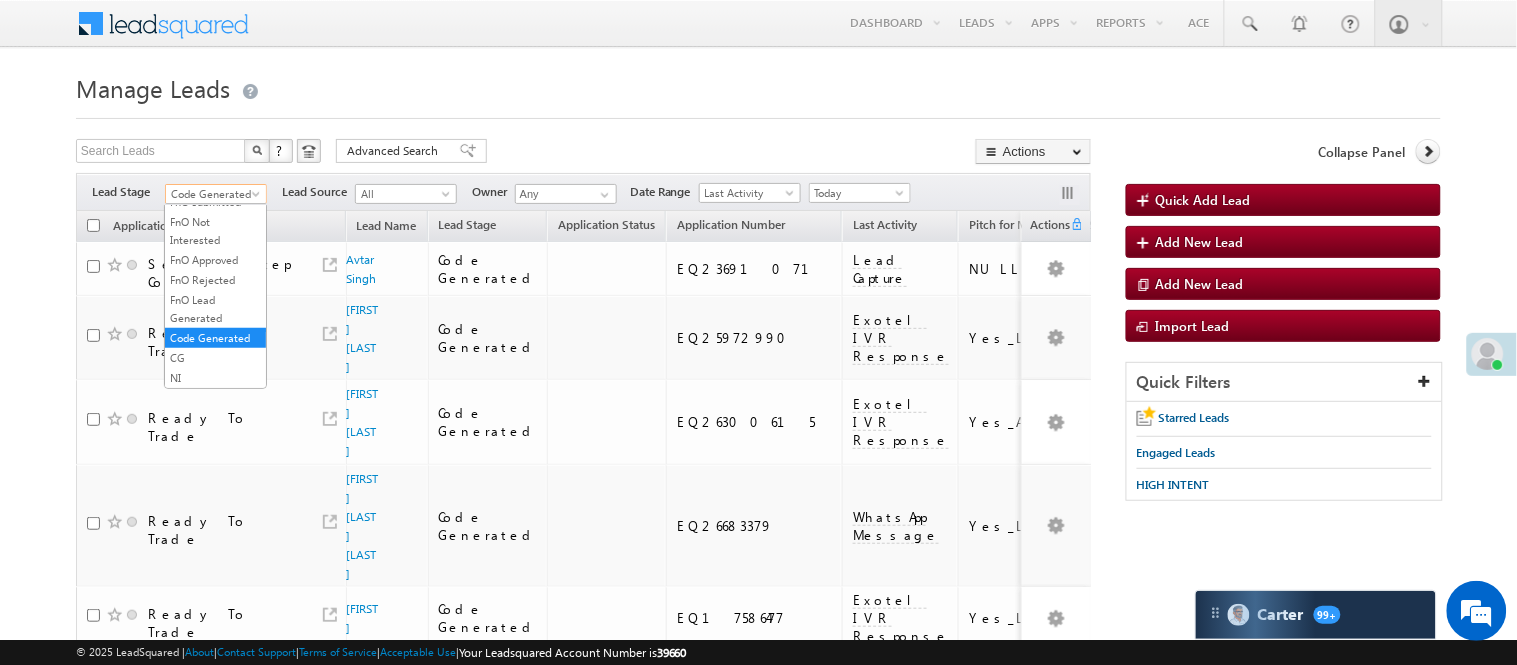 click on "Manage Leads
Quick Add Lead
Search Leads X ?   18 results found
Advanced Search
Advanced Search
Actions Actions" at bounding box center (758, 1010) 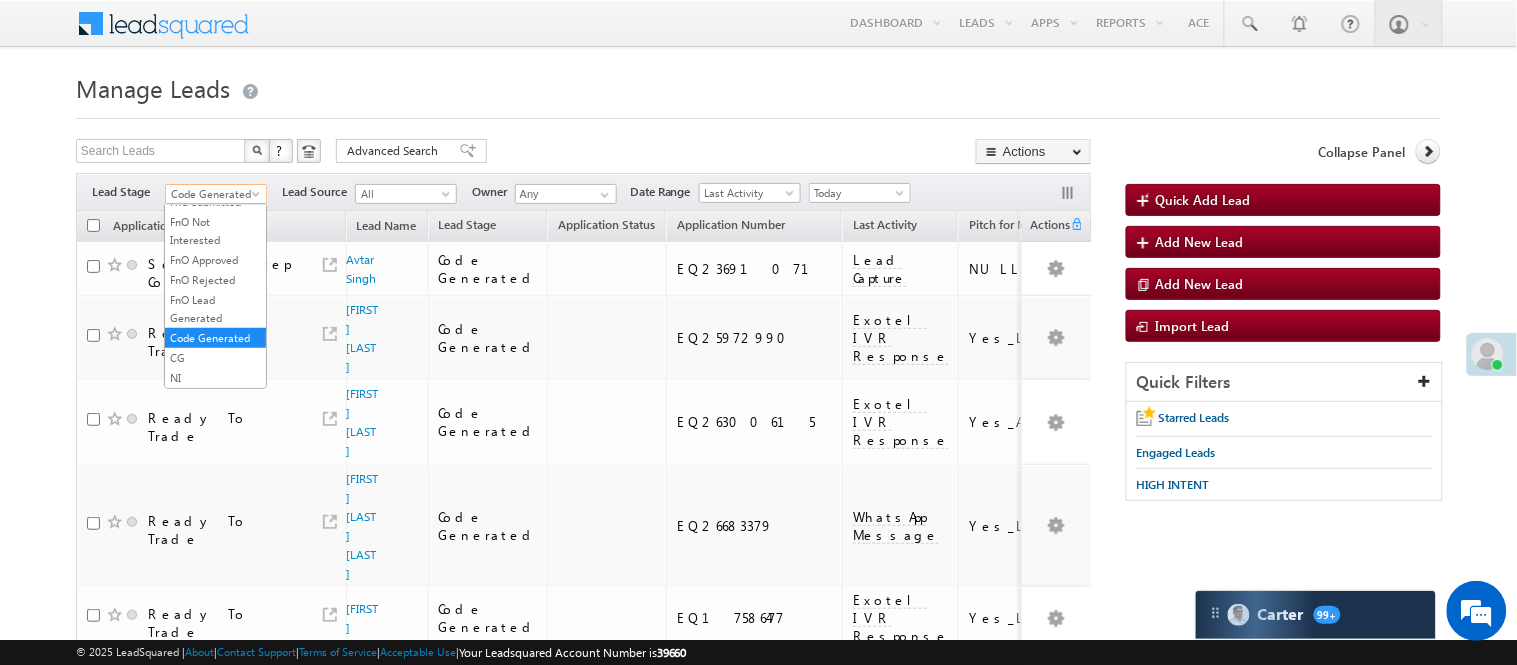 click on "Code Generated" at bounding box center (213, 194) 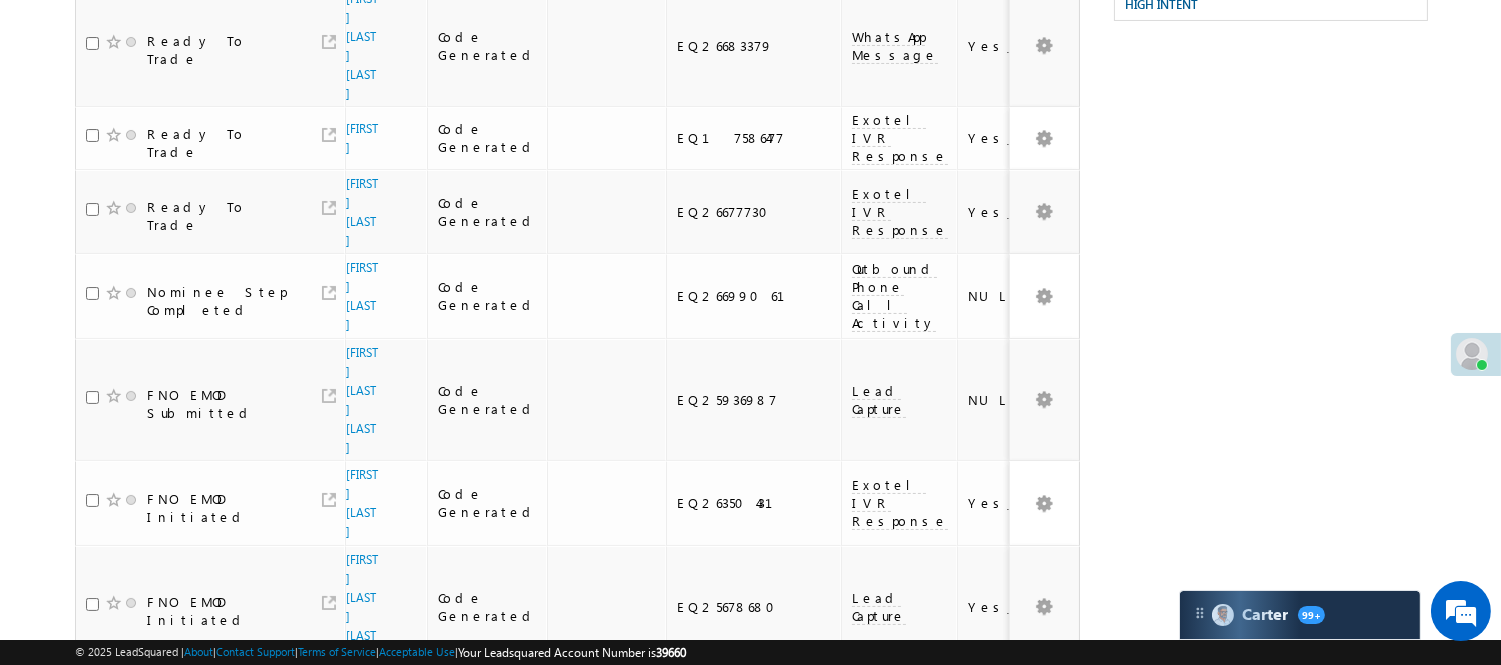 scroll, scrollTop: 0, scrollLeft: 0, axis: both 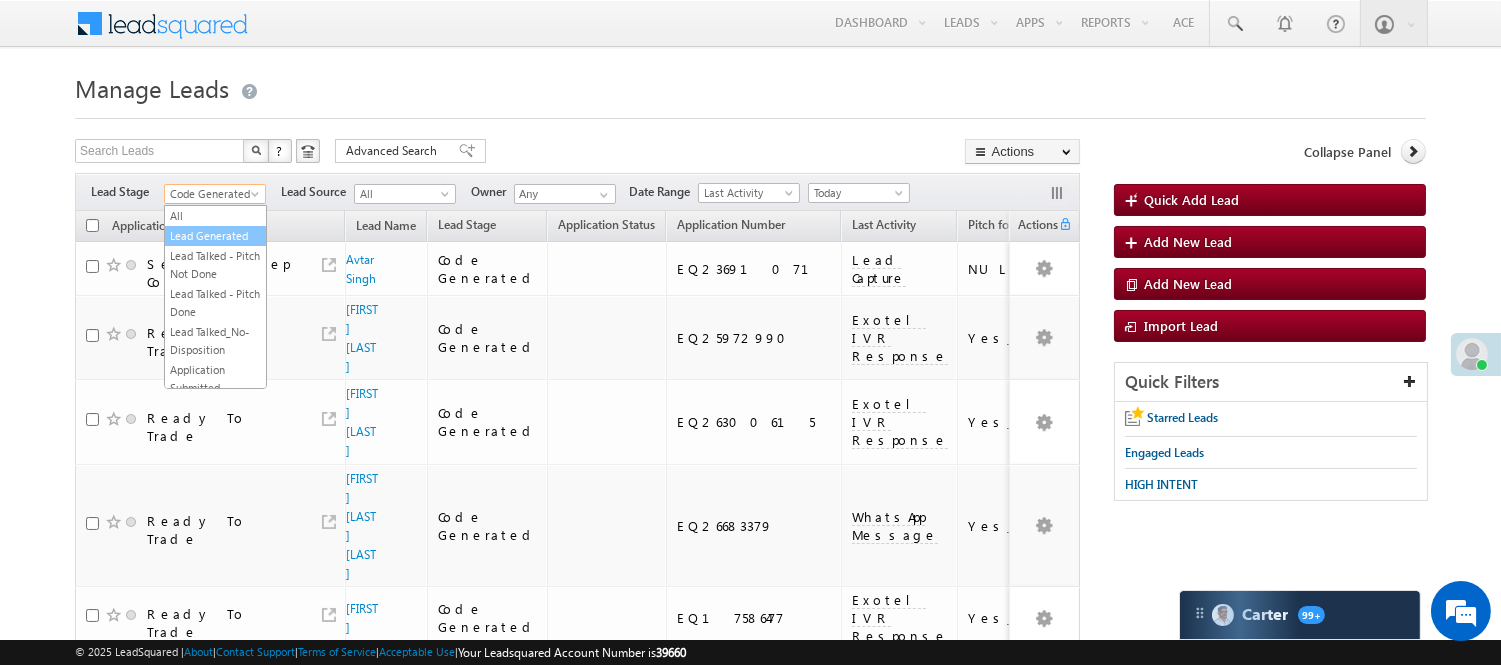 click on "Lead Generated" at bounding box center [215, 236] 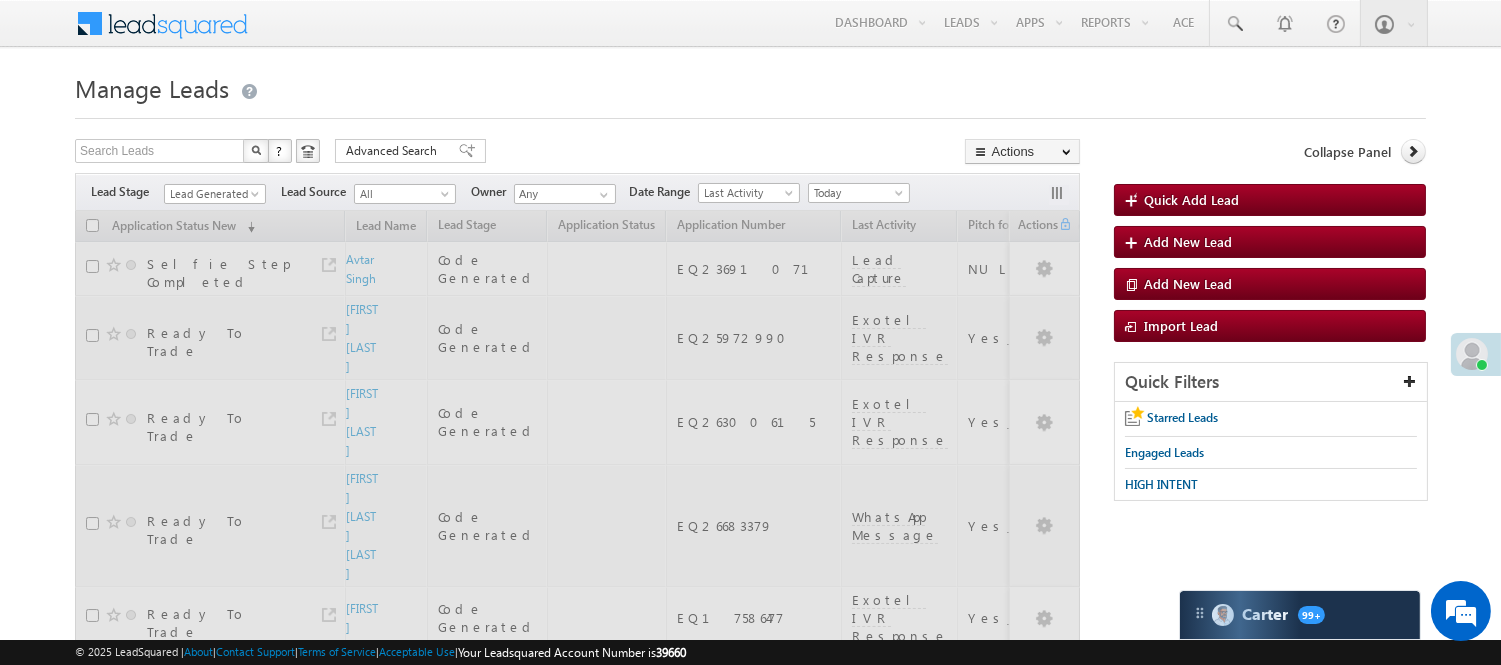 click on "Menu
Nisha Anand Yadav
Nisha .Yada v@ang elbro king. com" at bounding box center [750, 977] 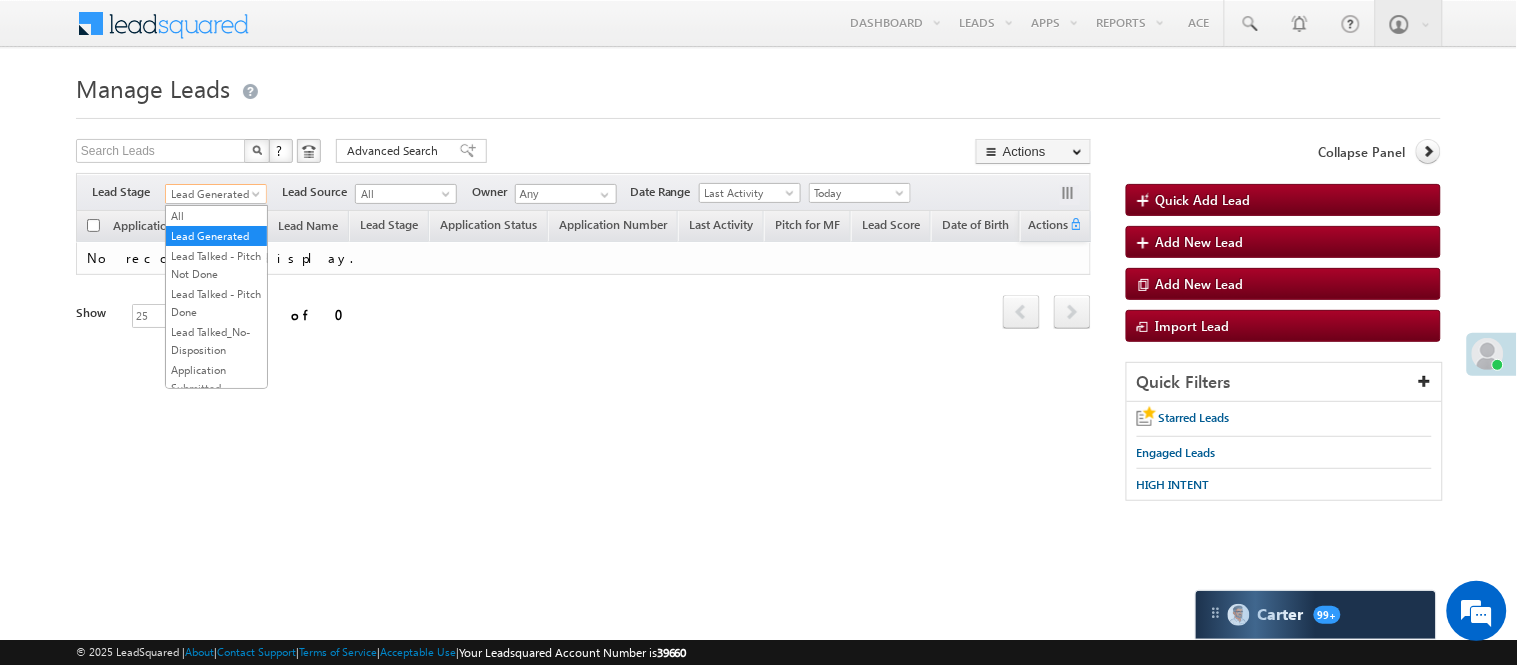 click on "Lead Generated" at bounding box center [213, 194] 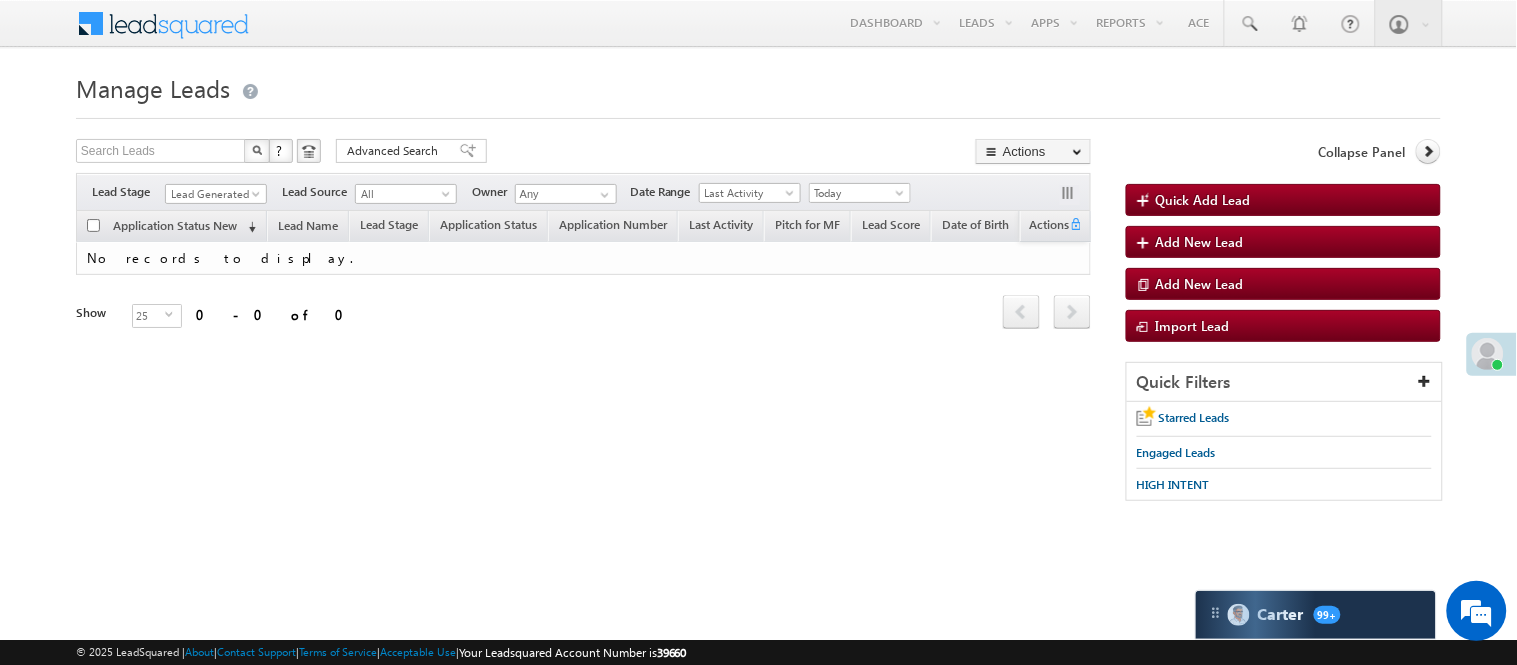 click on "Manage Leads" at bounding box center (758, 86) 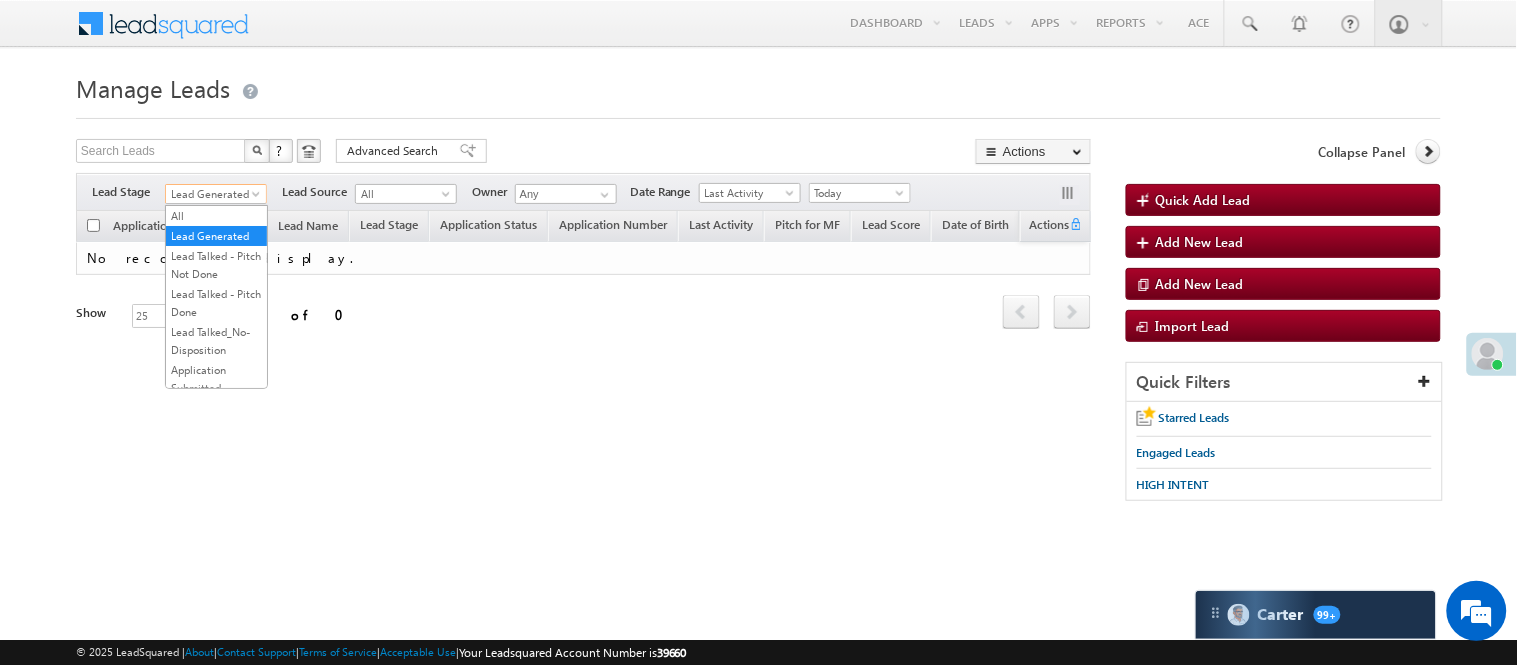 click on "Lead Generated" at bounding box center (213, 194) 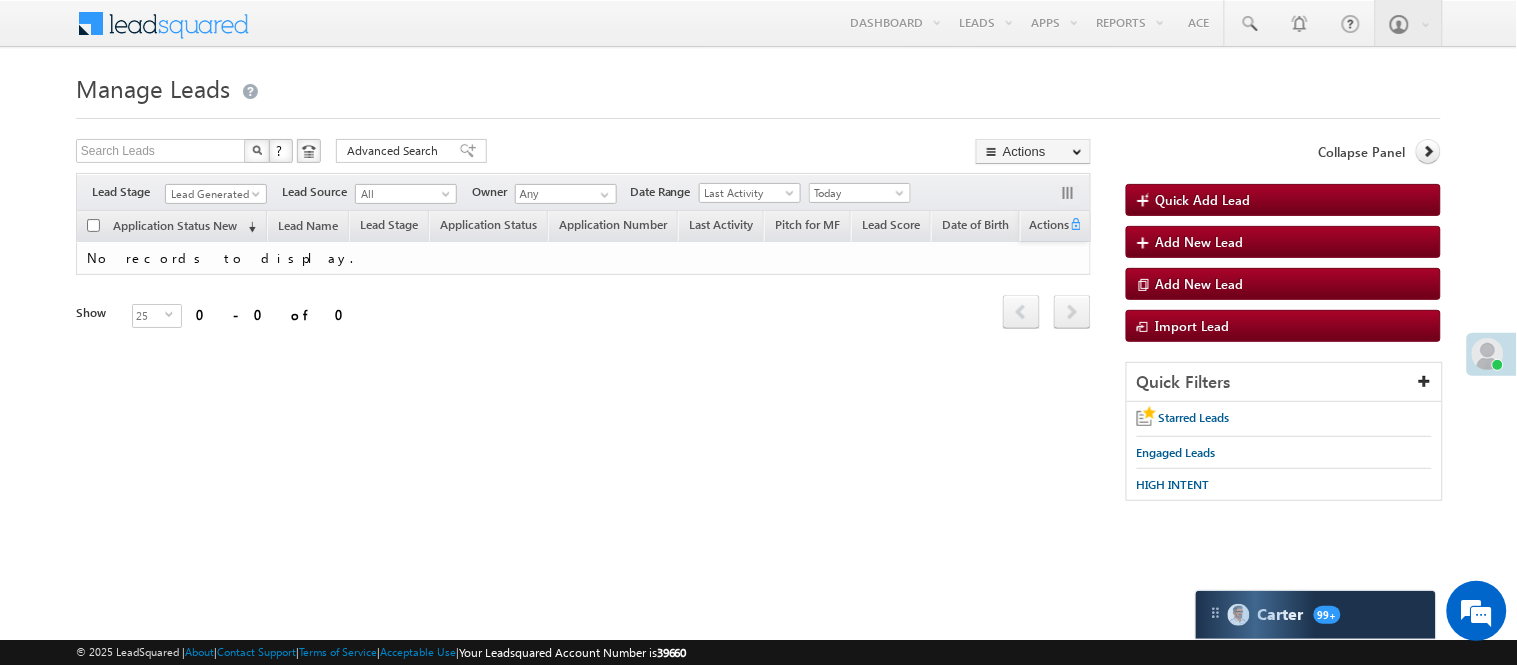click on "Manage Leads" at bounding box center (758, 86) 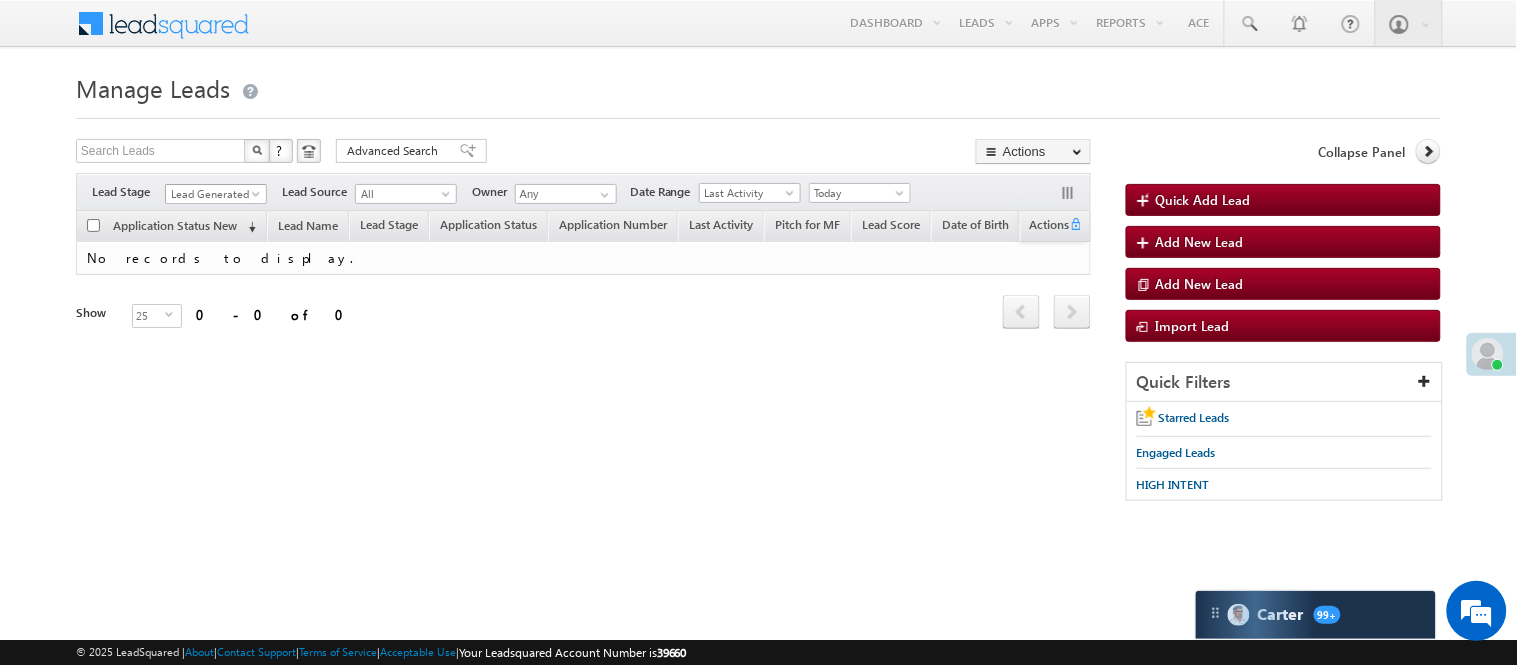 click on "Lead Generated" at bounding box center [213, 194] 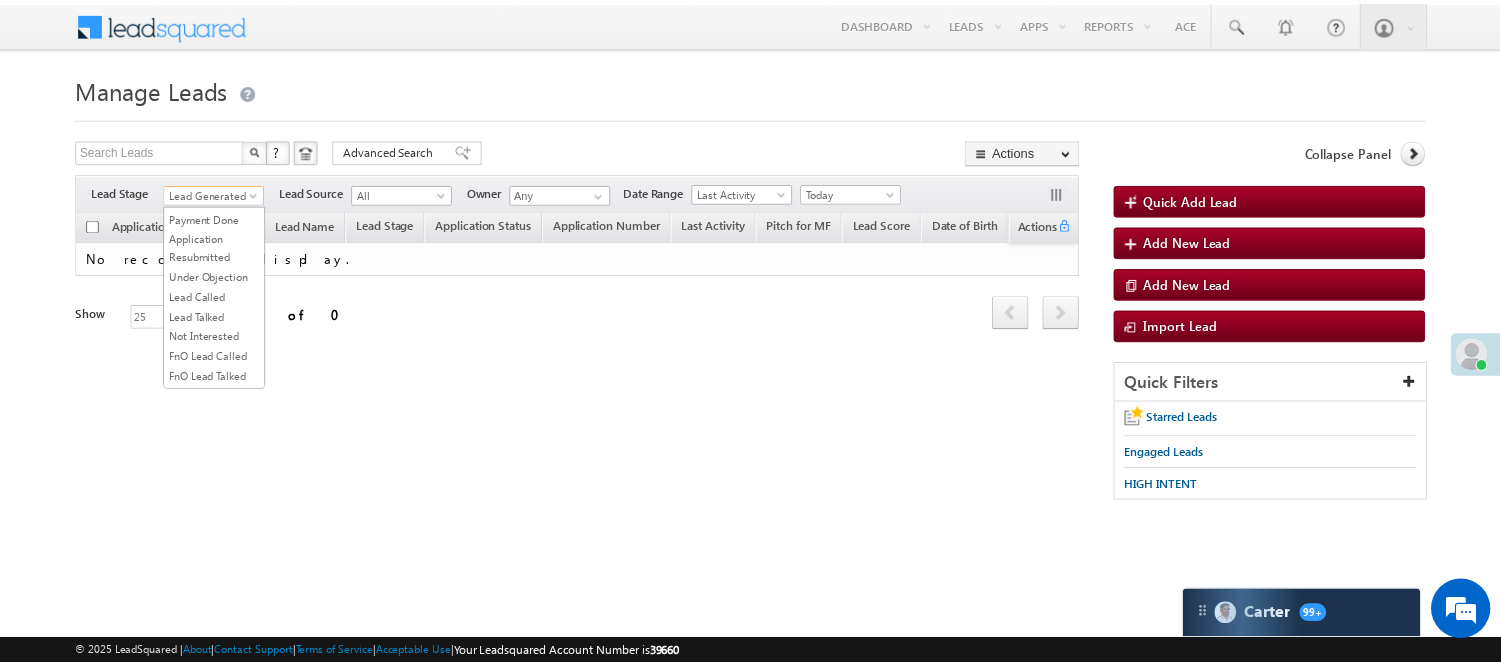 scroll, scrollTop: 496, scrollLeft: 0, axis: vertical 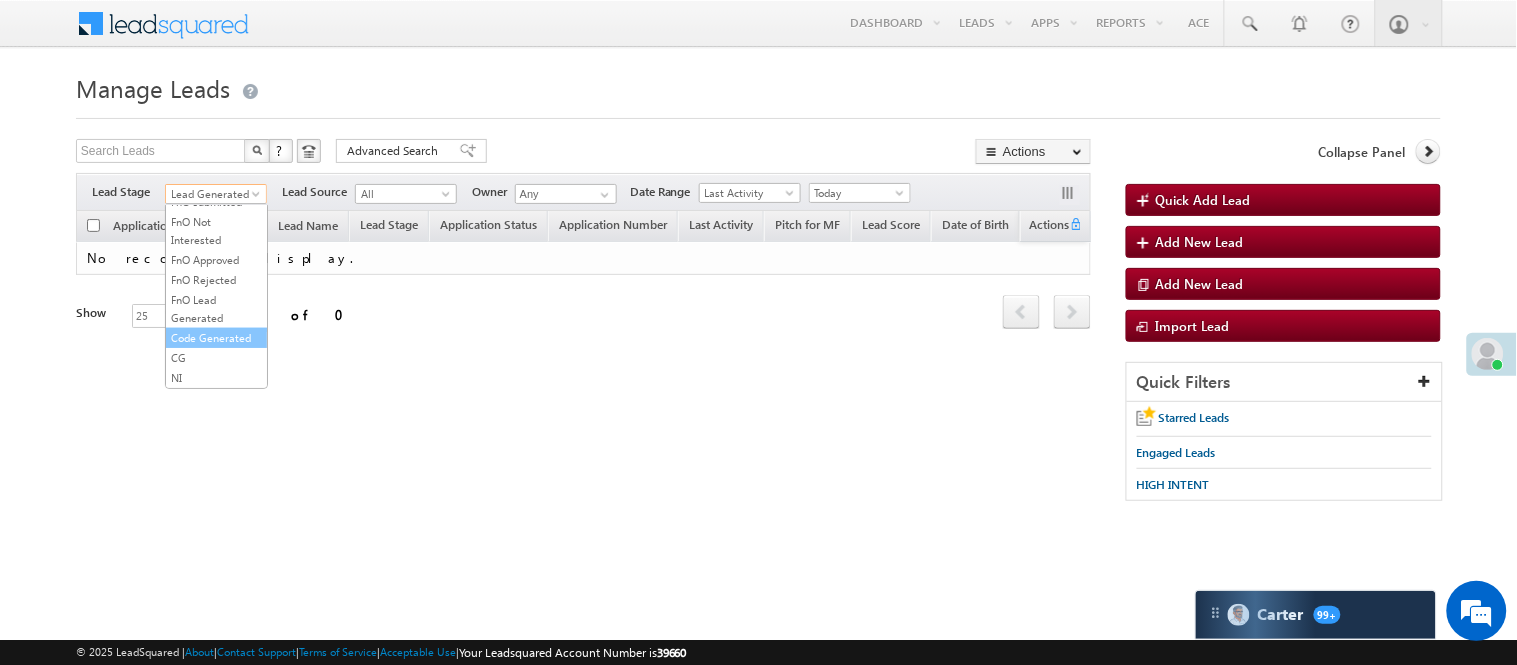 click on "Code Generated" at bounding box center (216, 338) 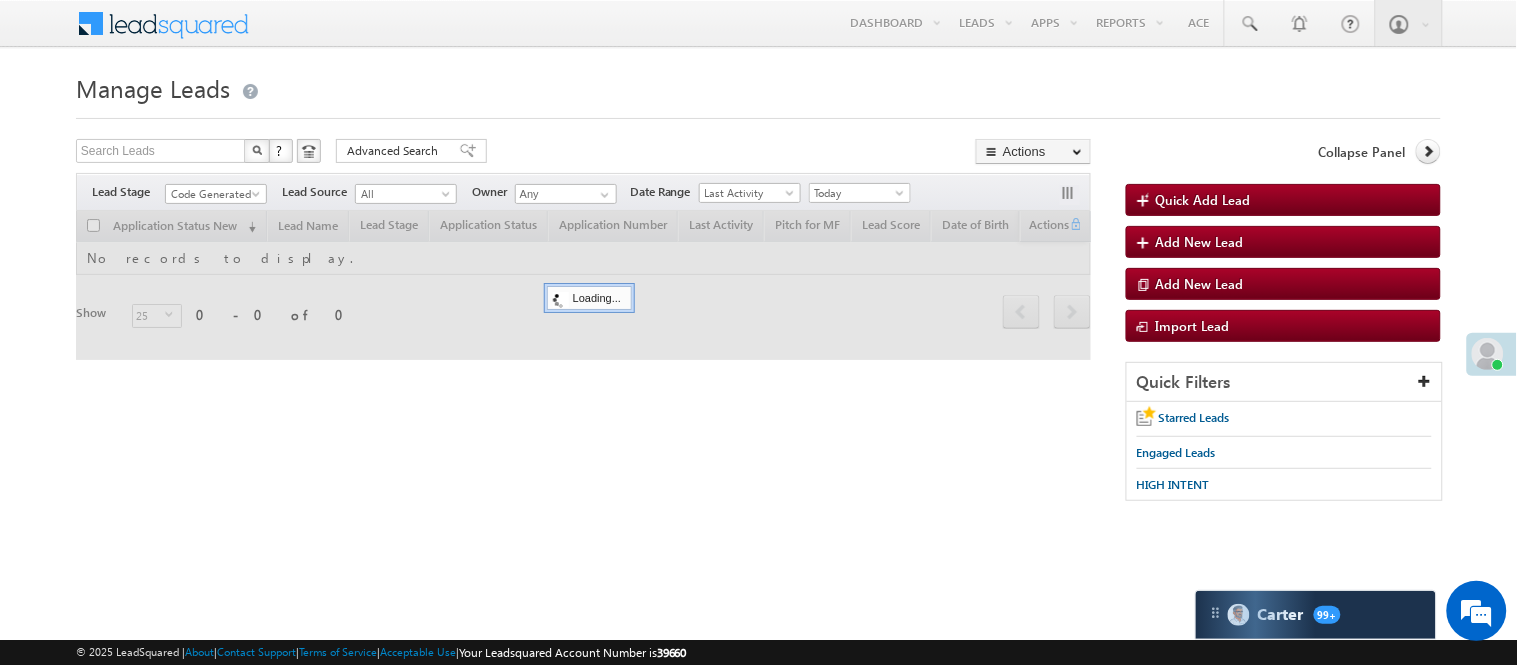 click on "Menu
Nisha Anand Yadav
Nisha .Yada v@ang elbro king. com" at bounding box center [758, 283] 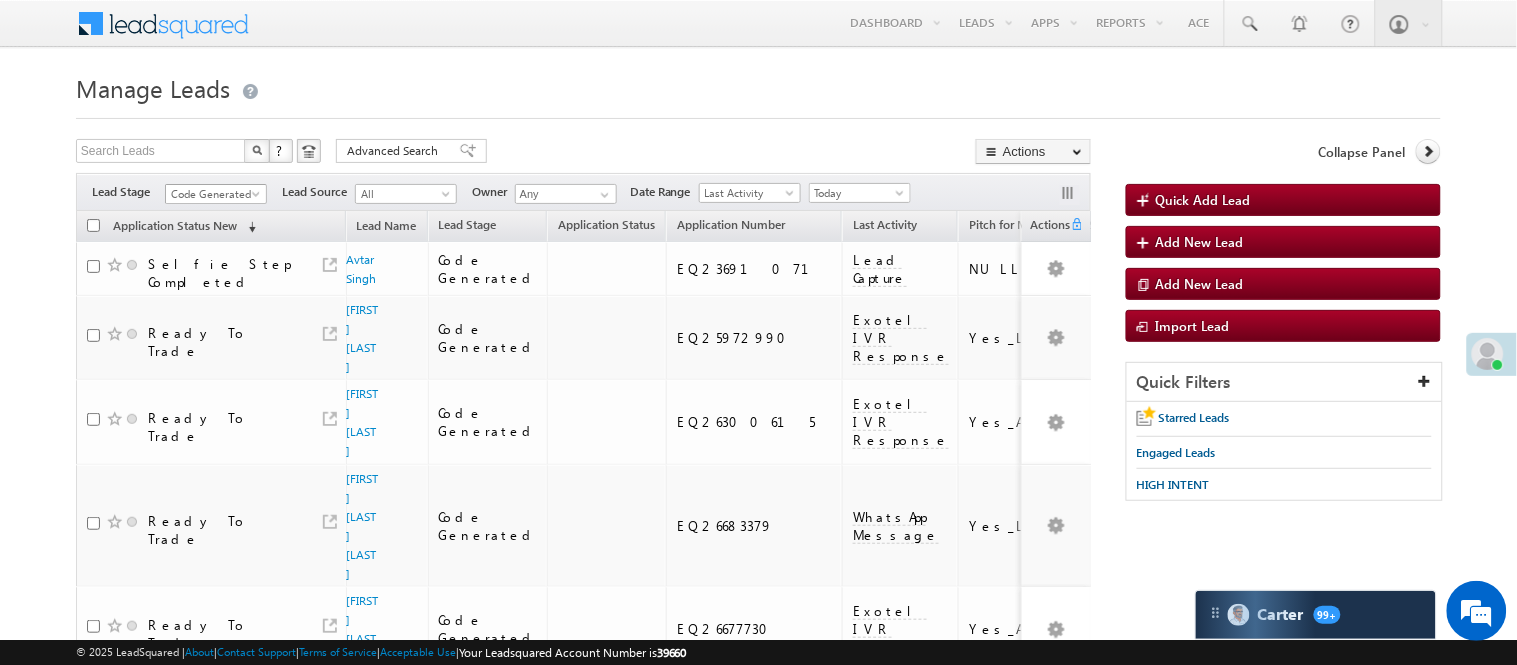 click on "Code Generated" at bounding box center (213, 194) 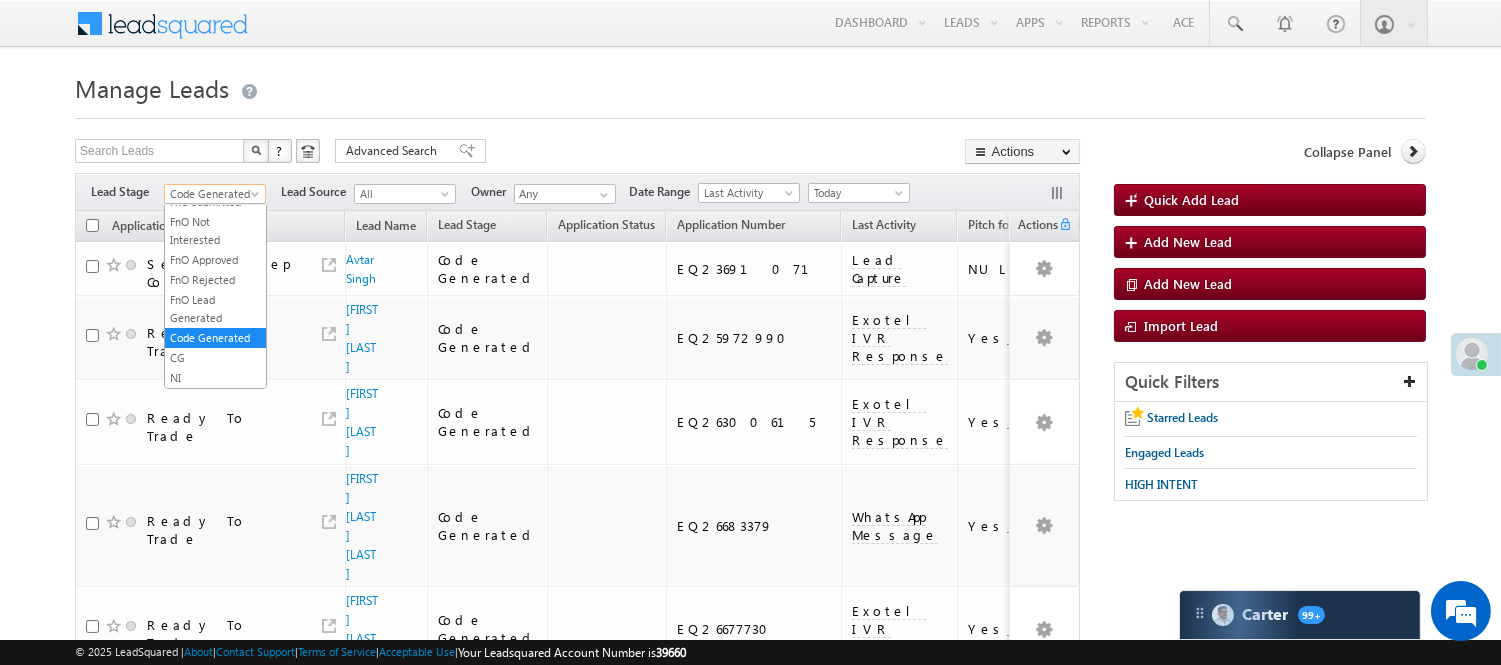 scroll, scrollTop: 0, scrollLeft: 0, axis: both 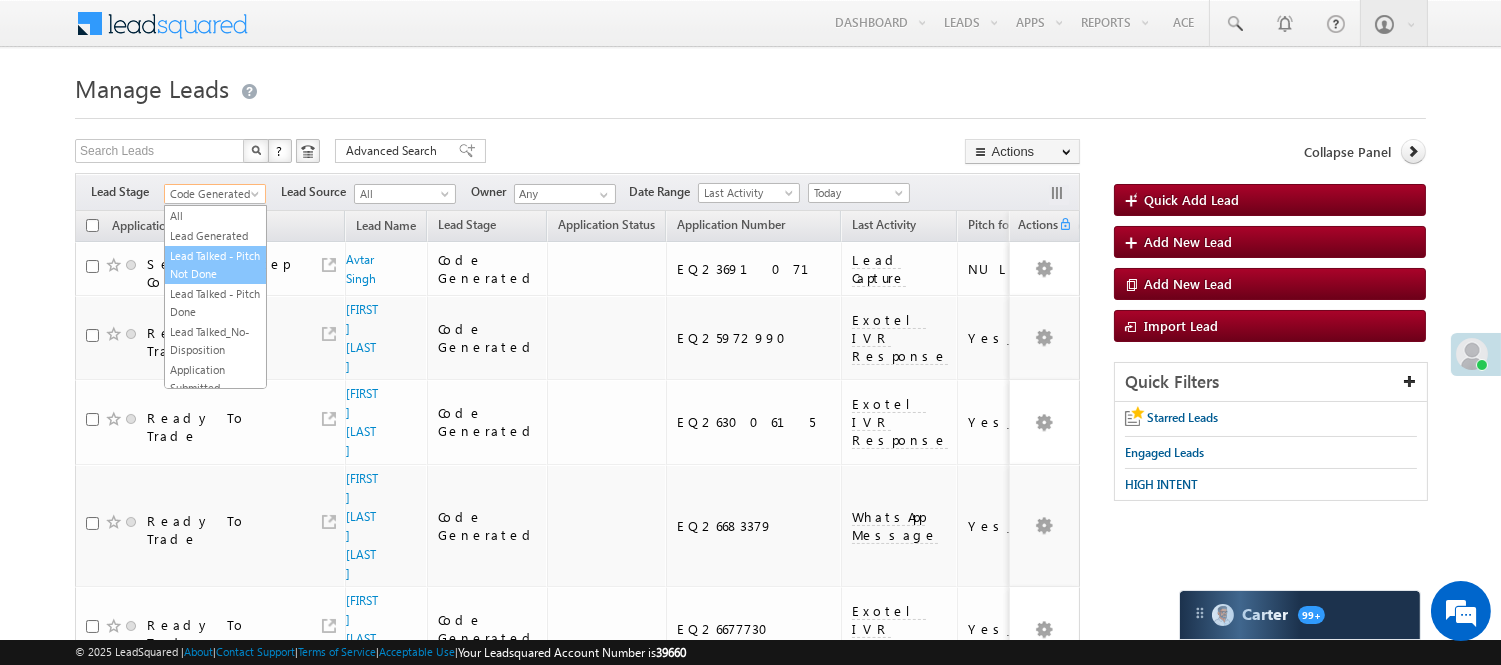 click on "Lead Talked - Pitch Not Done" at bounding box center (215, 265) 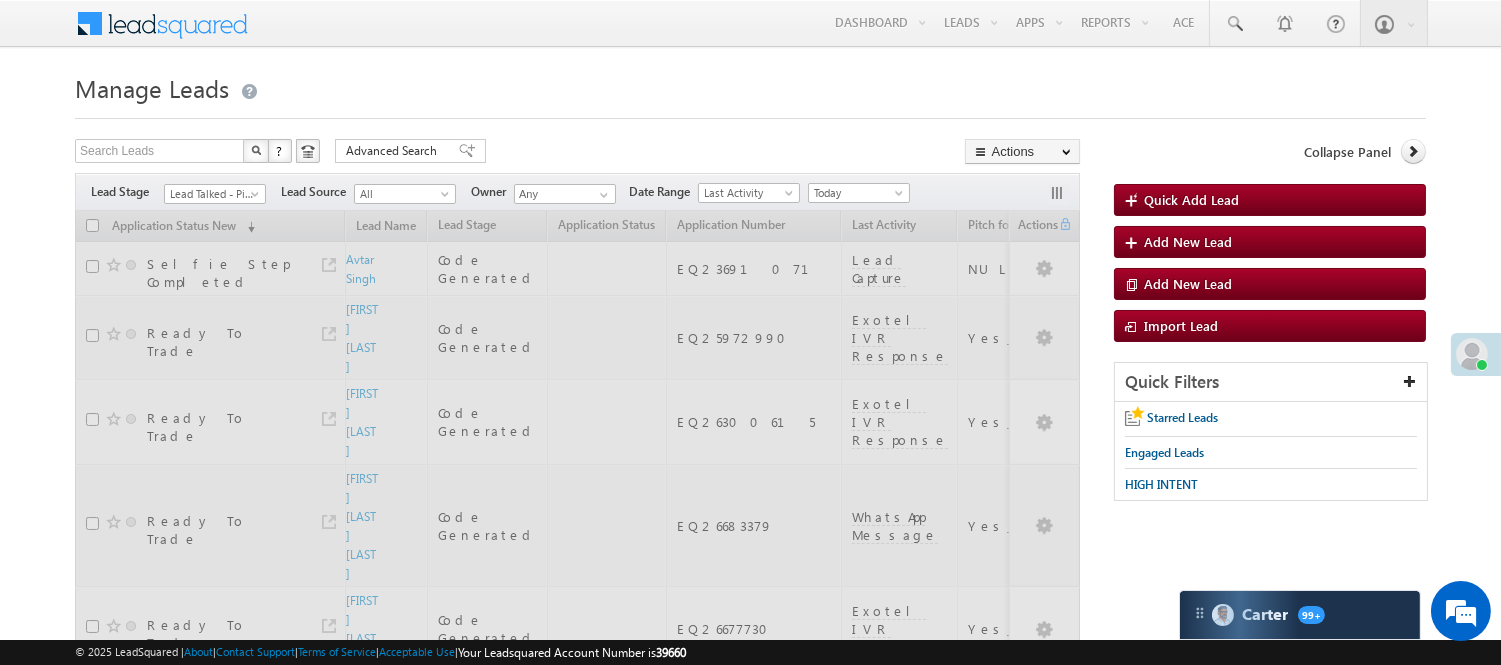 click on "Manage Leads
Quick Add Lead
Search Leads X ?   18 results found
Advanced Search
Advanced Search
Actions Actions" at bounding box center (750, 1010) 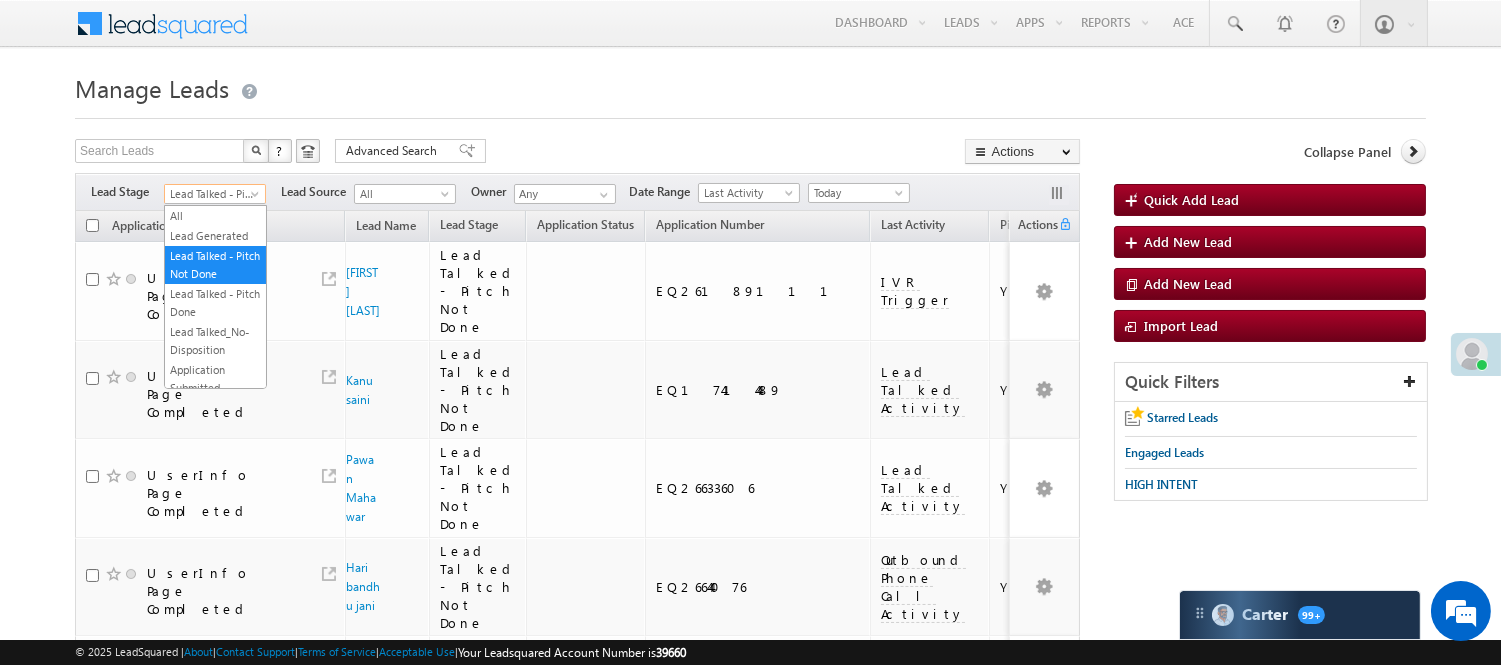 click on "Lead Talked - Pitch Not Done" at bounding box center (212, 194) 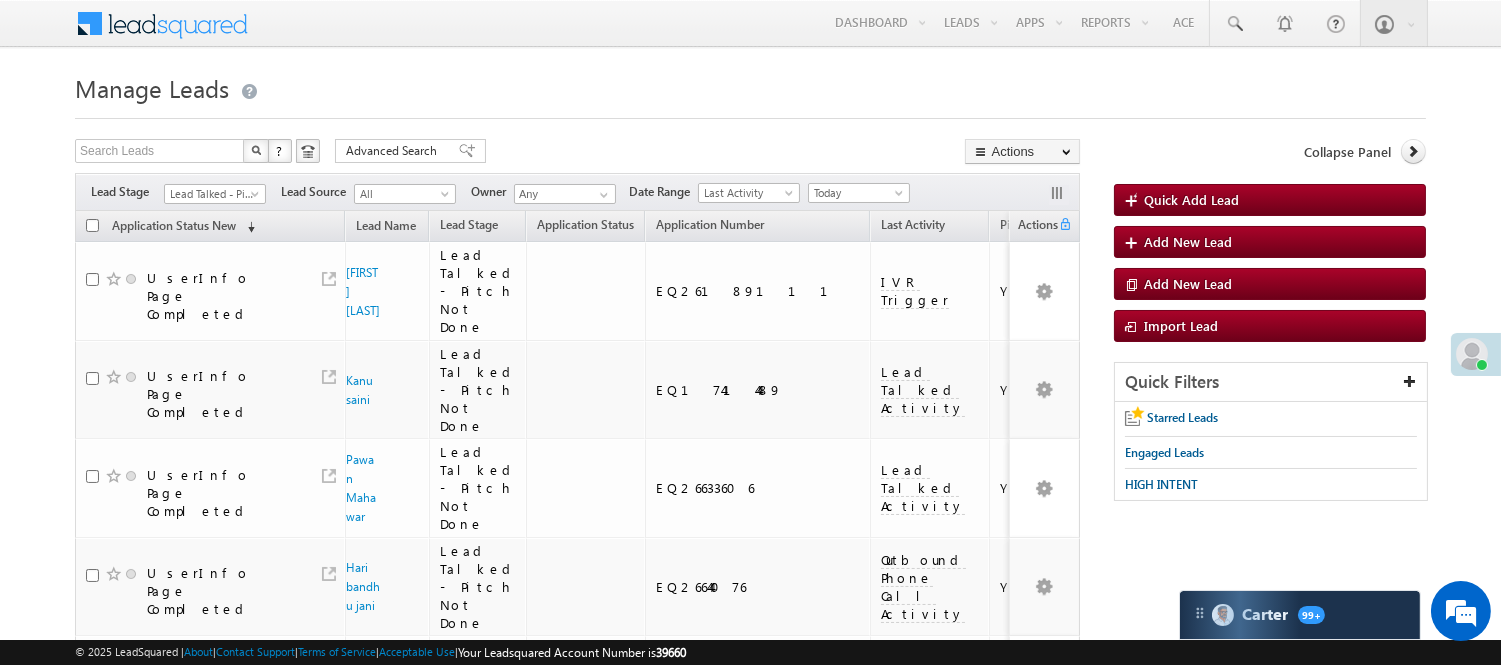 click on "Search Leads X ?   78 results found
Advanced Search
Advanced Search
Advanced search results
Actions Export Leads Reset all Filters
Actions Export Leads Bulk Update Send Email Add to List Add Activity Change Owner Change Stage Delete Merge Leads" at bounding box center (577, 153) 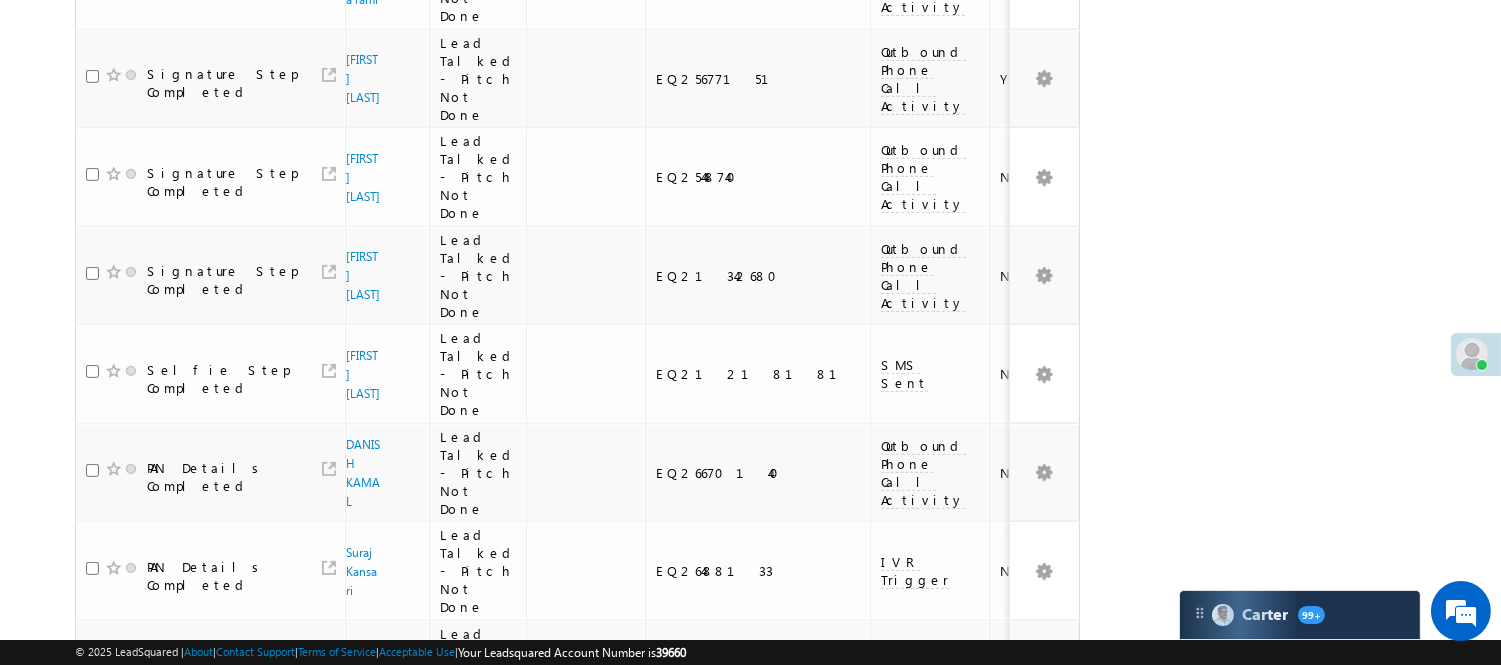 scroll, scrollTop: 1852, scrollLeft: 0, axis: vertical 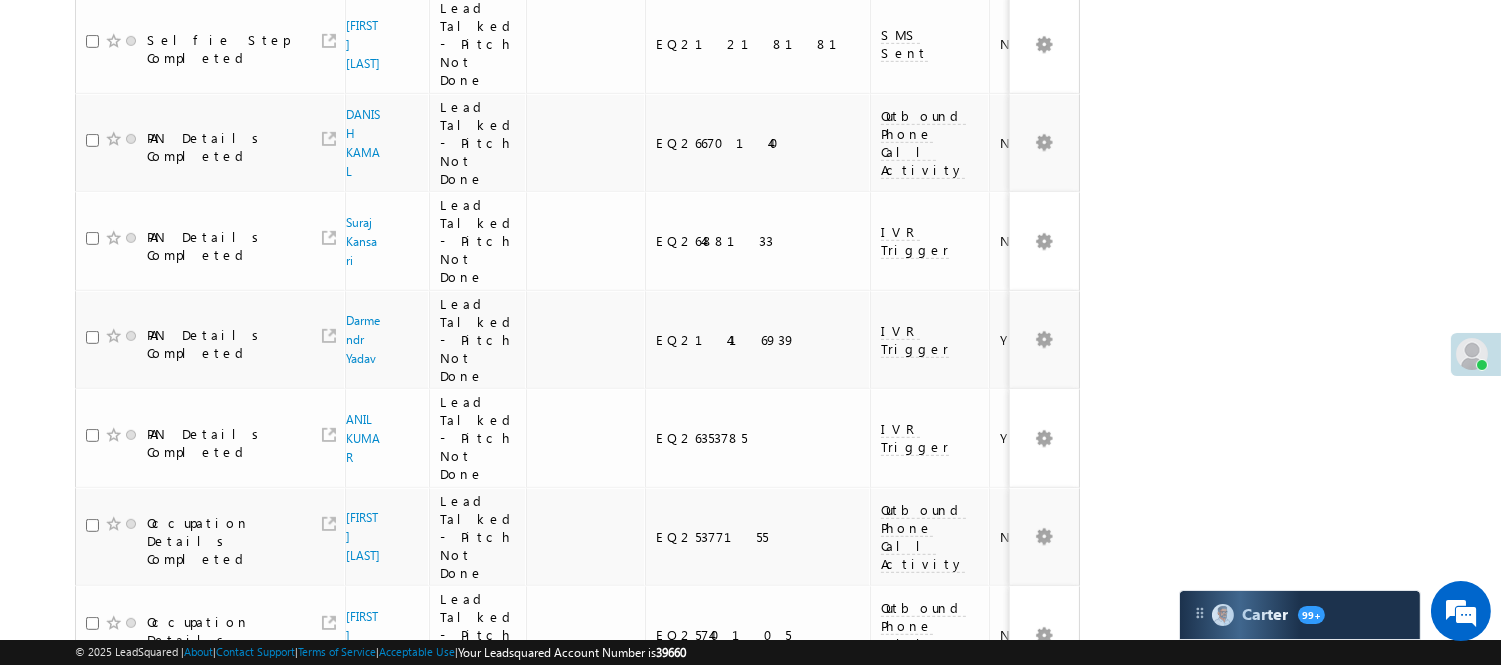 click on "4" at bounding box center [1018, 920] 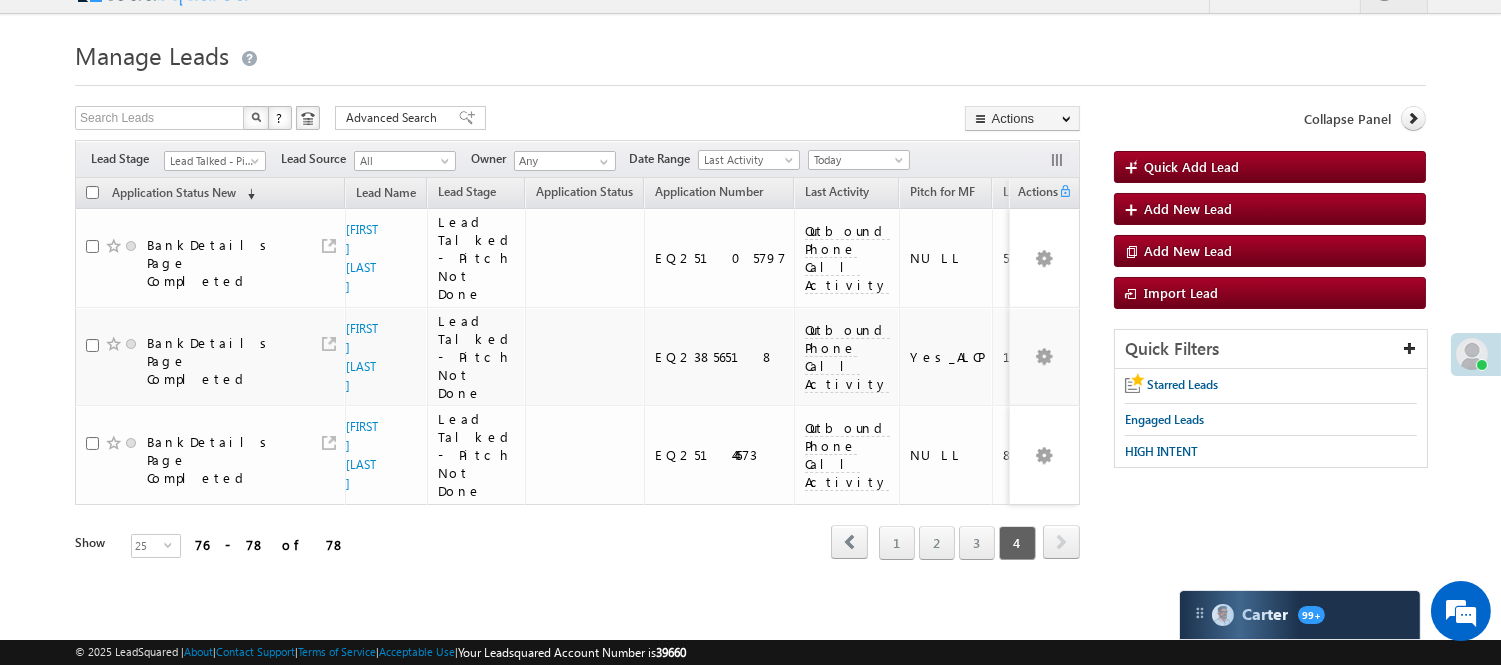 scroll, scrollTop: 5, scrollLeft: 0, axis: vertical 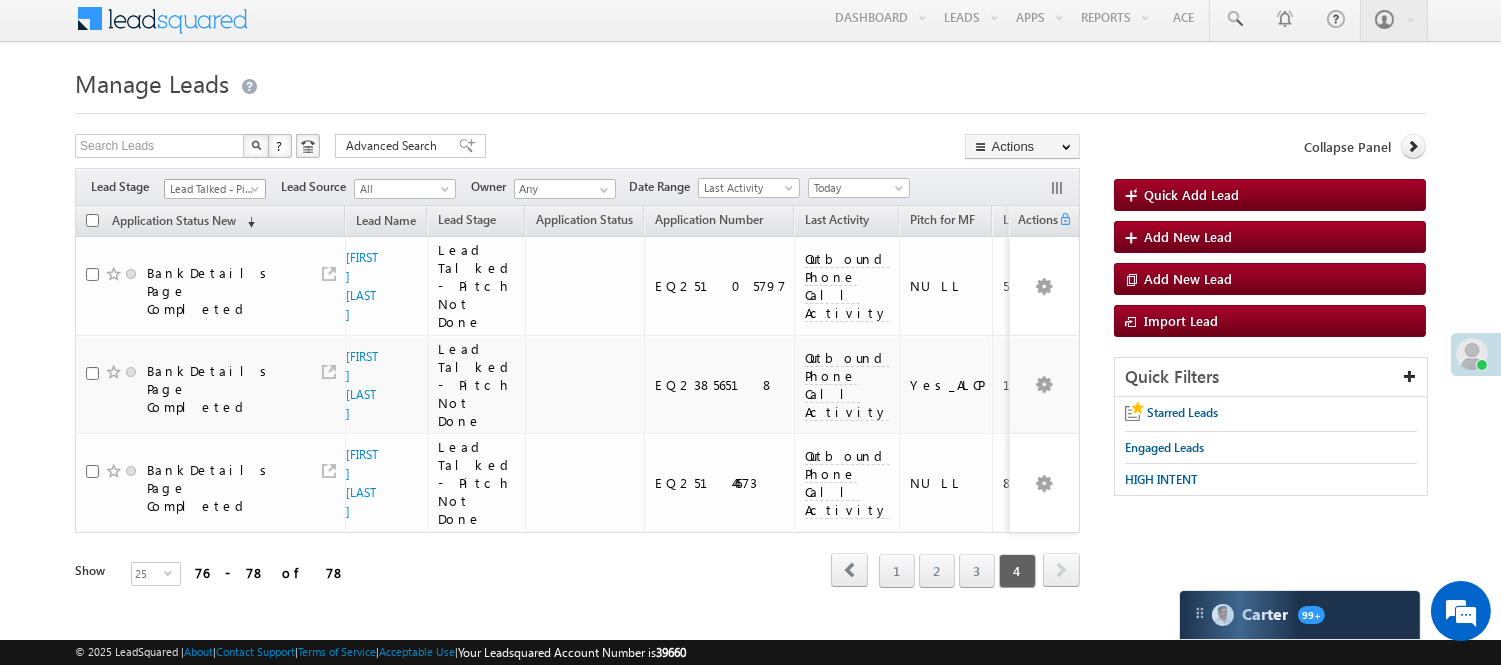 click on "Lead Talked - Pitch Not Done" at bounding box center (215, 189) 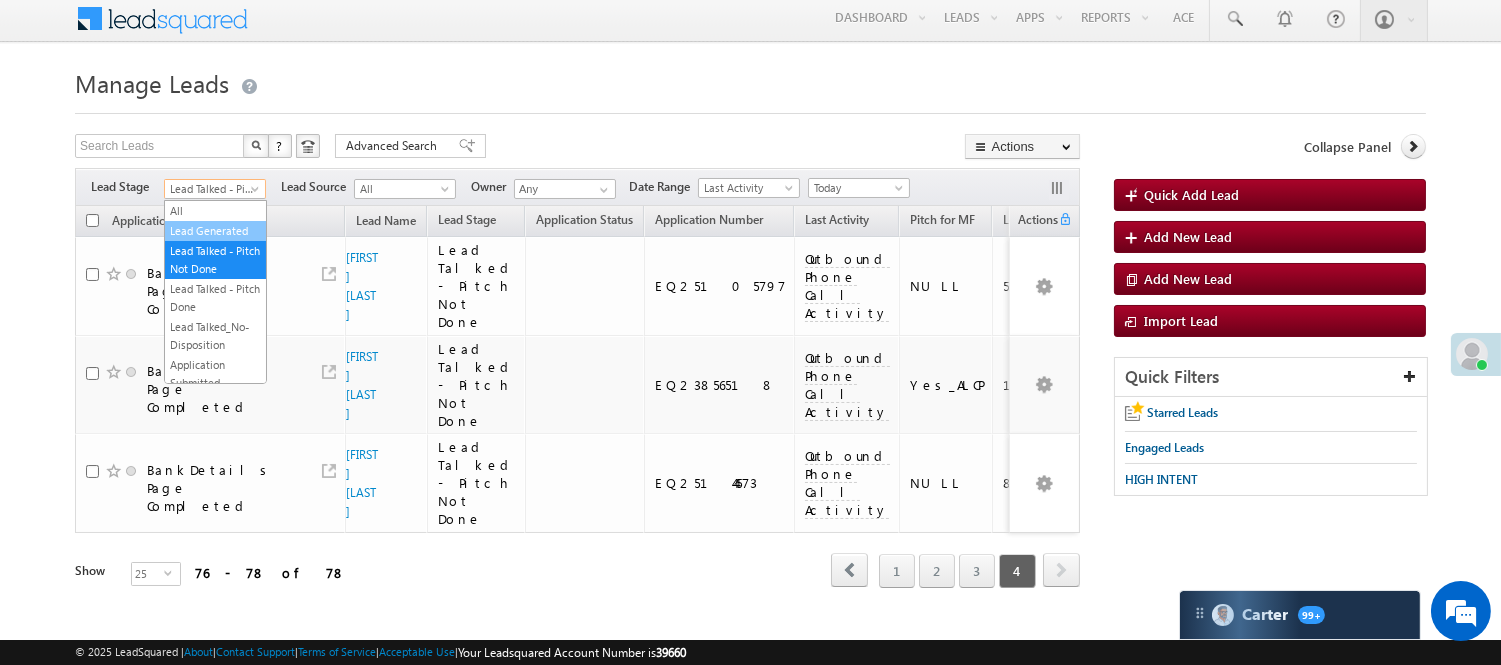click on "Lead Generated" at bounding box center (215, 231) 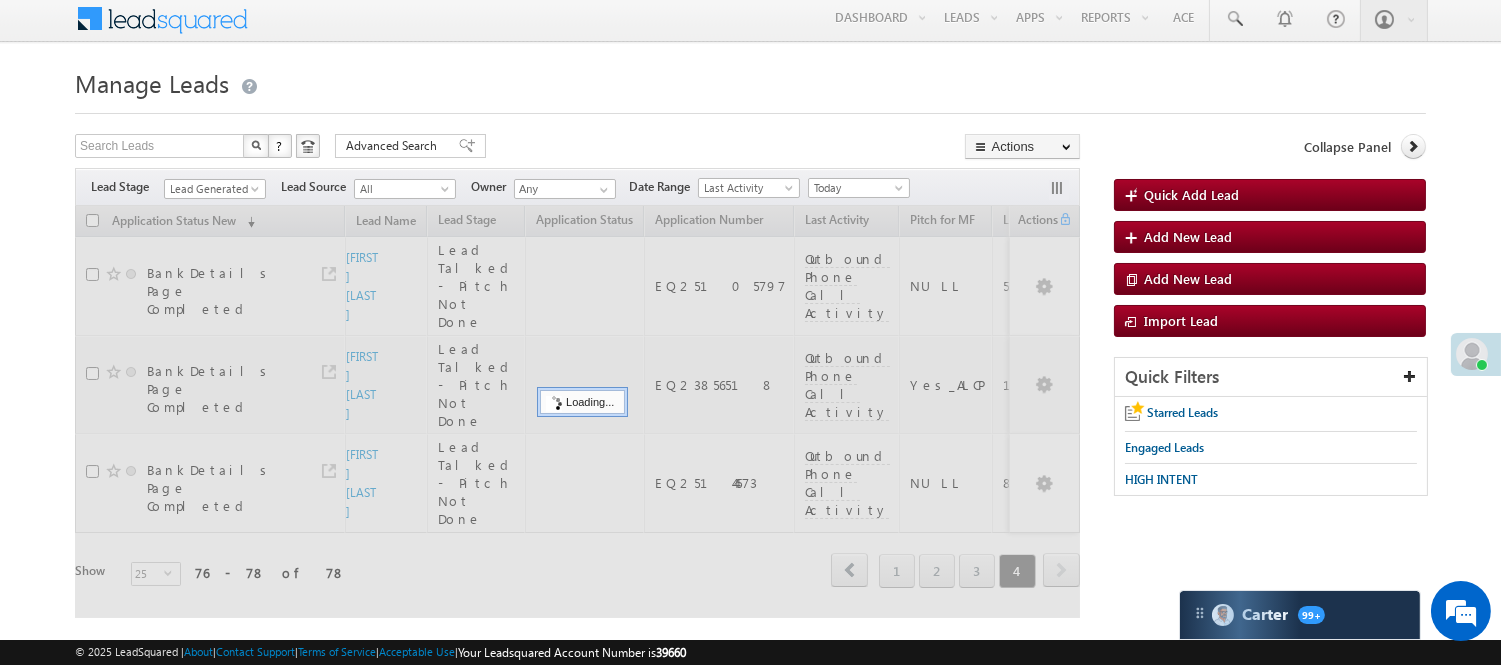 drag, startPoint x: 590, startPoint y: 140, endPoint x: 346, endPoint y: 185, distance: 248.1149 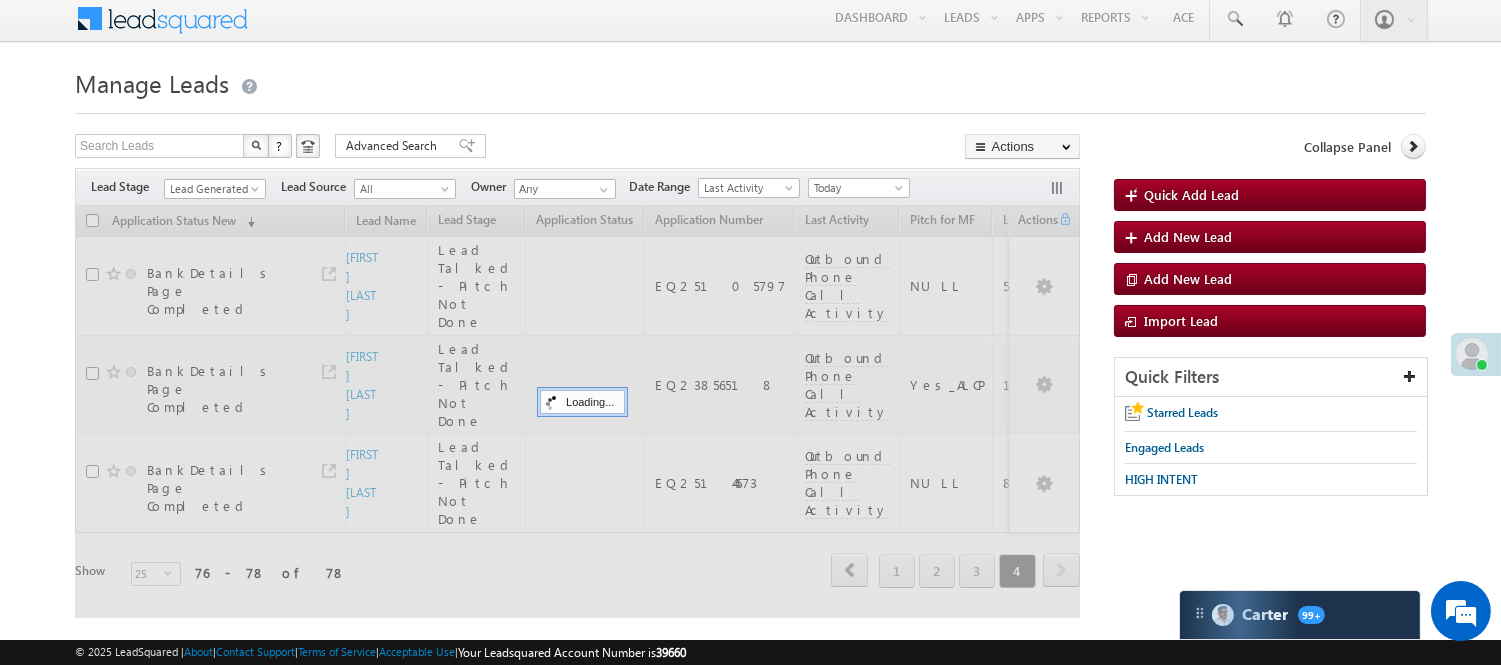 click on "Search Leads X ?   78 results found
Advanced Search
Advanced Search
Advanced search results
Actions Export Leads Reset all Filters
Actions Export Leads Bulk Update Send Email Add to List Add Activity Change Owner Change Stage Delete Merge Leads" at bounding box center (577, 148) 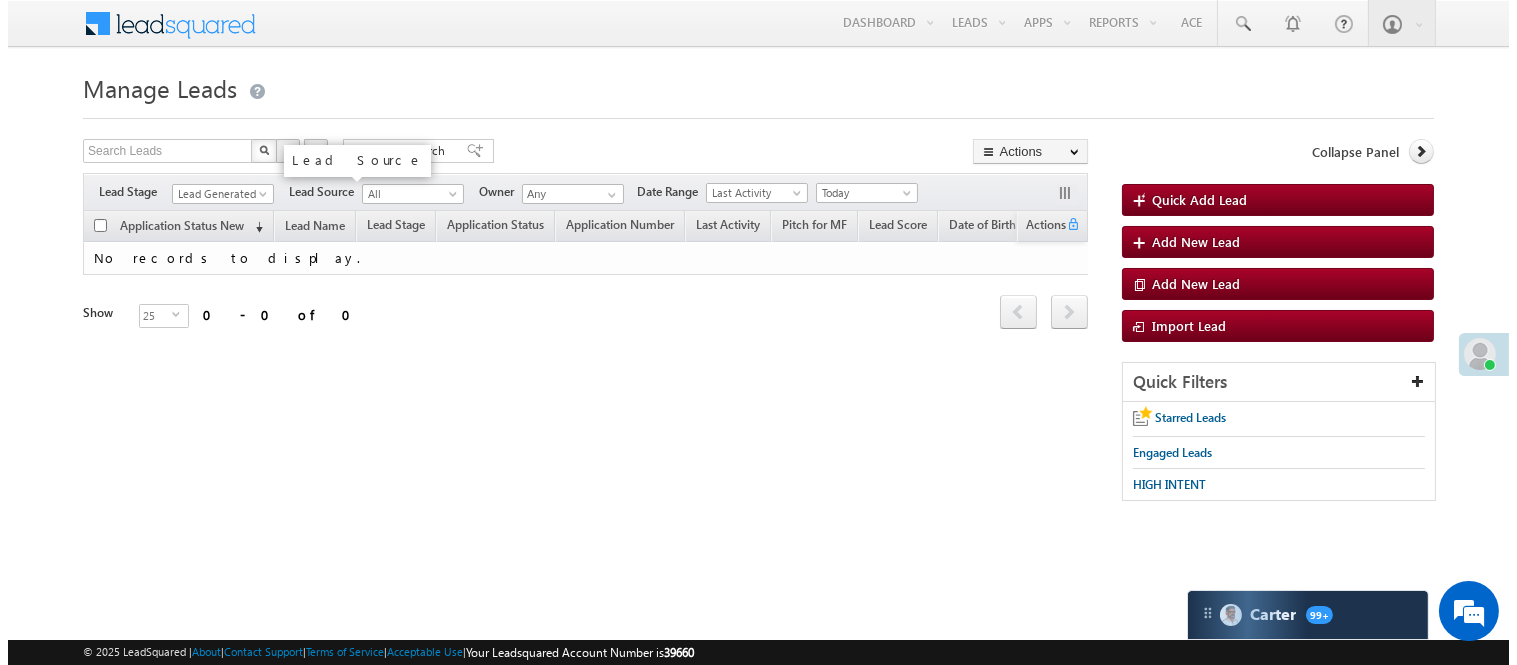 scroll, scrollTop: 0, scrollLeft: 0, axis: both 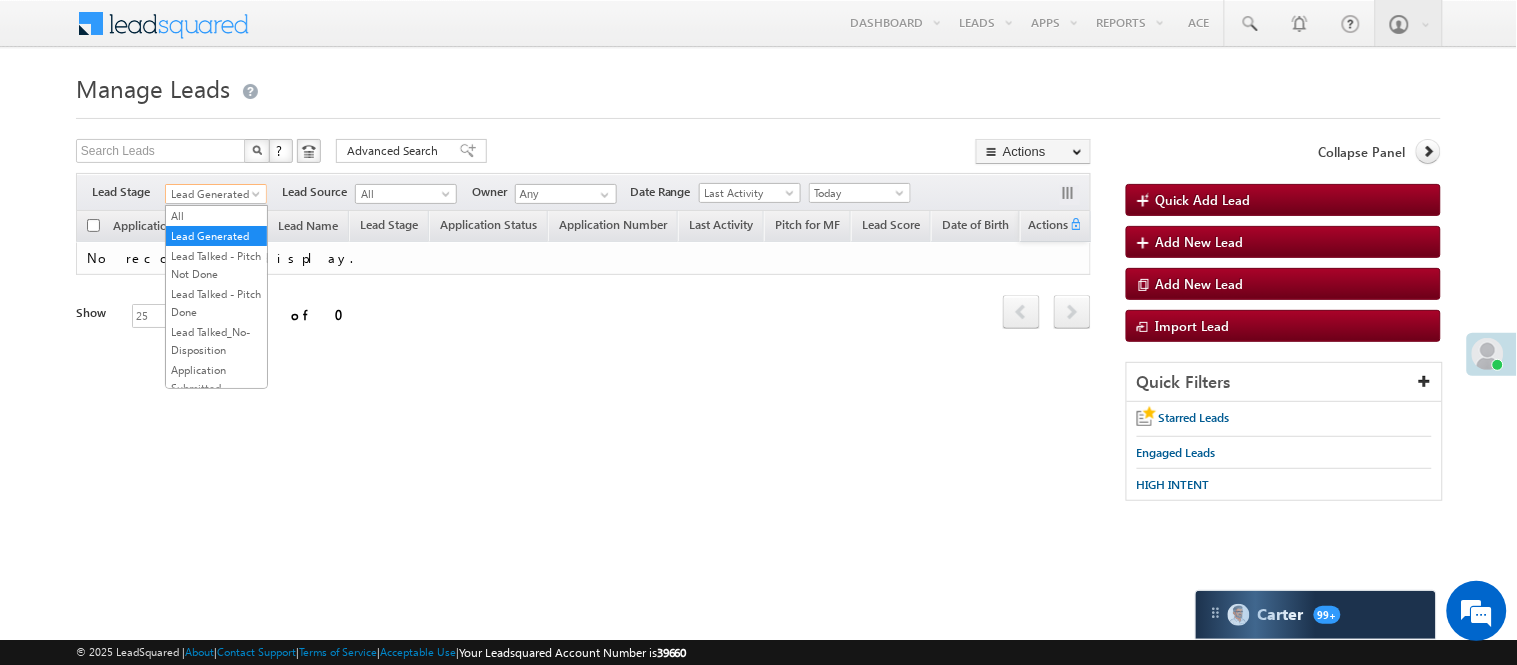 click on "Lead Generated" at bounding box center (213, 194) 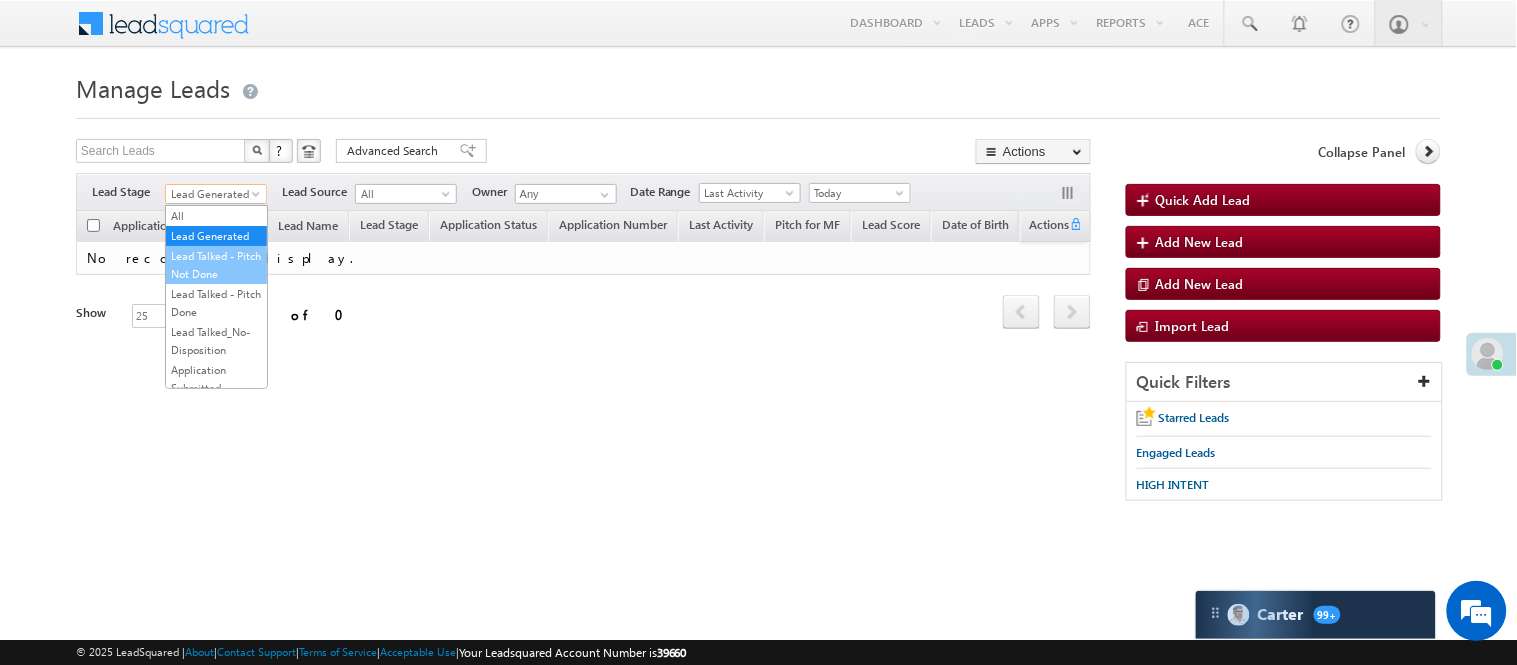 click on "Lead Talked - Pitch Not Done" at bounding box center (216, 265) 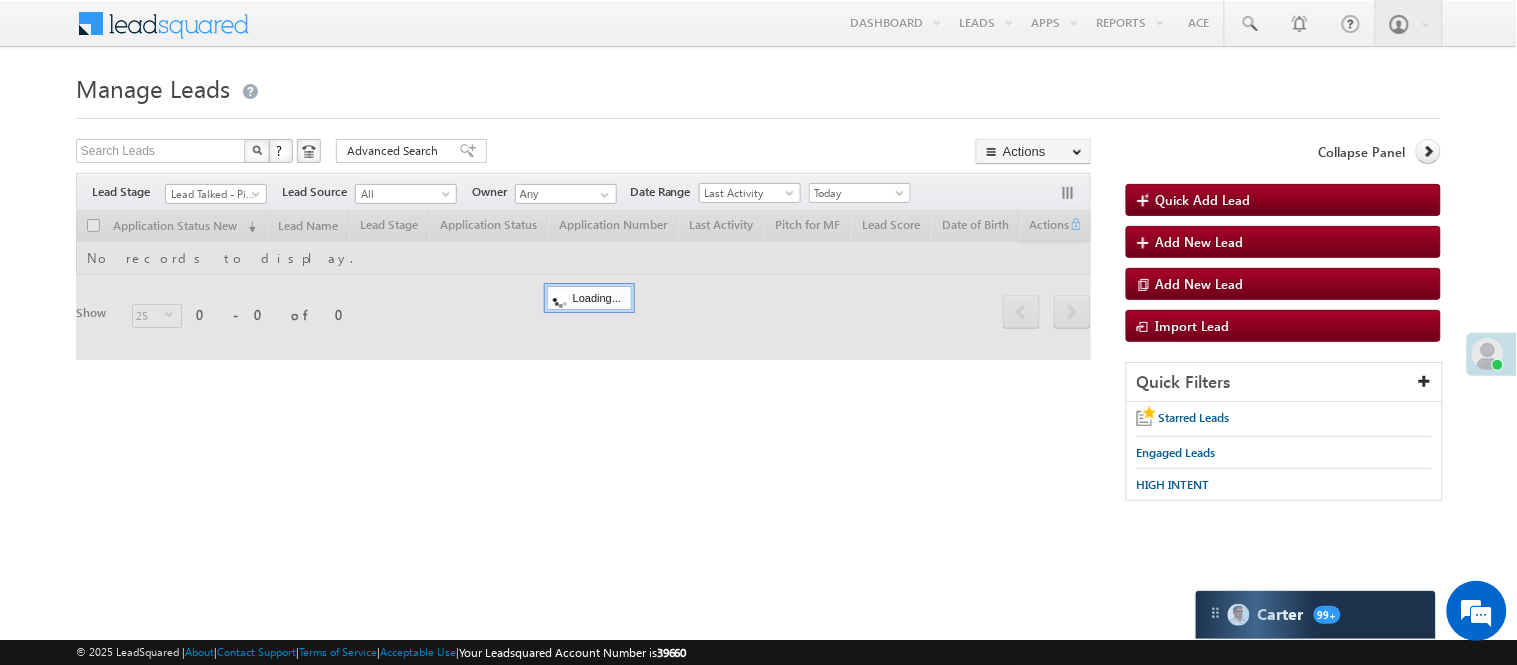 click on "Manage Leads" at bounding box center (758, 86) 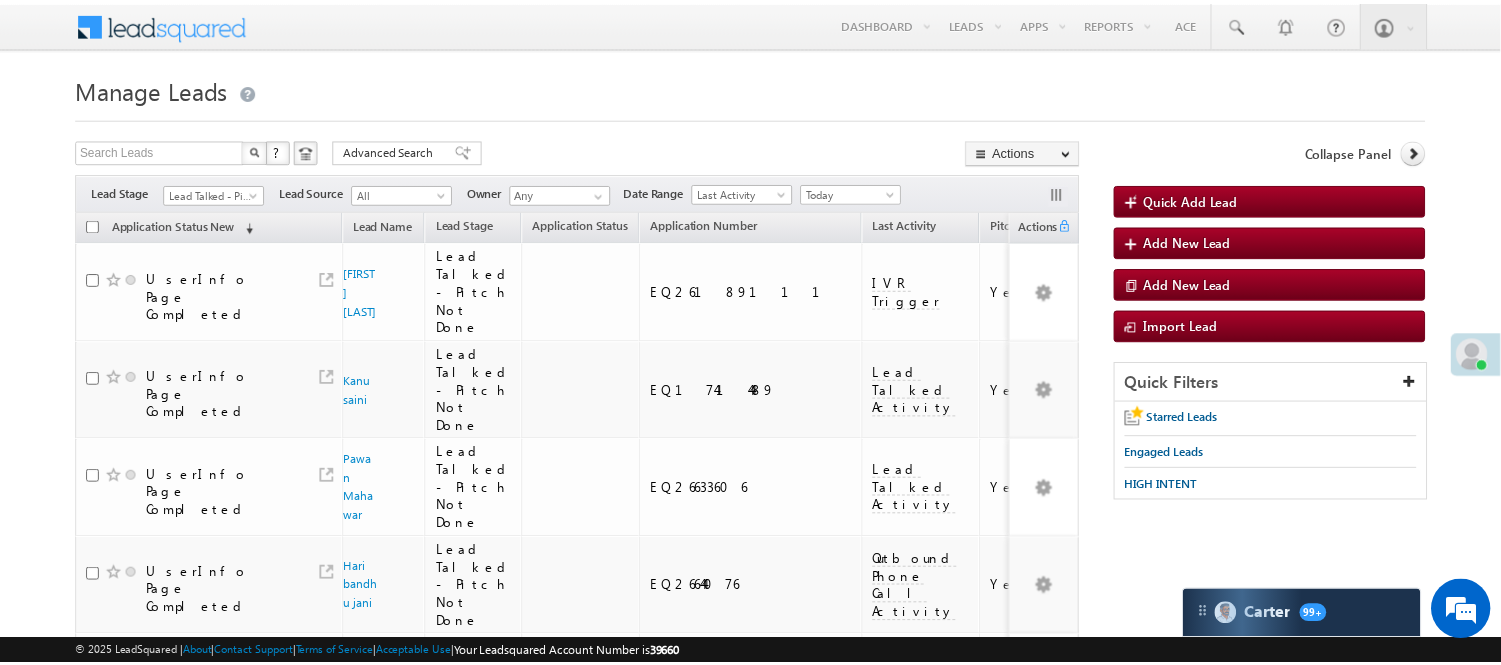 scroll, scrollTop: 88, scrollLeft: 0, axis: vertical 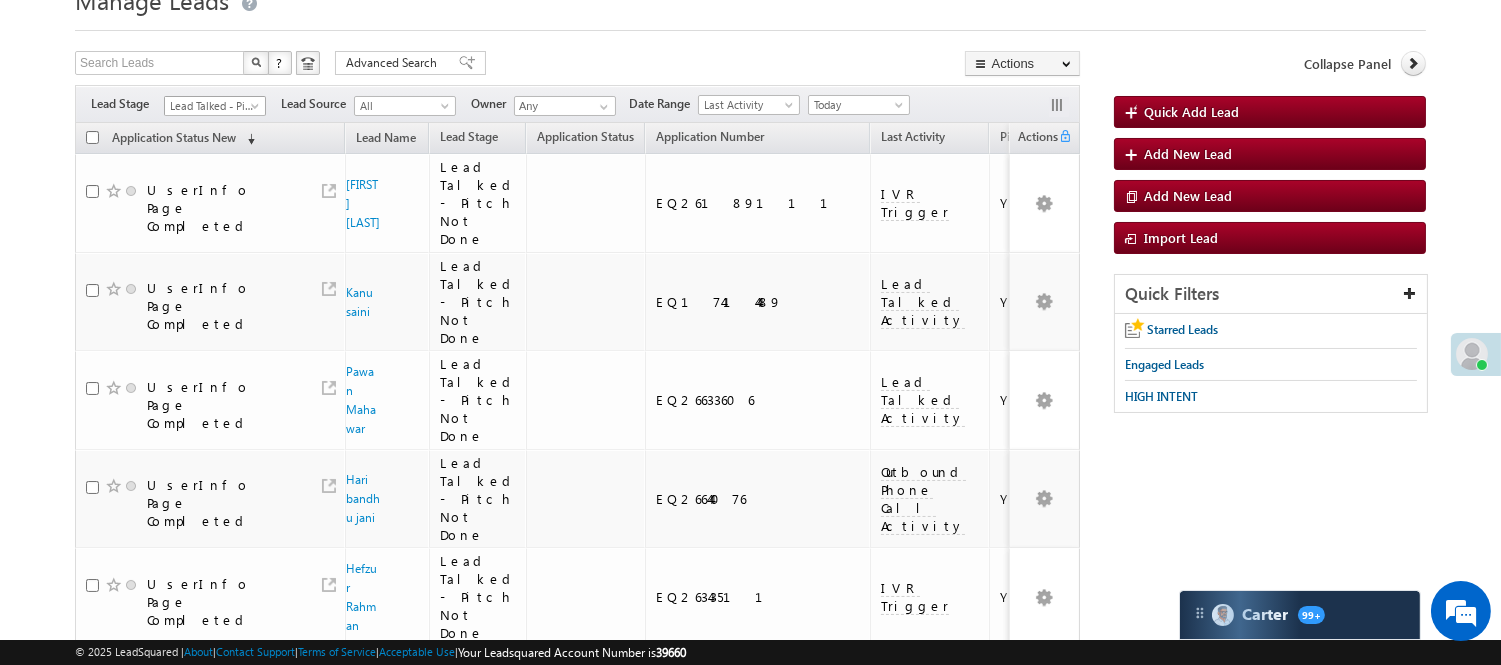 click on "Lead Talked - Pitch Not Done" at bounding box center [212, 106] 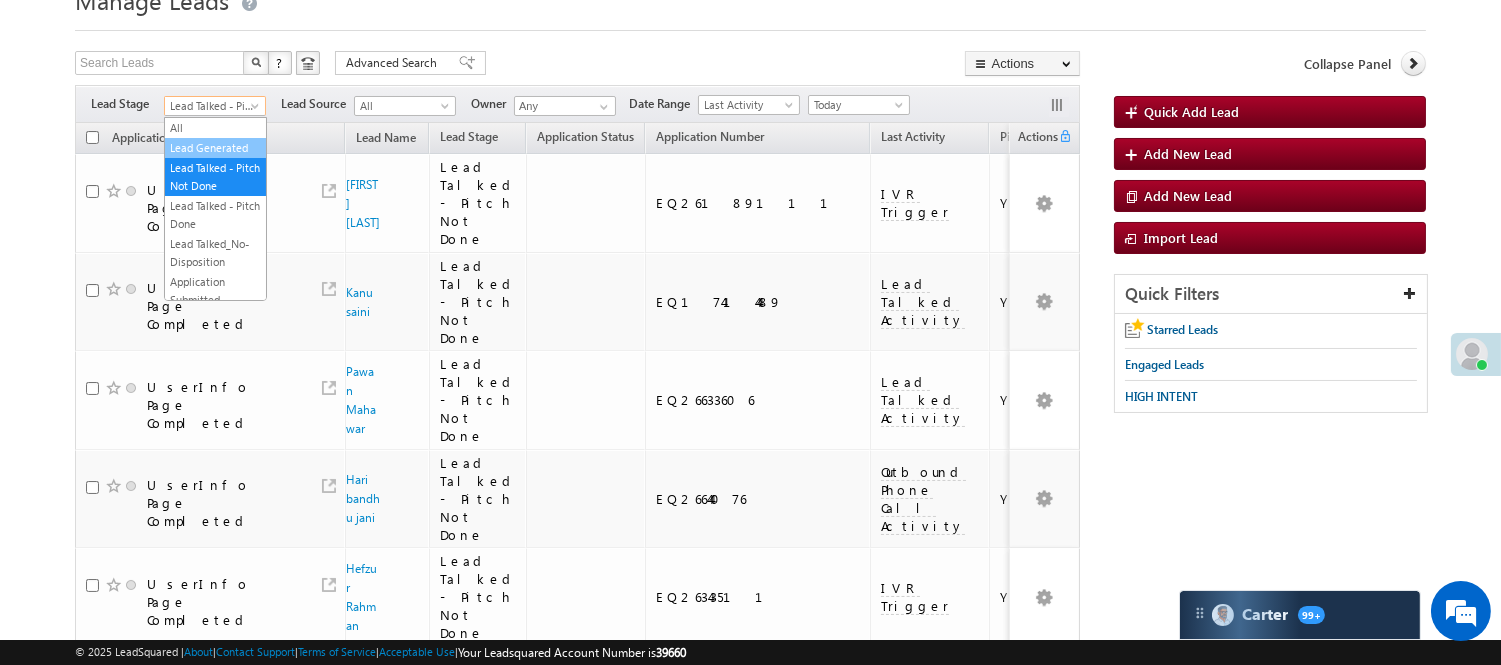 click on "Lead Generated" at bounding box center (215, 148) 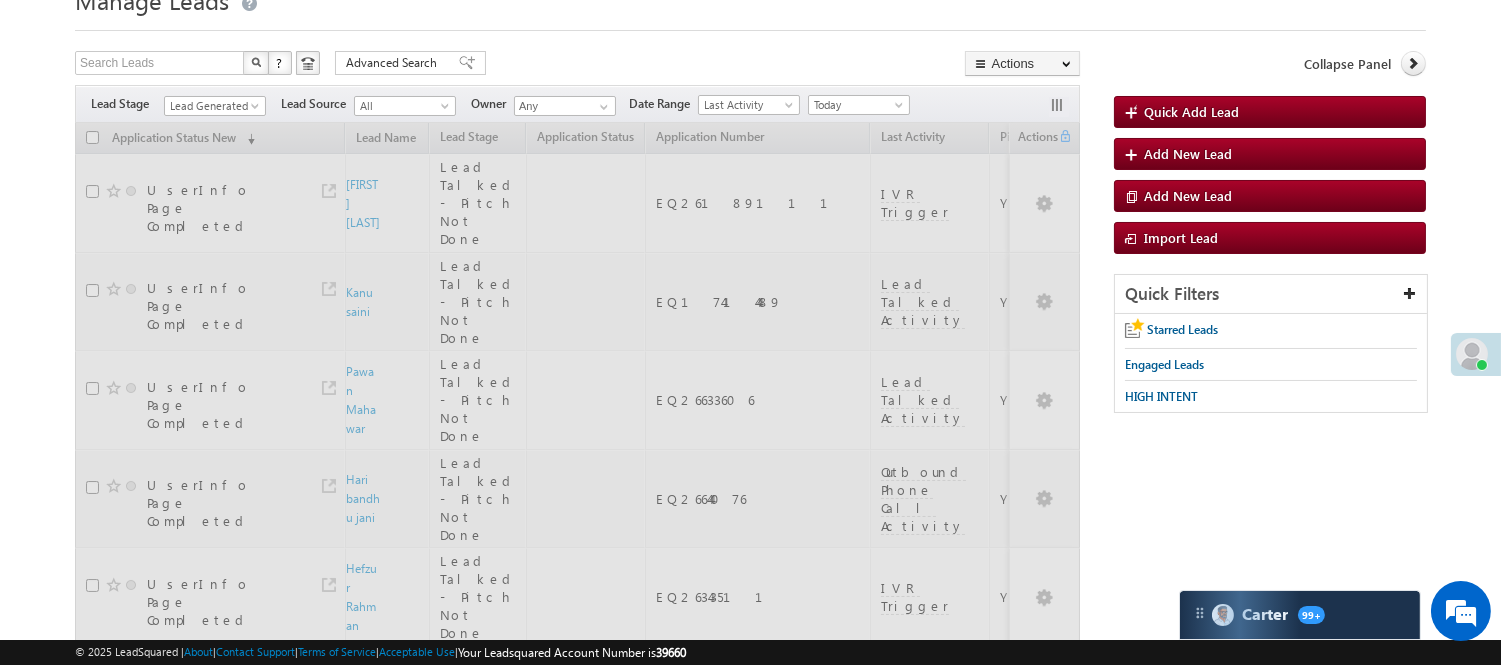 click on "Search Leads X ?   78 results found
Advanced Search
Advanced Search
Advanced search results
Actions Export Leads Reset all Filters
Actions Export Leads Bulk Update Send Email Add to List Add Activity Change Owner Change Stage Delete Merge Leads" at bounding box center (577, 65) 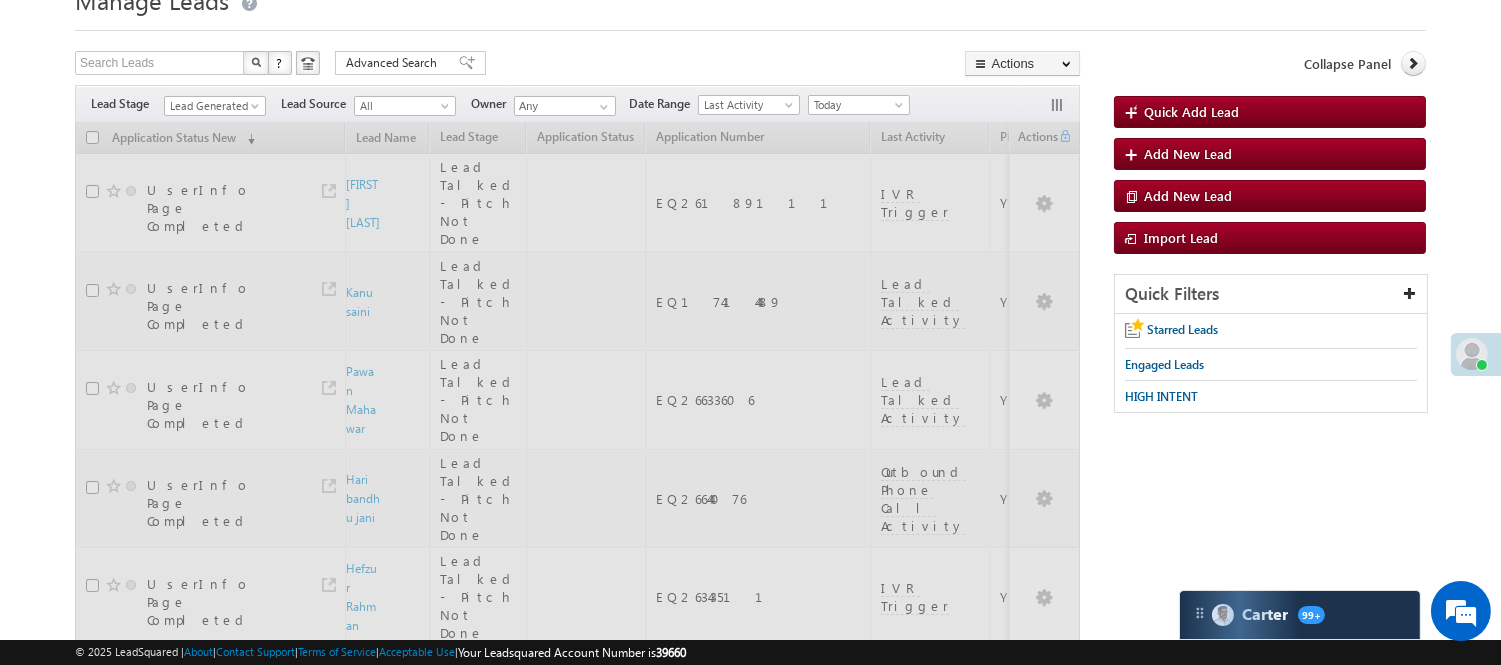 scroll, scrollTop: 0, scrollLeft: 0, axis: both 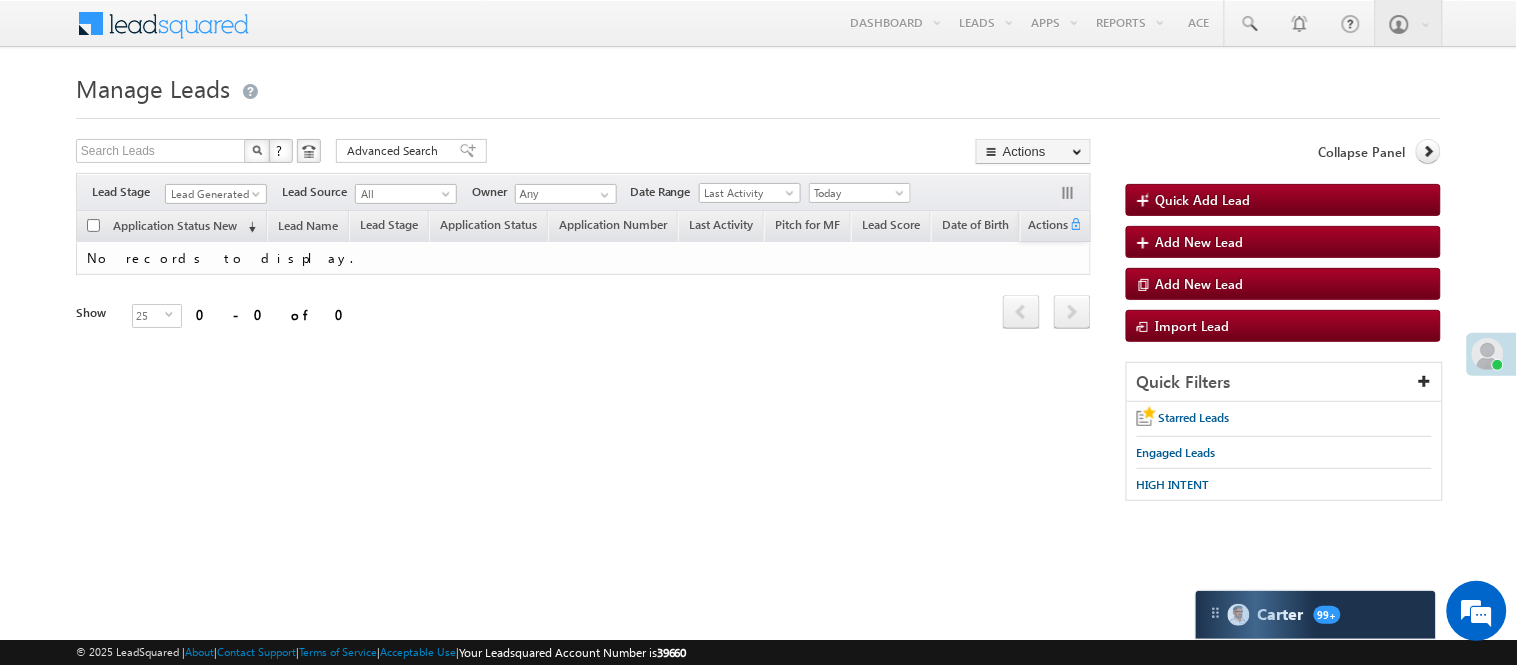click at bounding box center [758, 112] 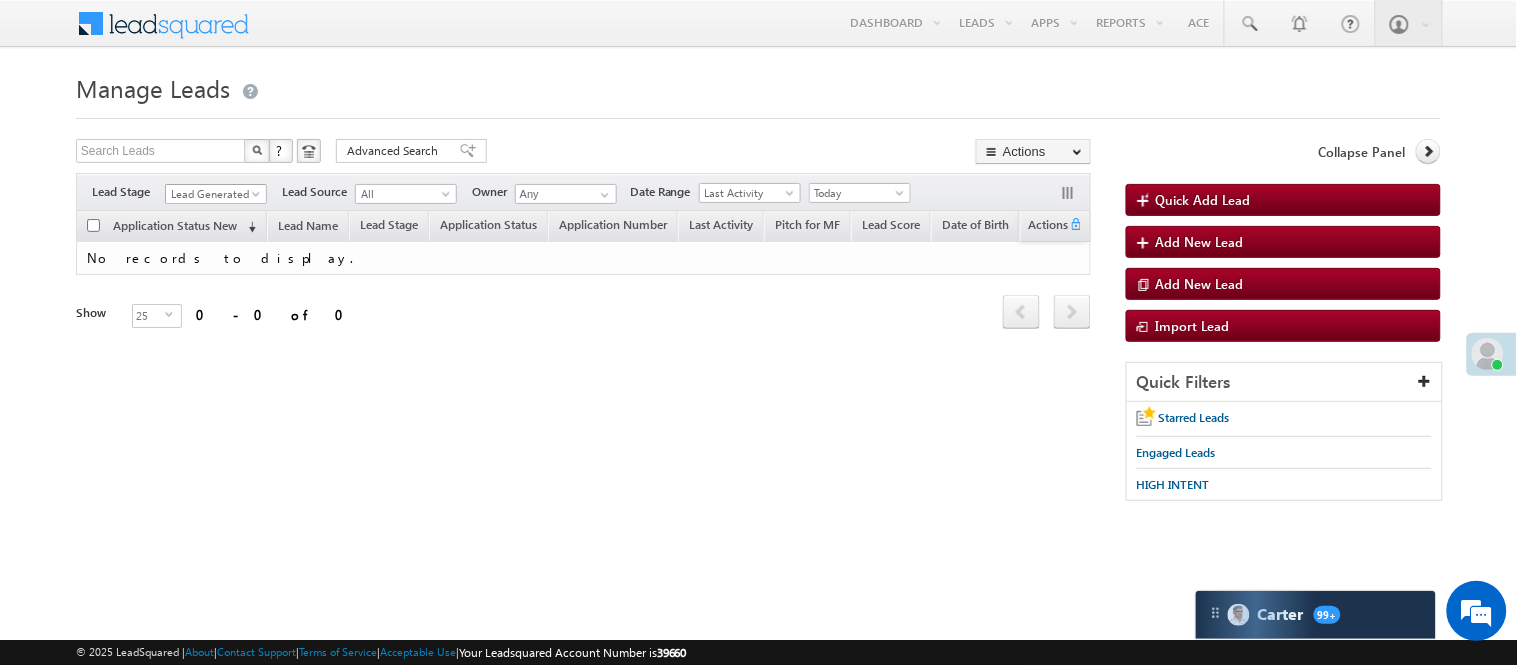 click on "Lead Generated" at bounding box center [213, 194] 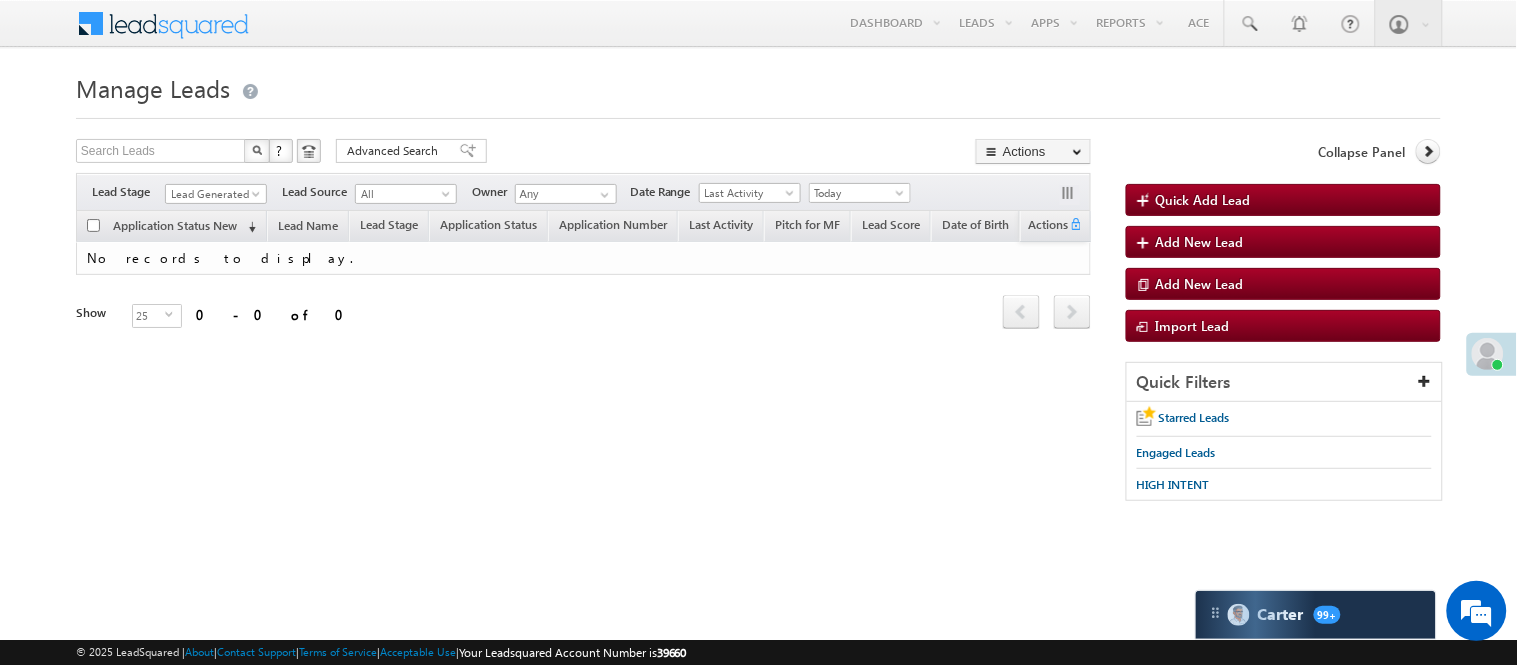 click on "Manage Leads" at bounding box center [758, 86] 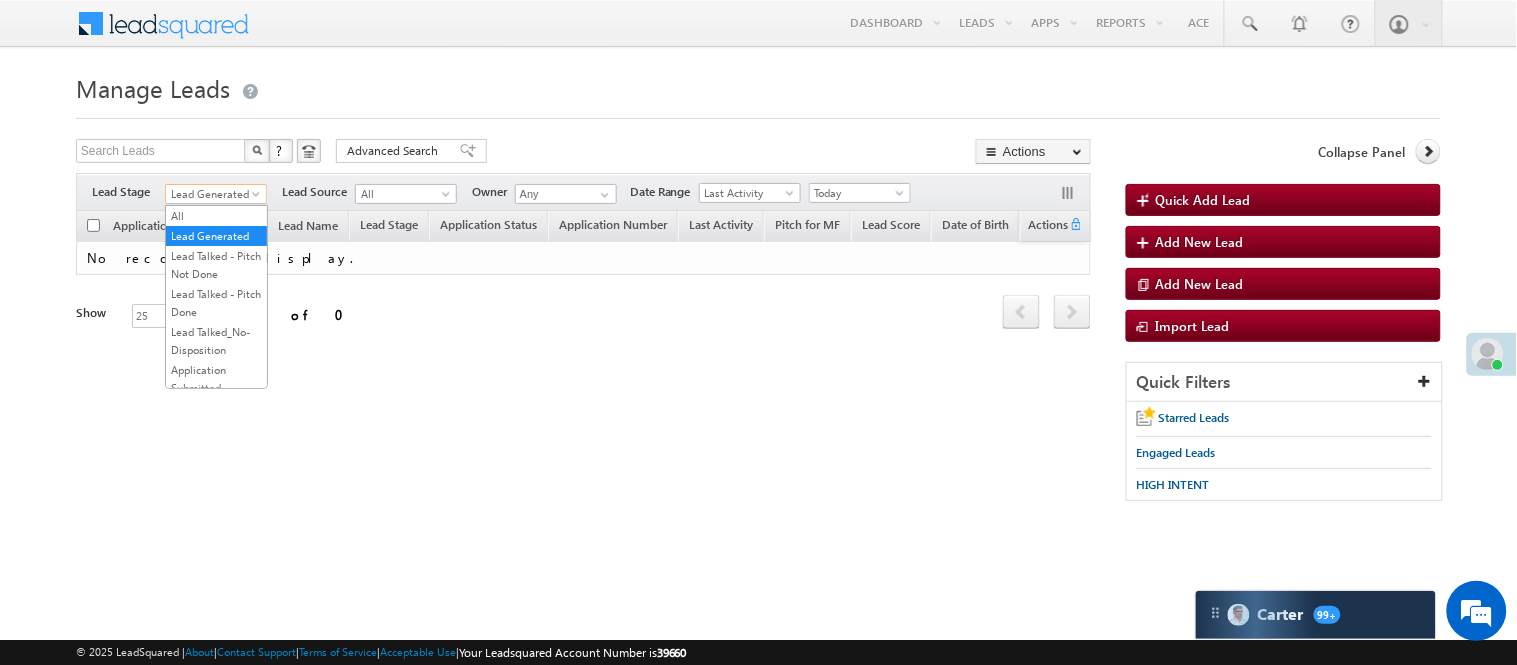click on "Lead Generated" at bounding box center [213, 194] 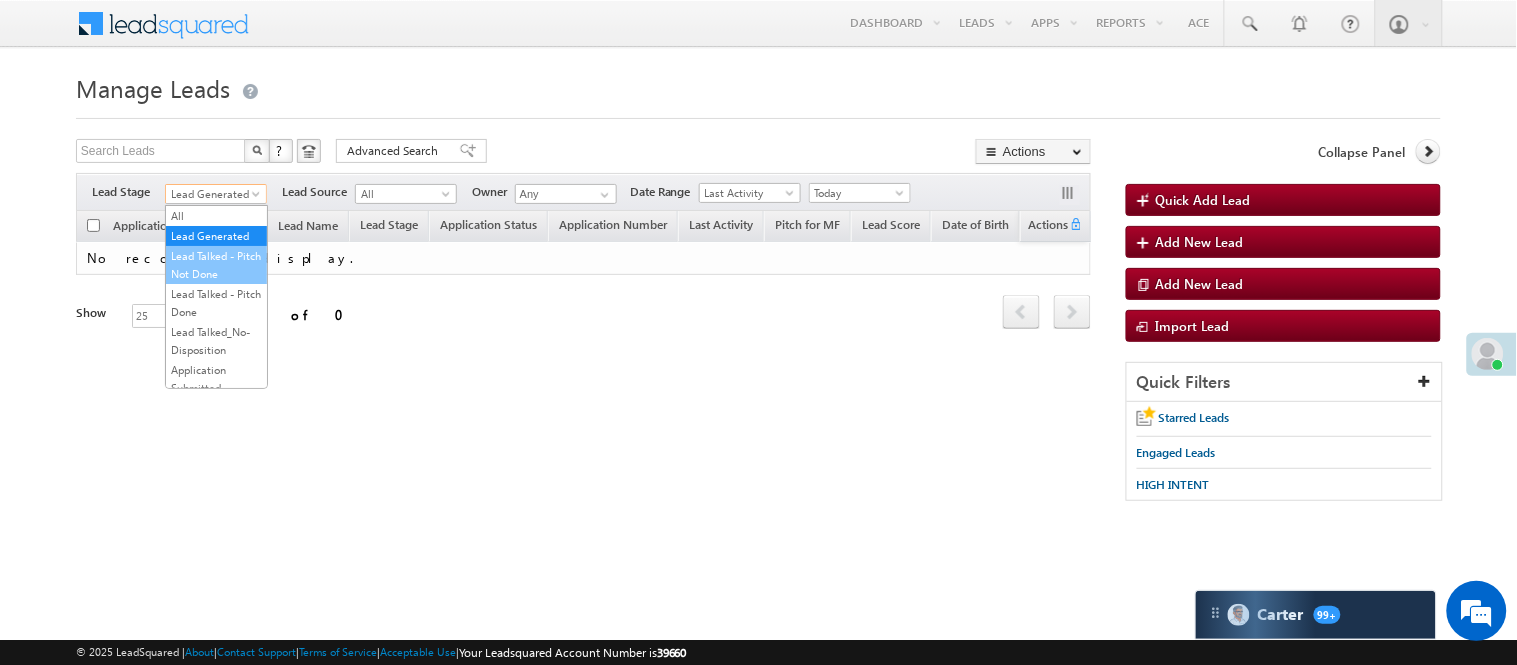 click on "Lead Talked - Pitch Not Done" at bounding box center (216, 265) 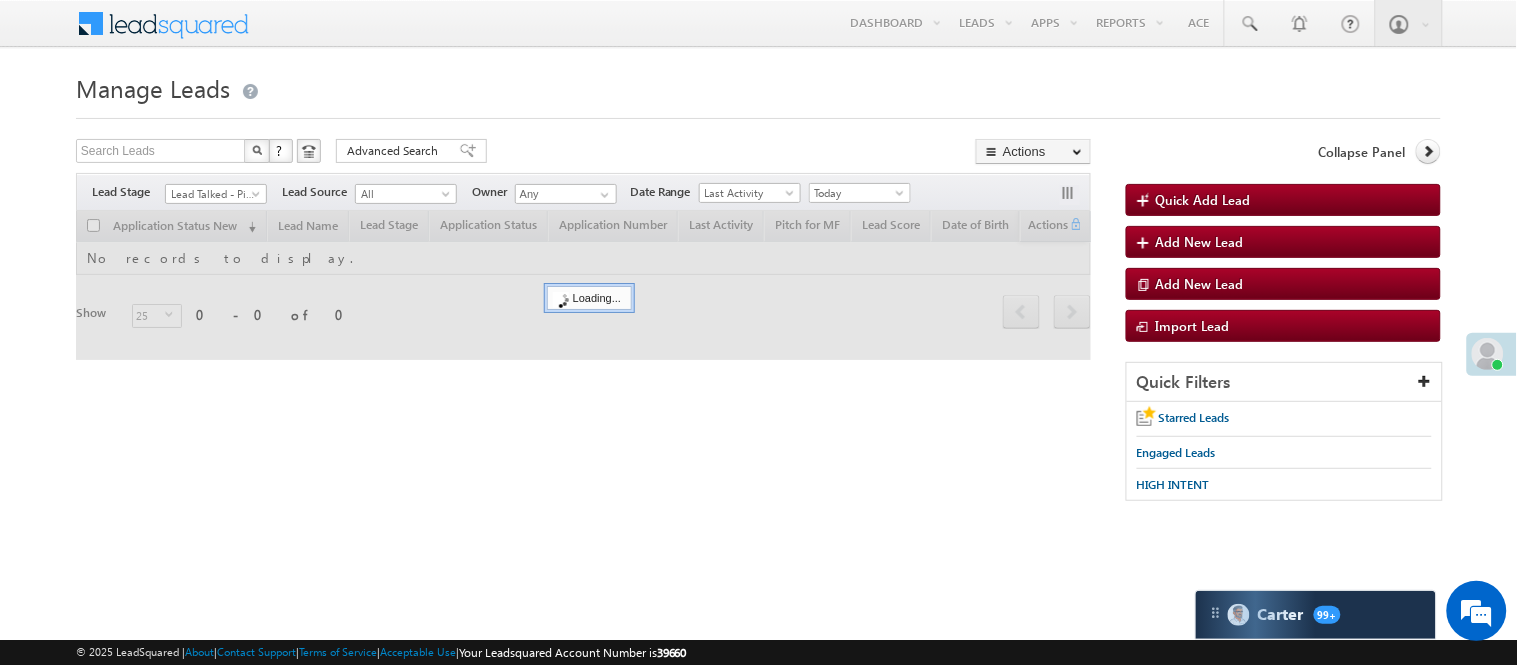 click on "Search Leads X ?   0 results found
Advanced Search
Advanced Search
Advanced search results
Actions Export Leads Reset all Filters
Actions Export Leads Bulk Update Send Email Add to List Add Activity Change Owner Change Stage Delete Merge Leads" at bounding box center [583, 153] 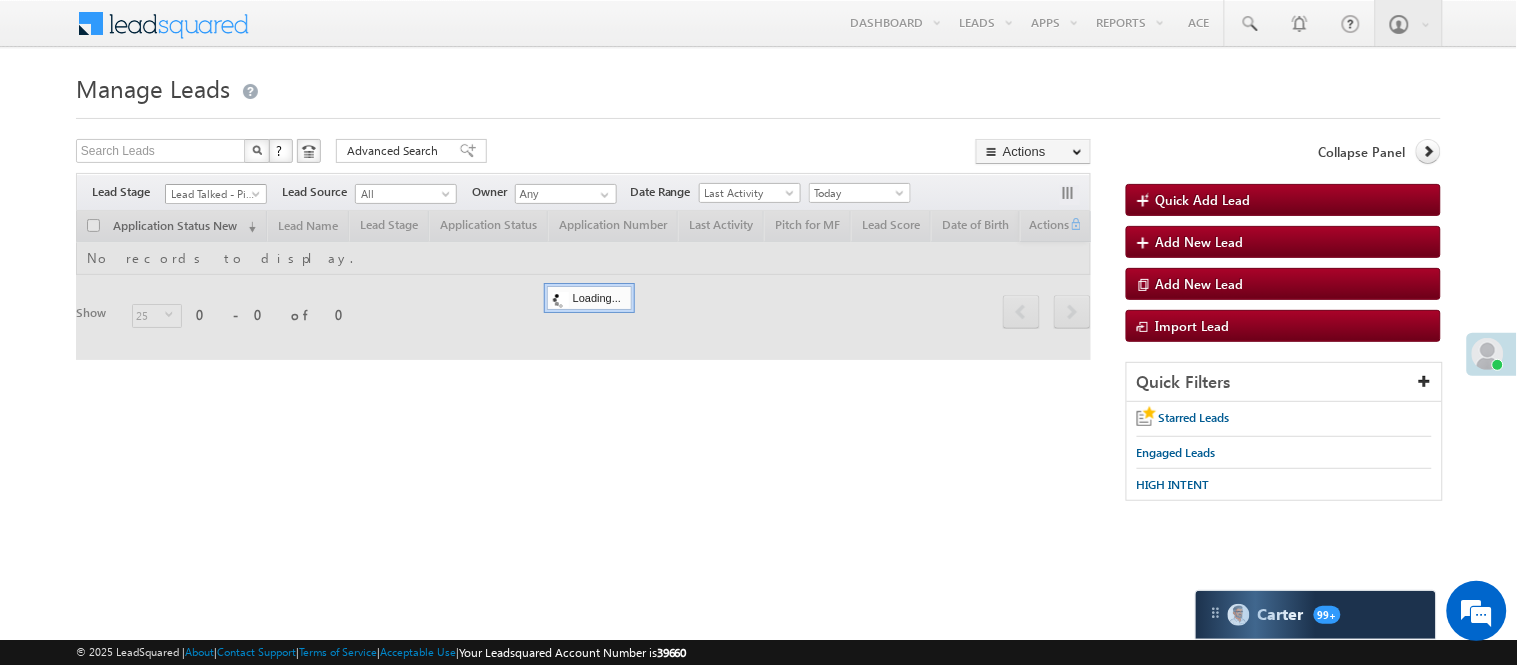click on "Lead Talked - Pitch Not Done" at bounding box center (213, 194) 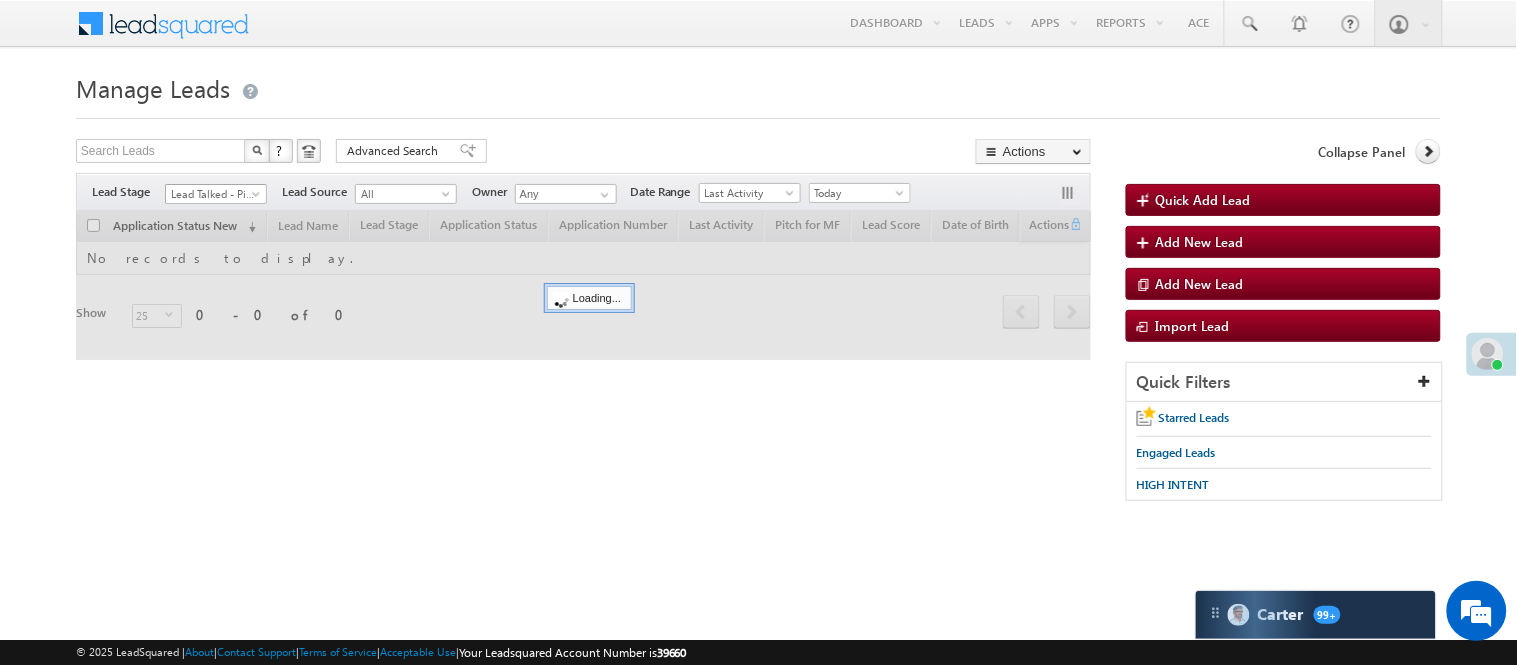 click on "Manage Leads
Quick Add Lead
Search Leads X ?   0 results found
Advanced Search
Advanced Search
Actions Actions" at bounding box center (758, 294) 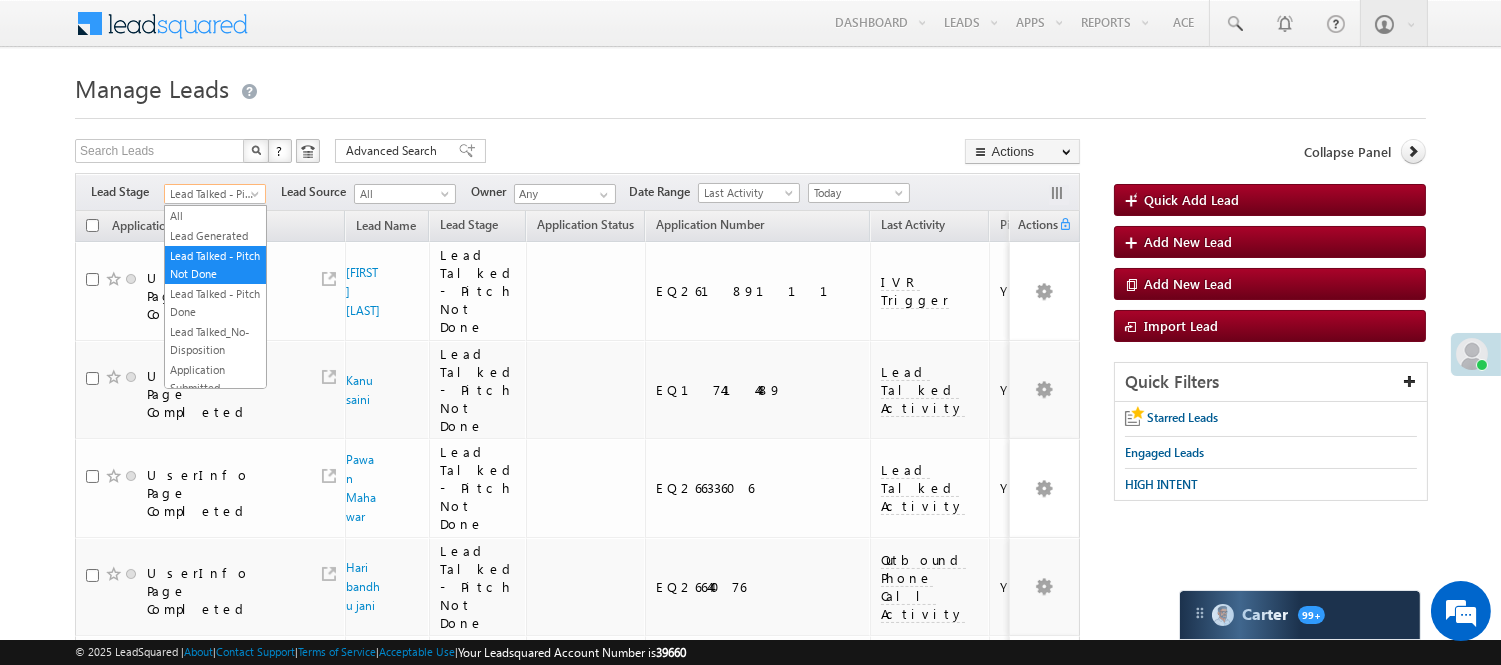 click on "Lead Talked - Pitch Not Done" at bounding box center [212, 194] 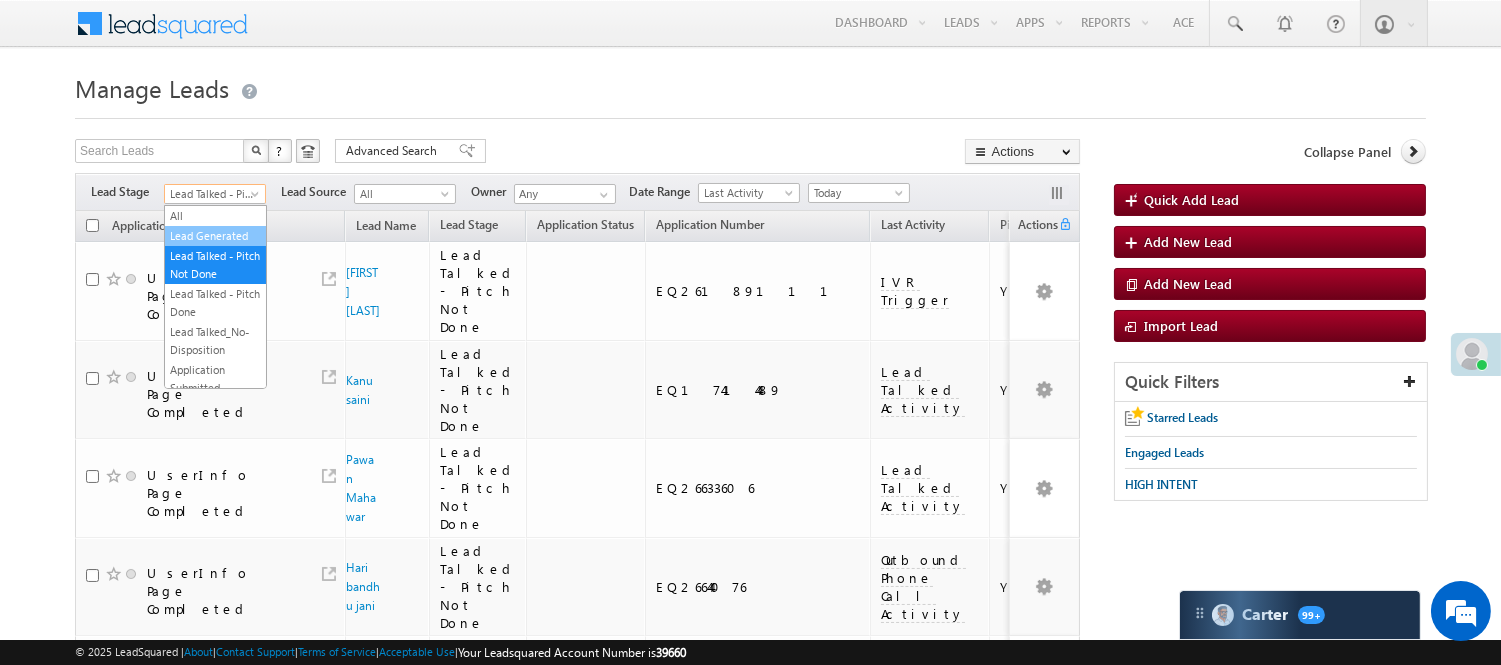 click on "Lead Generated" at bounding box center [215, 236] 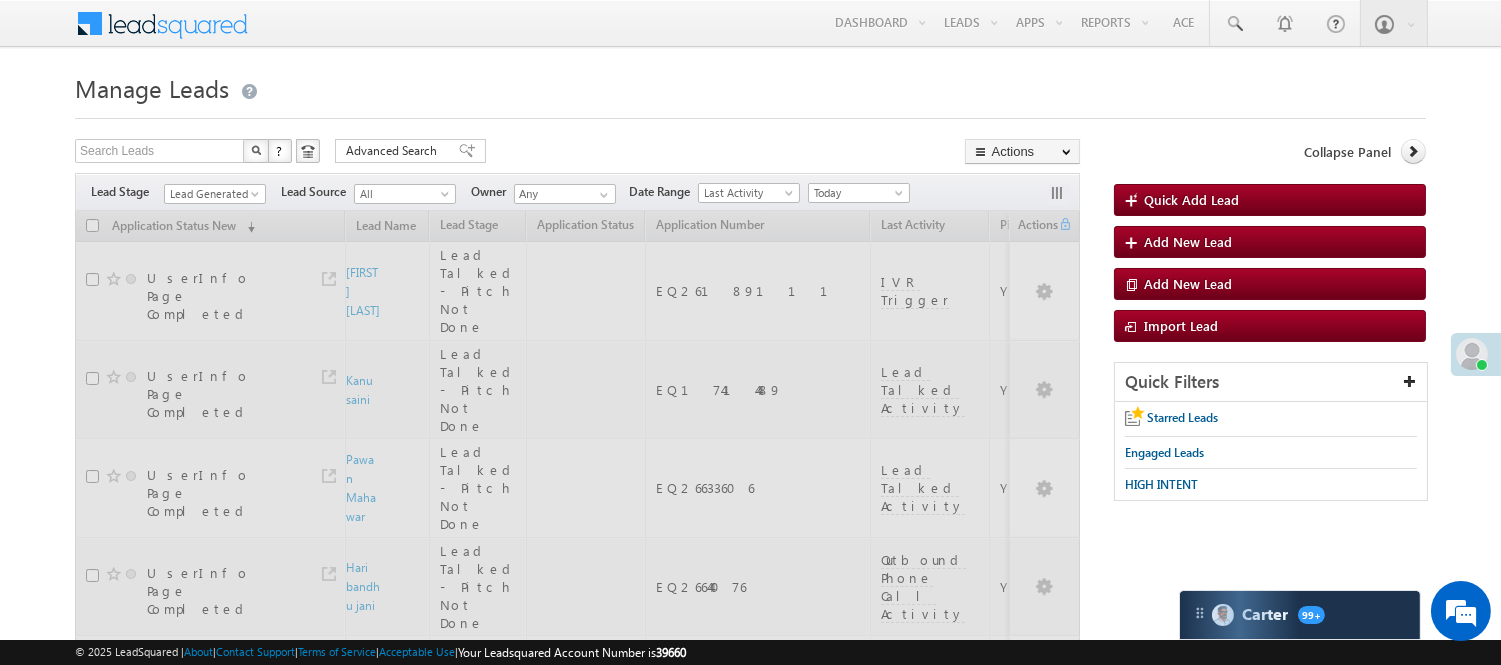 click on "Manage Leads
Quick Add Lead
Search Leads X ?   78 results found
Advanced Search
Advanced Search
Actions Actions" at bounding box center (750, 1455) 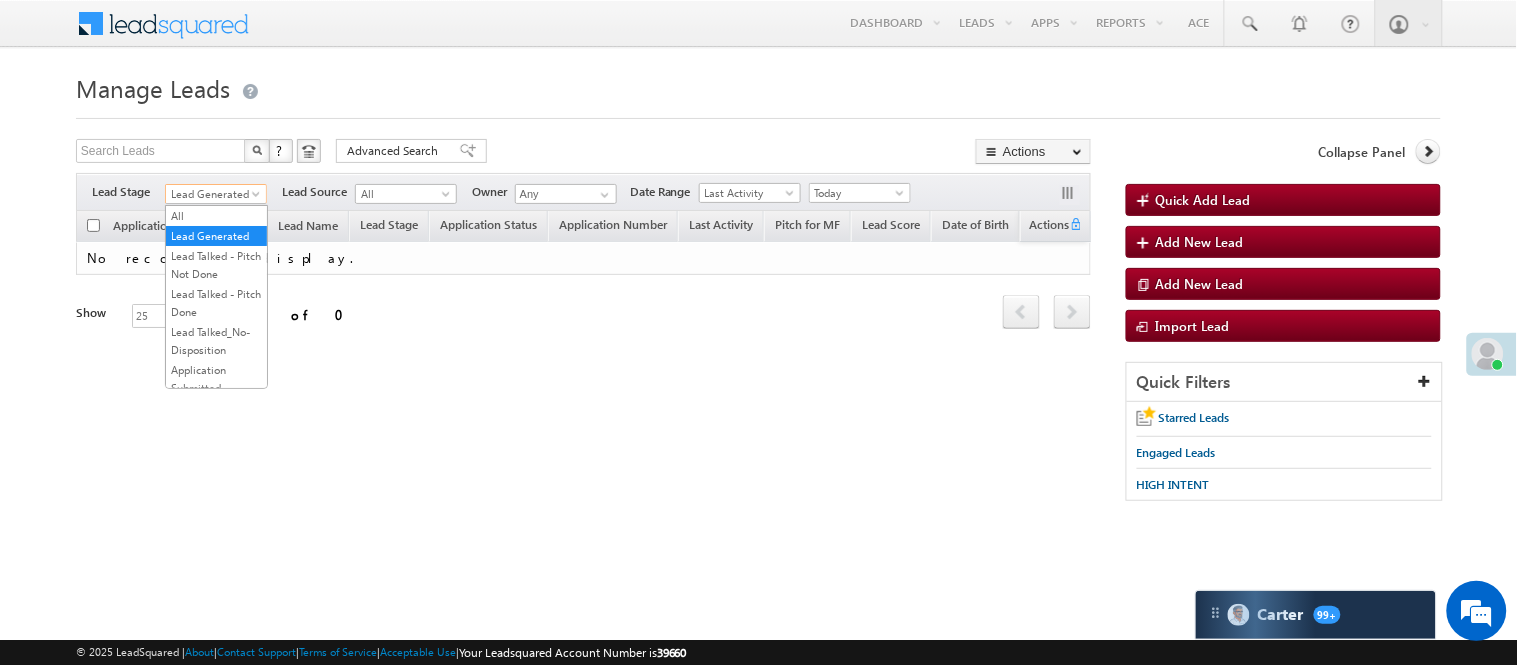 click on "Lead Generated" at bounding box center (213, 194) 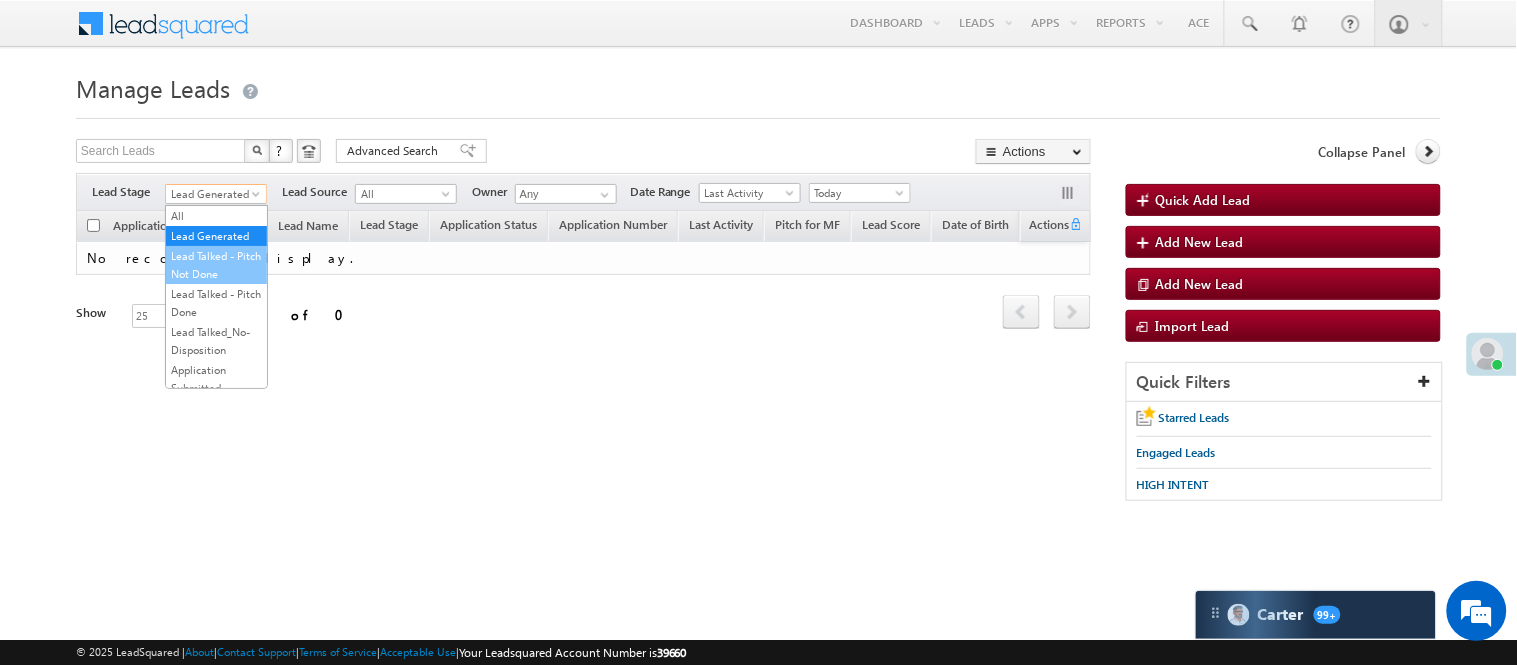 click on "Lead Talked - Pitch Not Done" at bounding box center (216, 265) 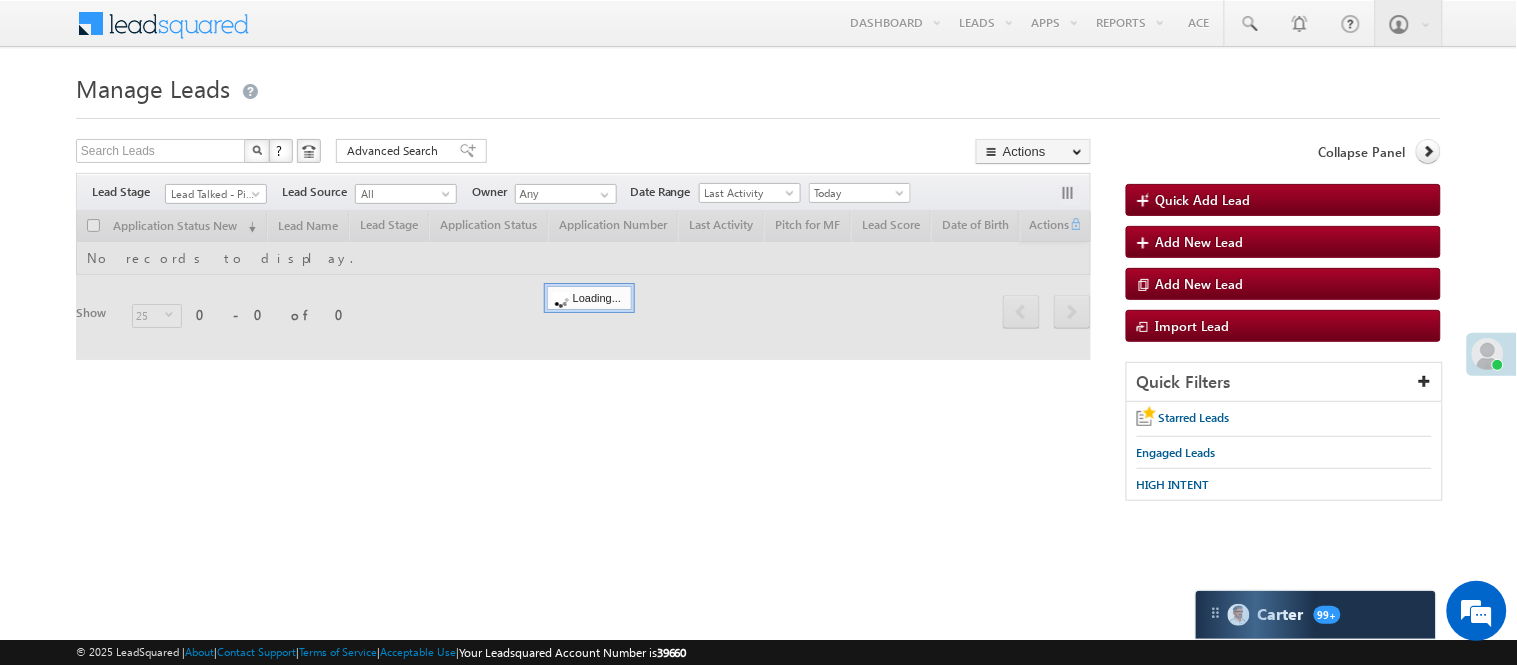 click on "Manage Leads
Quick Add Lead
Search Leads X ?   0 results found
Advanced Search
Advanced Search
Actions Actions" at bounding box center (758, 294) 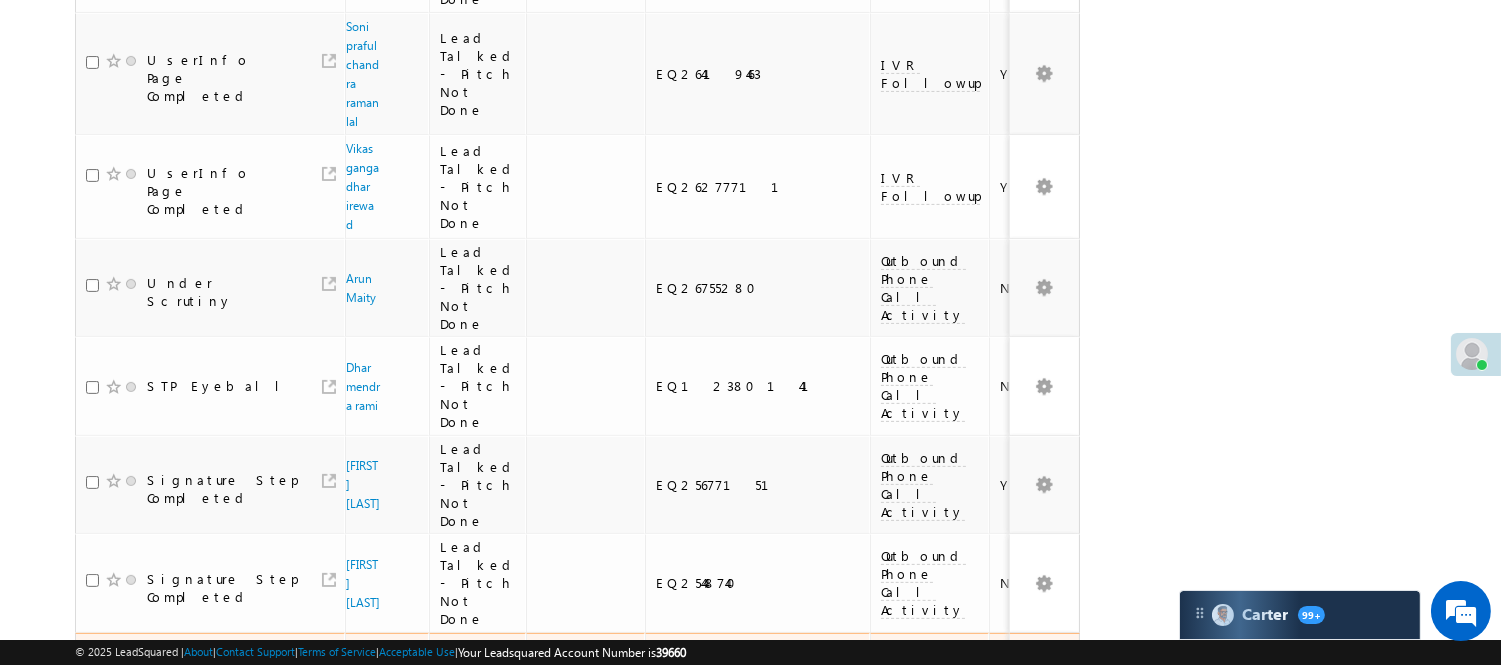 scroll, scrollTop: 1111, scrollLeft: 0, axis: vertical 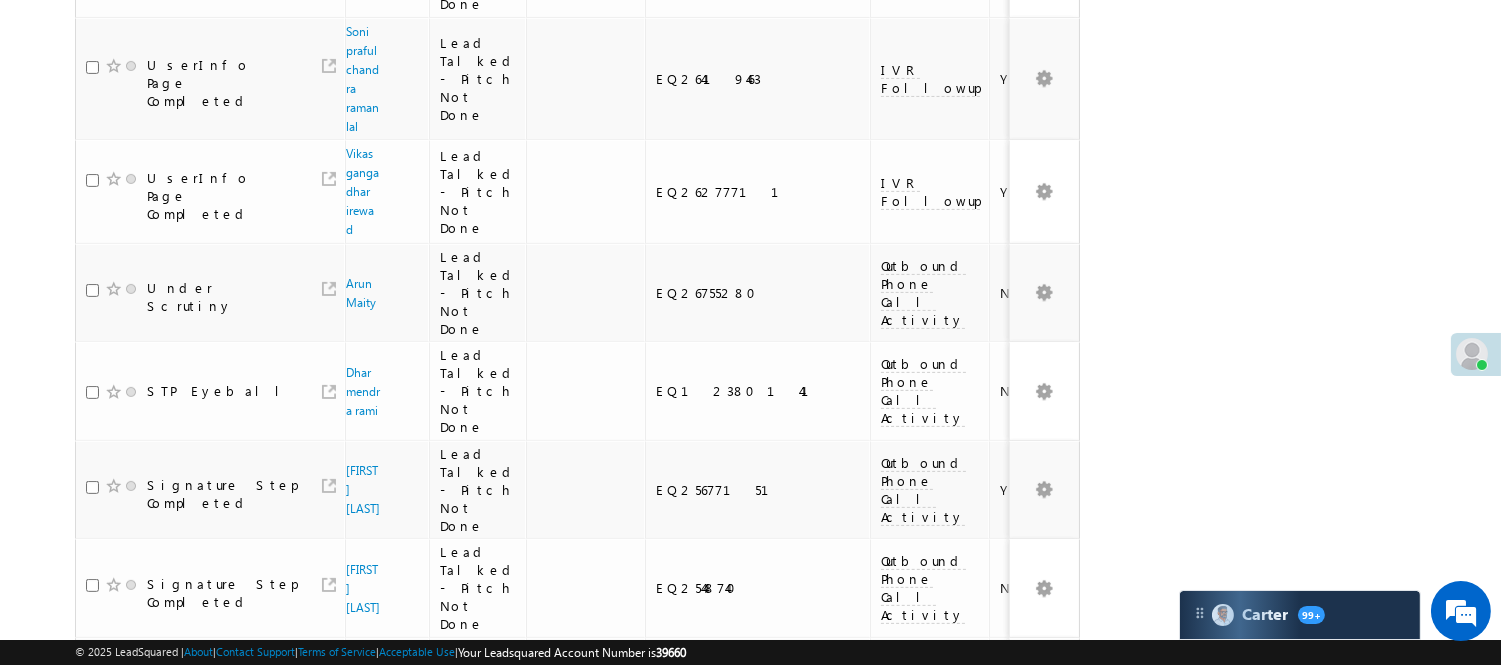 click on "Ajay Vaishnav" at bounding box center [363, 785] 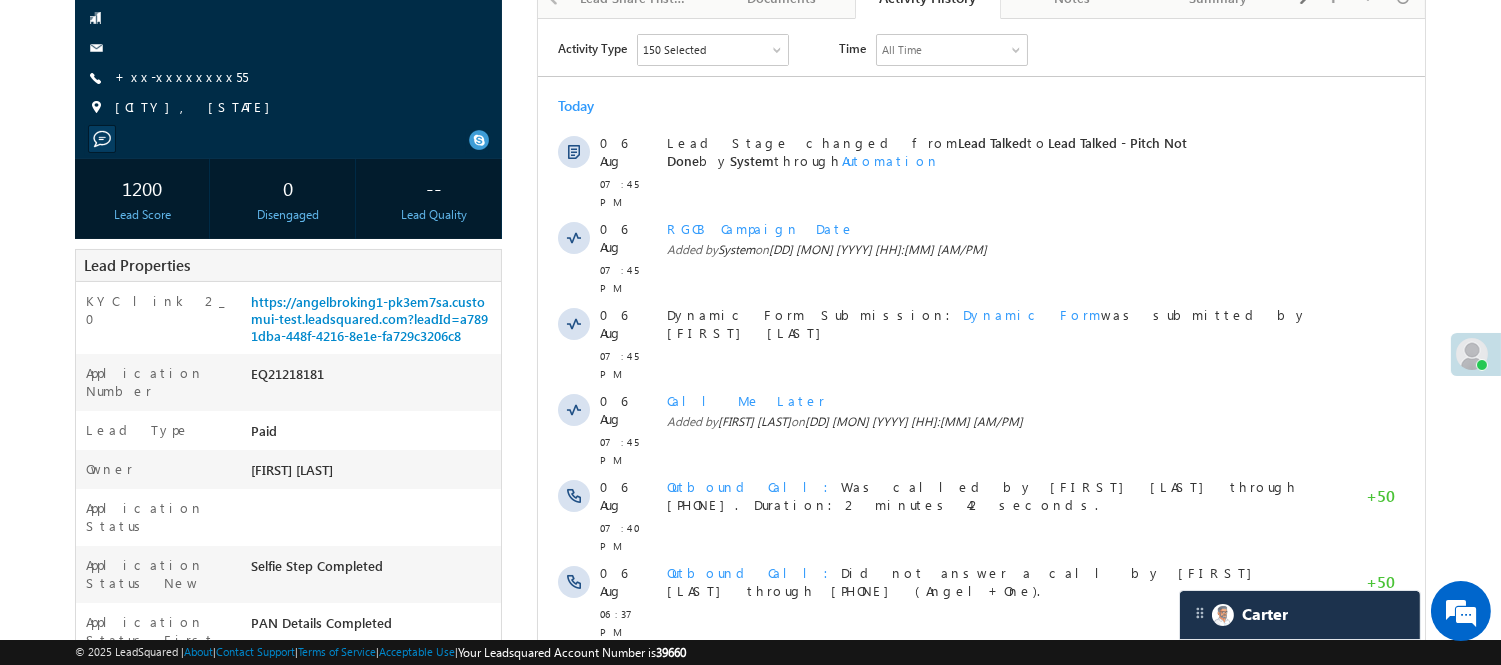 scroll, scrollTop: 0, scrollLeft: 0, axis: both 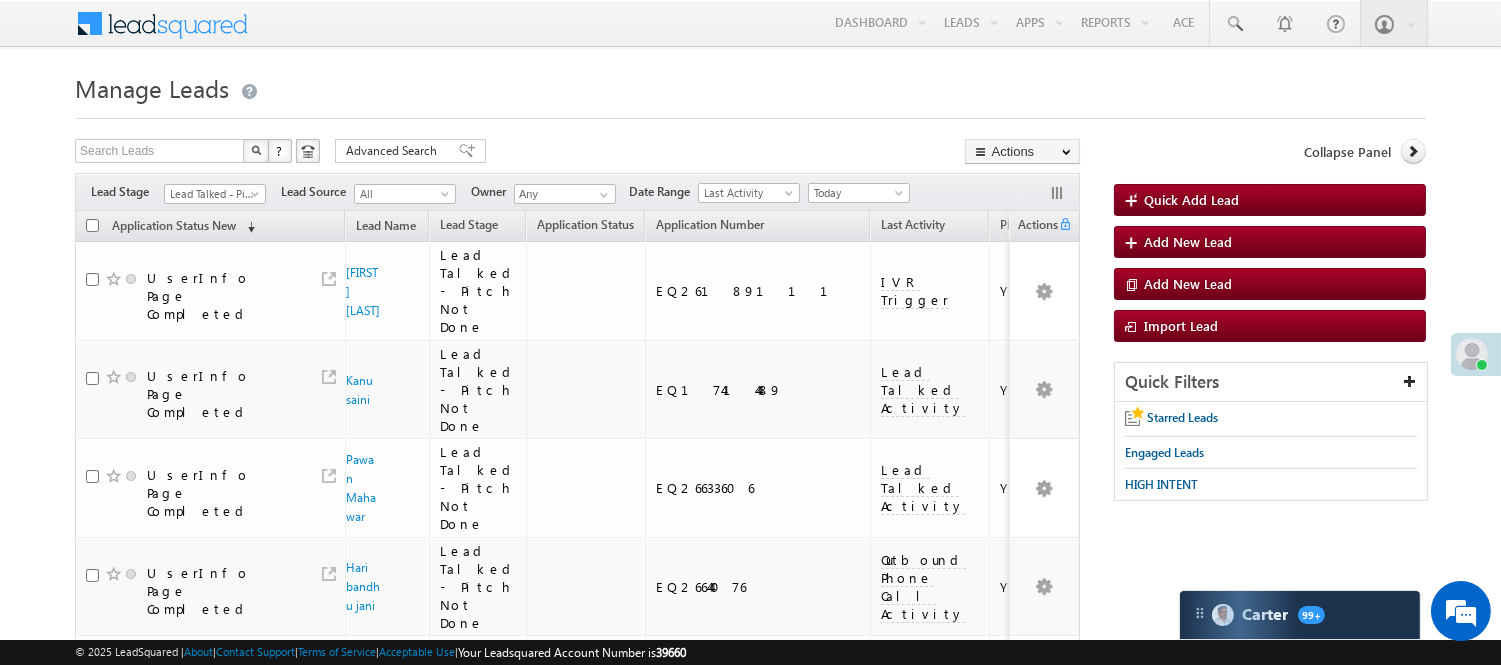 click on "Filters
Lead Stage
Lead Talked - Pitch Not Done Lead Talked - Pitch Not Done
Lead Source
All All
Owner
Any Any
Date Range Go" at bounding box center [577, 192] 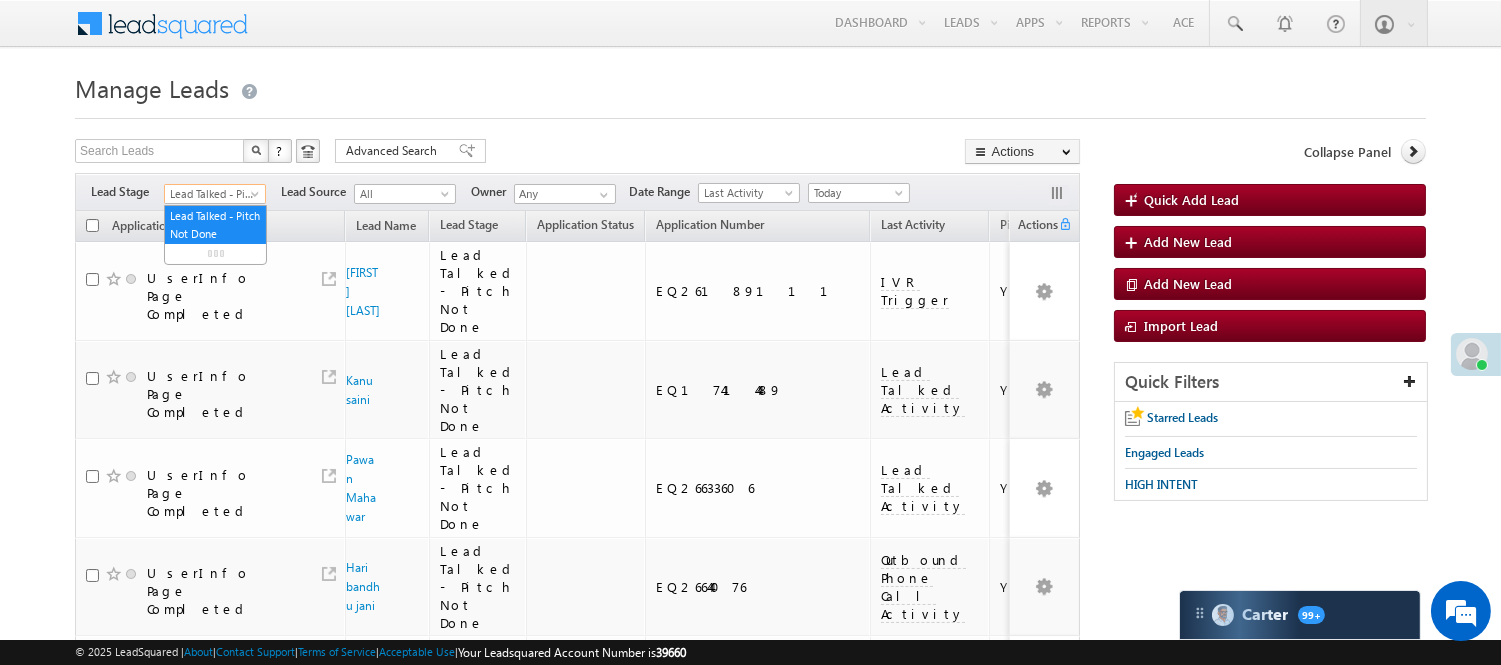 click on "Lead Talked - Pitch Not Done" at bounding box center (212, 194) 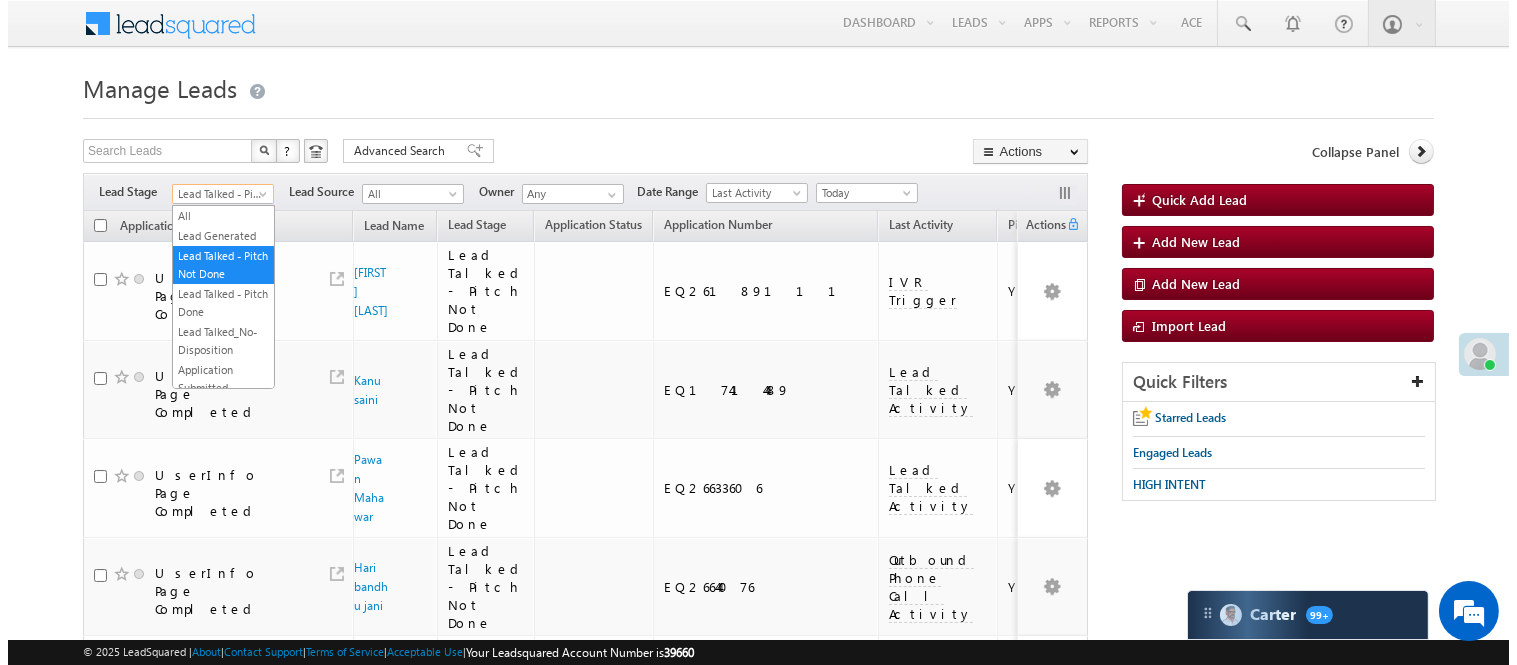 scroll, scrollTop: 0, scrollLeft: 0, axis: both 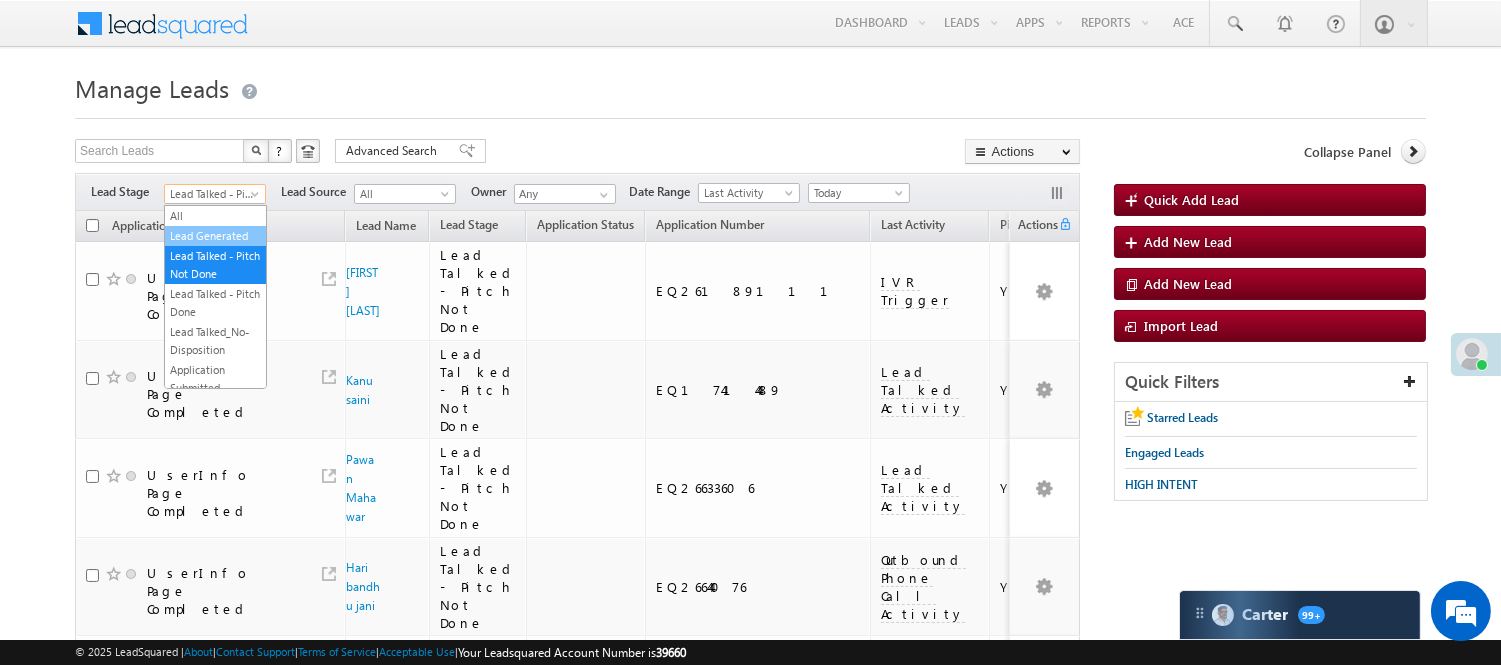 click on "Lead Generated" at bounding box center (215, 236) 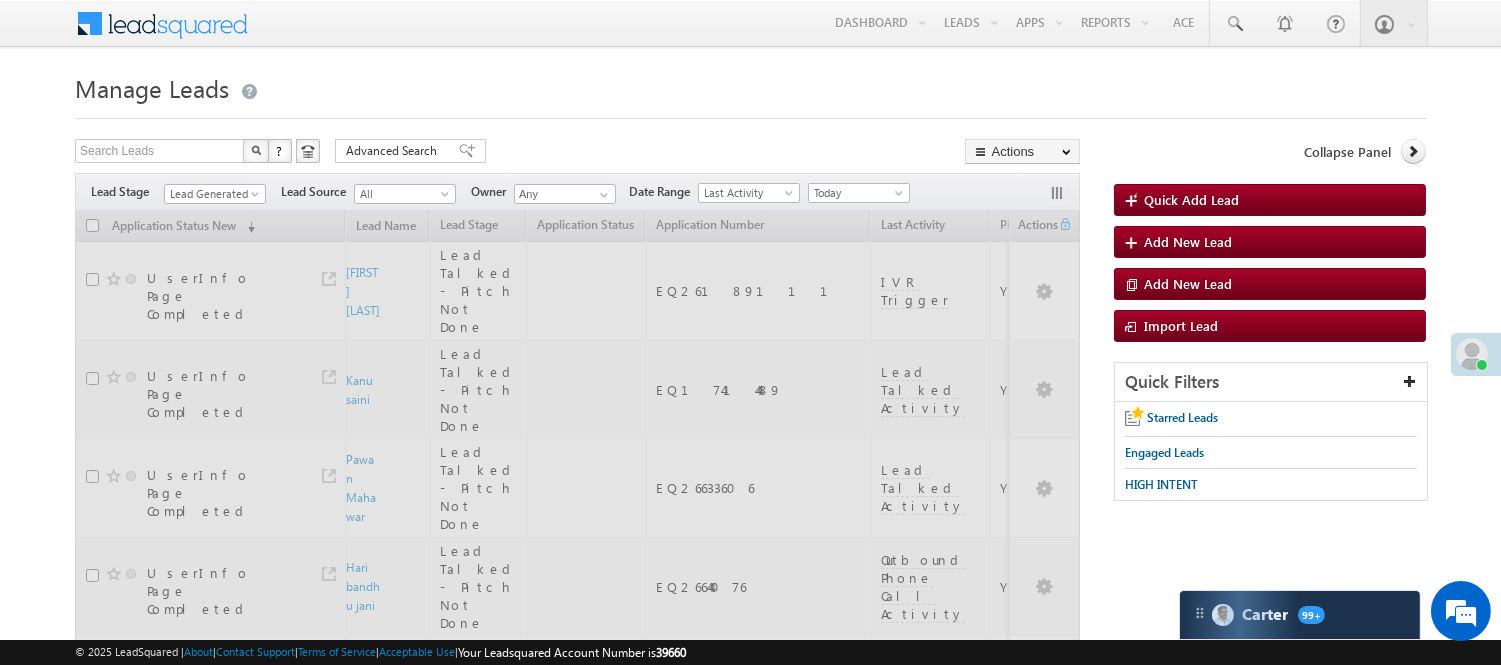 click on "Manage Leads" at bounding box center [750, 86] 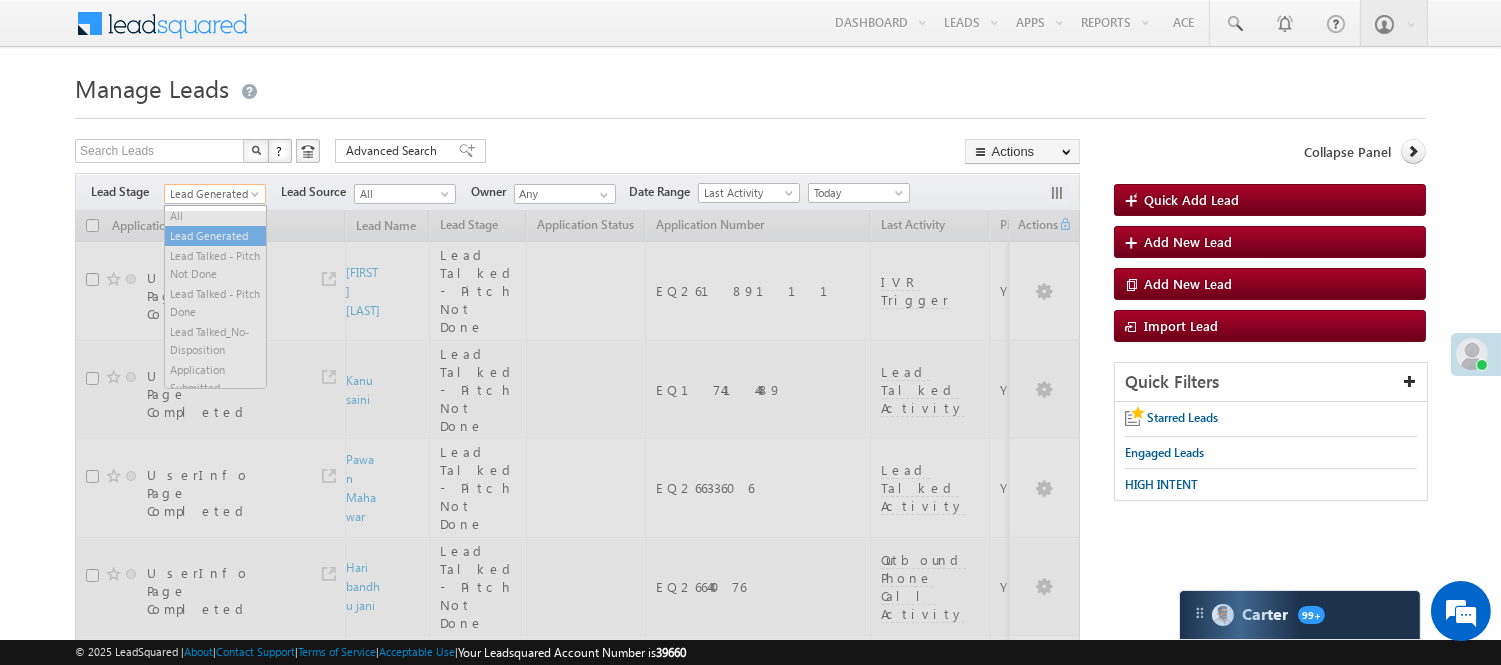 click on "Lead Generated" at bounding box center [212, 194] 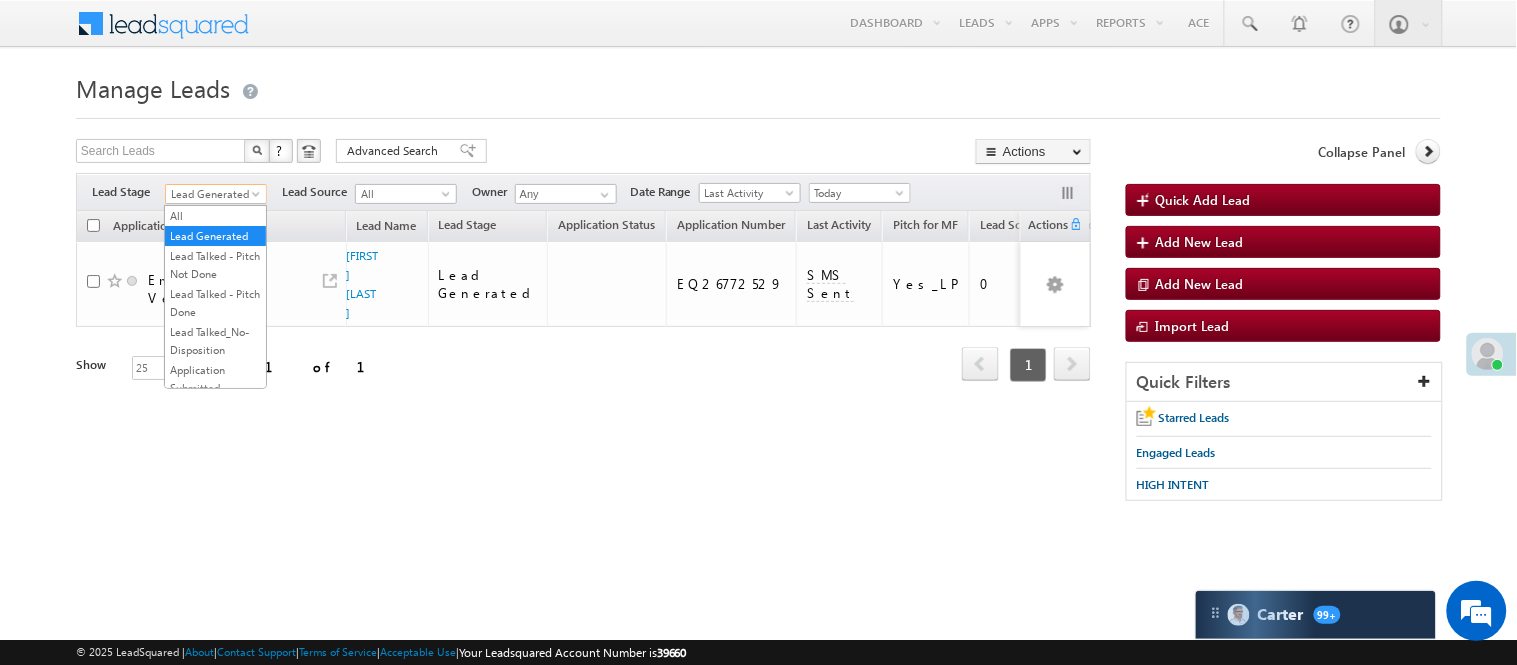 click on "Refresh first prev 1 next last 1 - 1 of 1" at bounding box center (583, 356) 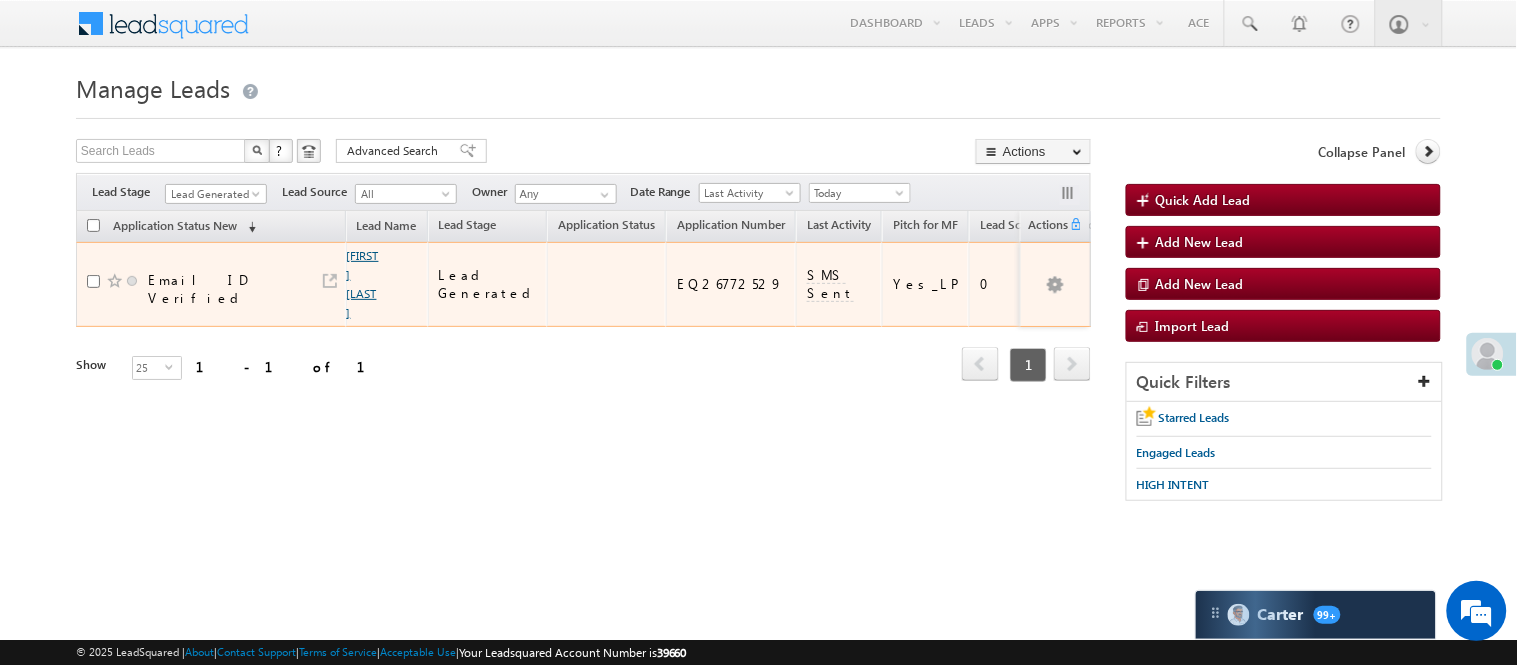 click on "[FIRST] [LAST]" at bounding box center (363, 284) 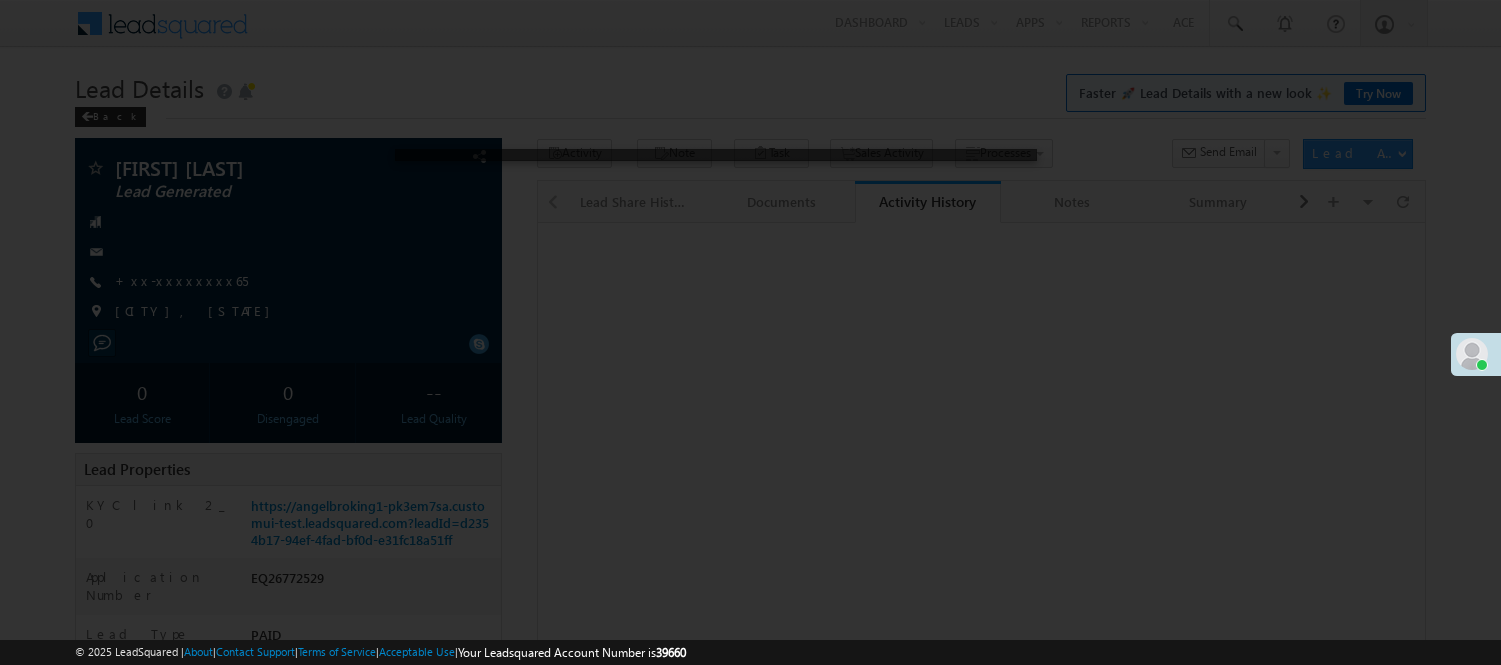 scroll, scrollTop: 0, scrollLeft: 0, axis: both 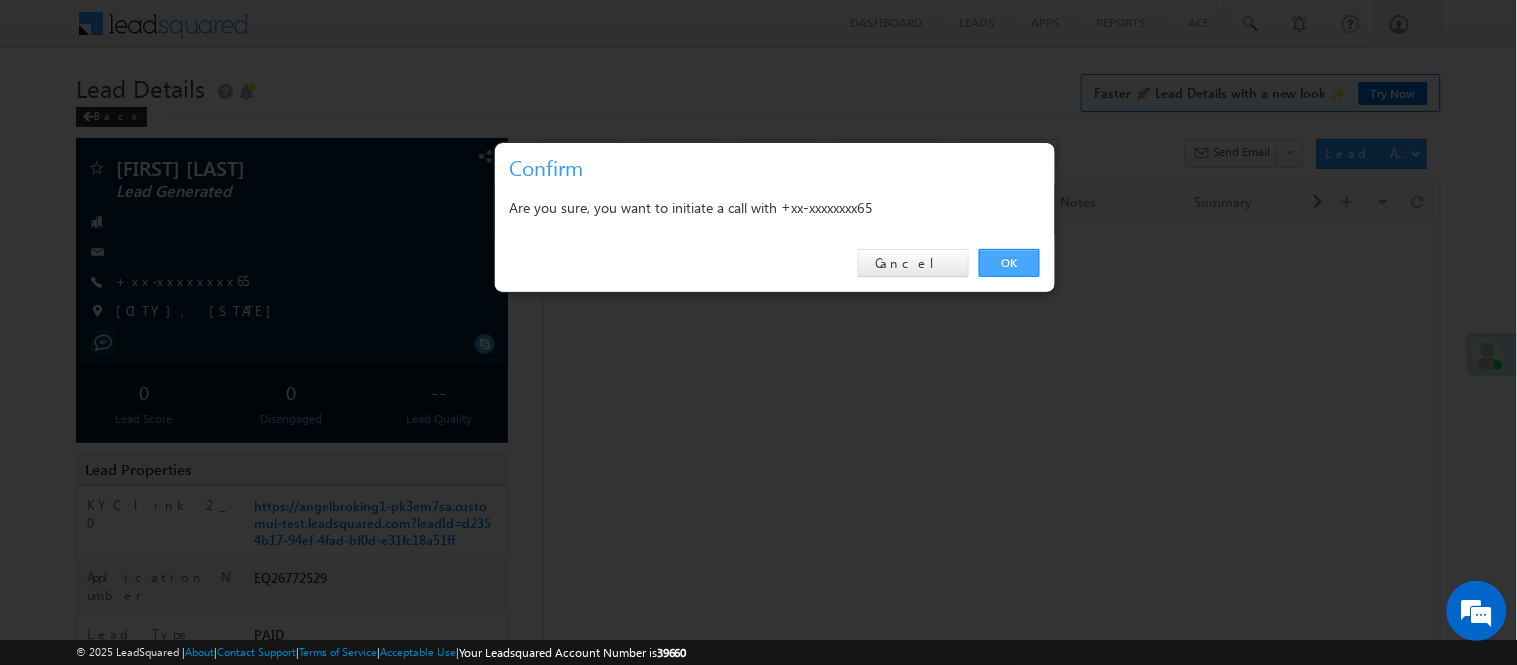 click on "OK Cancel" at bounding box center (775, 263) 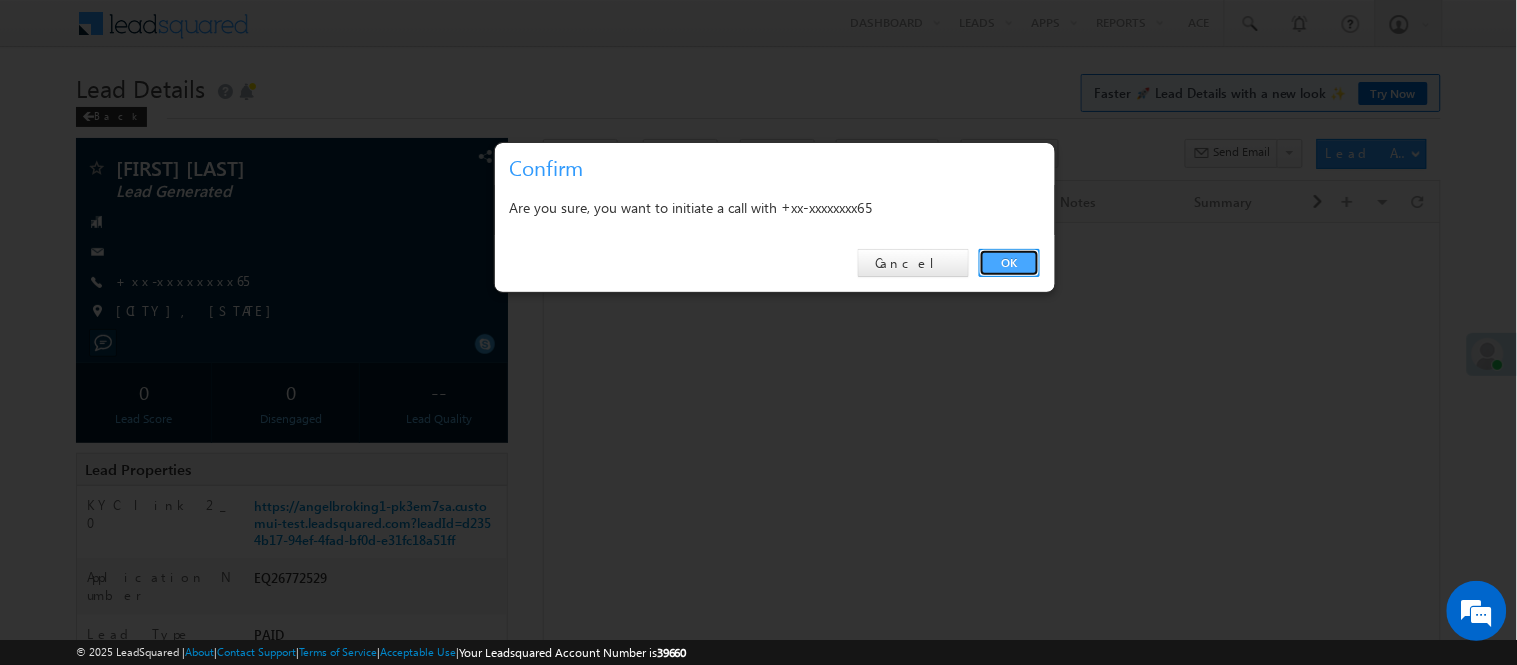 click on "OK" at bounding box center (1009, 263) 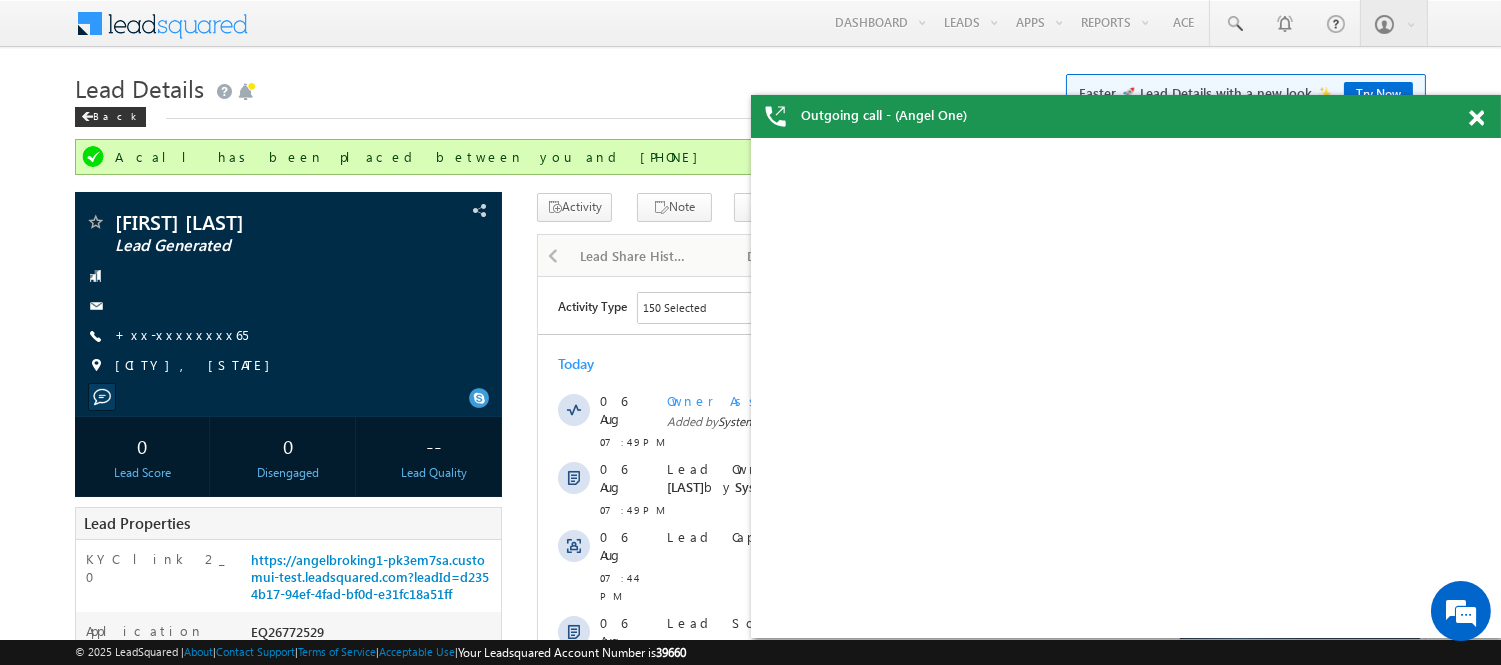 scroll, scrollTop: 0, scrollLeft: 0, axis: both 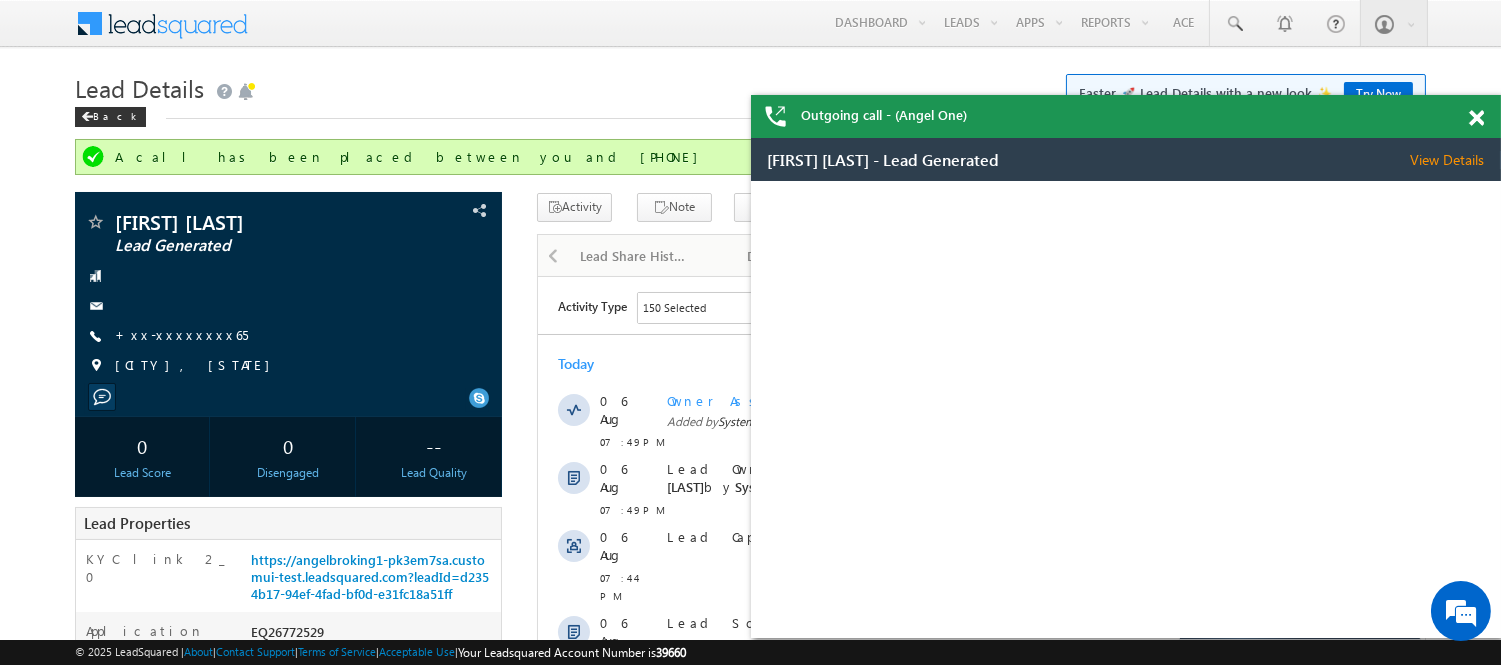 click at bounding box center (1476, 118) 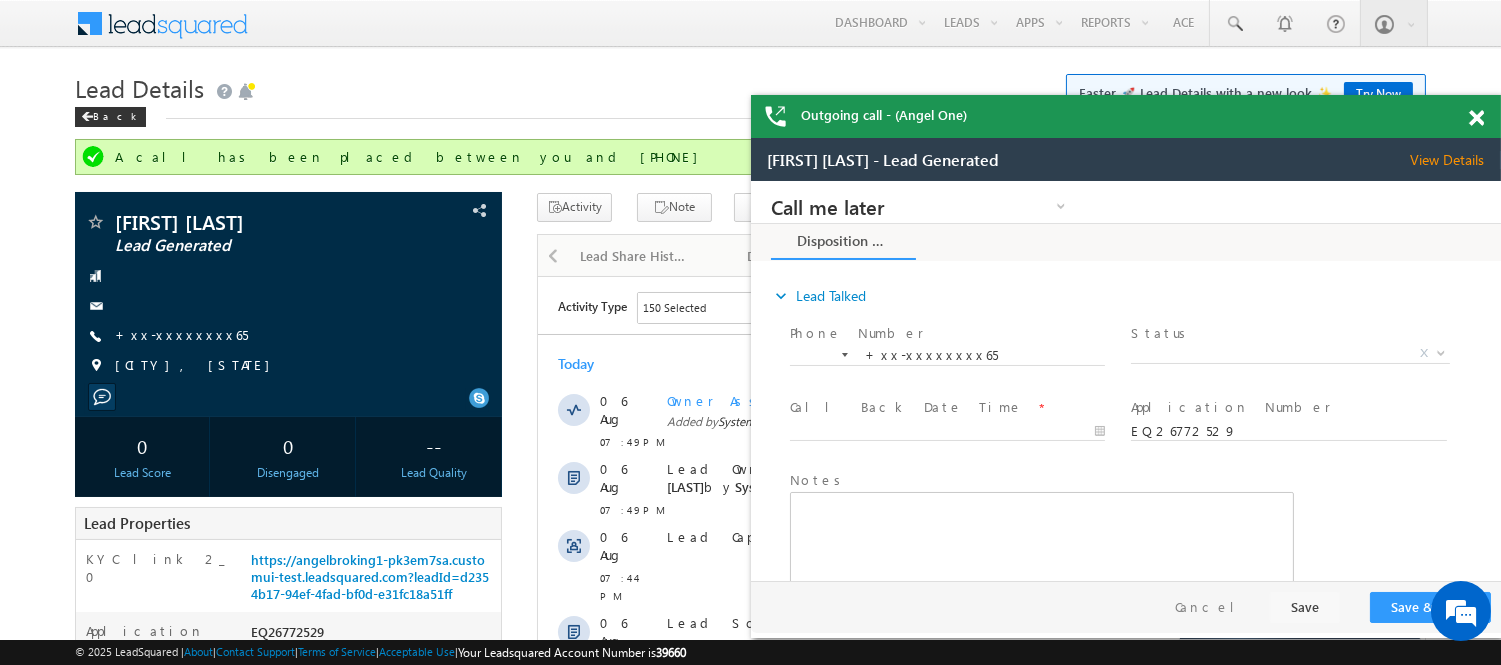 scroll, scrollTop: 0, scrollLeft: 0, axis: both 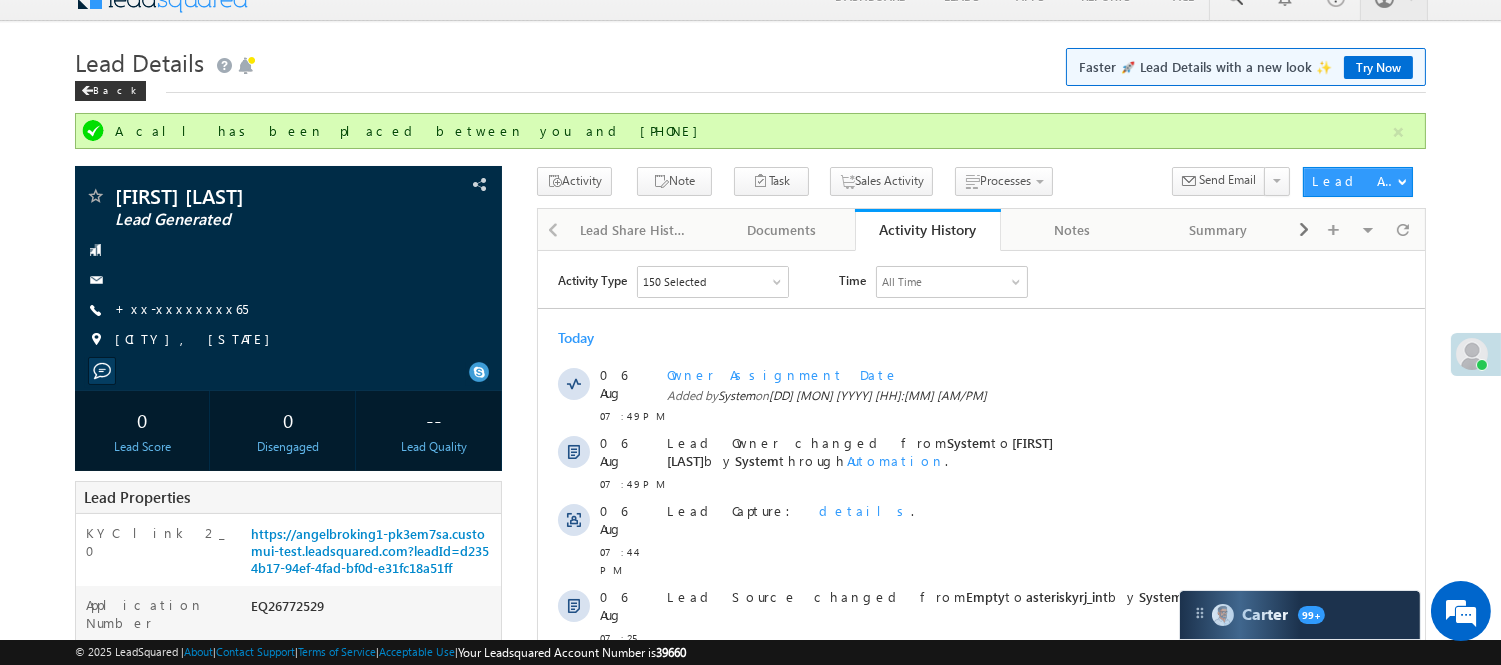 click on "Back" at bounding box center (750, 86) 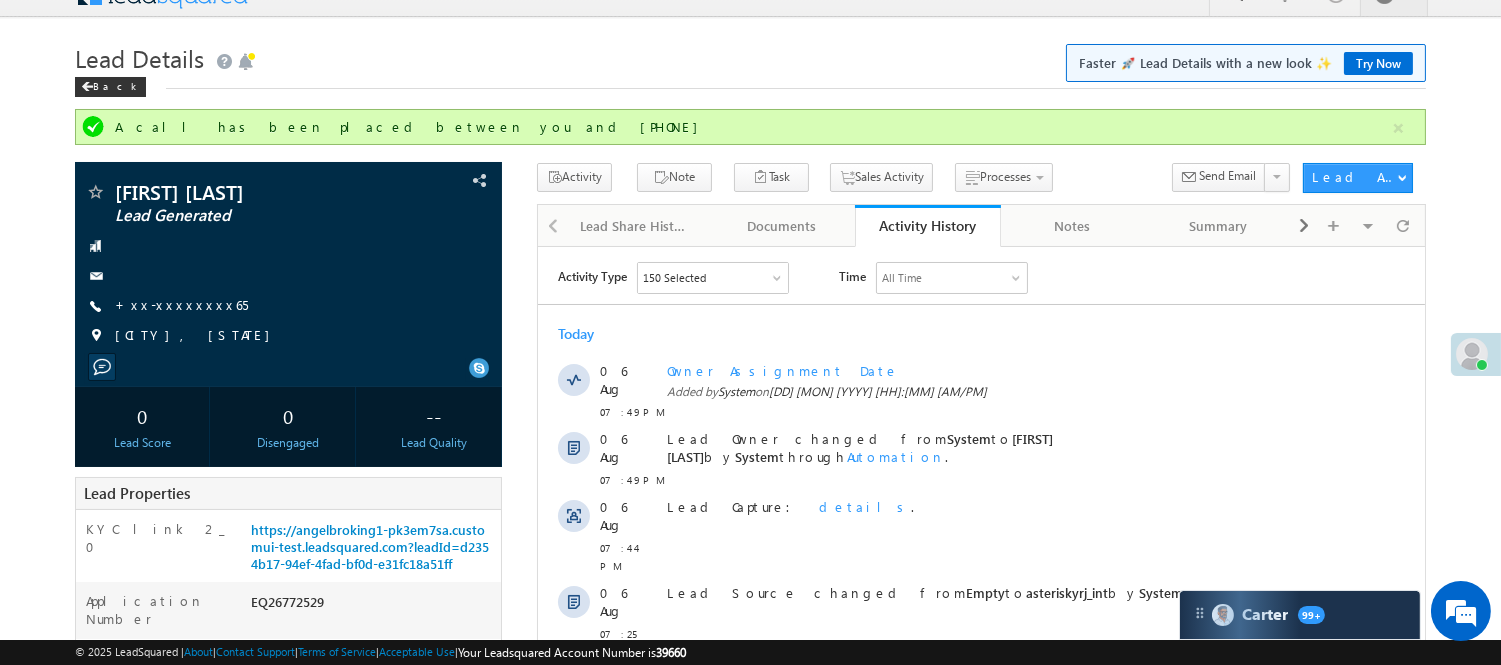 scroll, scrollTop: 71, scrollLeft: 0, axis: vertical 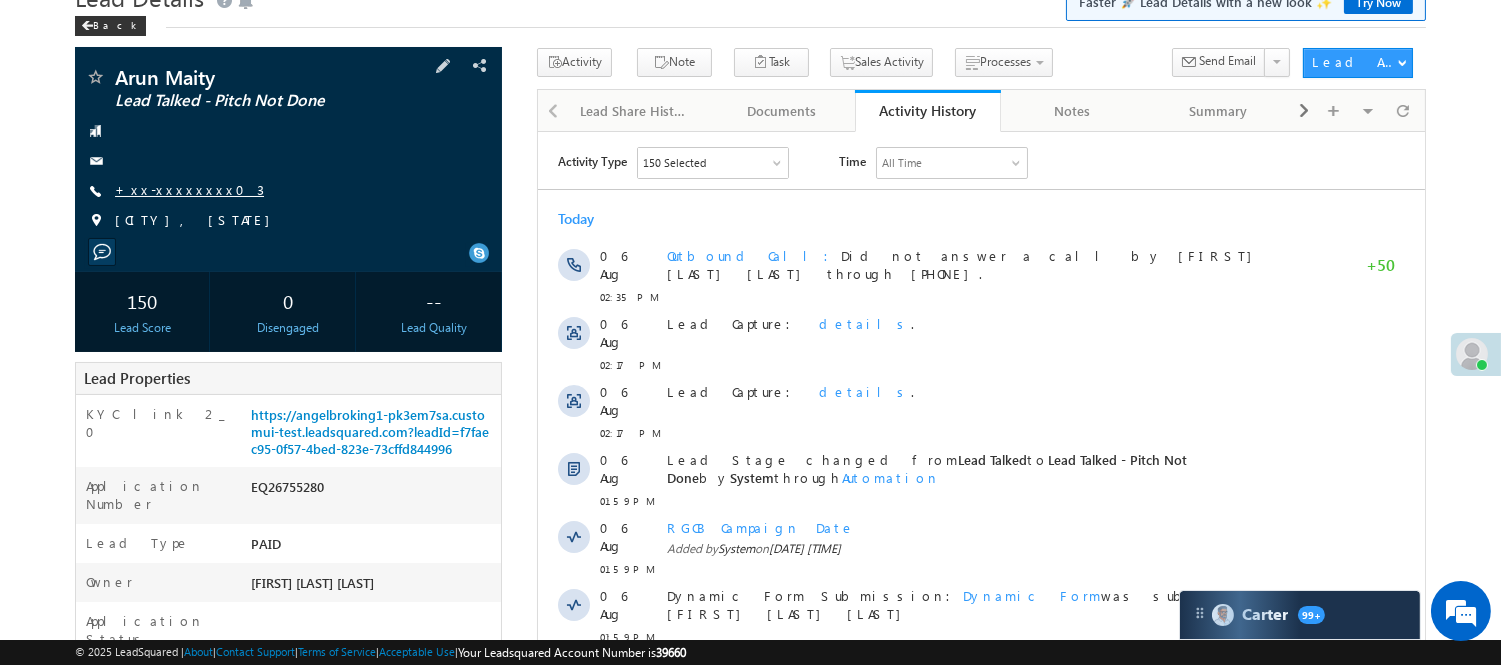 click on "+xx-xxxxxxxx03" at bounding box center (189, 189) 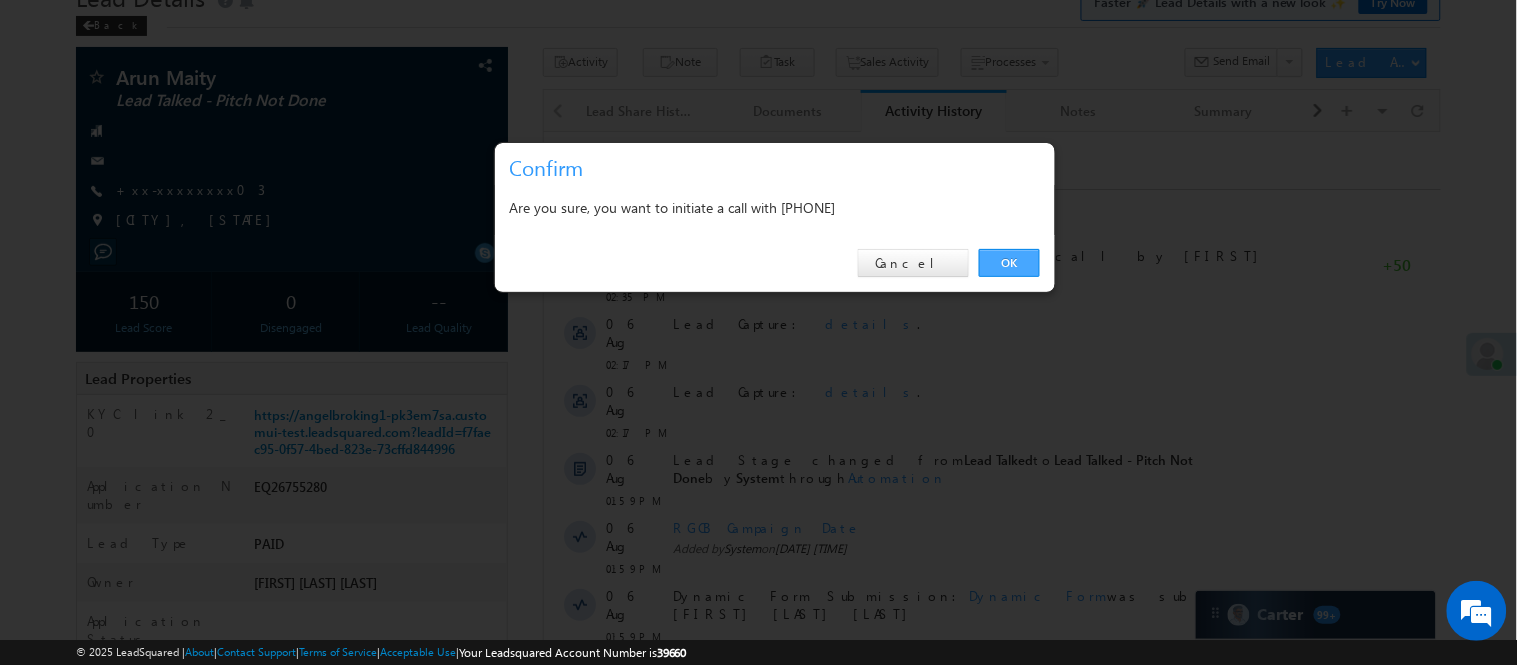 click on "OK" at bounding box center [1009, 263] 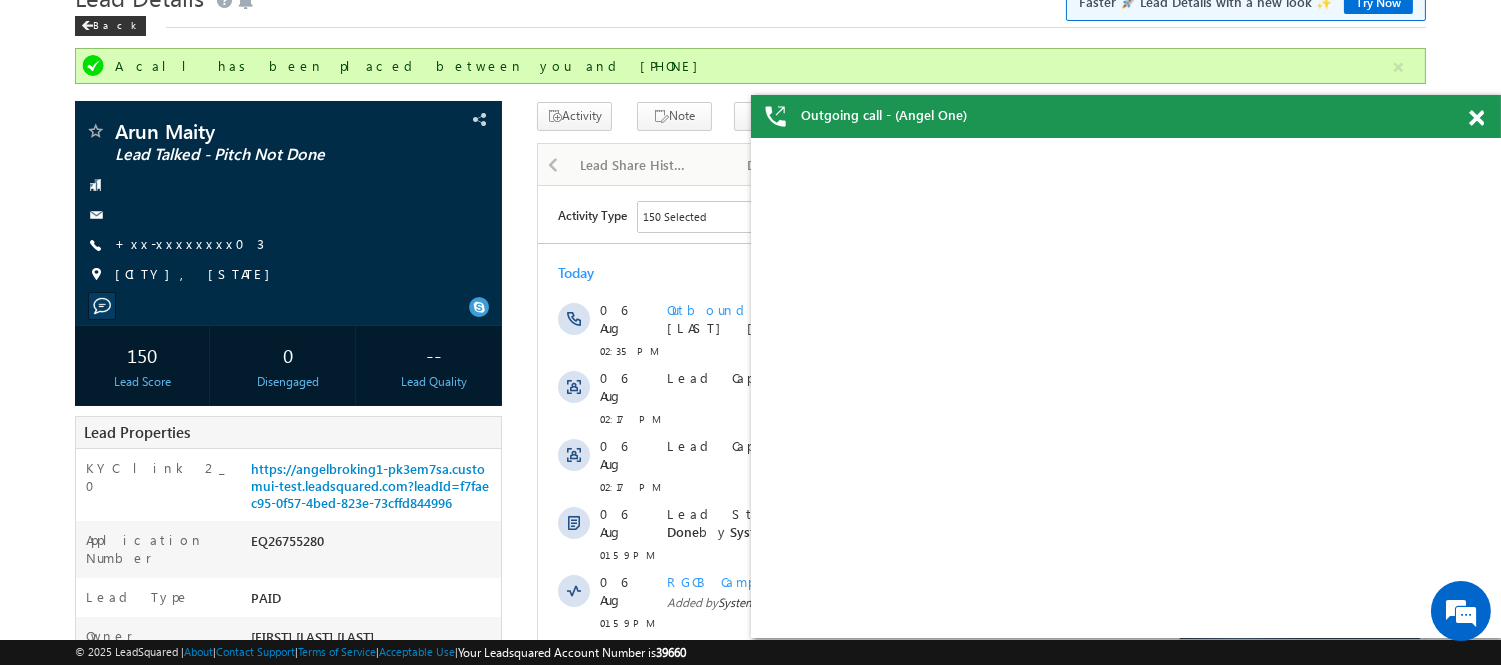 scroll, scrollTop: 0, scrollLeft: 0, axis: both 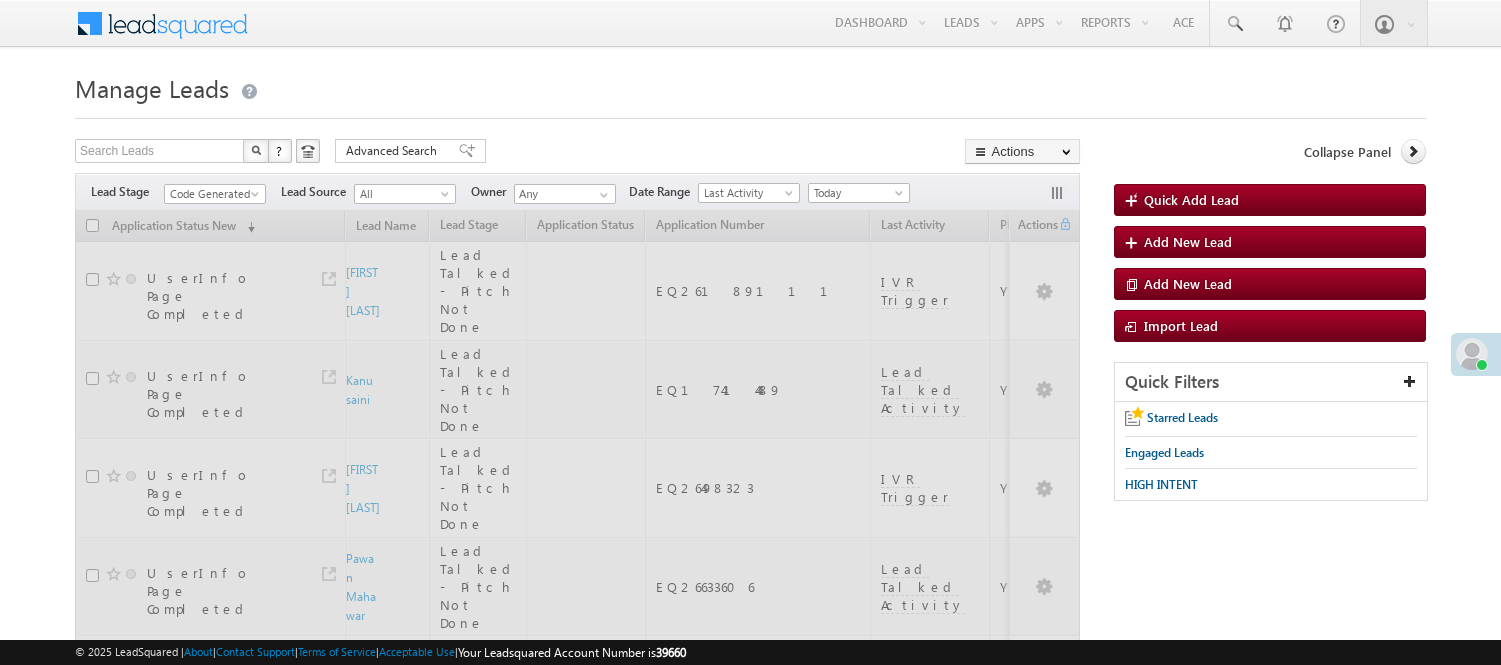 click on "Manage Leads" at bounding box center [750, 86] 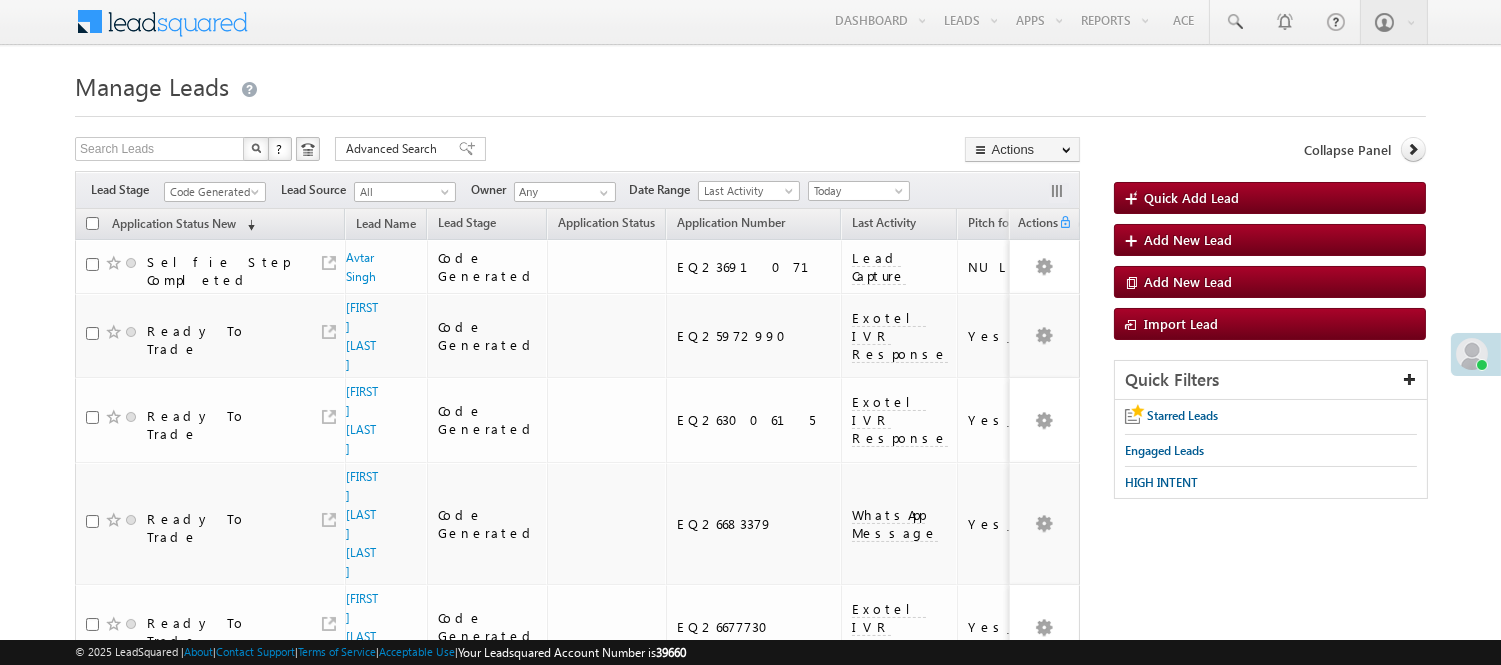 scroll, scrollTop: 0, scrollLeft: 0, axis: both 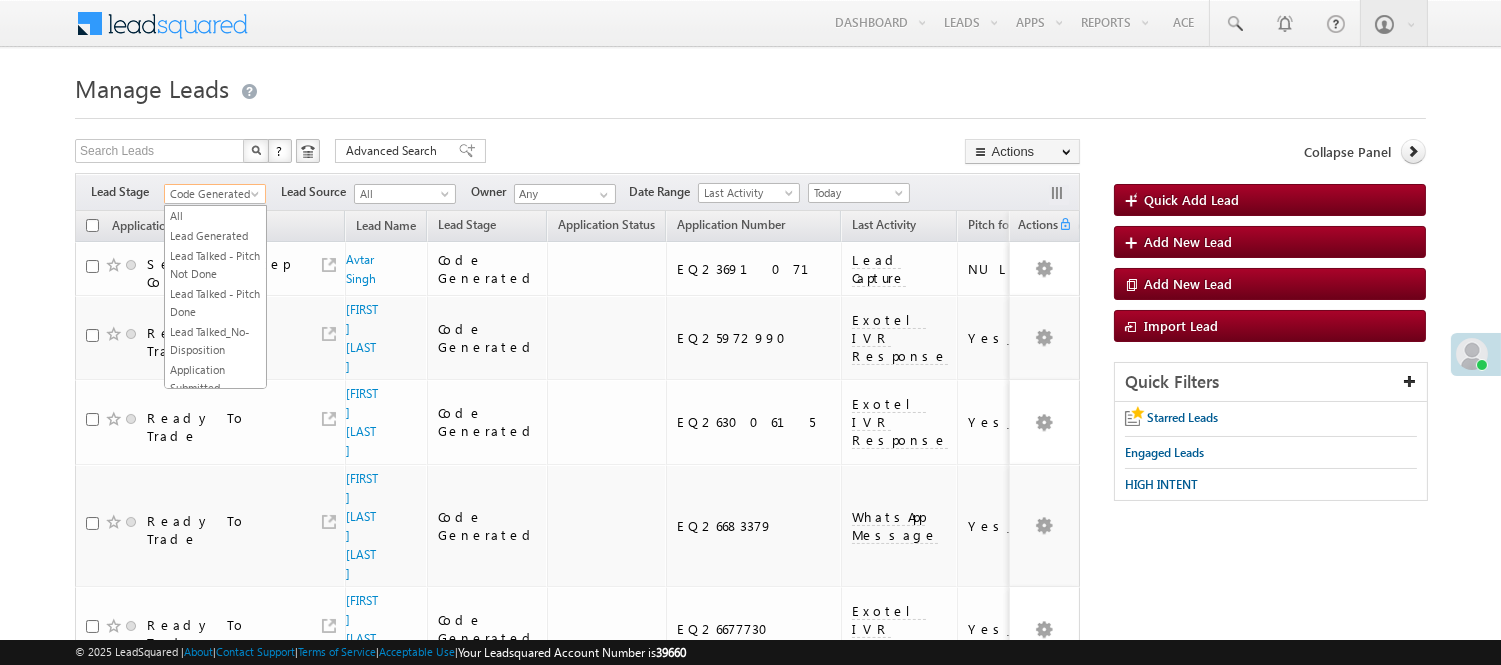 click on "Code Generated" at bounding box center (212, 194) 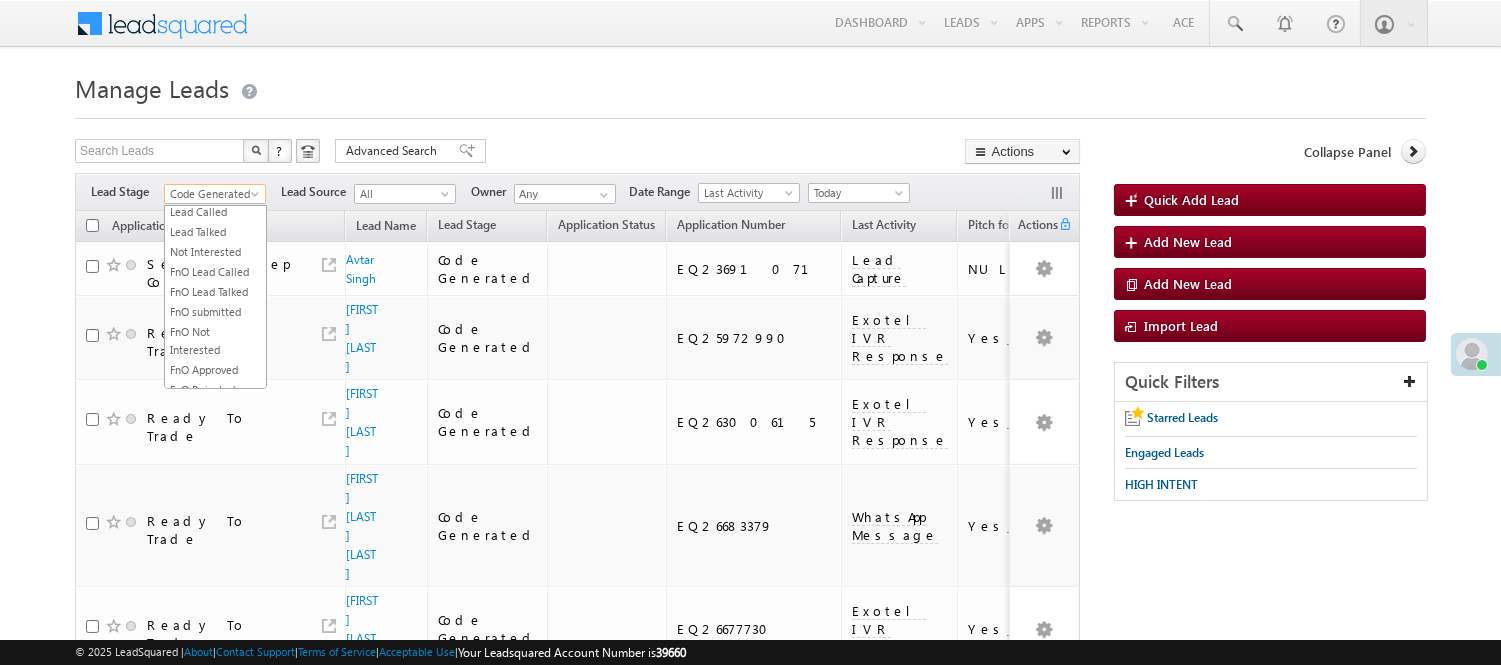 scroll, scrollTop: 233, scrollLeft: 0, axis: vertical 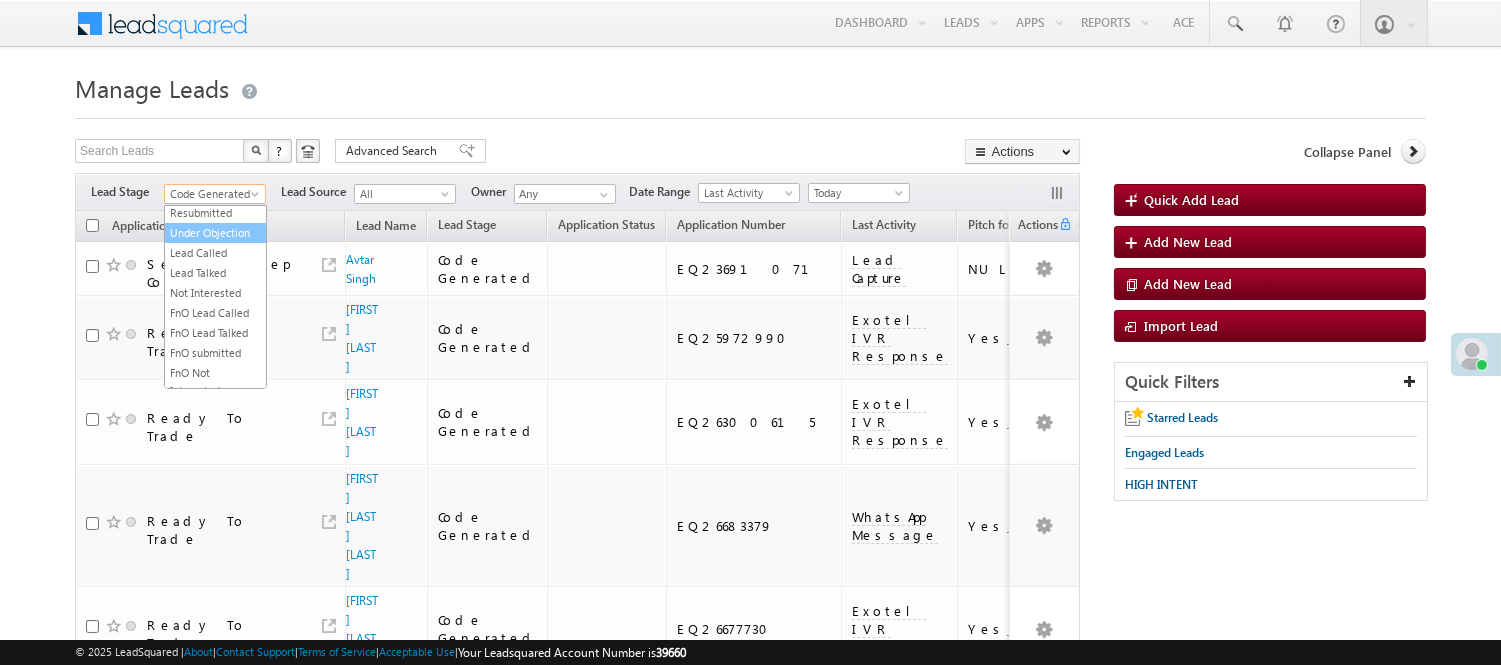 click on "Lead Generated" at bounding box center [215, 3] 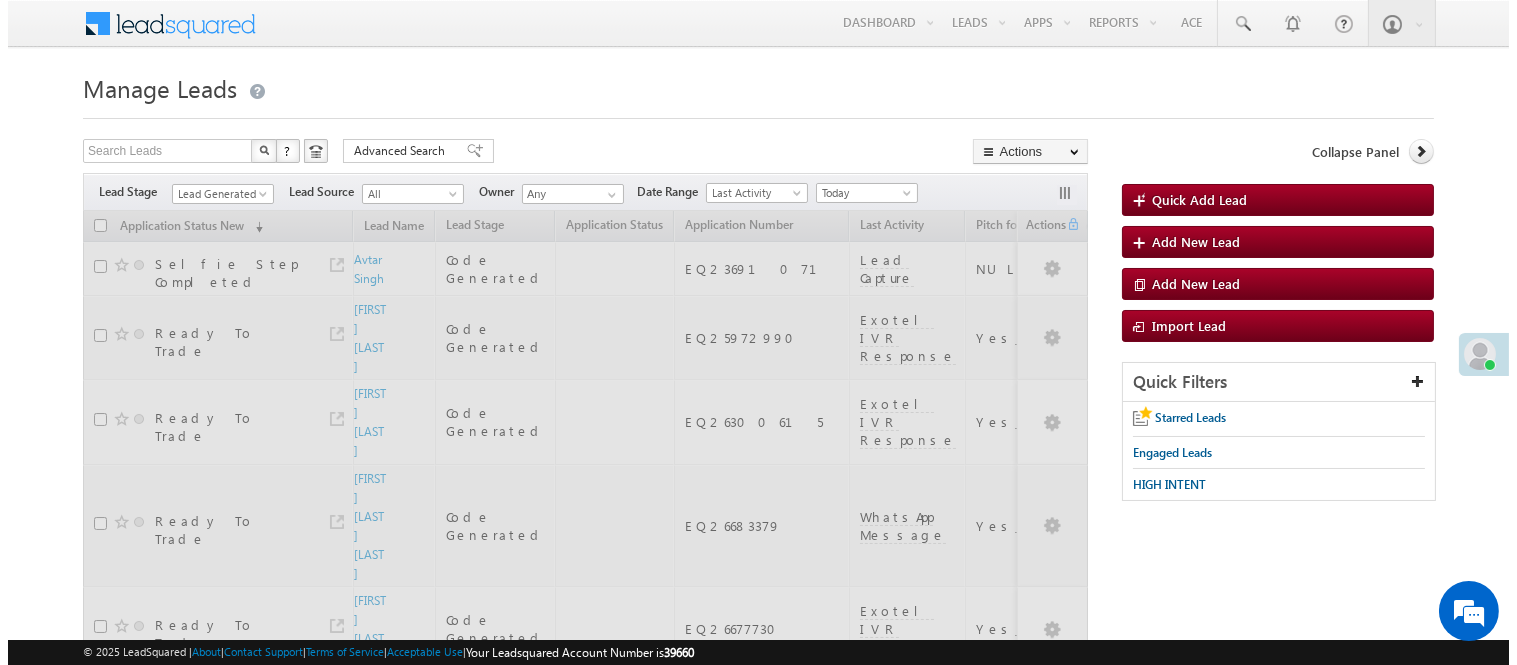 scroll, scrollTop: 0, scrollLeft: 0, axis: both 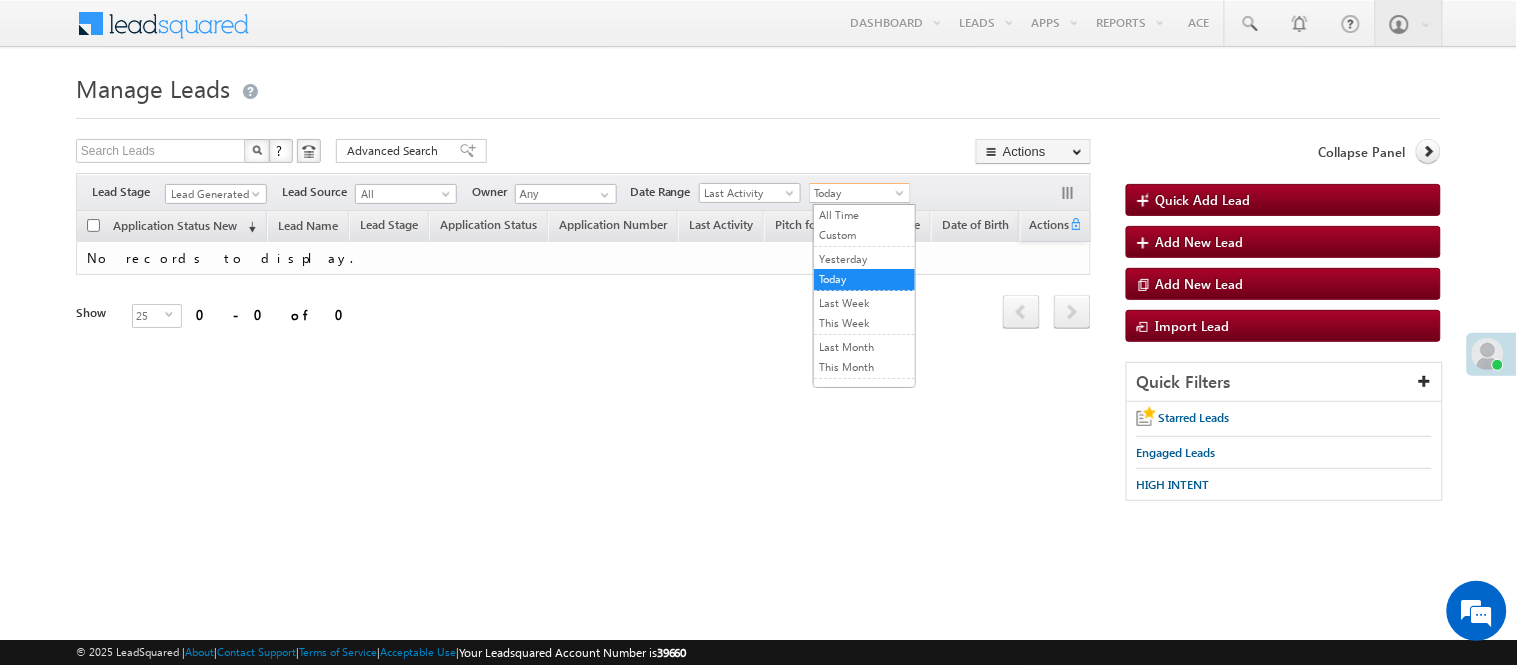 click on "Today" at bounding box center [857, 193] 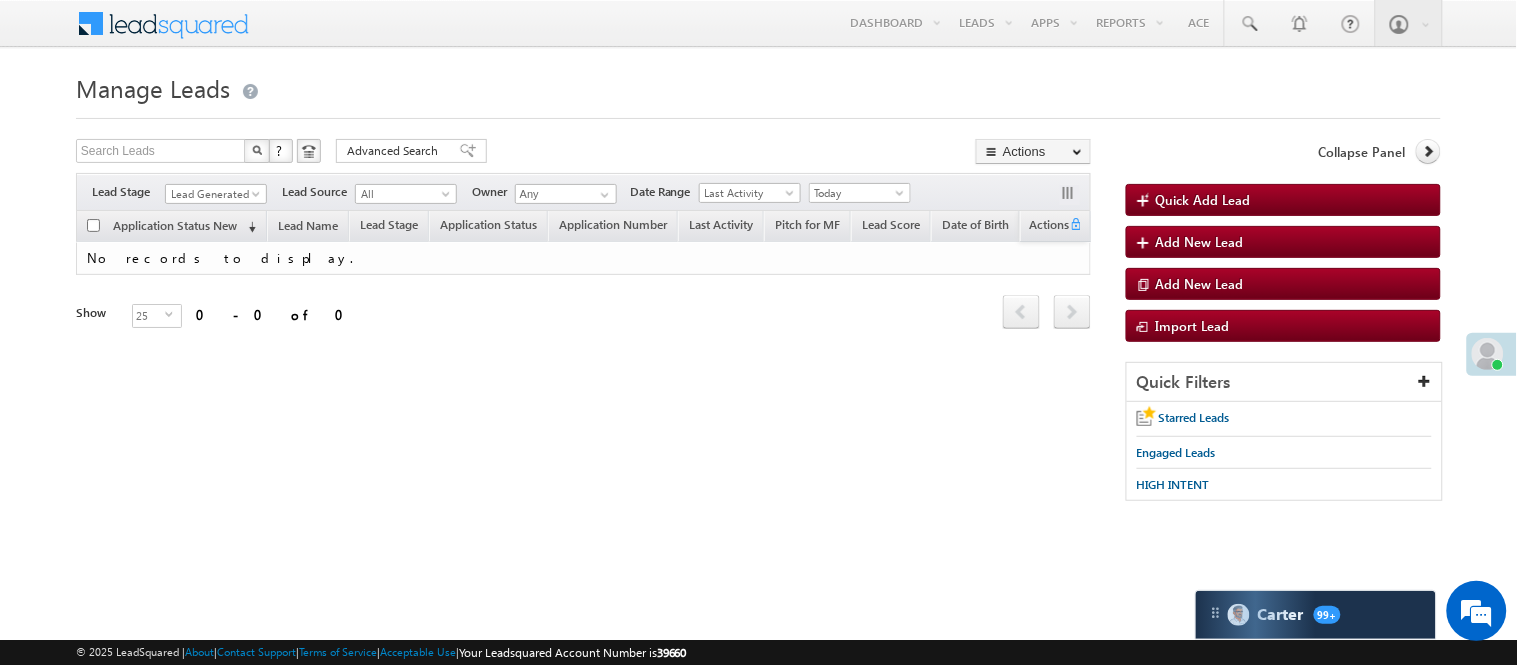click on "Pitch for MF" at bounding box center [807, 226] 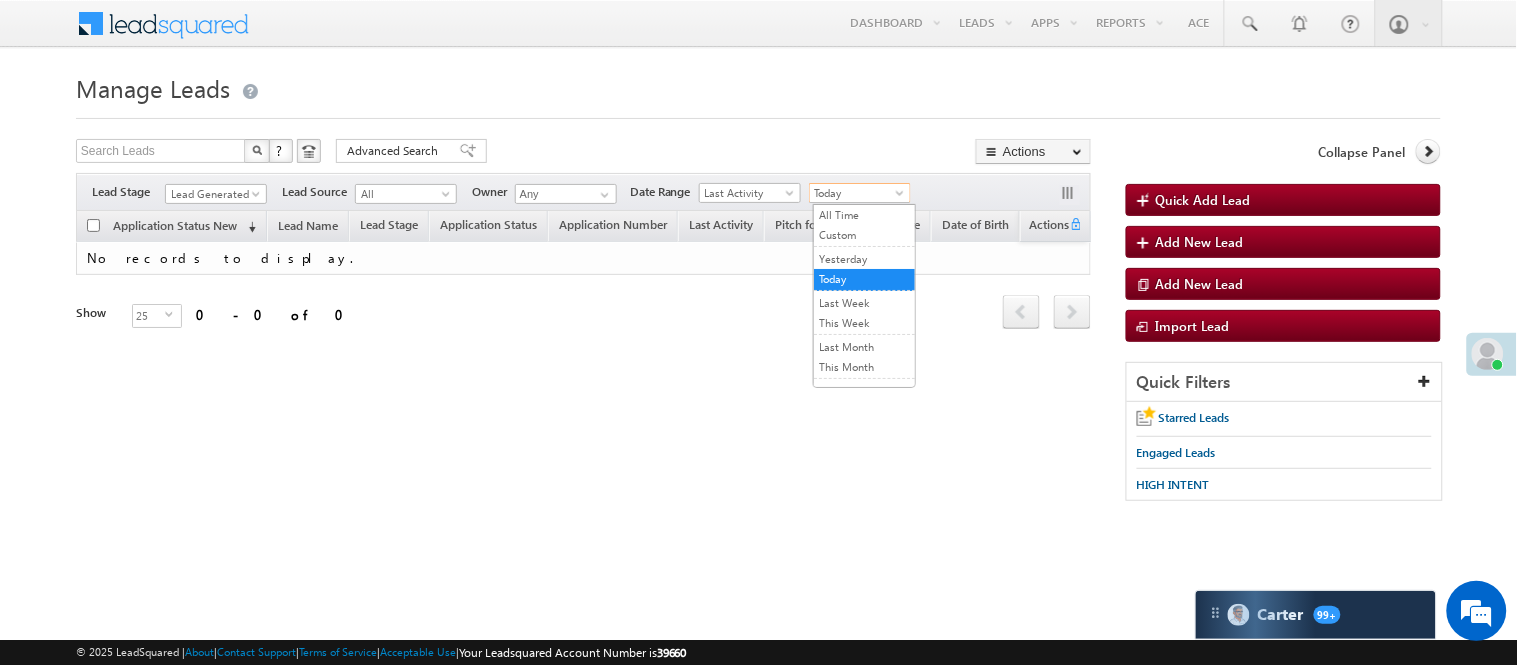 click on "Today" at bounding box center [857, 193] 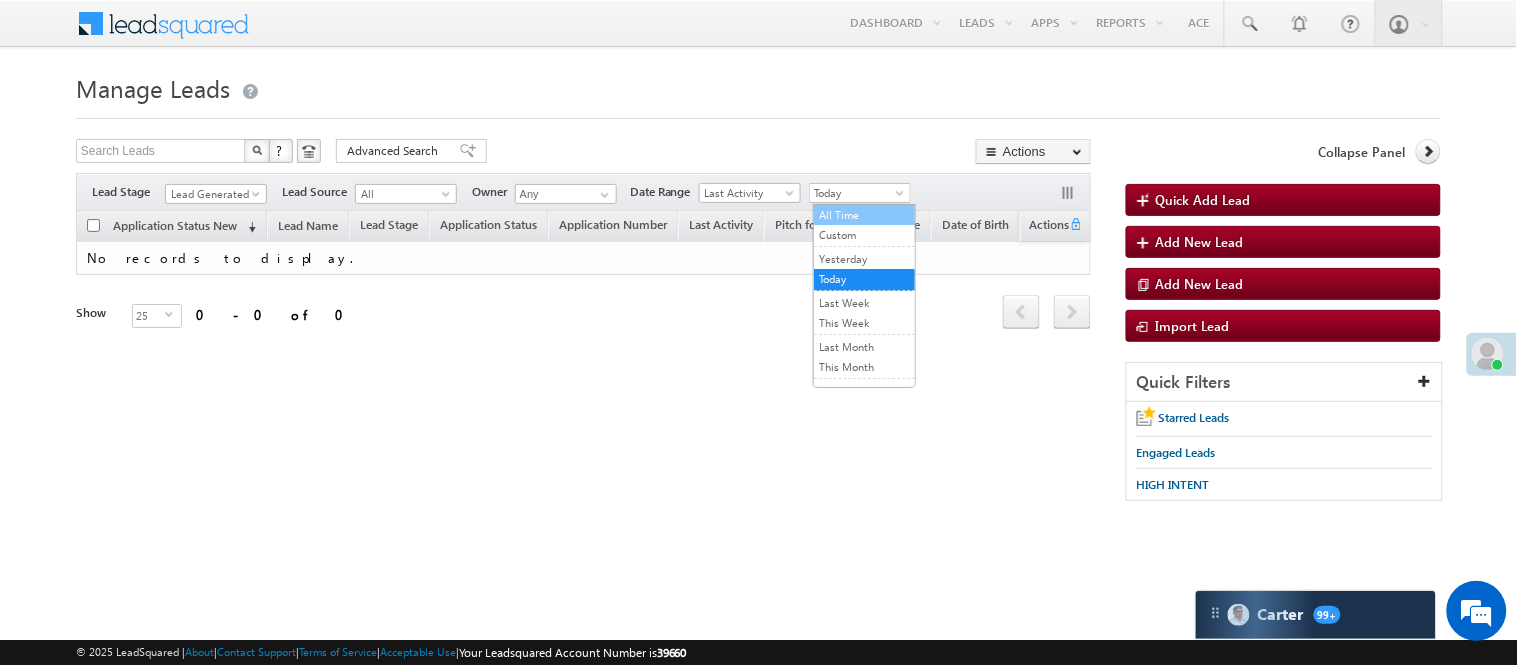 click on "All Time" at bounding box center [864, 215] 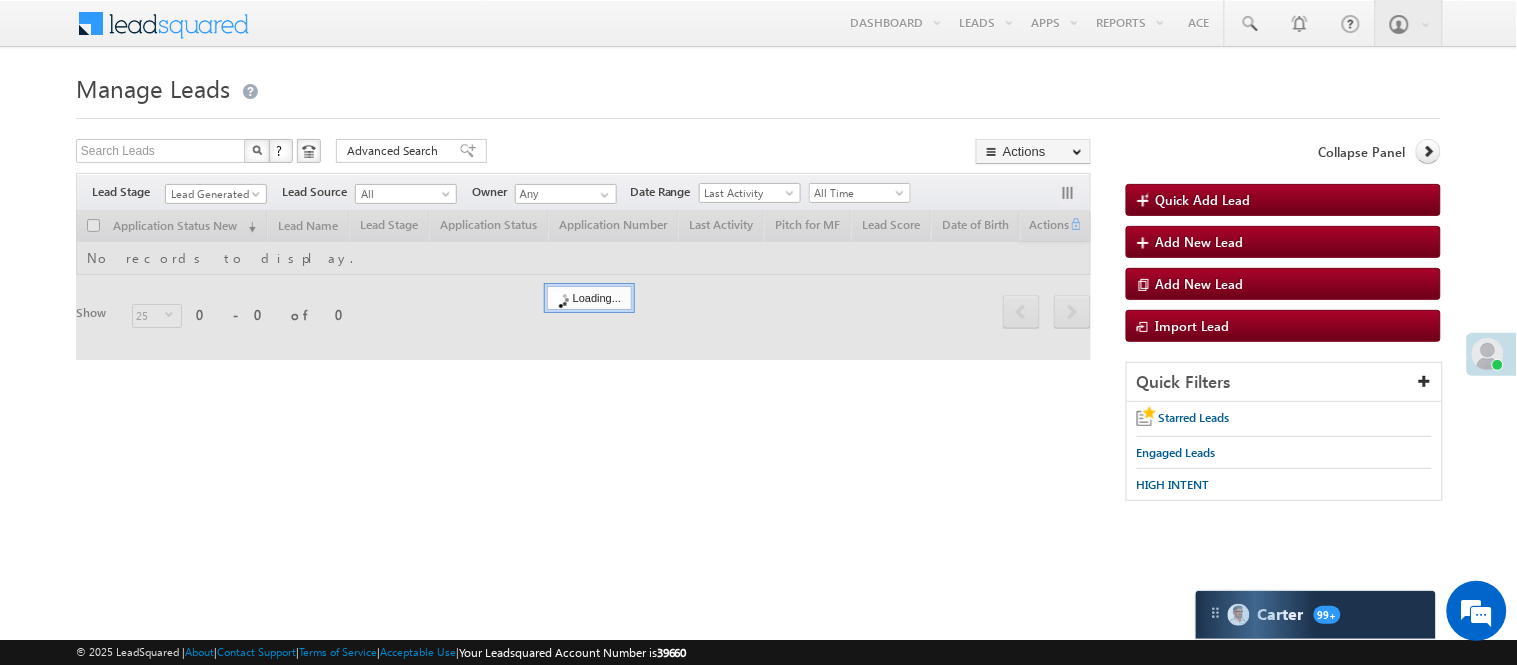 scroll, scrollTop: 0, scrollLeft: 0, axis: both 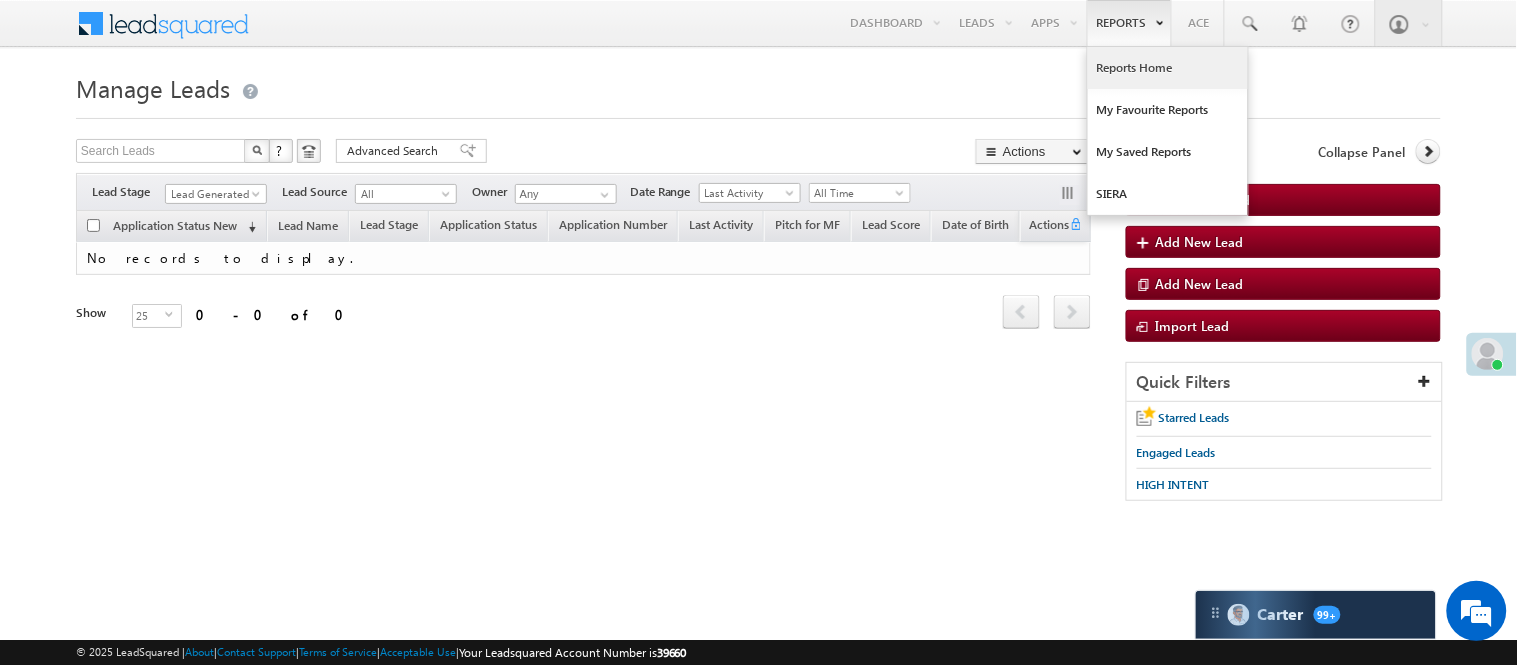 click on "Reports Home" at bounding box center (1168, 68) 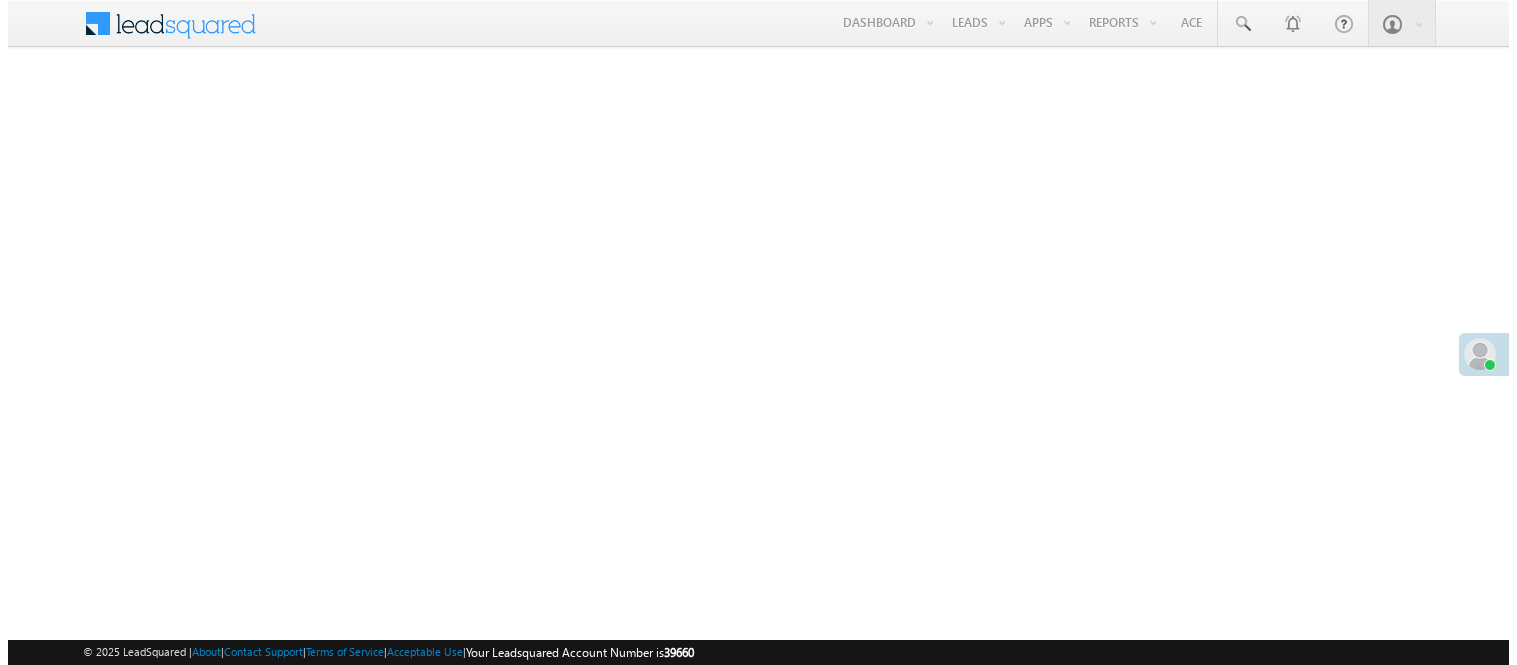 scroll, scrollTop: 0, scrollLeft: 0, axis: both 